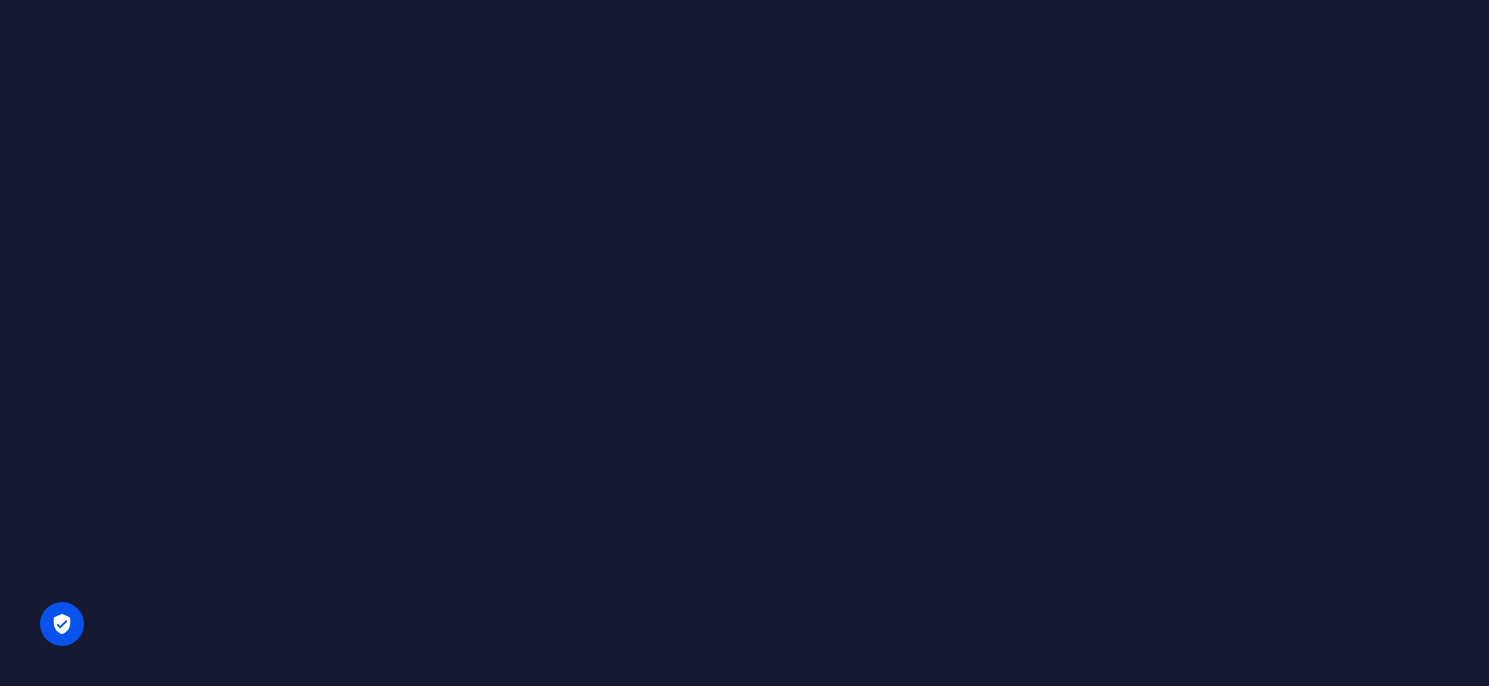 scroll, scrollTop: 0, scrollLeft: 0, axis: both 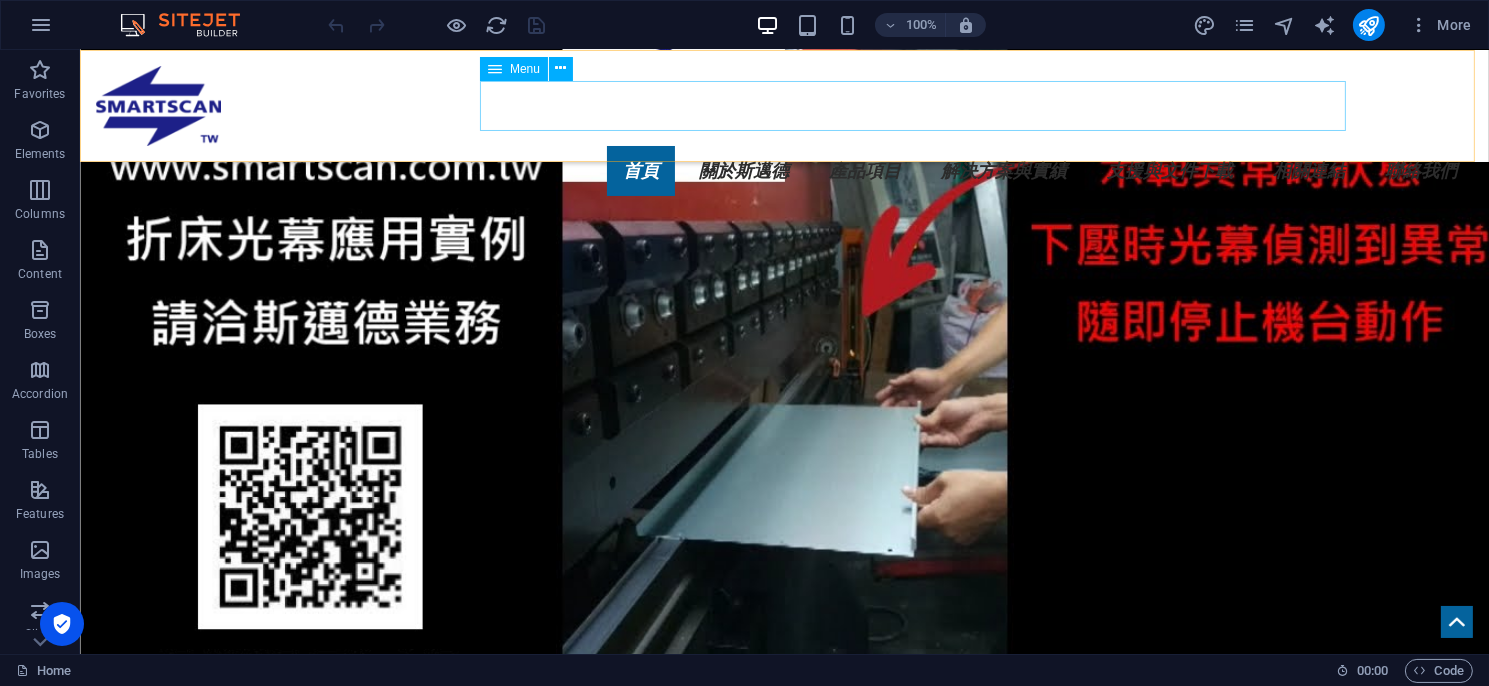 click on "首頁 關於斯邁德 產品項目 解決方案與實績 支援與文件下載 相關連結 聯絡我們" at bounding box center [783, 171] 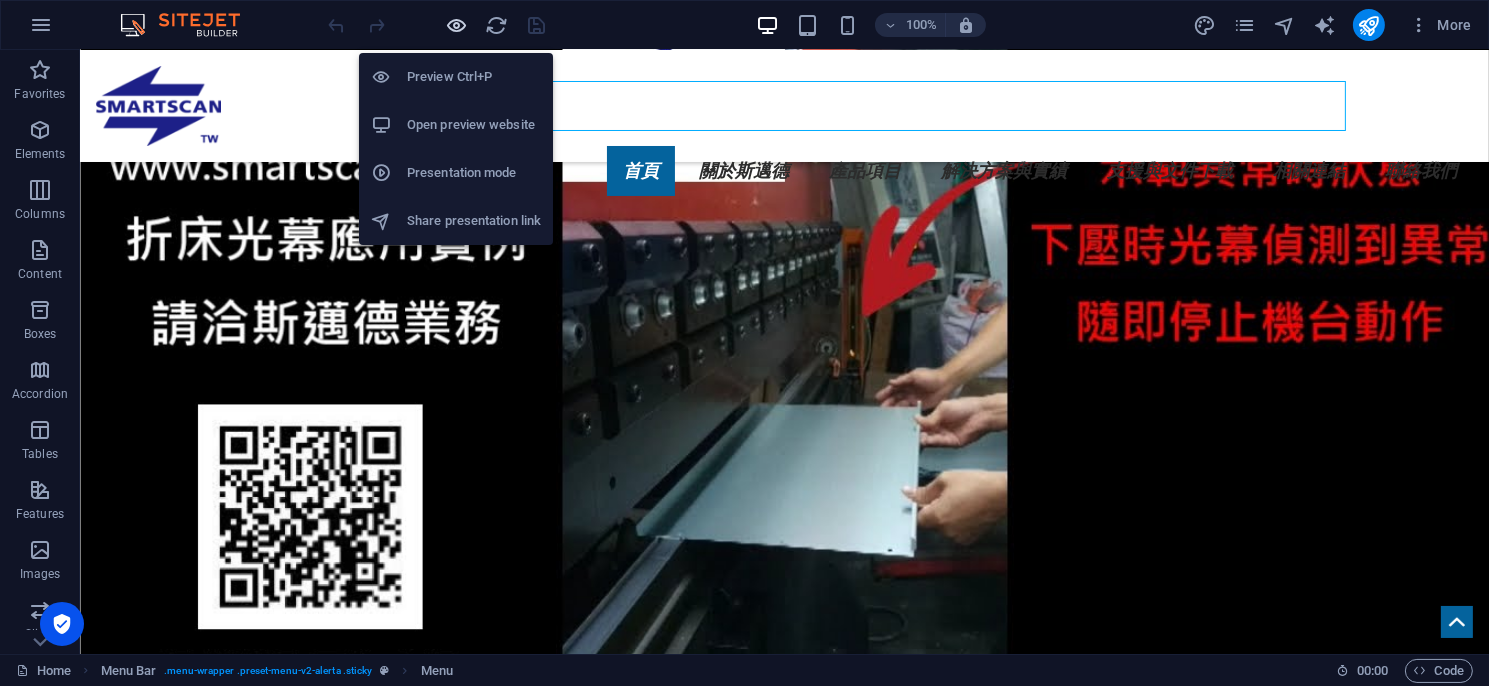 click at bounding box center (457, 25) 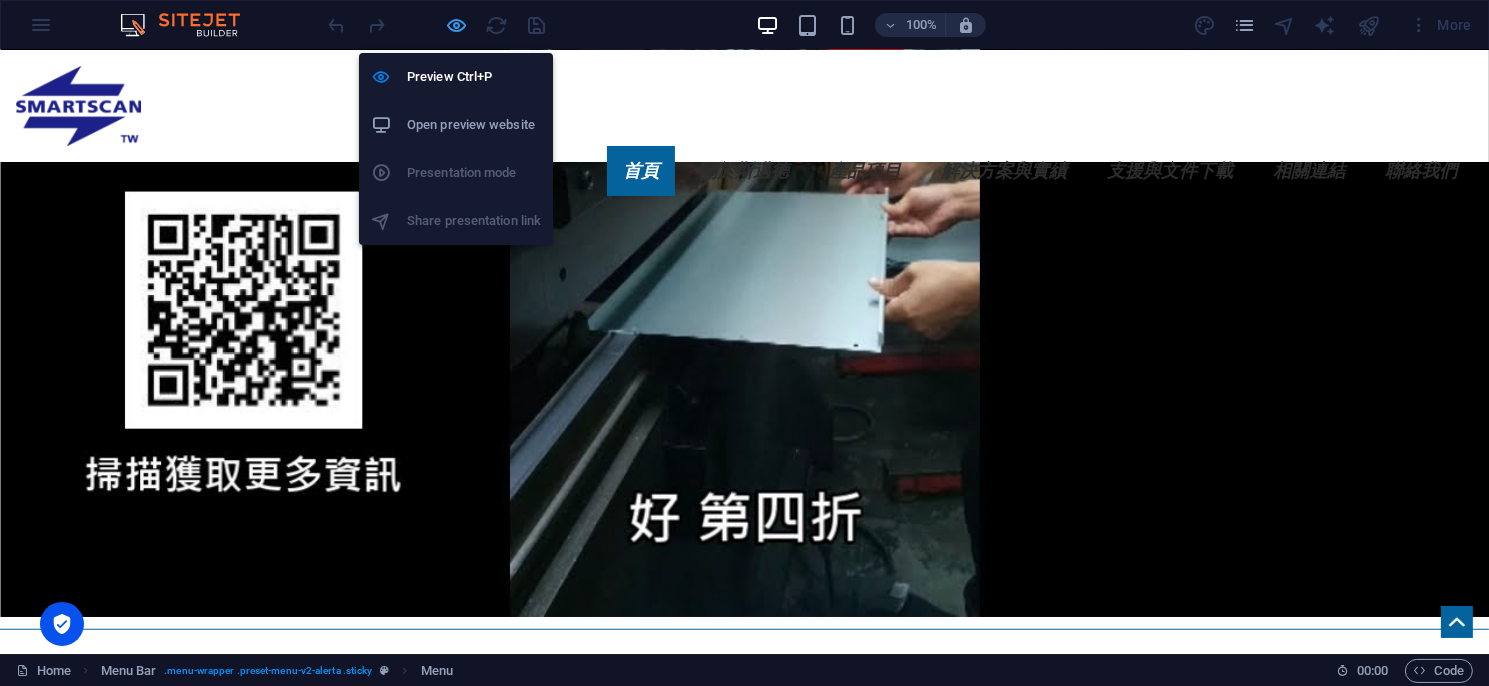 scroll, scrollTop: 1864, scrollLeft: 0, axis: vertical 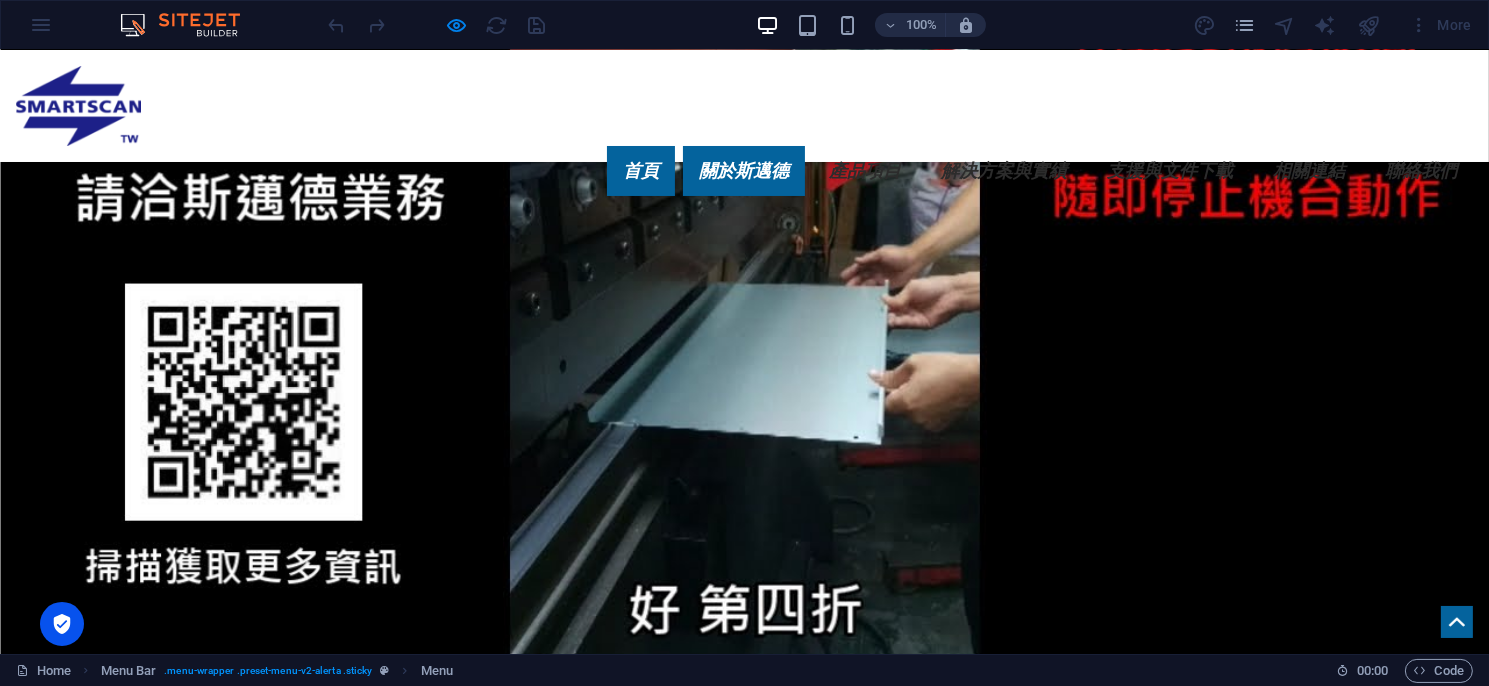 click on "關於斯邁德" at bounding box center [744, 171] 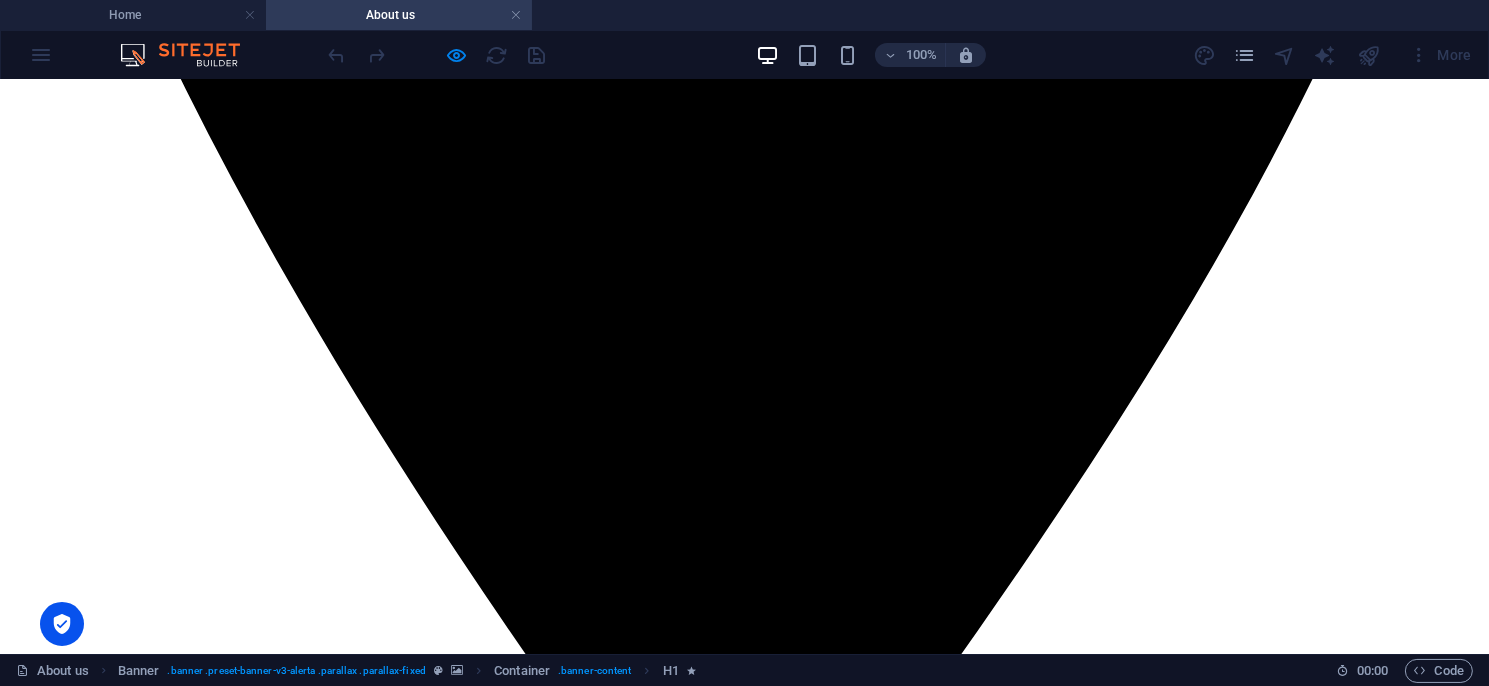 scroll, scrollTop: 1303, scrollLeft: 0, axis: vertical 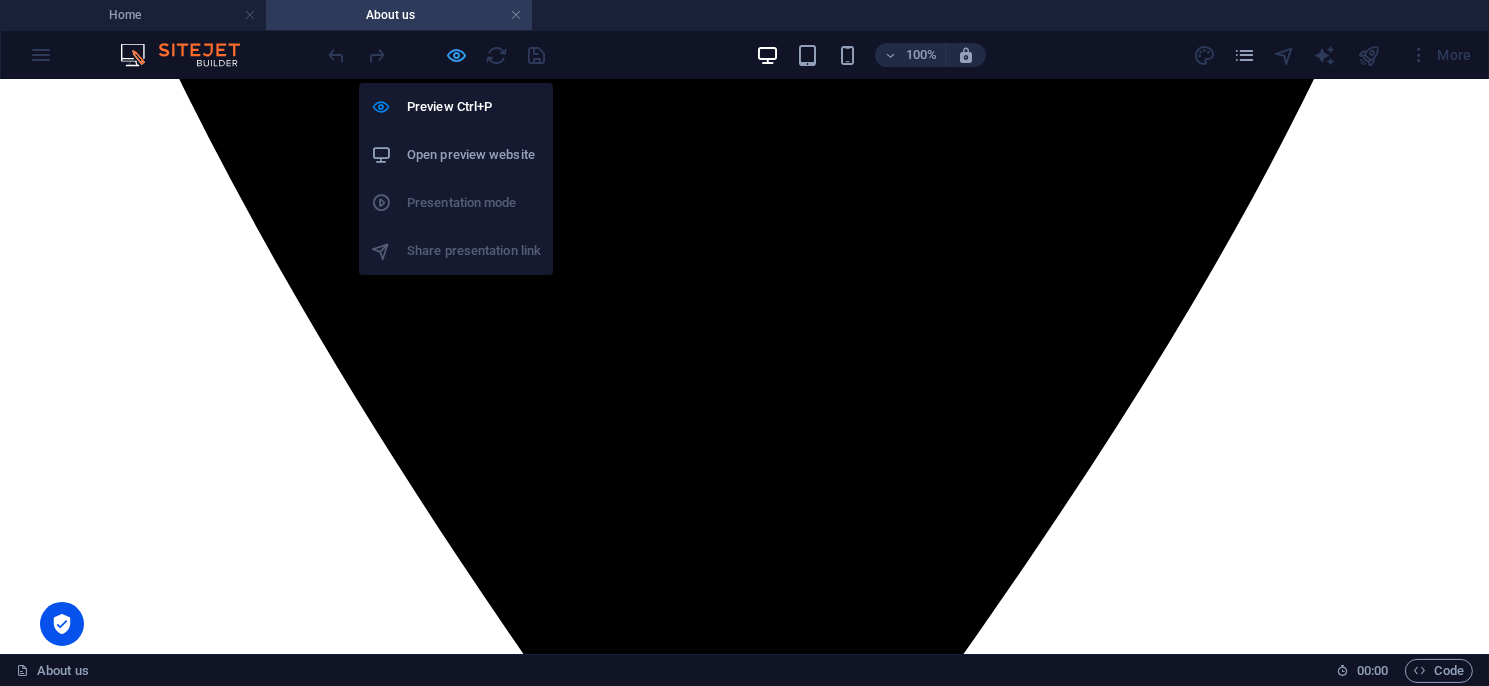 click at bounding box center (457, 55) 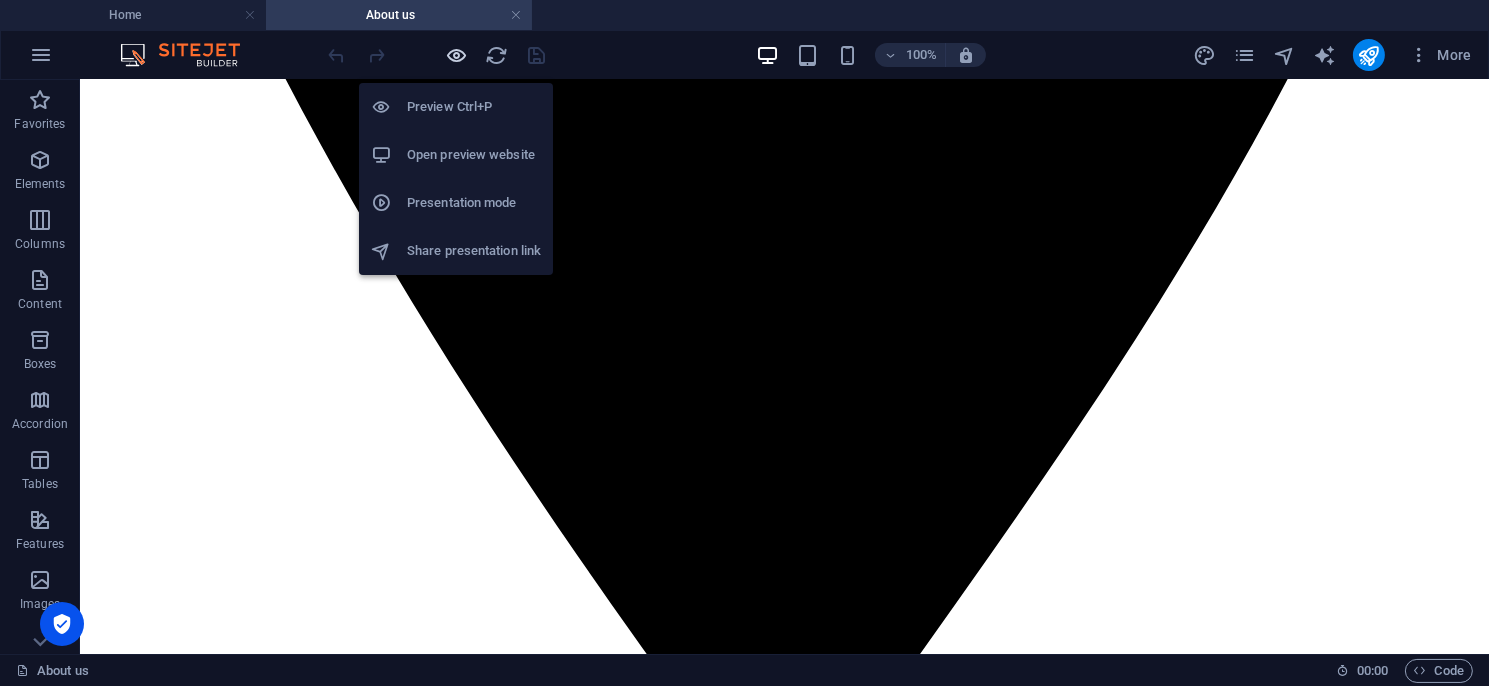 click at bounding box center (457, 55) 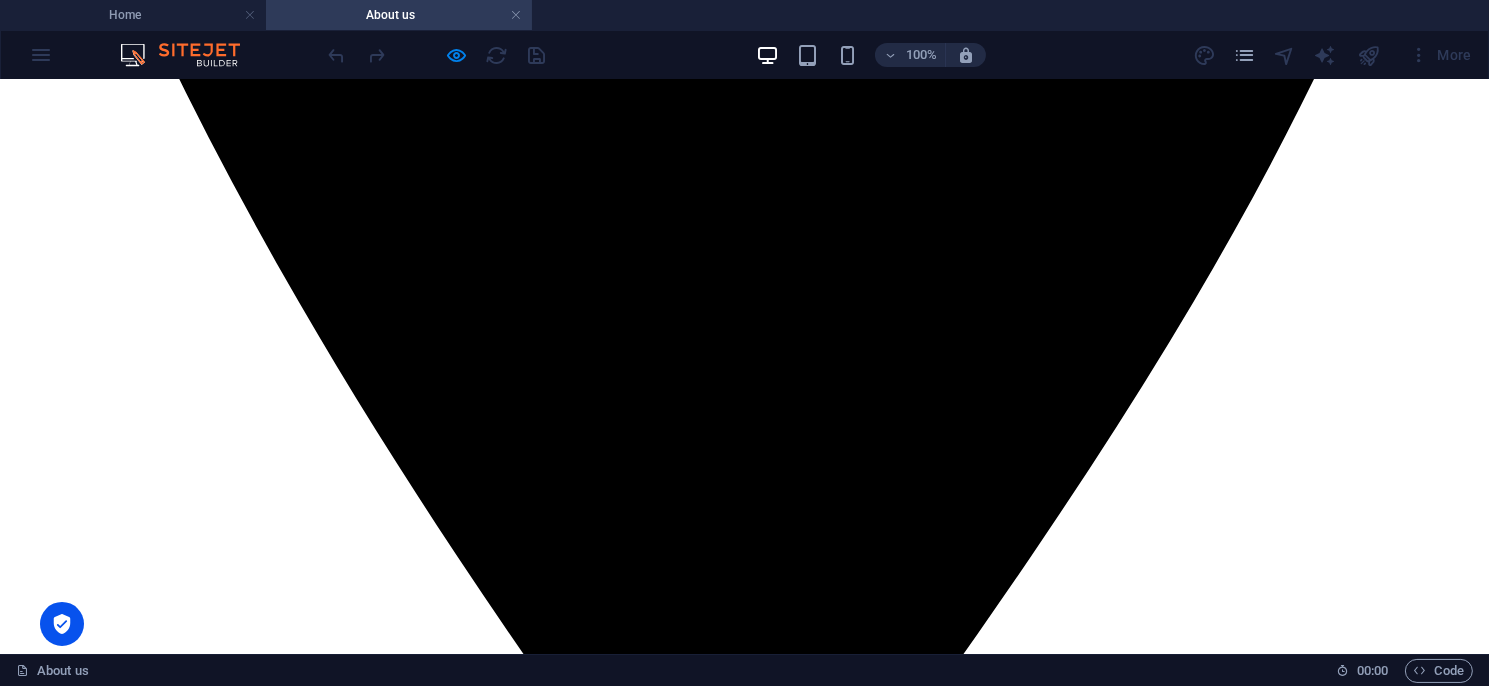 click on "產品項目" at bounding box center [80, 3699] 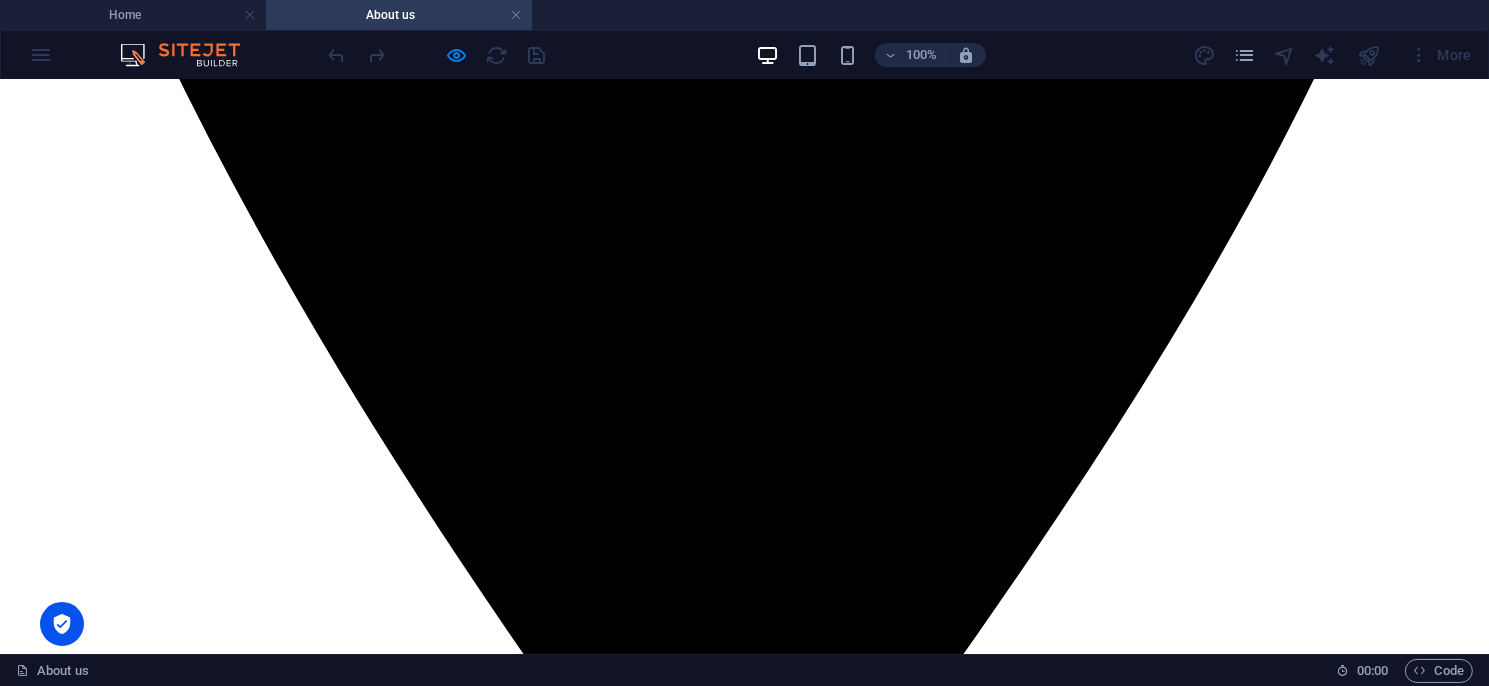 scroll, scrollTop: 0, scrollLeft: 0, axis: both 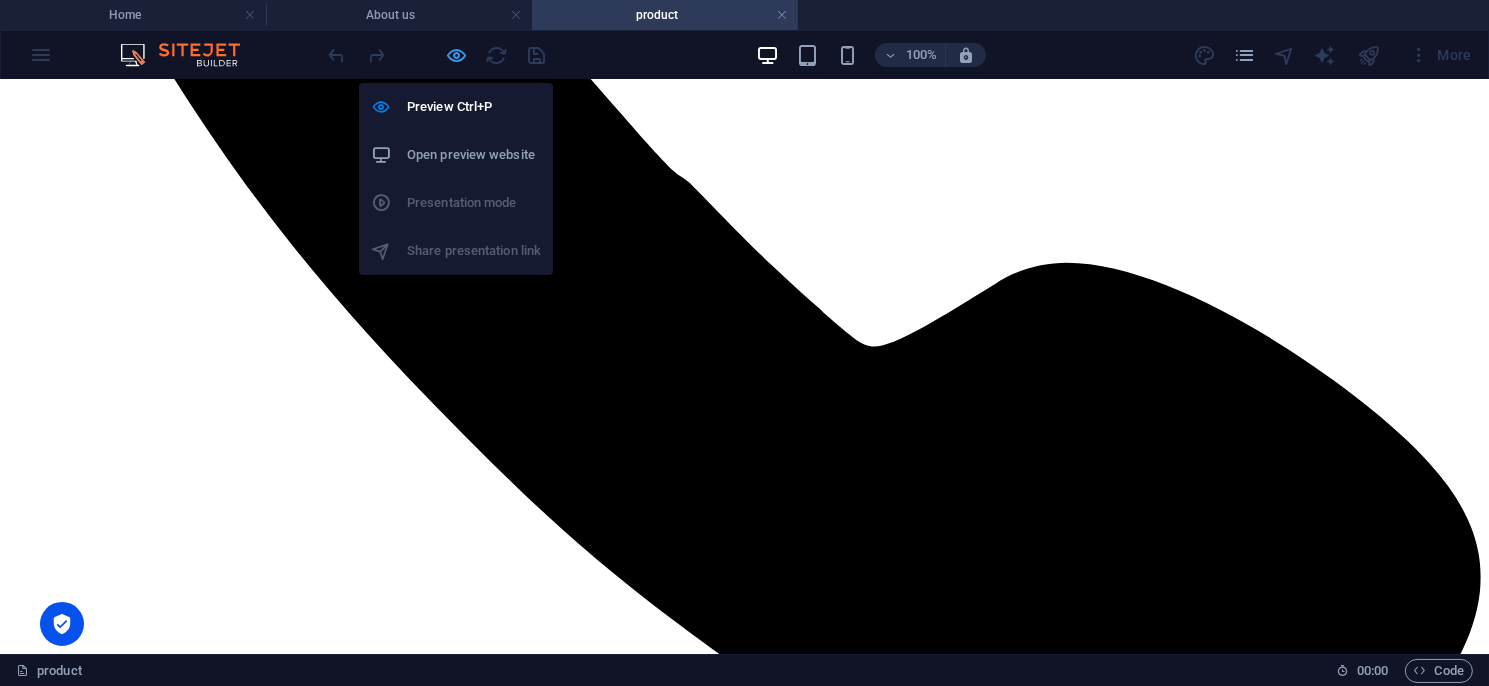 click at bounding box center (457, 55) 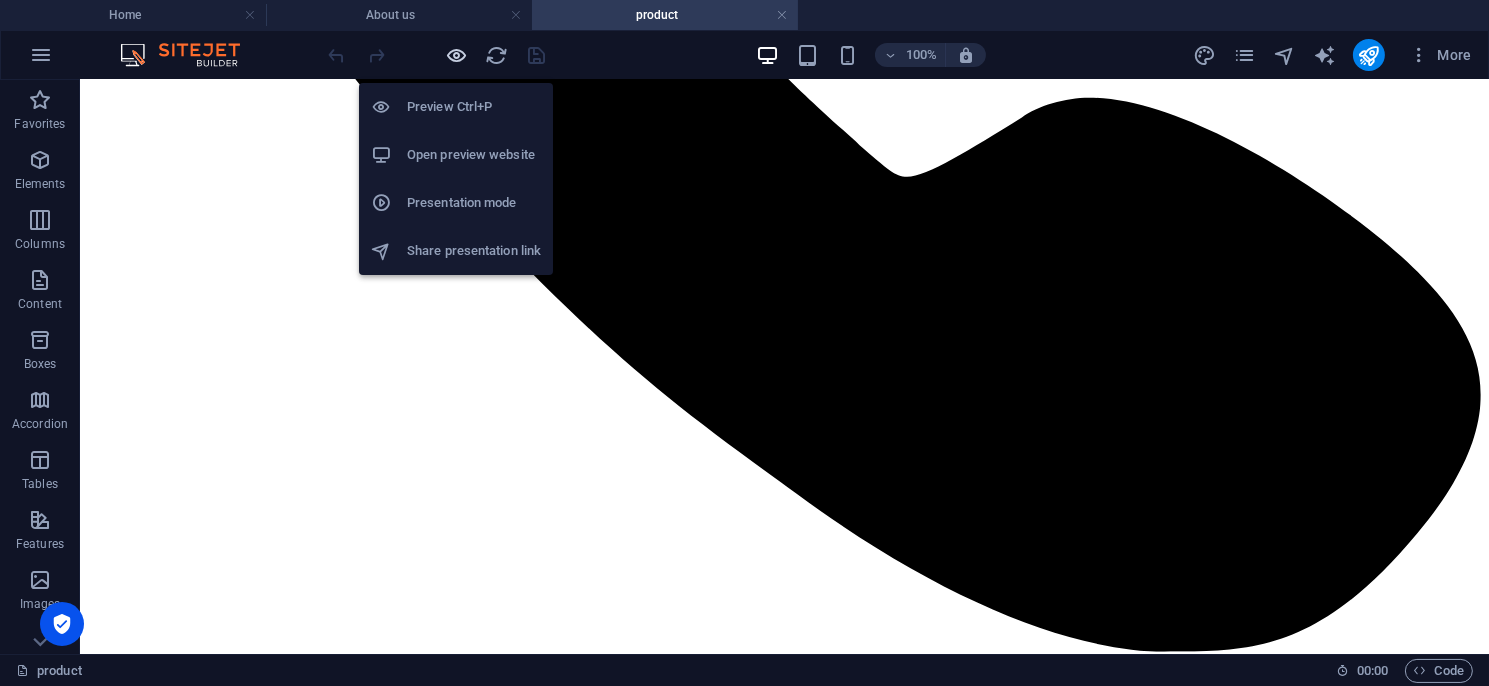 click at bounding box center [457, 55] 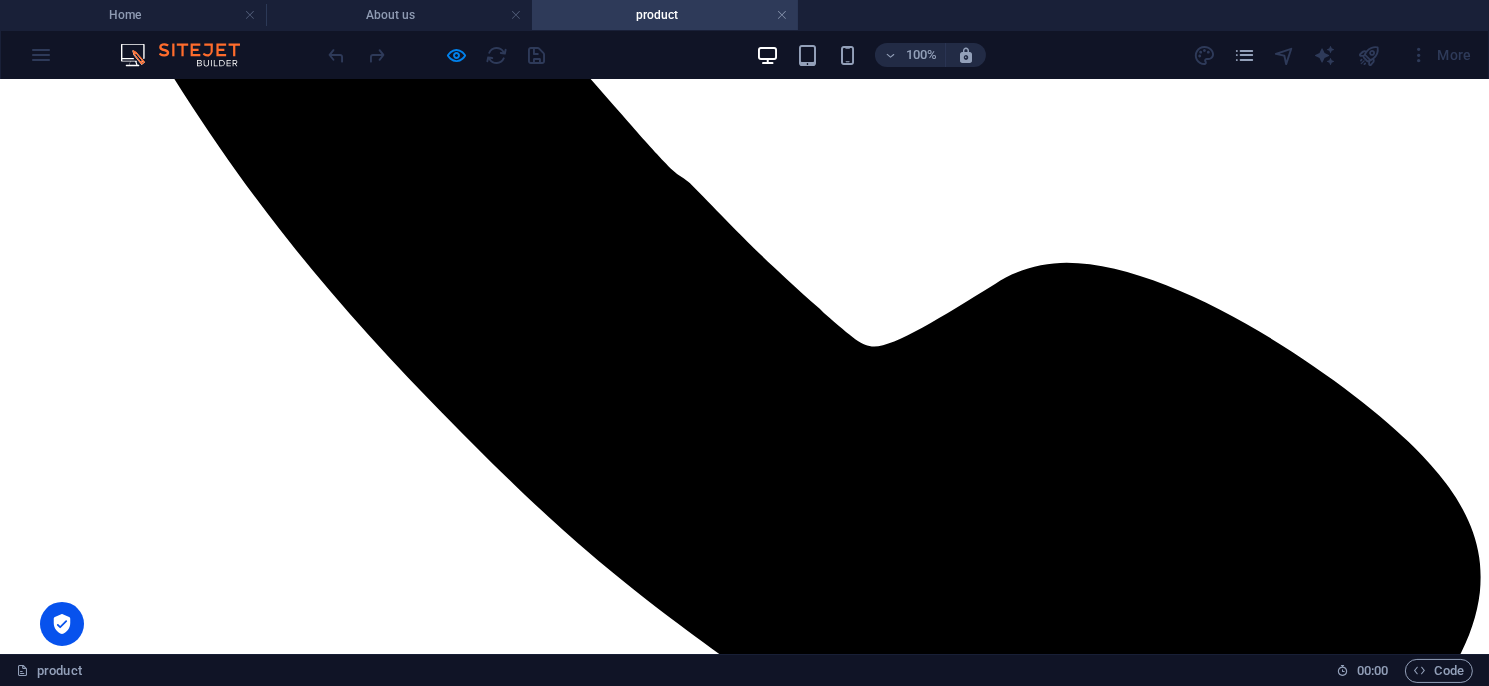 click on "解決方案與實績" at bounding box center [104, 2126] 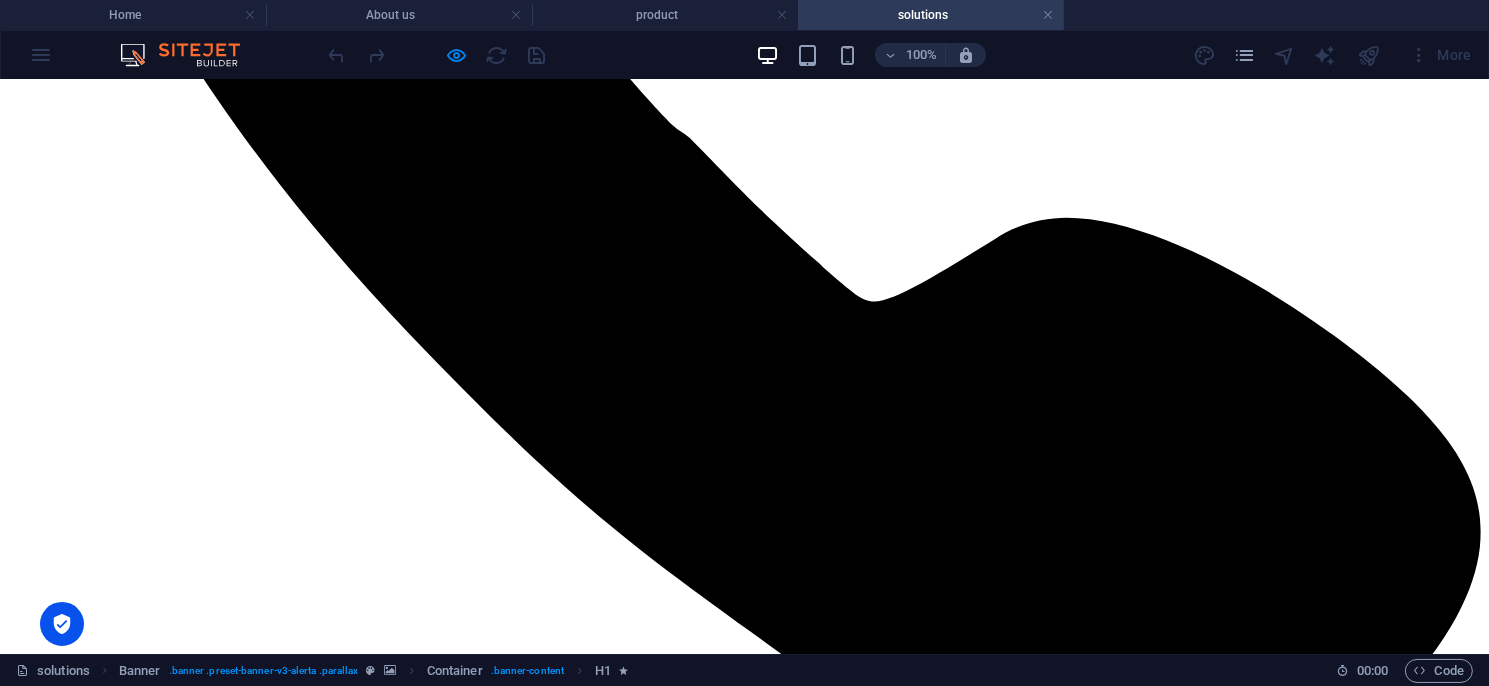 scroll, scrollTop: 2816, scrollLeft: 0, axis: vertical 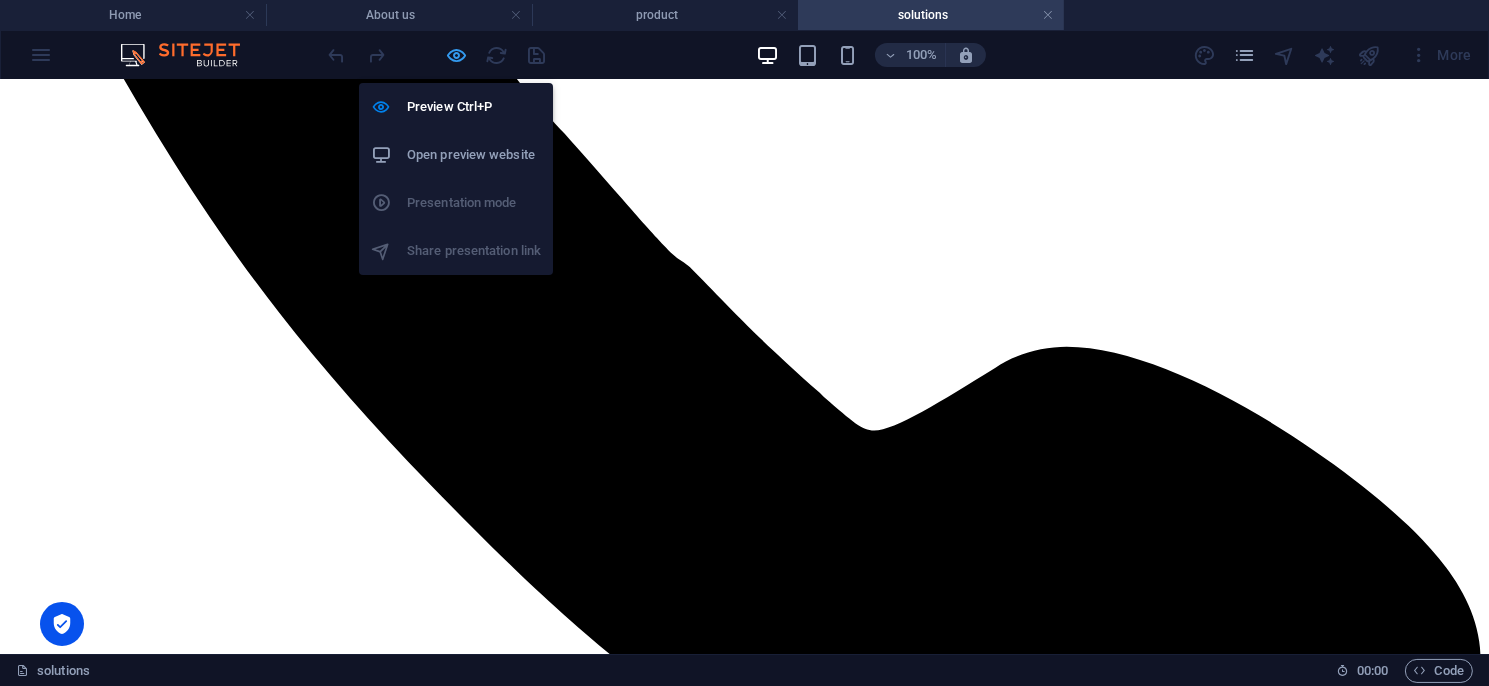 click at bounding box center [457, 55] 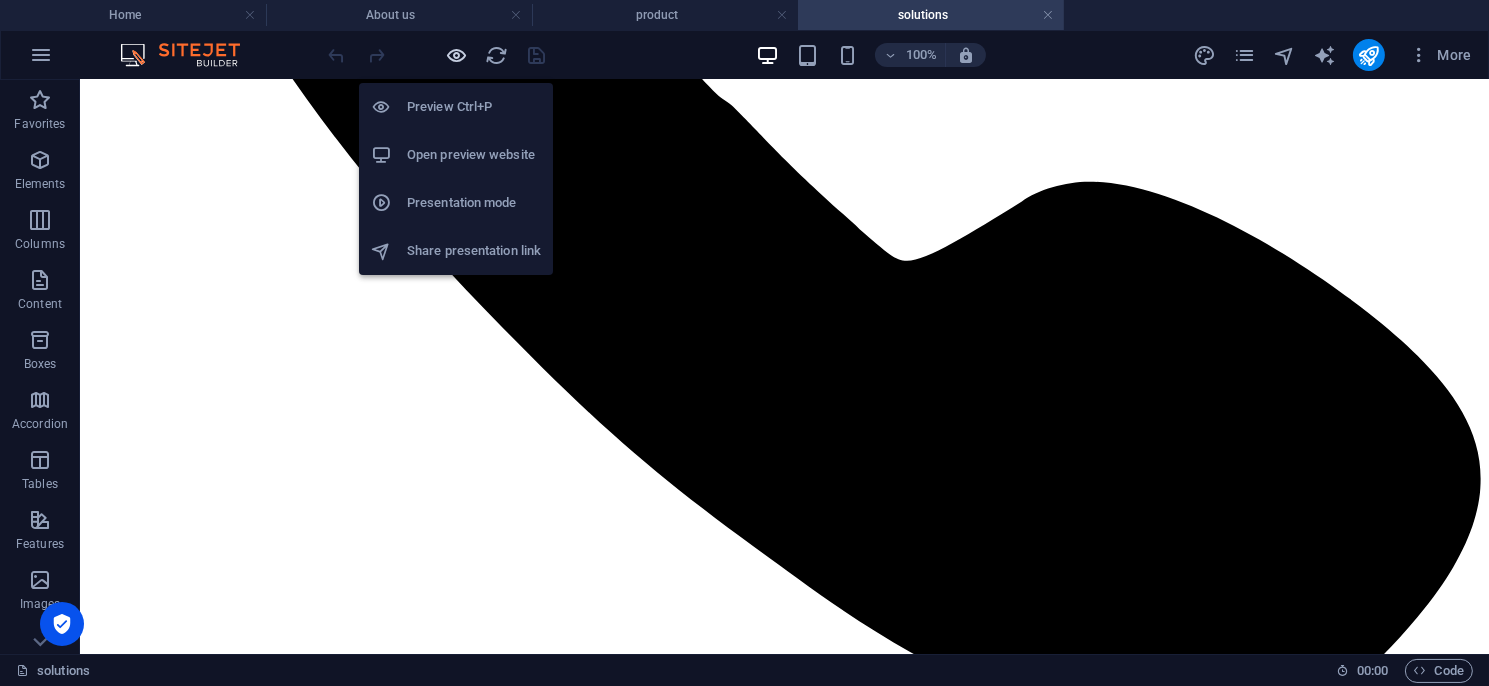 click at bounding box center [457, 55] 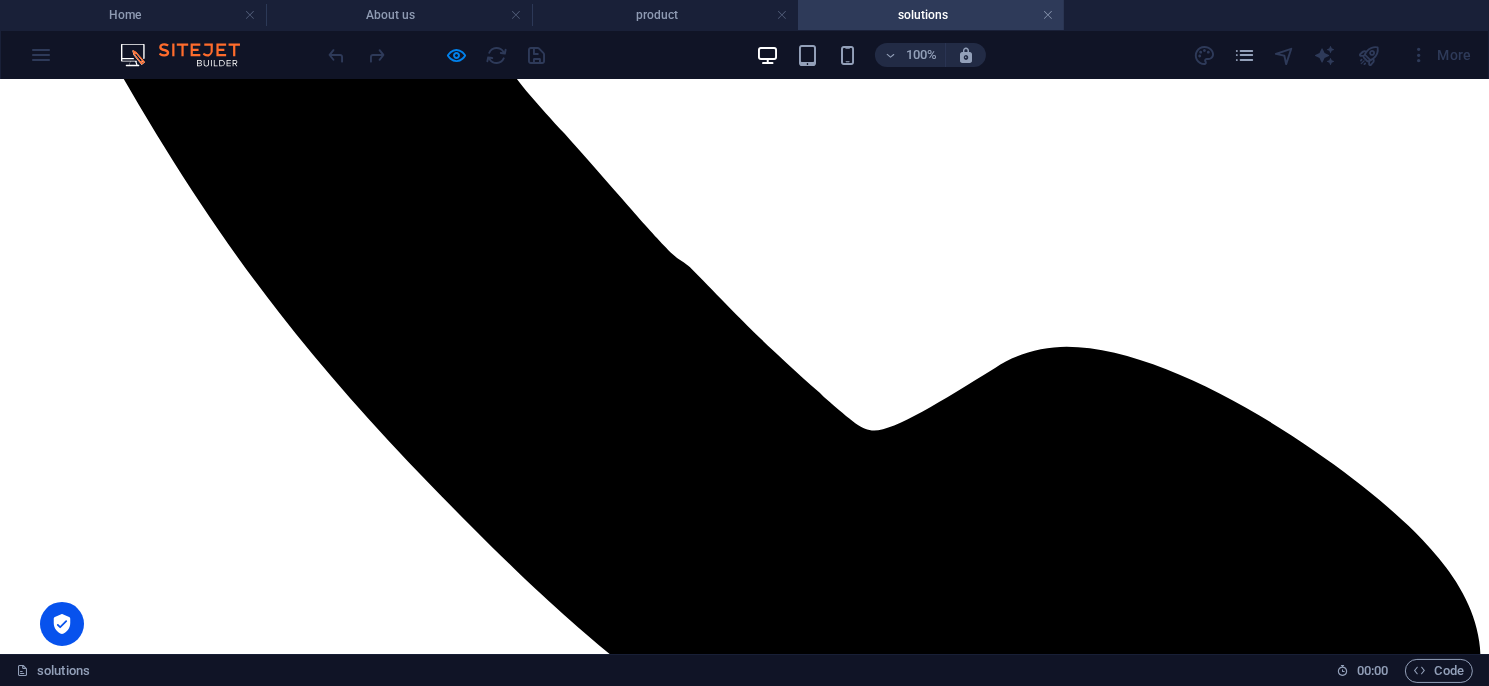 click on "支援與文件下載" at bounding box center [104, 2231] 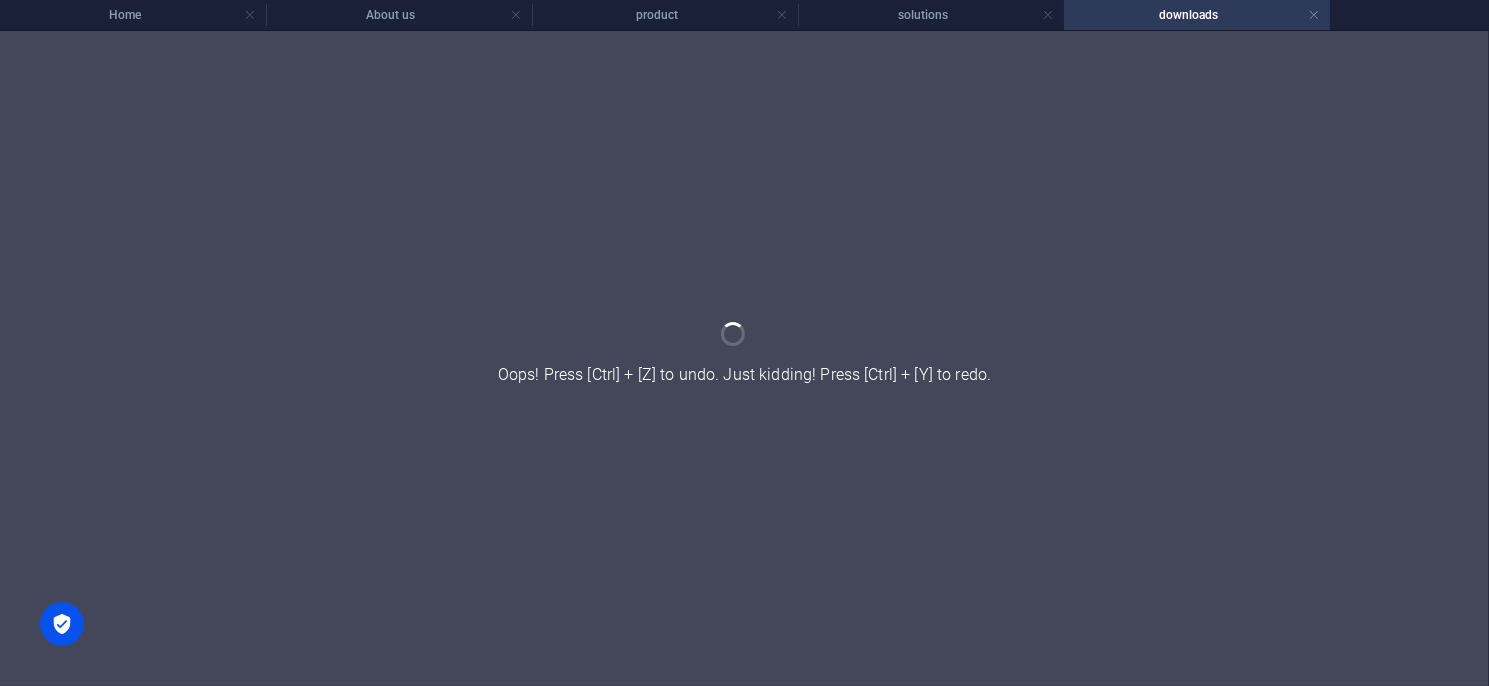 scroll, scrollTop: 0, scrollLeft: 0, axis: both 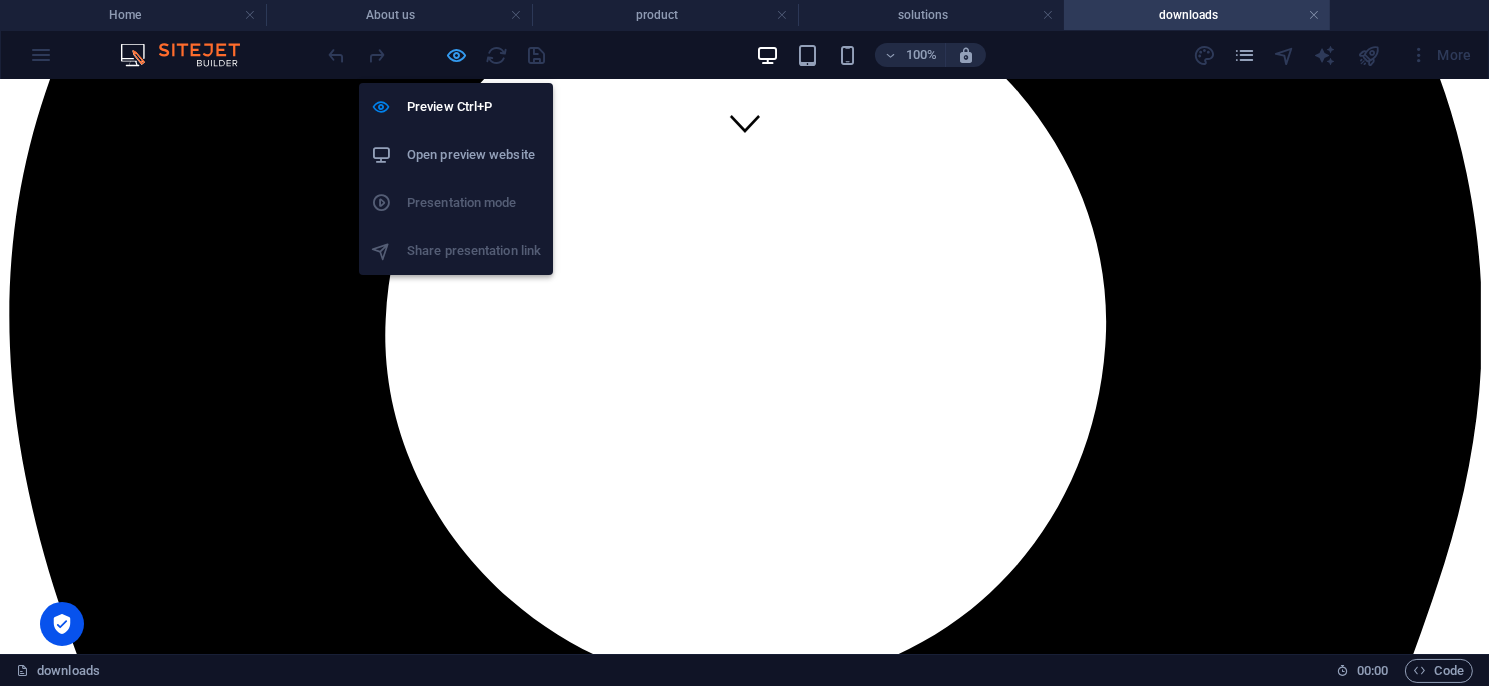 click at bounding box center (457, 55) 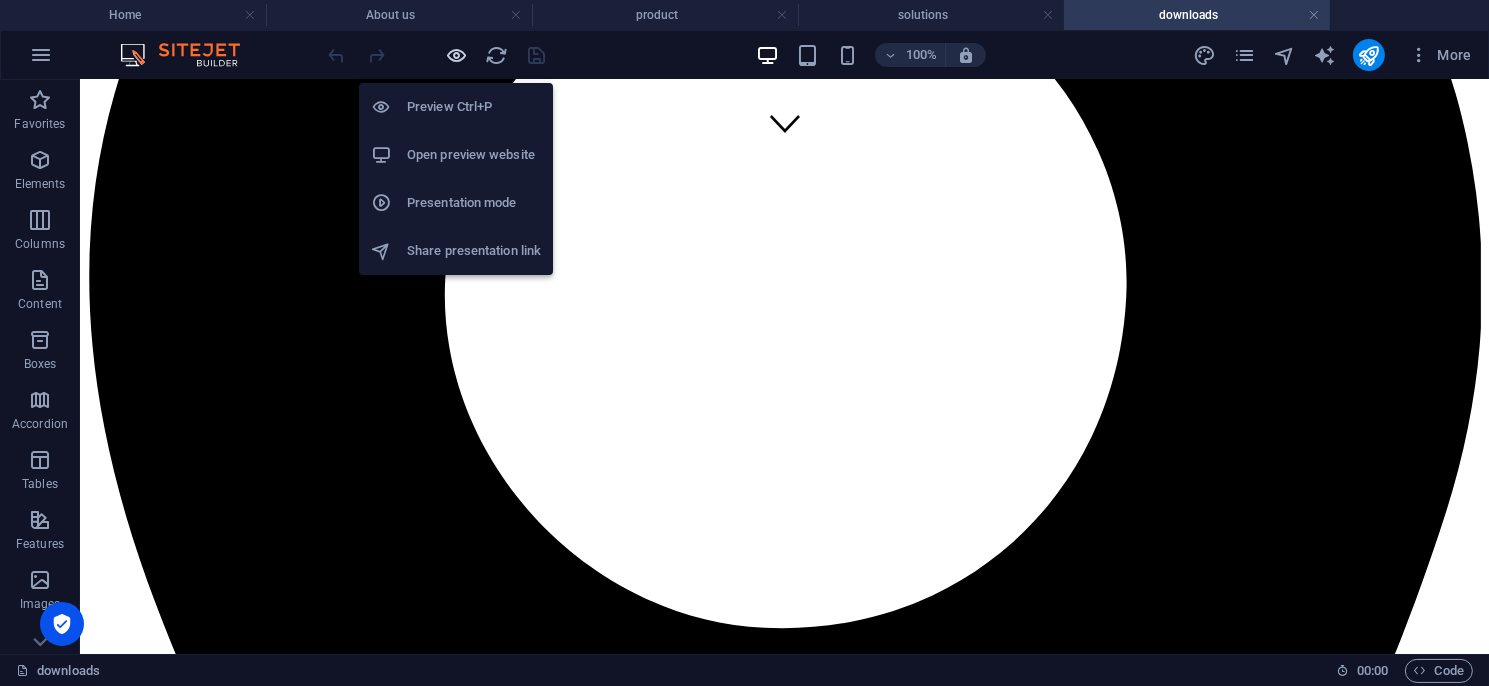 click at bounding box center [457, 55] 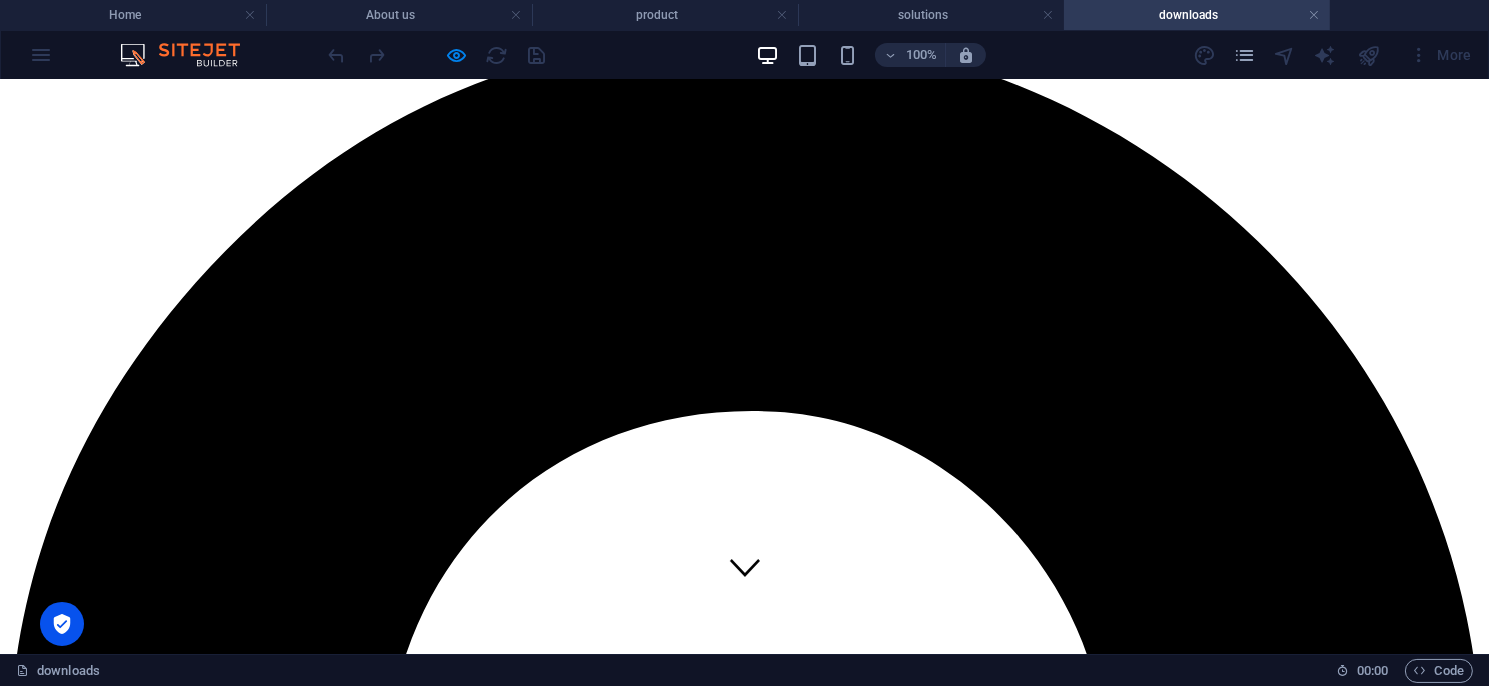 scroll, scrollTop: 0, scrollLeft: 0, axis: both 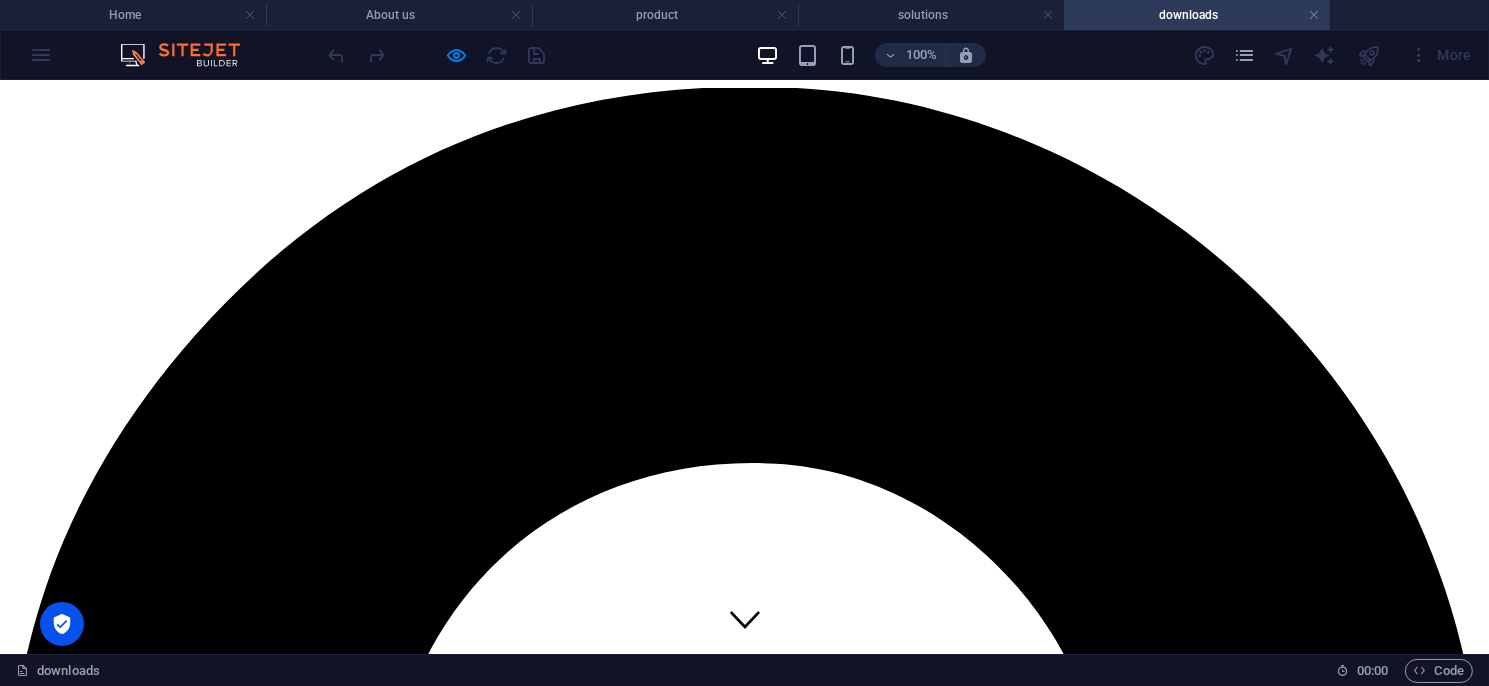 click on "相關連結" at bounding box center [80, 5065] 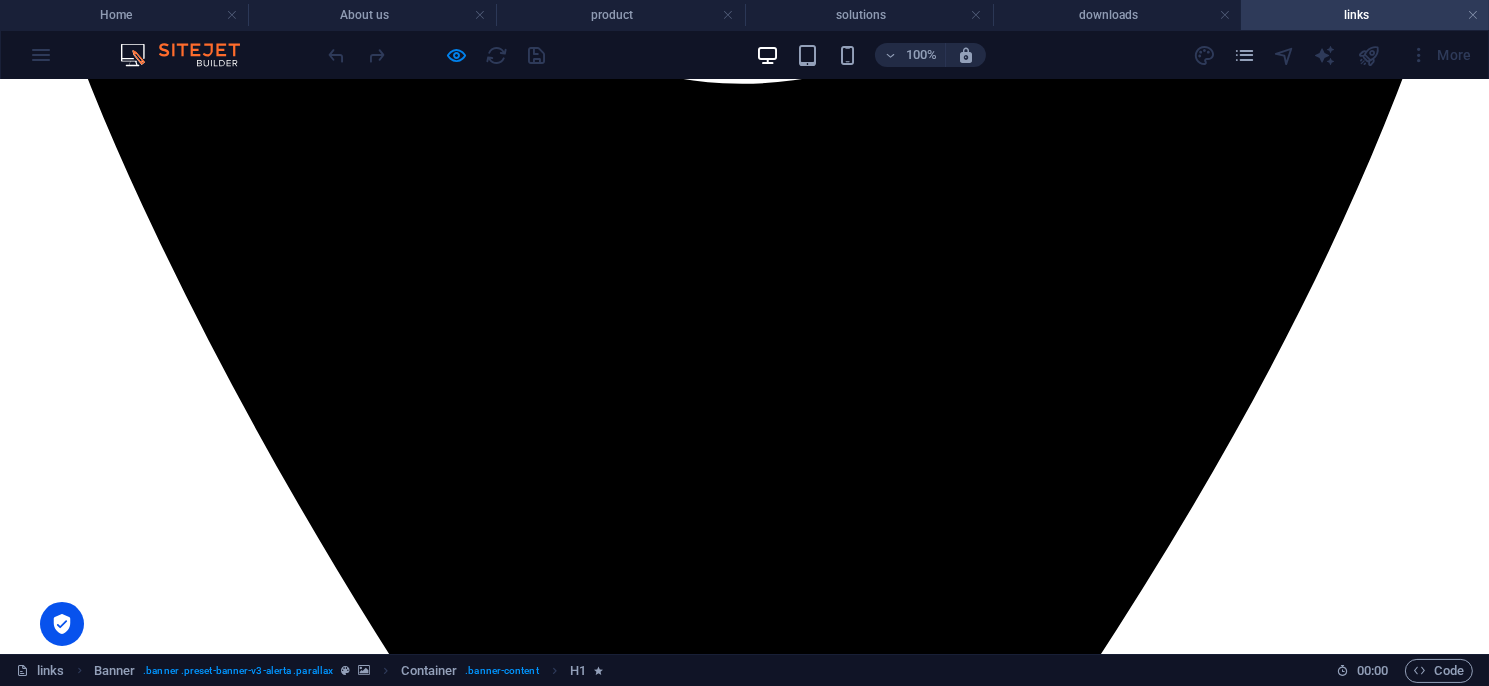 scroll, scrollTop: 1500, scrollLeft: 0, axis: vertical 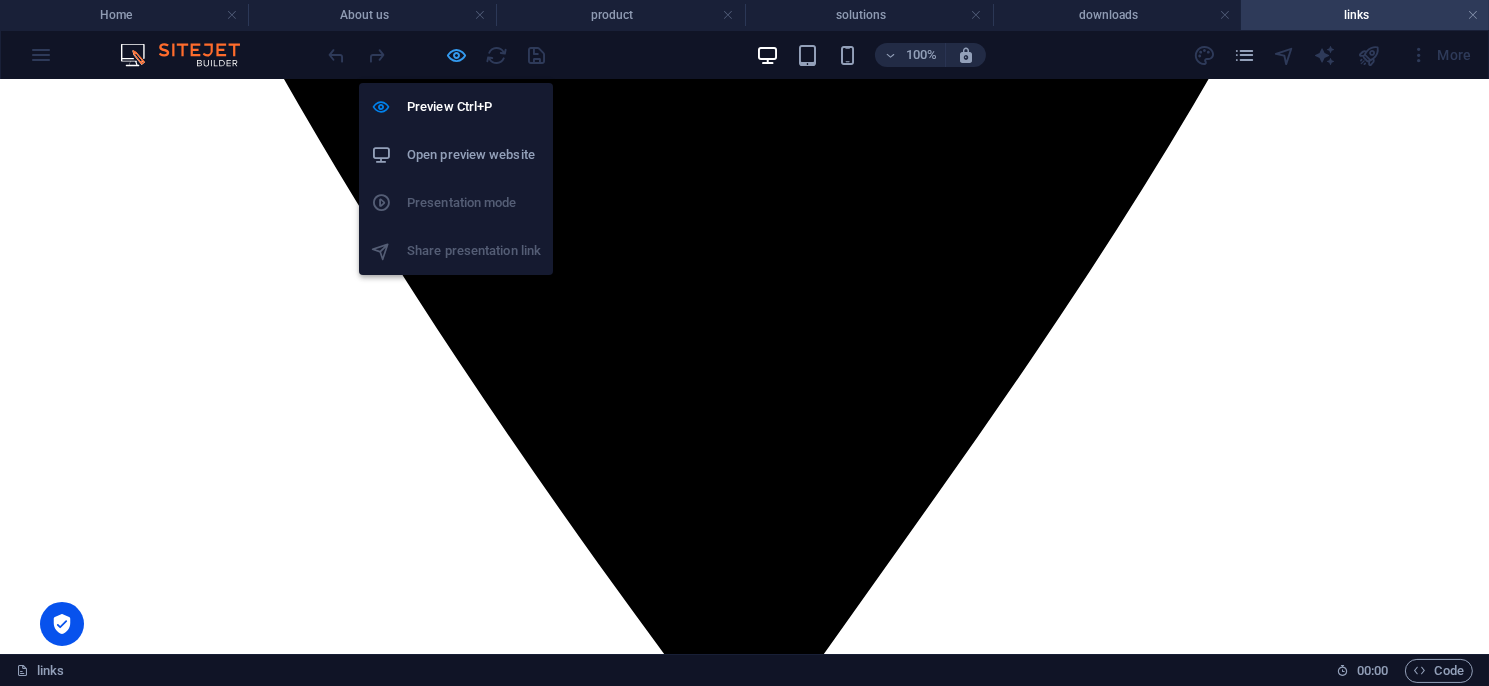 click at bounding box center (457, 55) 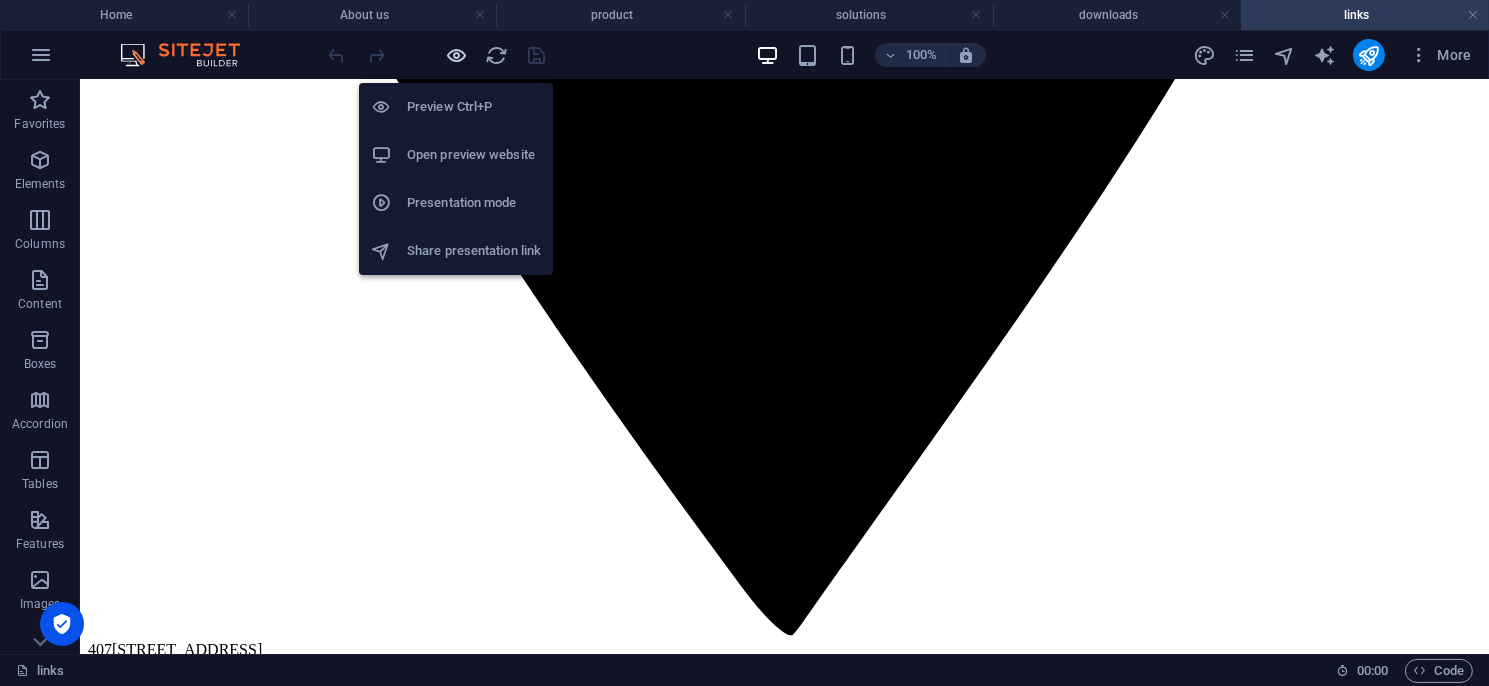 click at bounding box center (457, 55) 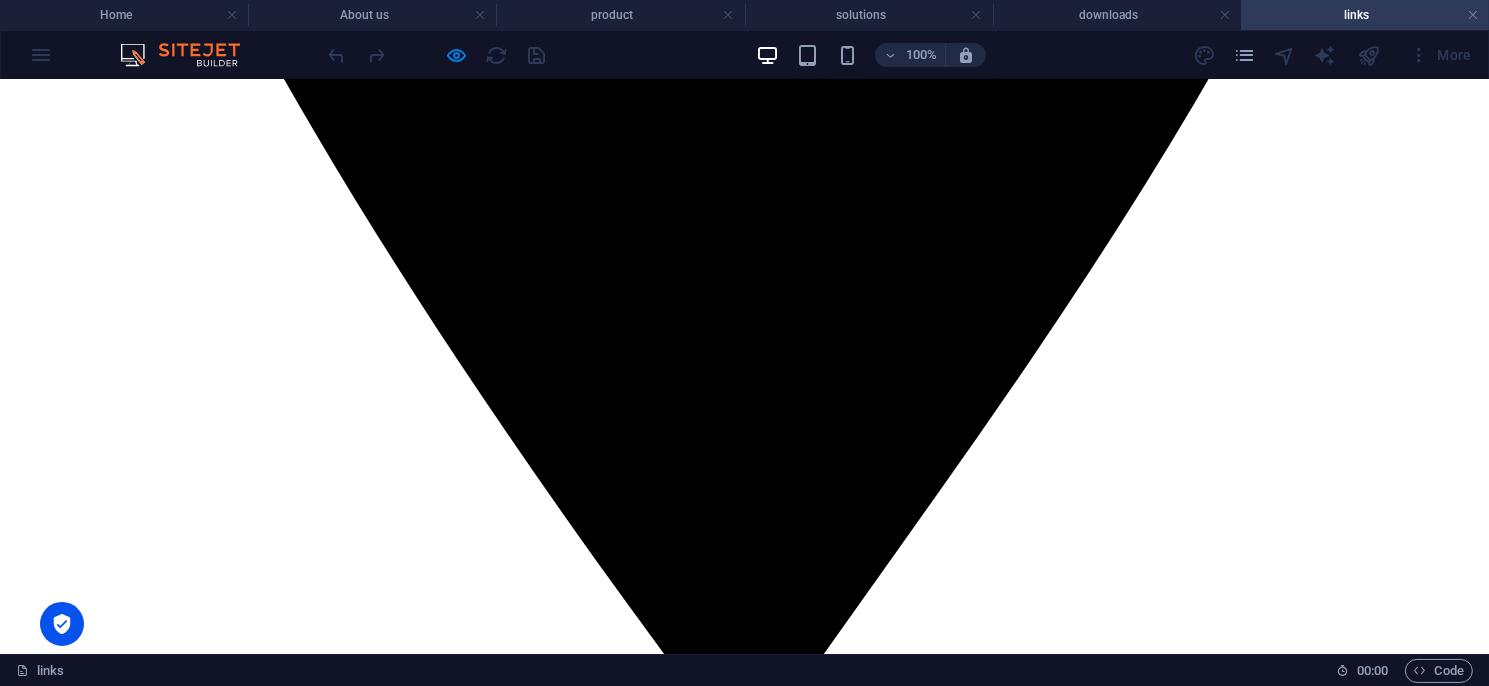 click on "聯絡我們" at bounding box center [80, 3586] 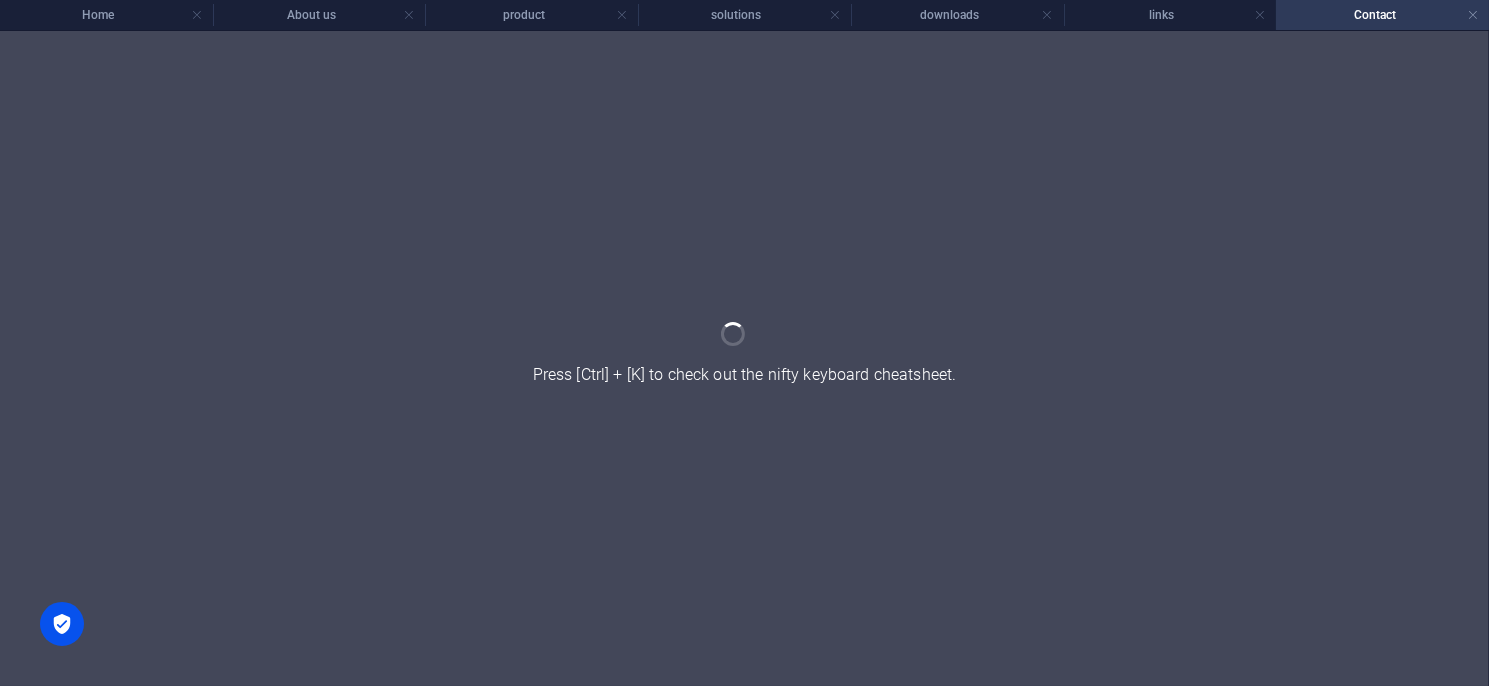 scroll, scrollTop: 0, scrollLeft: 0, axis: both 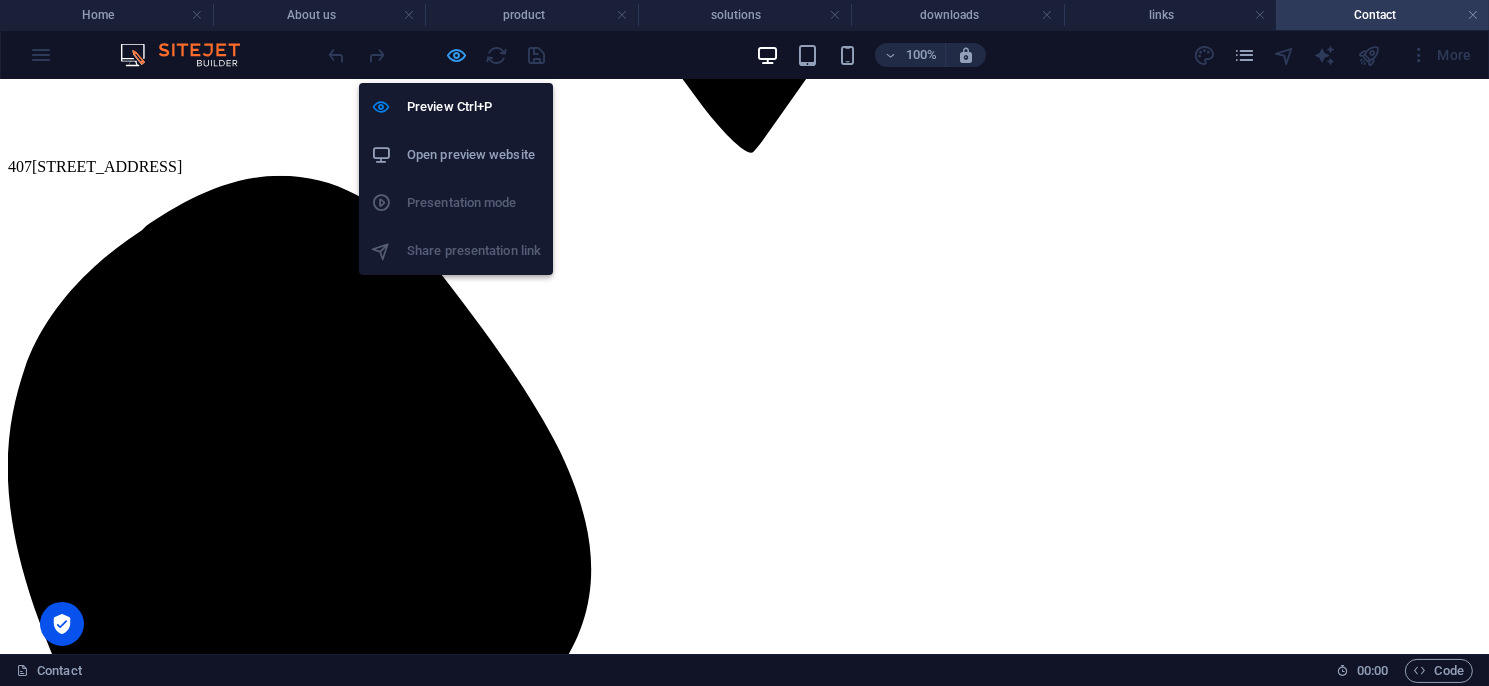 drag, startPoint x: 458, startPoint y: 46, endPoint x: 657, endPoint y: 276, distance: 304.13977 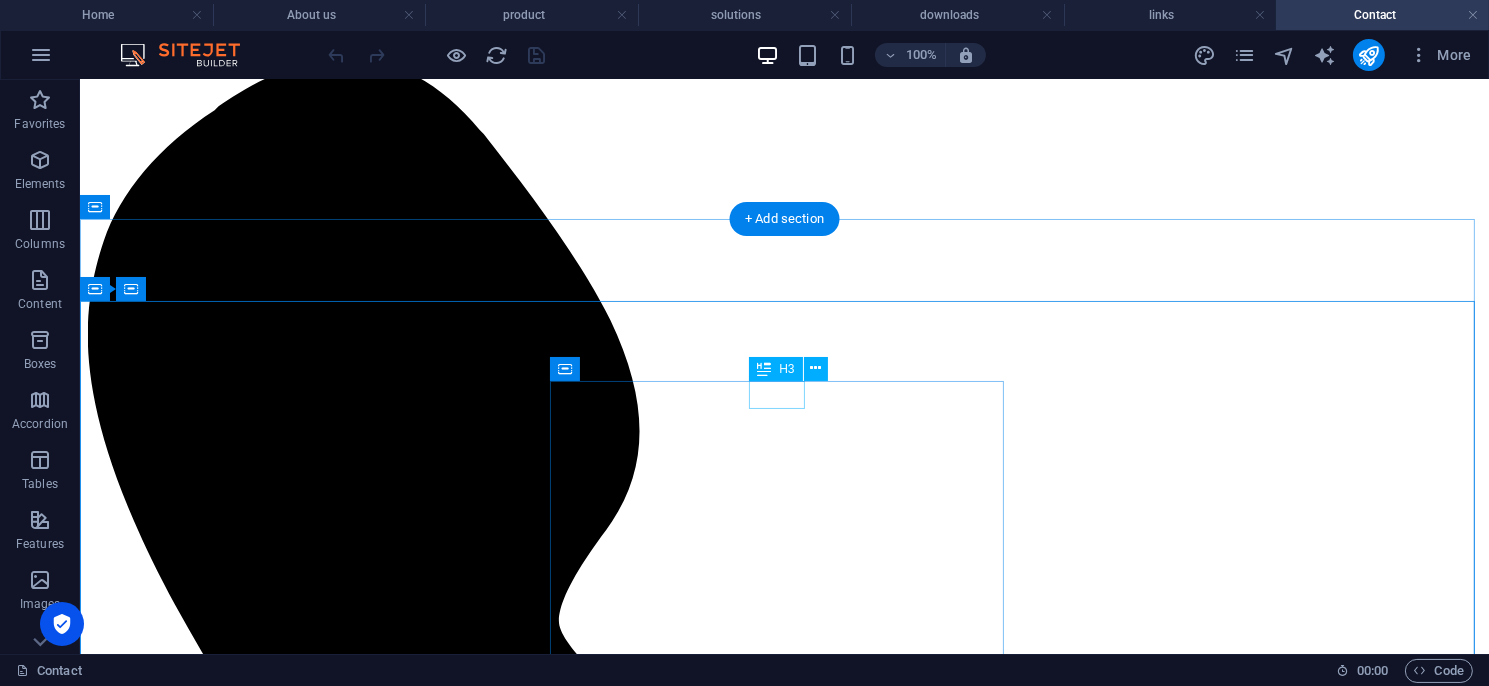 click on "接觸" at bounding box center [783, 5920] 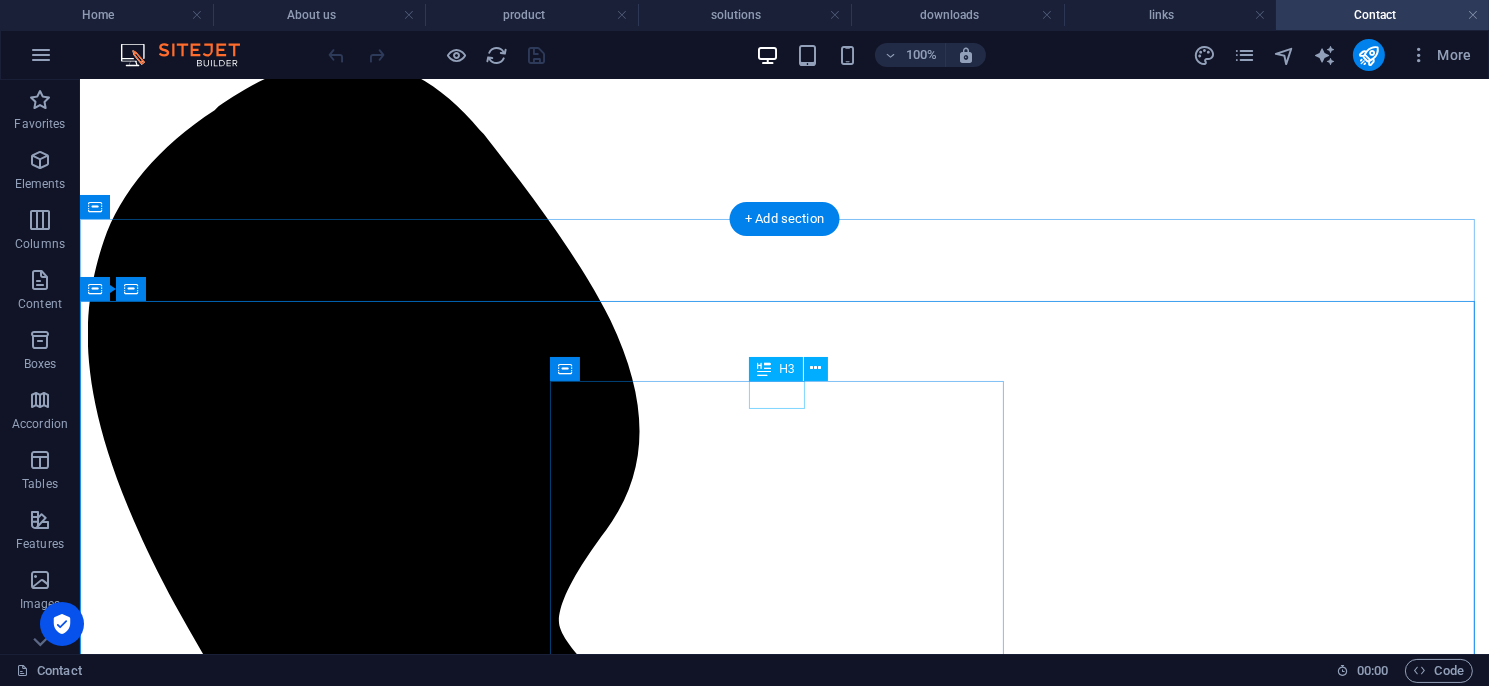 click on "接觸" at bounding box center (783, 5920) 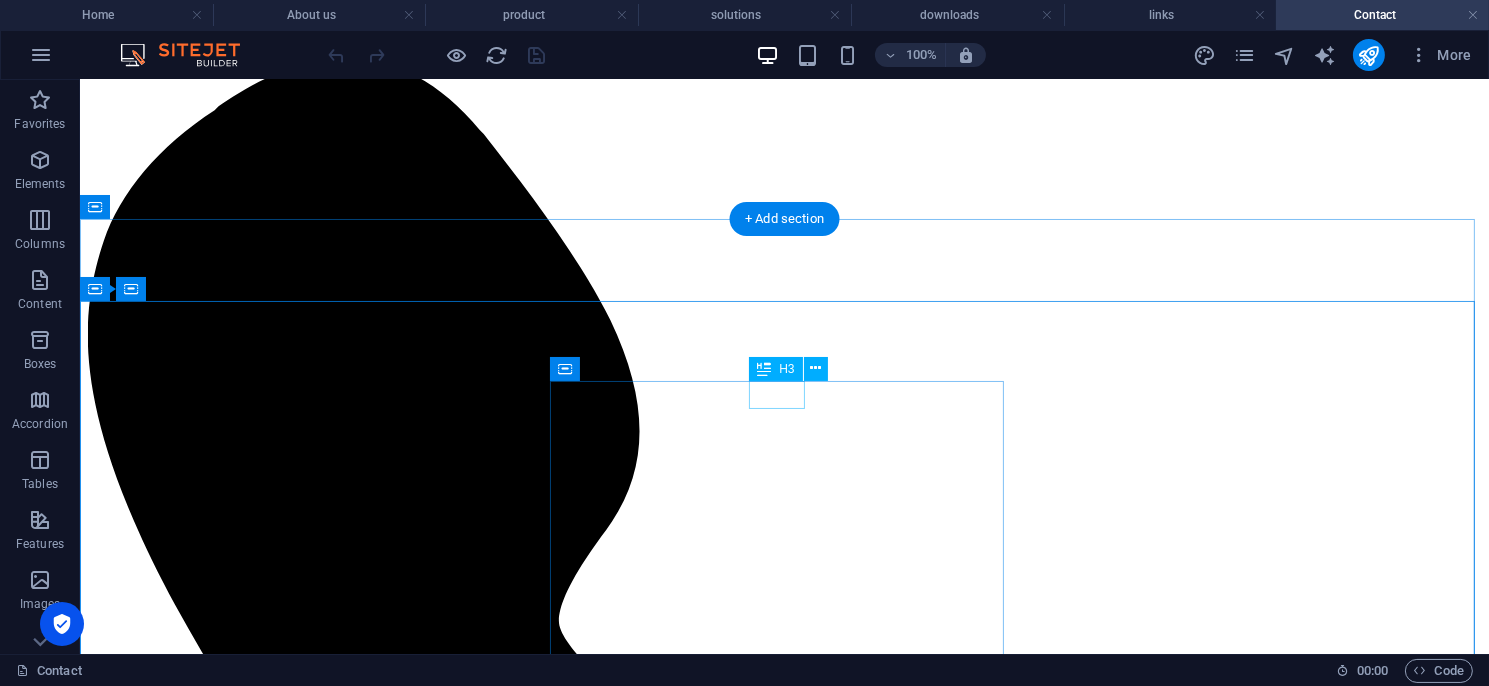 scroll, scrollTop: 2133, scrollLeft: 0, axis: vertical 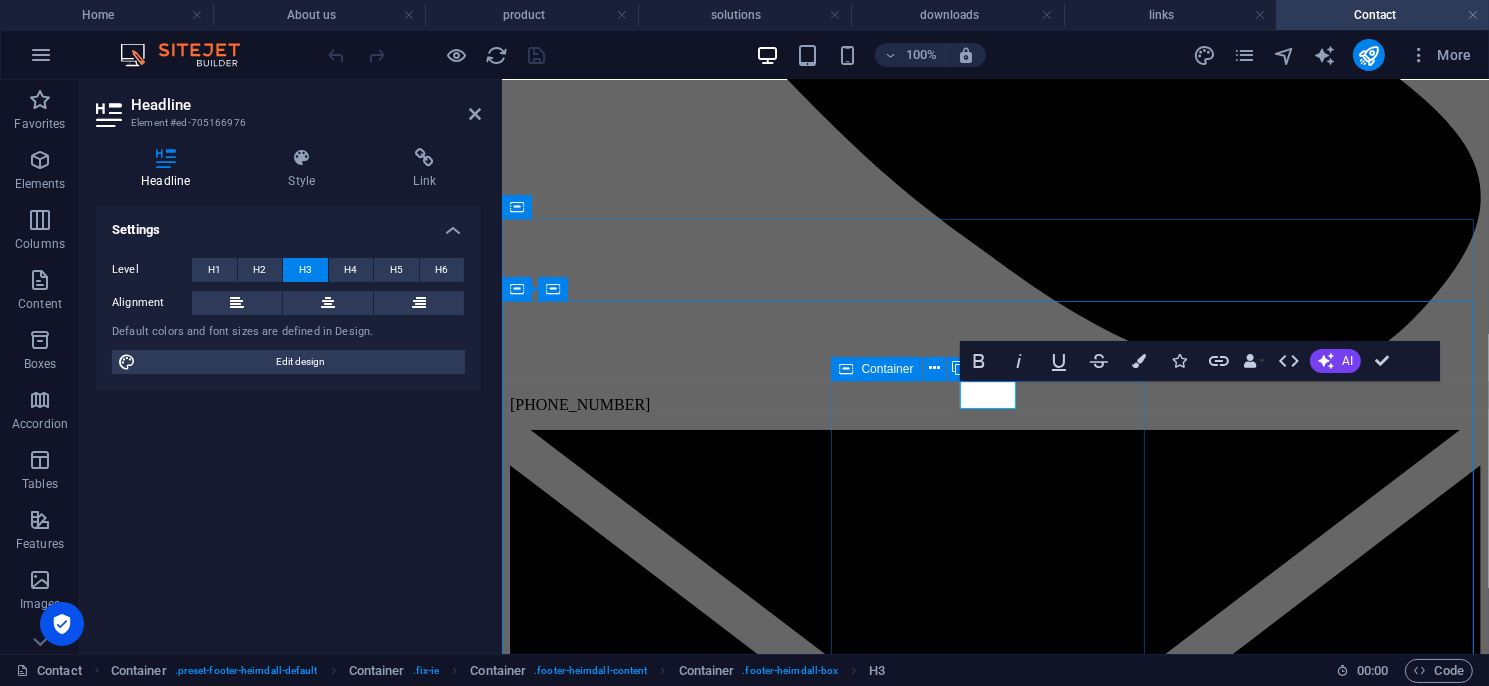 click on "接觸 407[STREET_ADDRESS] 電話：[PHONE_NUMBER] 業務諮詢 [GEOGRAPHIC_DATA]：陳先生 [PHONE_NUMBER] [GEOGRAPHIC_DATA]：許先生 [PHONE_NUMBER] 售服諮詢：陳先生 [PHONE_NUMBER] 信箱： [EMAIL_ADDRESS][DOMAIN_NAME]" at bounding box center [995, 4697] 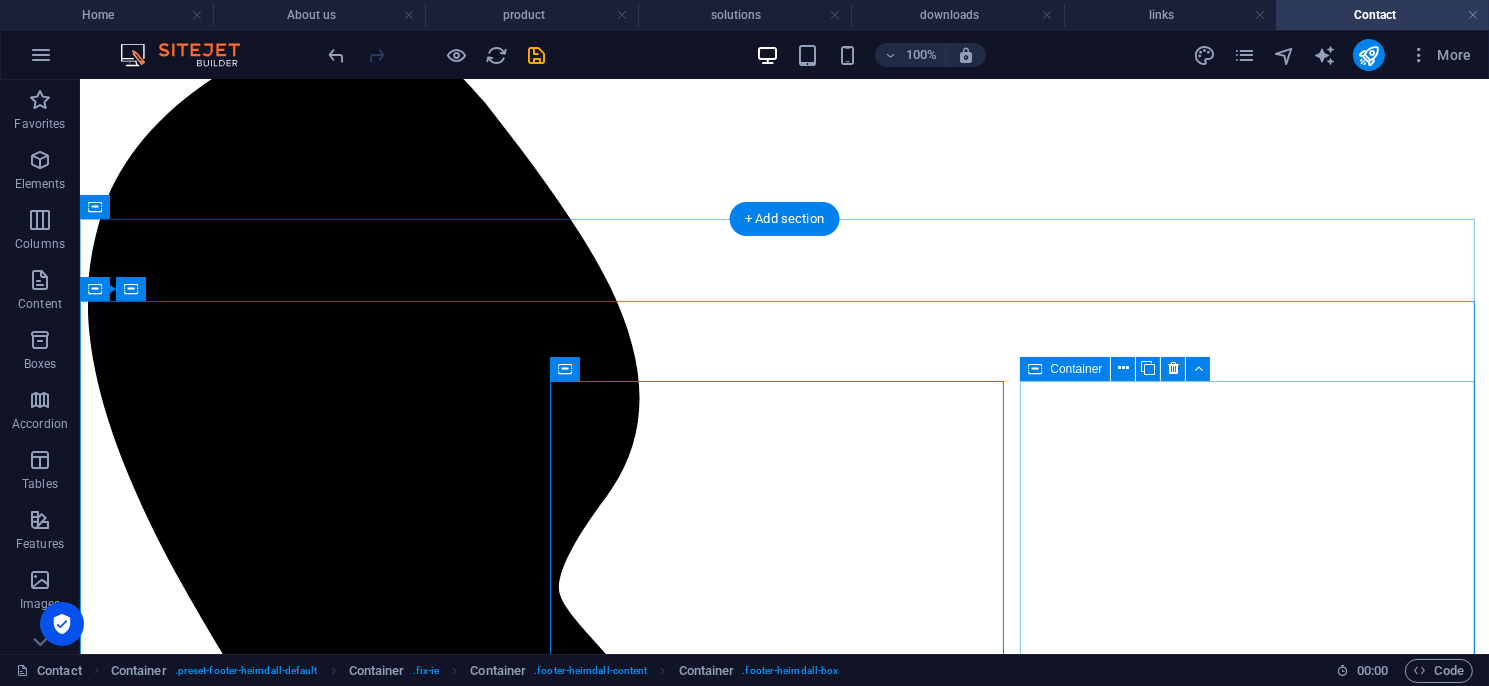 scroll, scrollTop: 2100, scrollLeft: 0, axis: vertical 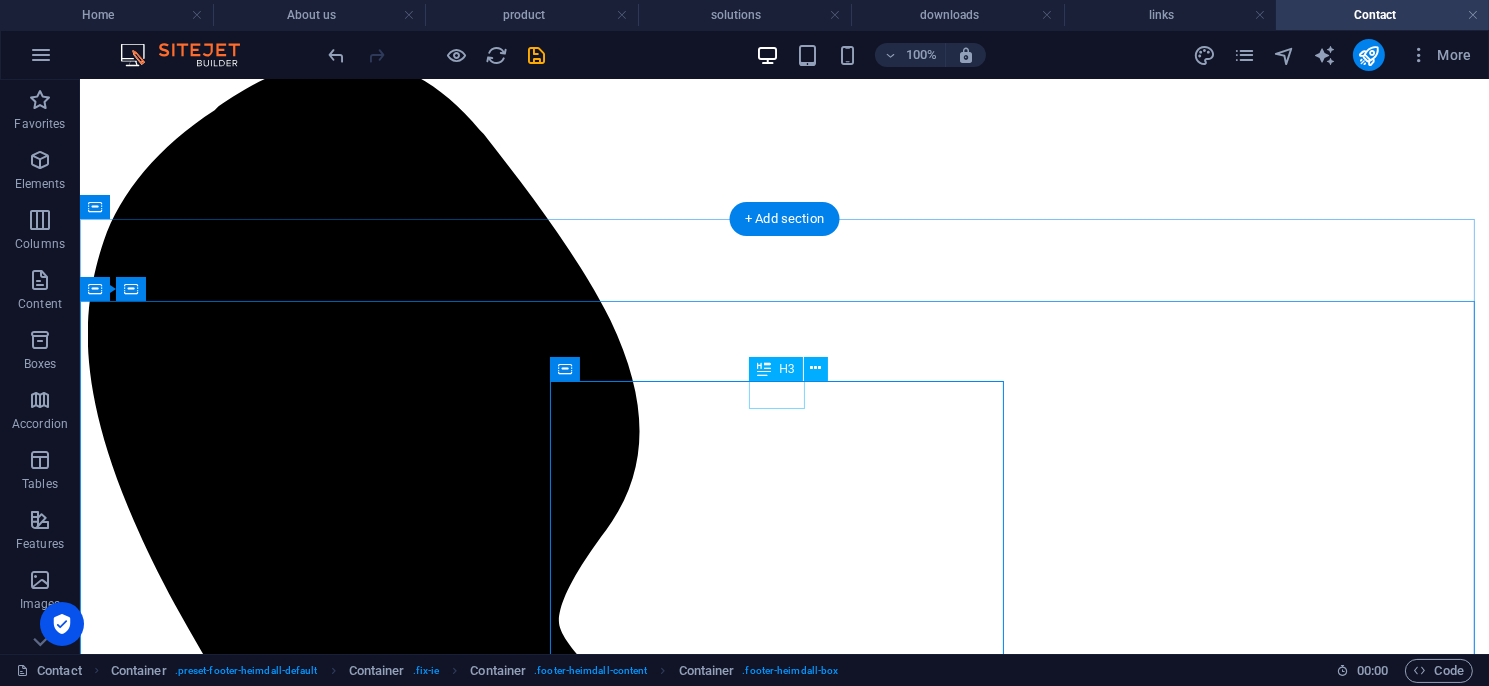 click on "接觸" at bounding box center [783, 5920] 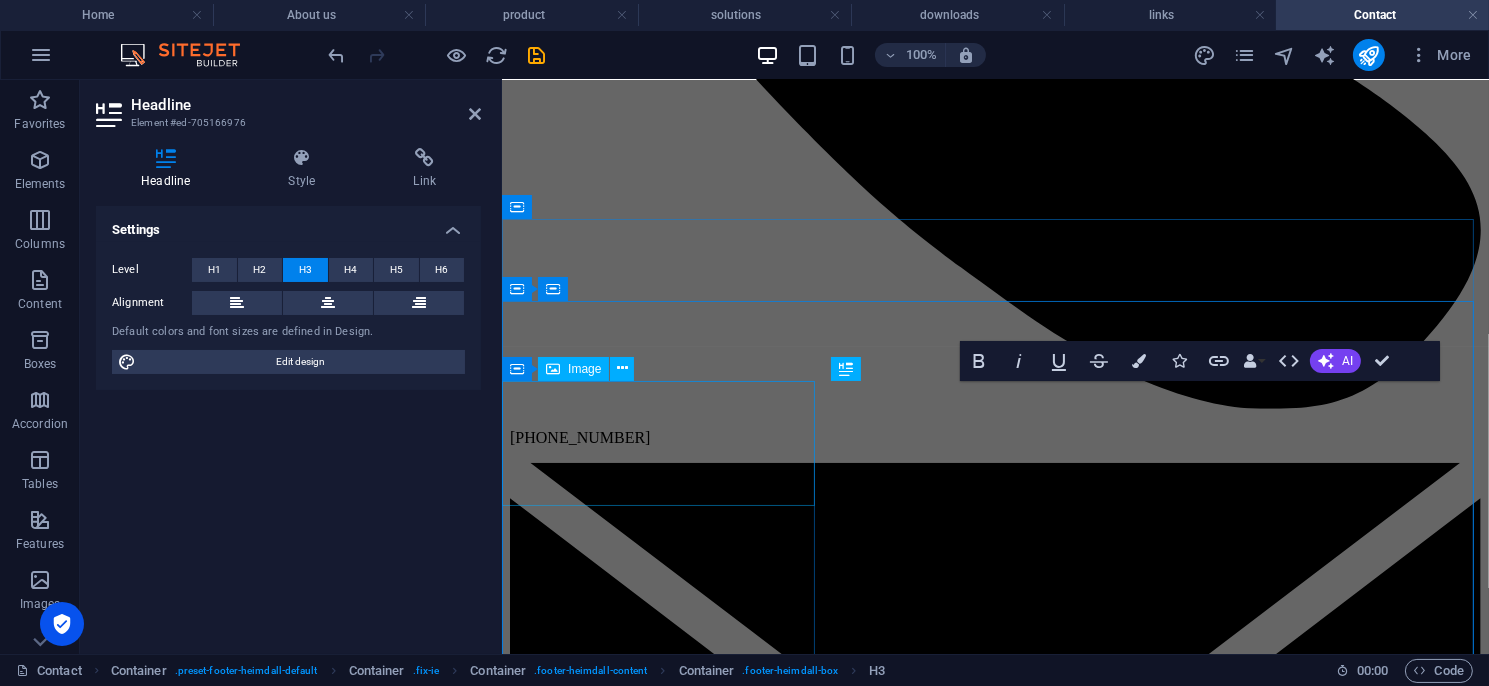 scroll, scrollTop: 2133, scrollLeft: 0, axis: vertical 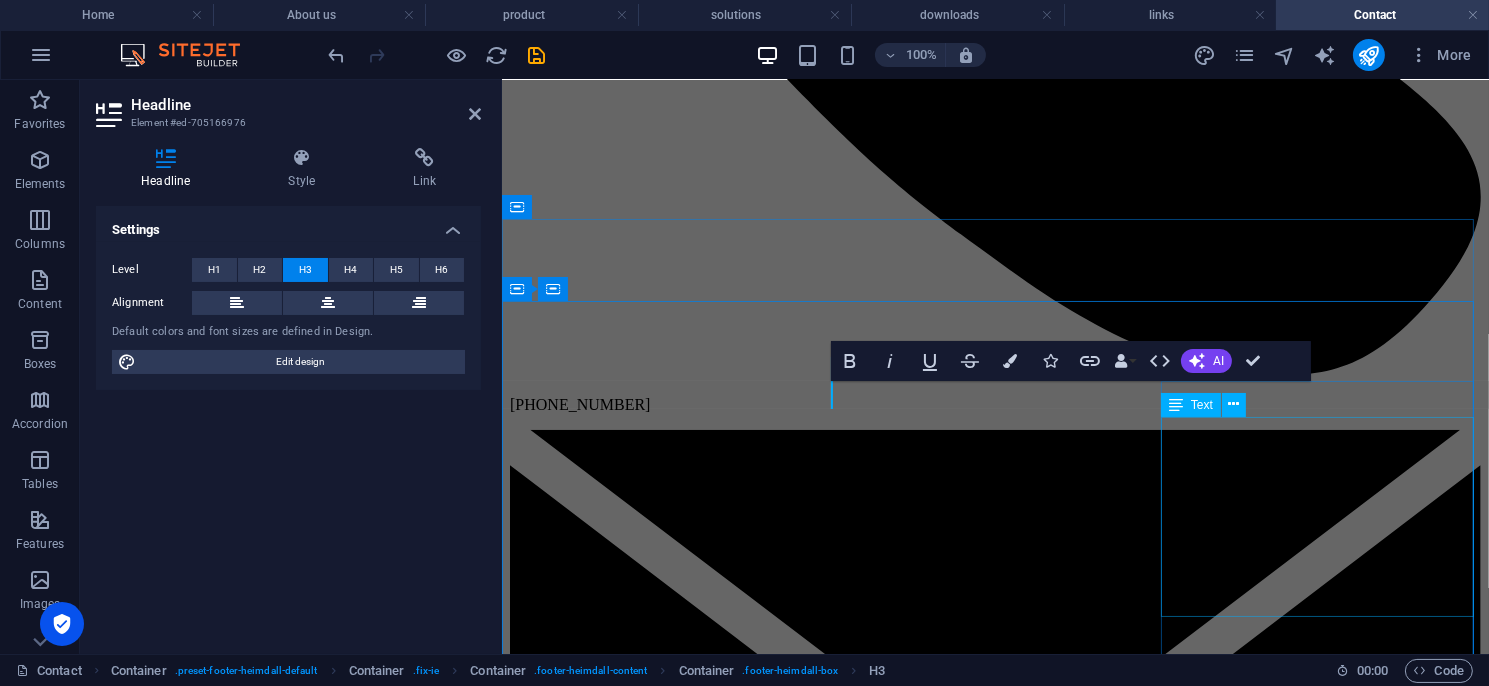 click on "首頁       關於斯邁德       產品項目       解決方案與實績       支援與文件下載       相關連結       聯絡我們" at bounding box center (995, 8402) 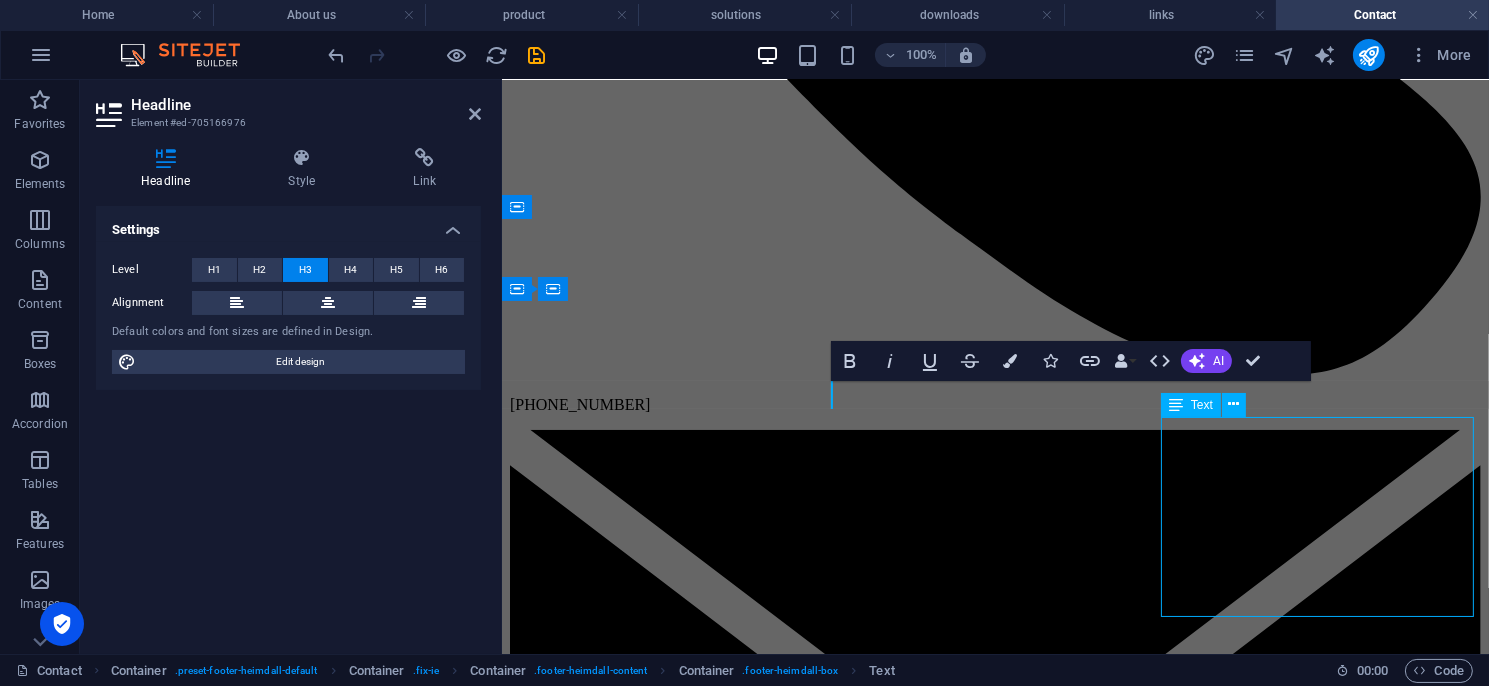 scroll, scrollTop: 2100, scrollLeft: 0, axis: vertical 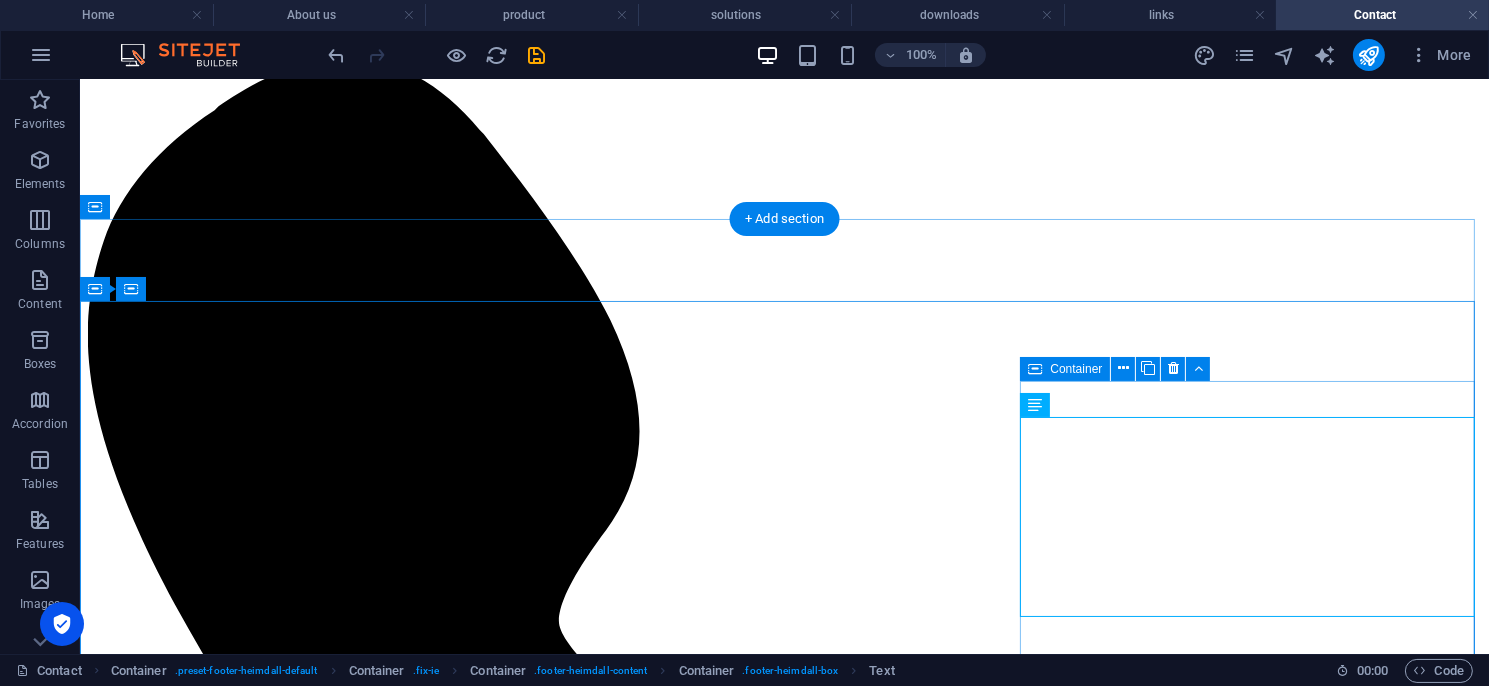 click on "導航       首頁       關於斯邁德       產品項目       解決方案與實績       支援與文件下載       相關連結       聯絡我們" at bounding box center [783, 11156] 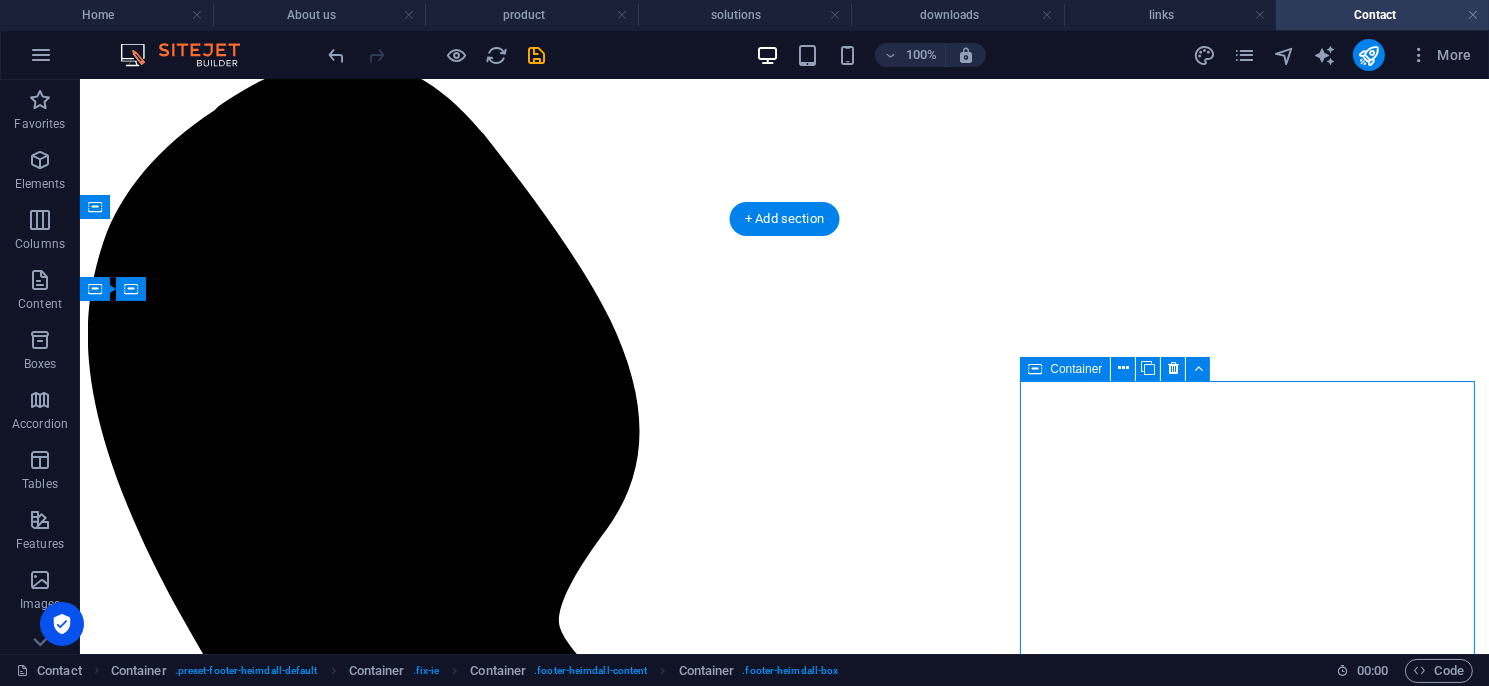 click on "導航       首頁       關於斯邁德       產品項目       解決方案與實績       支援與文件下載       相關連結       聯絡我們" at bounding box center (783, 11156) 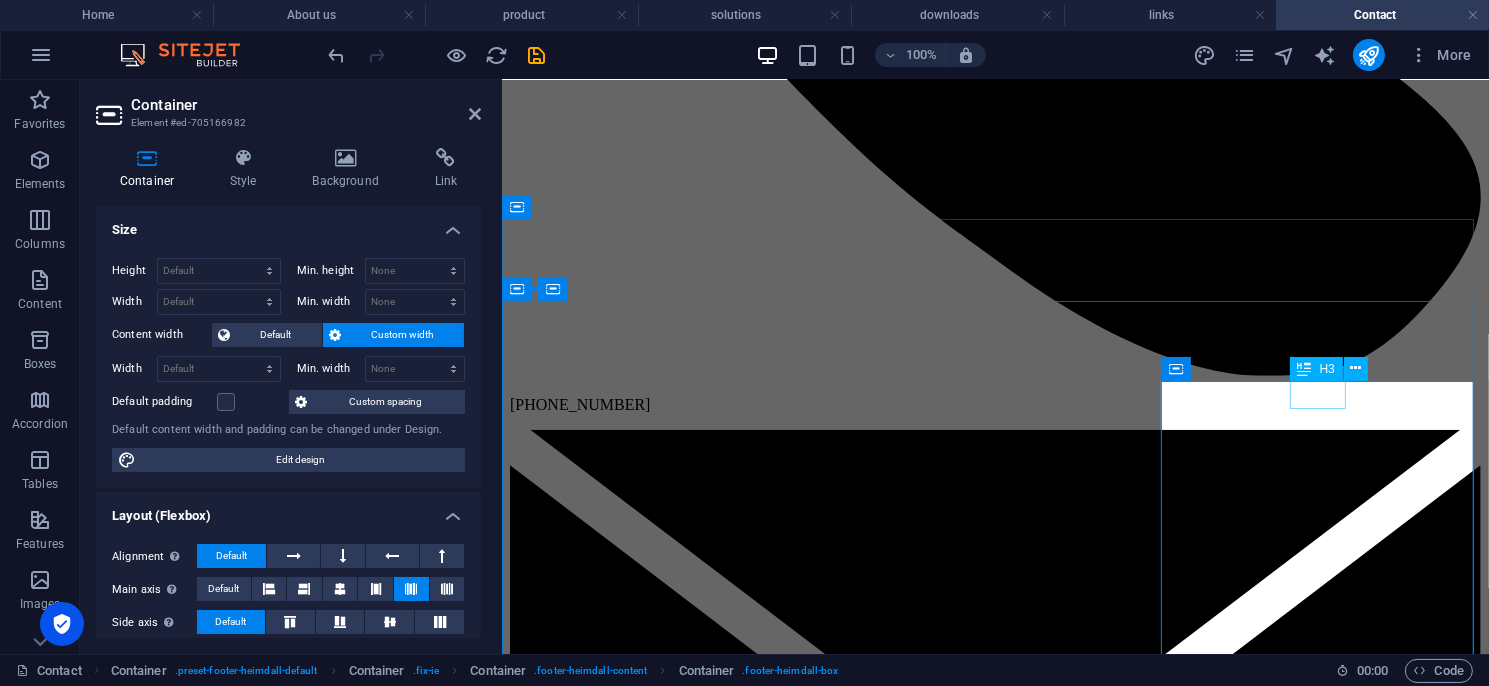 click on "導航" at bounding box center (995, 4829) 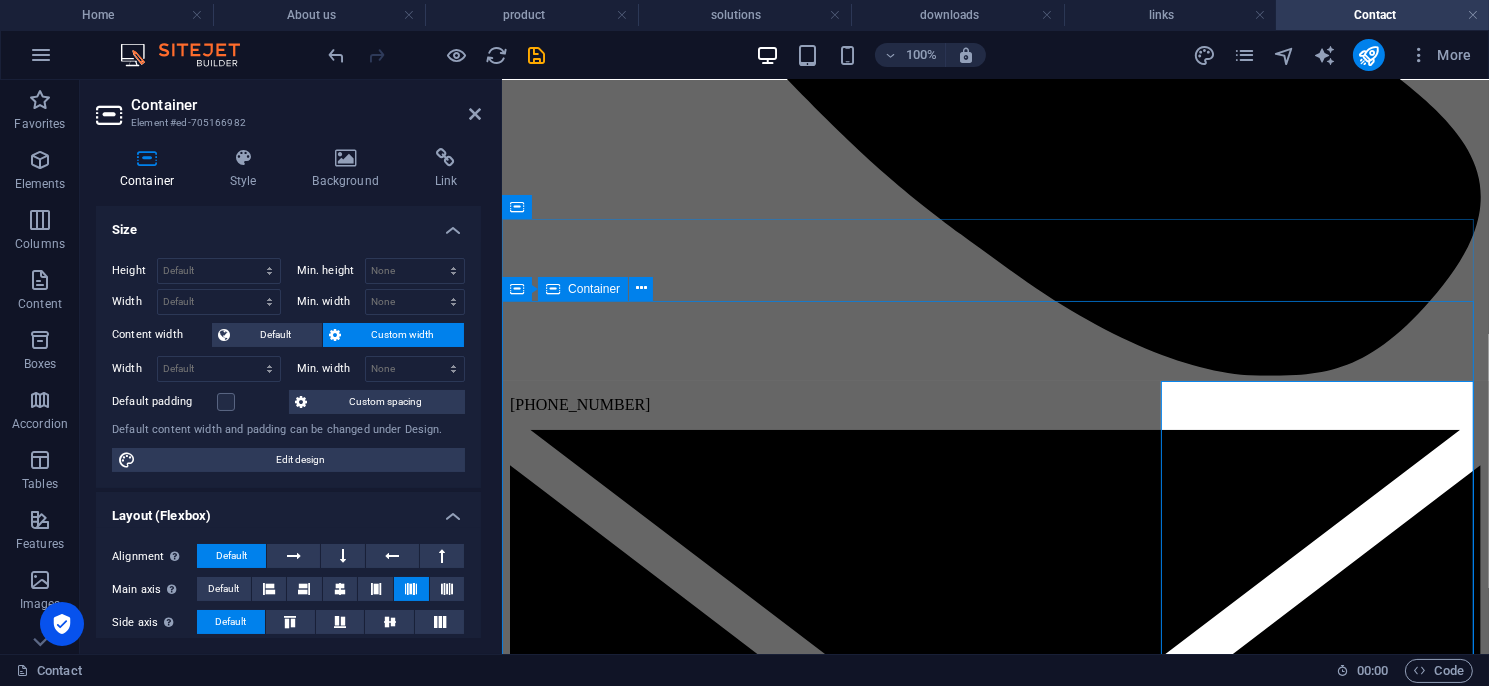click on "407�[STREET_ADDRESS]��話：[PHONE_NUMBER] 業務諮詢 北區：陳先生 [PHONE_NUMBER] [GEOGRAPHIC_DATA]：許先生 [PHONE_NUMBER] 售服諮詢：陳先生 [PHONE_NUMBER] 信箱： [EMAIL_ADDRESS][DOMAIN_NAME]       首頁       關於斯邁德       產品項目       解決方案與實績       支援與文件下載       相關連結       聯絡我們" at bounding box center [995, 8138] 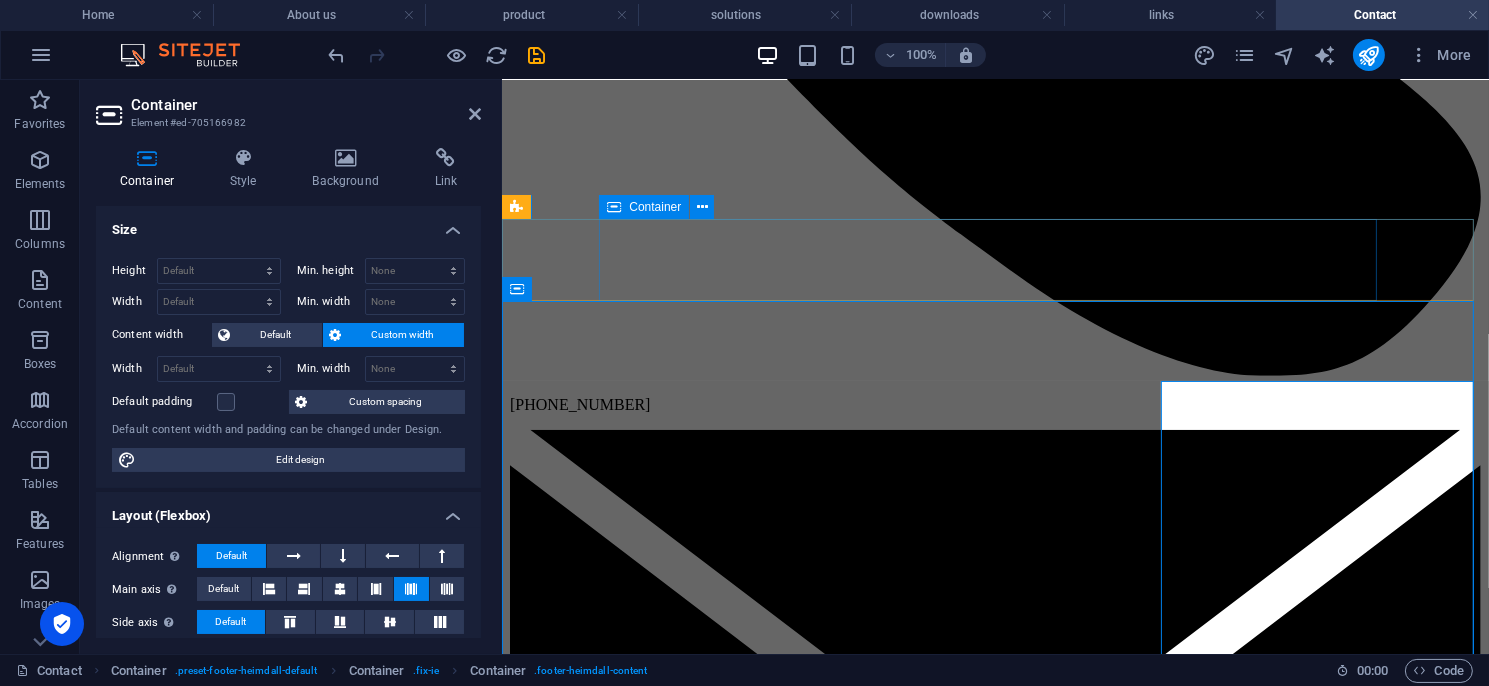 scroll, scrollTop: 2100, scrollLeft: 0, axis: vertical 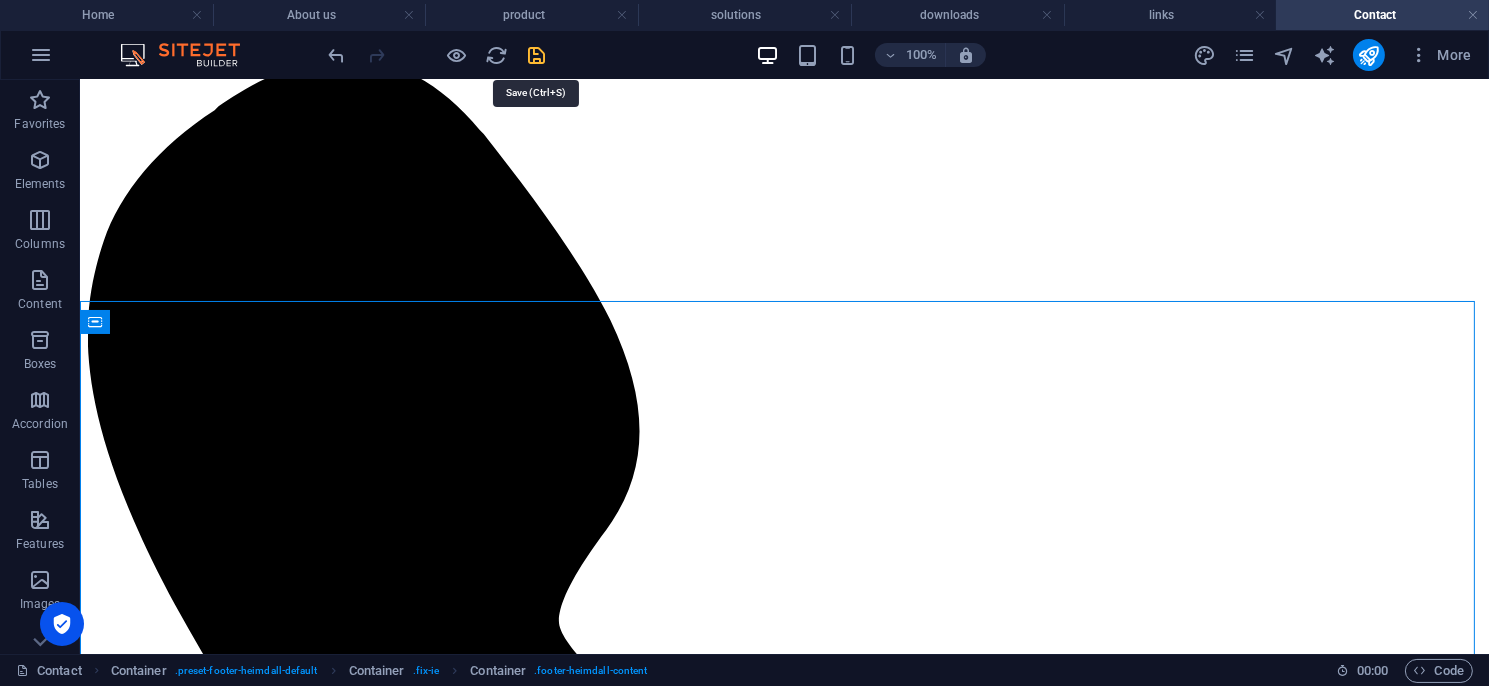 click at bounding box center [537, 55] 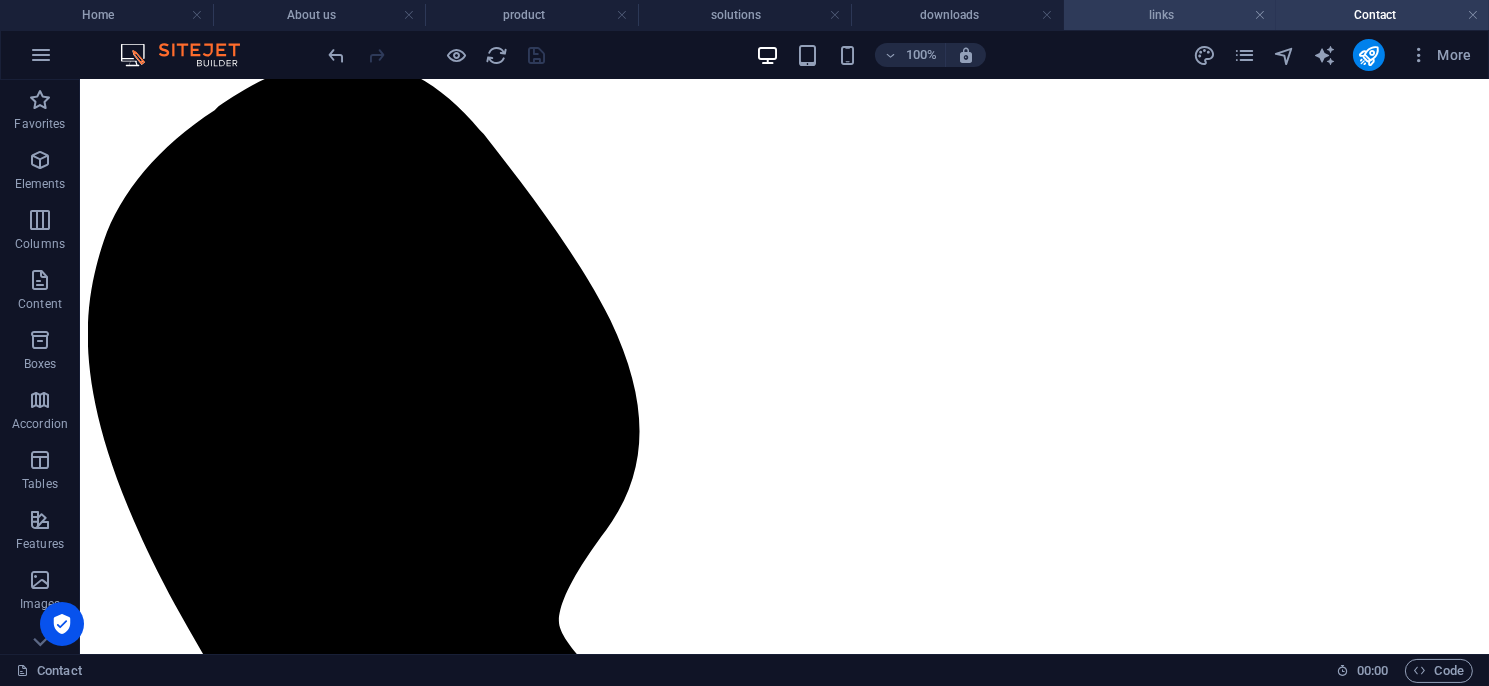 click on "links" at bounding box center (1170, 15) 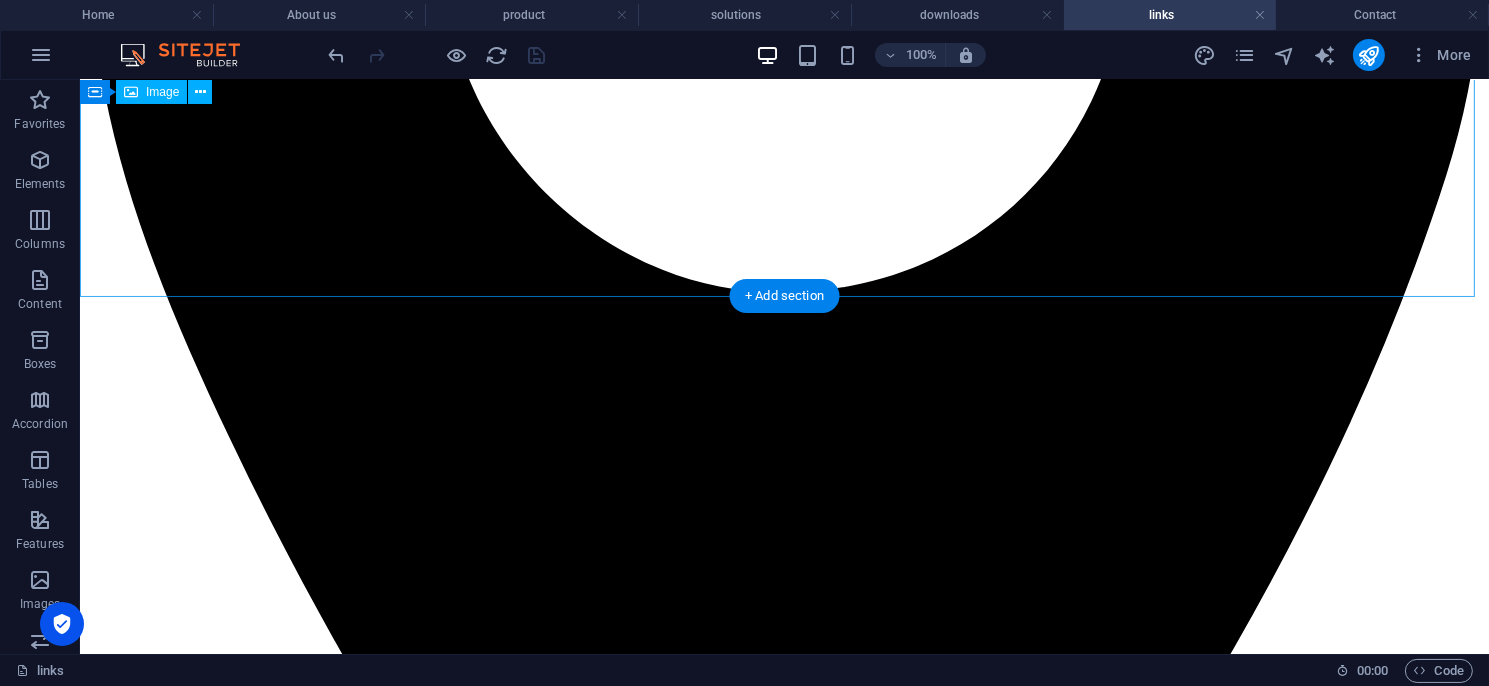 scroll, scrollTop: 999, scrollLeft: 0, axis: vertical 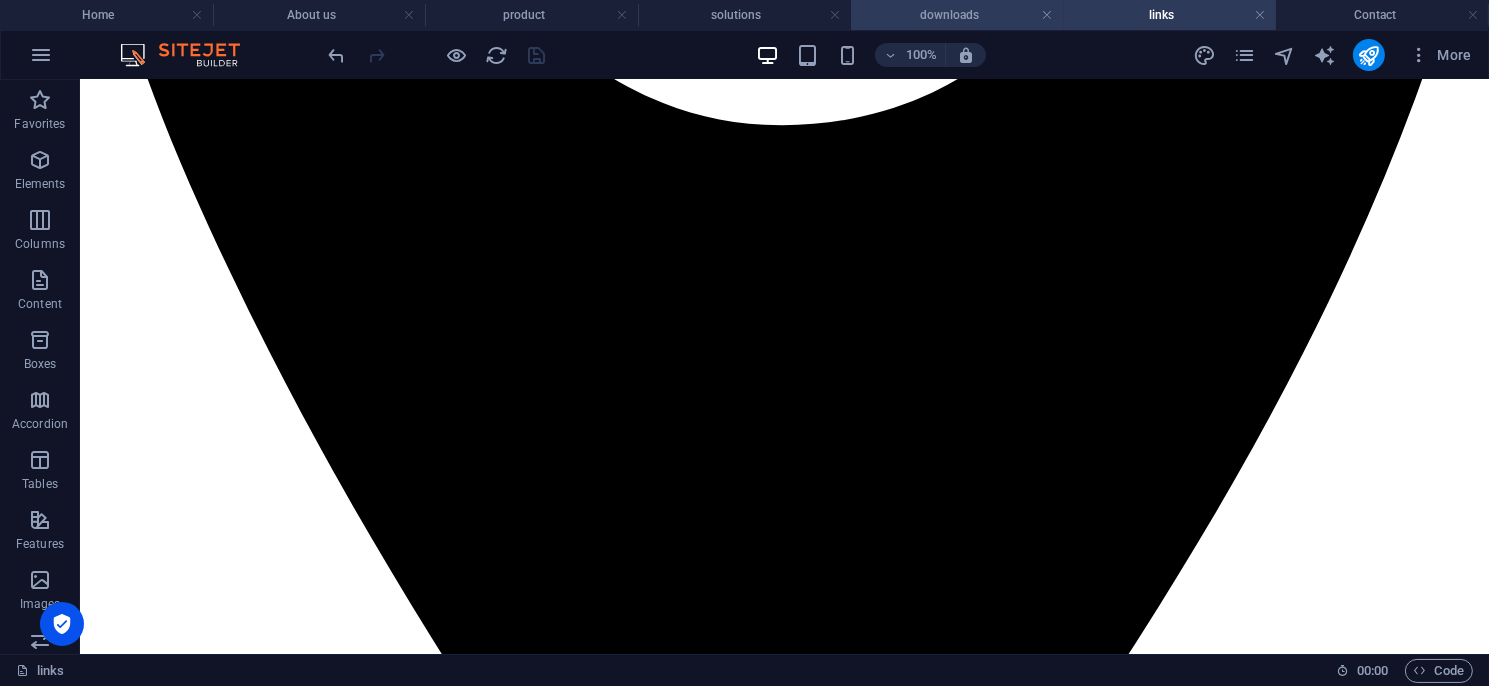 click on "downloads" at bounding box center [957, 15] 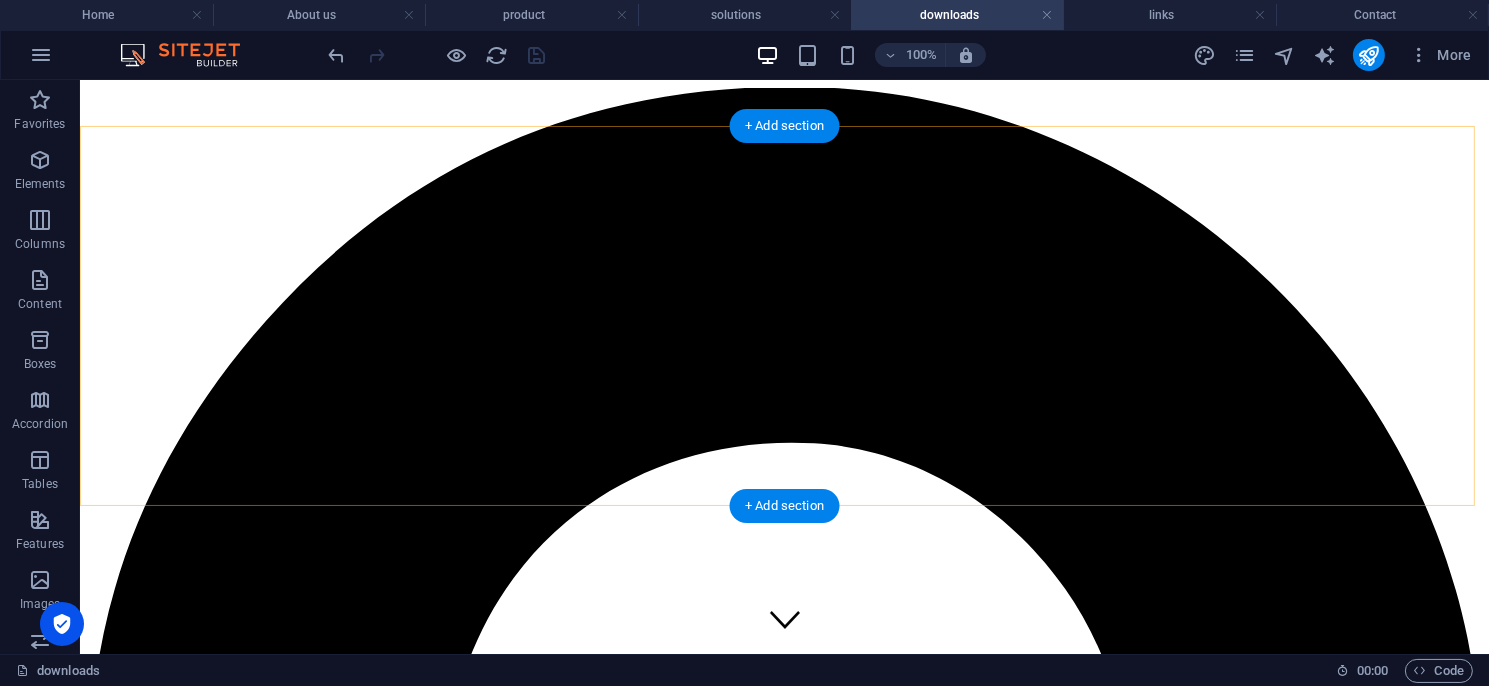 scroll, scrollTop: 500, scrollLeft: 0, axis: vertical 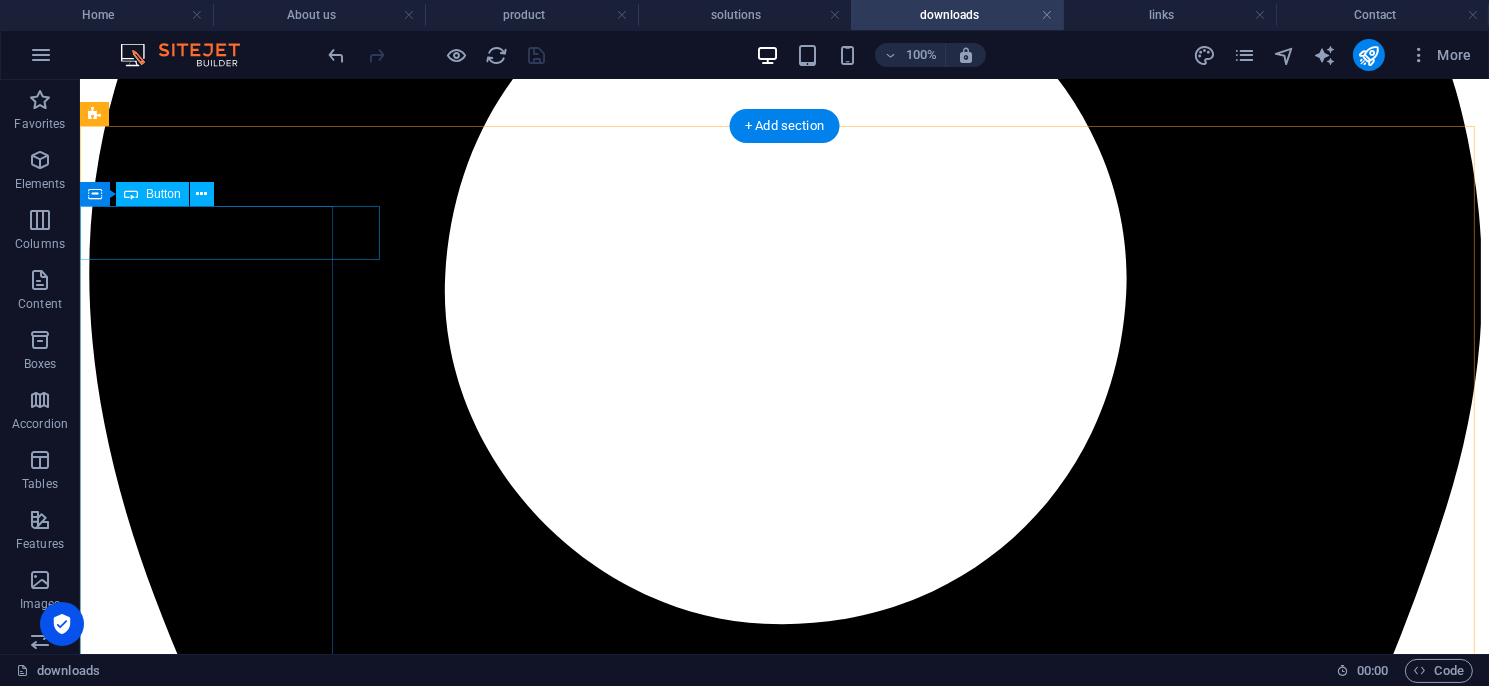 click on "T2 系列 TYPE 2" at bounding box center (783, 5615) 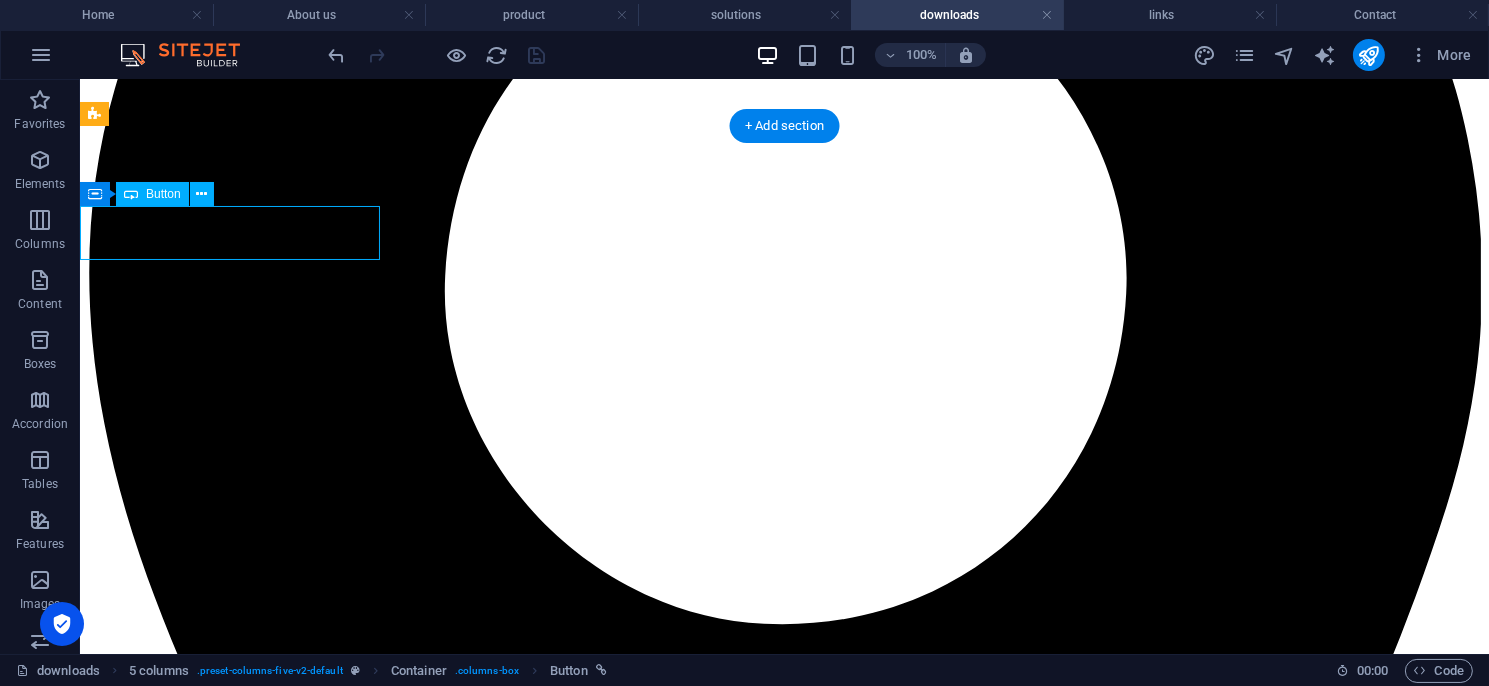 click on "T2 系列 TYPE 2" at bounding box center (783, 5615) 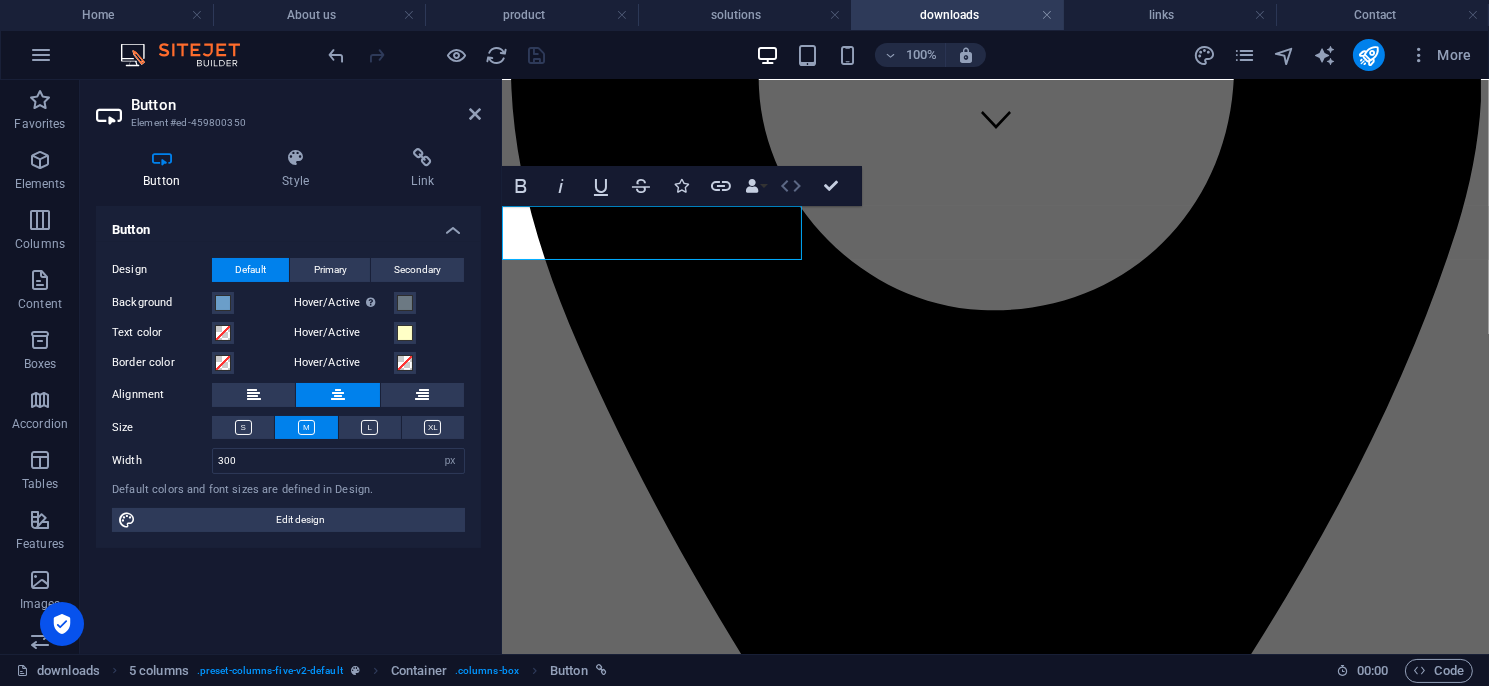 click 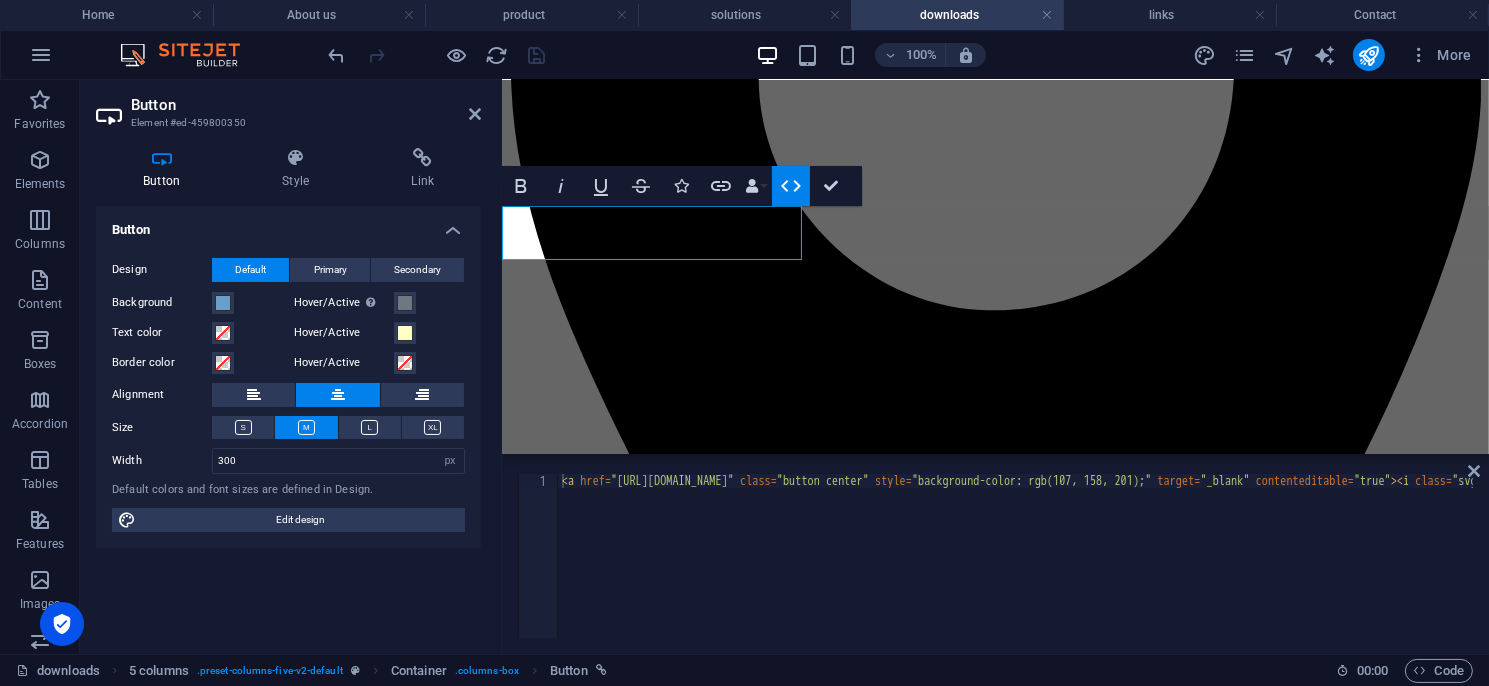 click 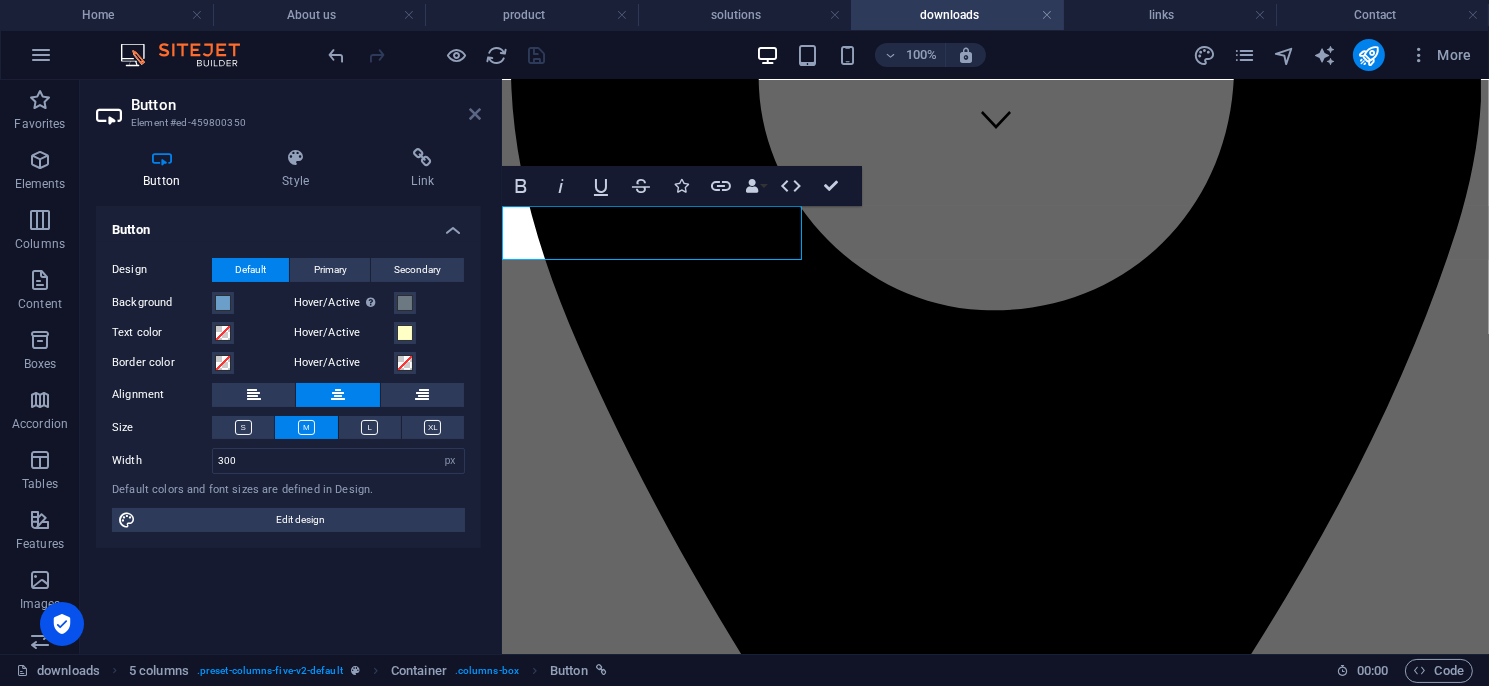click at bounding box center (475, 114) 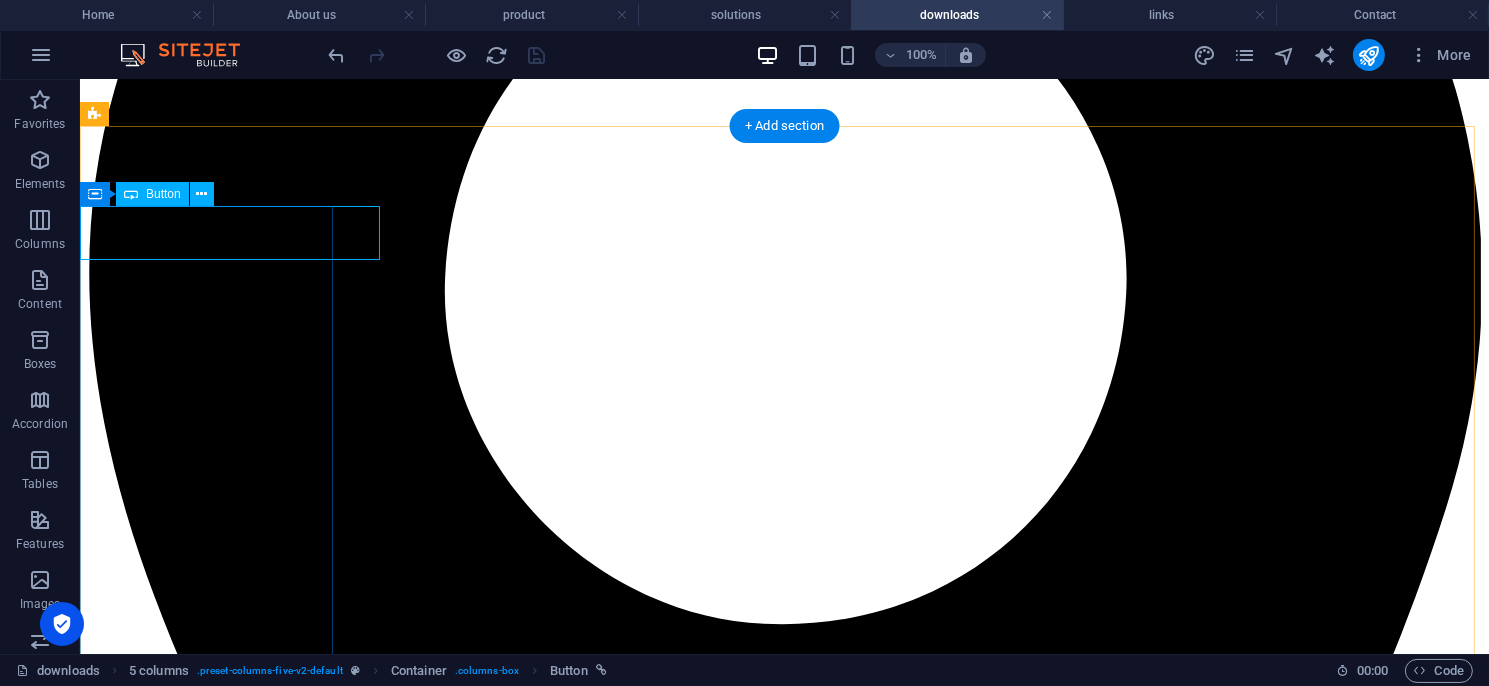 click on "T2 系列 TYPE 2" at bounding box center [783, 5615] 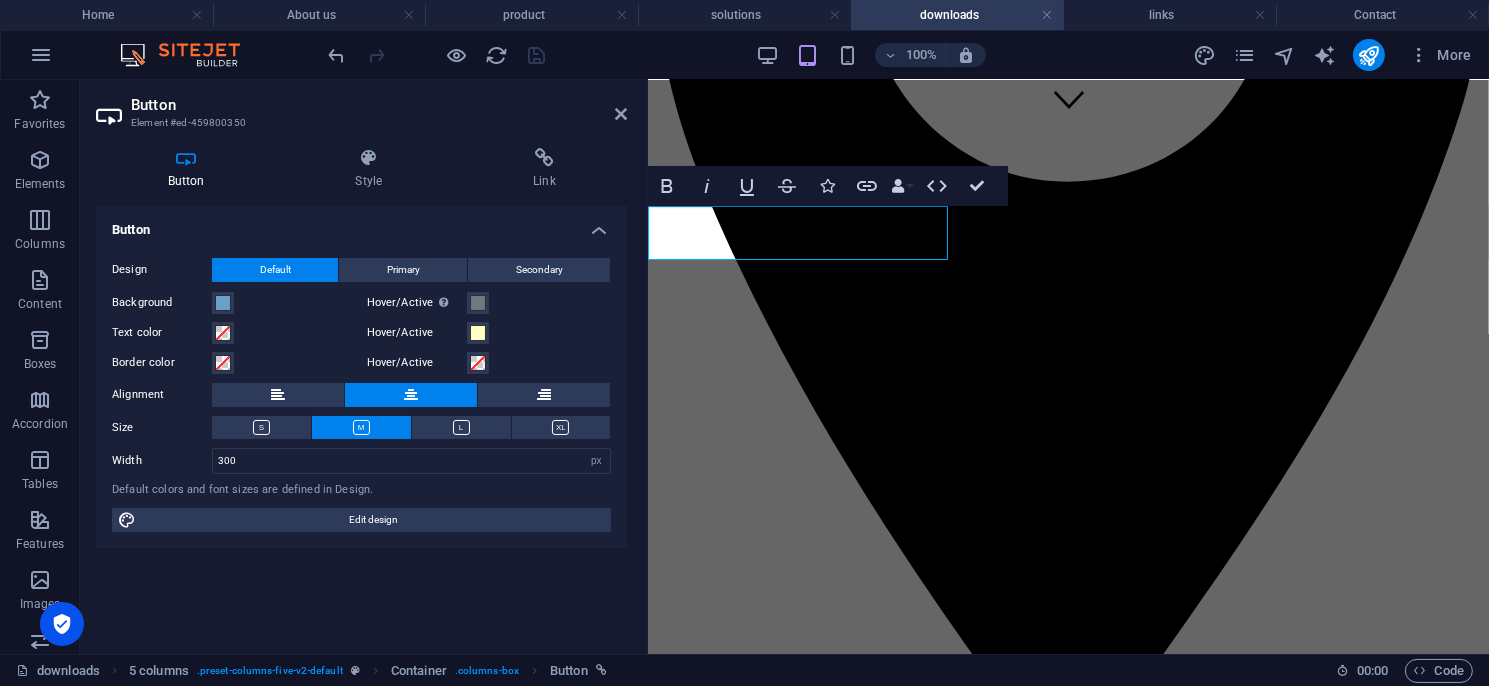 scroll, scrollTop: 500, scrollLeft: 0, axis: vertical 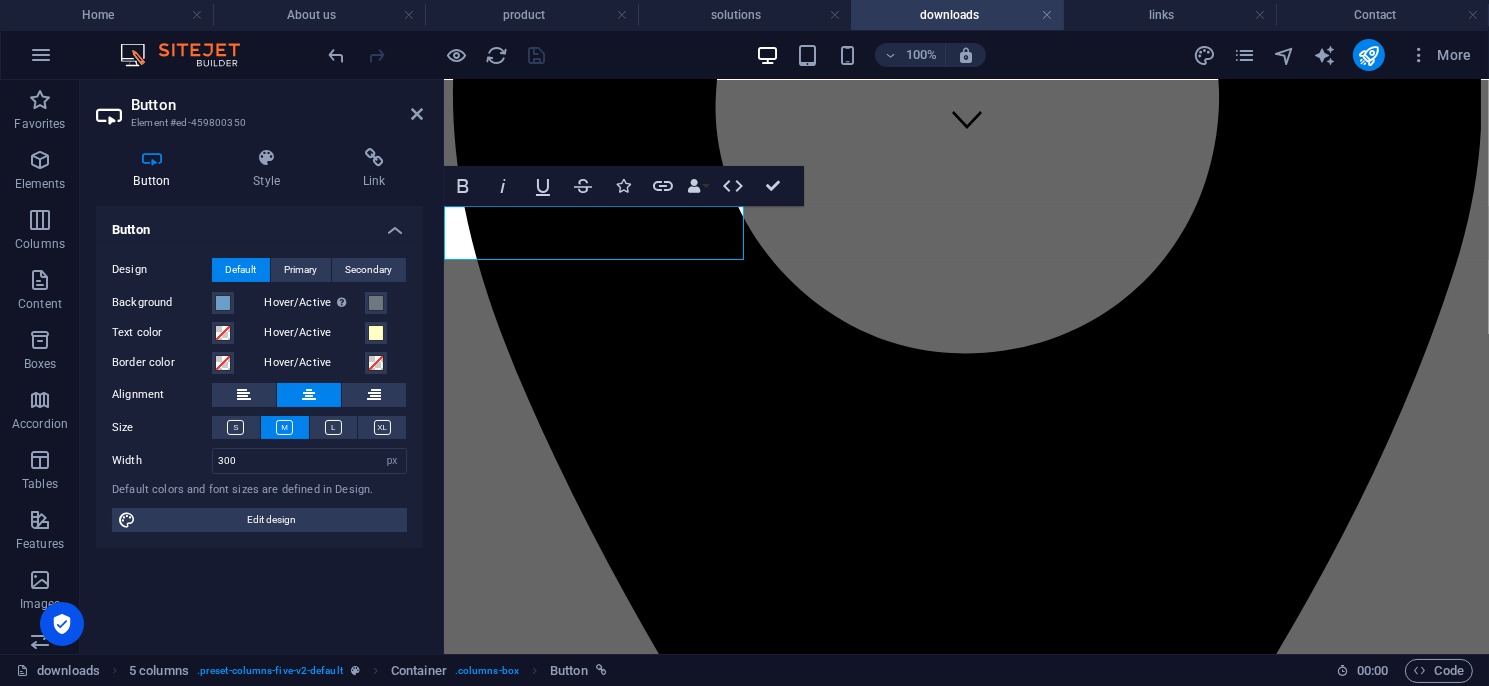 drag, startPoint x: 500, startPoint y: 199, endPoint x: 225, endPoint y: 213, distance: 275.35614 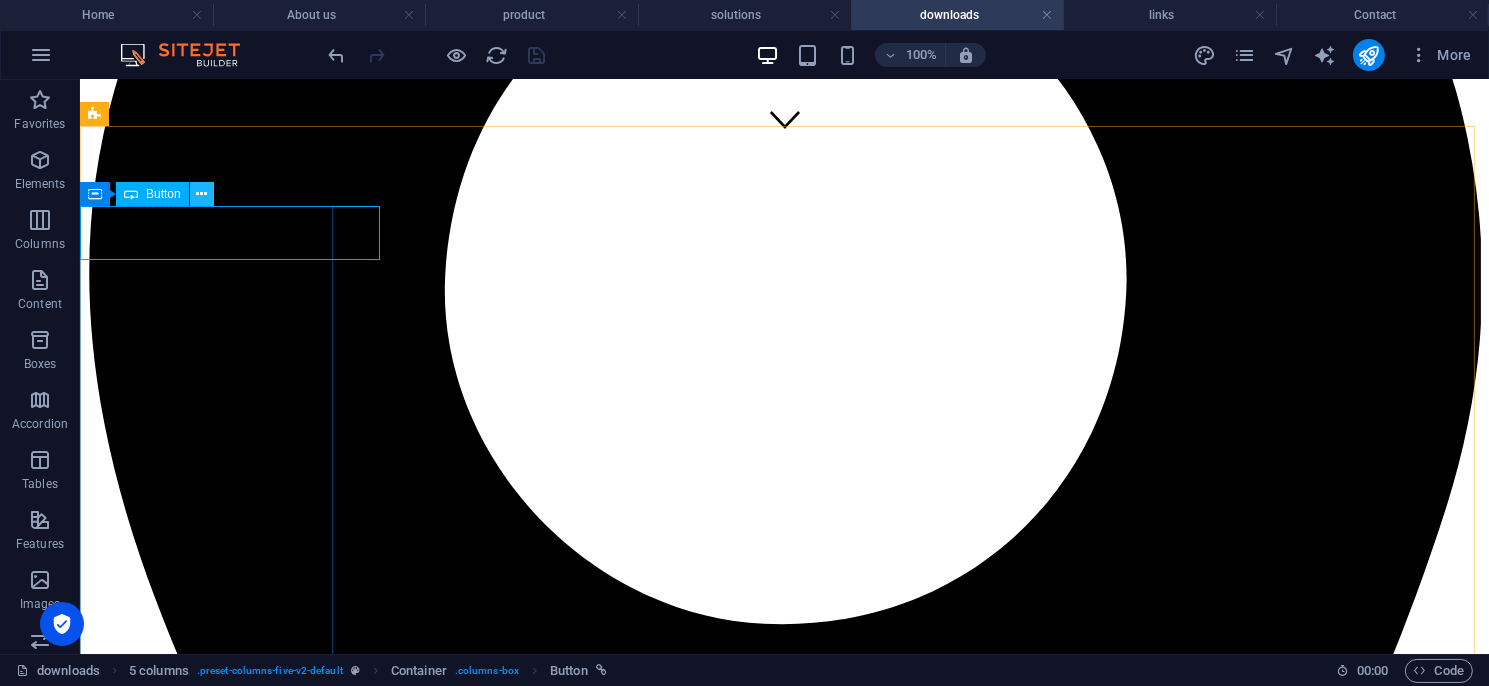 click at bounding box center (201, 194) 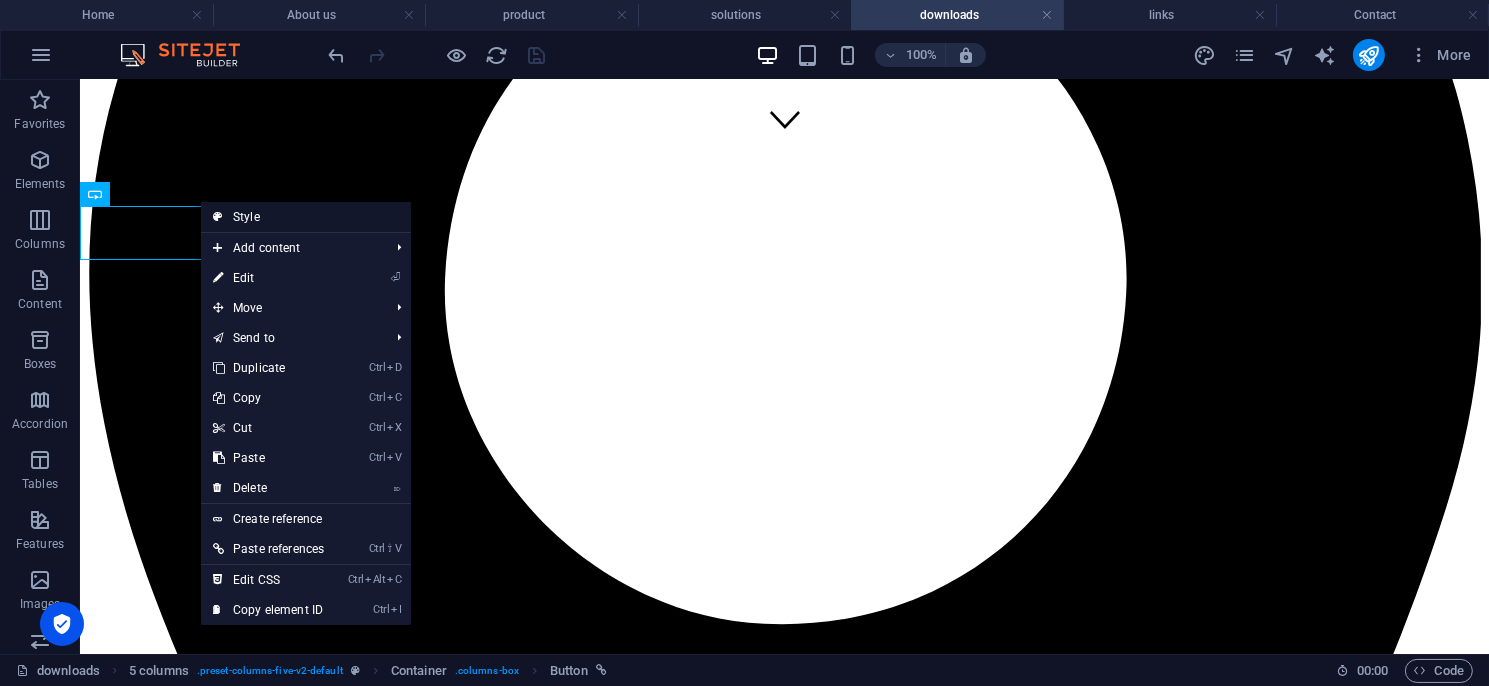 click on "Style" at bounding box center (306, 217) 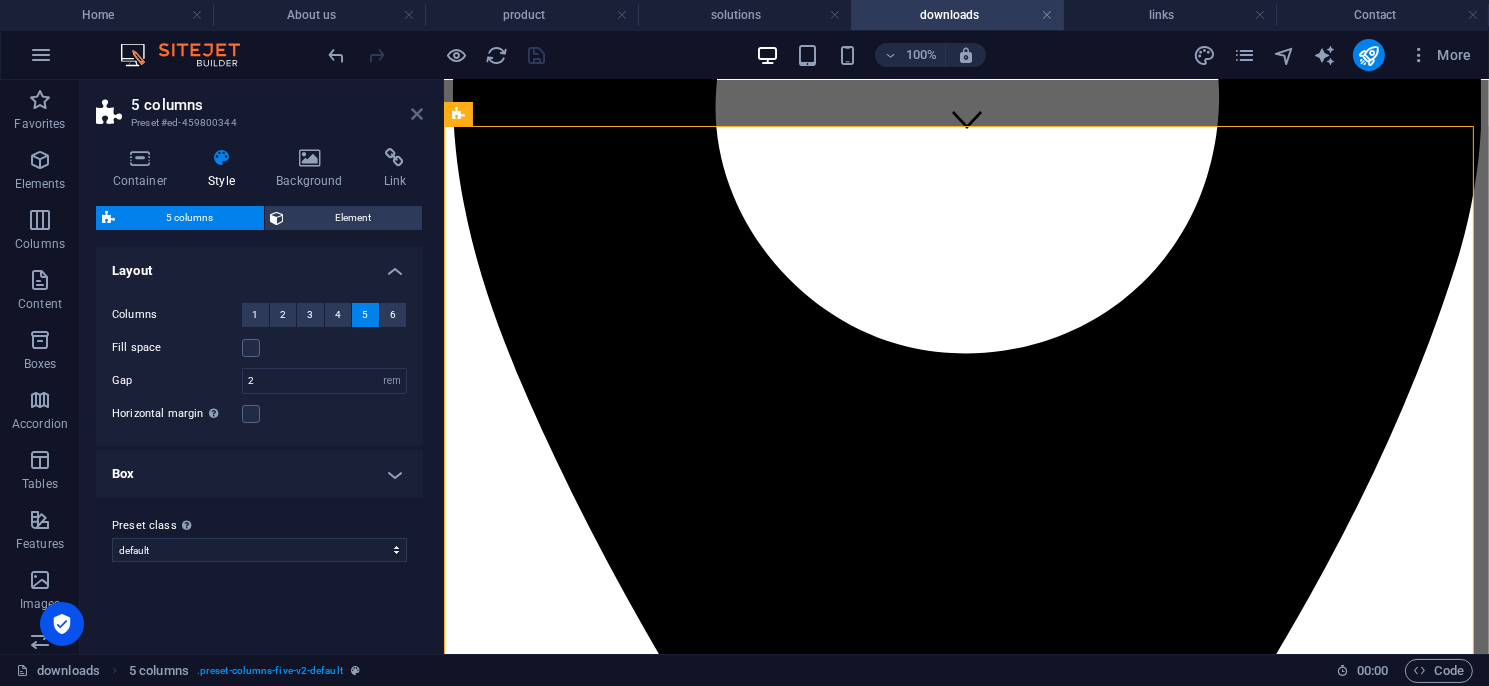 click at bounding box center [417, 114] 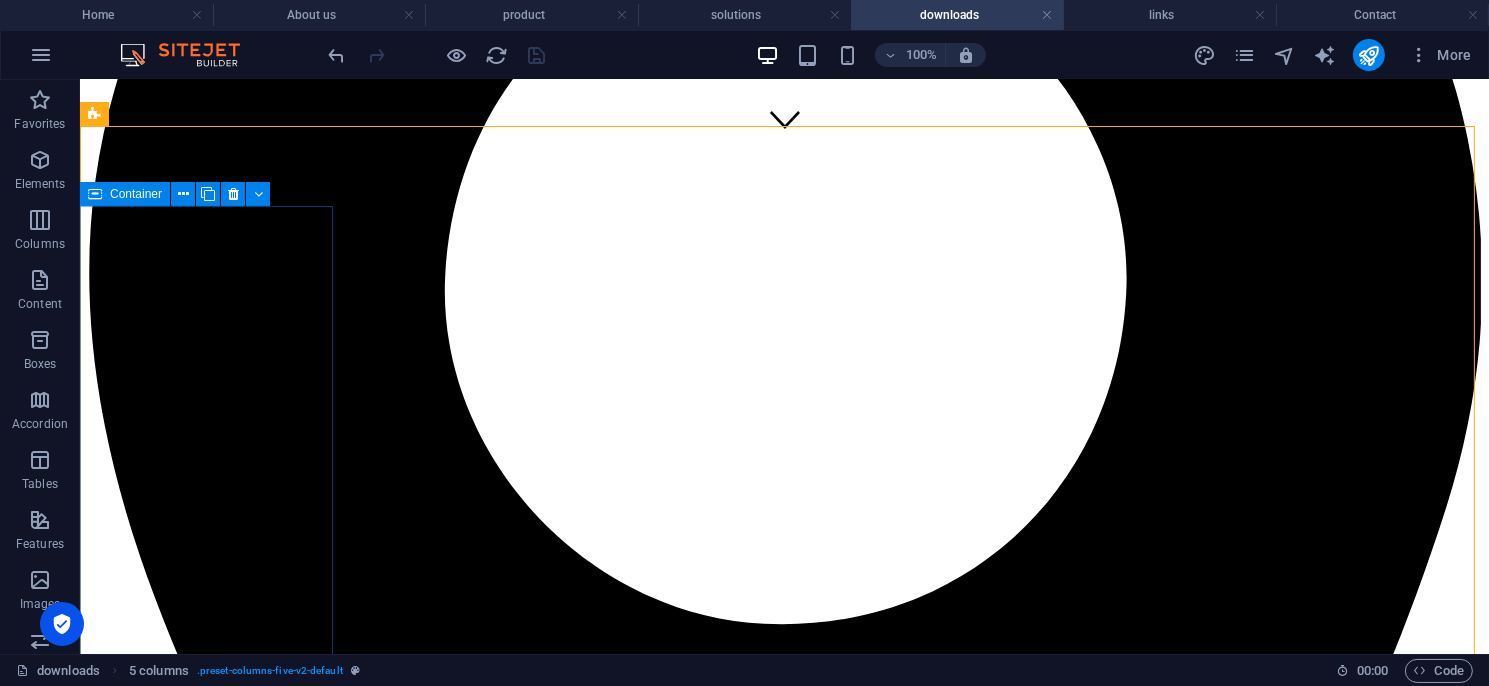 click at bounding box center (95, 194) 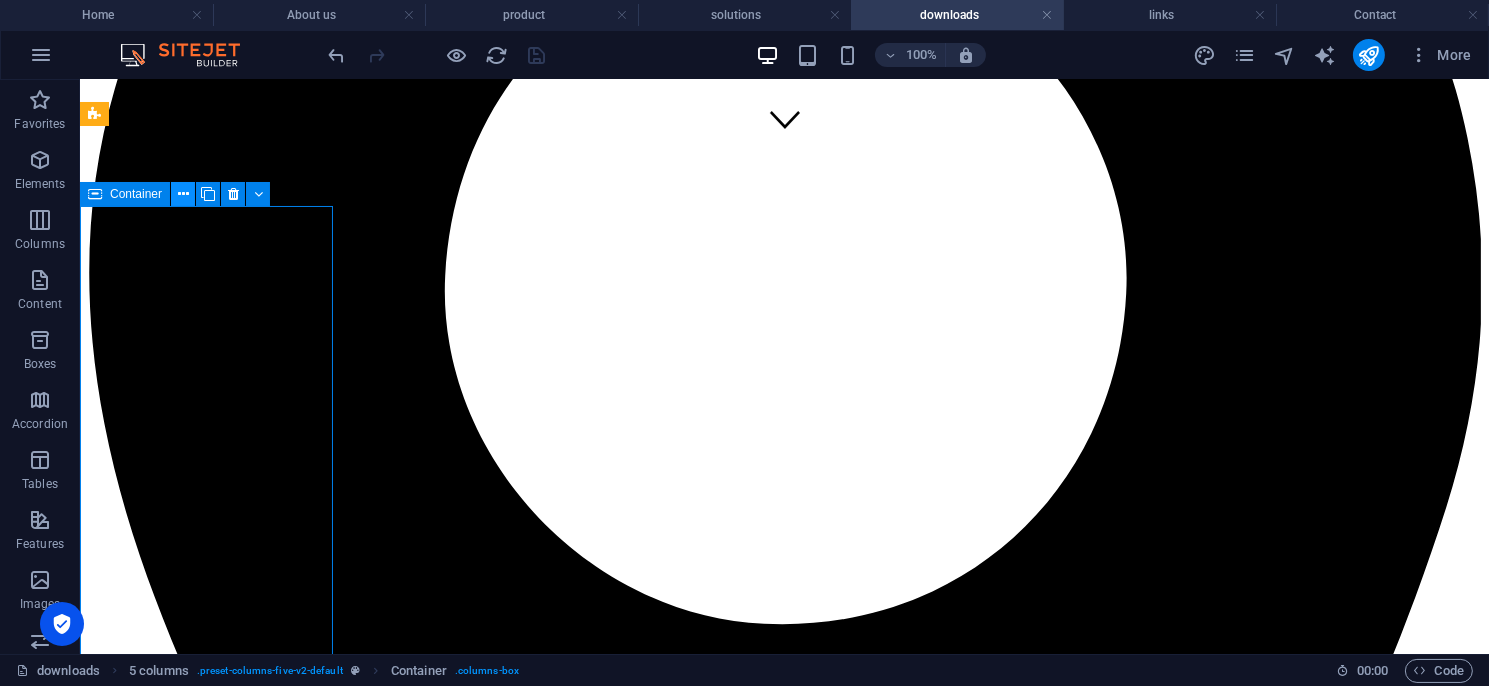 click at bounding box center (183, 194) 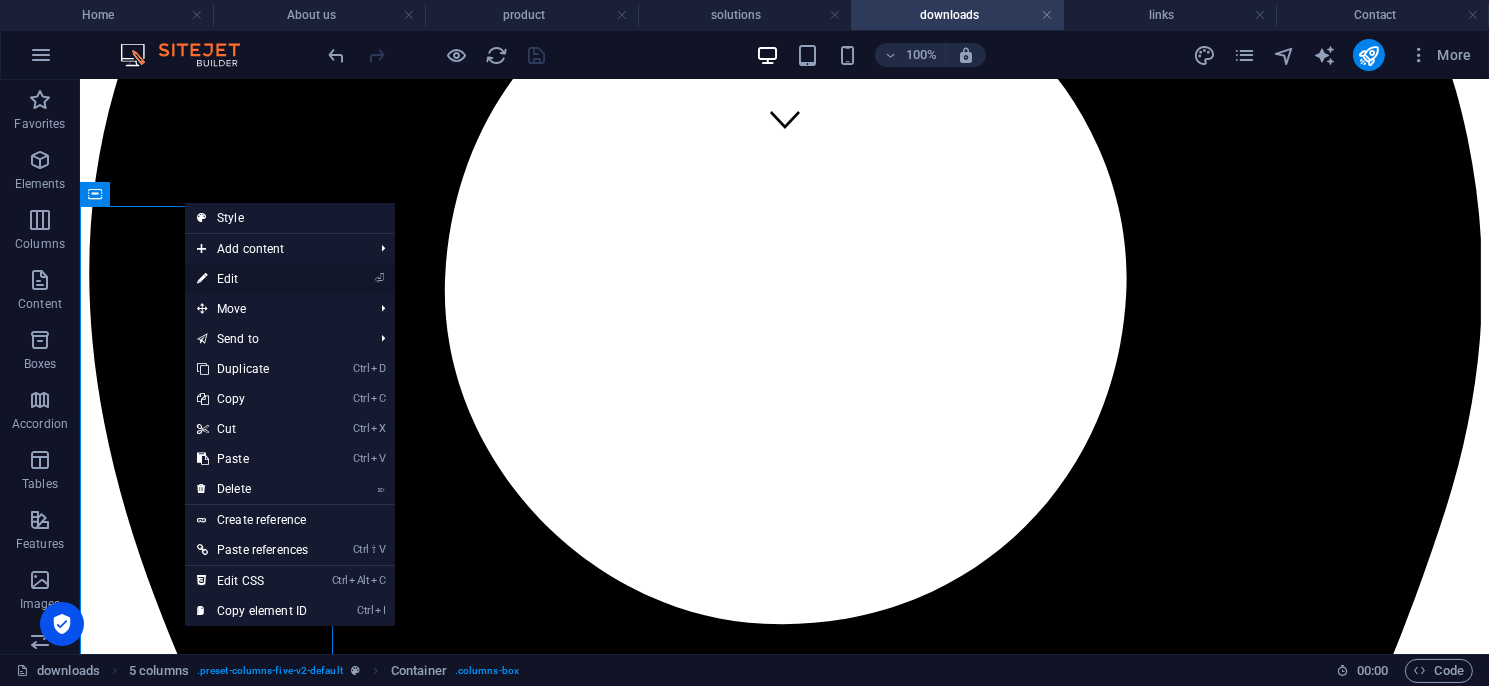 click on "⏎  Edit" at bounding box center [252, 279] 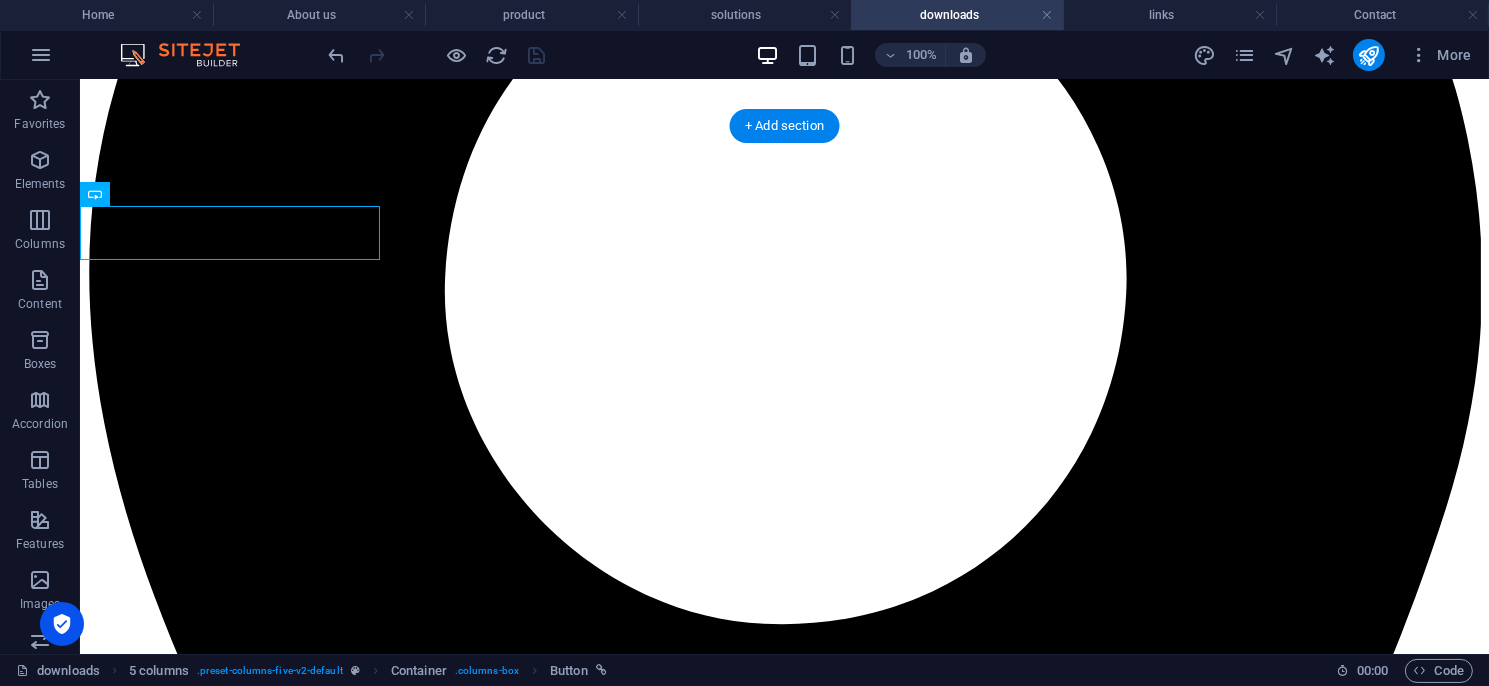 drag, startPoint x: 594, startPoint y: 263, endPoint x: 251, endPoint y: 225, distance: 345.09854 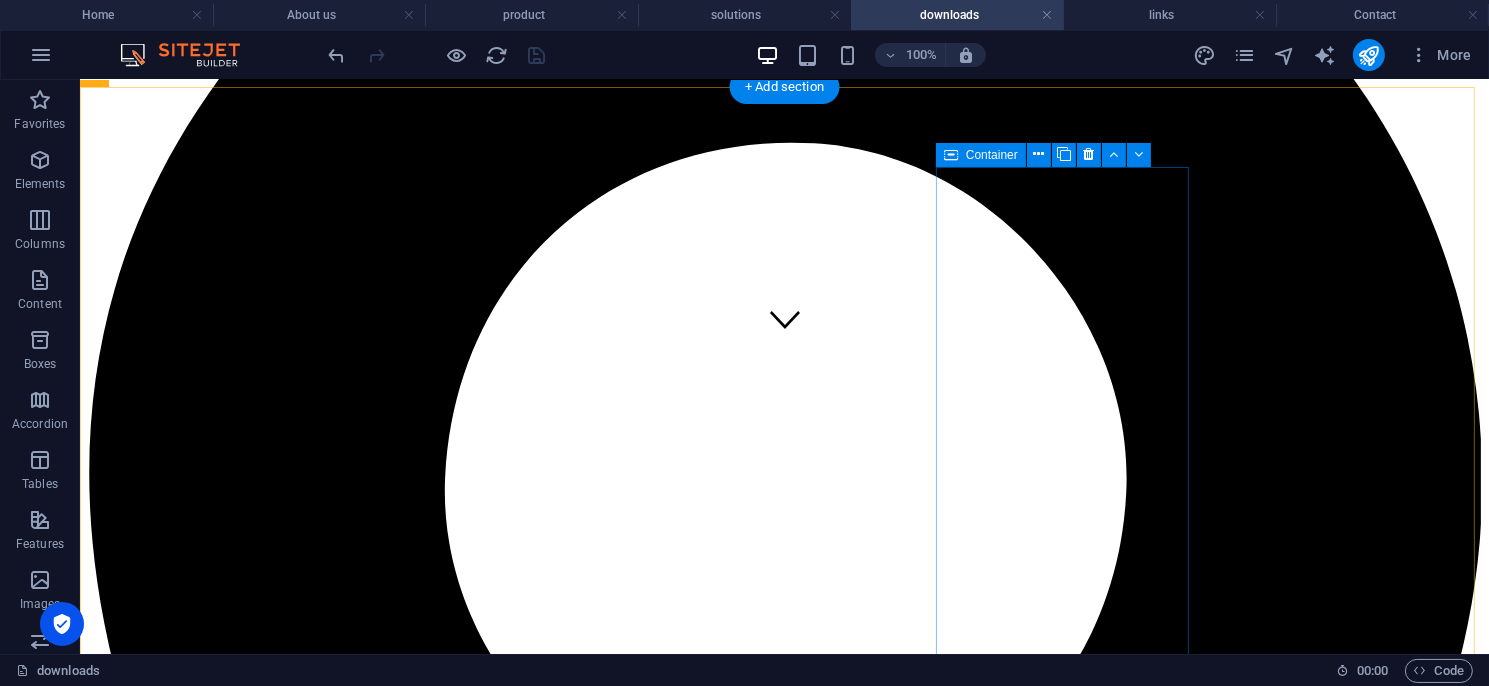 scroll, scrollTop: 600, scrollLeft: 0, axis: vertical 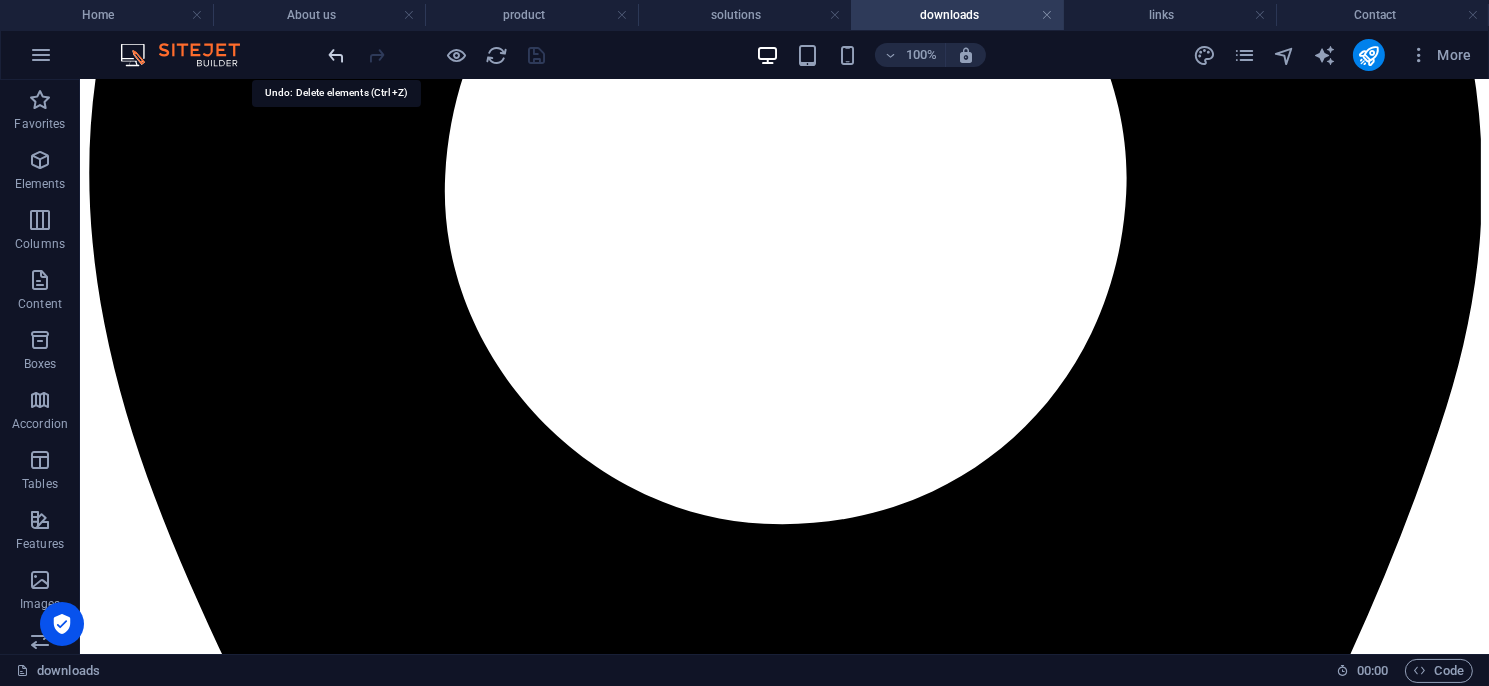 click at bounding box center [337, 55] 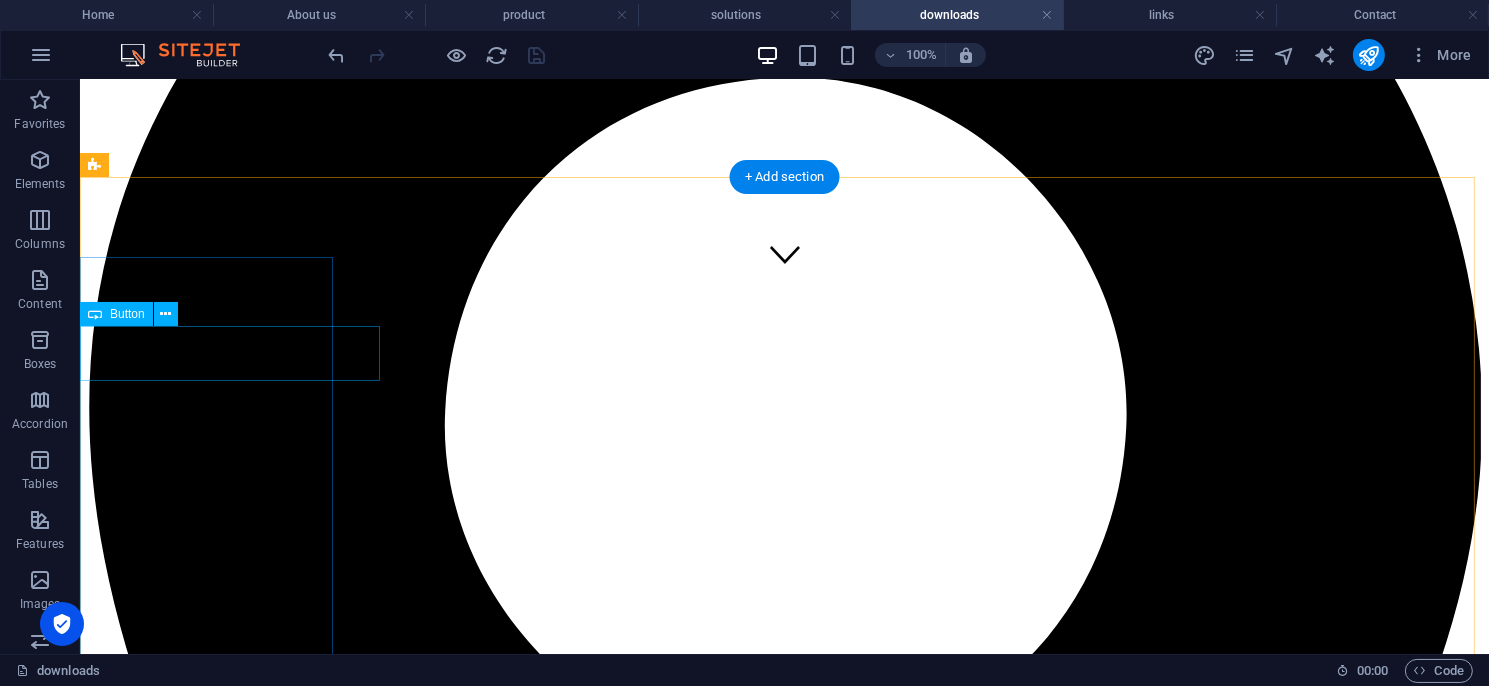 scroll, scrollTop: 500, scrollLeft: 0, axis: vertical 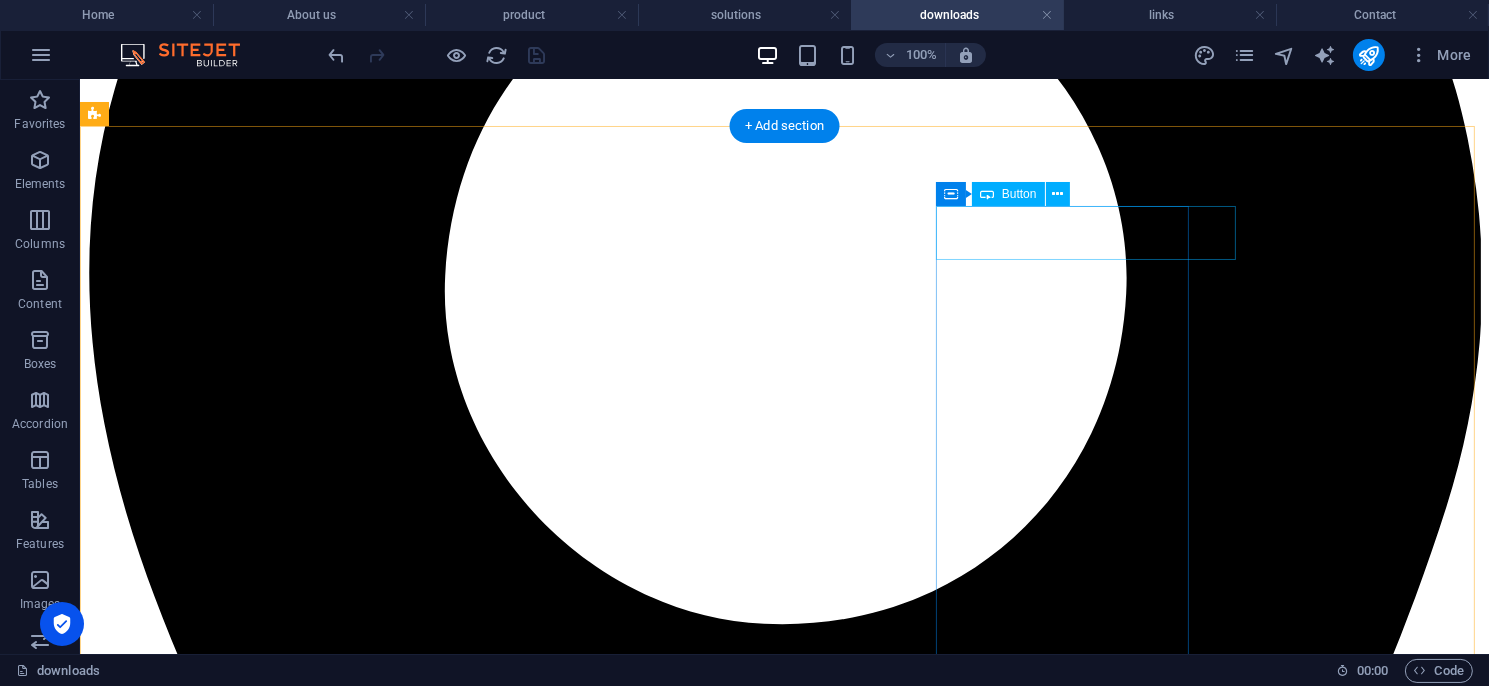 click on "GA 系列 量測行光幕" at bounding box center (783, 36086) 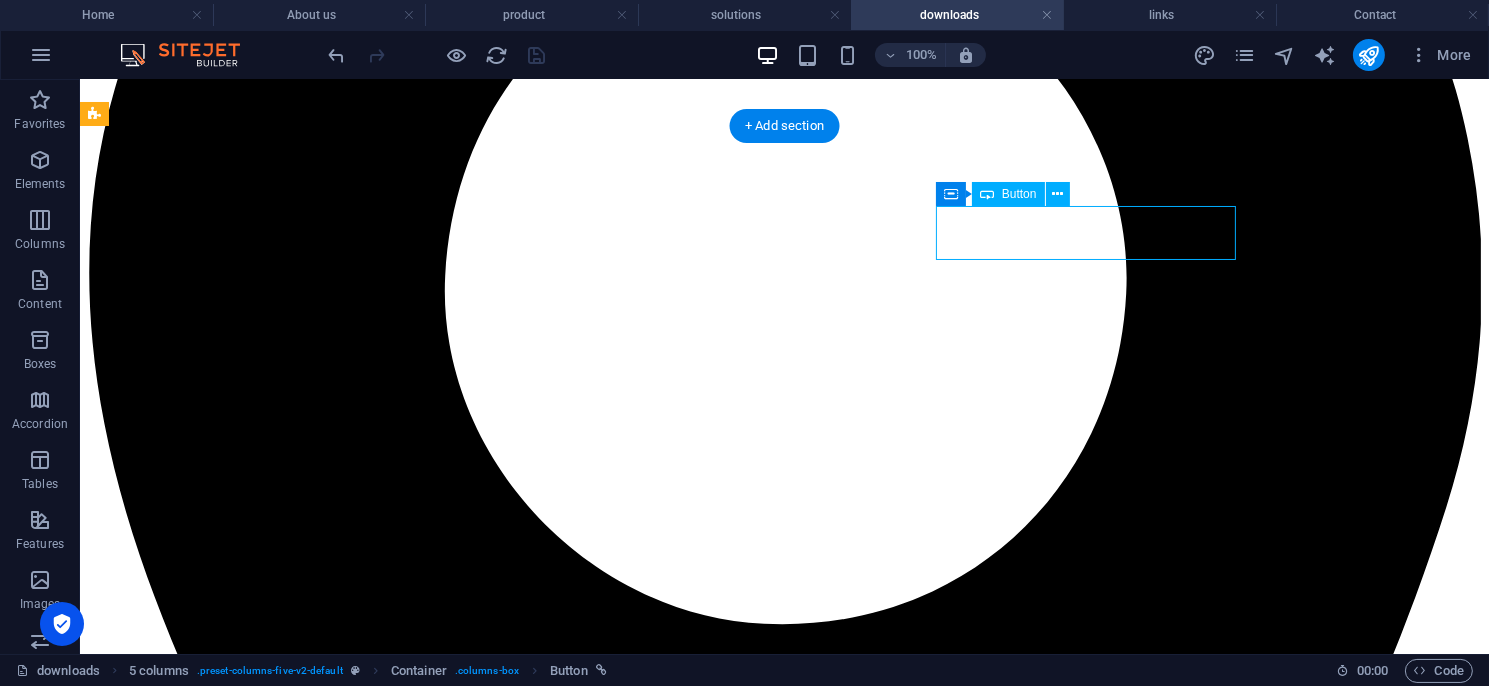 click on "GA 系列 量測行光幕" at bounding box center [783, 36086] 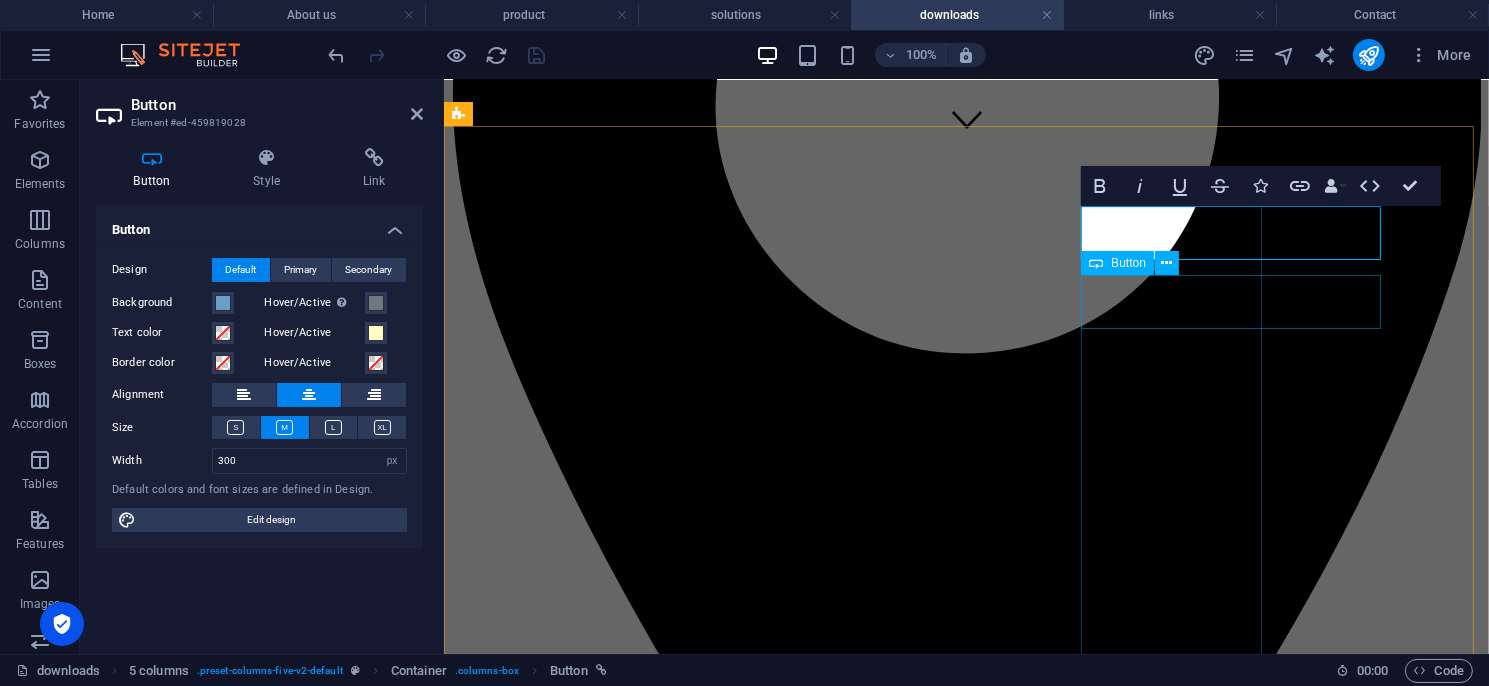 click on "GA-VMS 量測行光幕" at bounding box center [965, 28205] 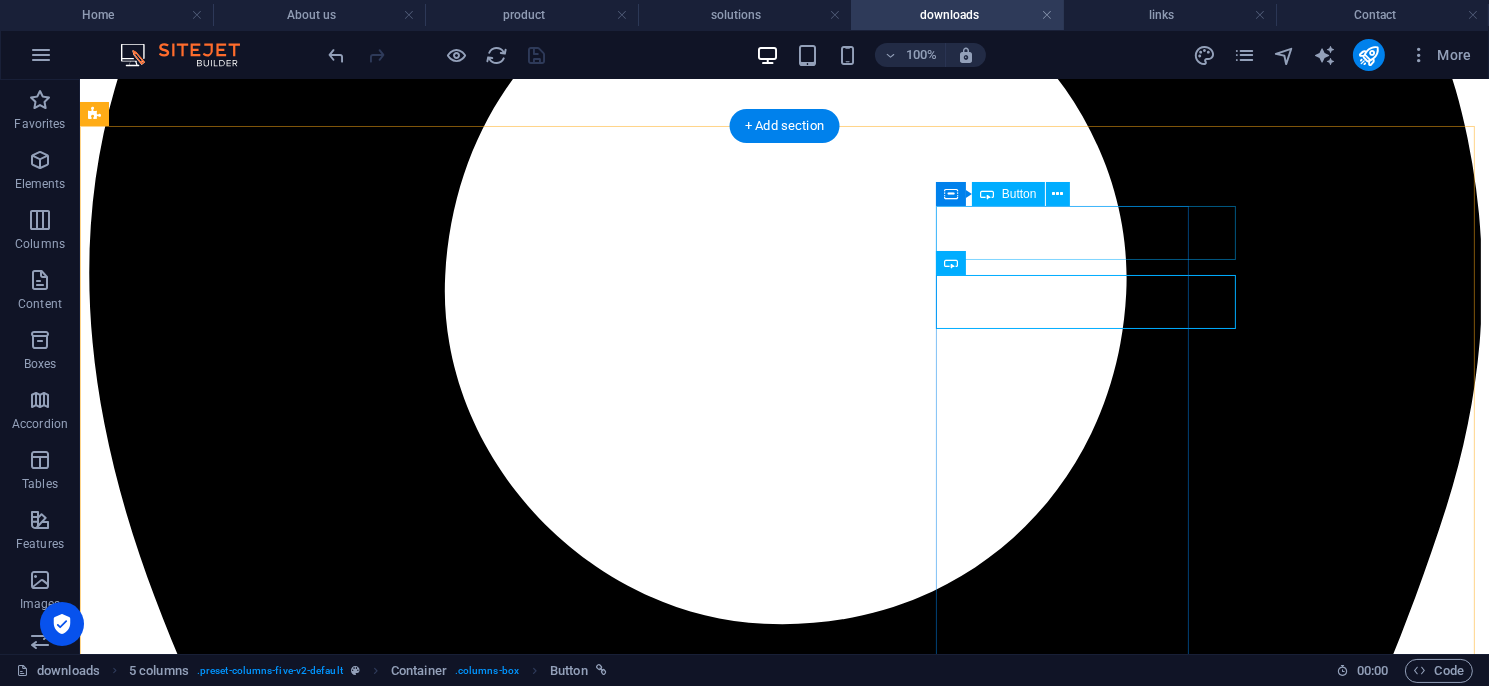 click on "GA 系列 量測行光幕" at bounding box center (783, 36086) 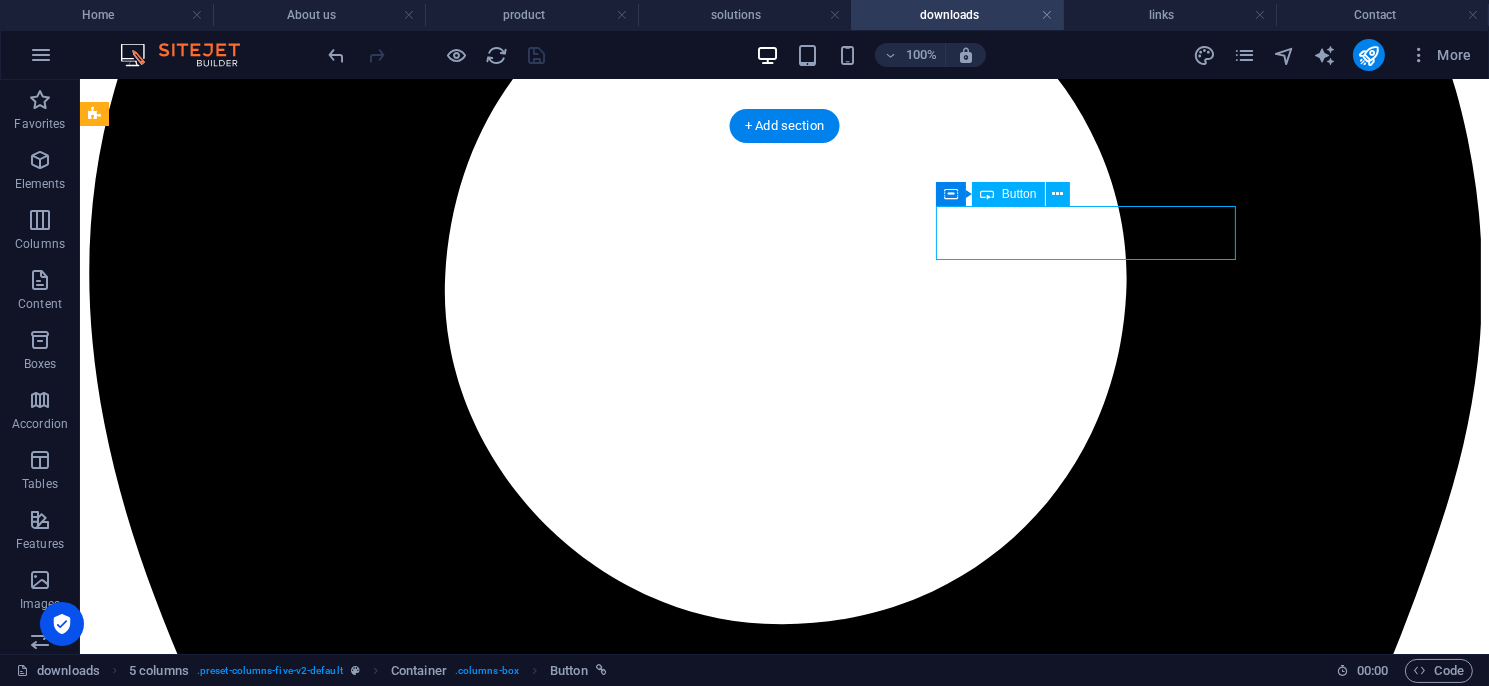click on "GA 系列 量測行光幕" at bounding box center (783, 36086) 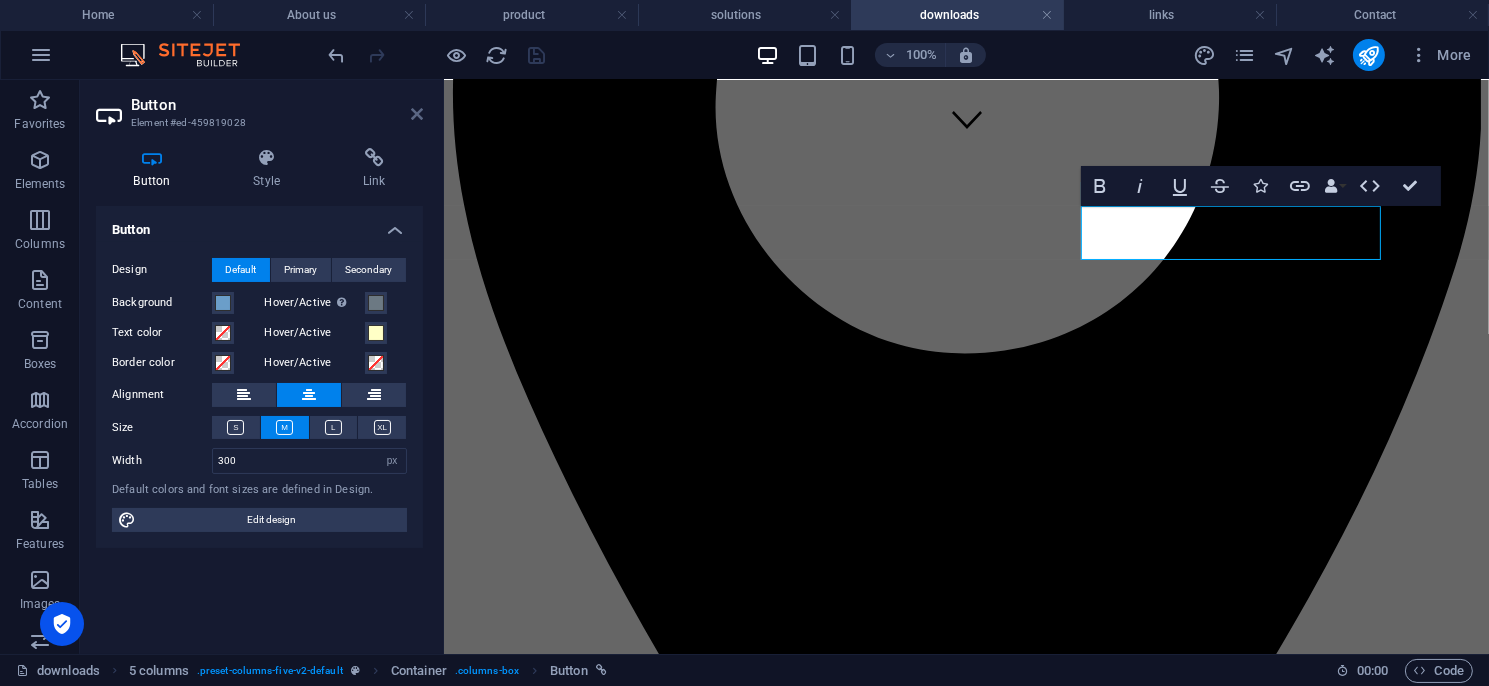 click at bounding box center (417, 114) 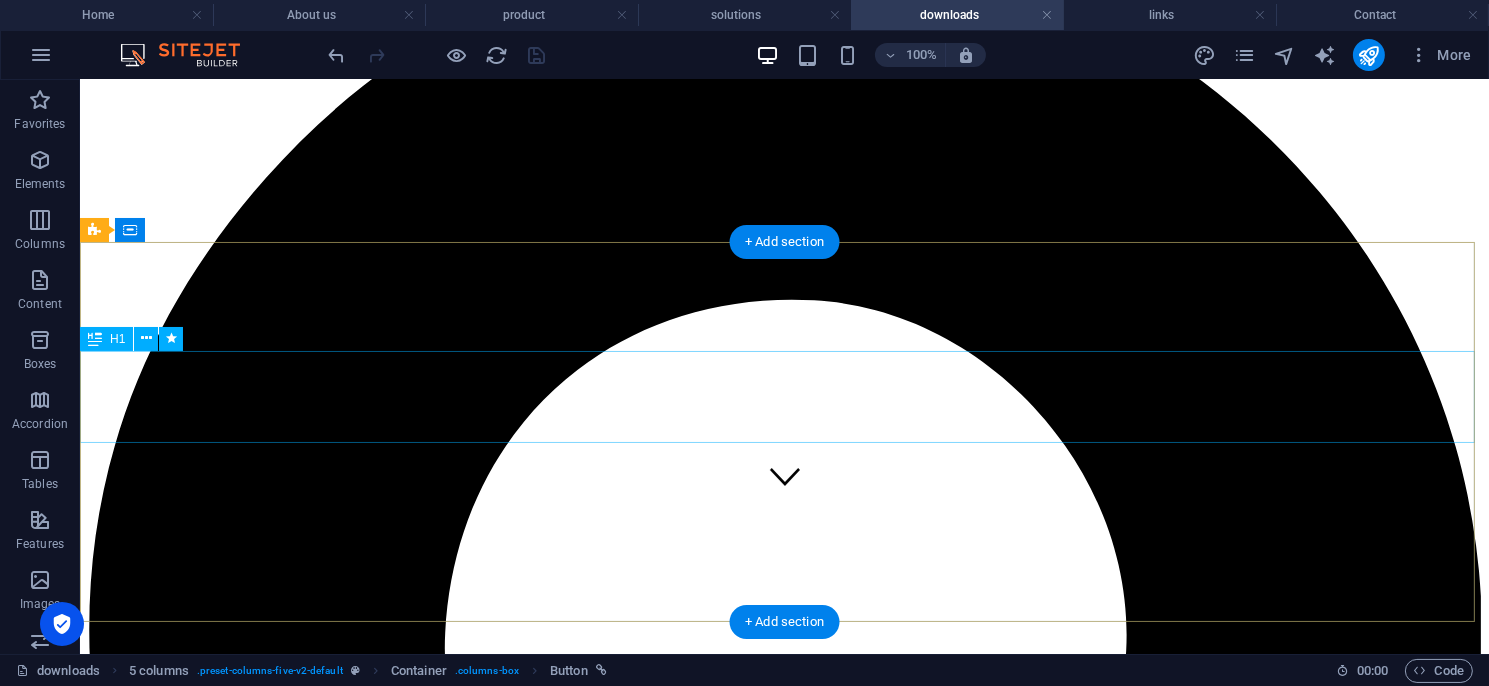 scroll, scrollTop: 0, scrollLeft: 0, axis: both 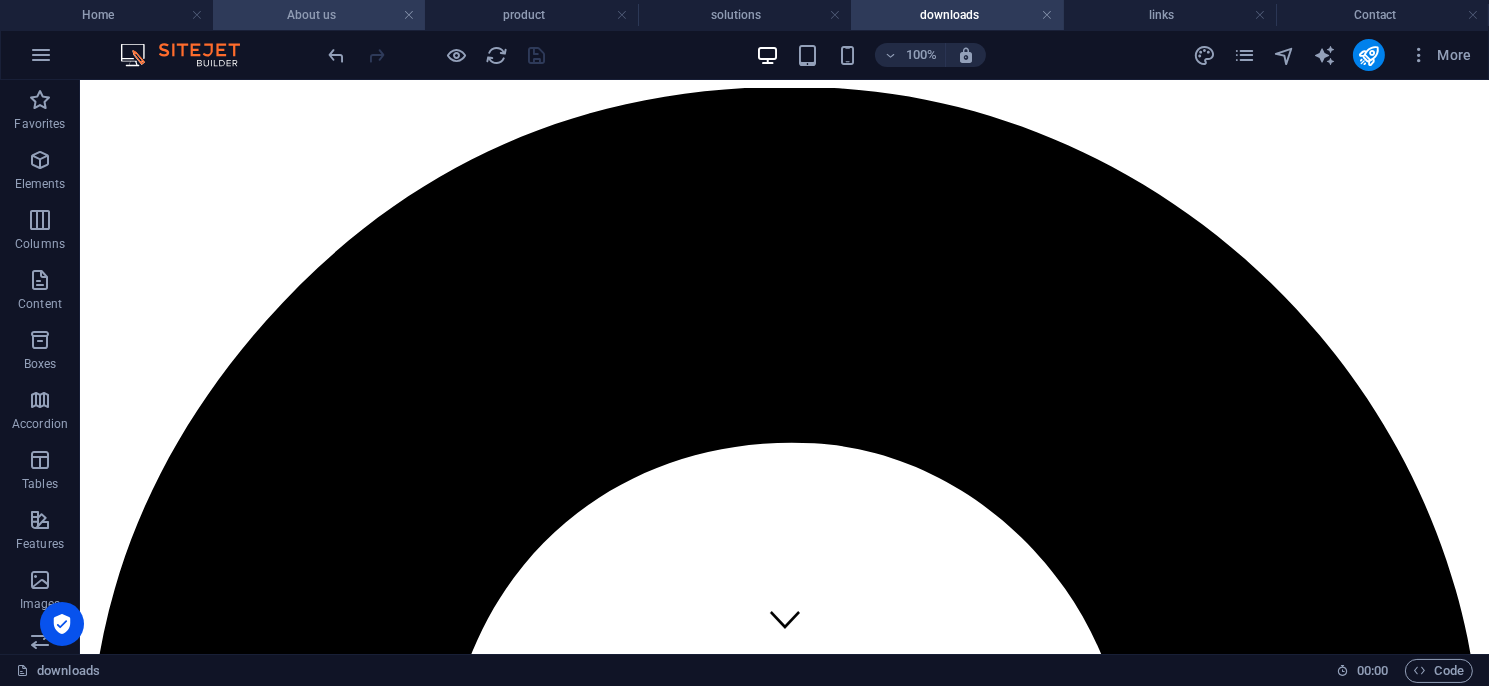 click on "About us" at bounding box center (319, 15) 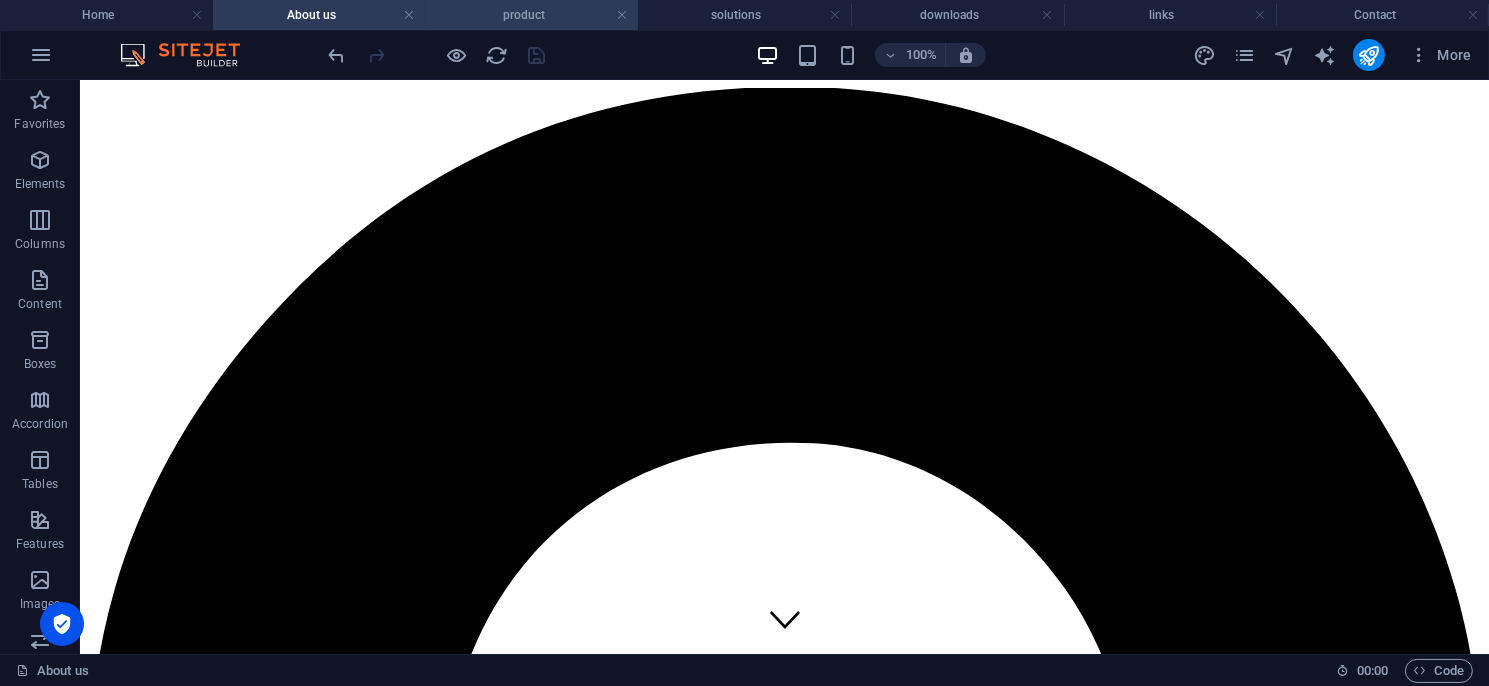 scroll, scrollTop: 1303, scrollLeft: 0, axis: vertical 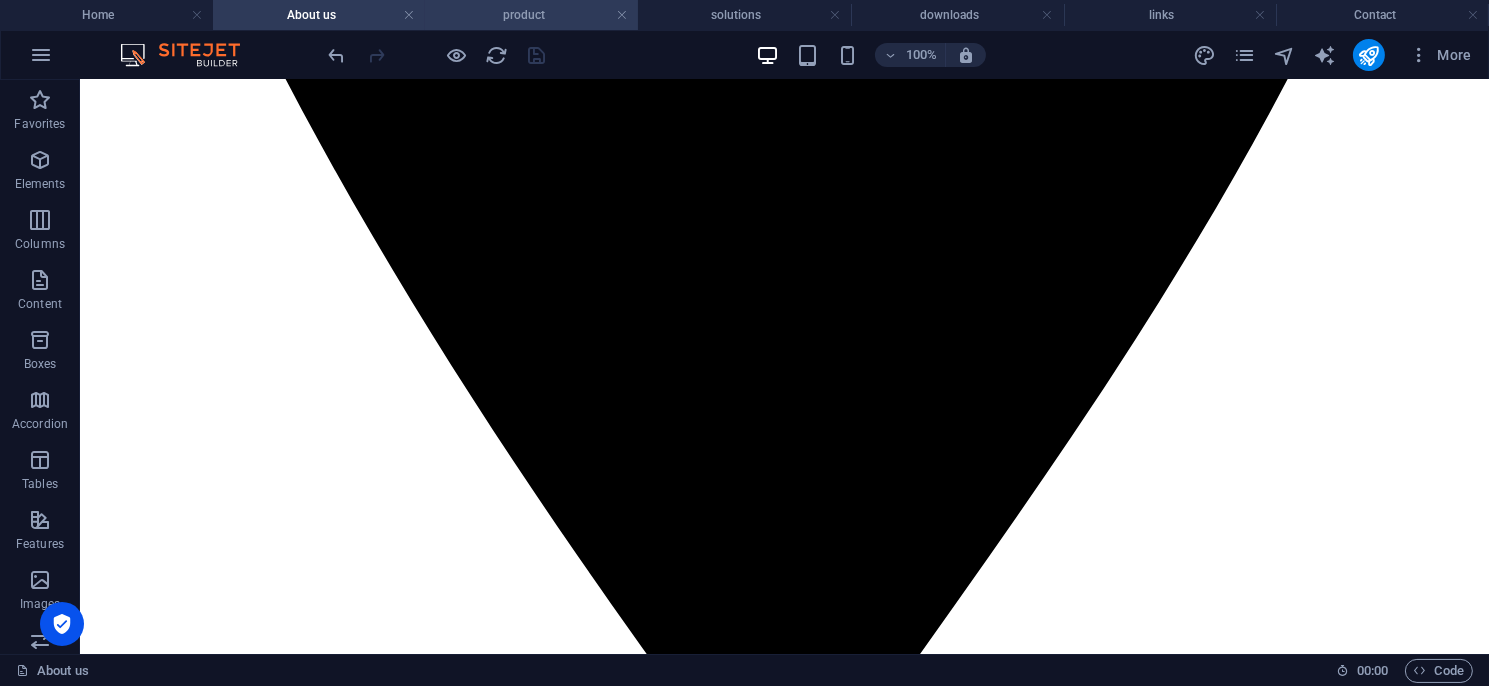 click on "product" at bounding box center (531, 15) 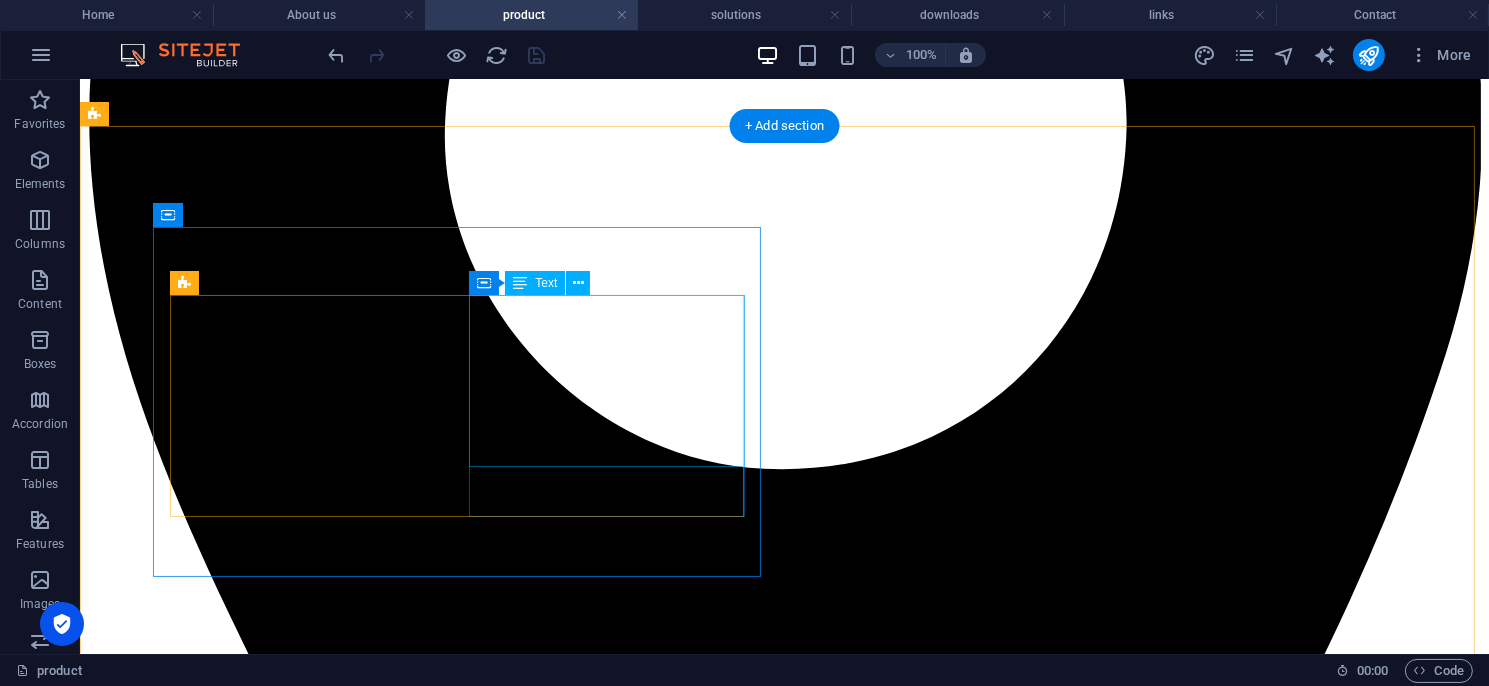scroll, scrollTop: 500, scrollLeft: 0, axis: vertical 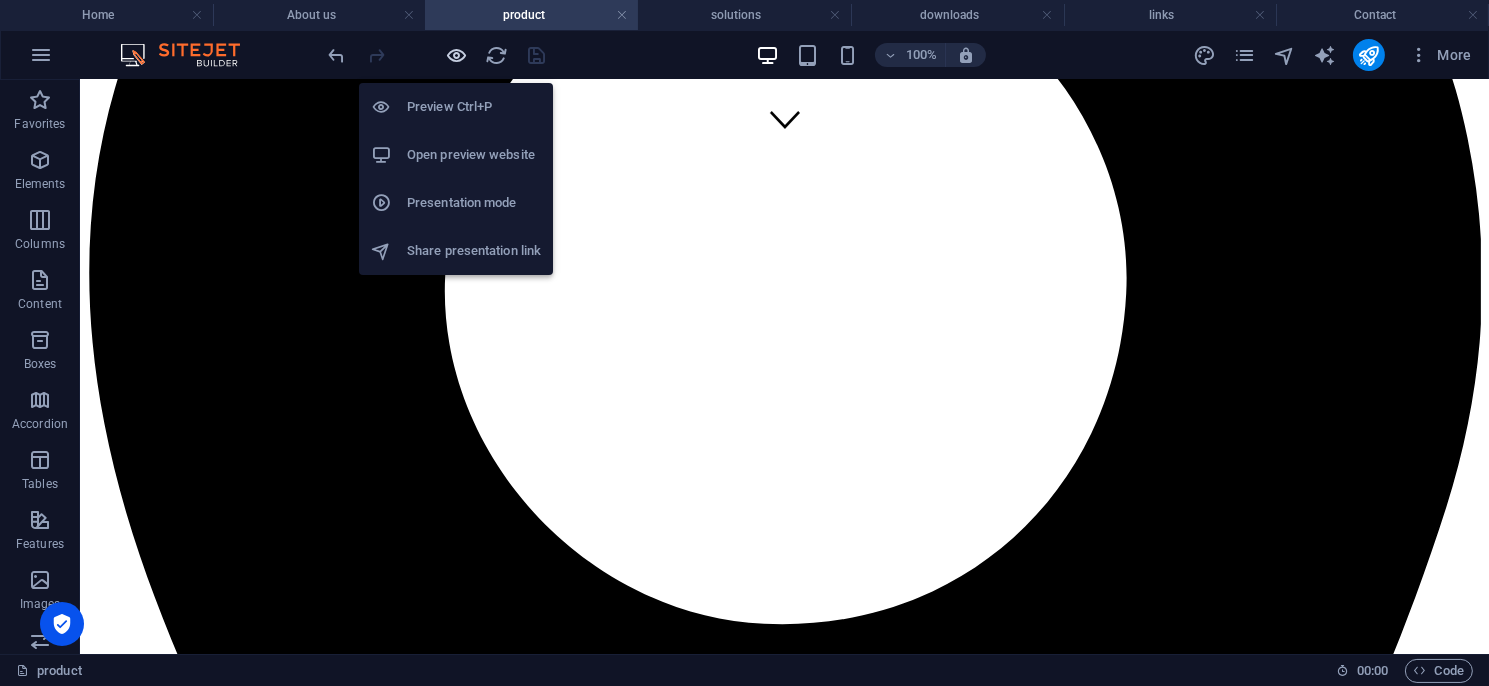 click at bounding box center [457, 55] 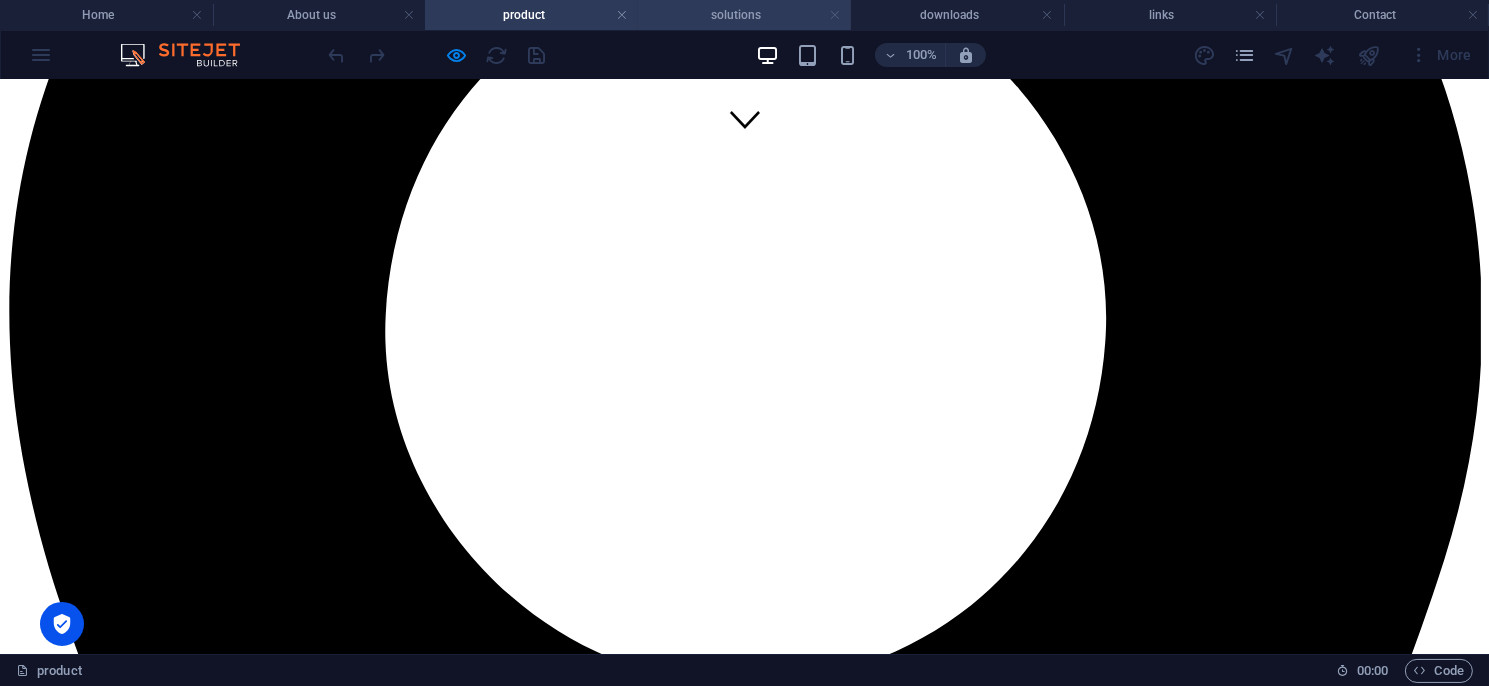 click at bounding box center (835, 15) 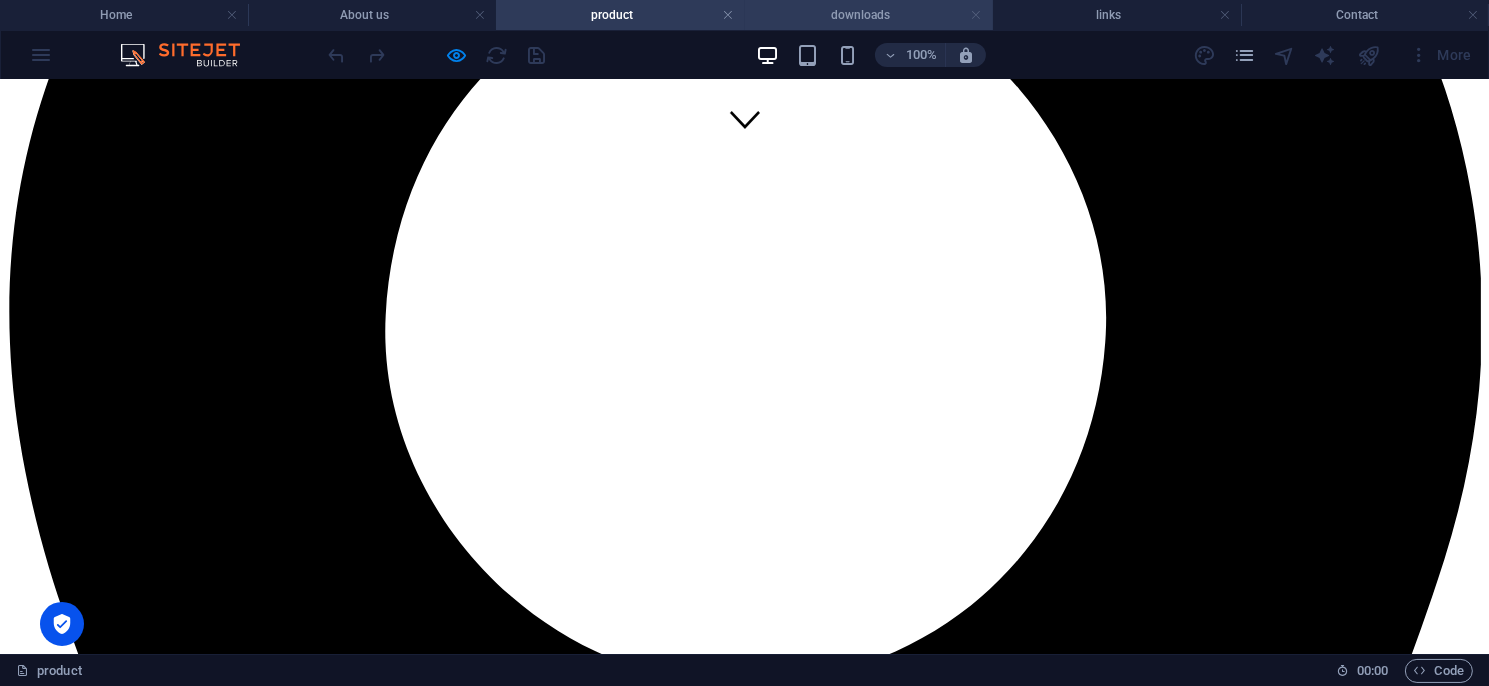 click at bounding box center (977, 15) 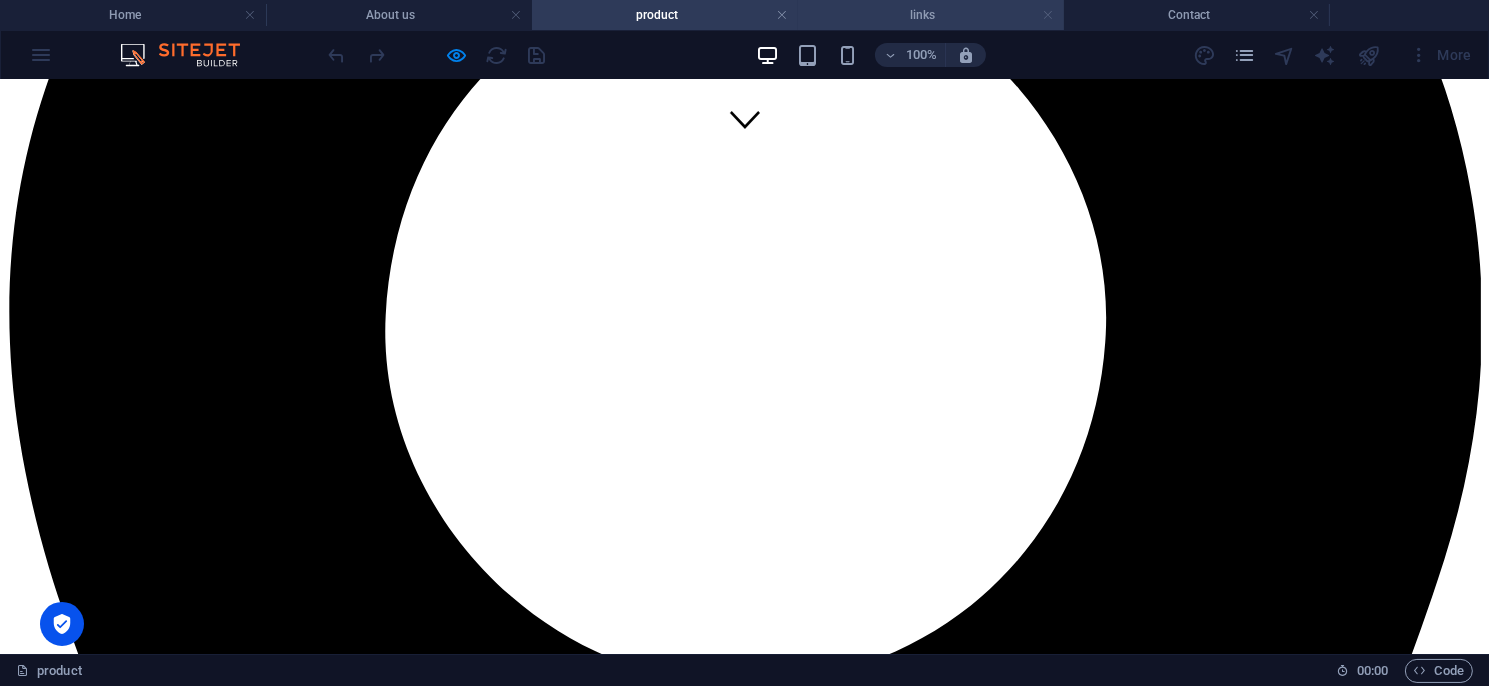 click at bounding box center [1048, 15] 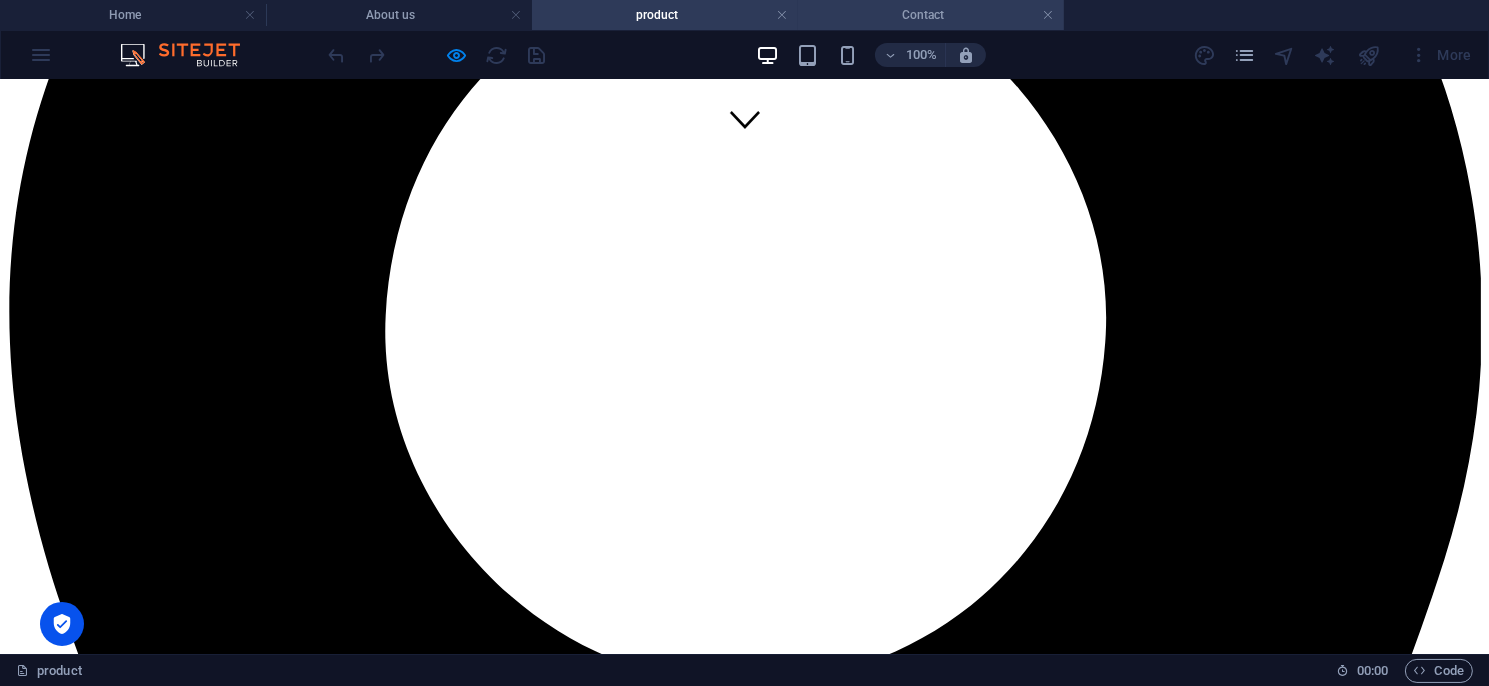click on "Contact" at bounding box center [931, 15] 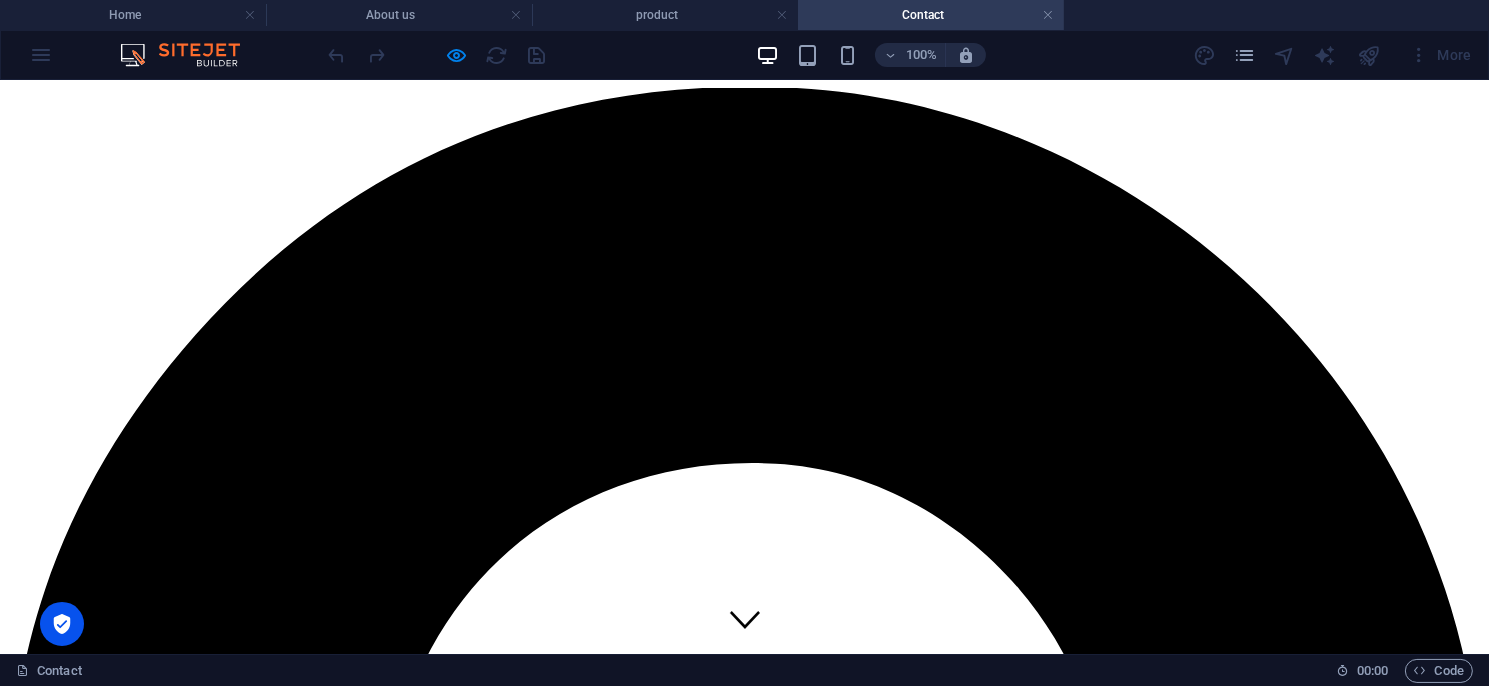scroll, scrollTop: 2100, scrollLeft: 0, axis: vertical 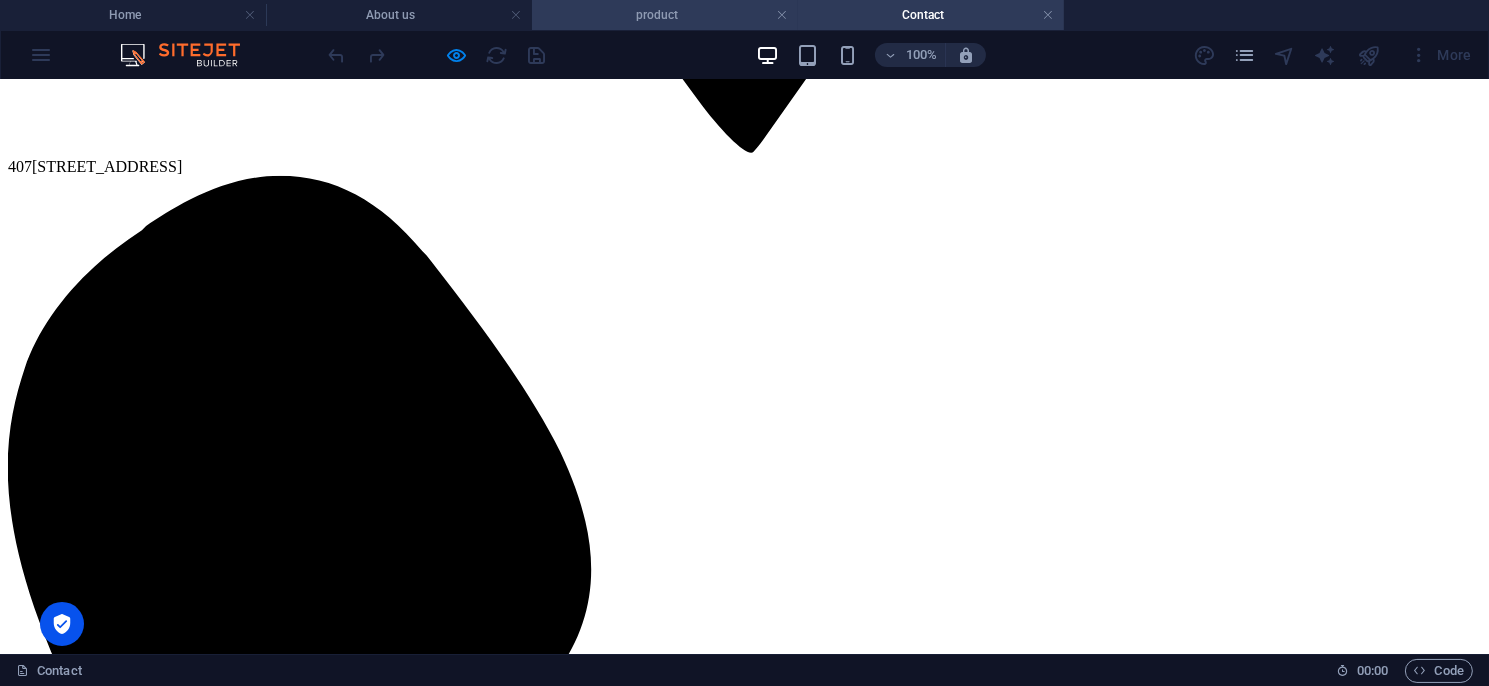 click on "product" at bounding box center (665, 15) 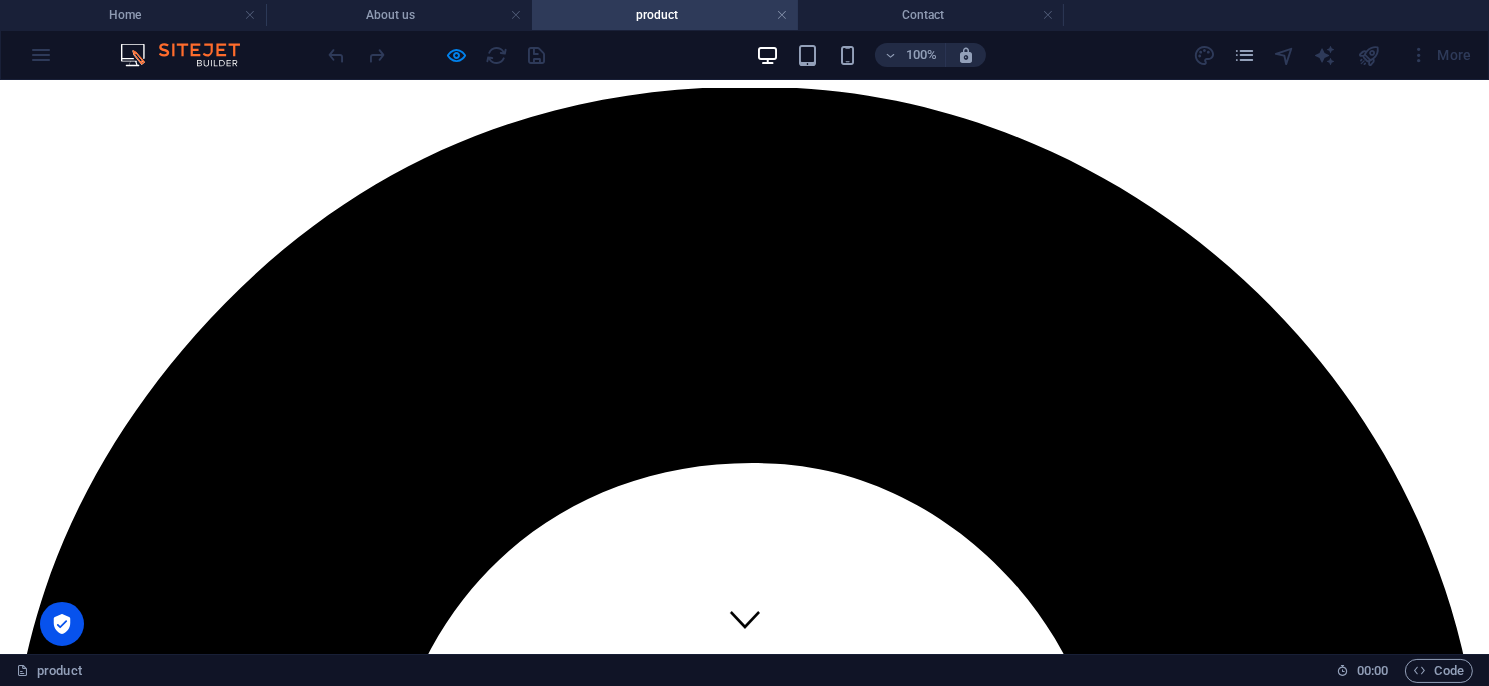 scroll, scrollTop: 500, scrollLeft: 0, axis: vertical 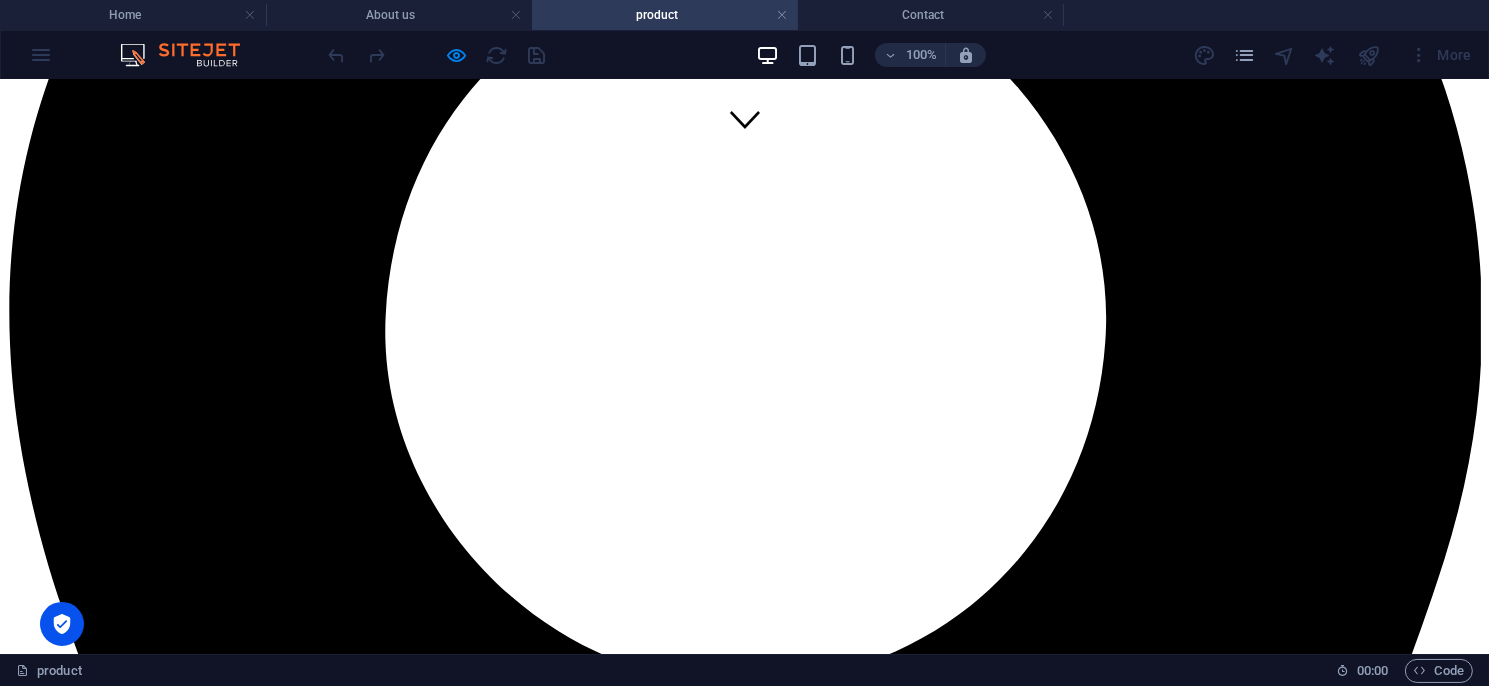 click on "1KN系列" at bounding box center [39, 5616] 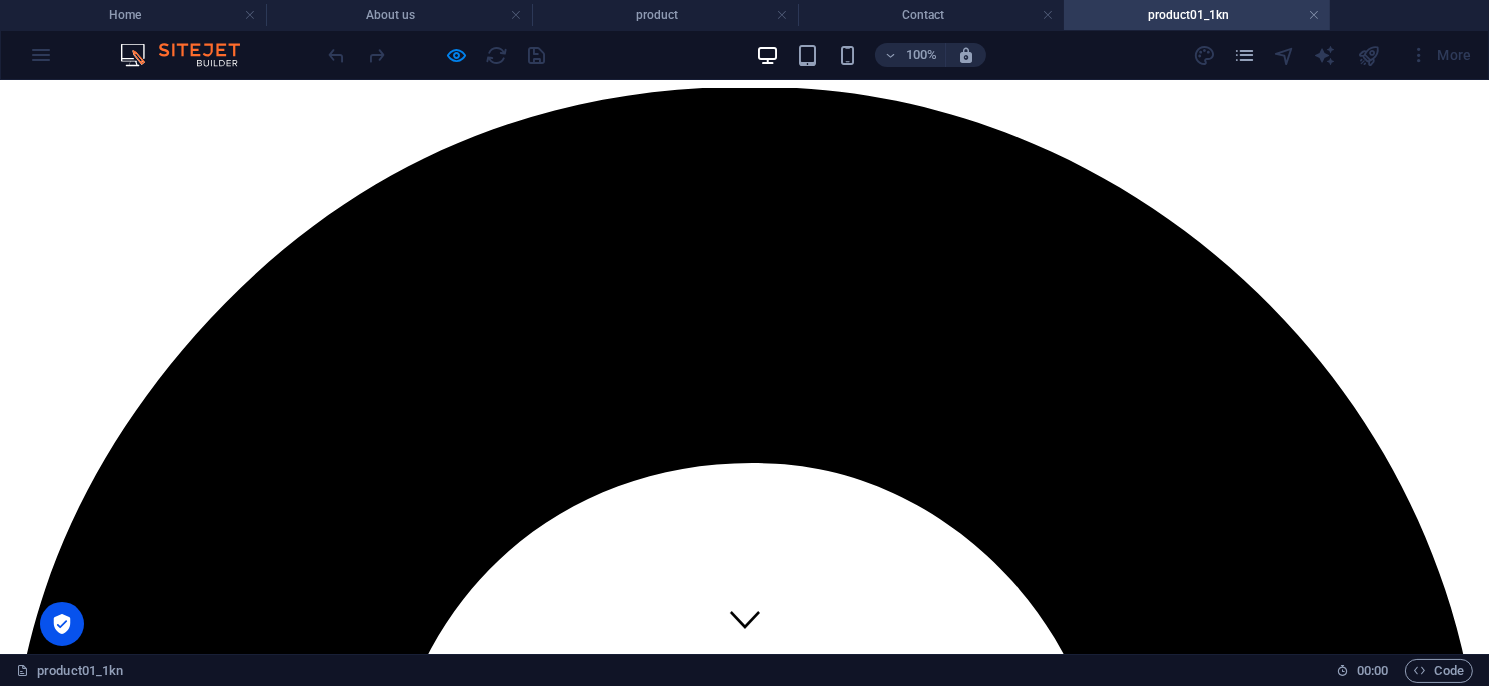scroll, scrollTop: 700, scrollLeft: 0, axis: vertical 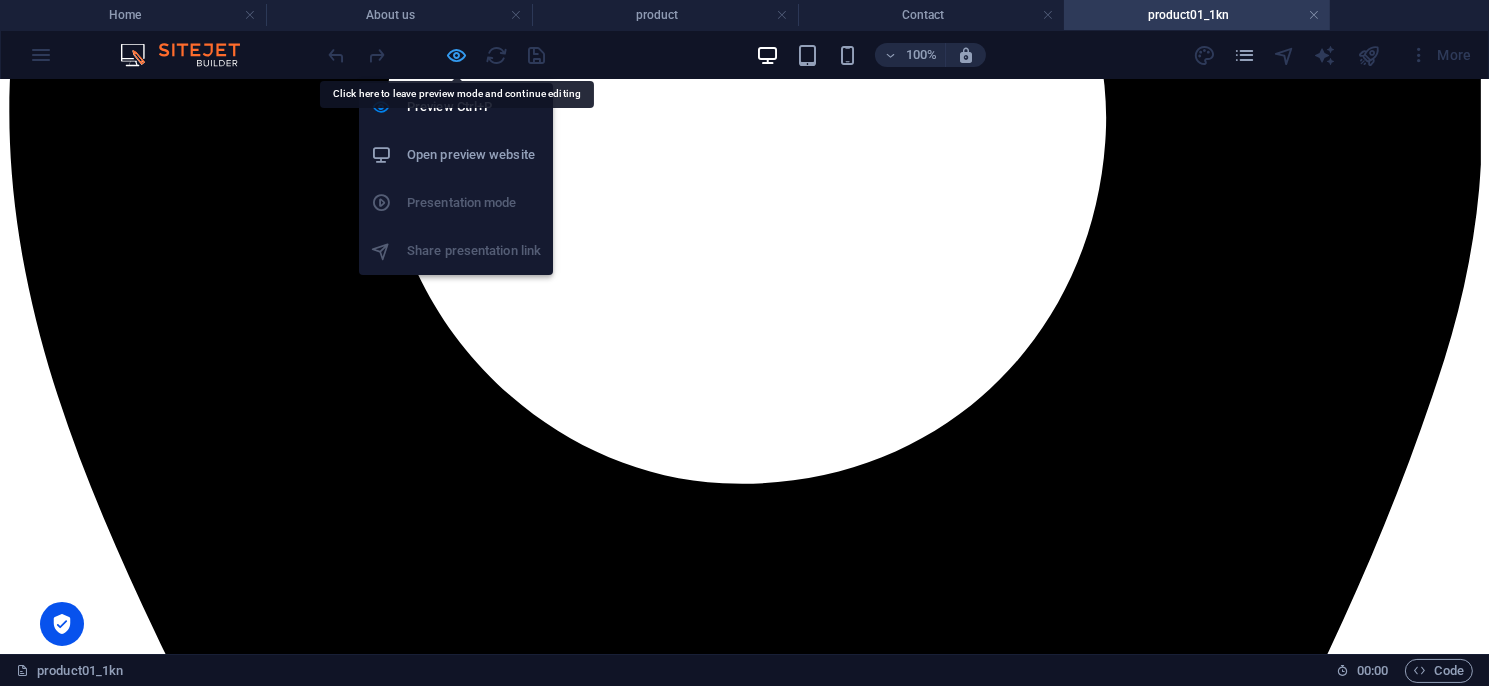 click at bounding box center (457, 55) 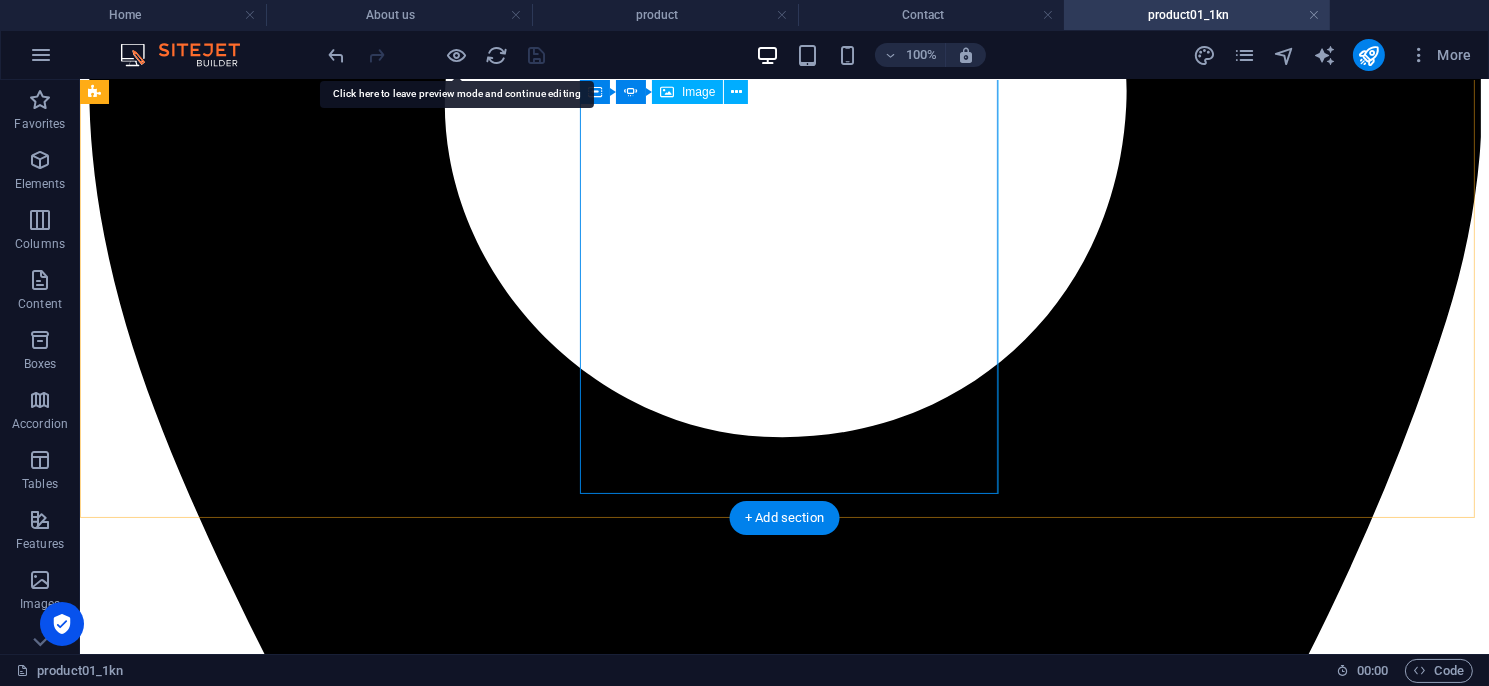click at bounding box center (-123, 5707) 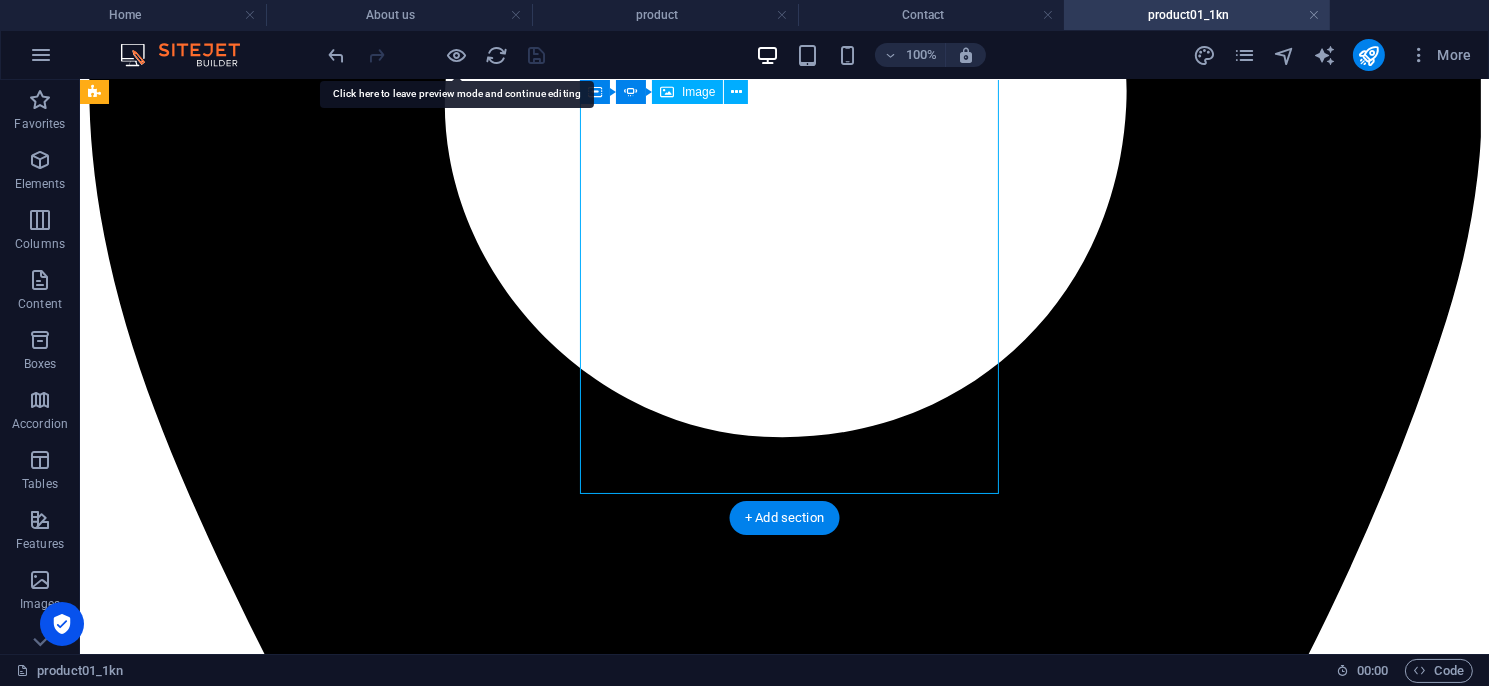 click at bounding box center (-123, 5707) 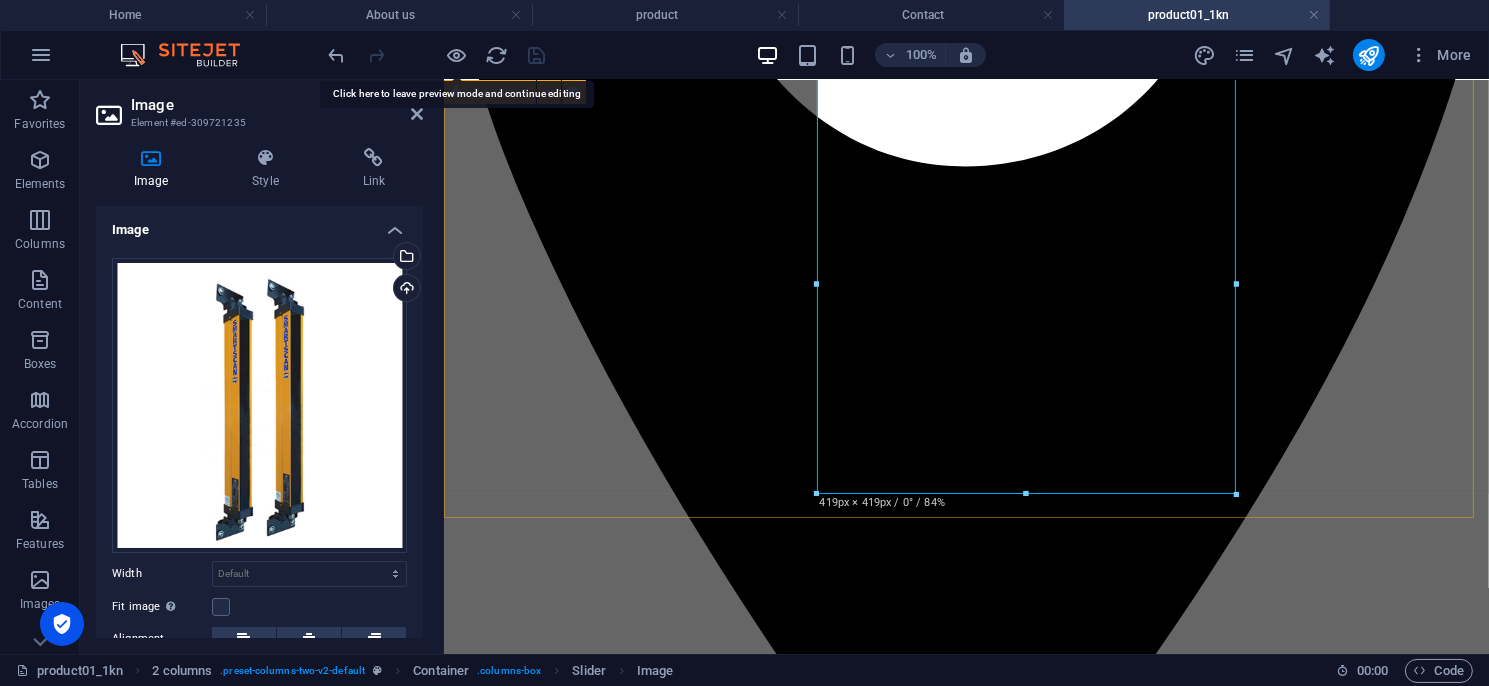 scroll, scrollTop: 633, scrollLeft: 0, axis: vertical 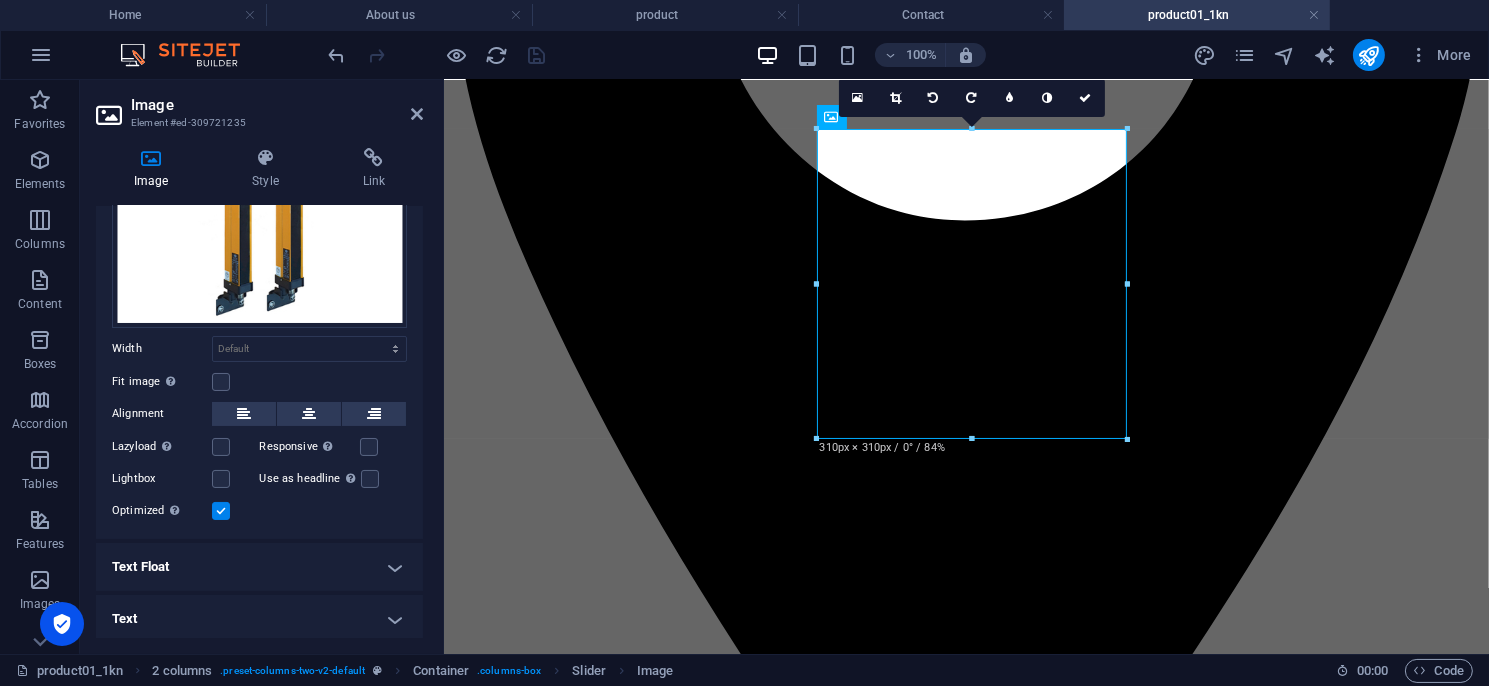 click on "Text" at bounding box center [259, 619] 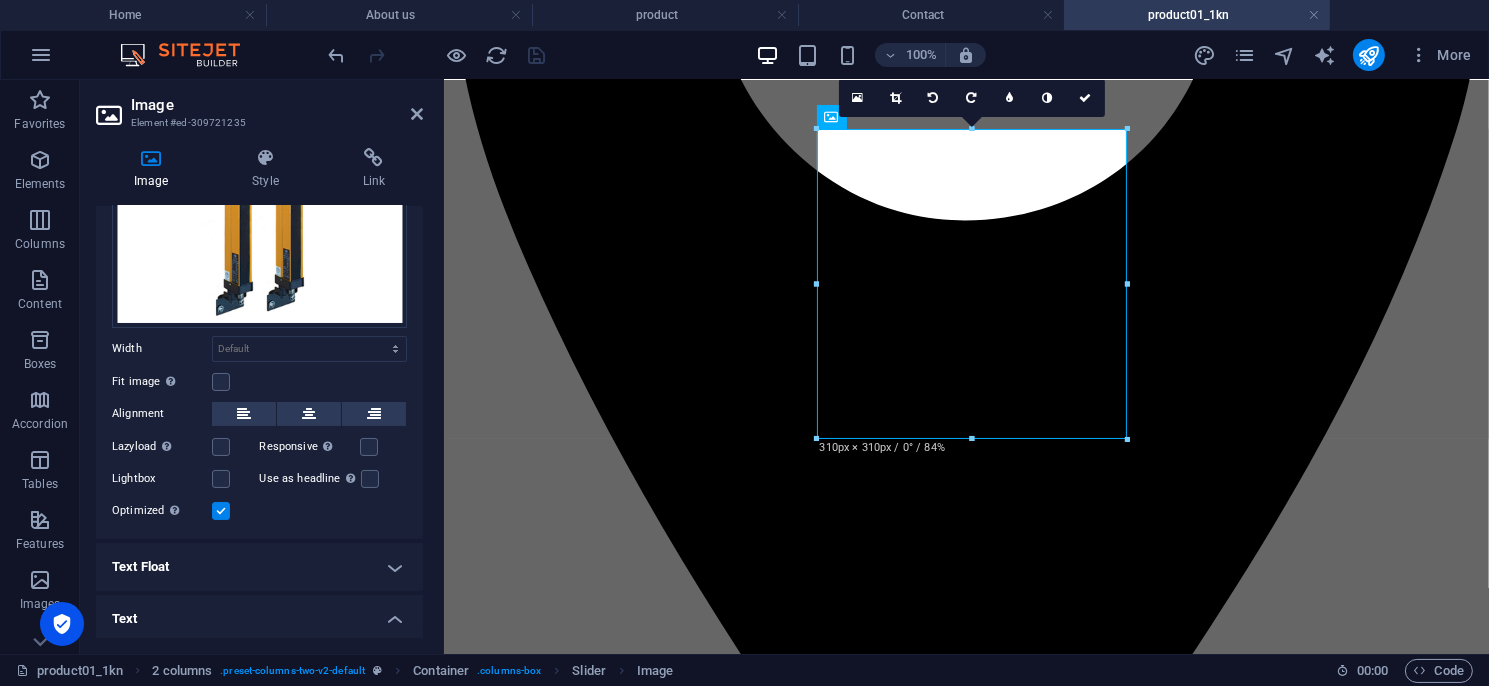 scroll, scrollTop: 412, scrollLeft: 0, axis: vertical 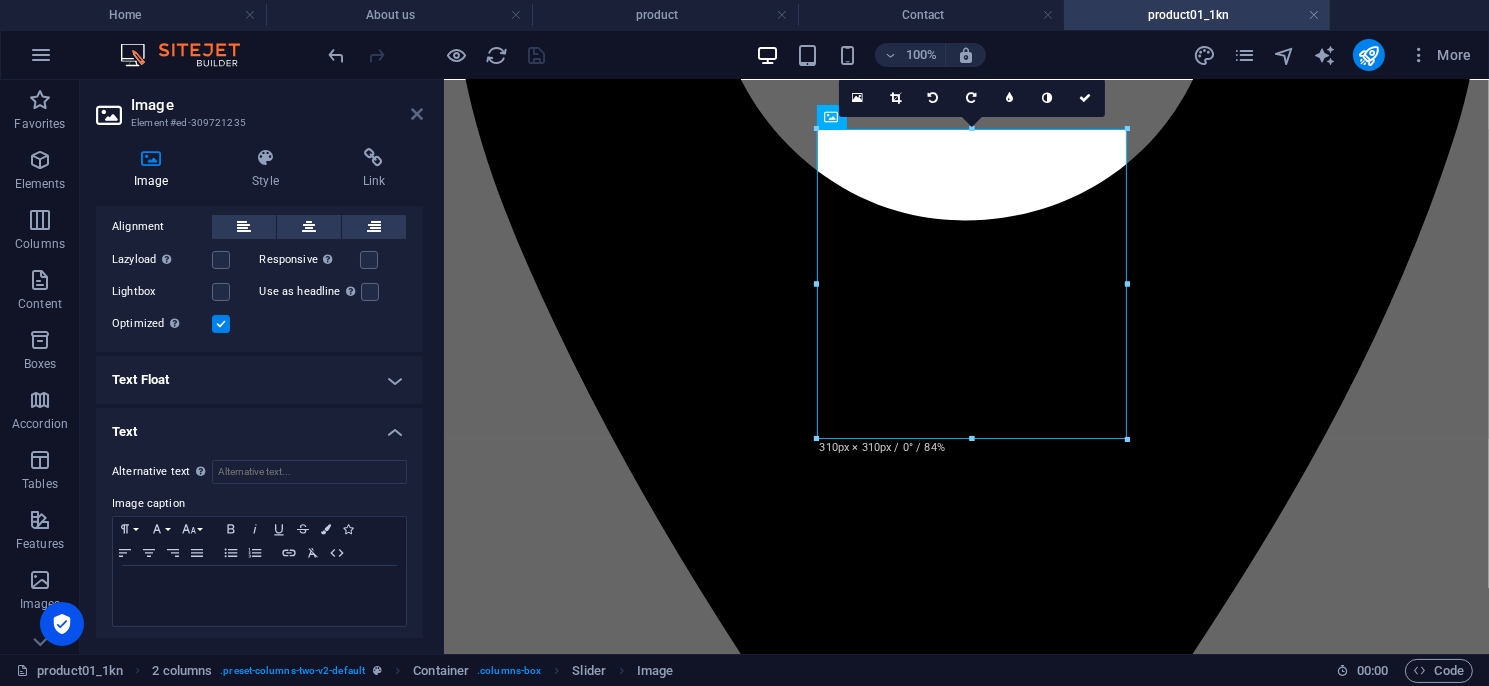 click at bounding box center [417, 114] 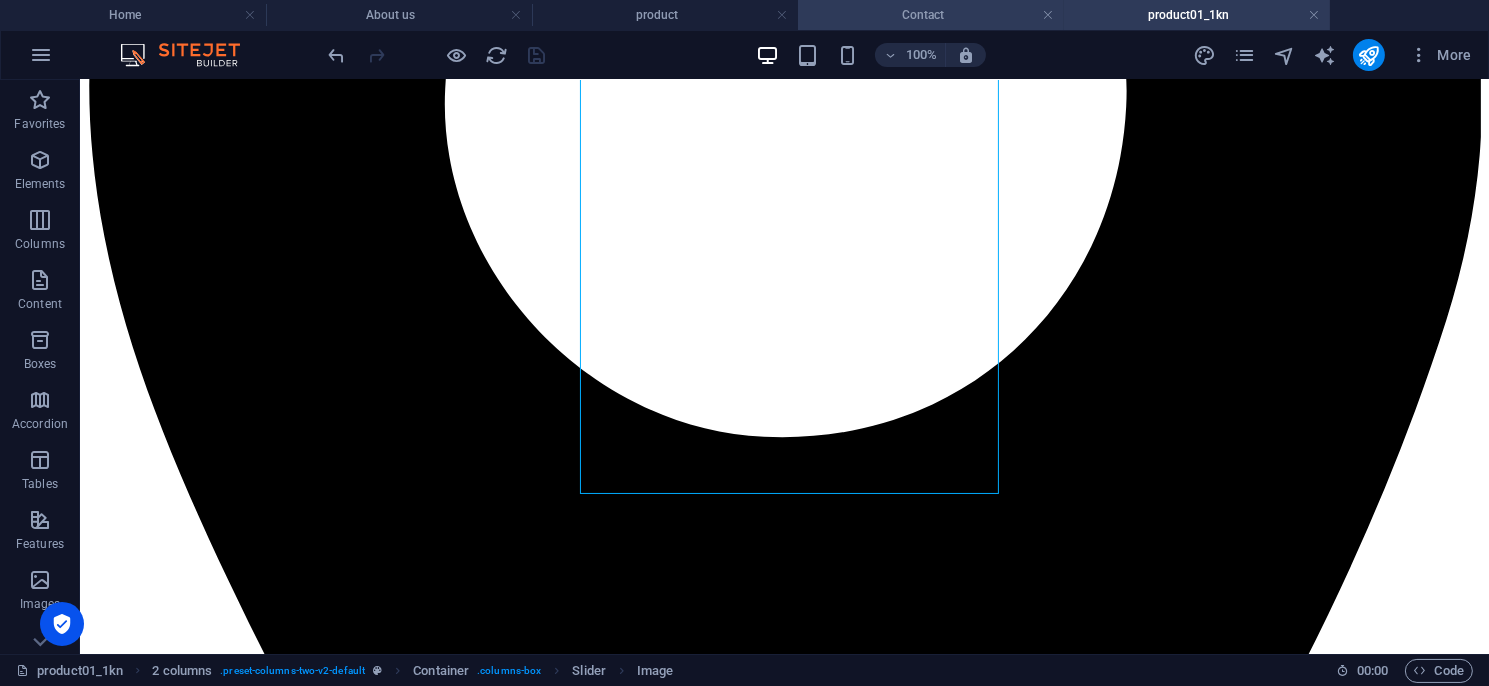 click on "Contact" at bounding box center [931, 15] 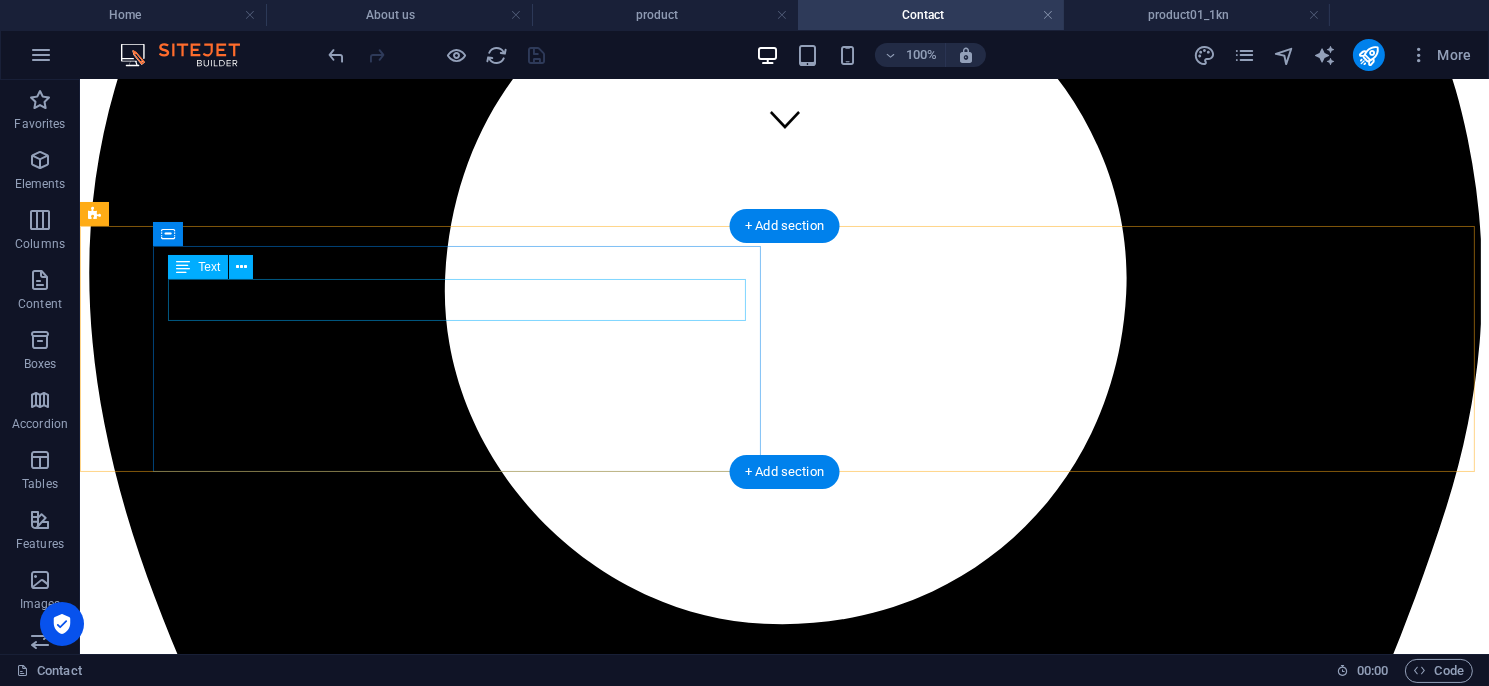 scroll, scrollTop: 0, scrollLeft: 0, axis: both 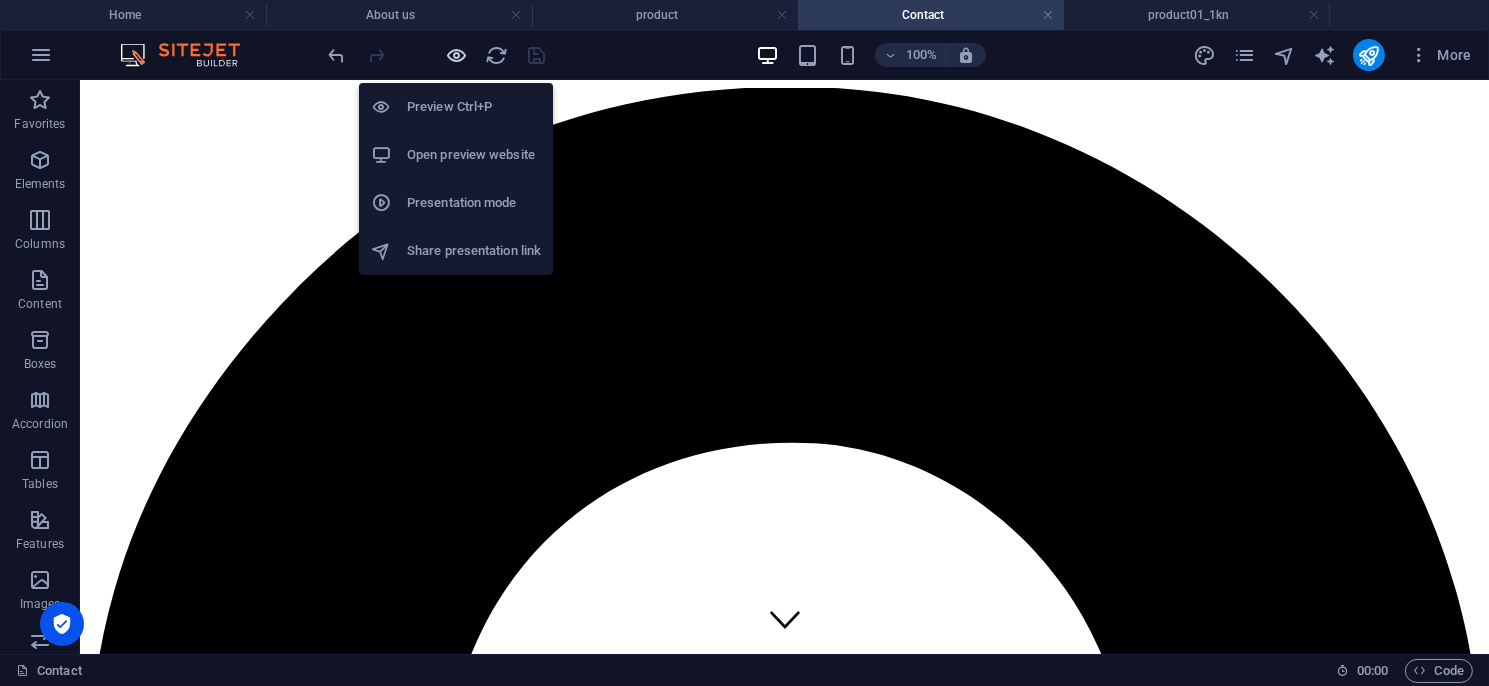 click at bounding box center (457, 55) 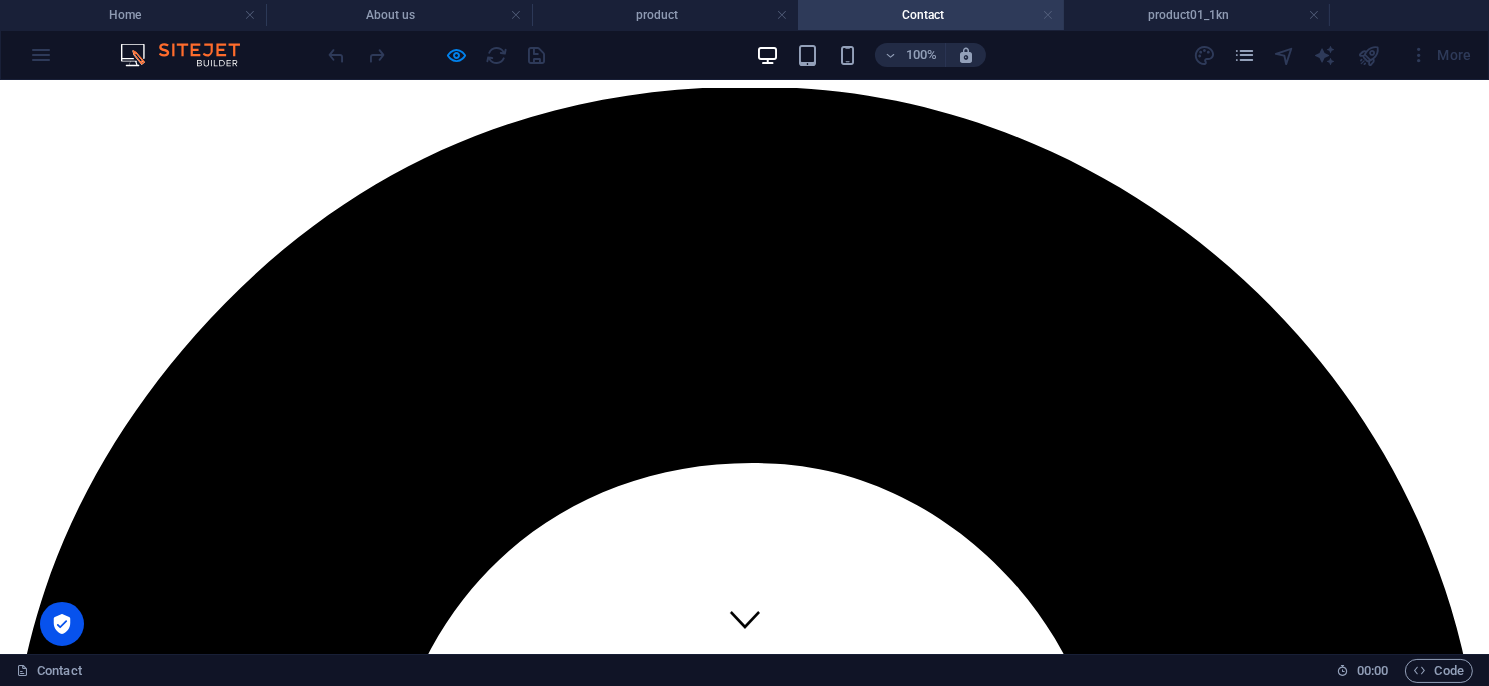 click at bounding box center (1048, 15) 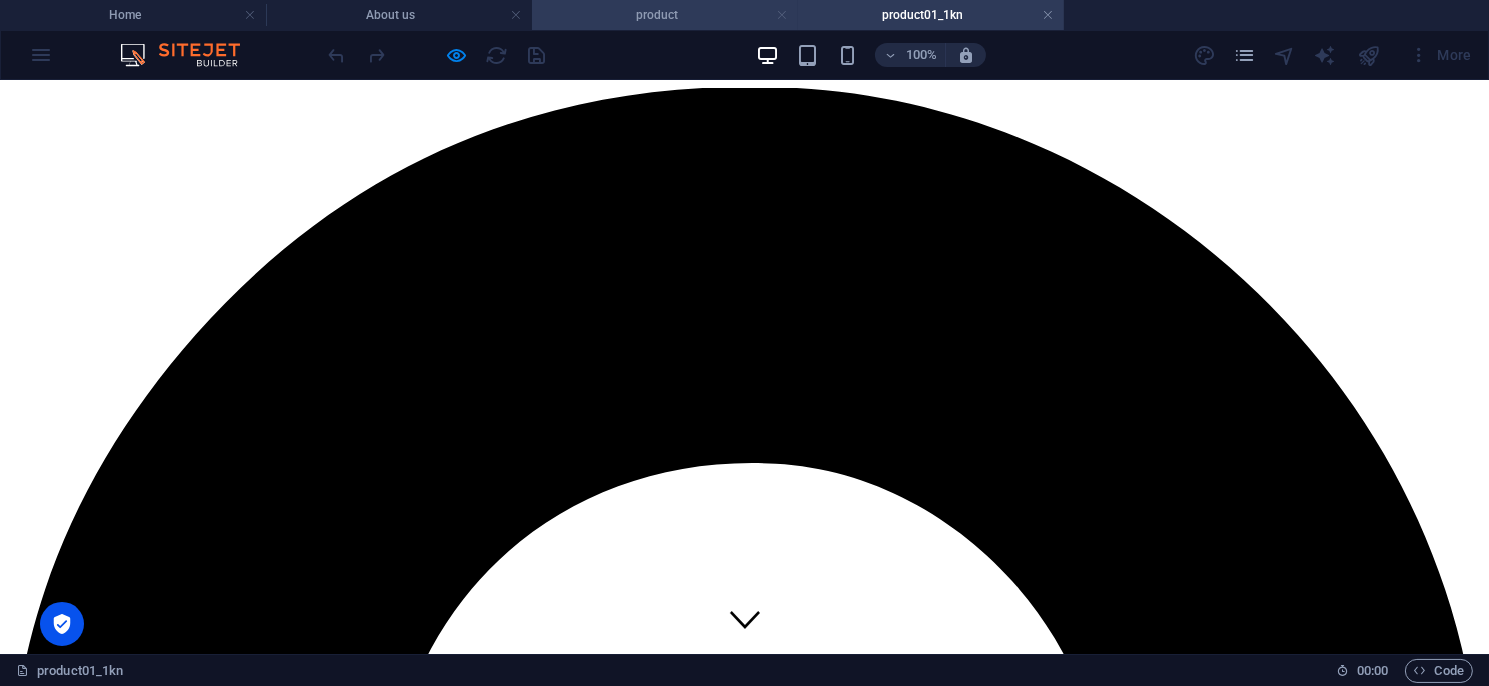 scroll, scrollTop: 700, scrollLeft: 0, axis: vertical 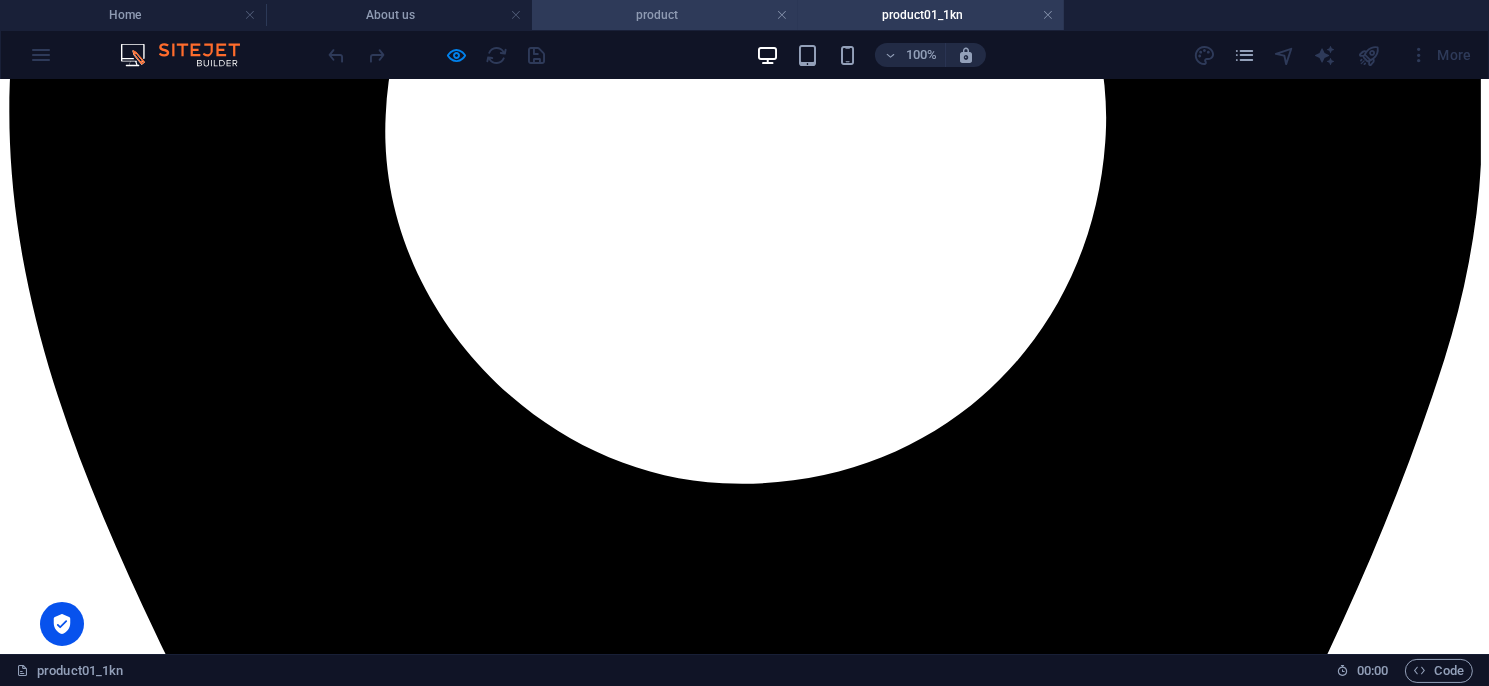 click on "product" at bounding box center (665, 15) 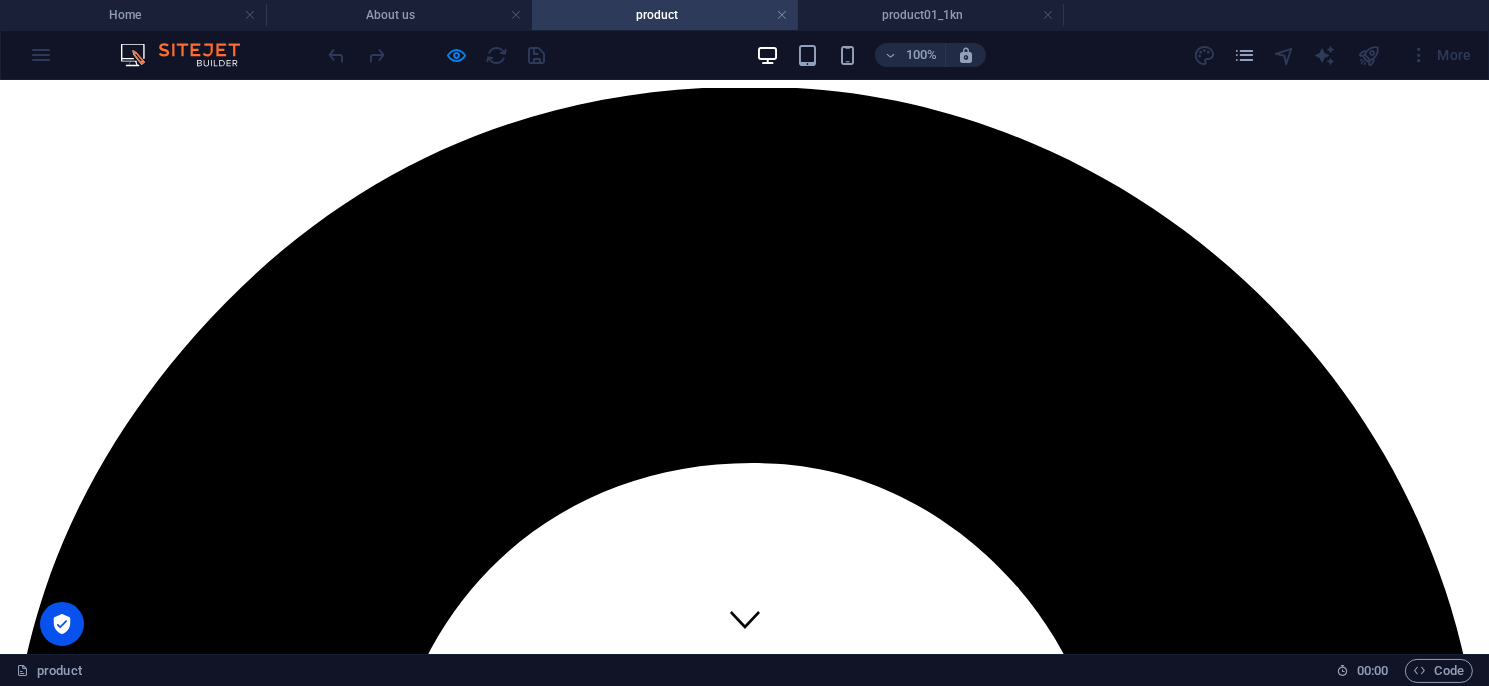 scroll, scrollTop: 500, scrollLeft: 0, axis: vertical 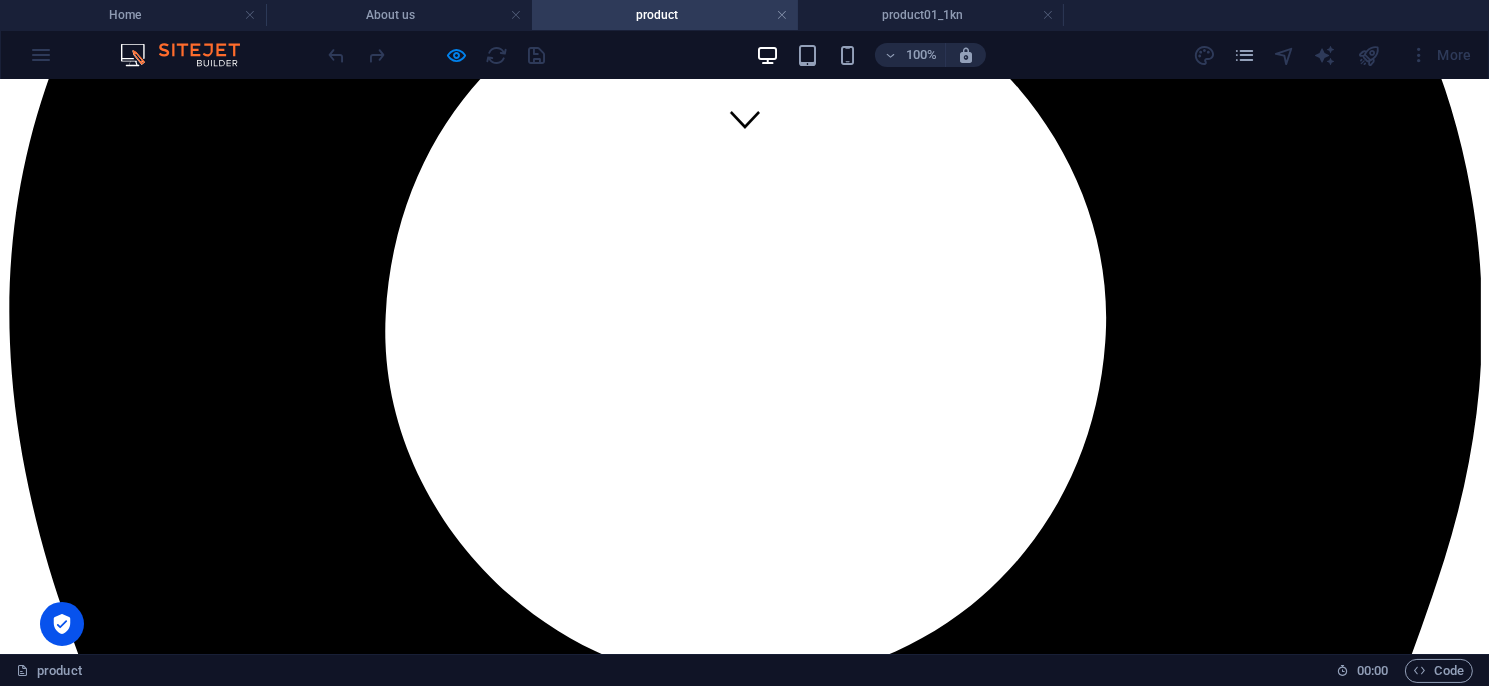 click on "1000+系列" at bounding box center (44, 5579) 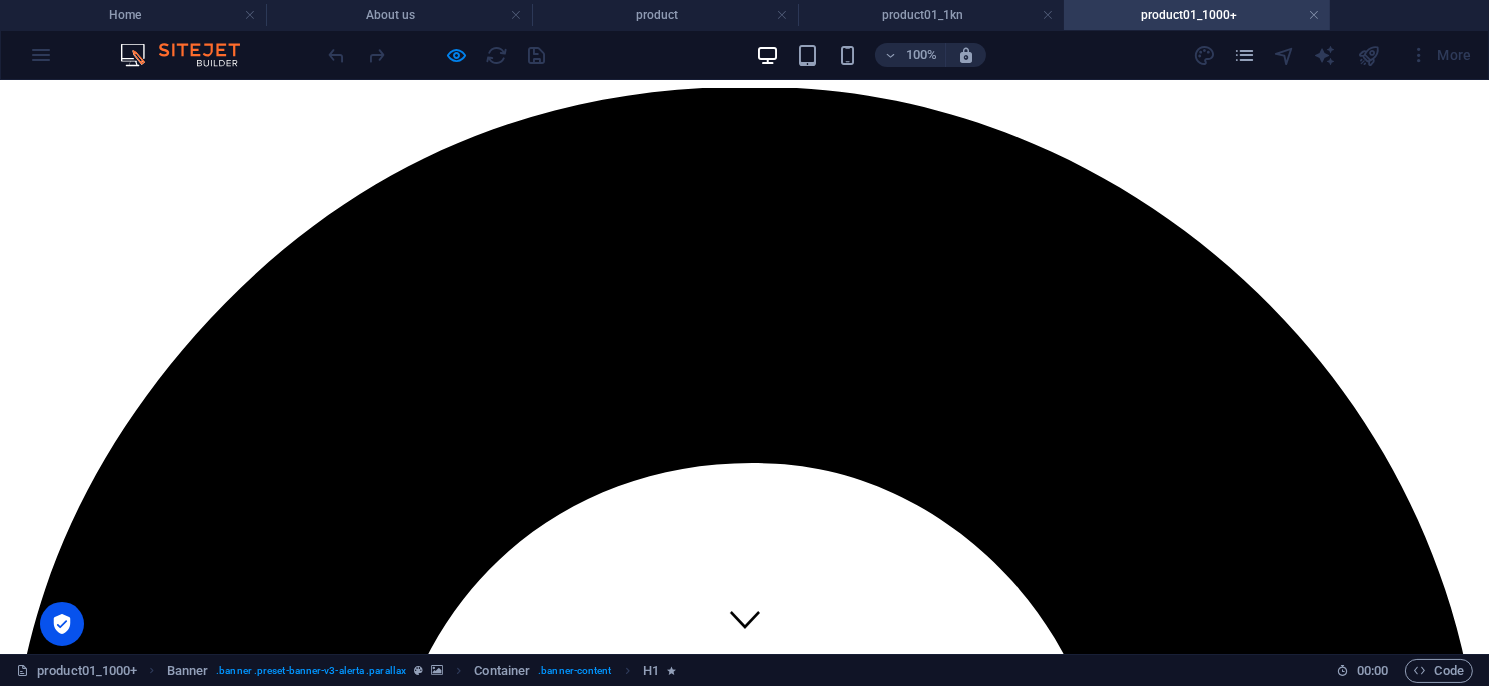 scroll, scrollTop: 0, scrollLeft: 0, axis: both 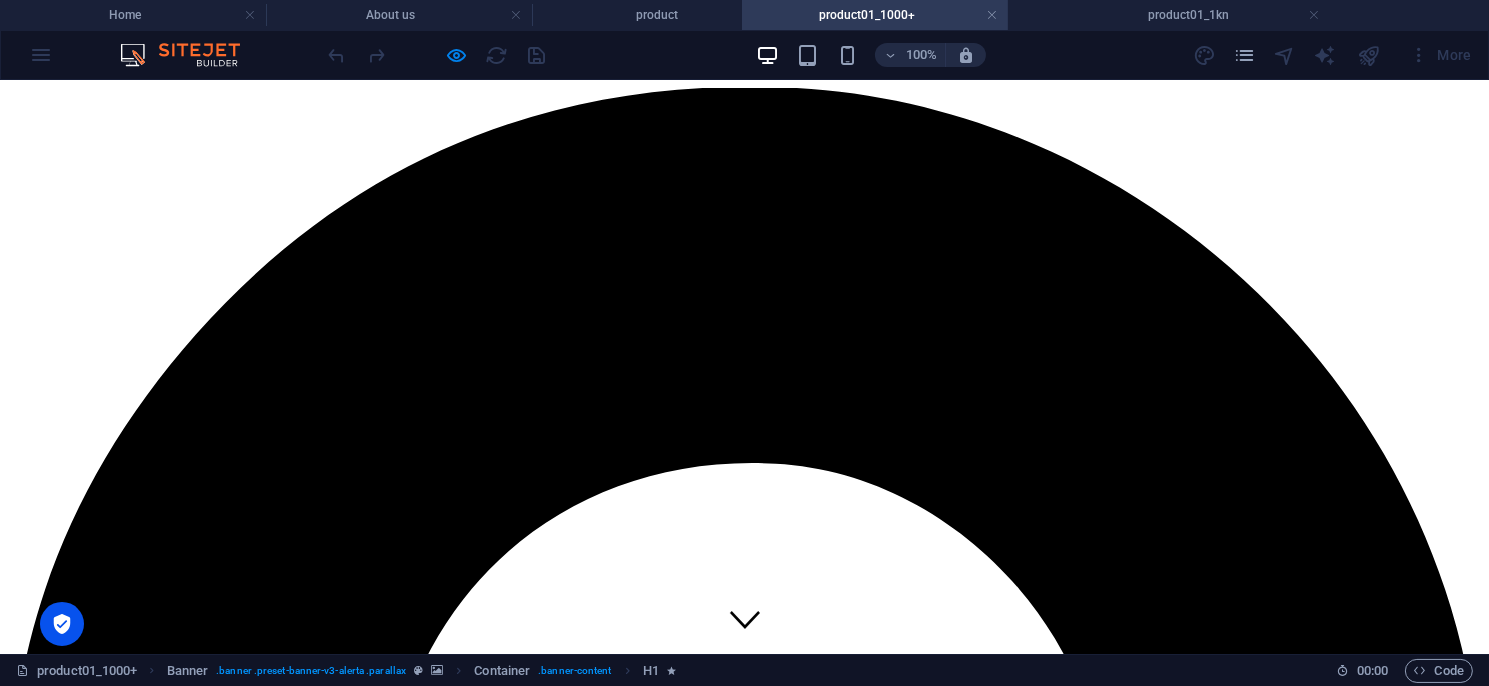 drag, startPoint x: 1154, startPoint y: 19, endPoint x: 832, endPoint y: 28, distance: 322.12576 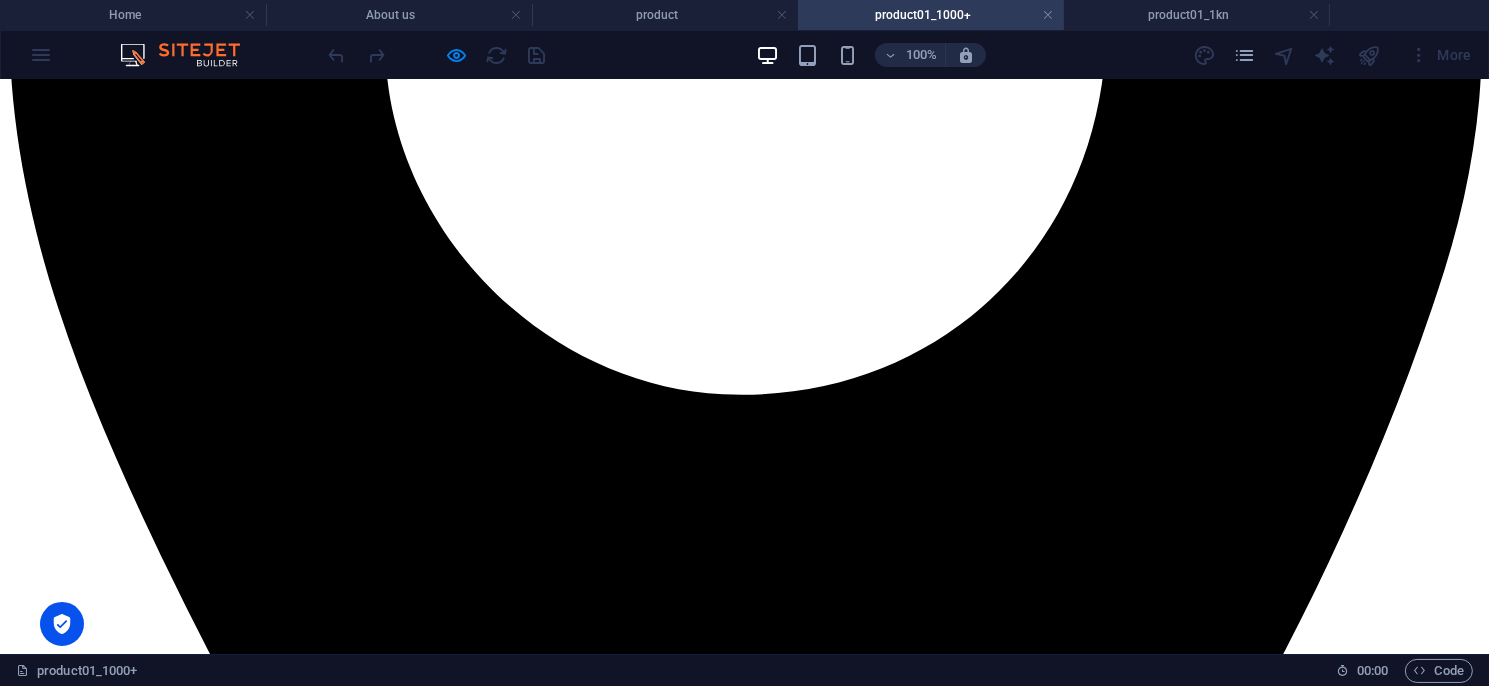 scroll, scrollTop: 600, scrollLeft: 0, axis: vertical 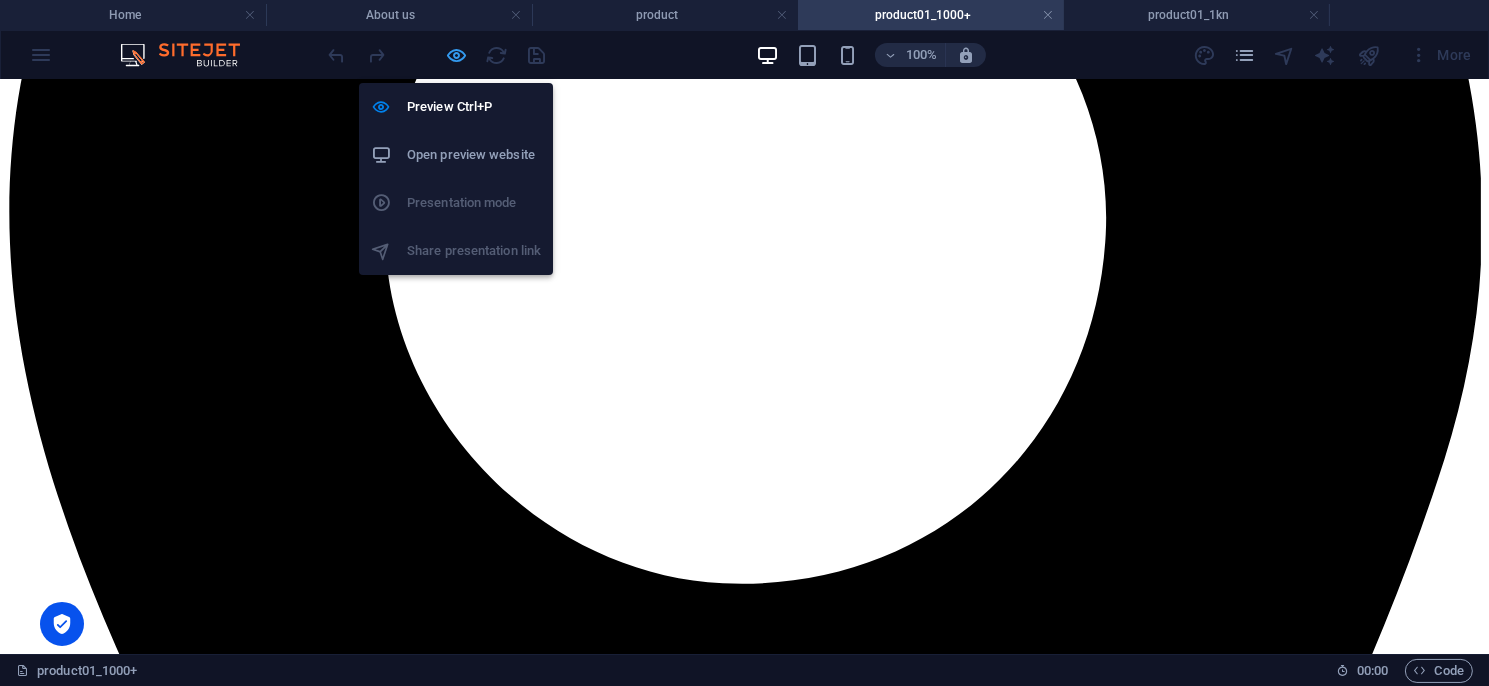 click at bounding box center (457, 55) 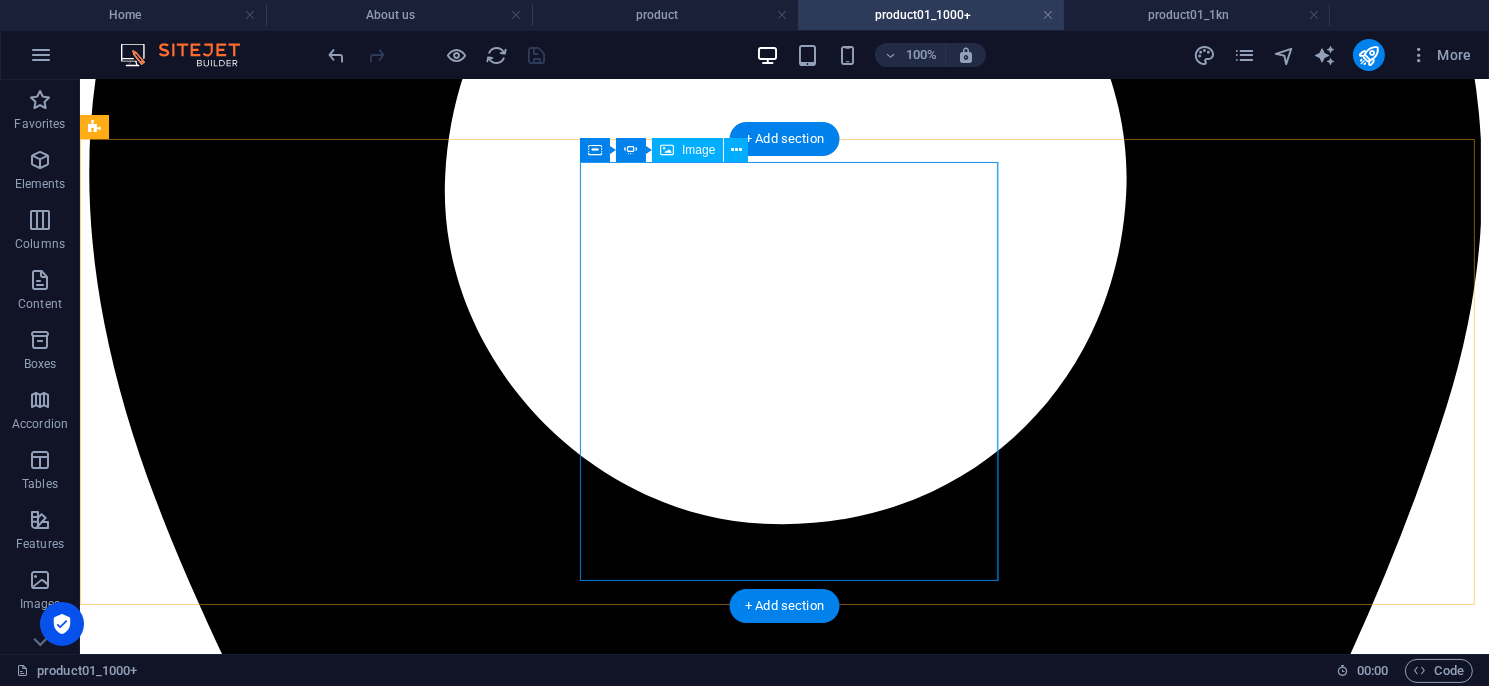 click at bounding box center [-123, 5794] 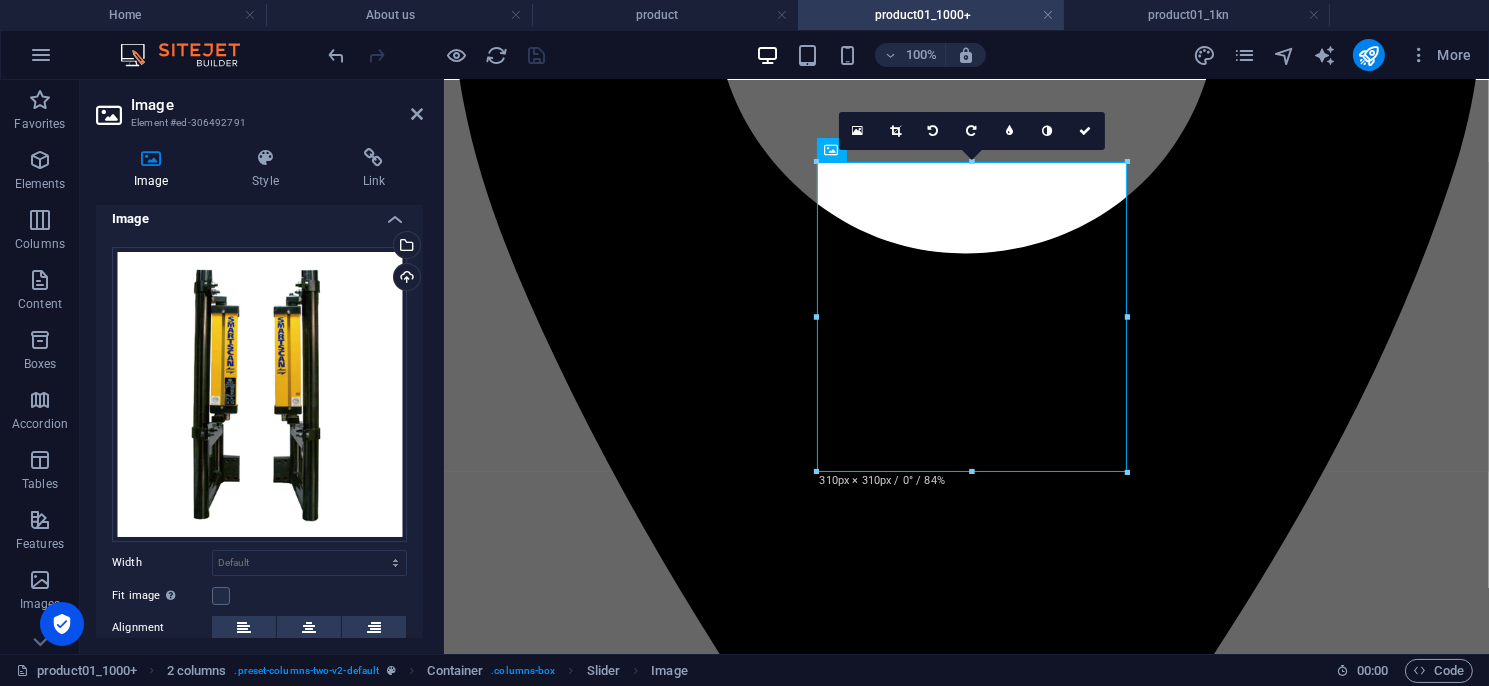 scroll, scrollTop: 13, scrollLeft: 0, axis: vertical 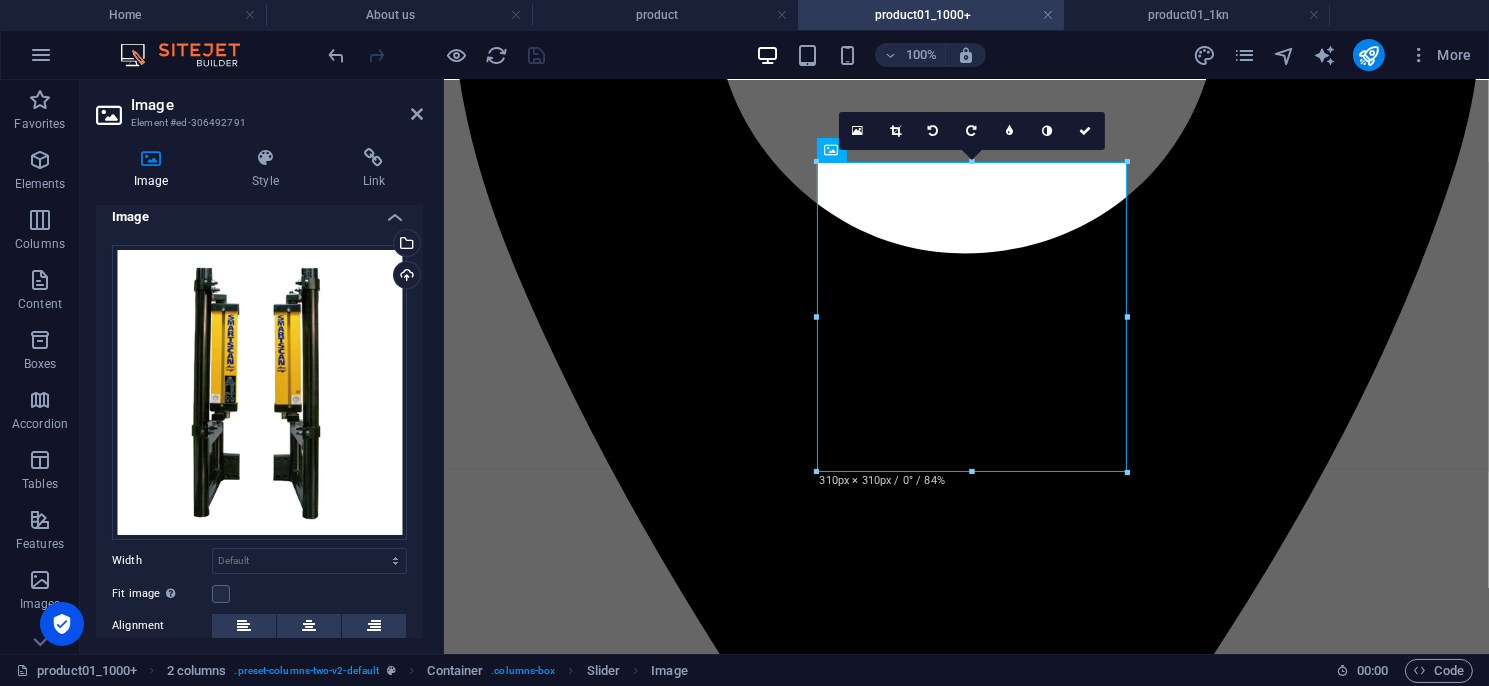 click on "Text" at bounding box center (259, 831) 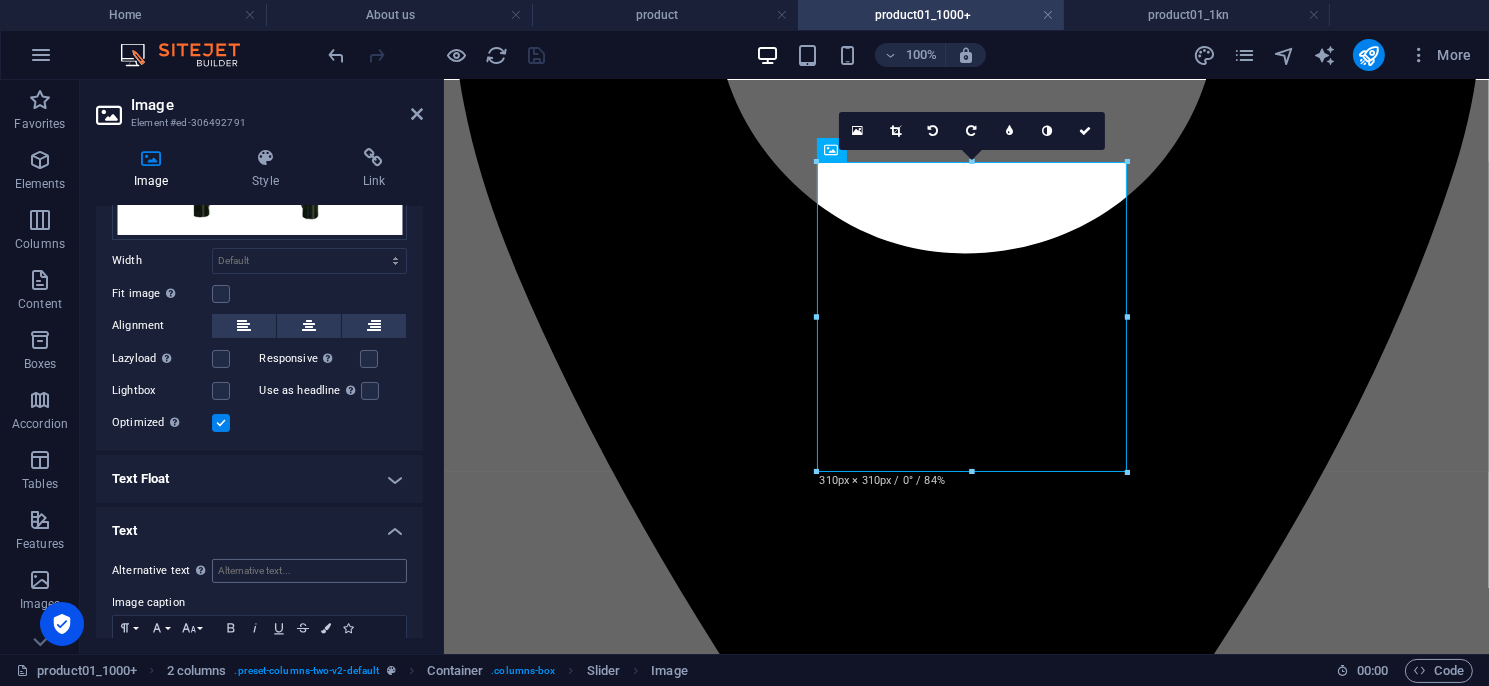 scroll, scrollTop: 213, scrollLeft: 0, axis: vertical 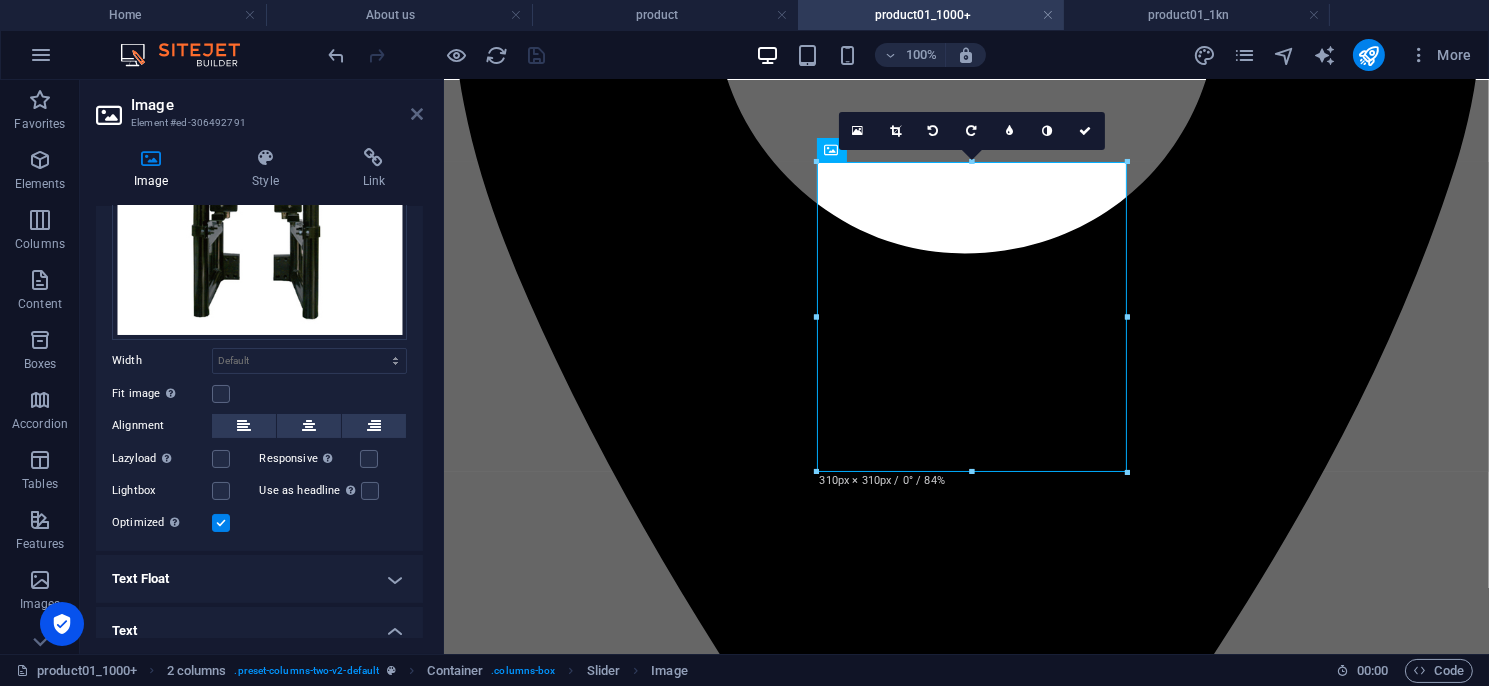 click at bounding box center [417, 114] 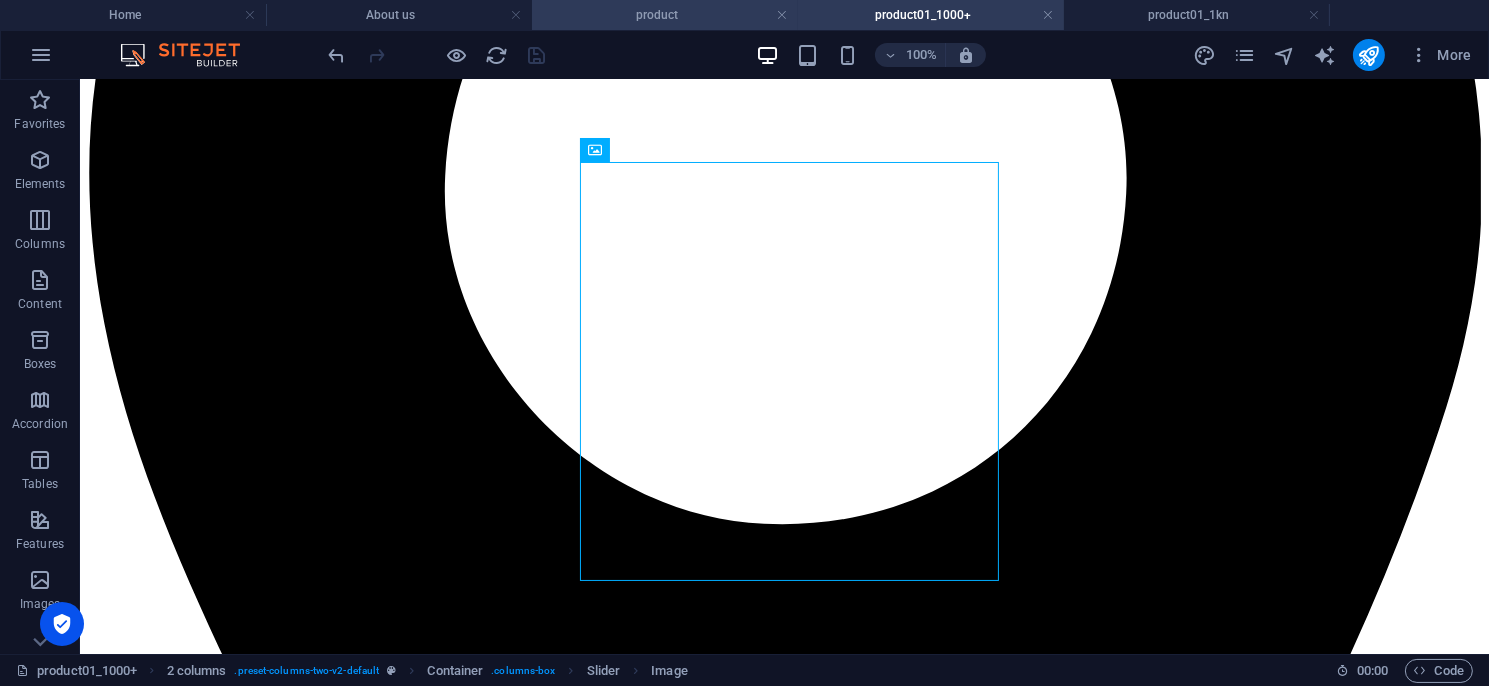 click on "product" at bounding box center (665, 15) 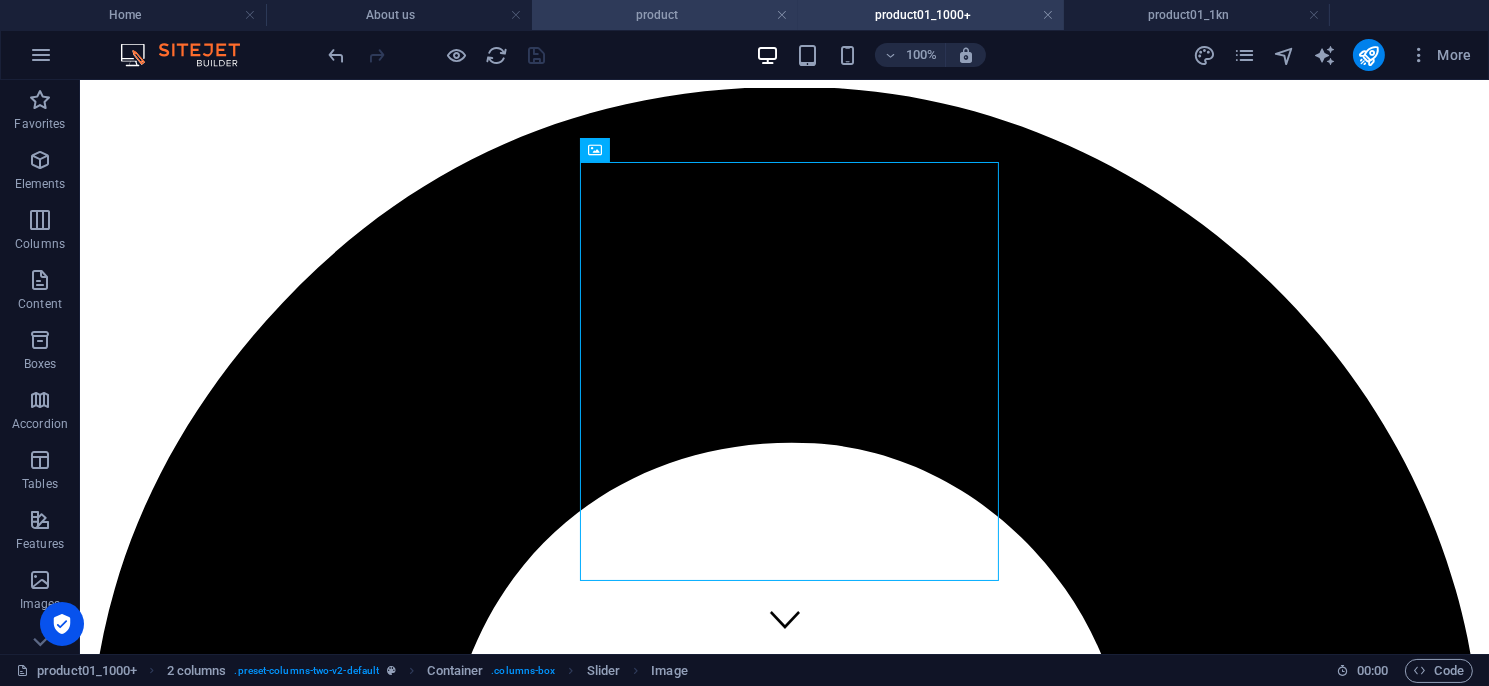scroll, scrollTop: 500, scrollLeft: 0, axis: vertical 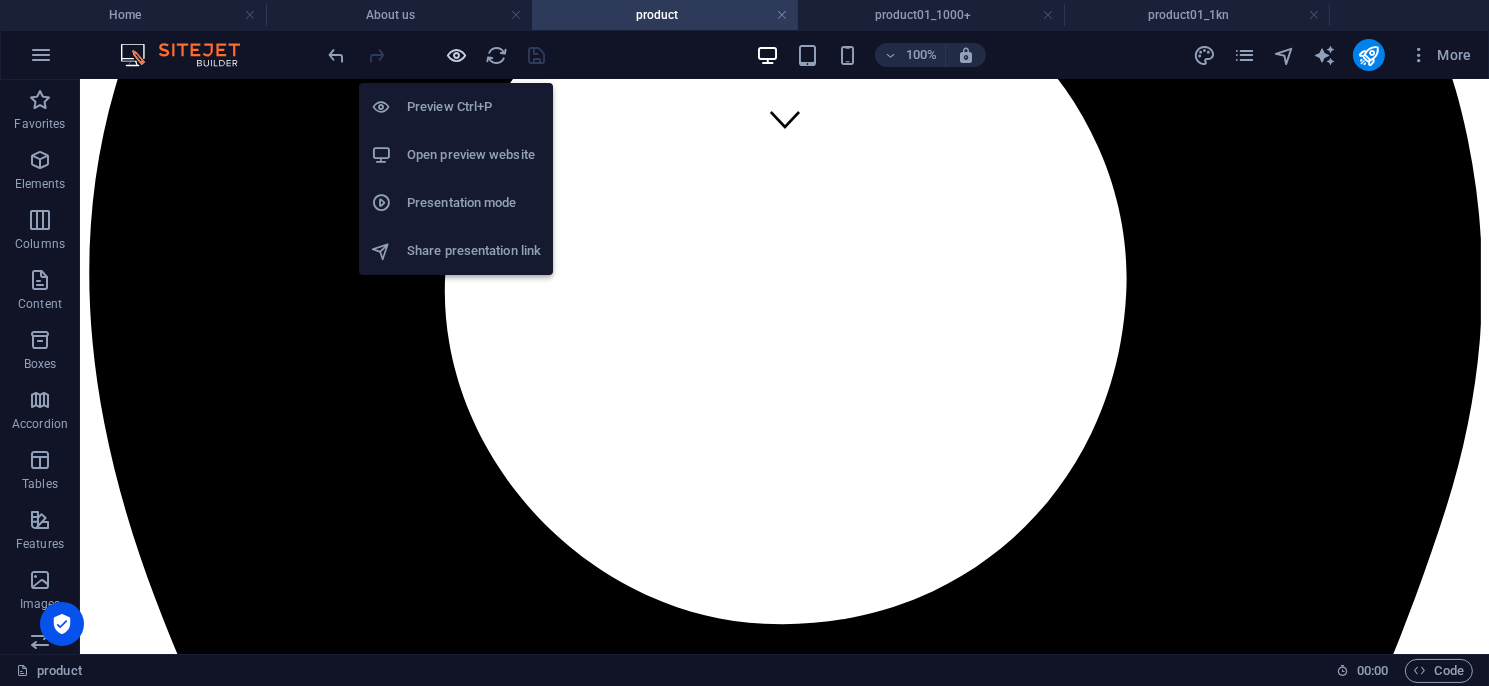 click at bounding box center [457, 55] 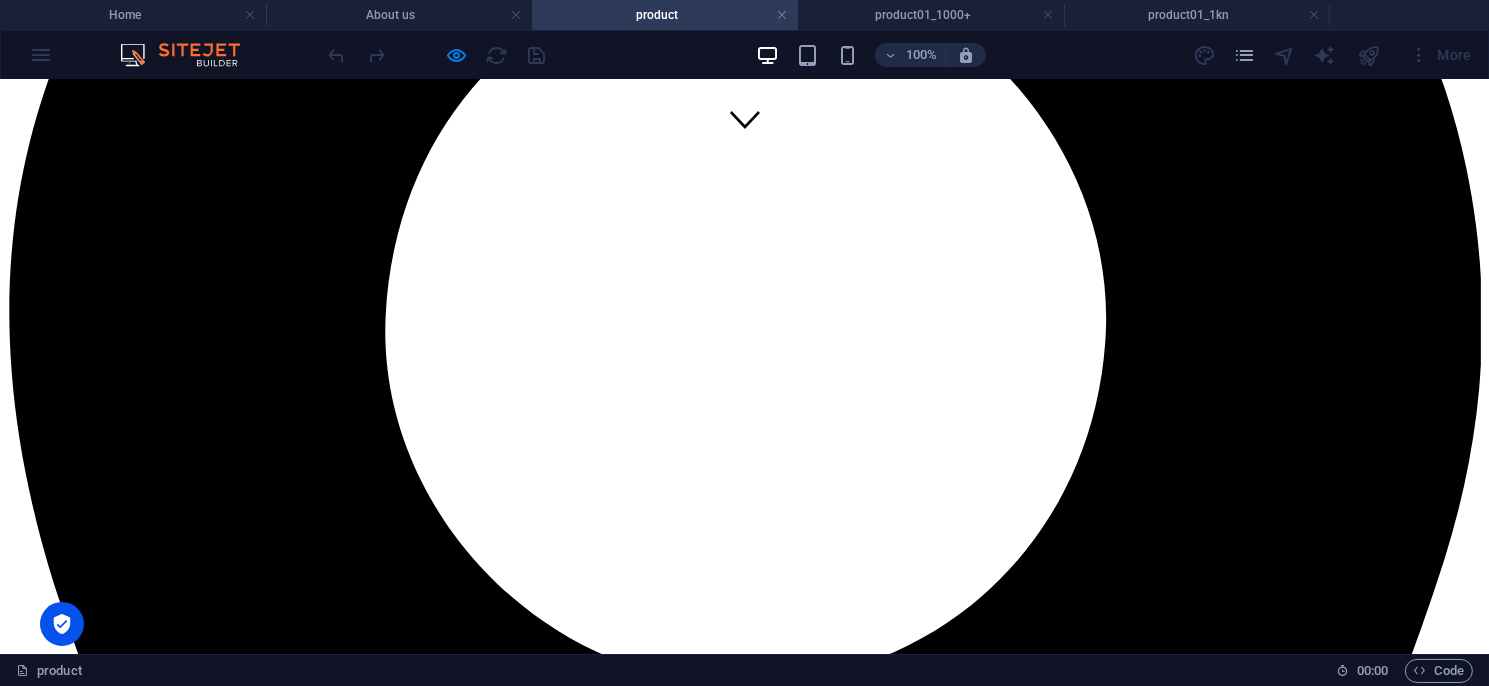 click on "T2F系列" at bounding box center [37, 5542] 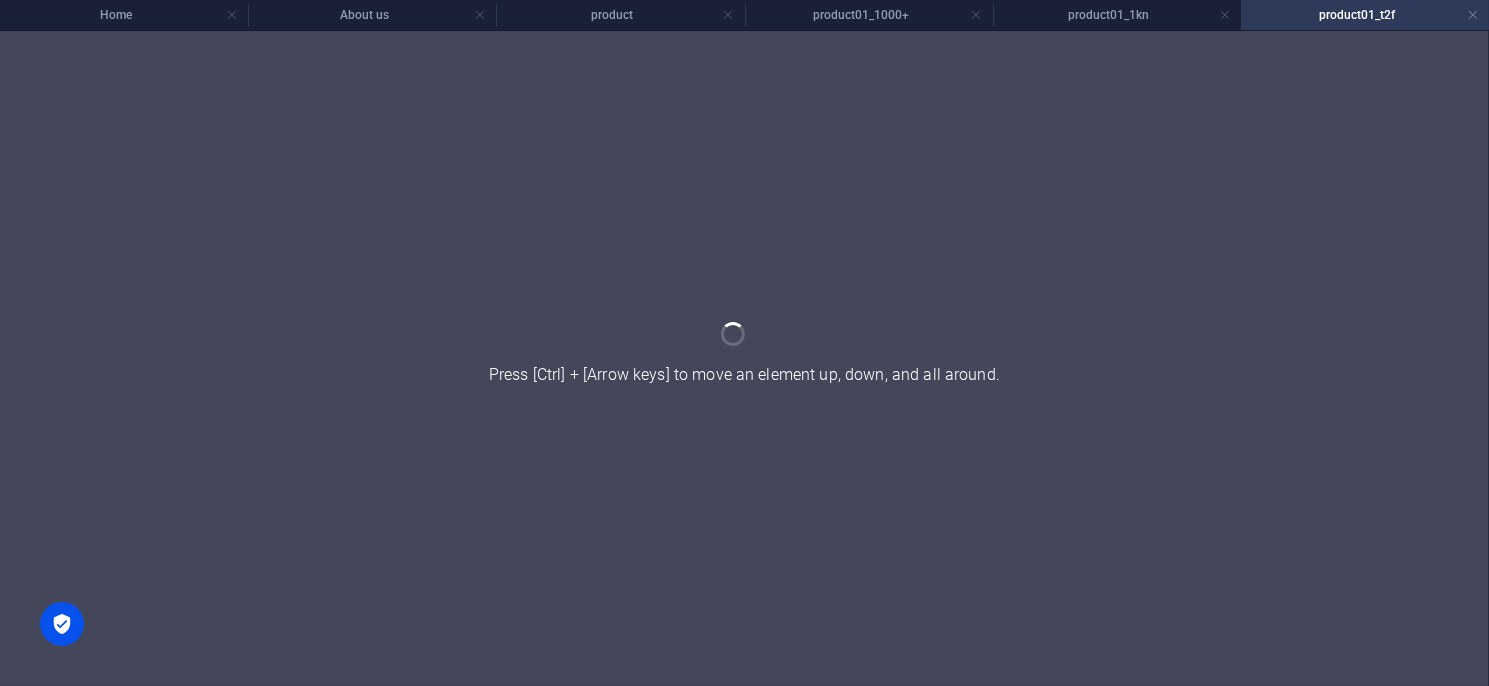 scroll, scrollTop: 0, scrollLeft: 0, axis: both 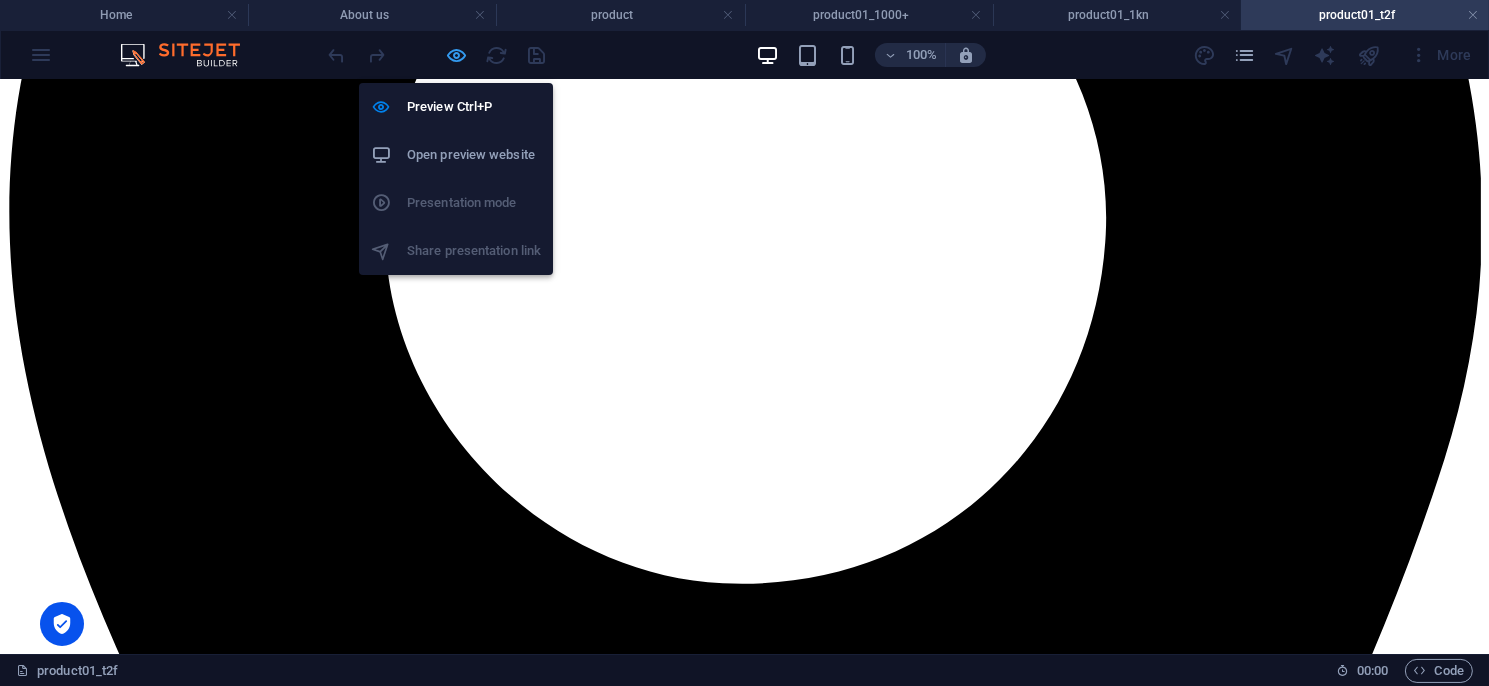 click at bounding box center [457, 55] 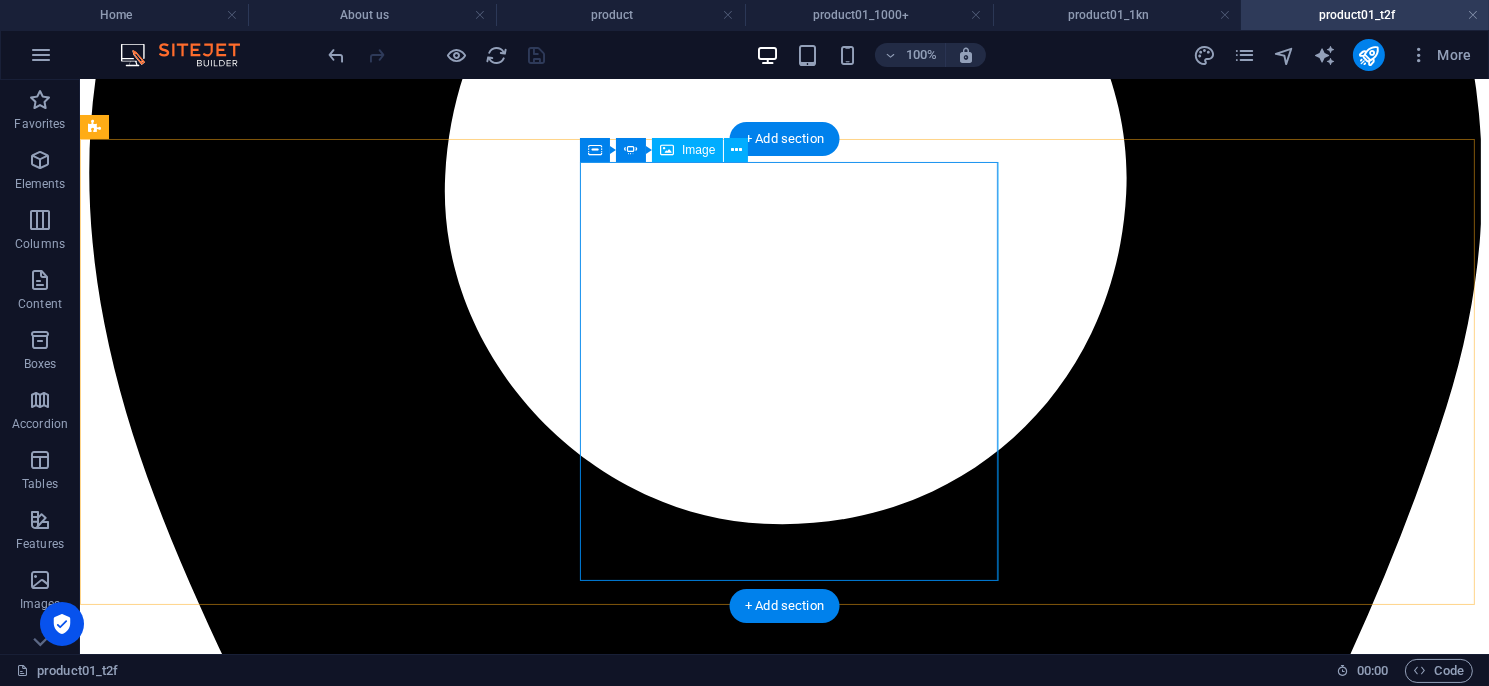 click at bounding box center (-123, 5794) 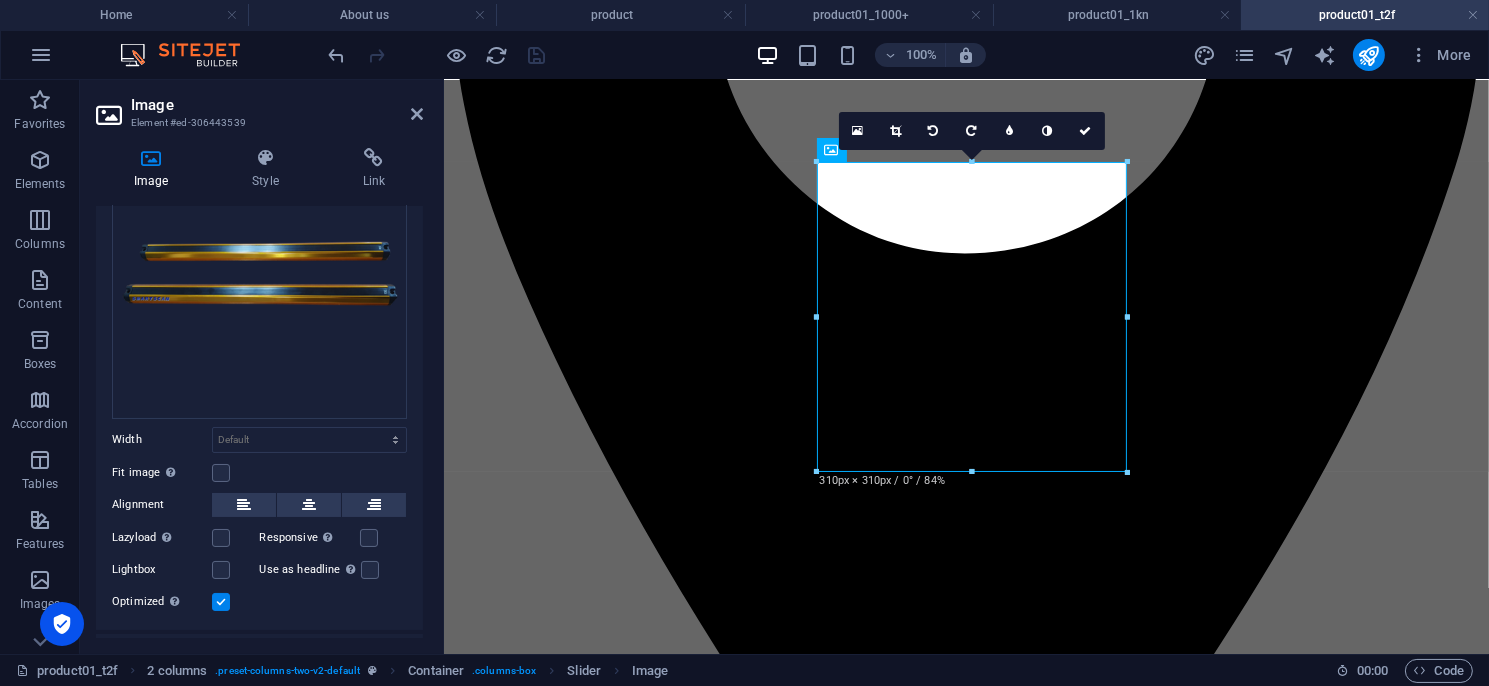 scroll, scrollTop: 225, scrollLeft: 0, axis: vertical 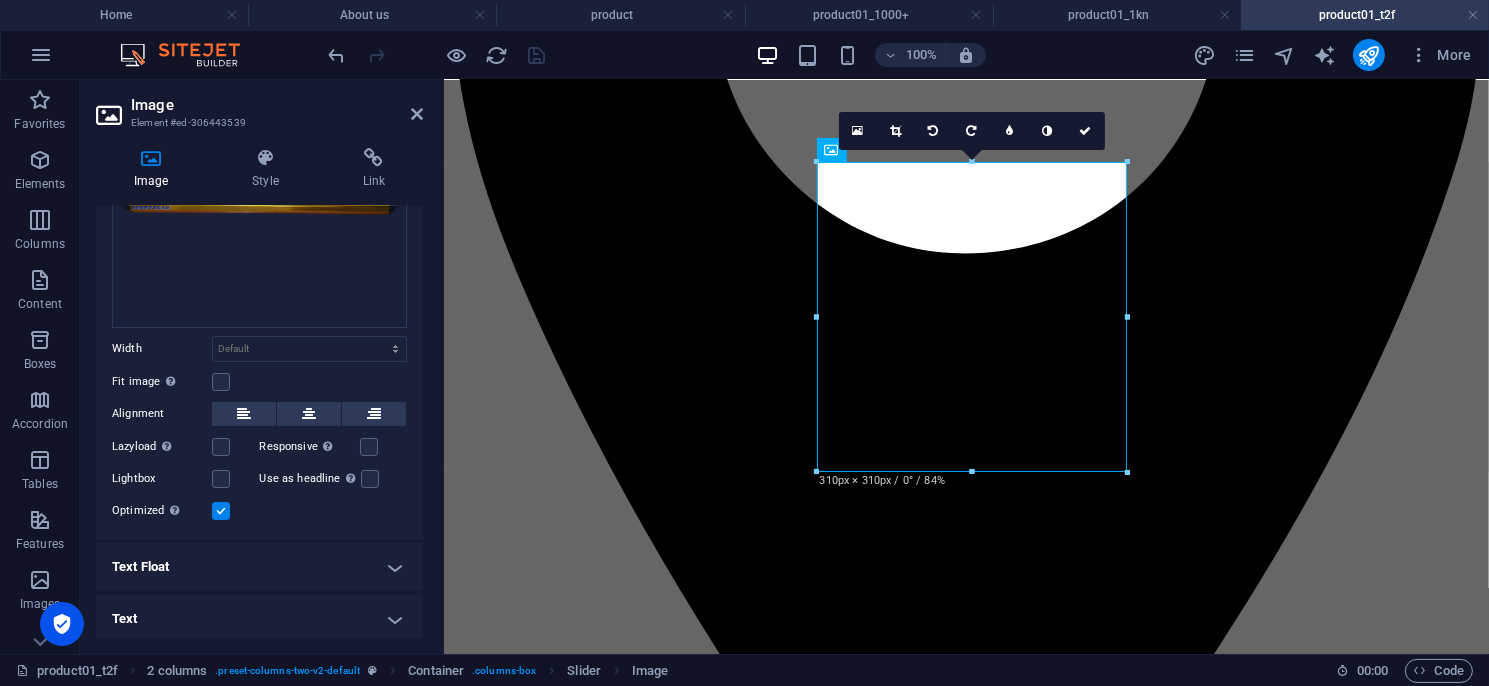 click on "Text Float" at bounding box center [259, 567] 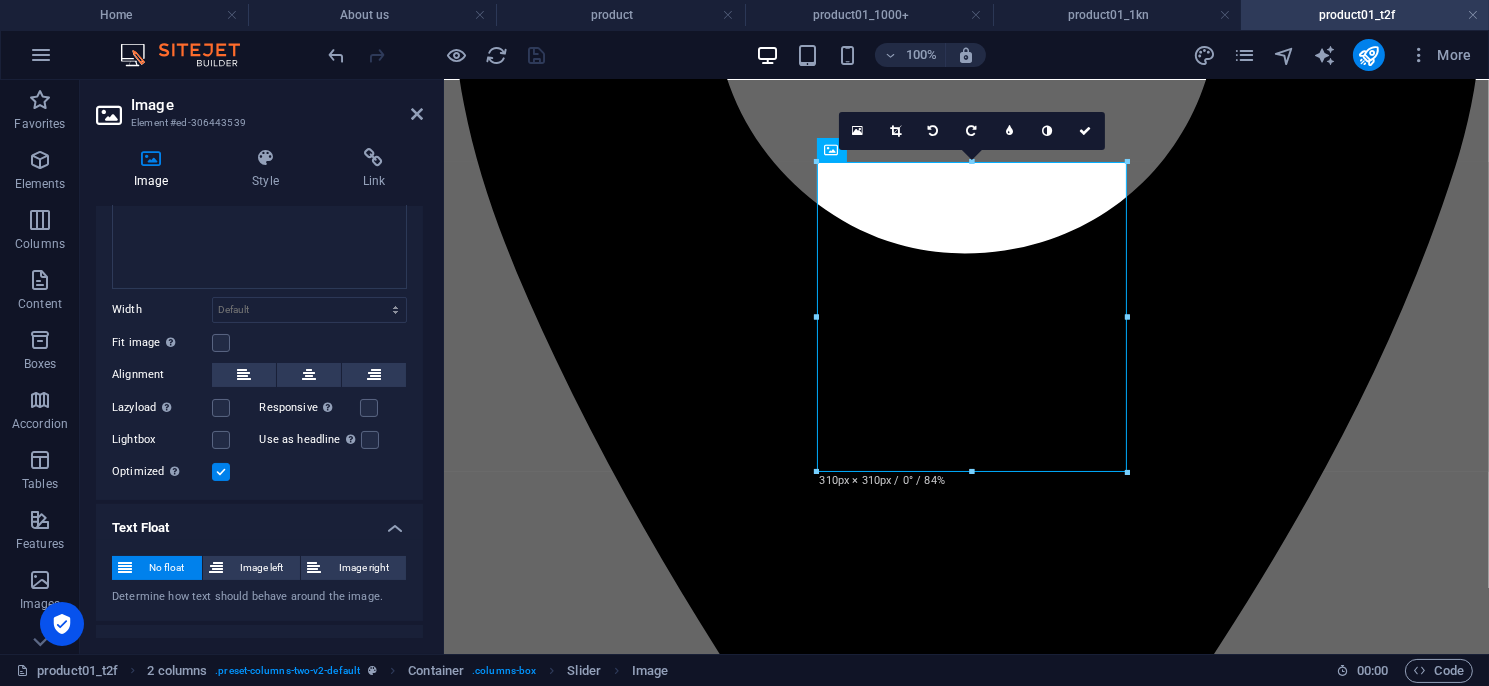 scroll, scrollTop: 294, scrollLeft: 0, axis: vertical 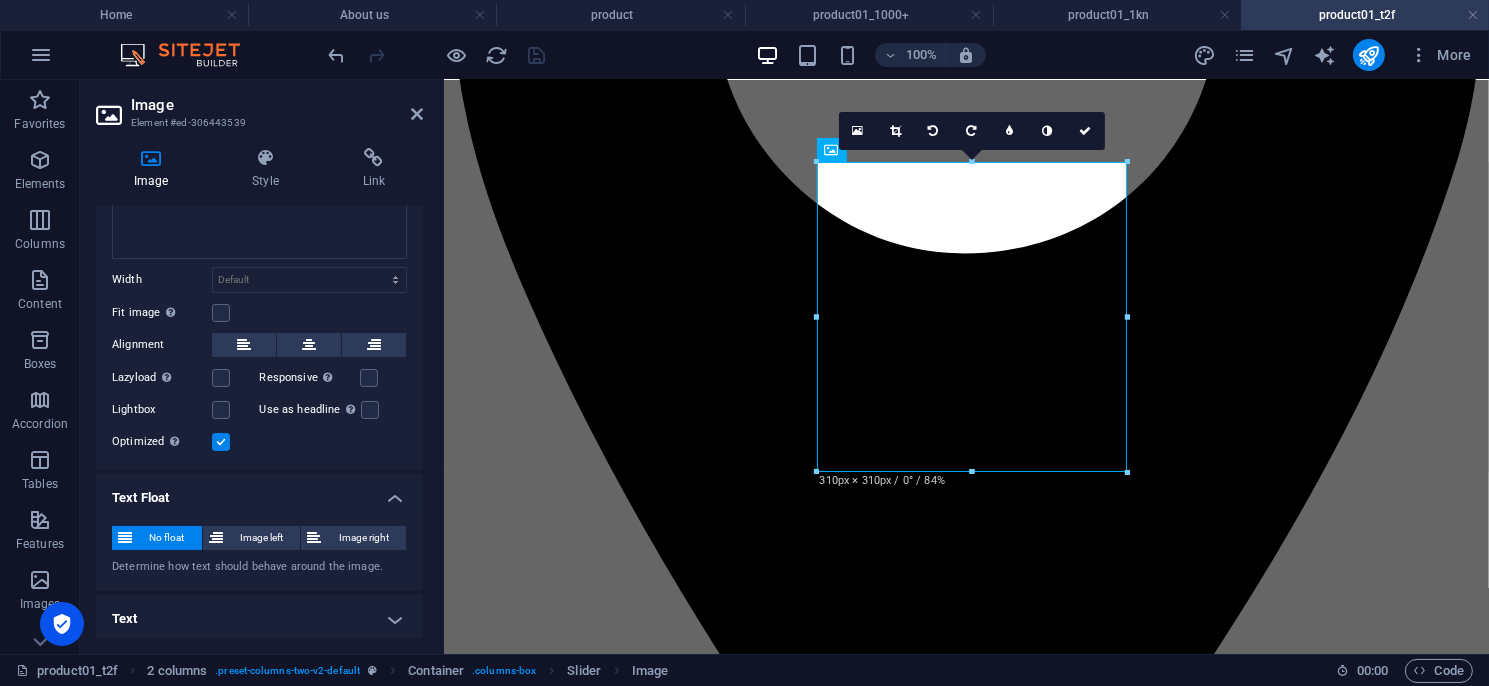 click on "Text" at bounding box center [259, 619] 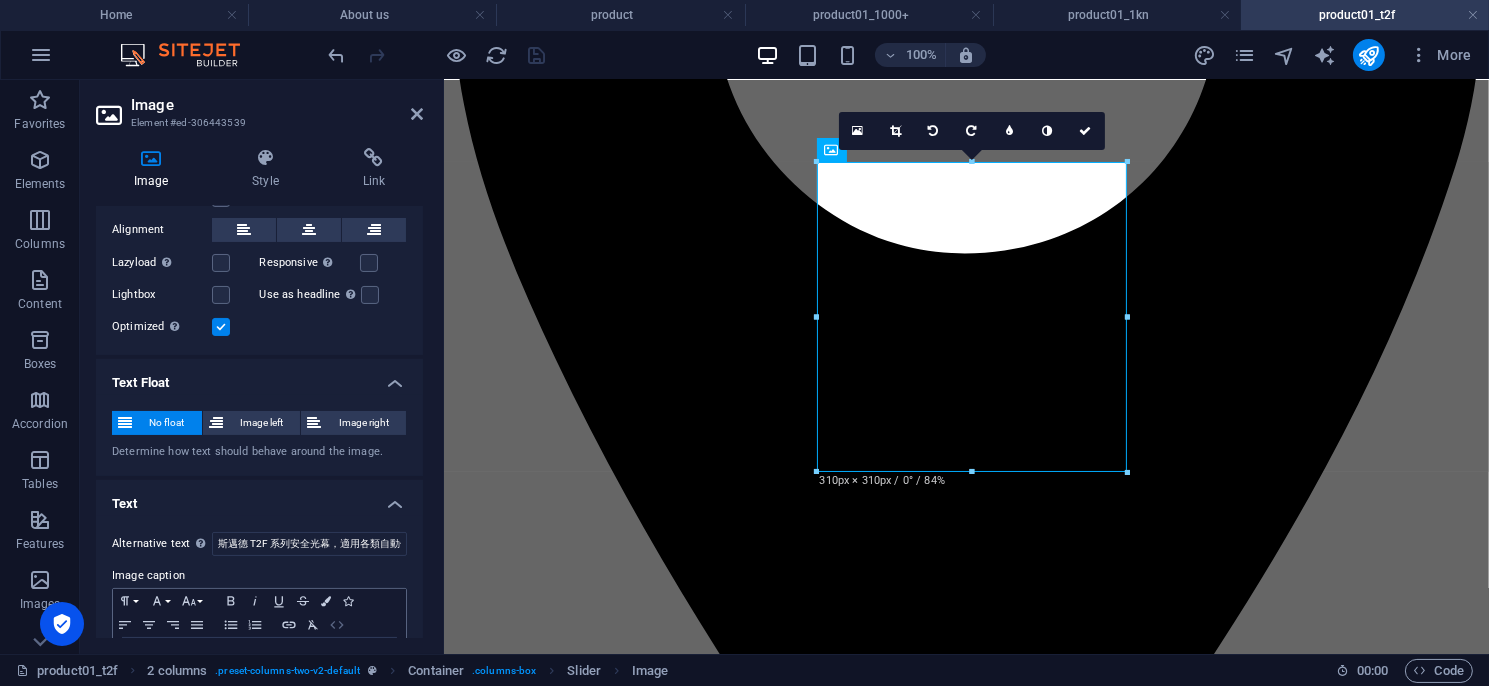 scroll, scrollTop: 482, scrollLeft: 0, axis: vertical 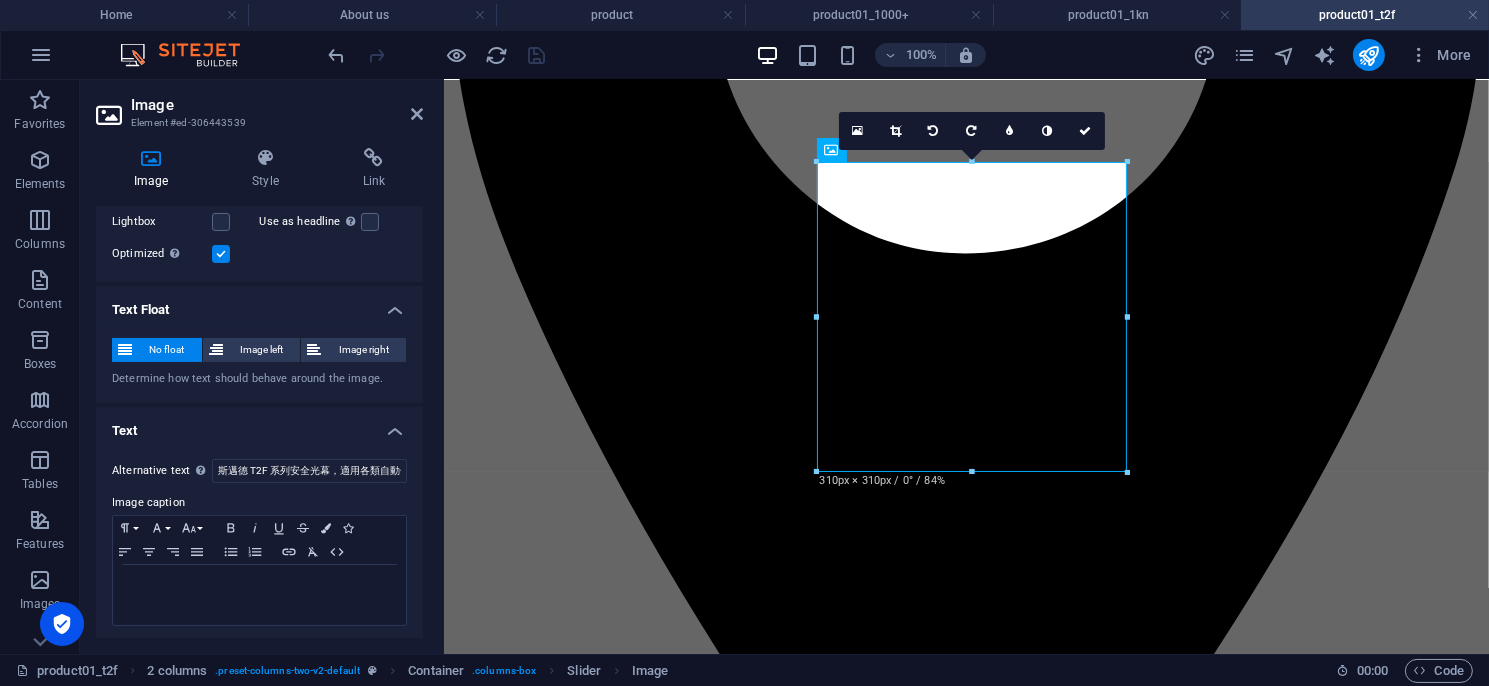 click on "Text Float" at bounding box center [259, 304] 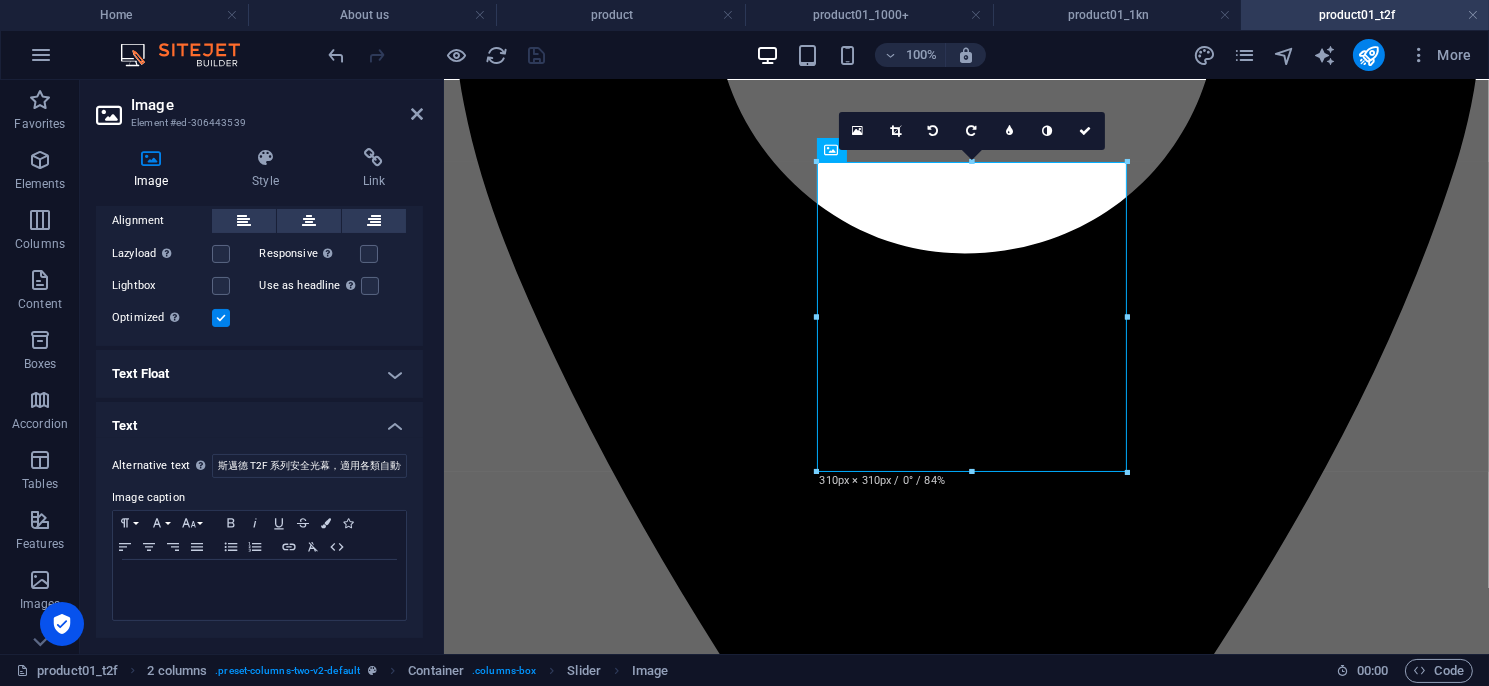 scroll 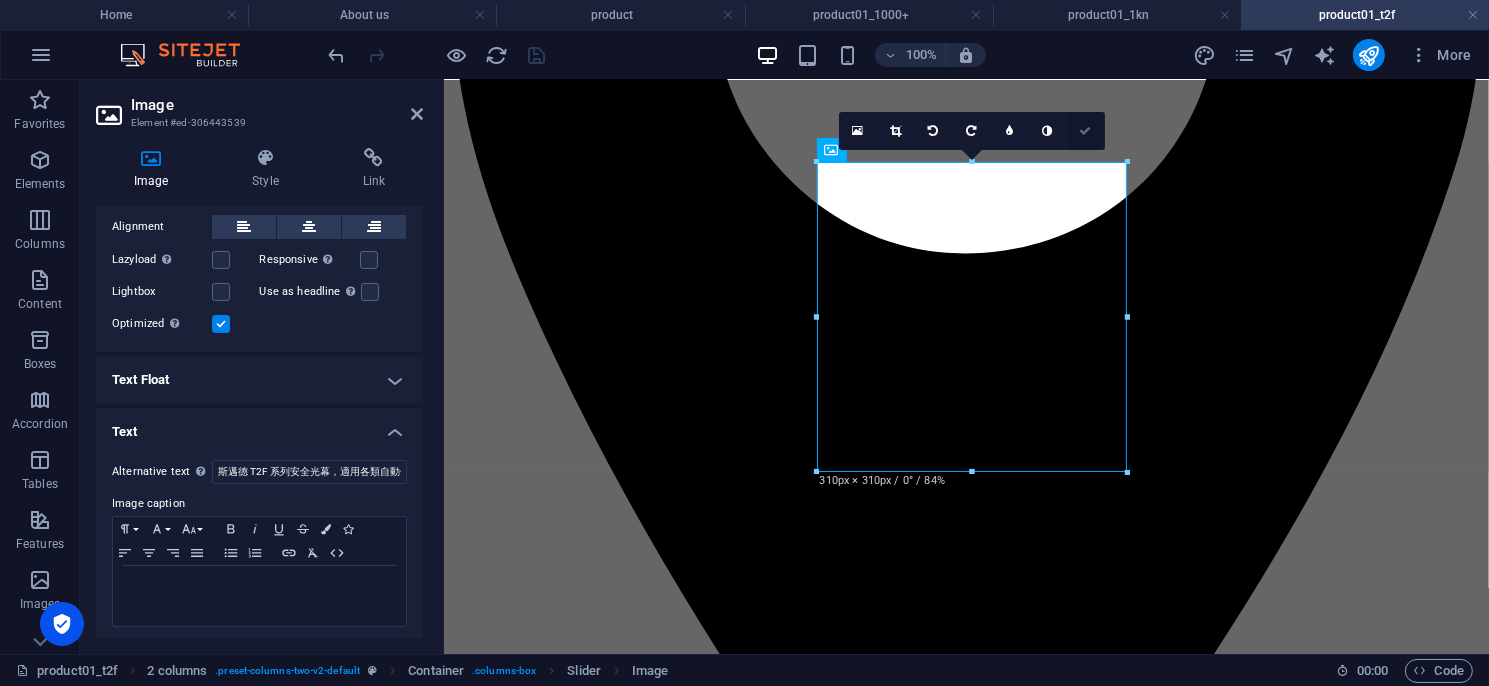 click at bounding box center [1085, 131] 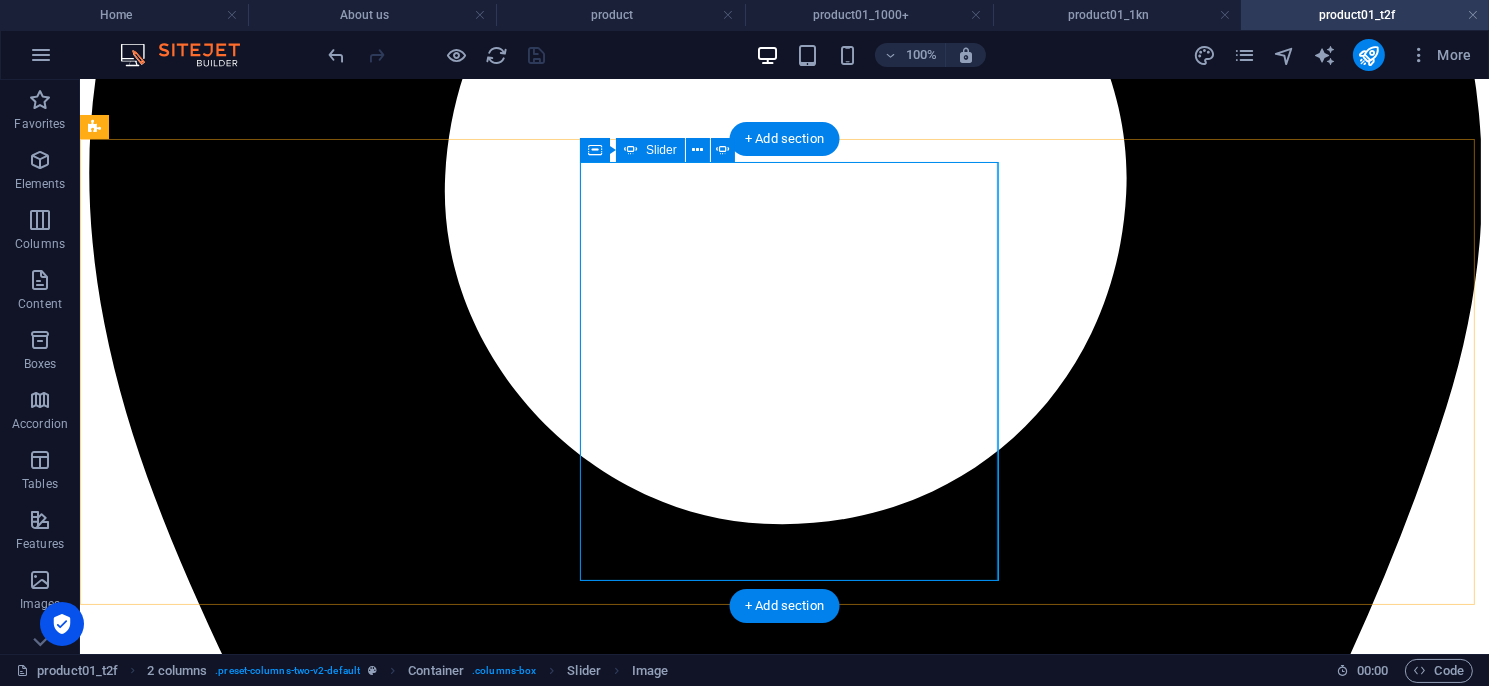 click at bounding box center [95, 7068] 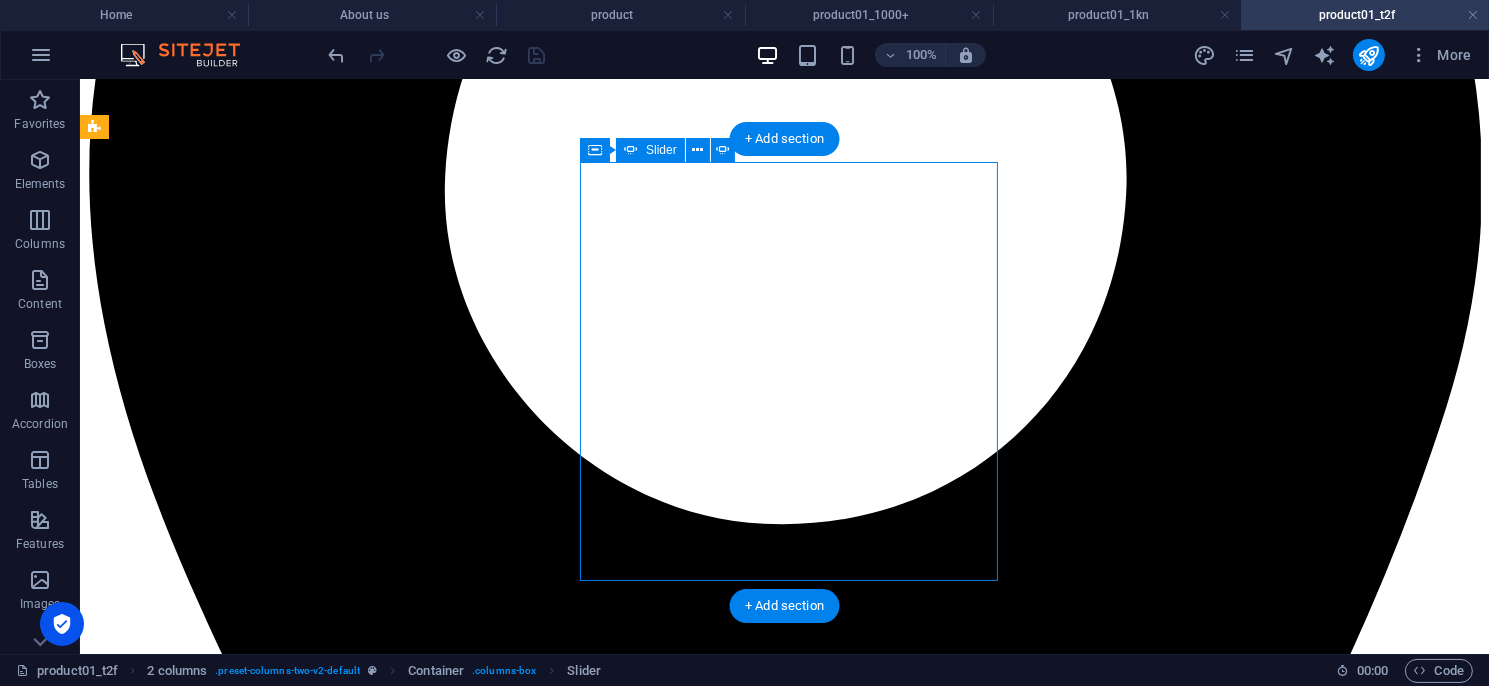 click at bounding box center [296, 6046] 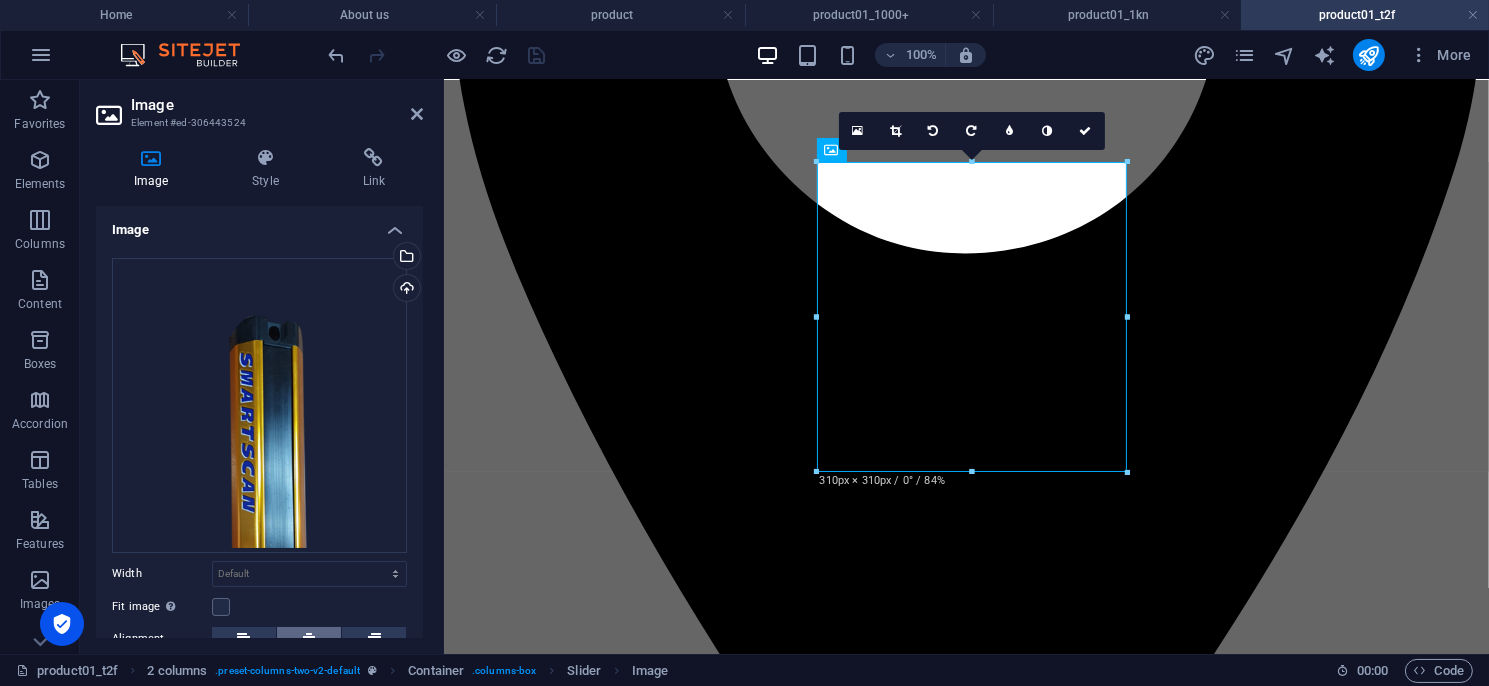 scroll, scrollTop: 225, scrollLeft: 0, axis: vertical 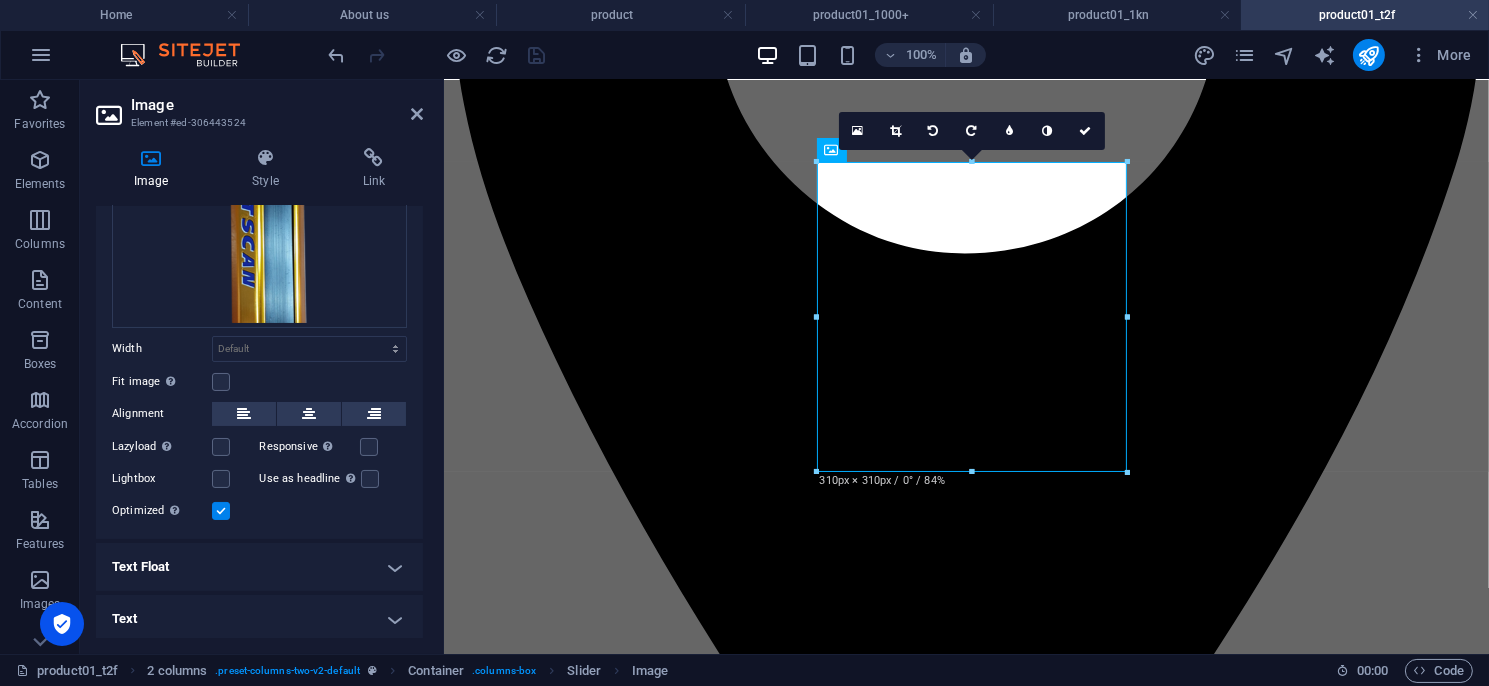click on "Text" at bounding box center (259, 619) 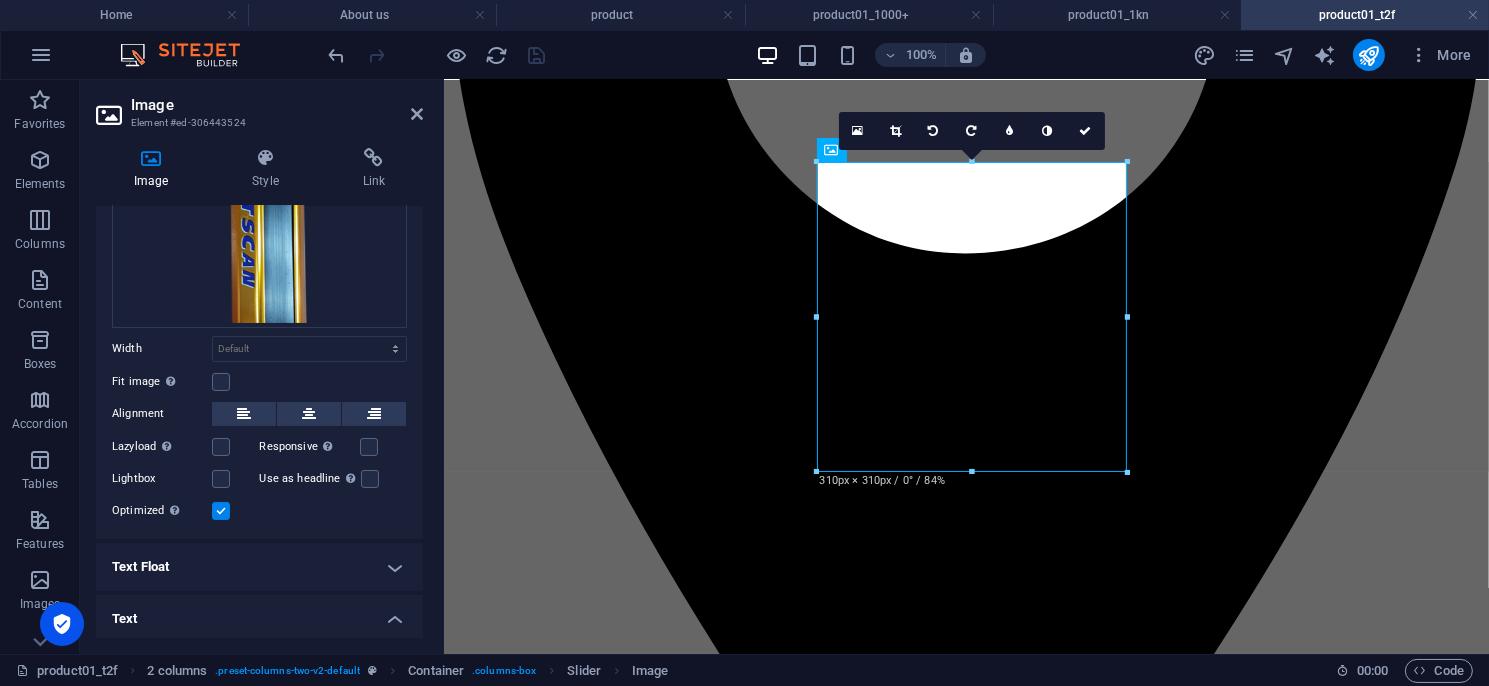 scroll, scrollTop: 412, scrollLeft: 0, axis: vertical 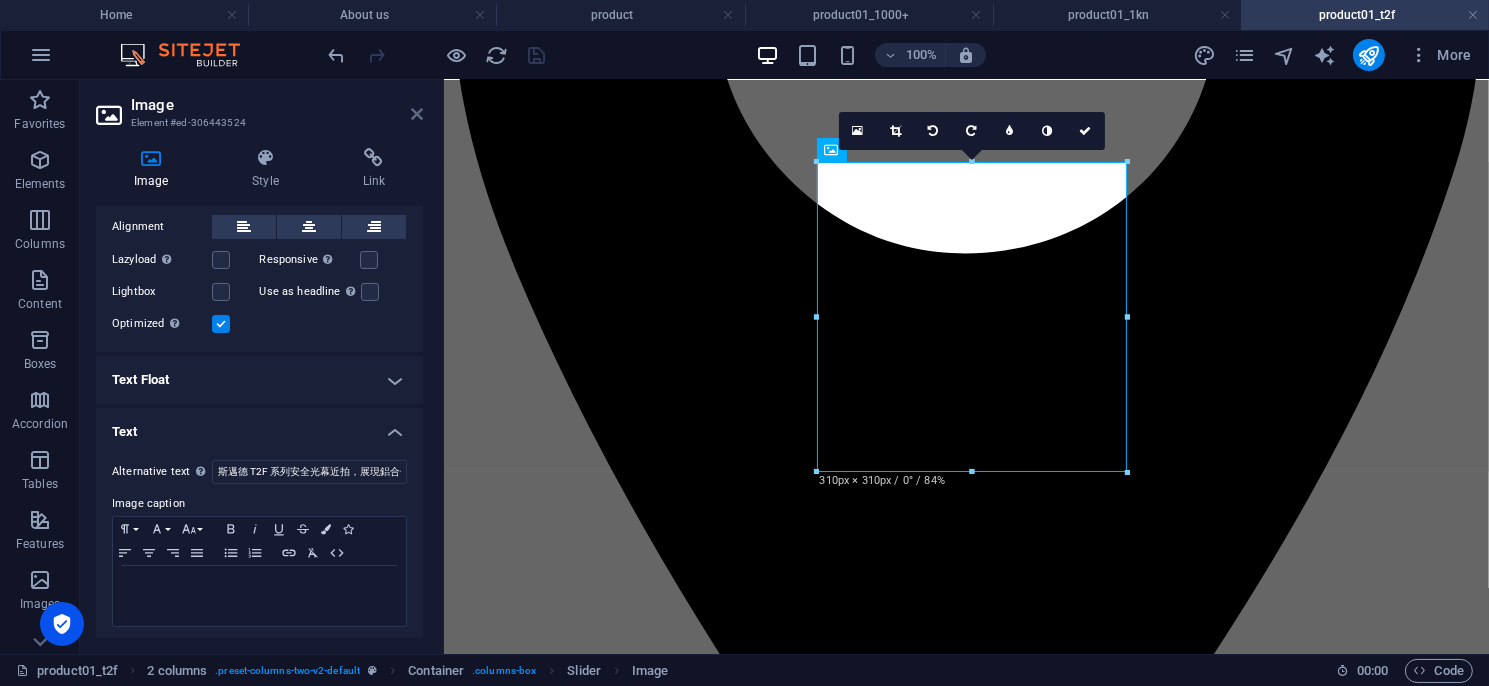 click at bounding box center [417, 114] 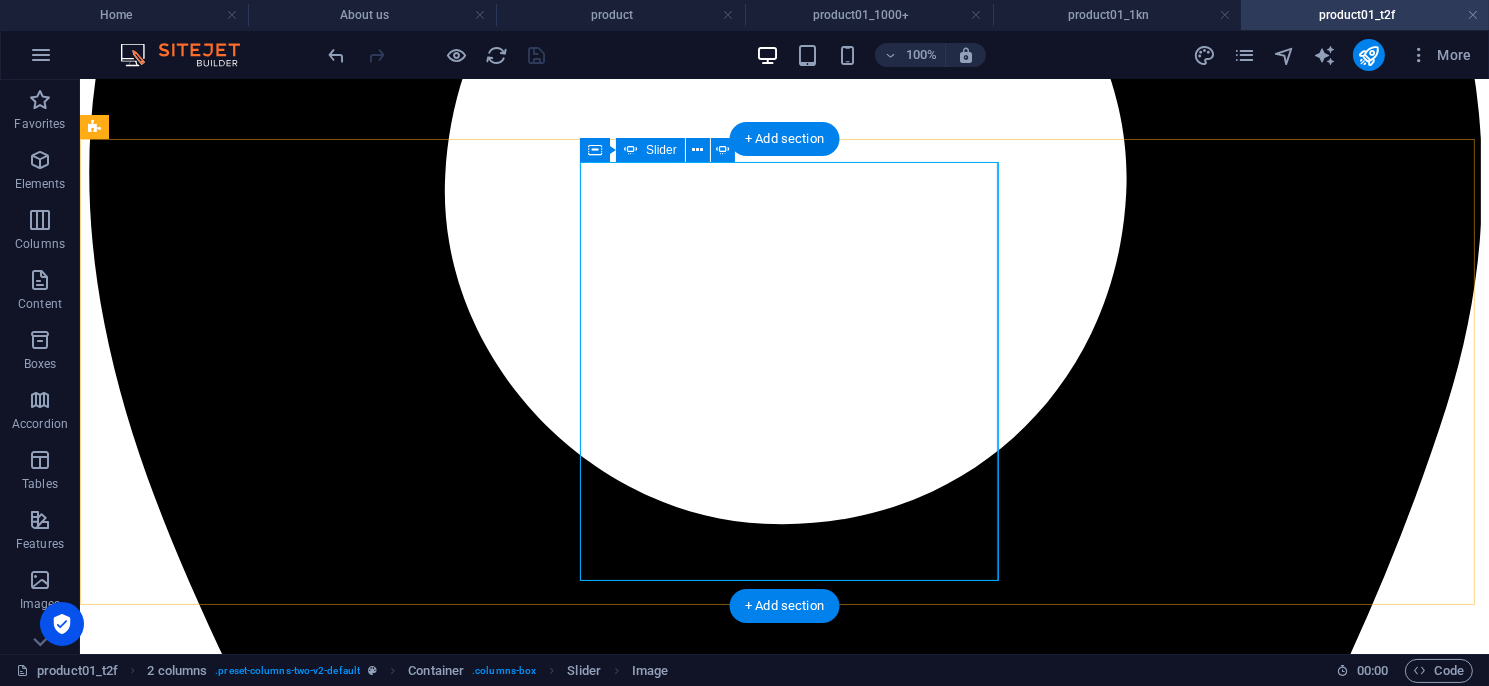 click at bounding box center (95, 7068) 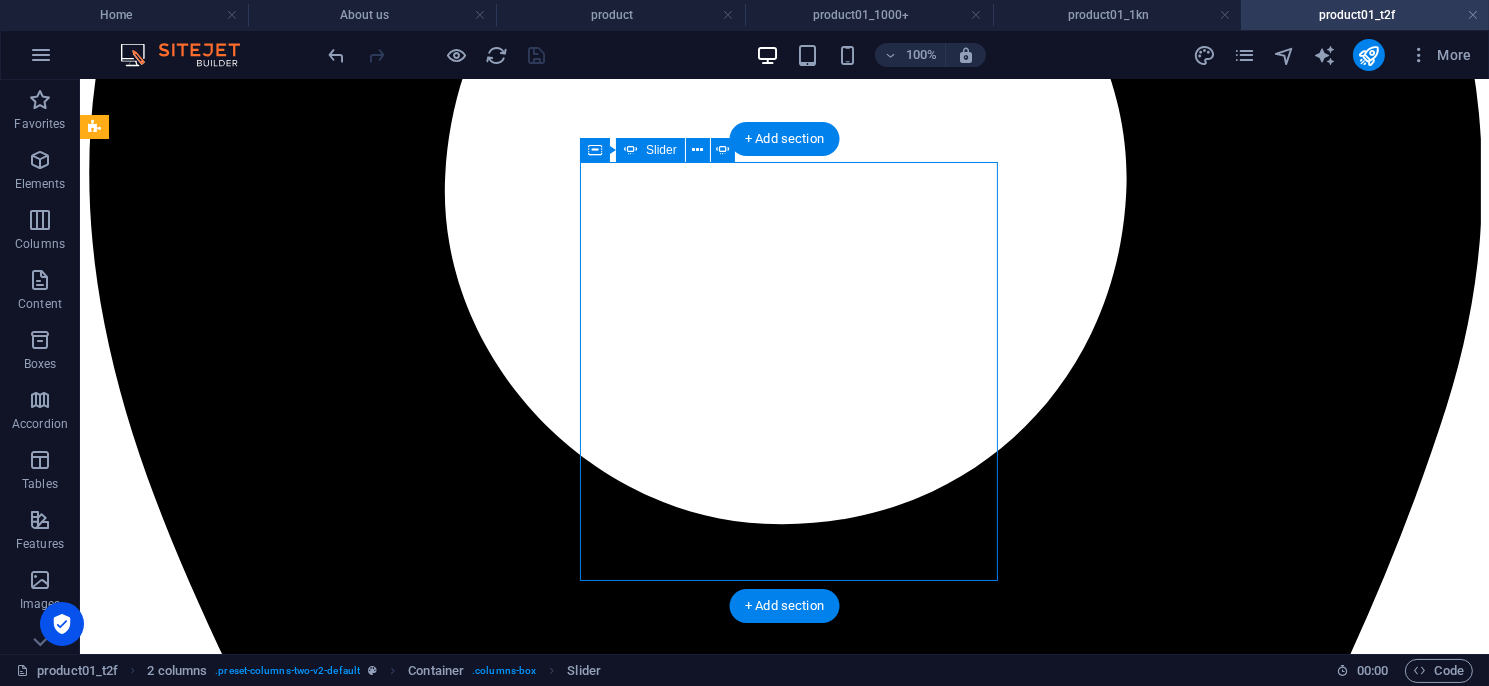 click at bounding box center [296, 6046] 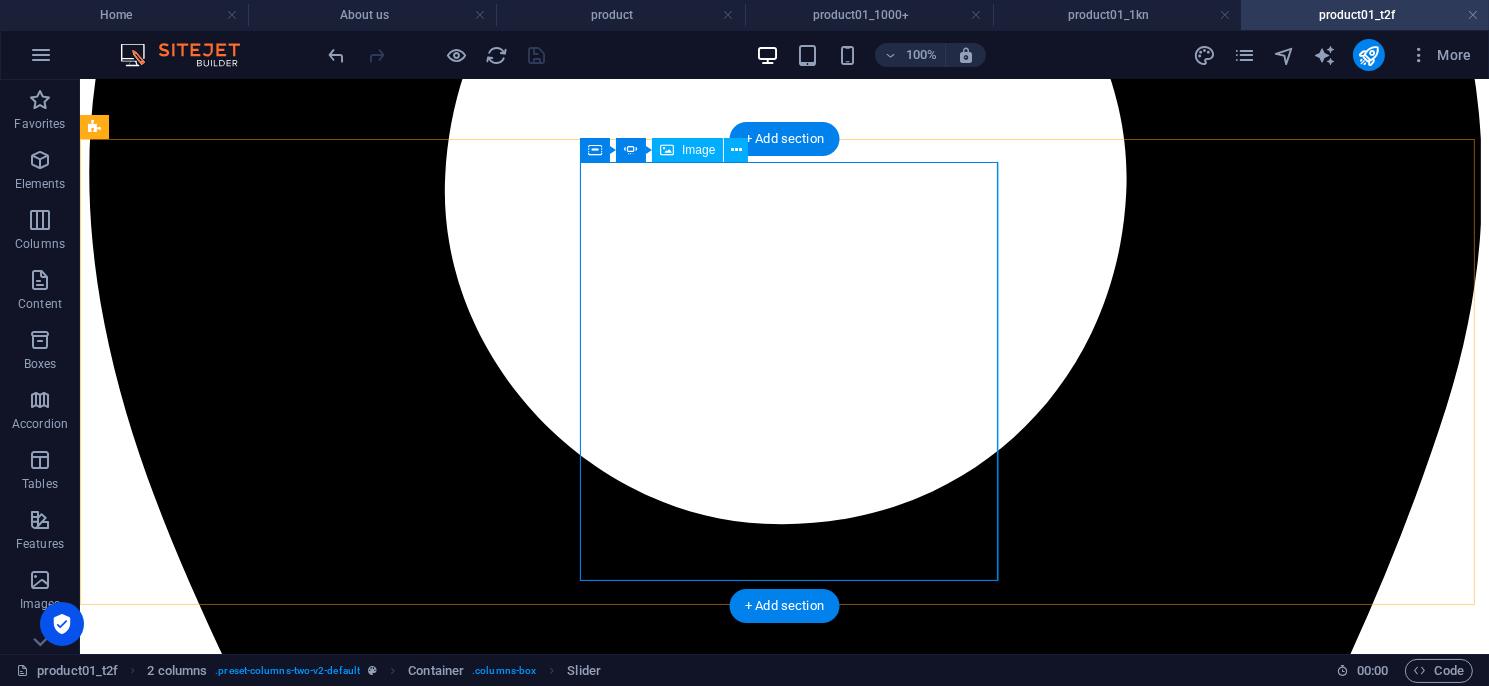 click at bounding box center (-123, 5794) 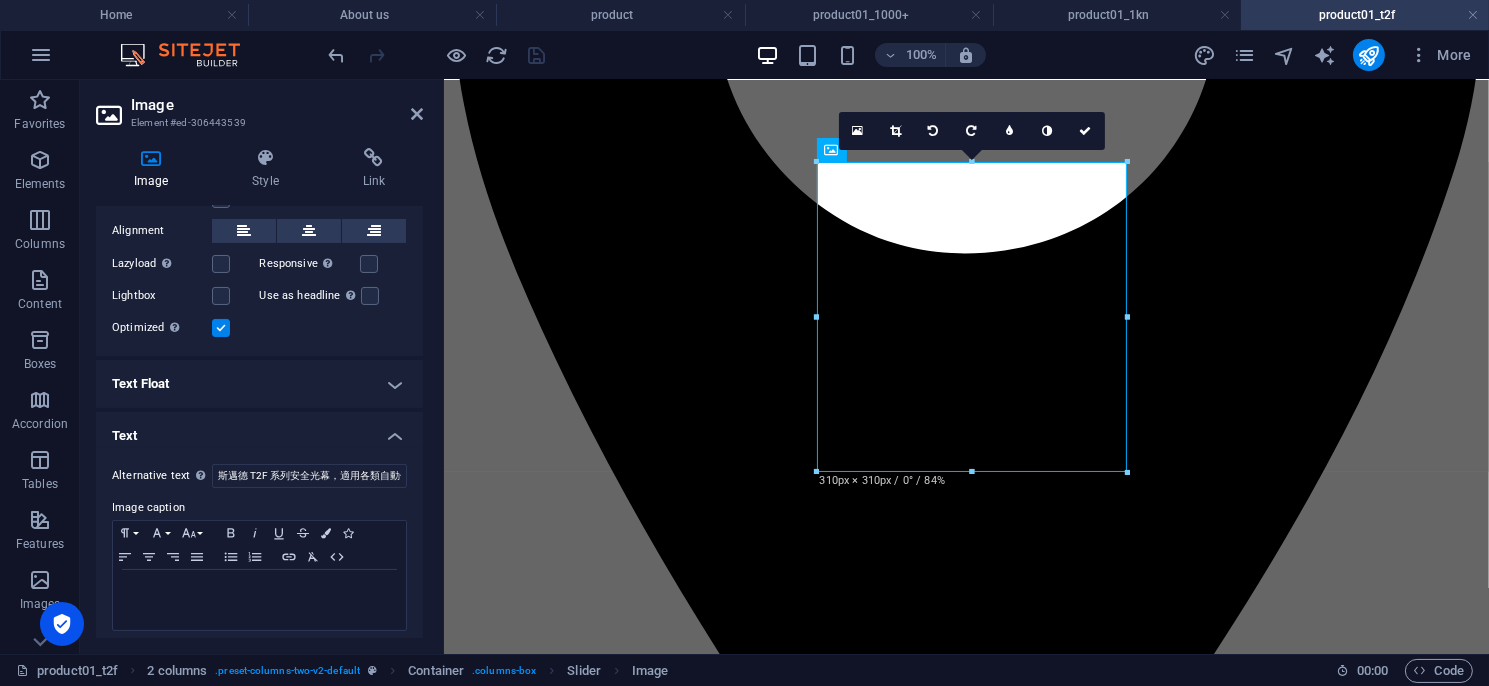 scroll, scrollTop: 412, scrollLeft: 0, axis: vertical 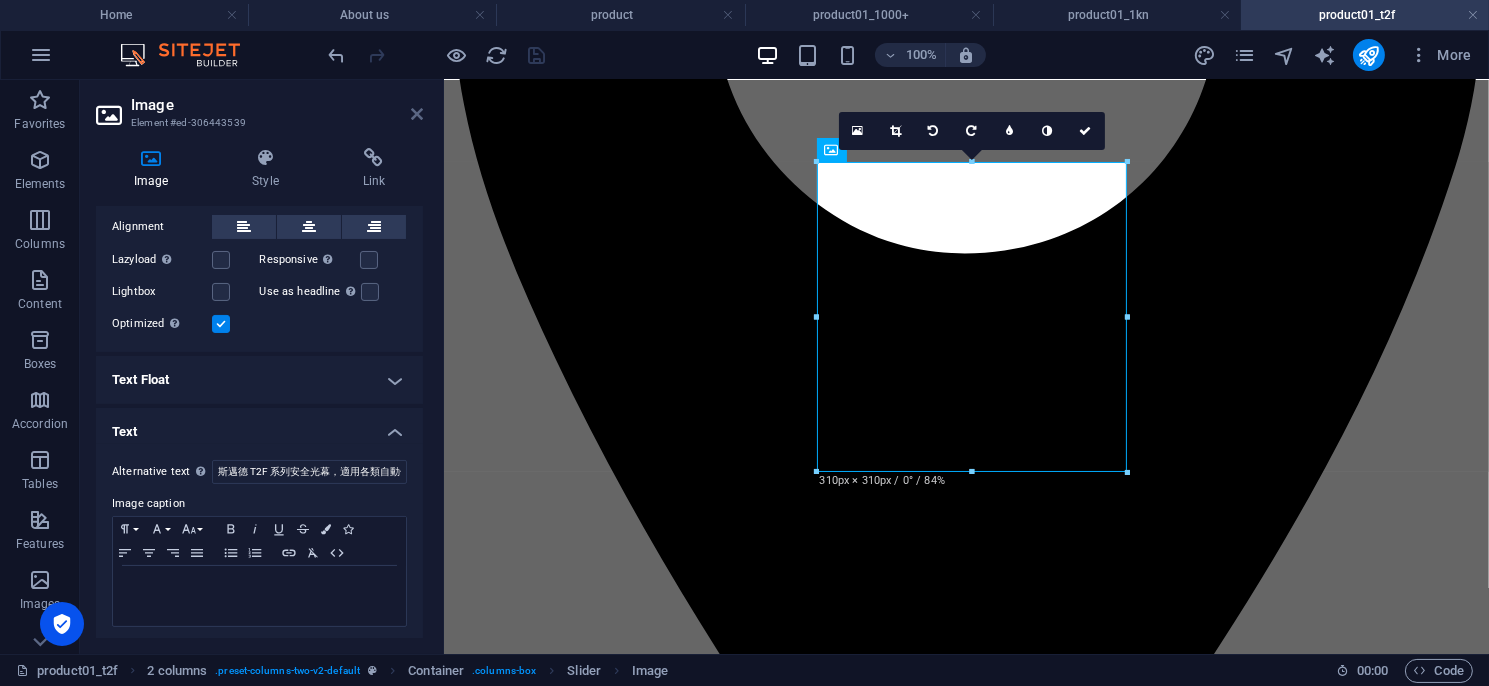 click at bounding box center (417, 114) 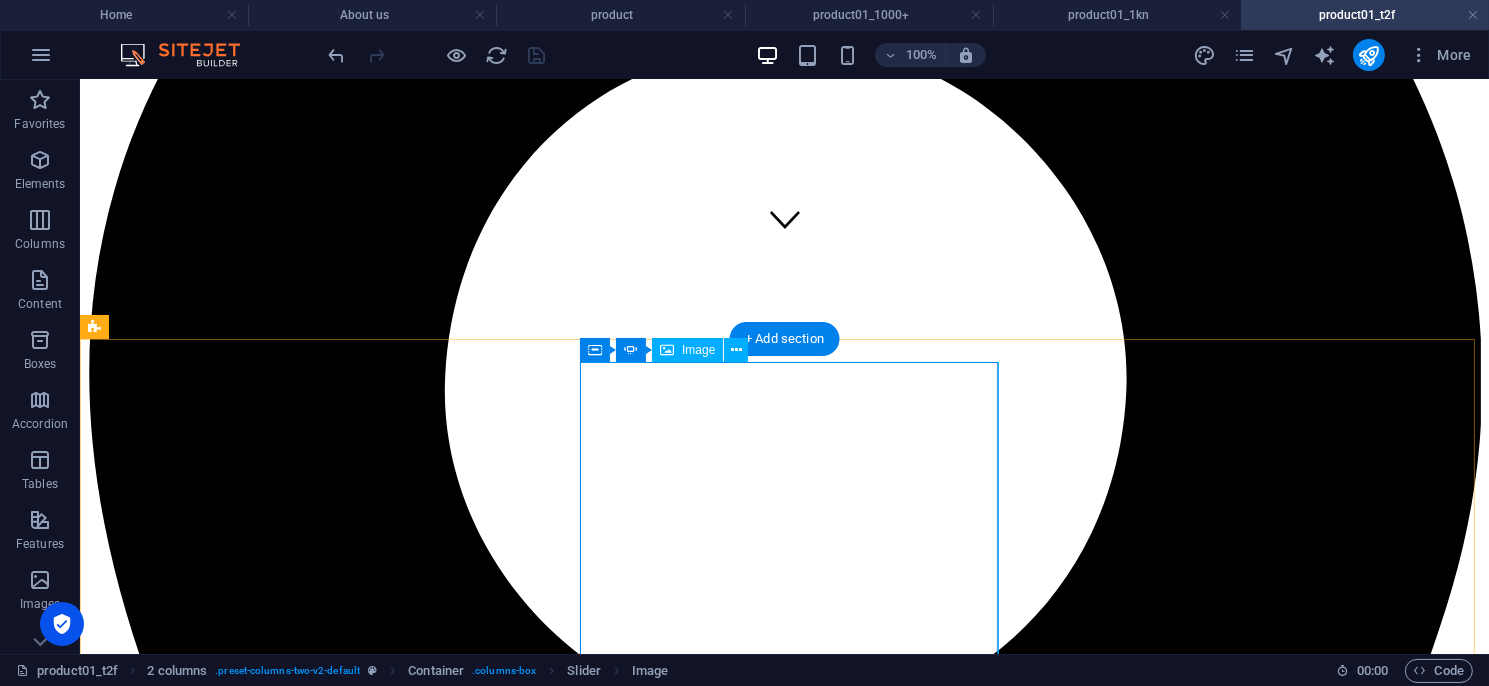 scroll, scrollTop: 600, scrollLeft: 0, axis: vertical 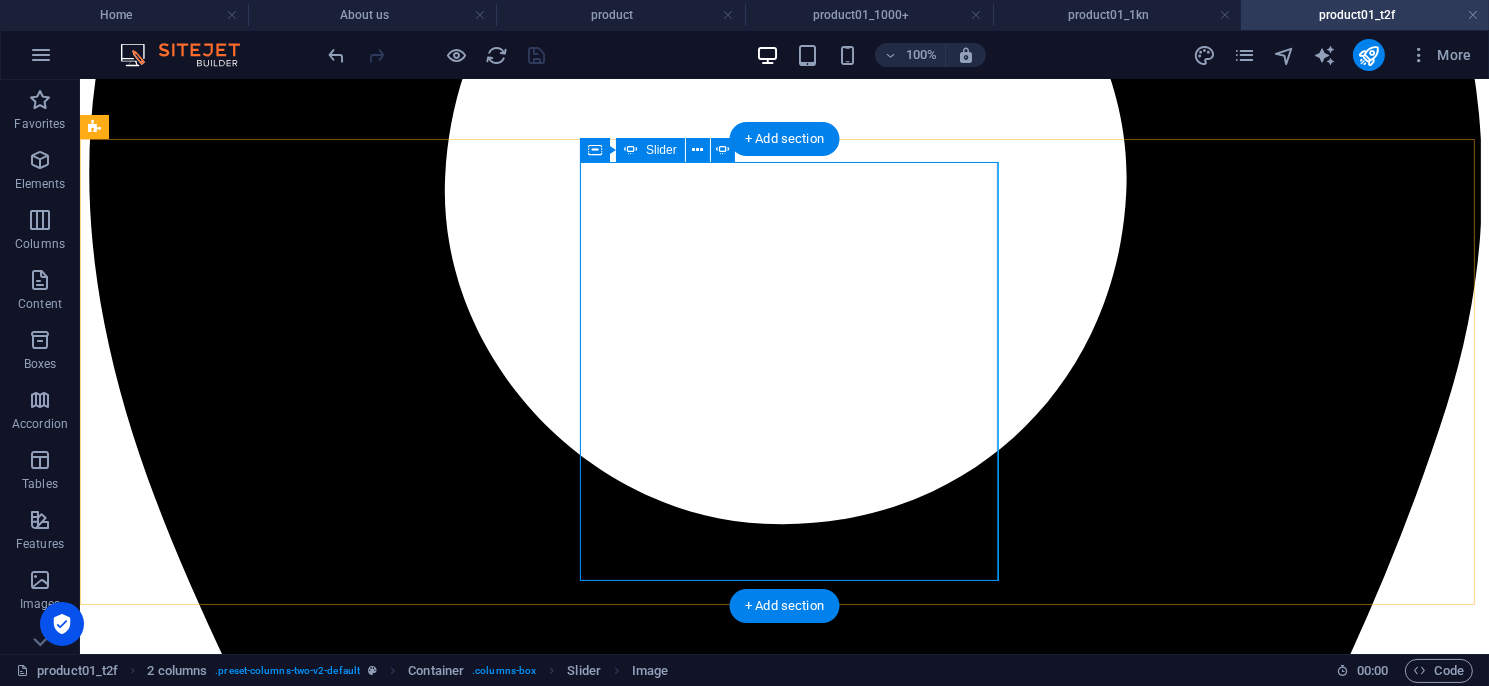 click at bounding box center [95, 7068] 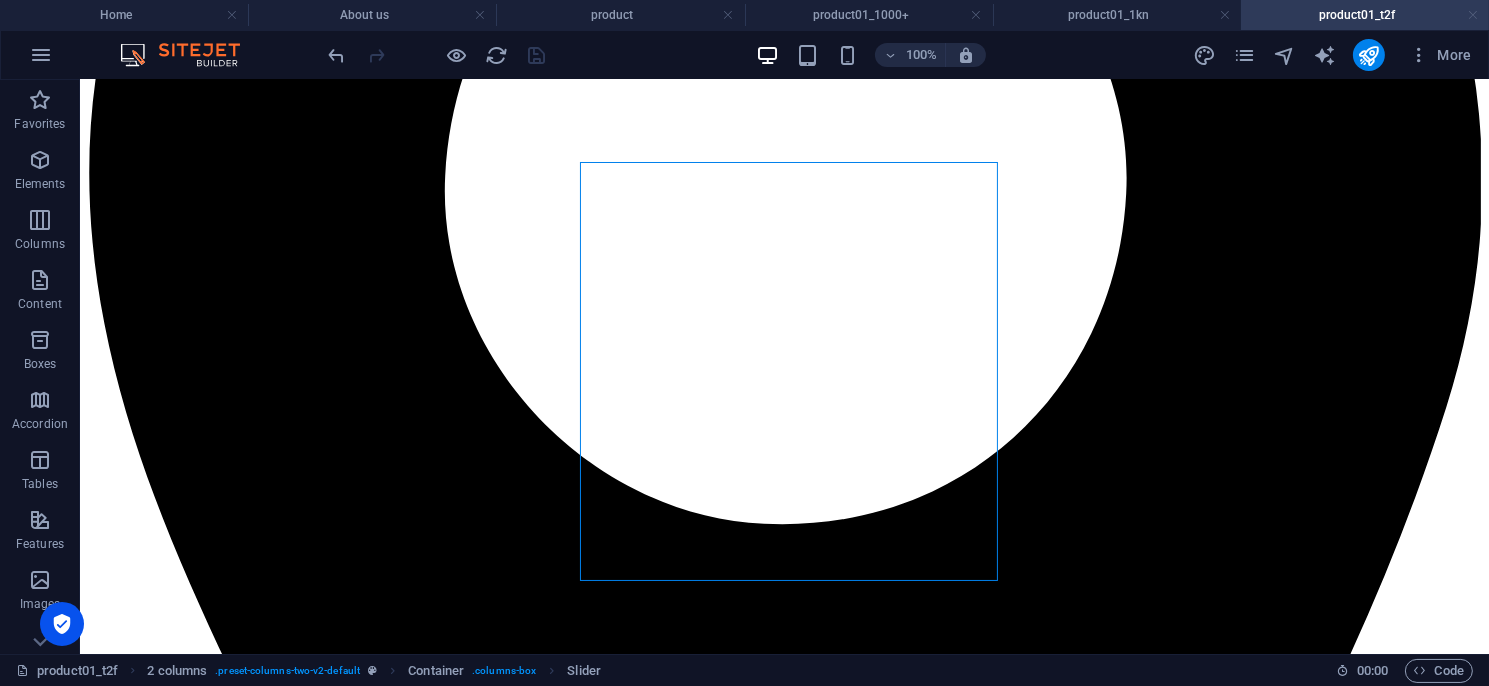 click at bounding box center (1473, 15) 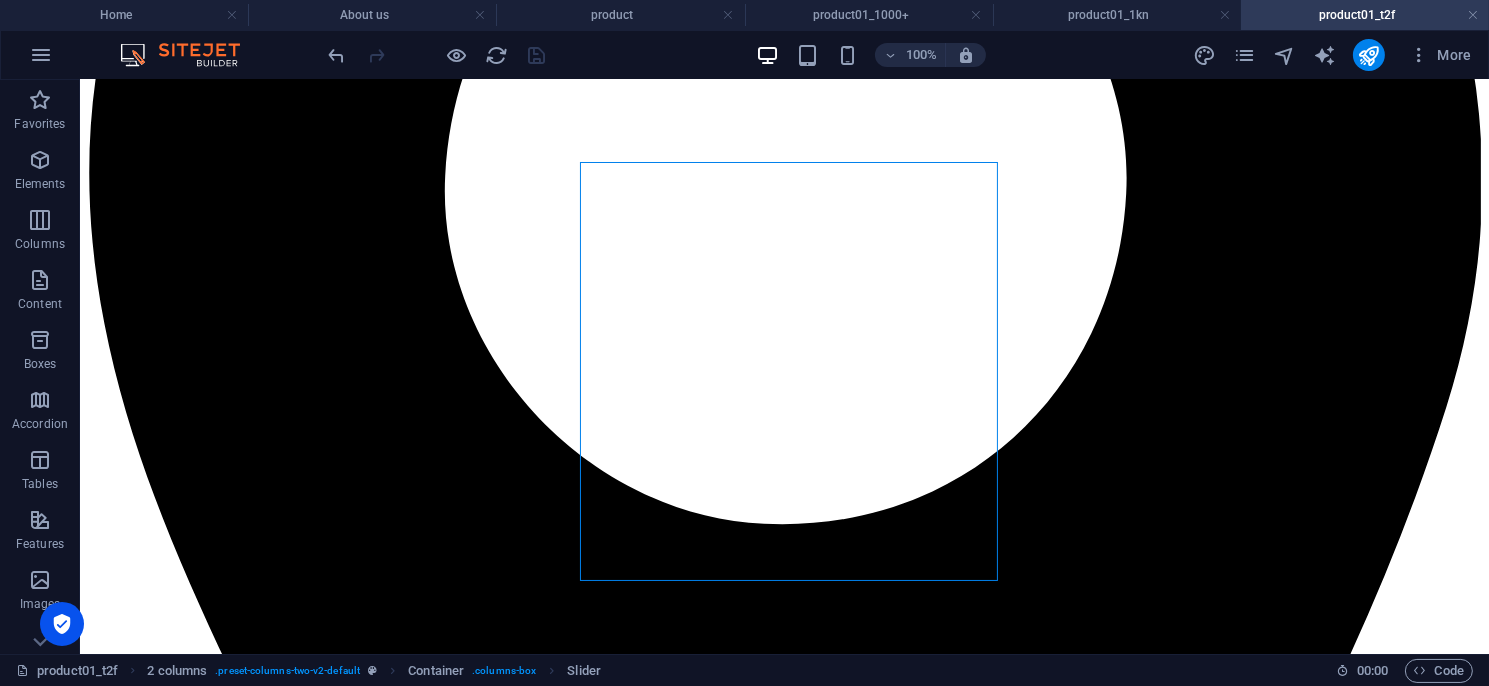 scroll, scrollTop: 500, scrollLeft: 0, axis: vertical 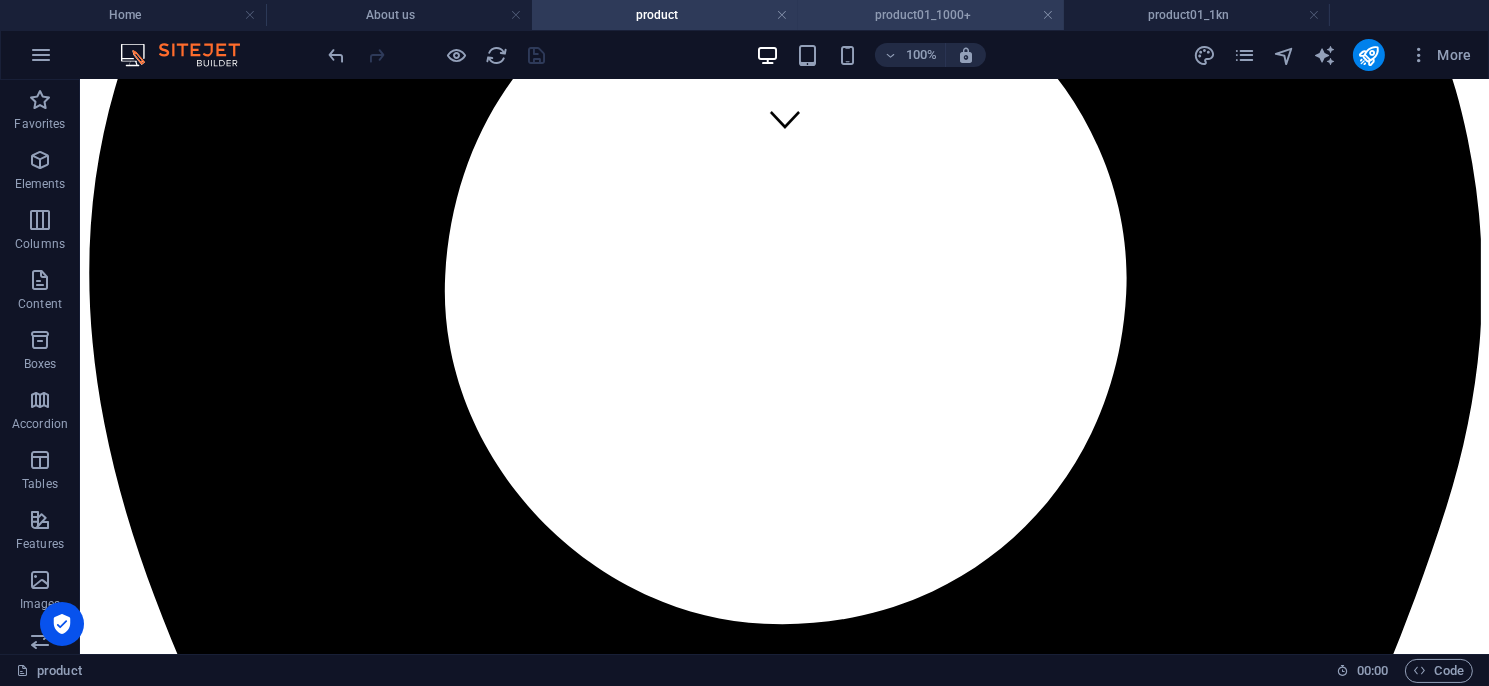 click on "product01_1000+" at bounding box center [931, 15] 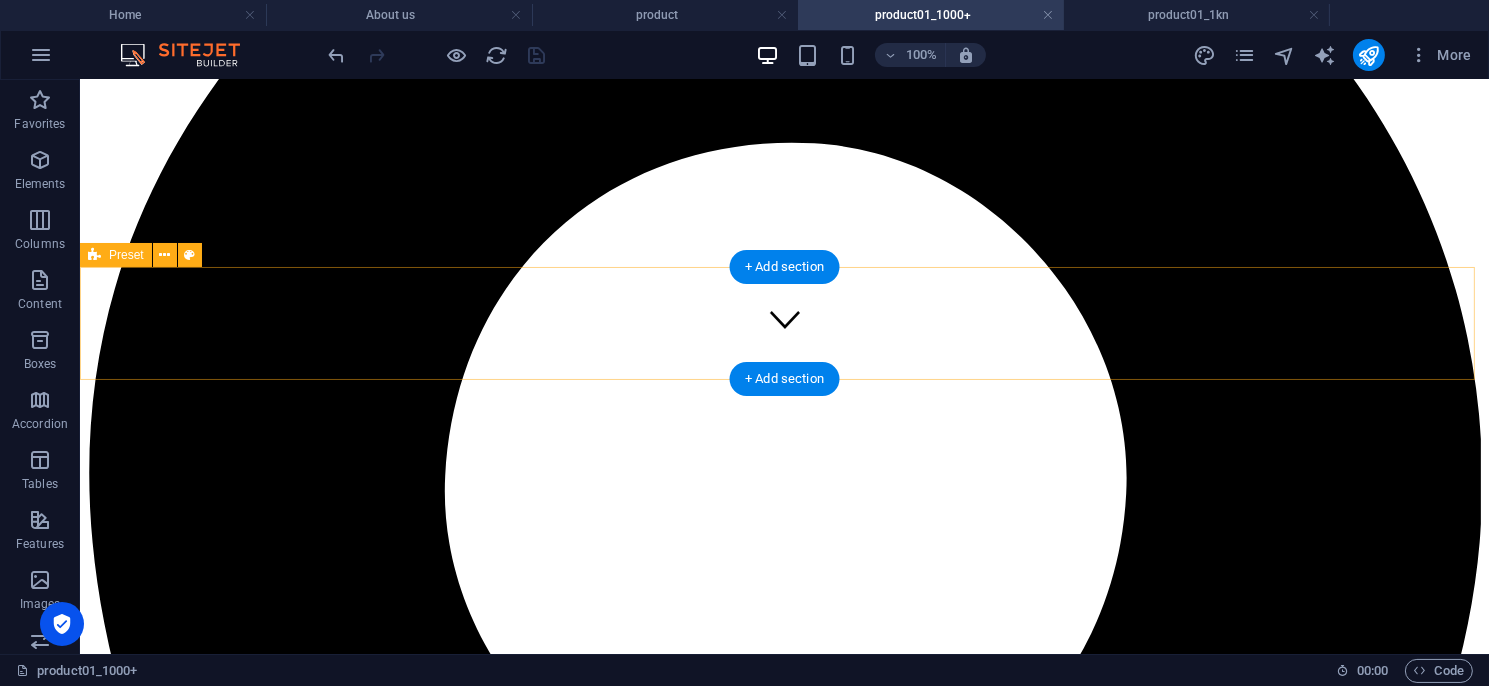 scroll, scrollTop: 600, scrollLeft: 0, axis: vertical 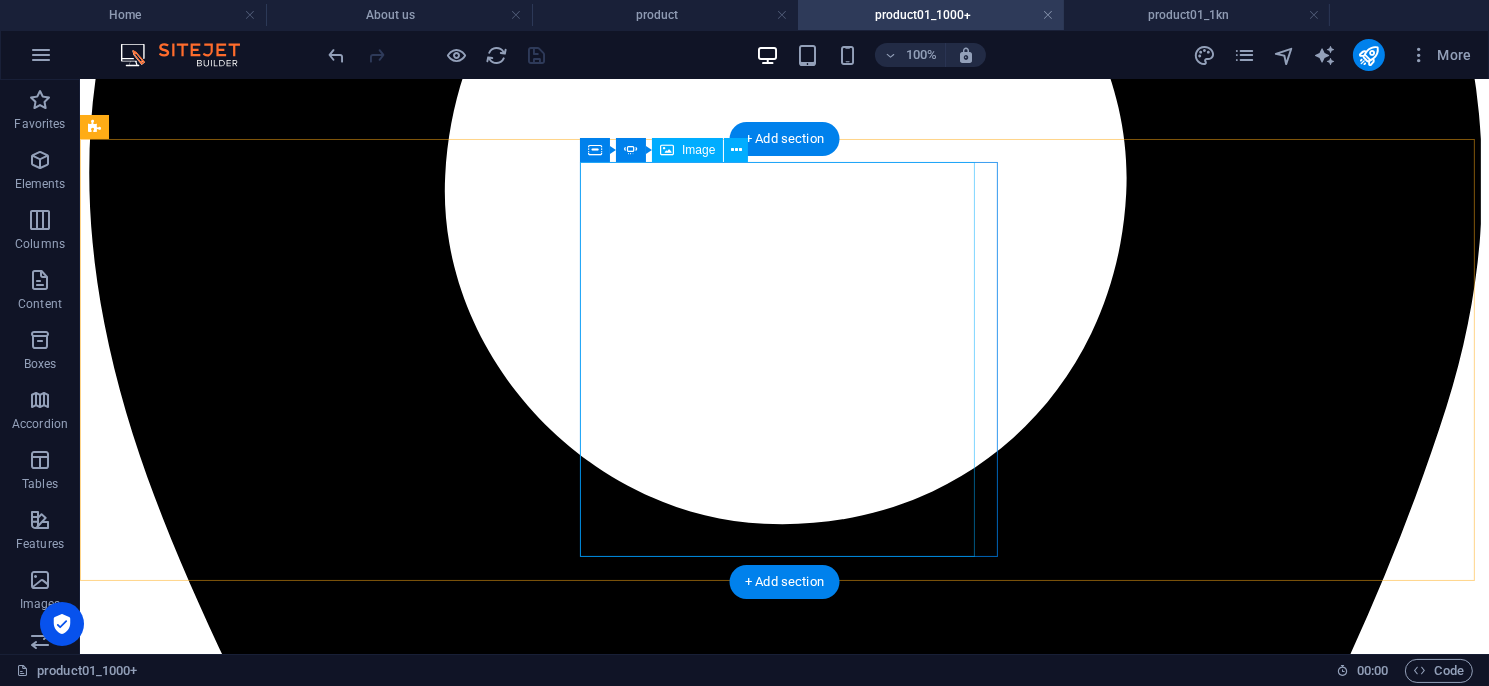click at bounding box center [-506, 6298] 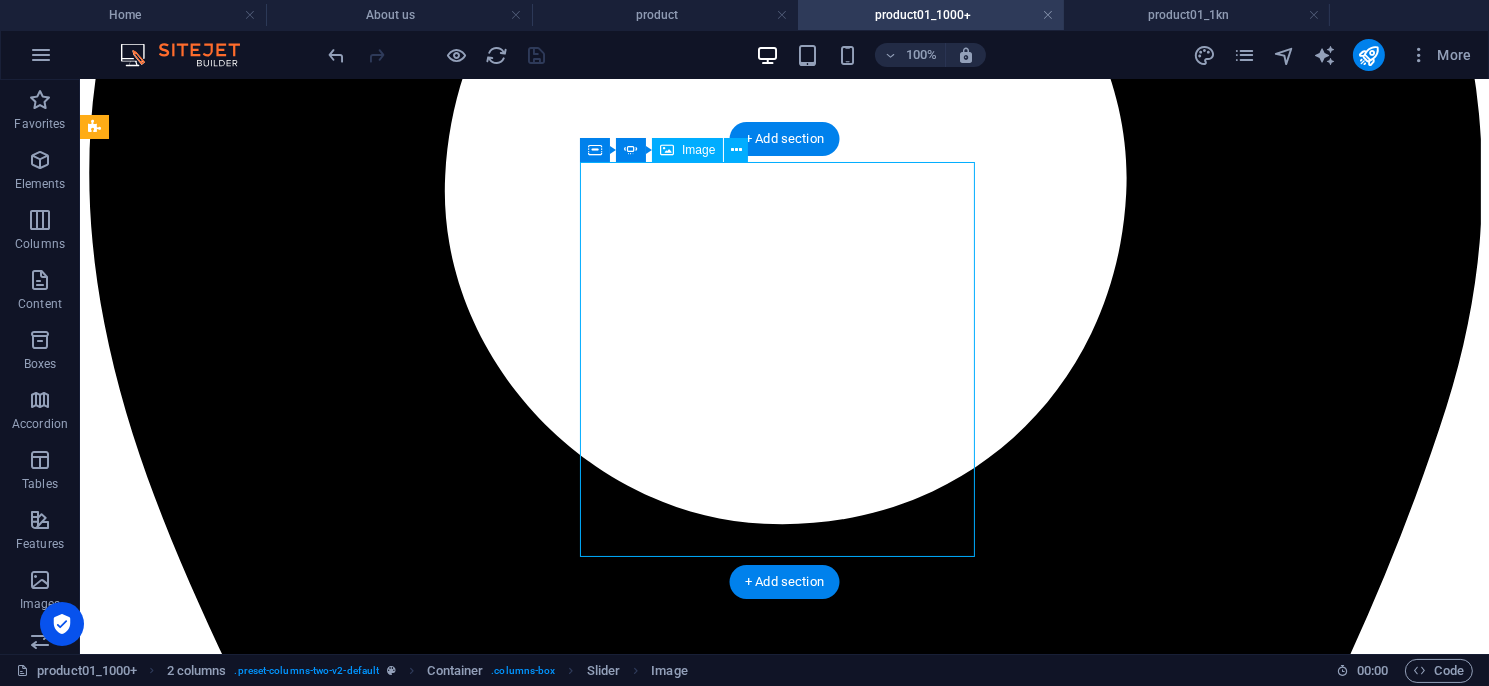 click at bounding box center (-506, 6298) 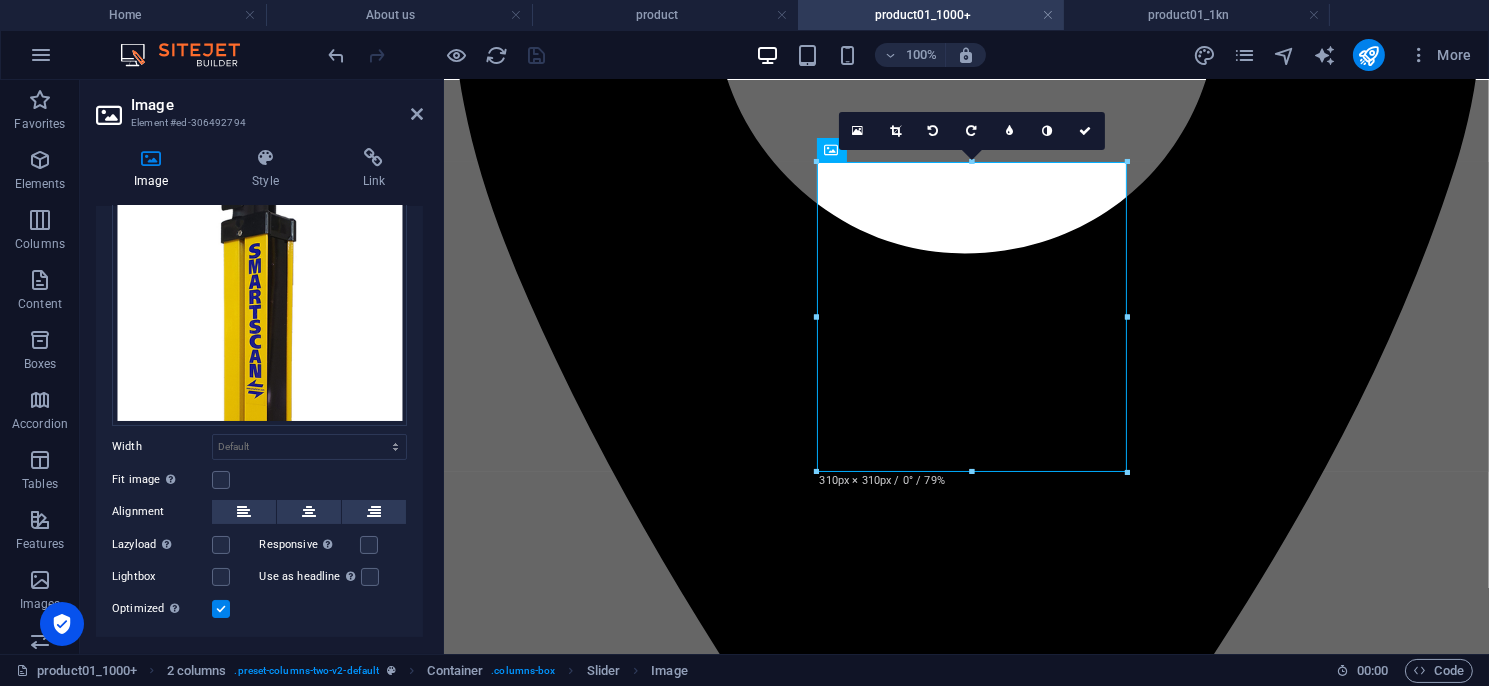 scroll, scrollTop: 225, scrollLeft: 0, axis: vertical 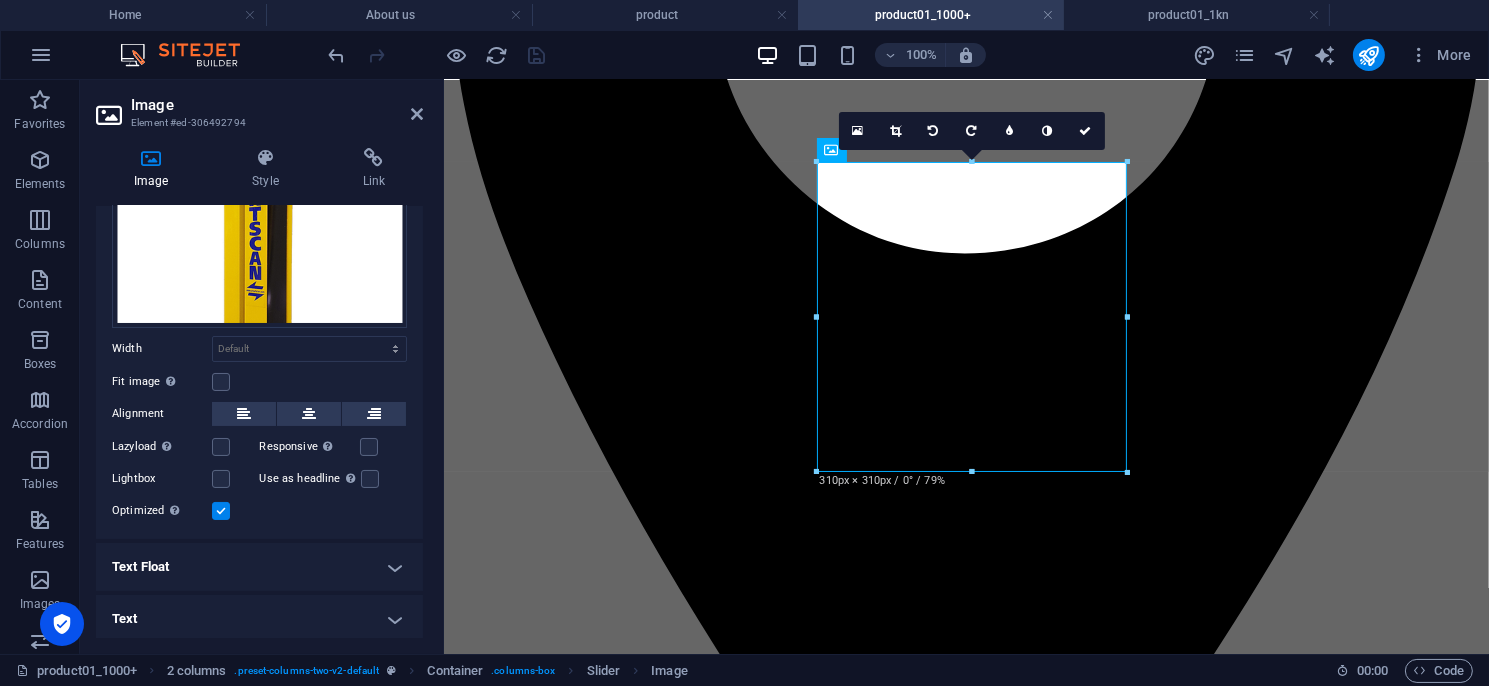 click on "Text" at bounding box center [259, 619] 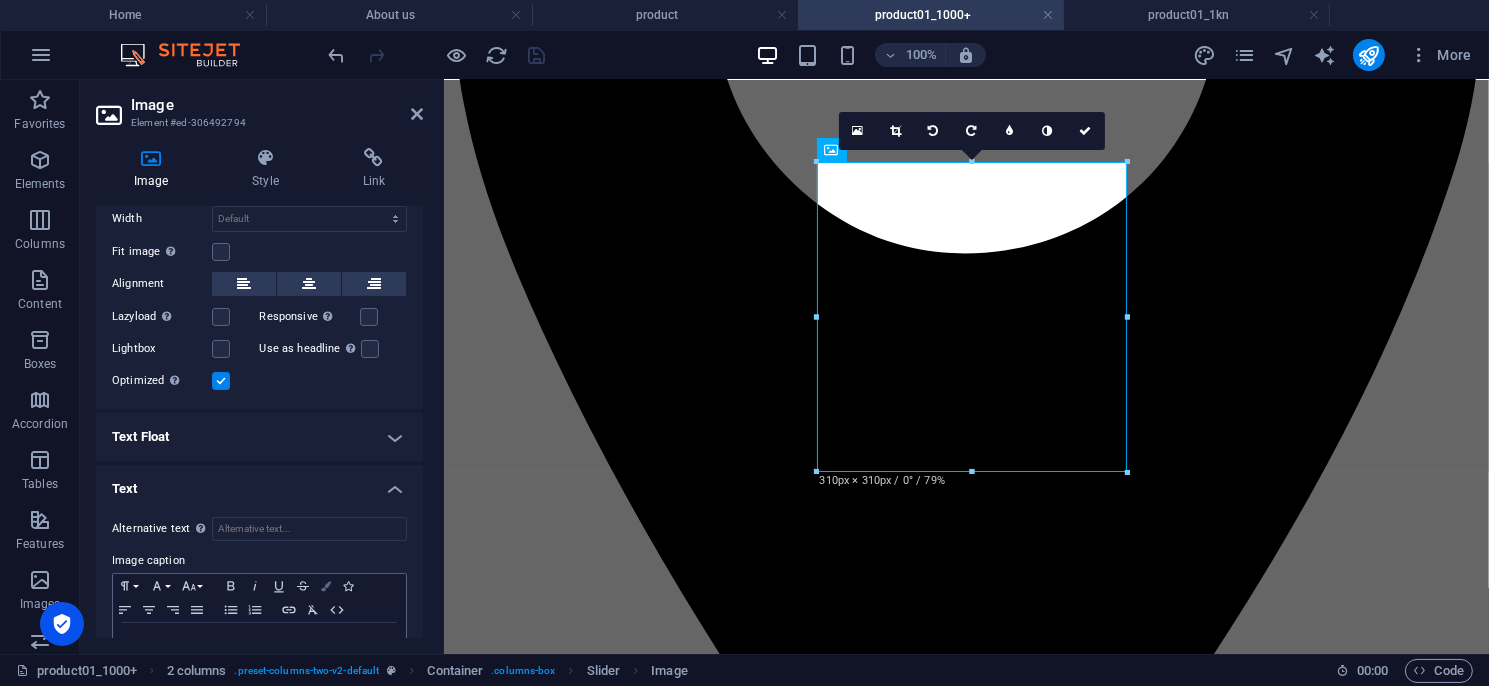 scroll, scrollTop: 412, scrollLeft: 0, axis: vertical 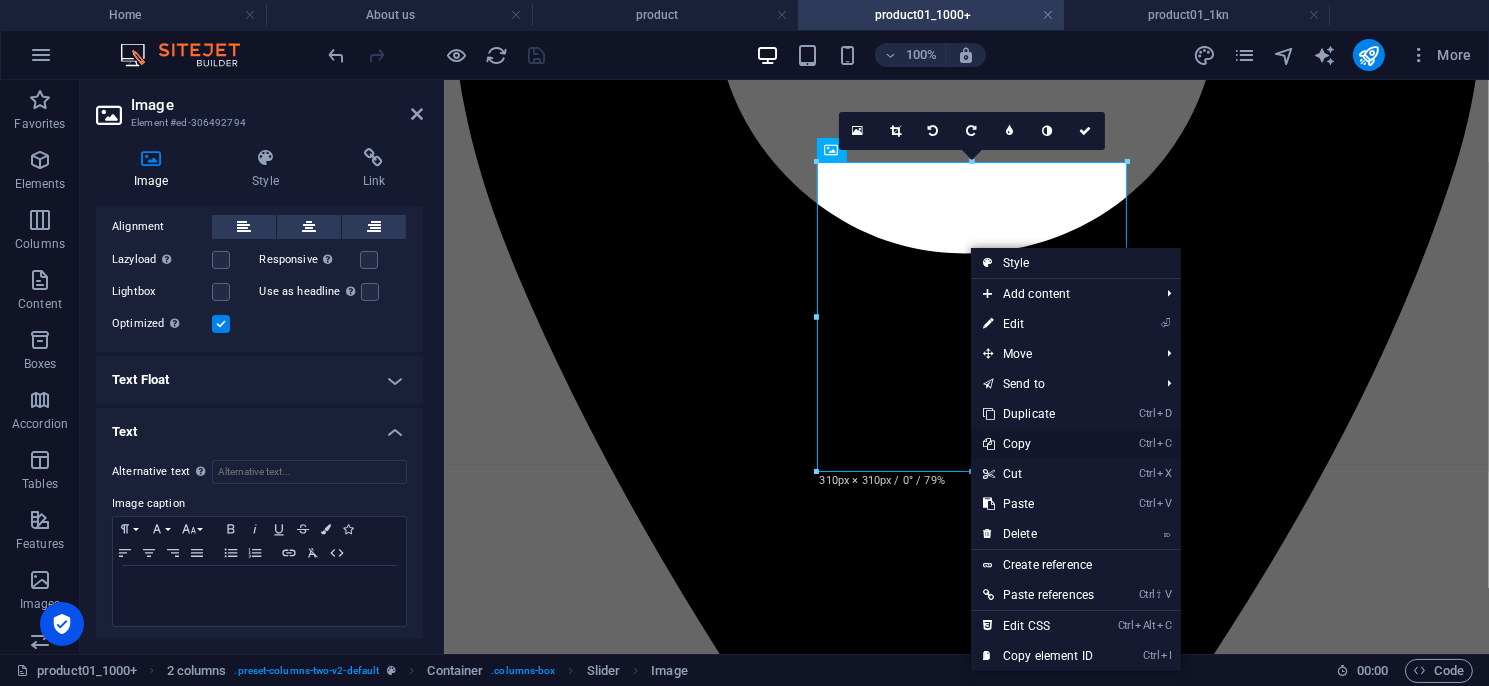 click on "Ctrl C  Copy" at bounding box center [1038, 444] 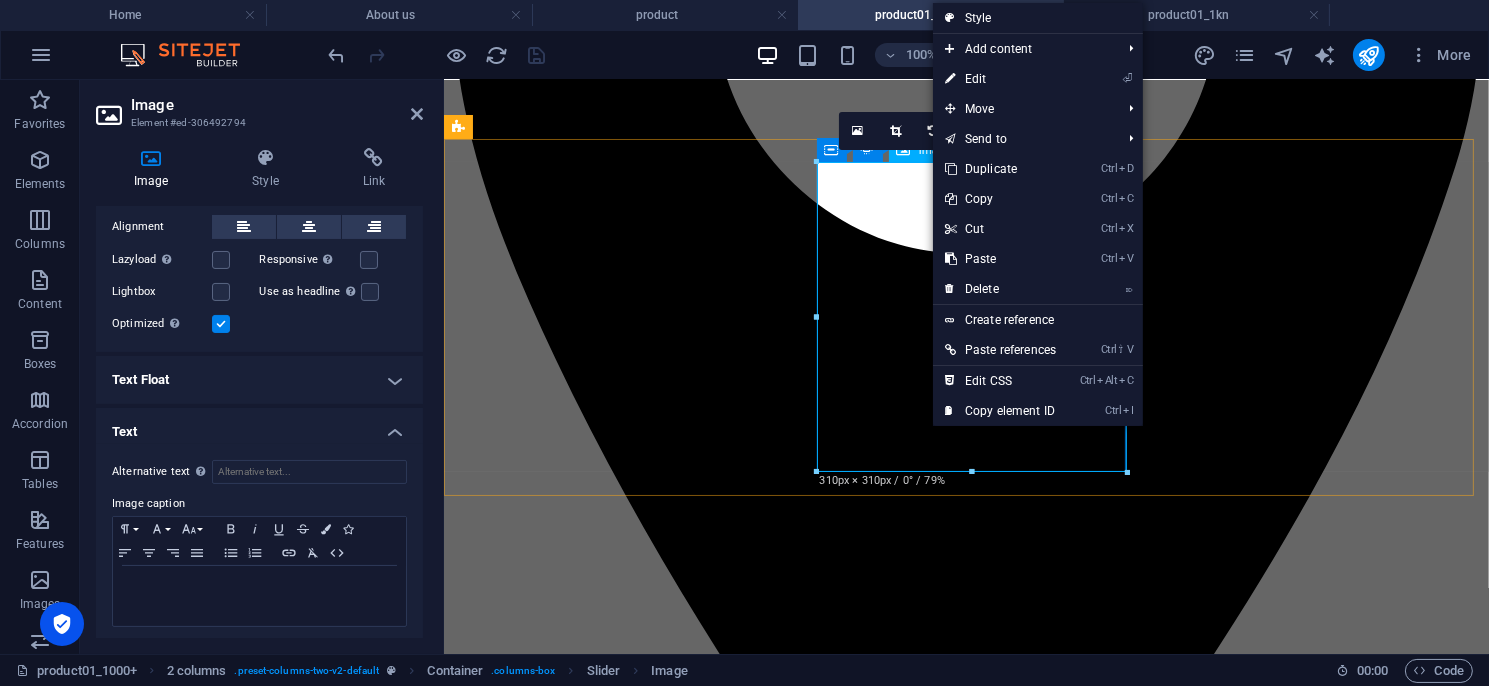 click at bounding box center [-14, 5156] 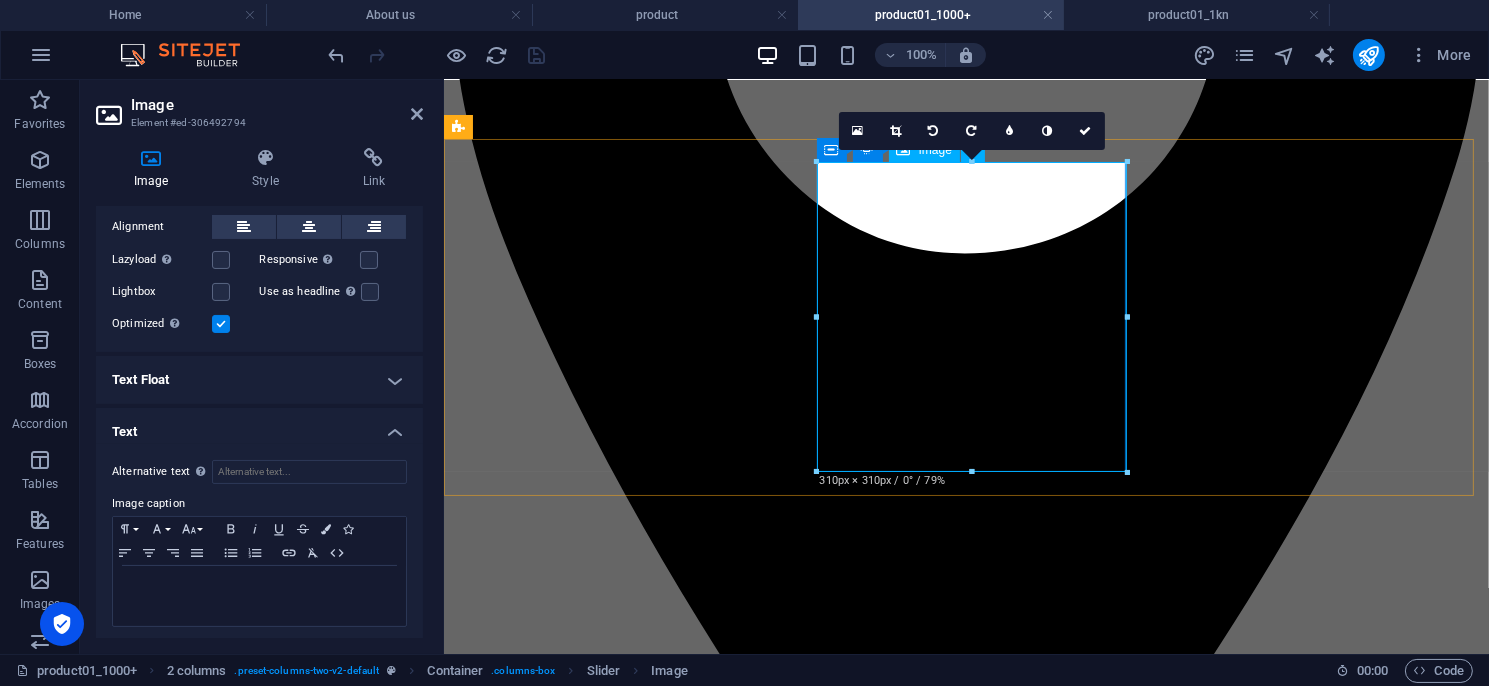 click at bounding box center [-14, 5156] 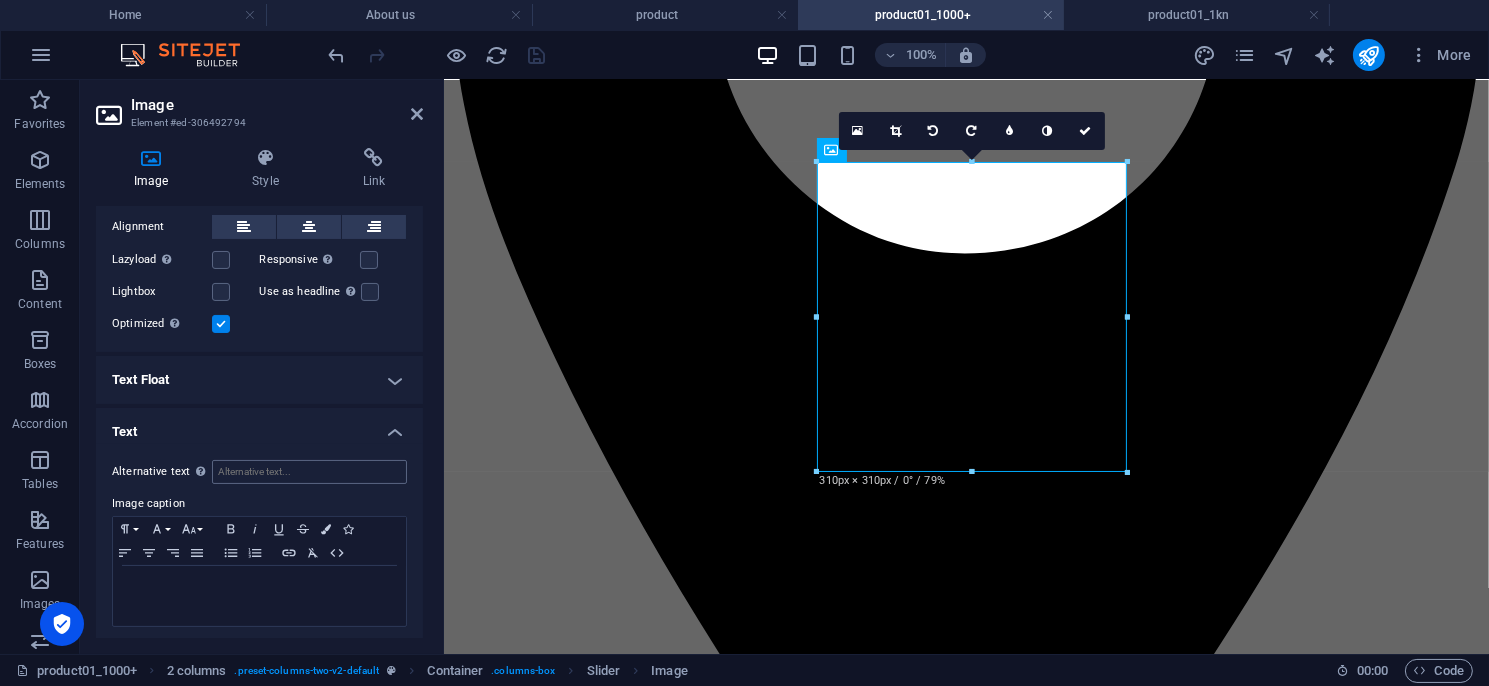 scroll, scrollTop: 0, scrollLeft: 0, axis: both 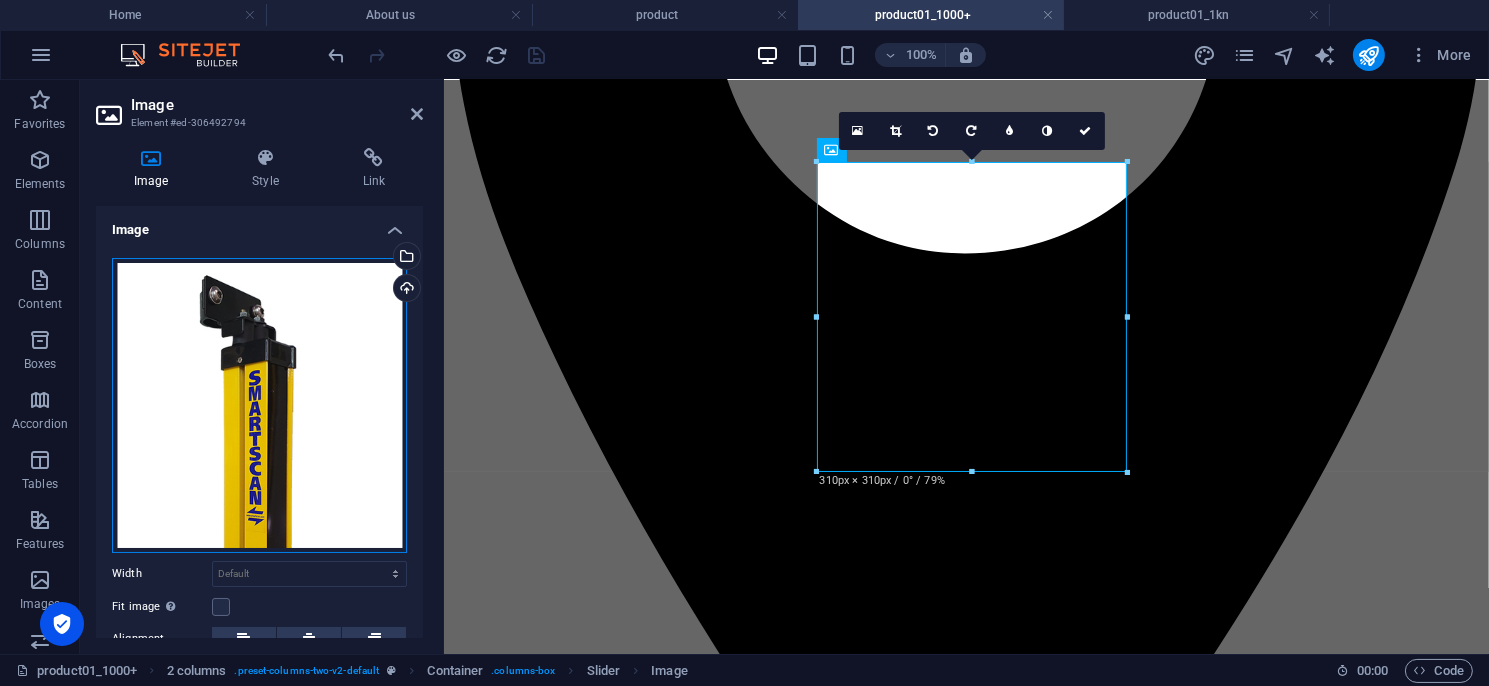click on "Drag files here, click to choose files or select files from Files or our free stock photos & videos" at bounding box center [259, 405] 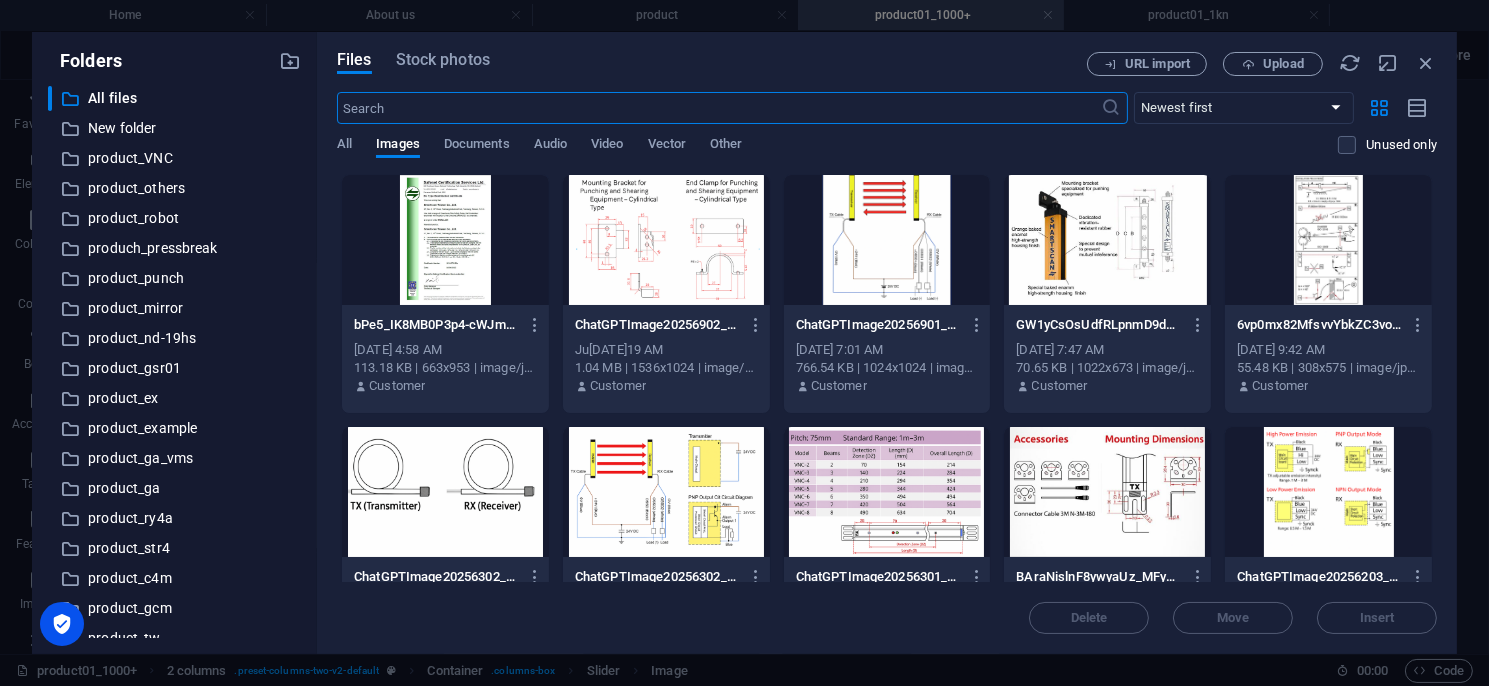 scroll, scrollTop: 610, scrollLeft: 0, axis: vertical 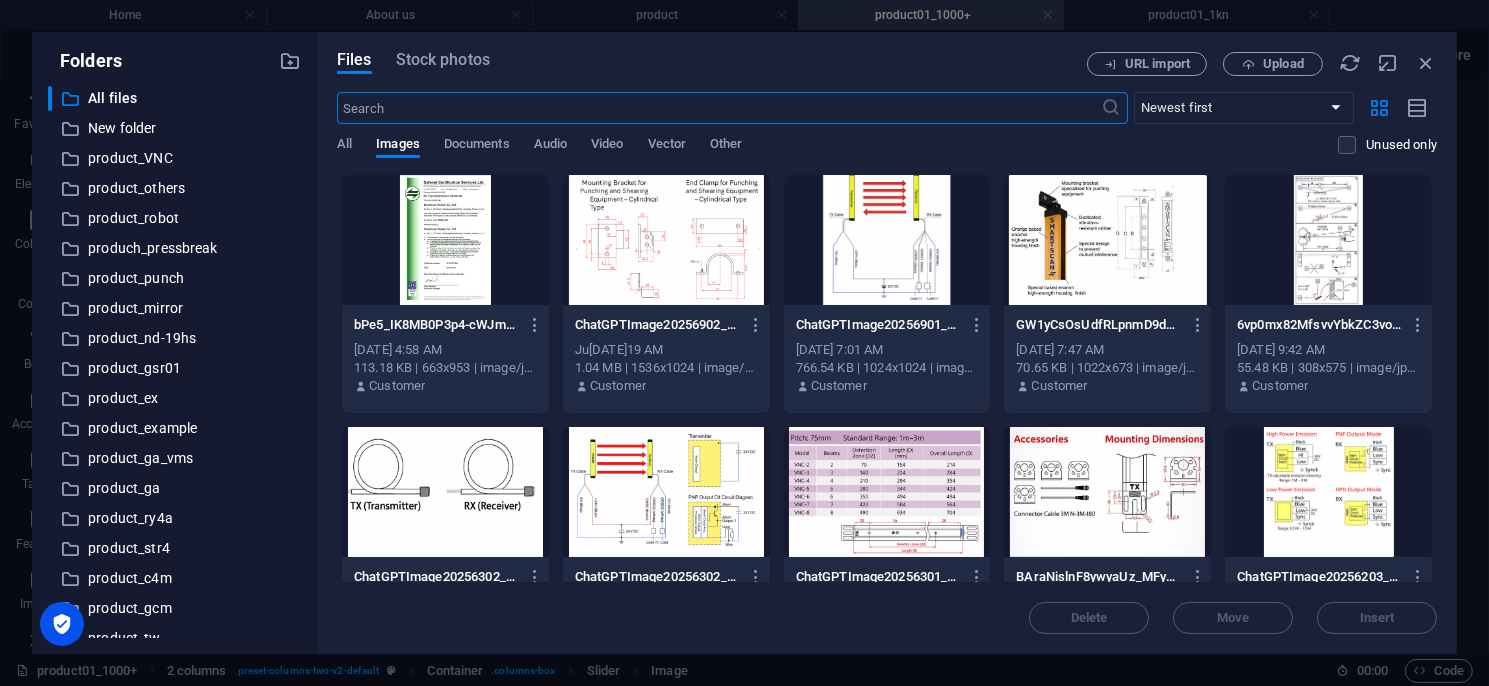 drag, startPoint x: 1432, startPoint y: 67, endPoint x: 138, endPoint y: 334, distance: 1321.2589 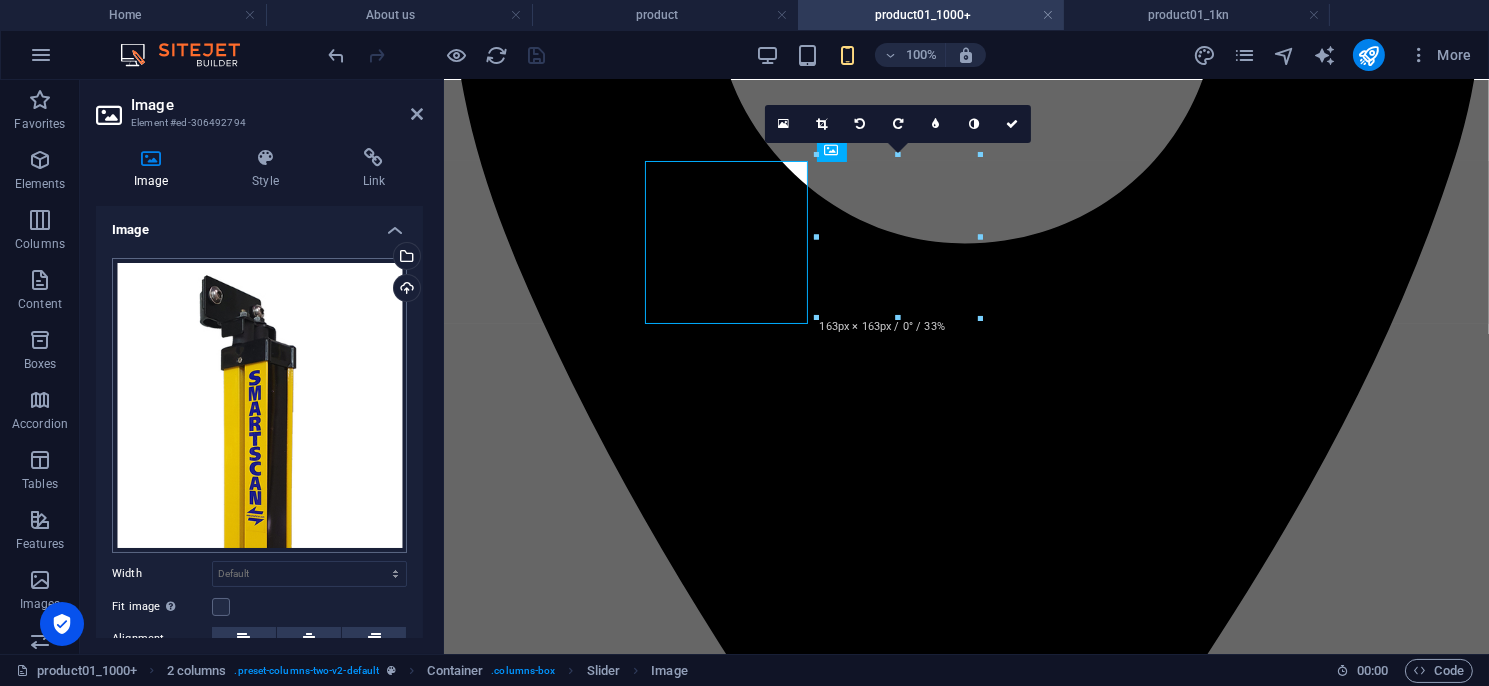 scroll, scrollTop: 600, scrollLeft: 0, axis: vertical 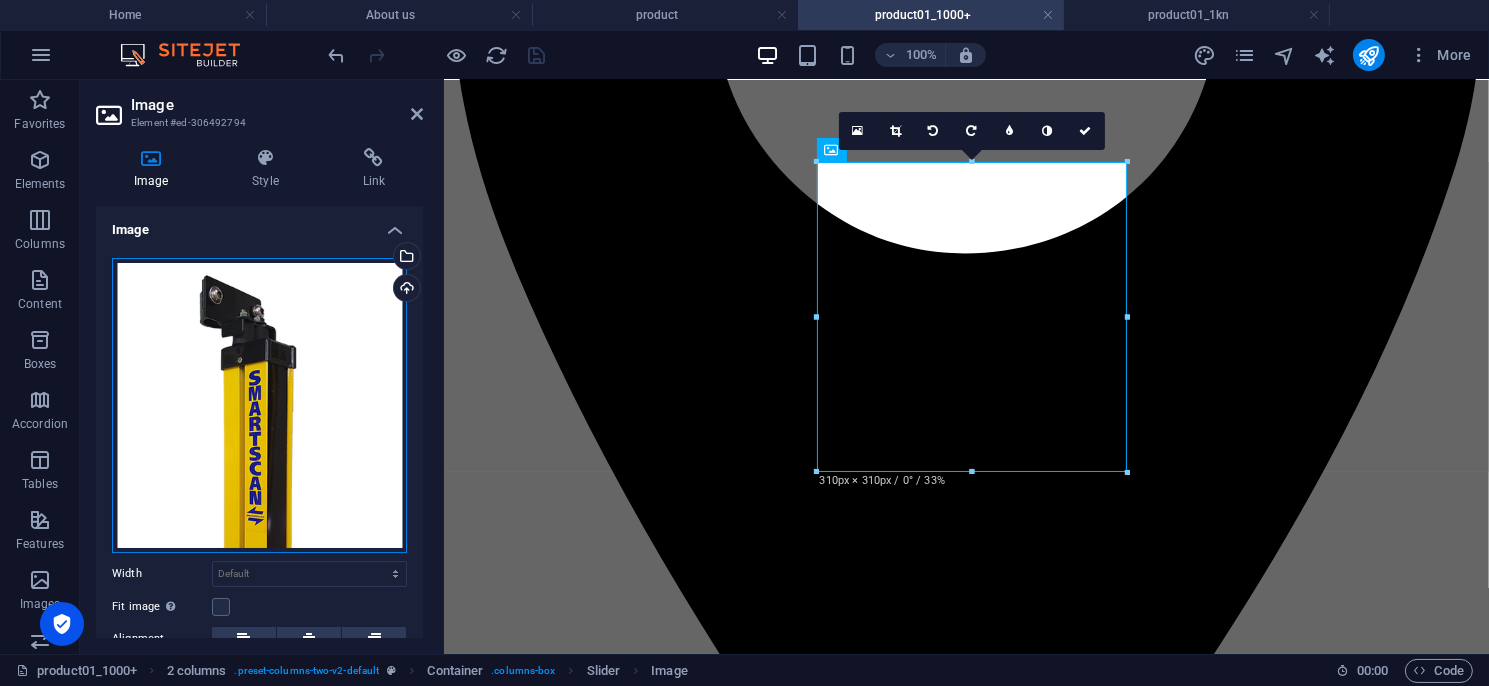 drag, startPoint x: 220, startPoint y: 292, endPoint x: 194, endPoint y: 396, distance: 107.200745 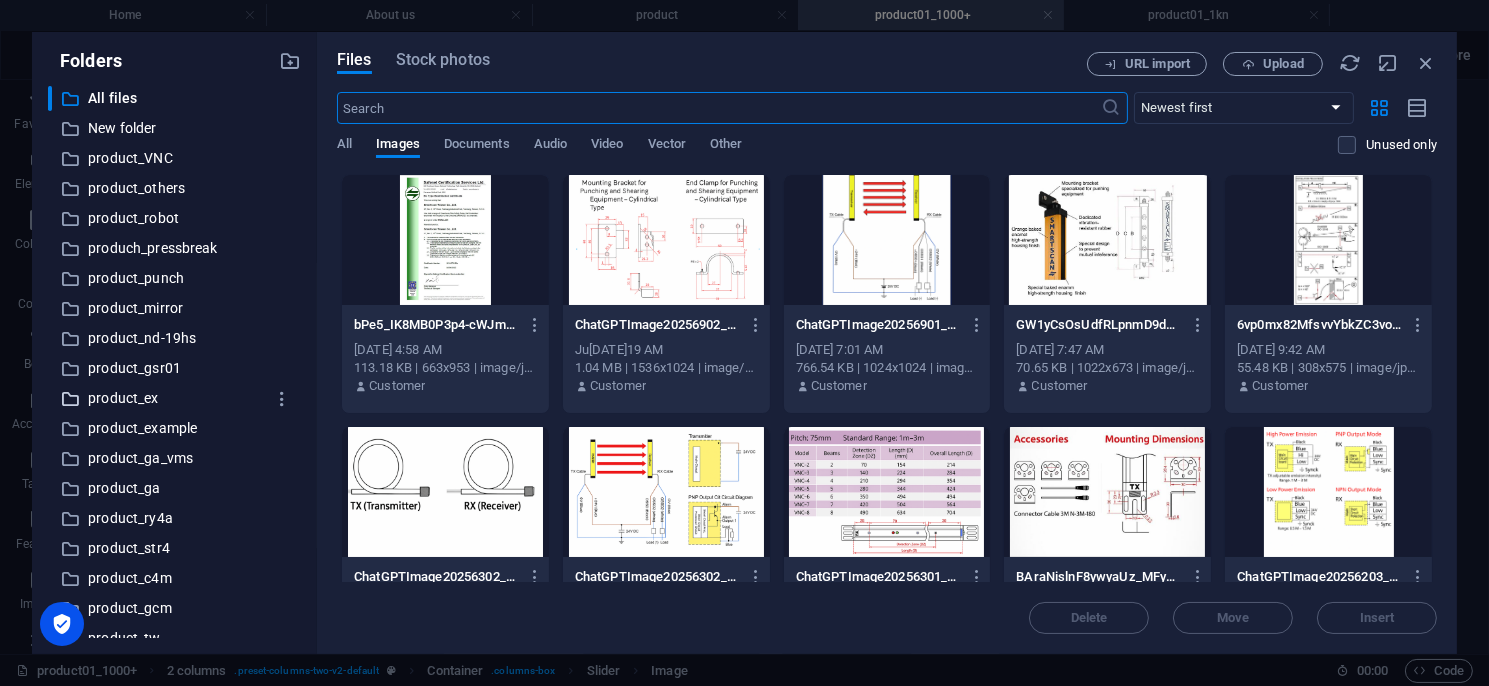 scroll, scrollTop: 610, scrollLeft: 0, axis: vertical 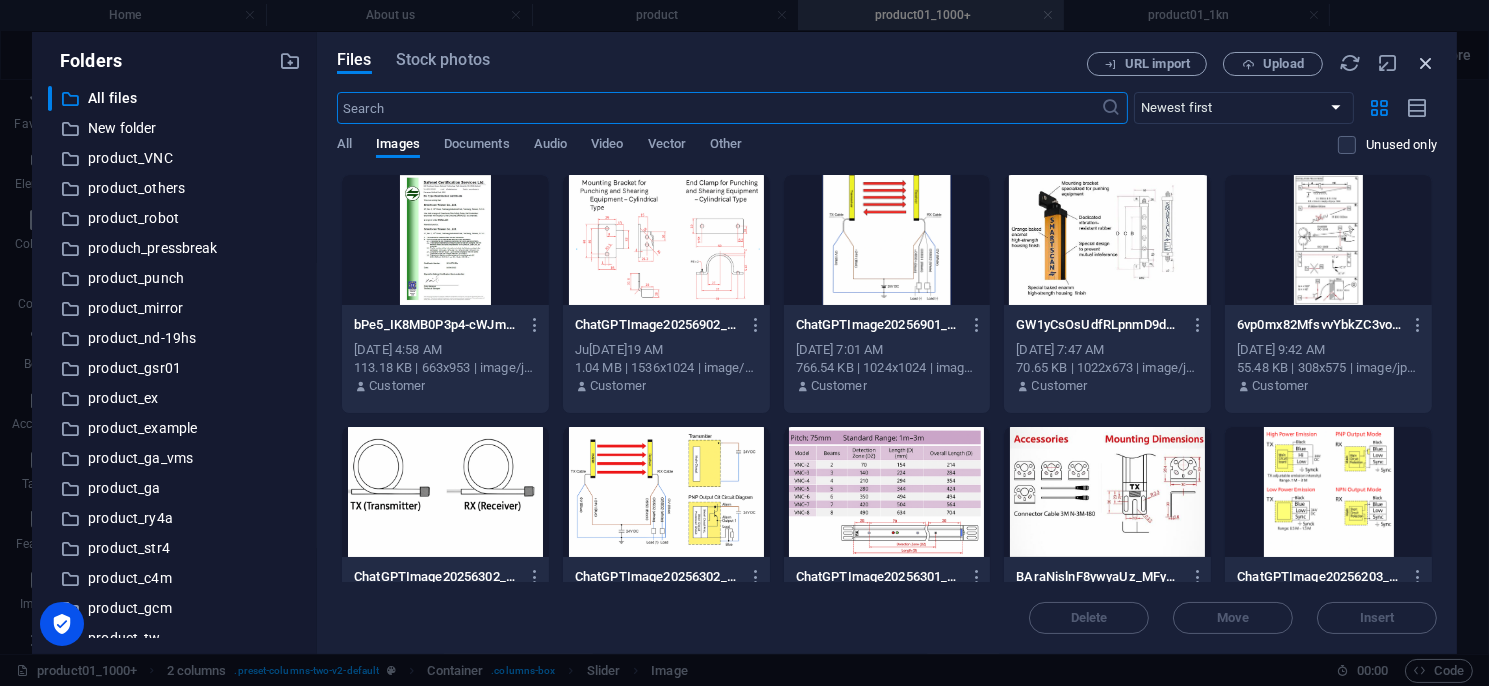 click at bounding box center (1426, 63) 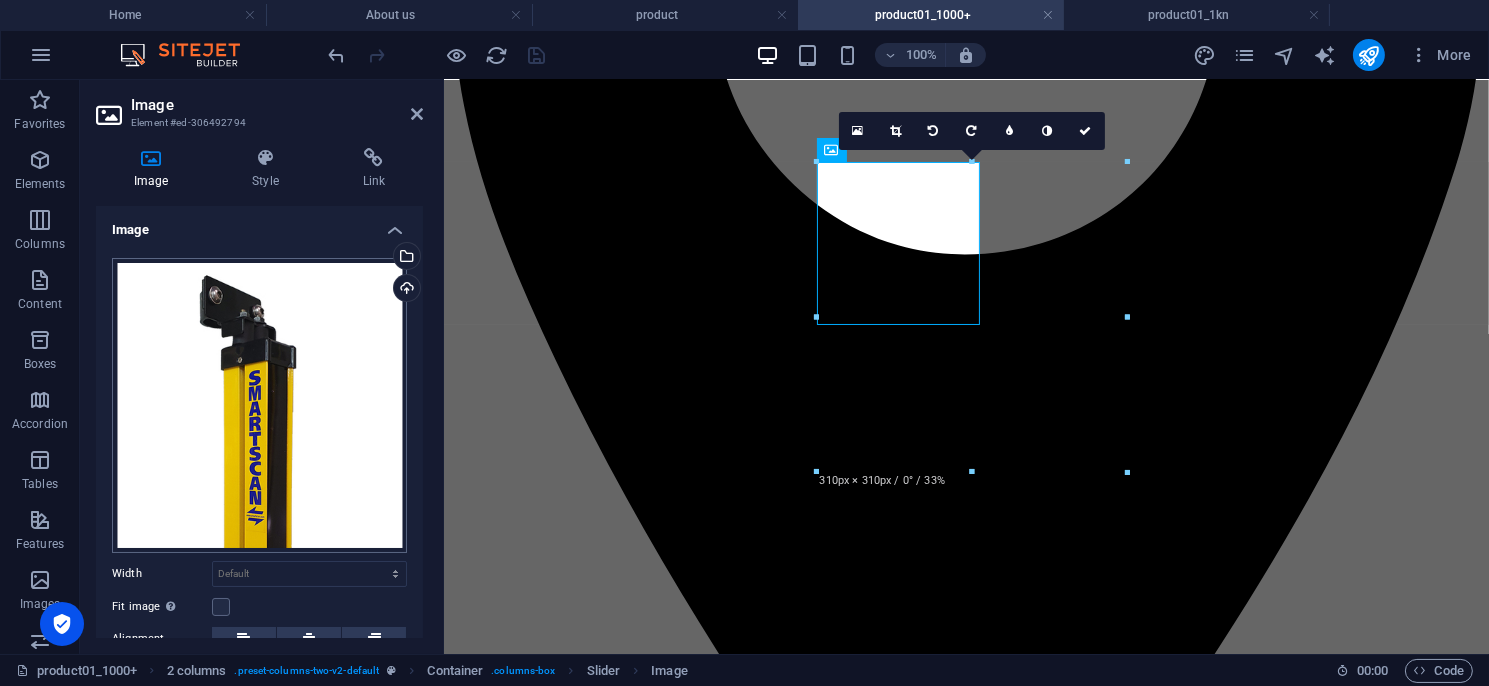 scroll, scrollTop: 600, scrollLeft: 0, axis: vertical 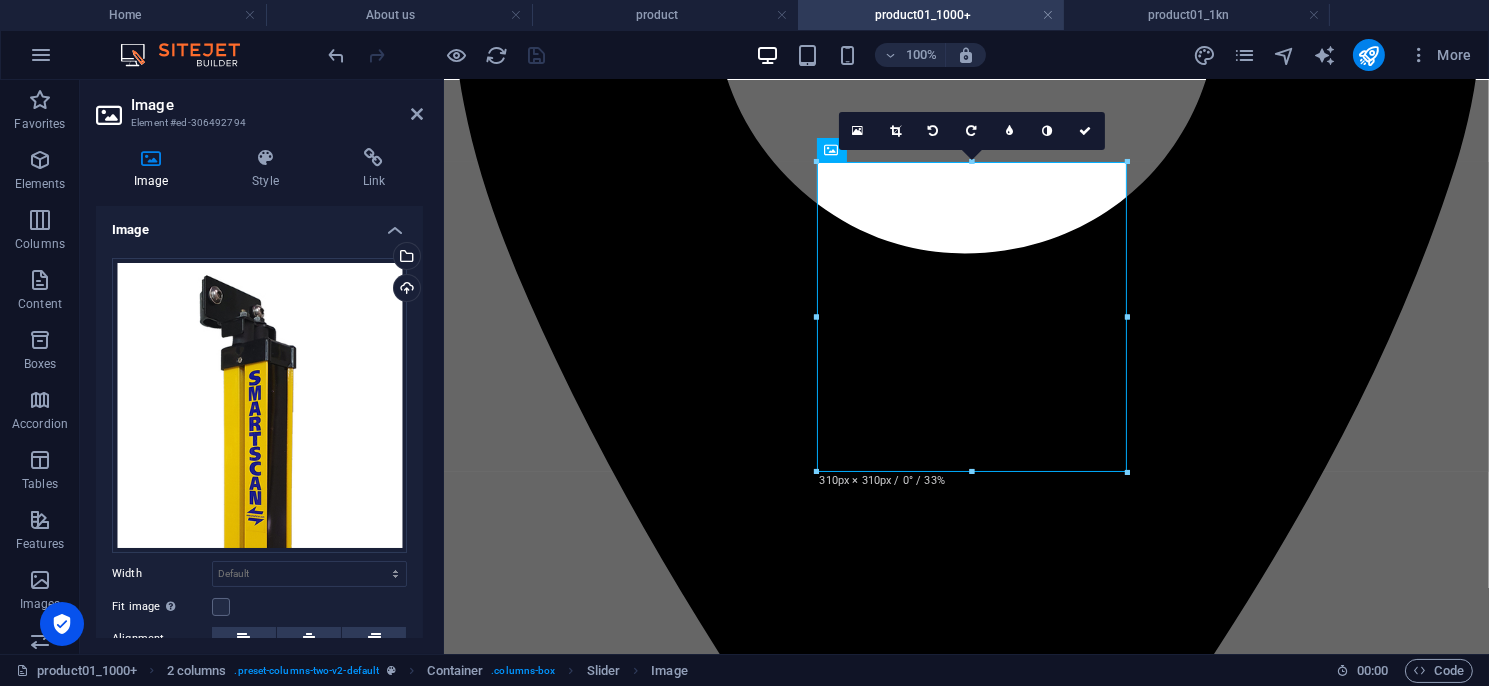 drag, startPoint x: 259, startPoint y: 368, endPoint x: 165, endPoint y: 565, distance: 218.27734 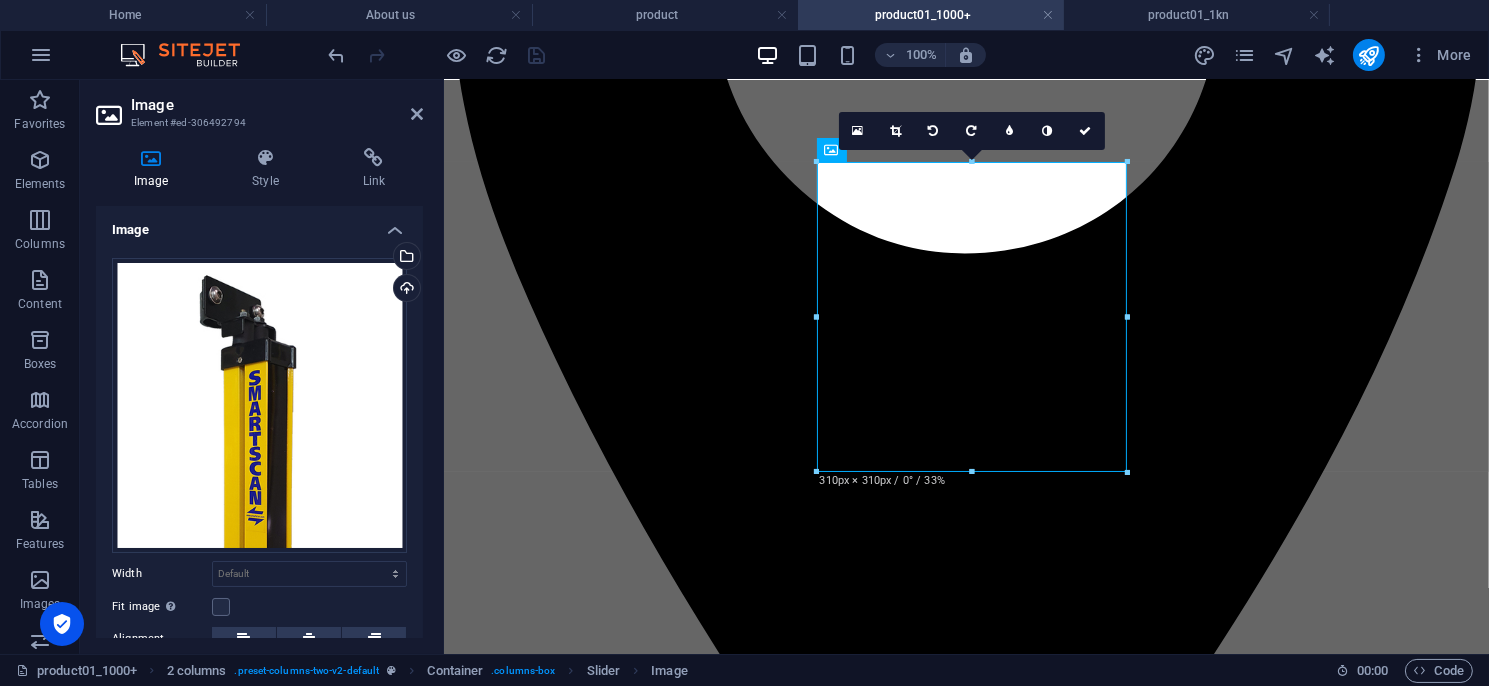 click on "Width" at bounding box center [162, 573] 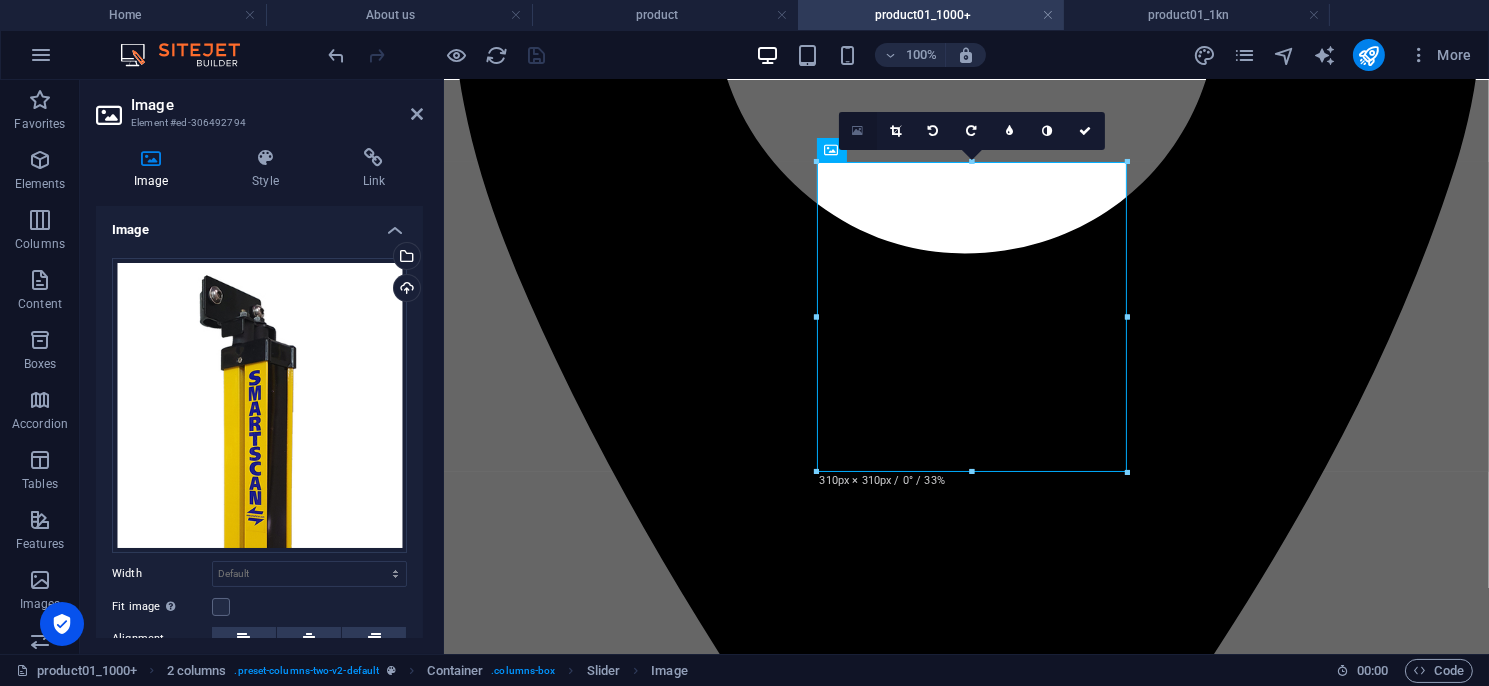 click at bounding box center [857, 131] 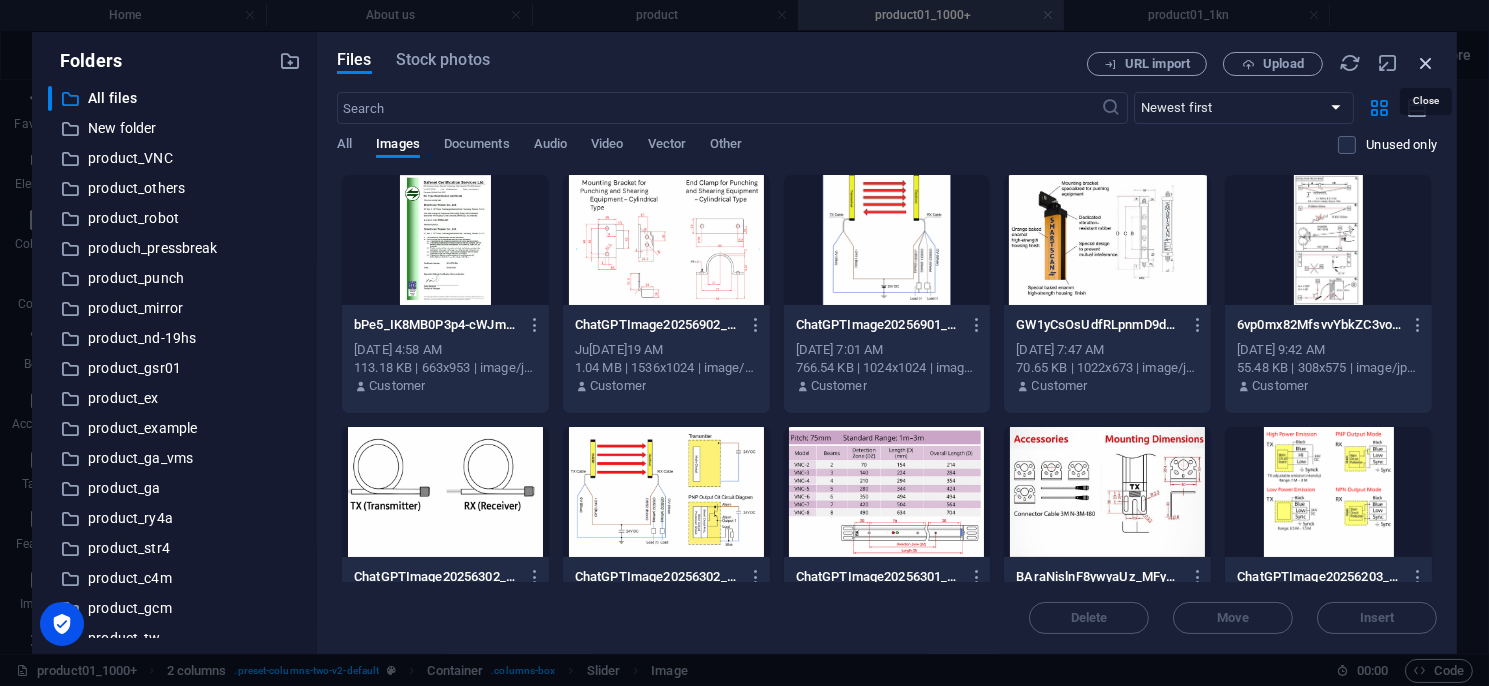 click at bounding box center (1426, 63) 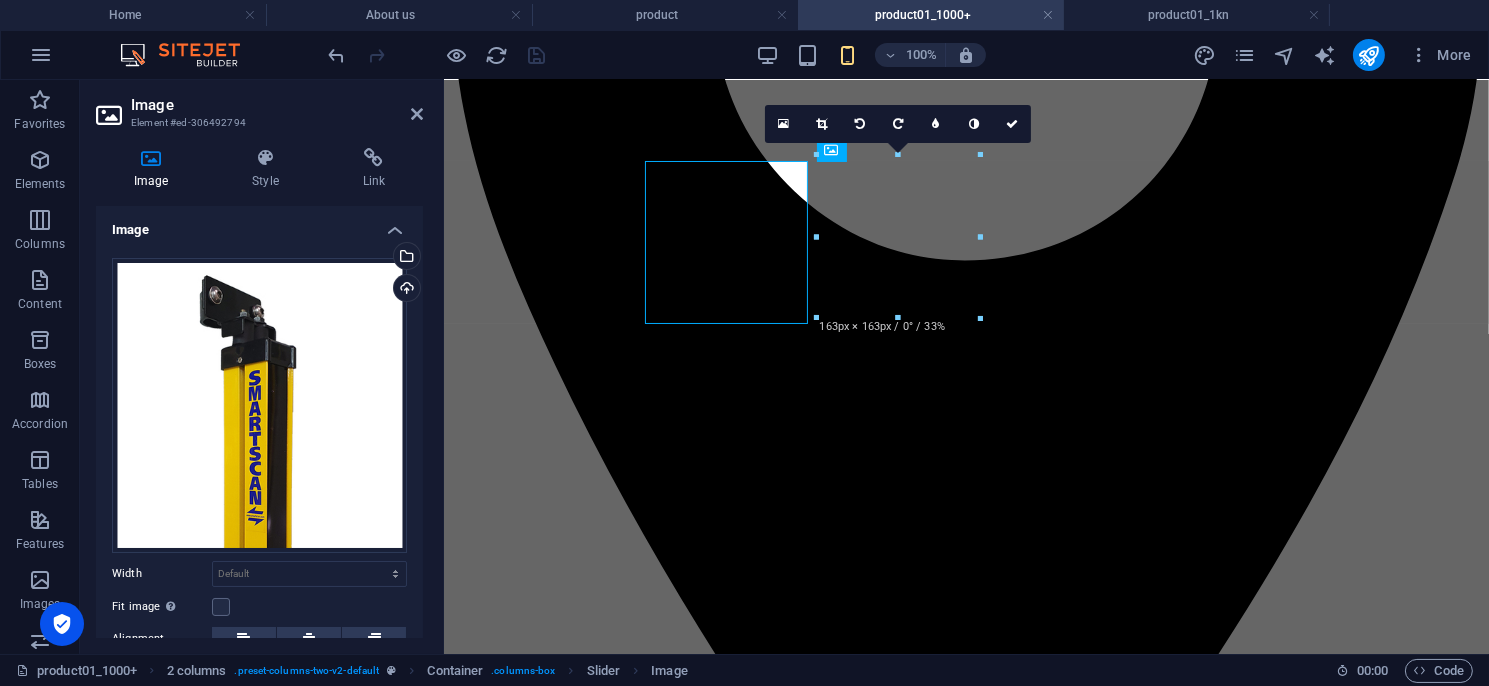 scroll, scrollTop: 600, scrollLeft: 0, axis: vertical 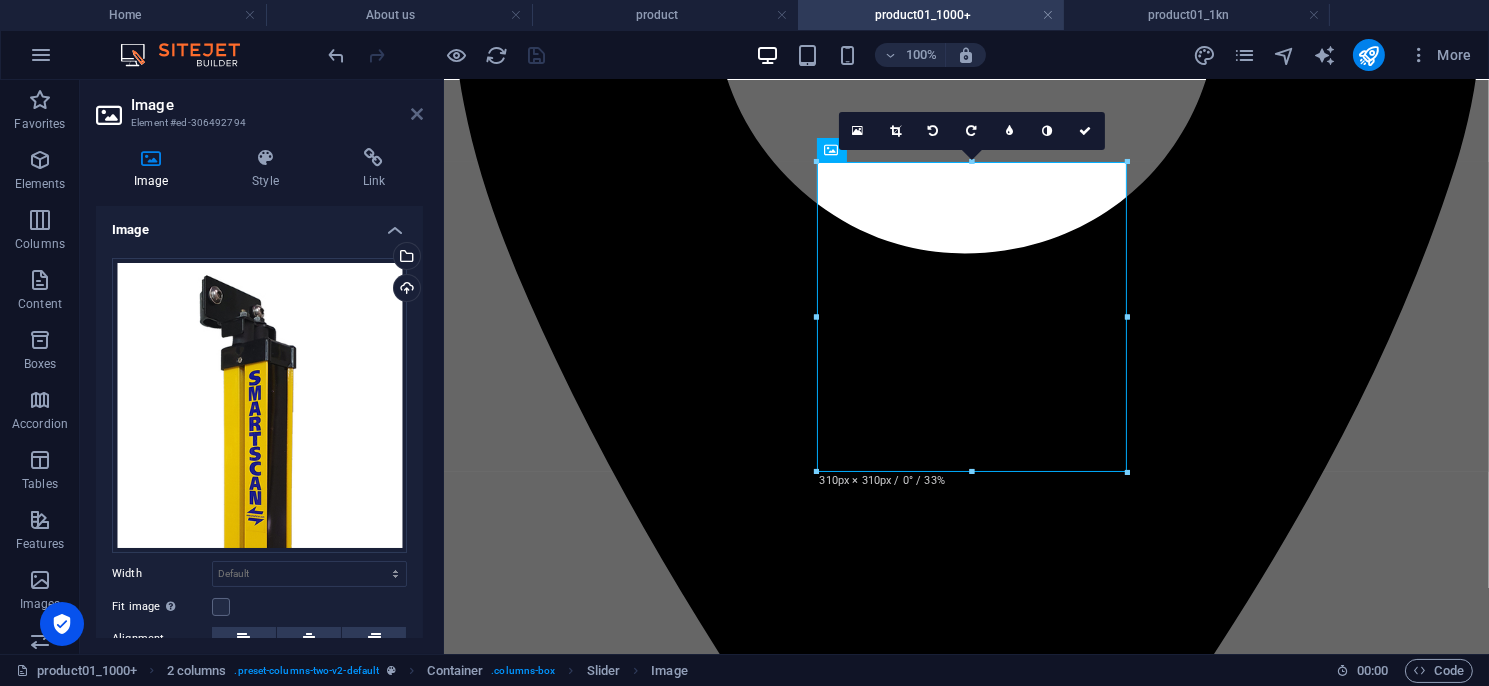 click at bounding box center [417, 114] 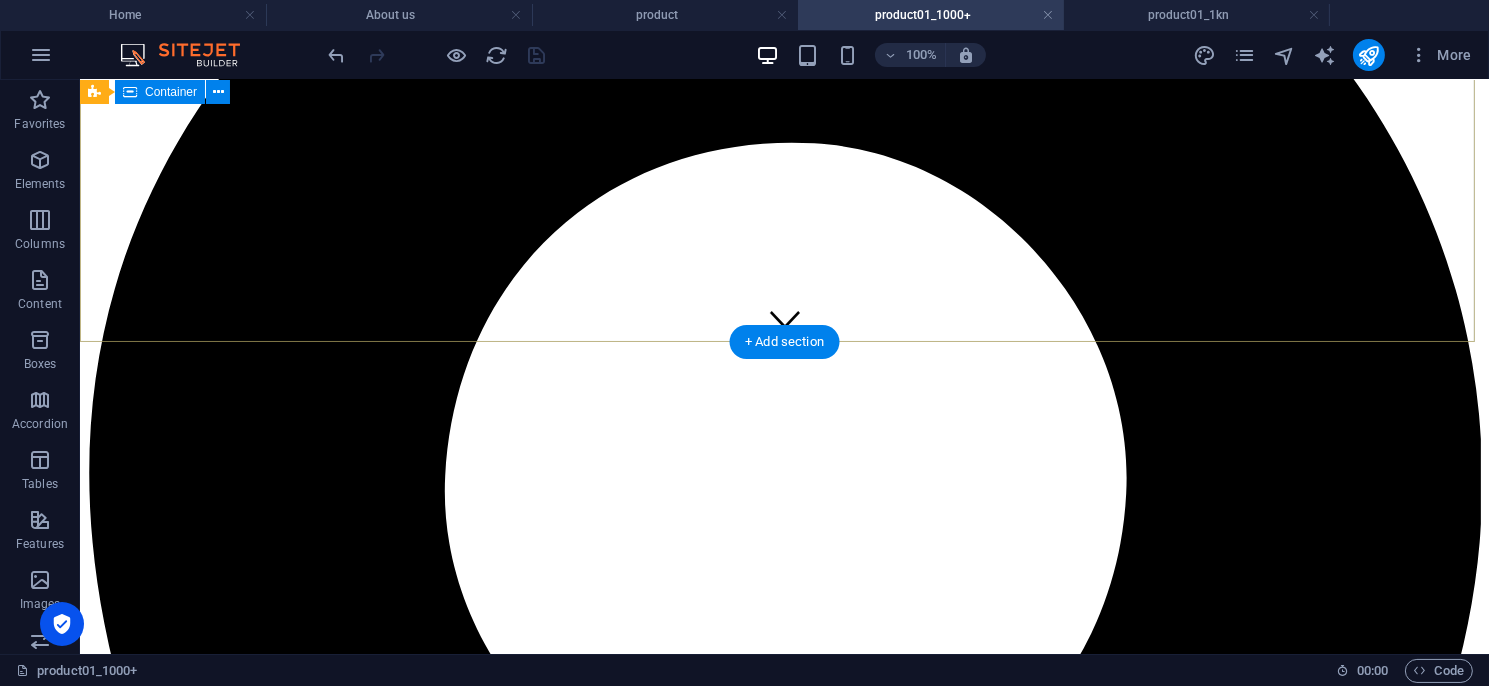 scroll, scrollTop: 100, scrollLeft: 0, axis: vertical 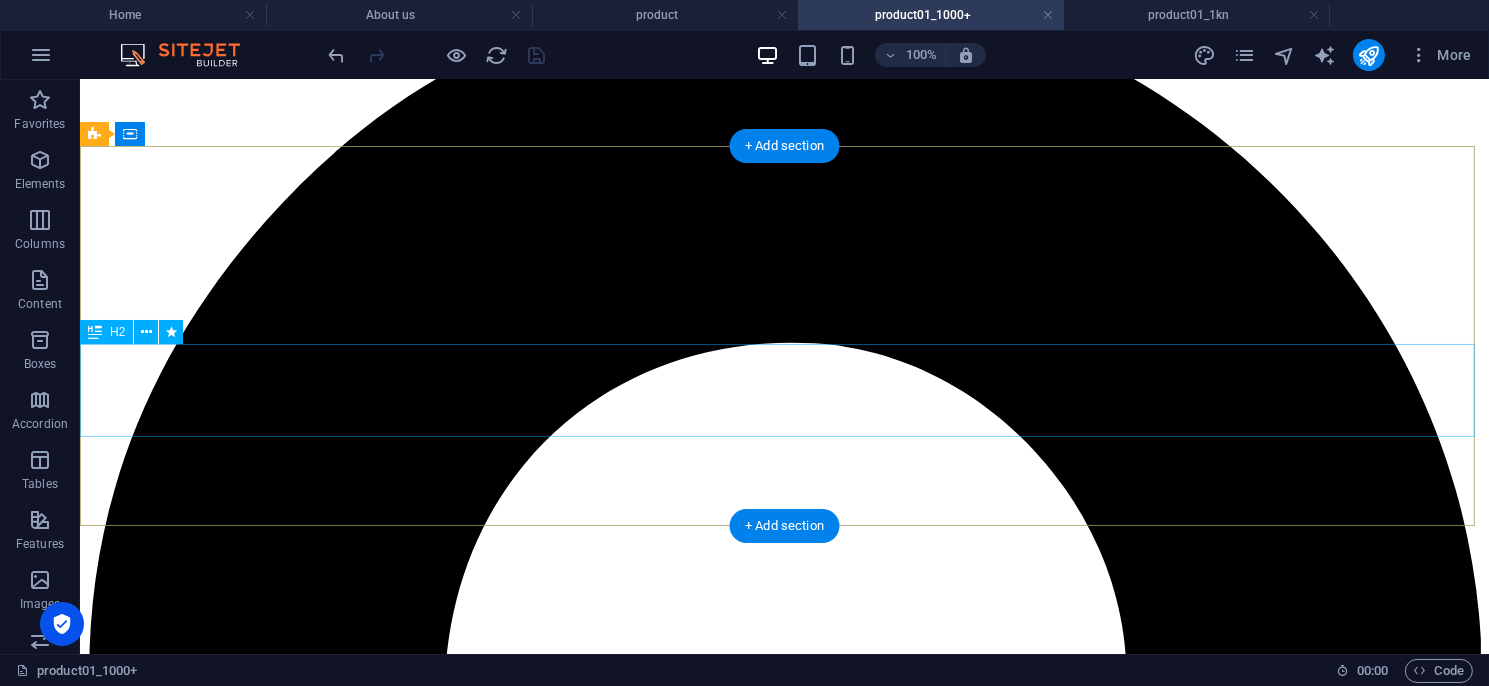 click on "安全型光幕／區域型光幕／安全控制模組／多功能控制模組／ 量測型光幕／其他特殊光幕／週邊配件／機械設備安全改善" at bounding box center (783, 5306) 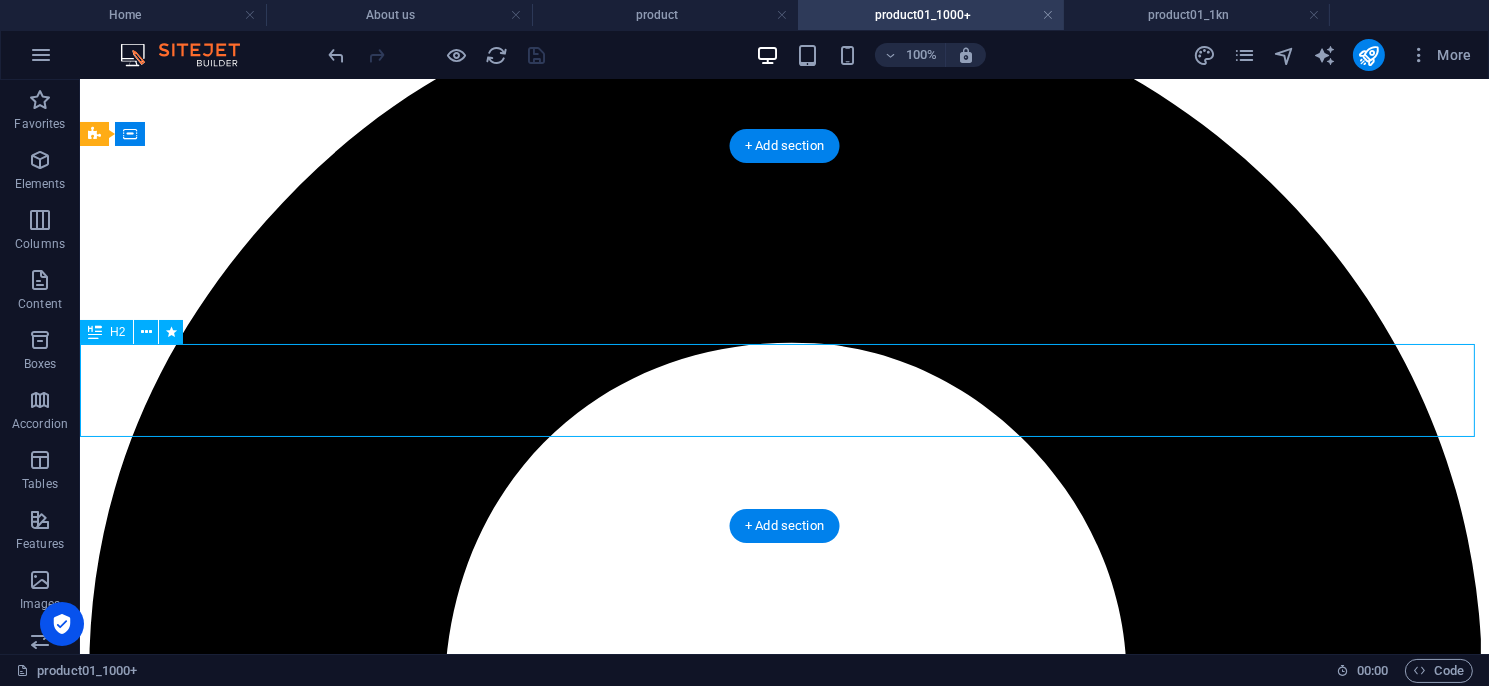 click on "安全型光幕／區域型光幕／安全控制模組／多功能控制模組／ 量測型光幕／其他特殊光幕／週邊配件／機械設備安全改善" at bounding box center [783, 5306] 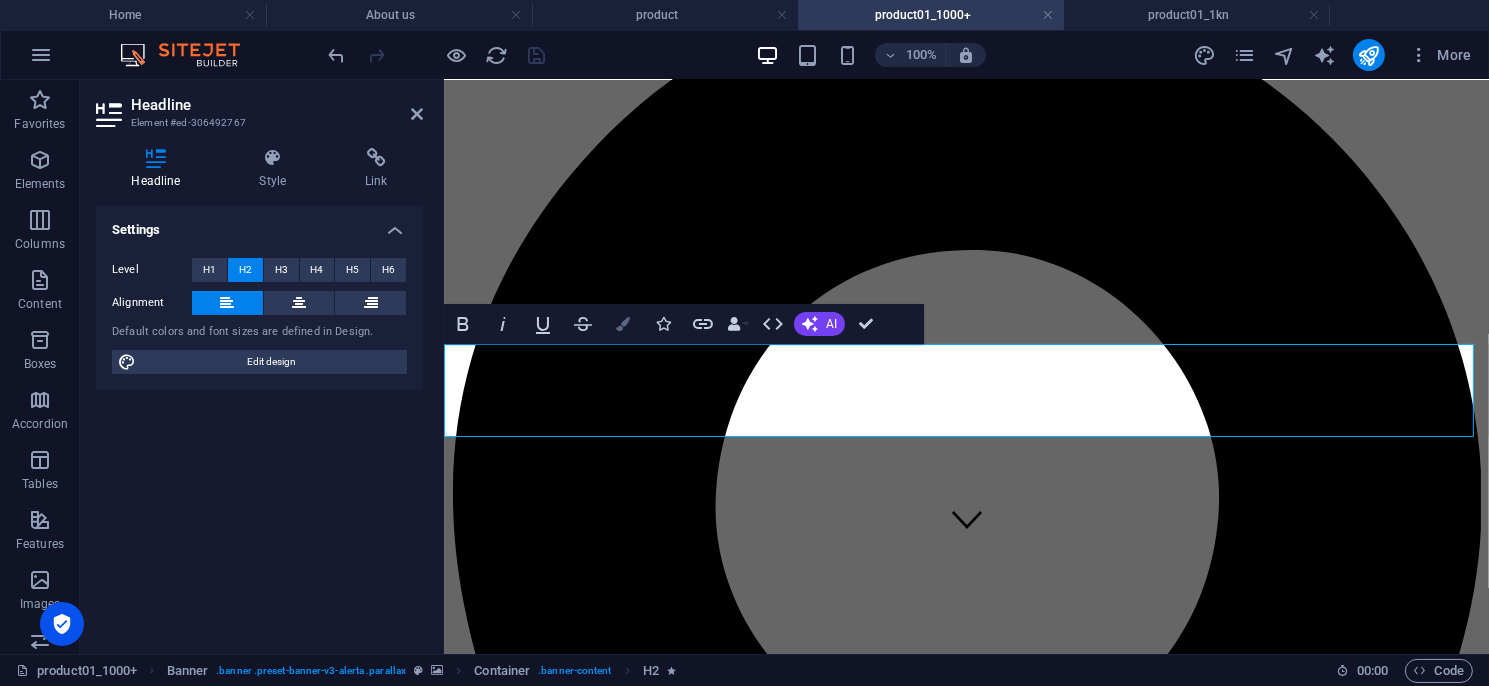 click at bounding box center [623, 324] 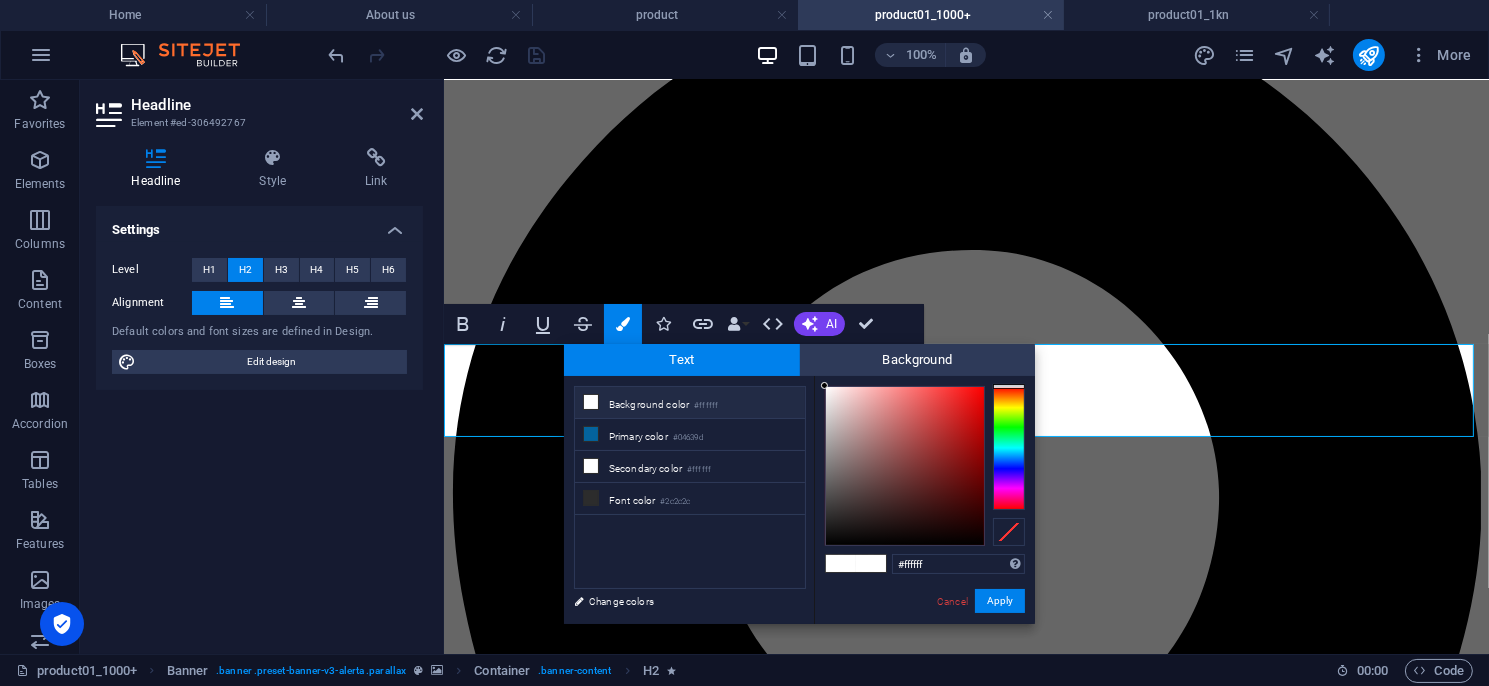 click on "Background color
#ffffff" at bounding box center (690, 403) 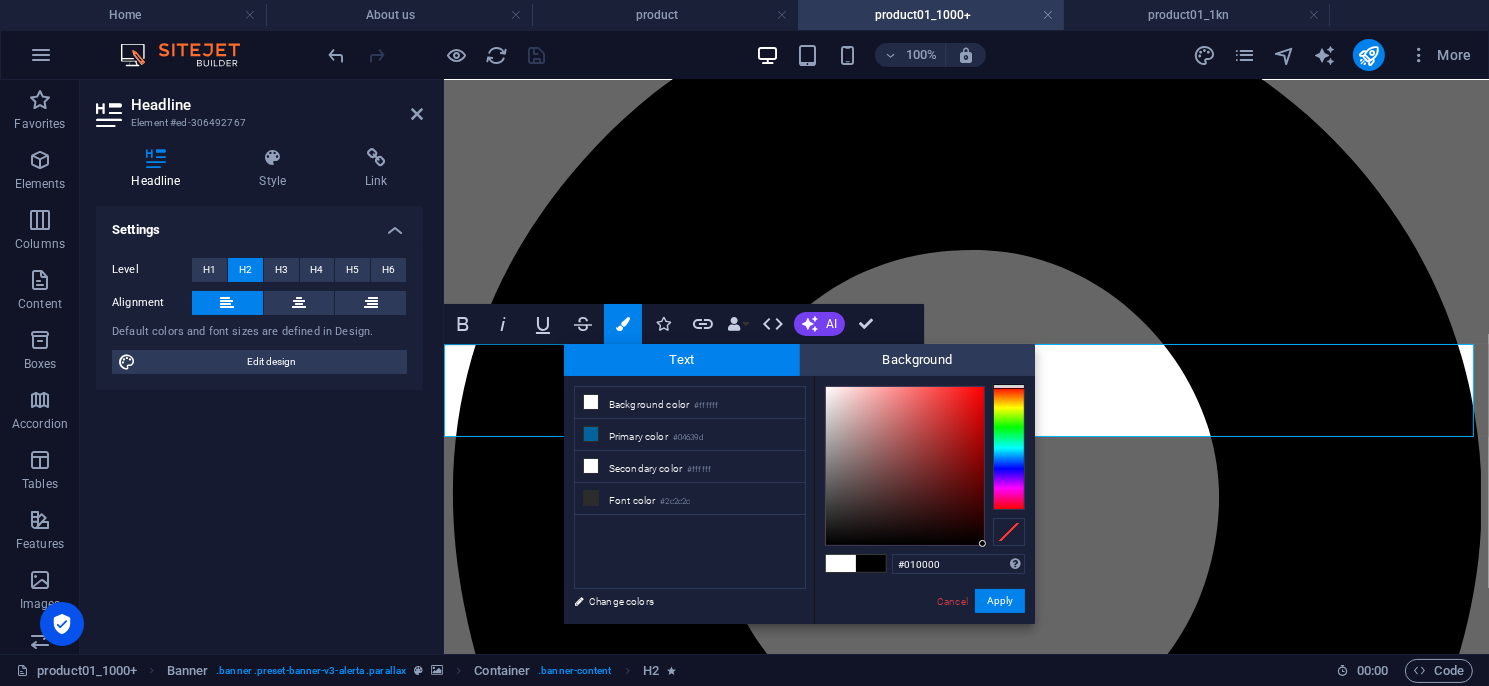 type on "#000000" 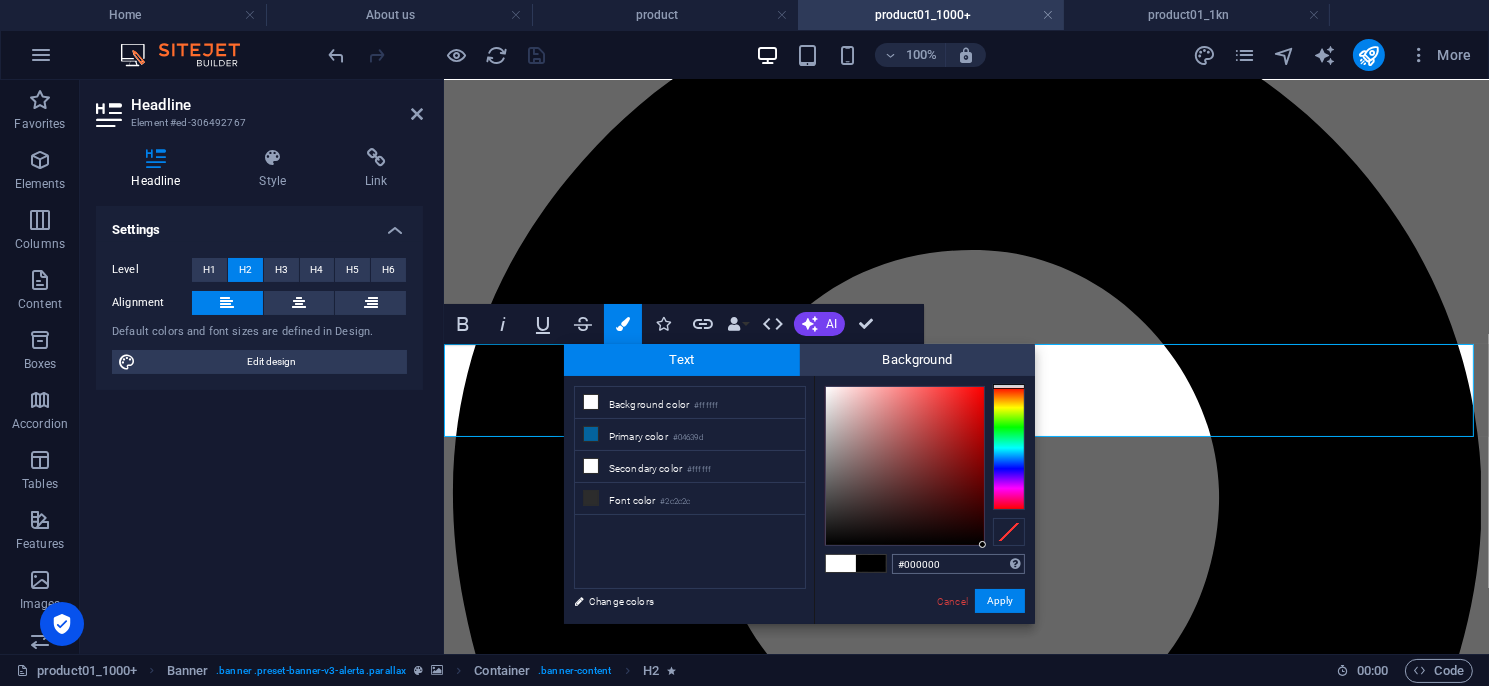drag, startPoint x: 970, startPoint y: 539, endPoint x: 1007, endPoint y: 565, distance: 45.221676 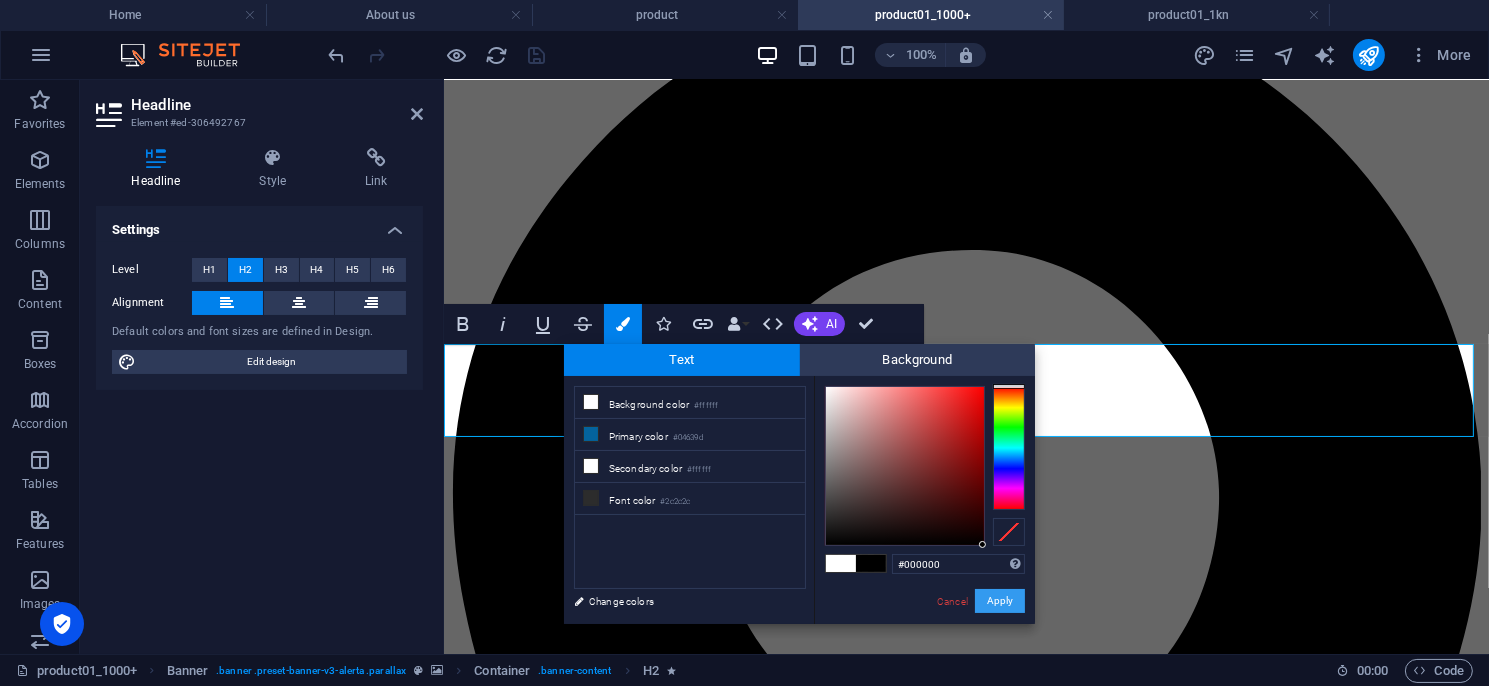 click on "Apply" at bounding box center (1000, 601) 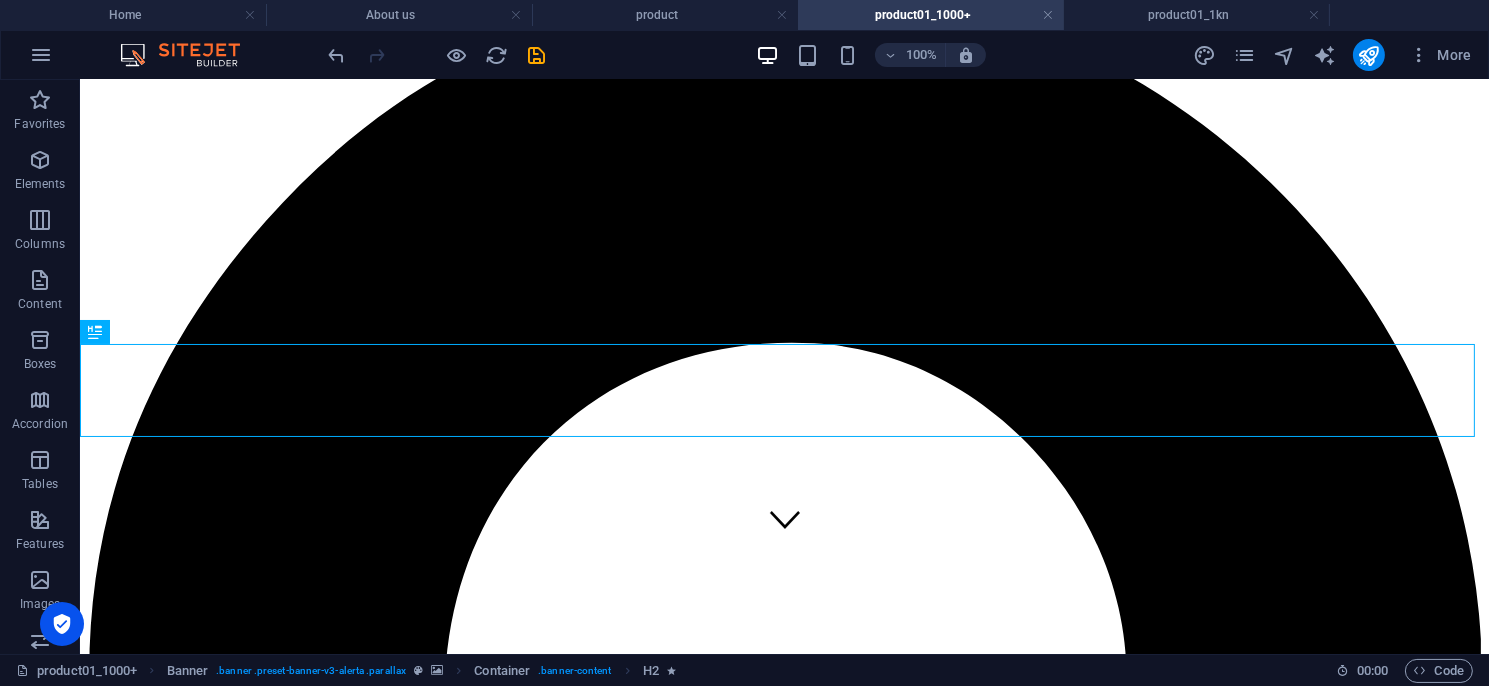 click on "H1   Banner   Banner   Container   Reference   Container   Slider   Image   2 columns   Container   Container   Slider   2 columns   Container   2 columns   H3   2 columns   Container   Container   Slider   Image   Text   Preset   H2   H2   Spacer   Icon" at bounding box center [784, 367] 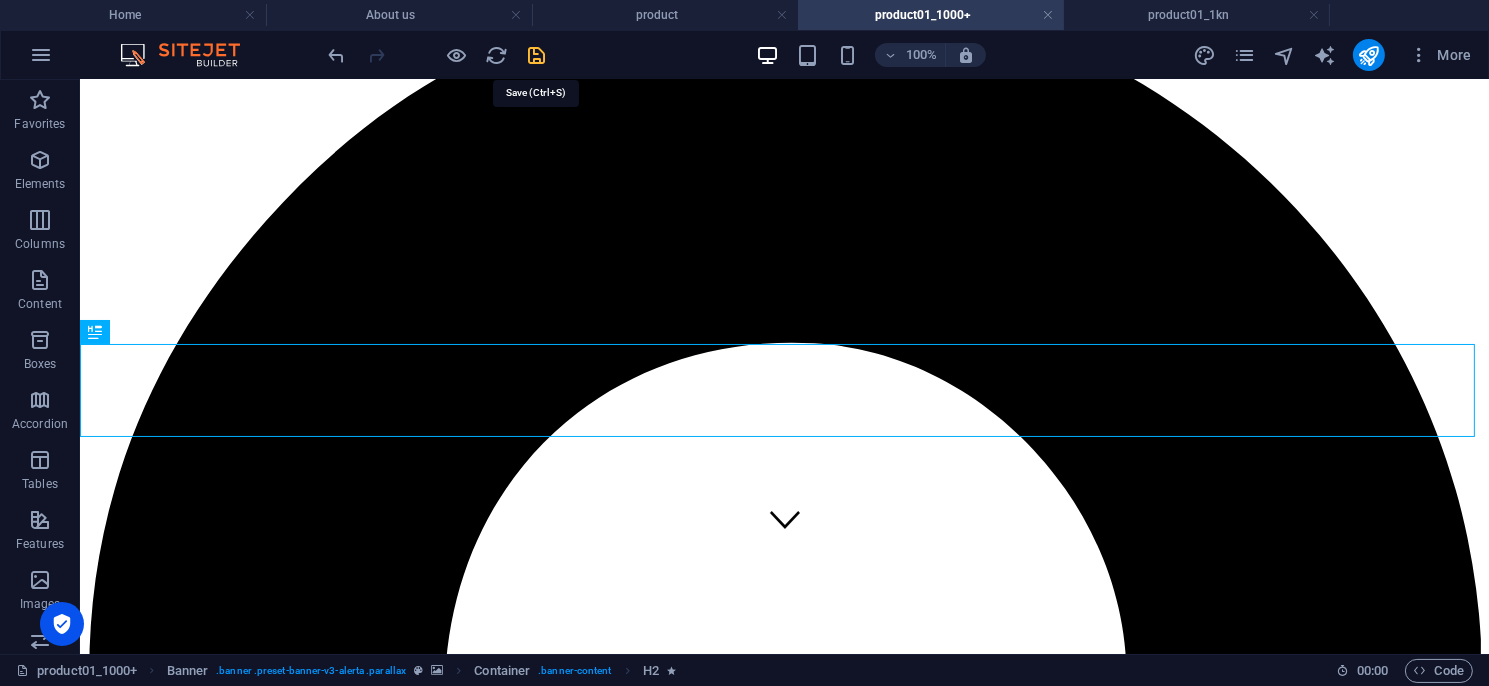 click at bounding box center [537, 55] 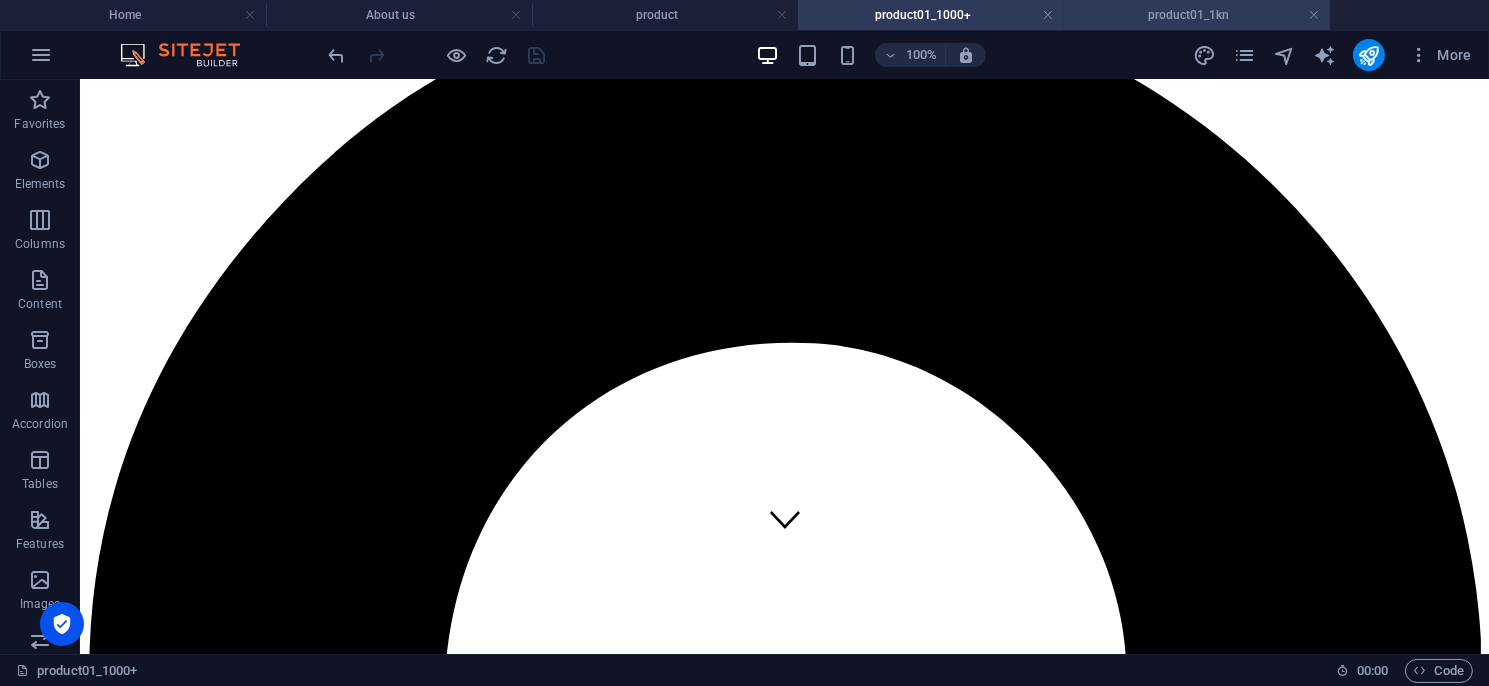 click on "product01_1kn" at bounding box center [1197, 15] 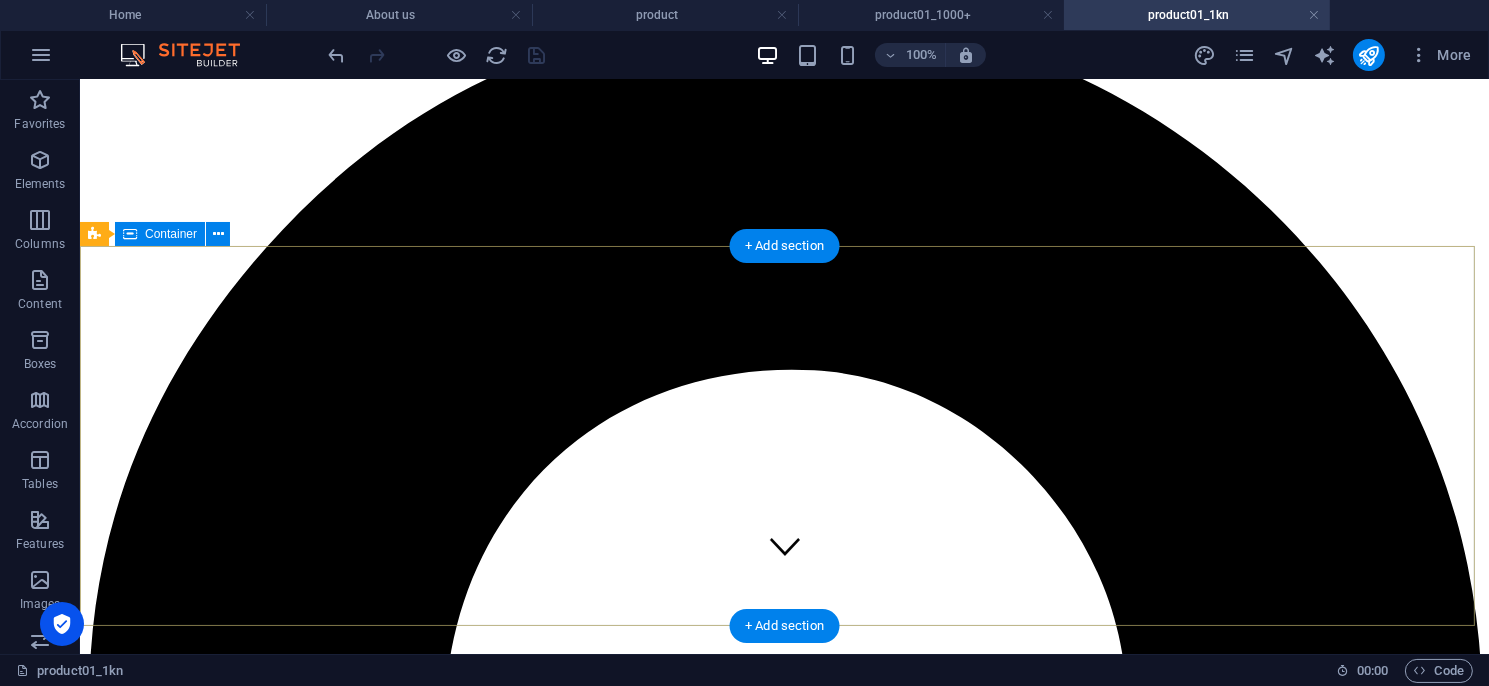 scroll, scrollTop: 0, scrollLeft: 0, axis: both 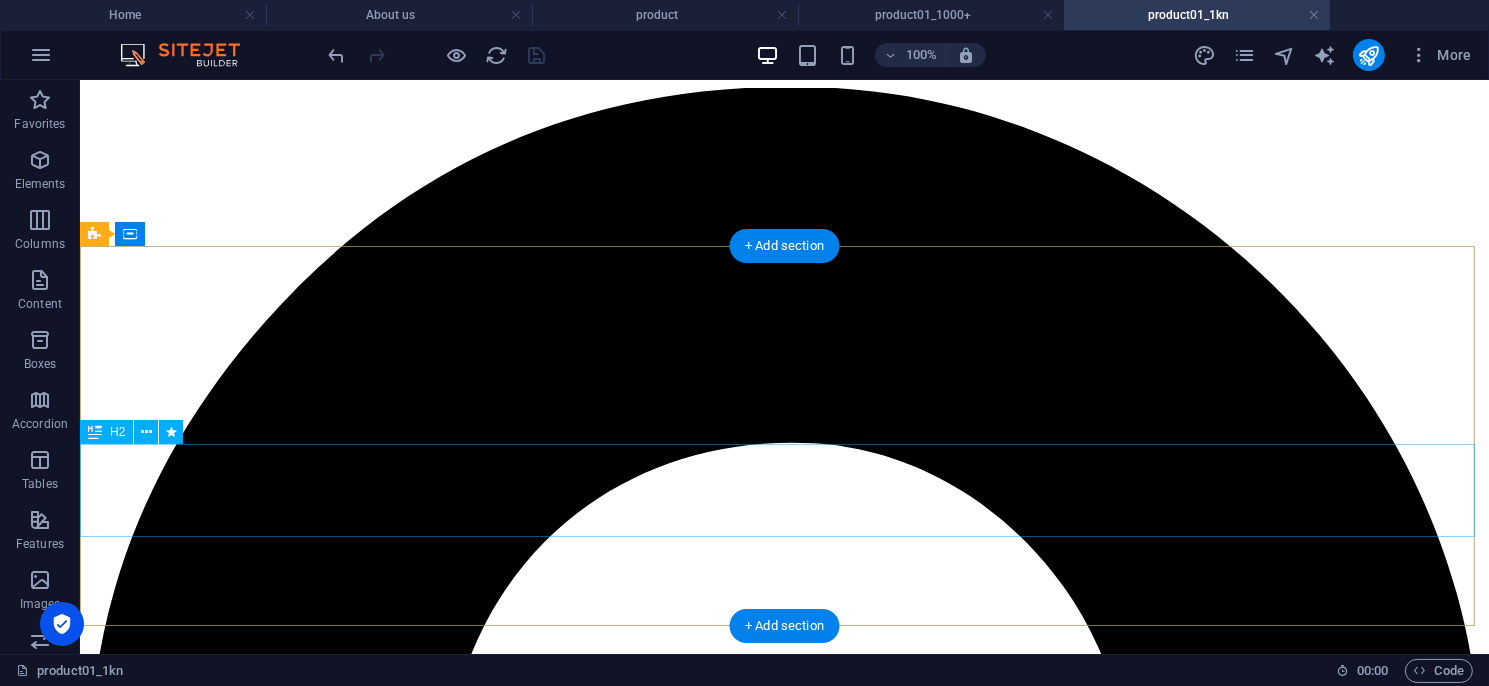 click on "安全型光幕／區域型光幕／安全控制模組／多功能控制模組／ 量測型光幕／其他特殊光幕／週邊配件／機械設備安全改善" at bounding box center (783, 5406) 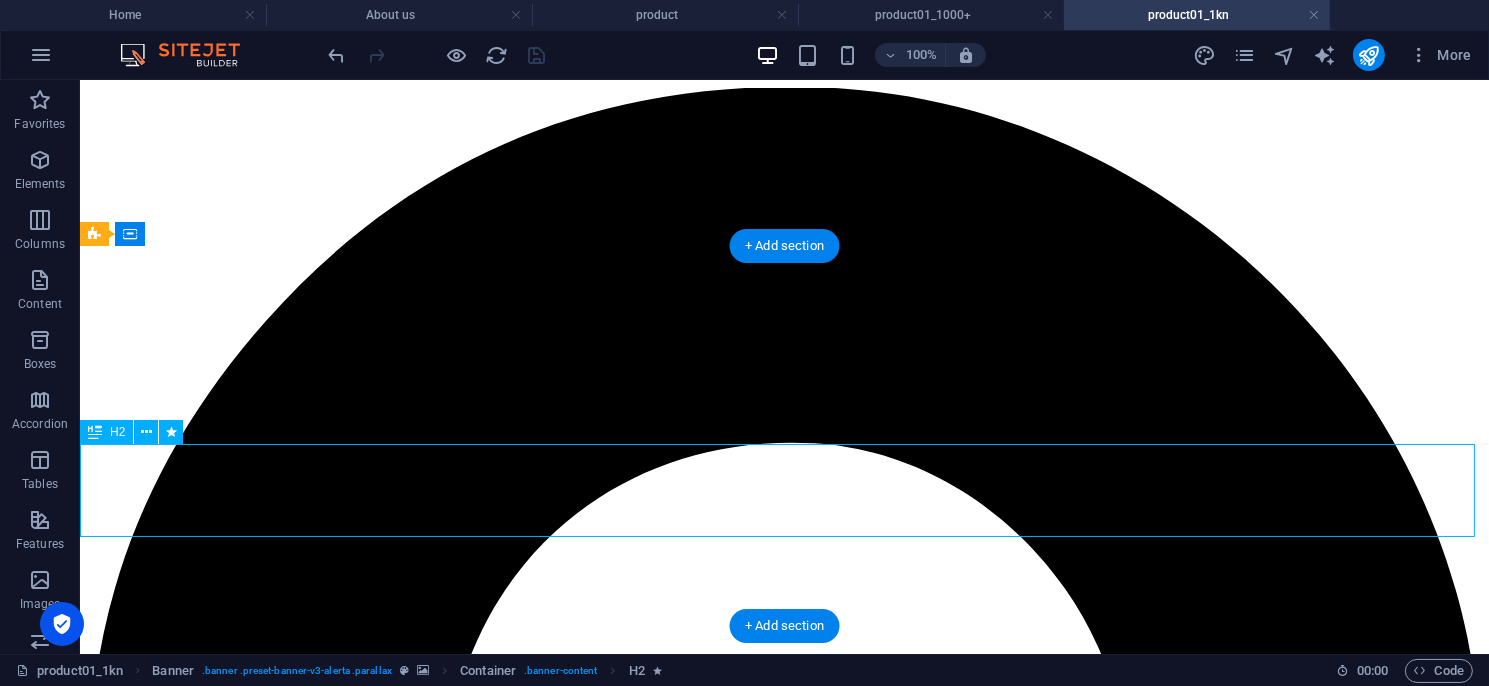 click on "安全型光幕／區域型光幕／安全控制模組／多功能控制模組／ 量測型光幕／其他特殊光幕／週邊配件／機械設備安全改善" at bounding box center [783, 5406] 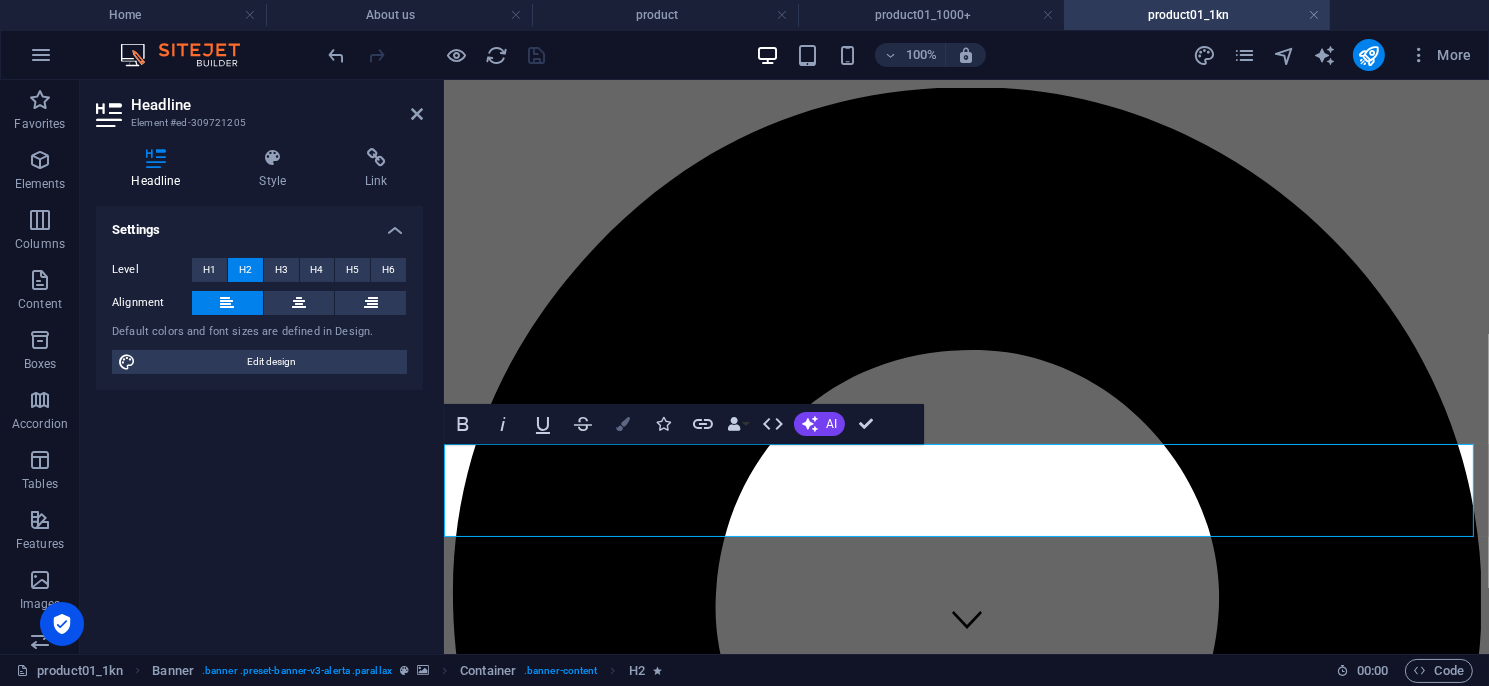 click at bounding box center [623, 424] 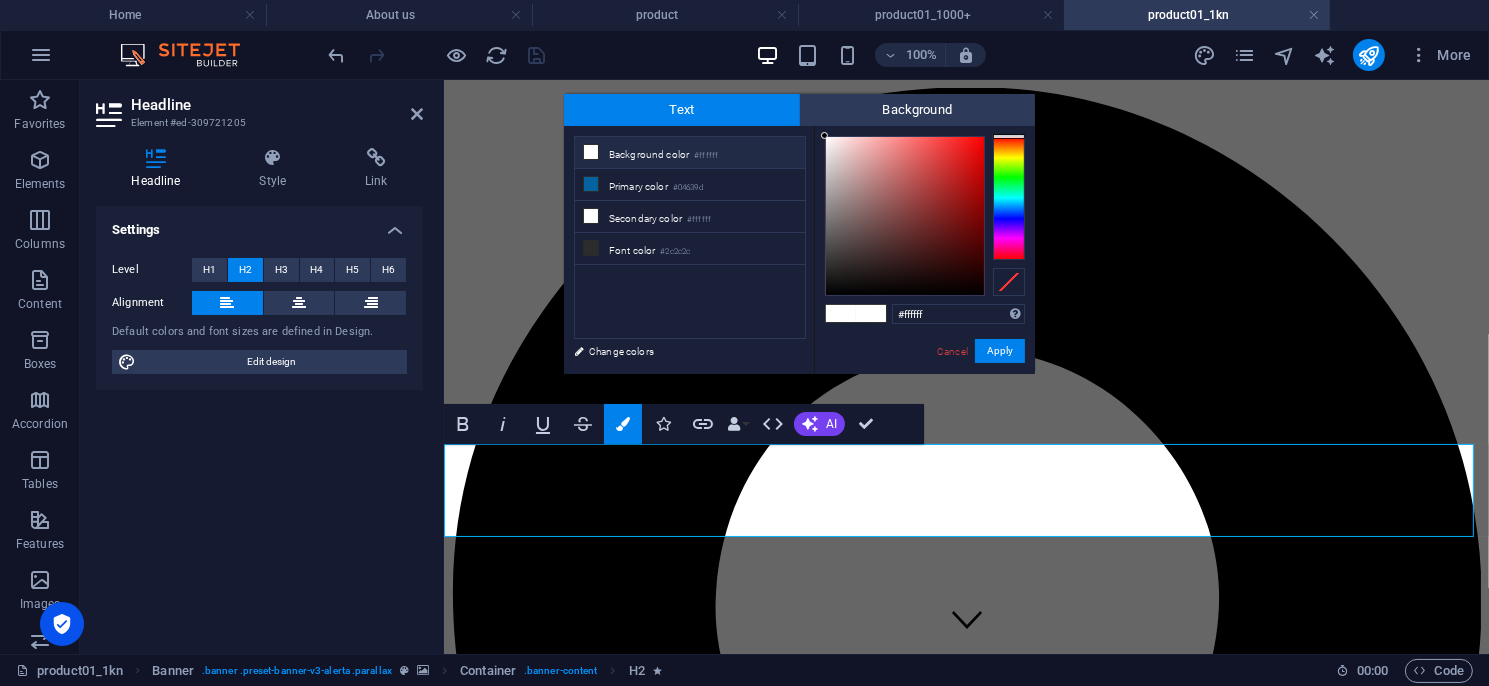 click on "Background color
#ffffff" at bounding box center (690, 153) 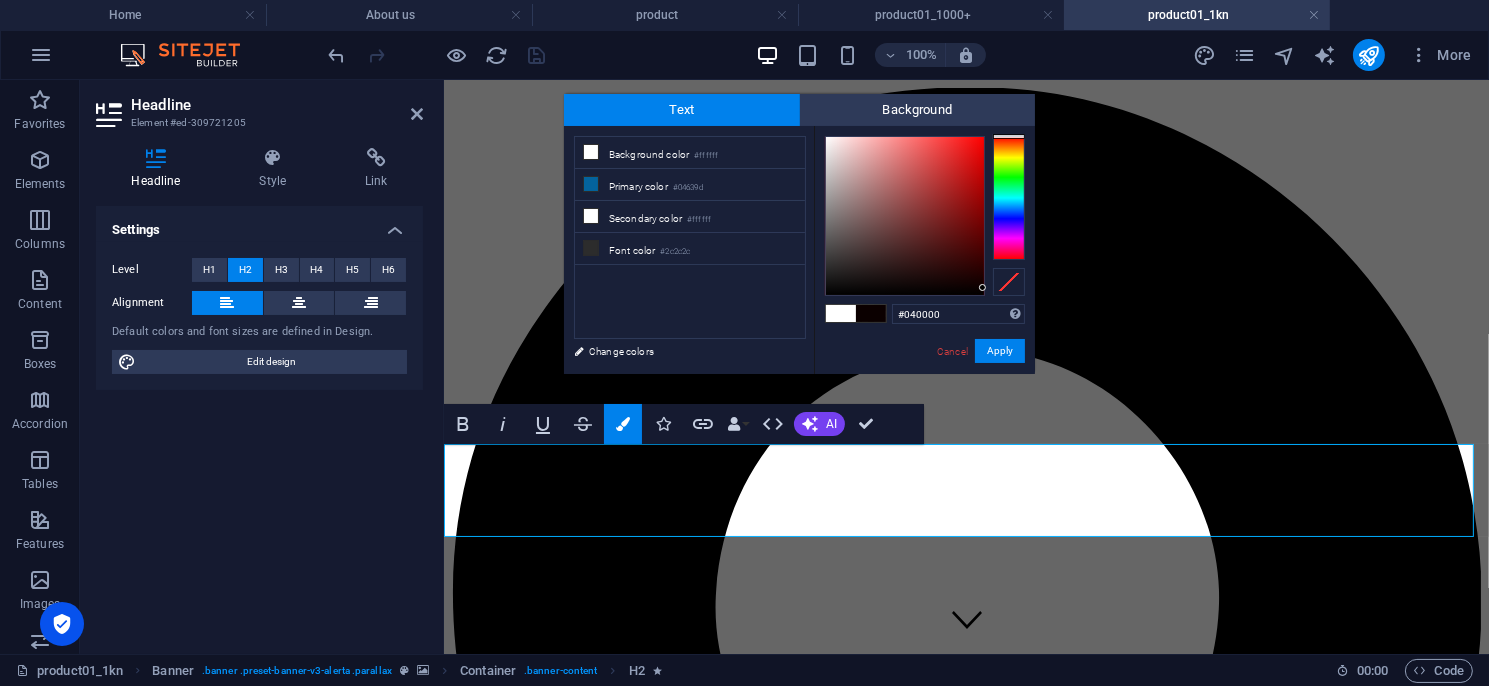 type on "#000000" 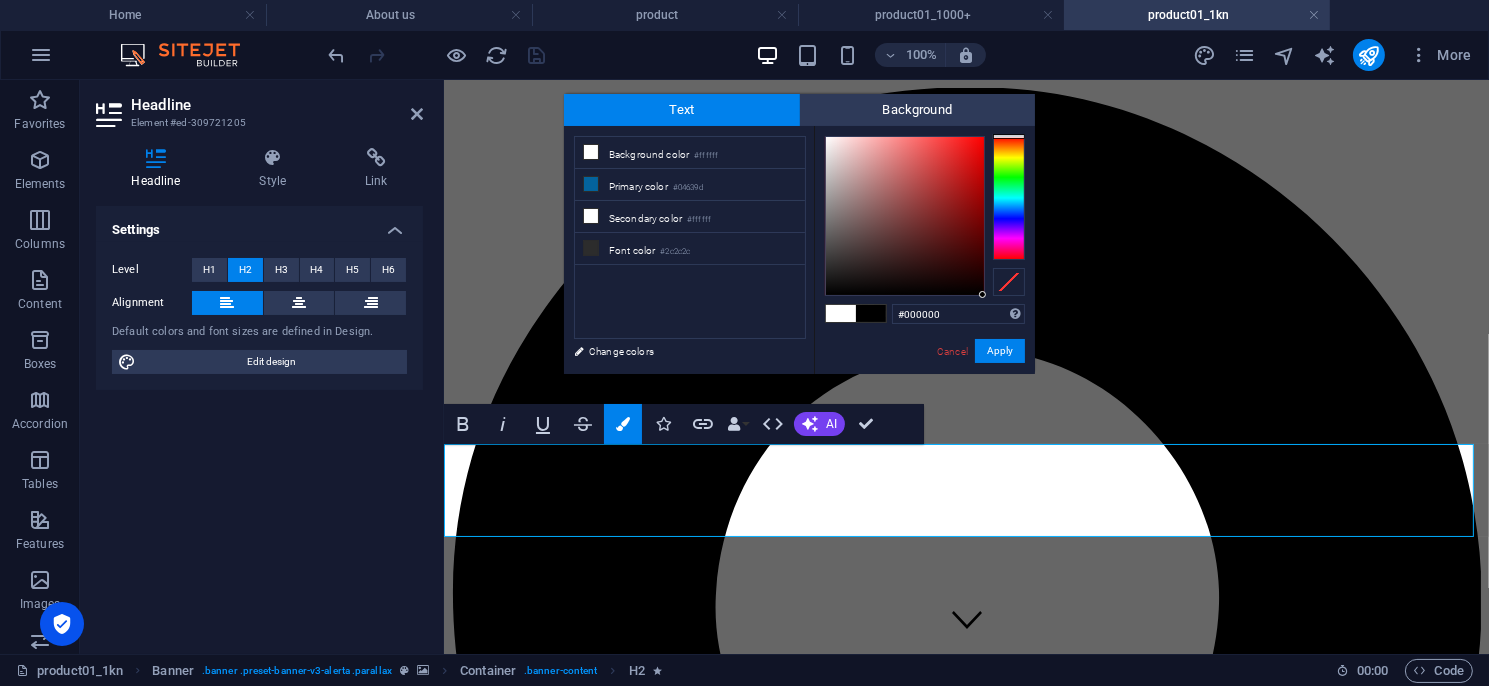 drag, startPoint x: 966, startPoint y: 284, endPoint x: 1002, endPoint y: 297, distance: 38.27532 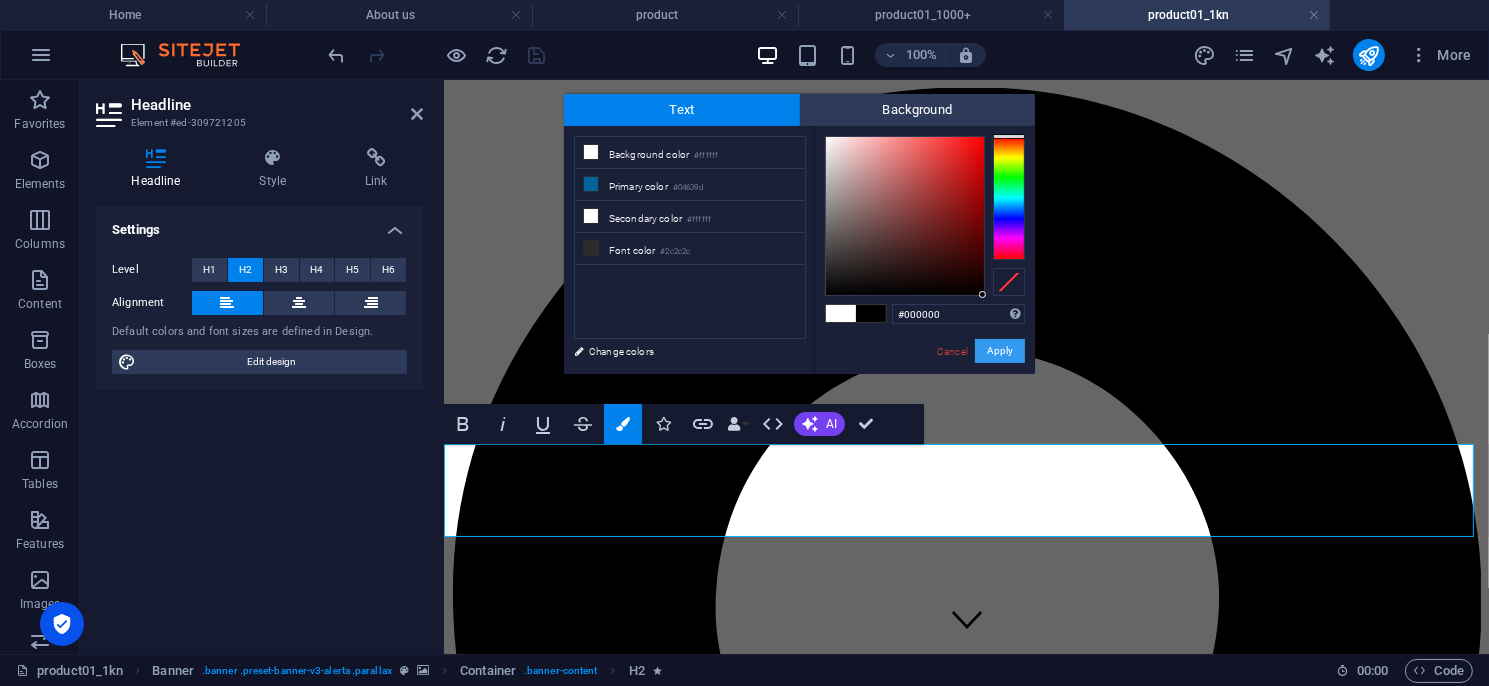 click on "Apply" at bounding box center [1000, 351] 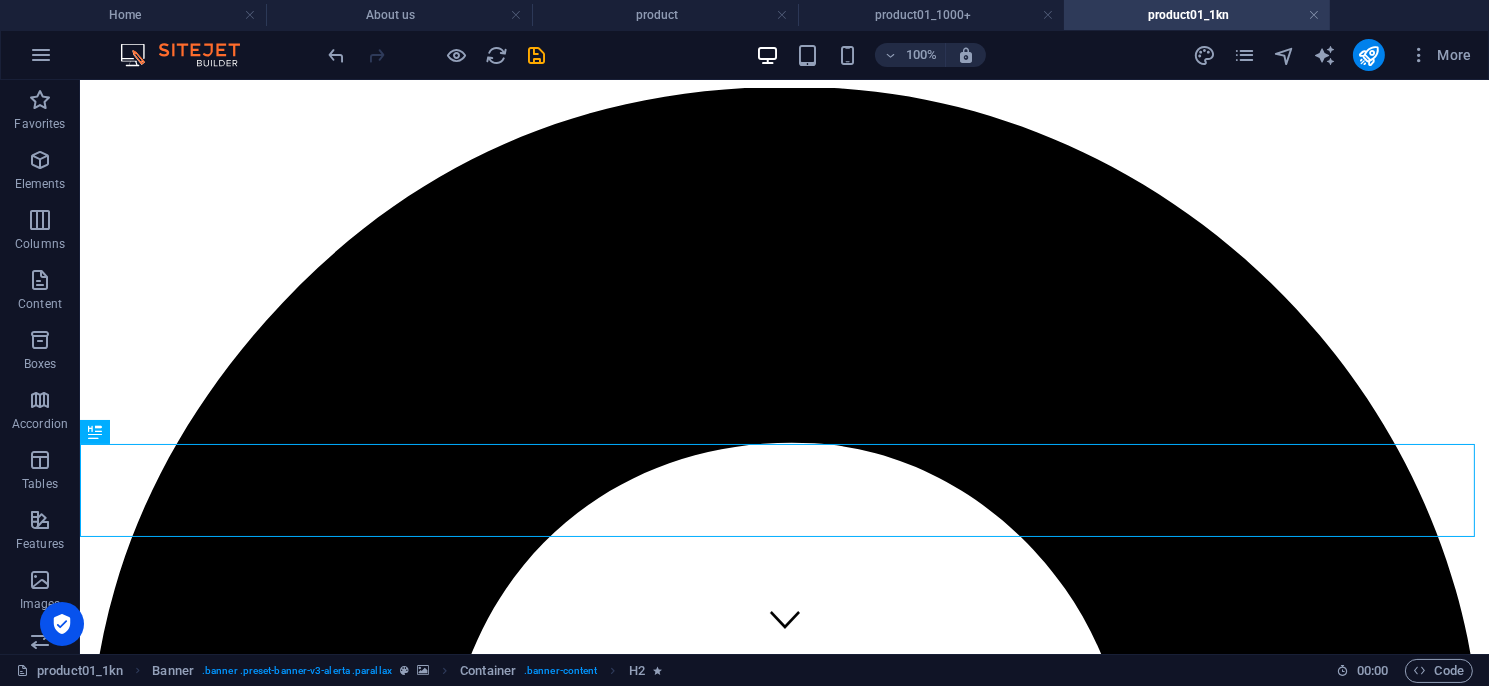 click at bounding box center [537, 55] 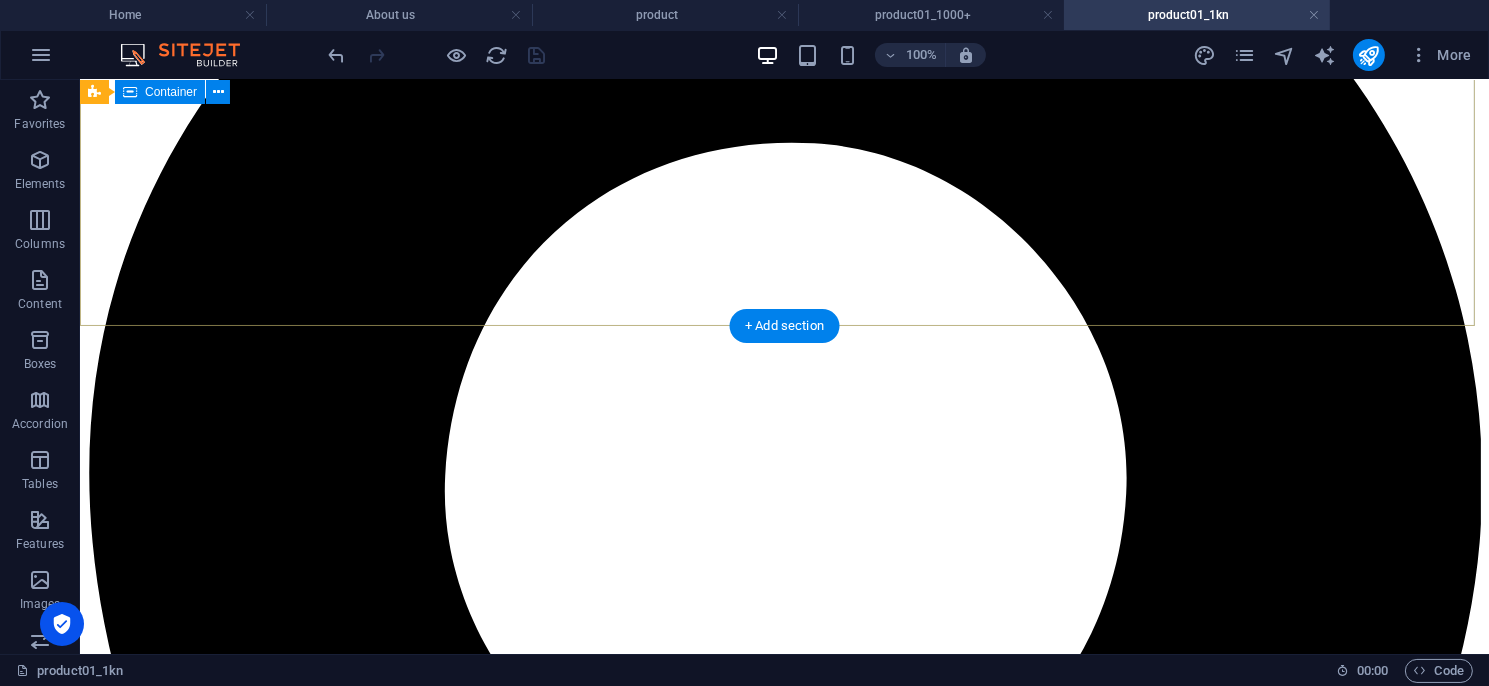 scroll, scrollTop: 0, scrollLeft: 0, axis: both 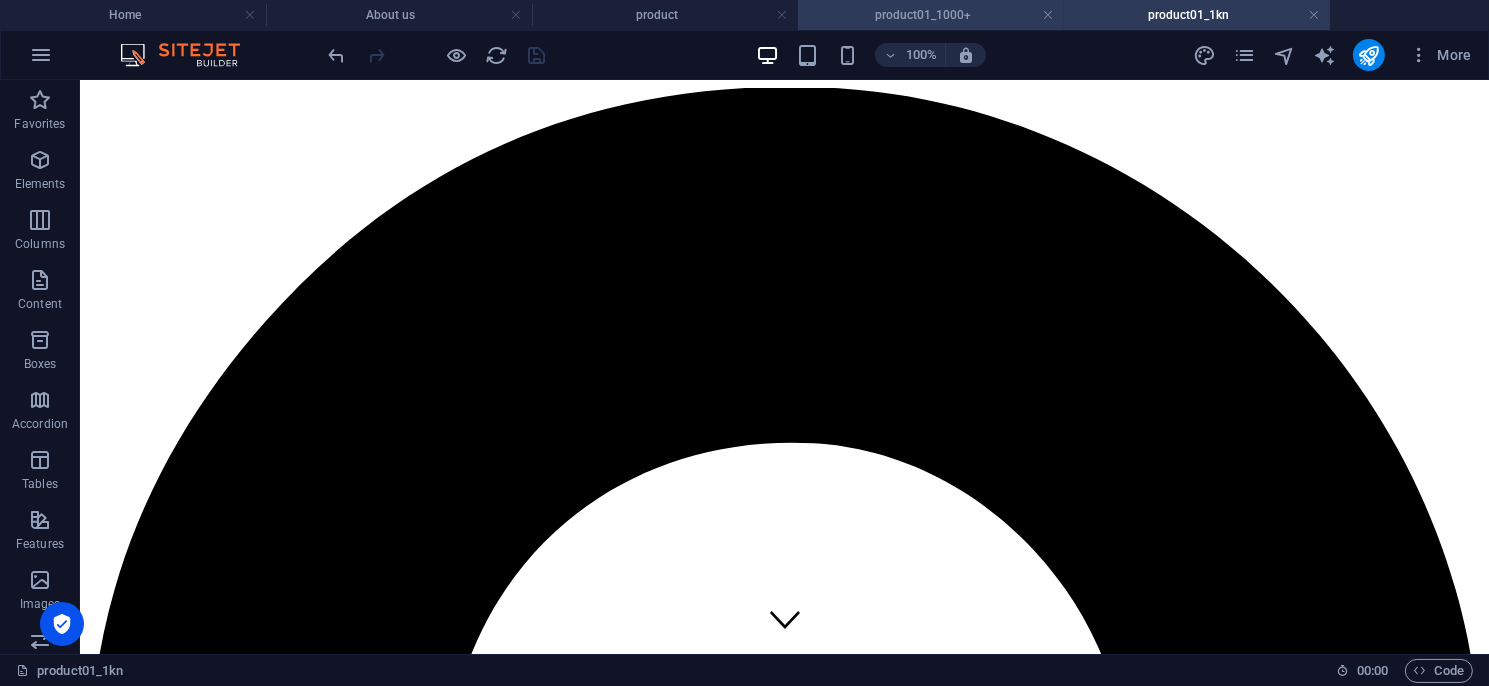 click on "product01_1000+" at bounding box center (931, 15) 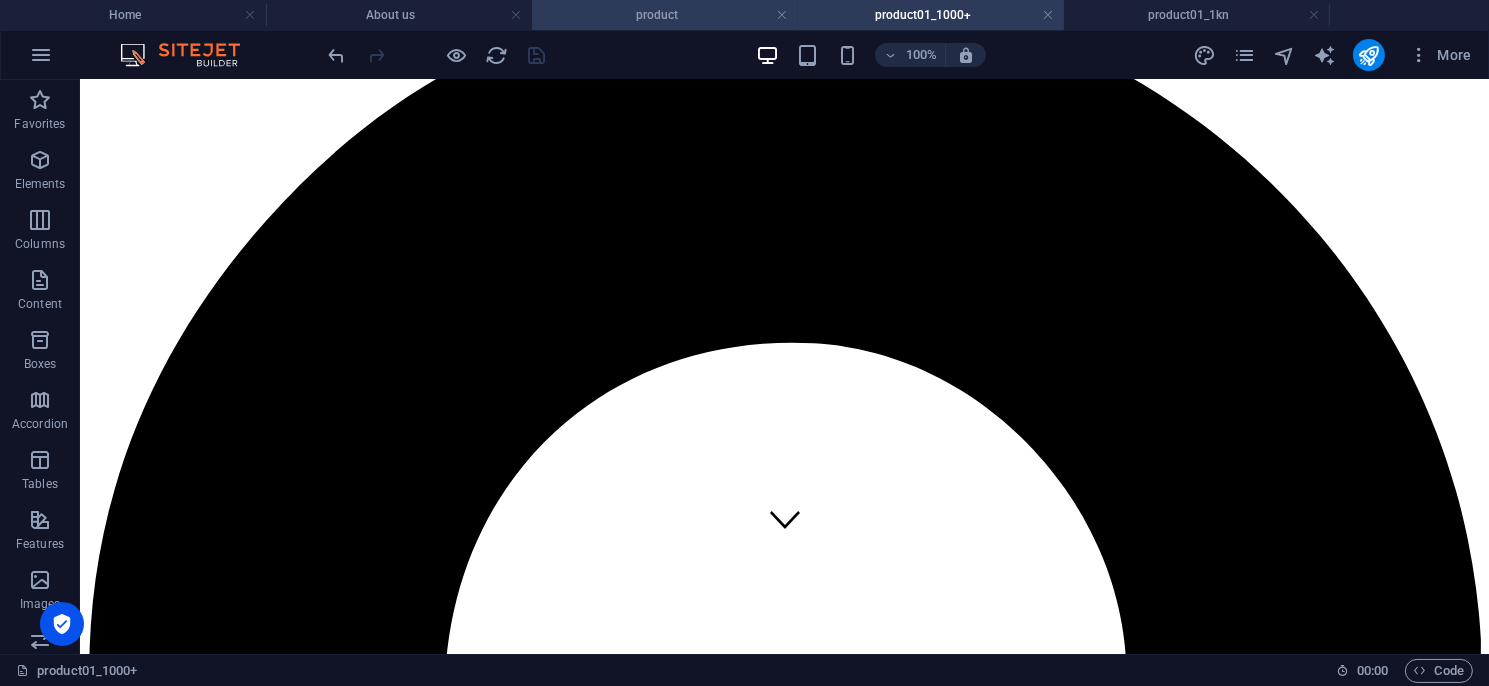 click on "product" at bounding box center (665, 15) 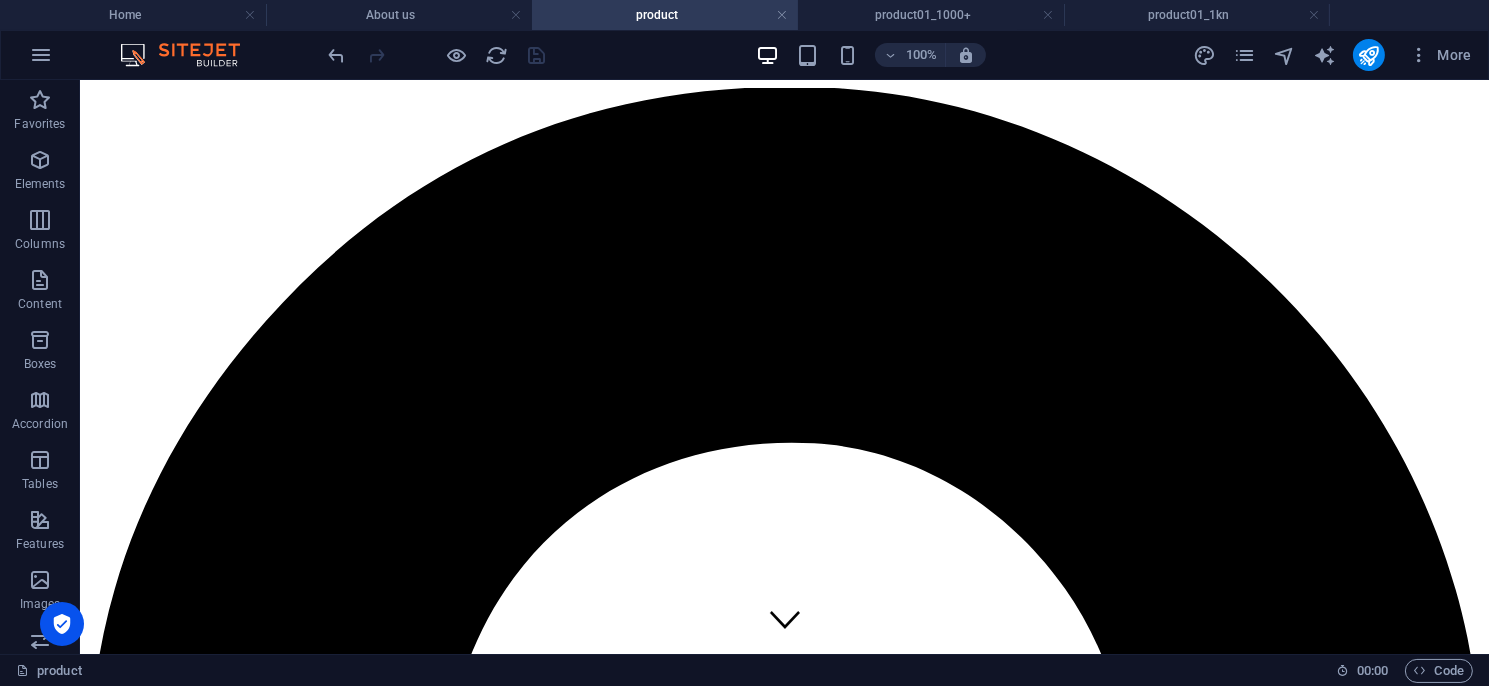 scroll, scrollTop: 500, scrollLeft: 0, axis: vertical 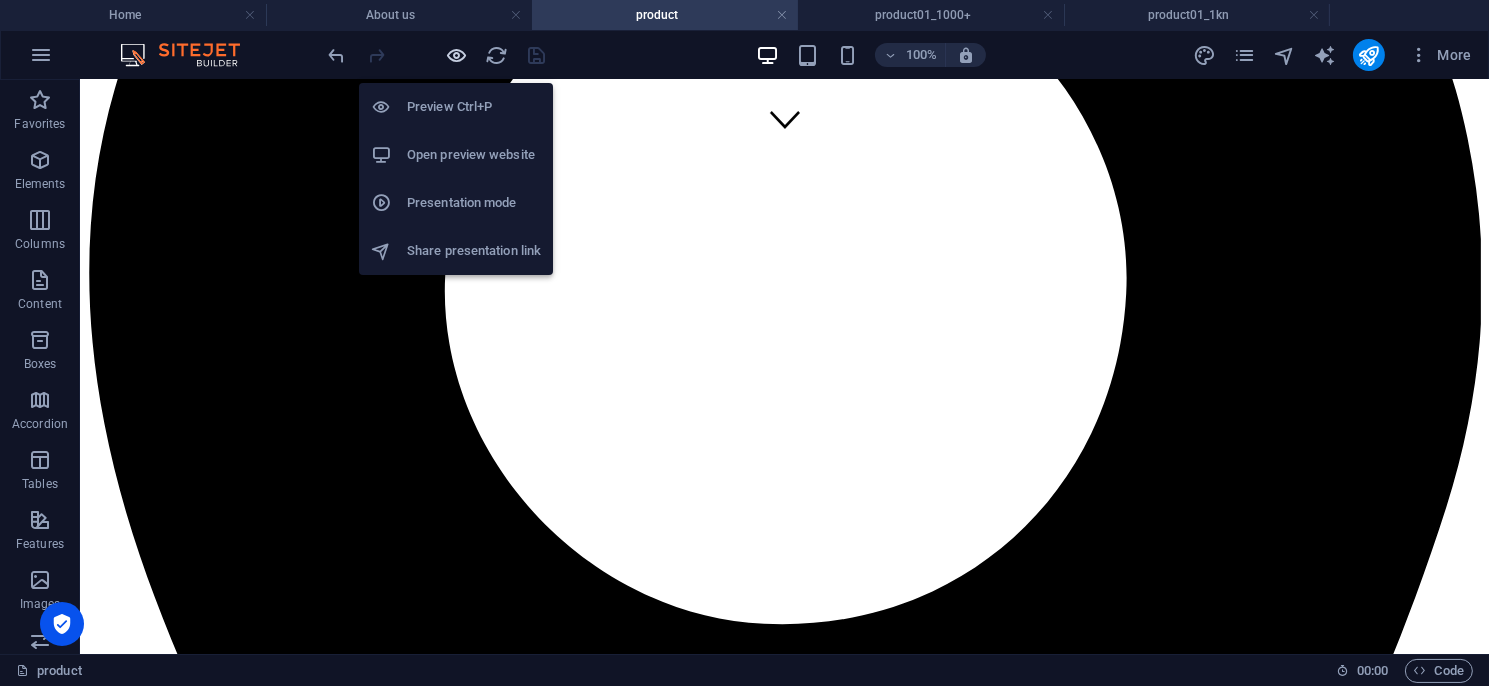 click at bounding box center [457, 55] 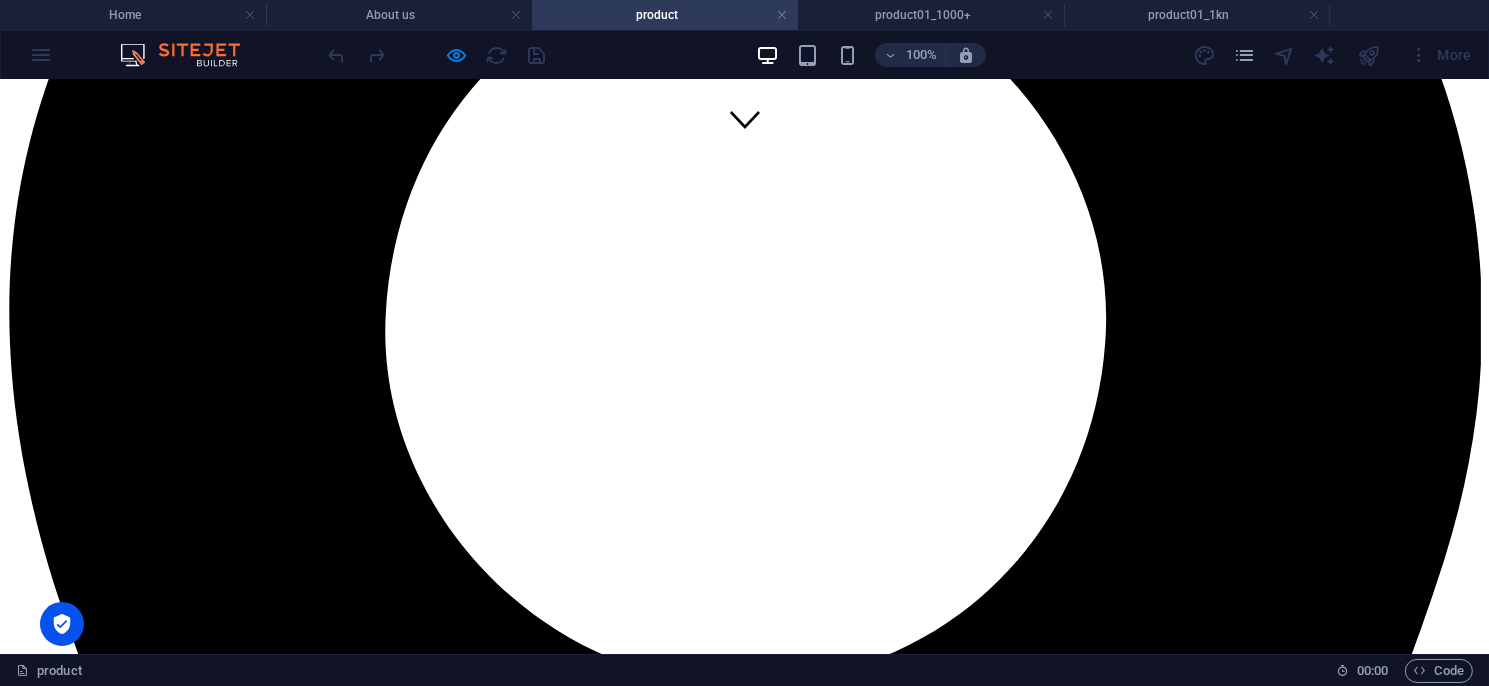 click on "T2系列" at bounding box center (33, 5505) 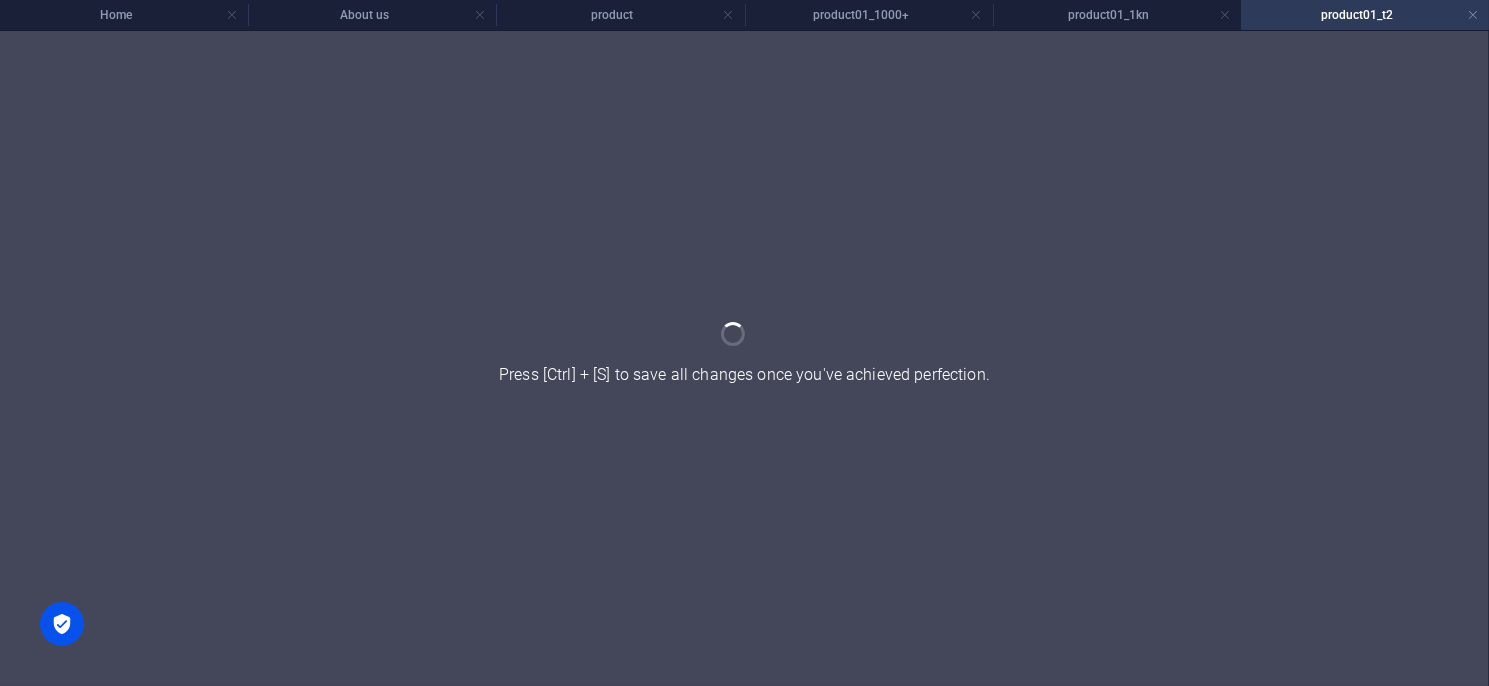 scroll, scrollTop: 0, scrollLeft: 0, axis: both 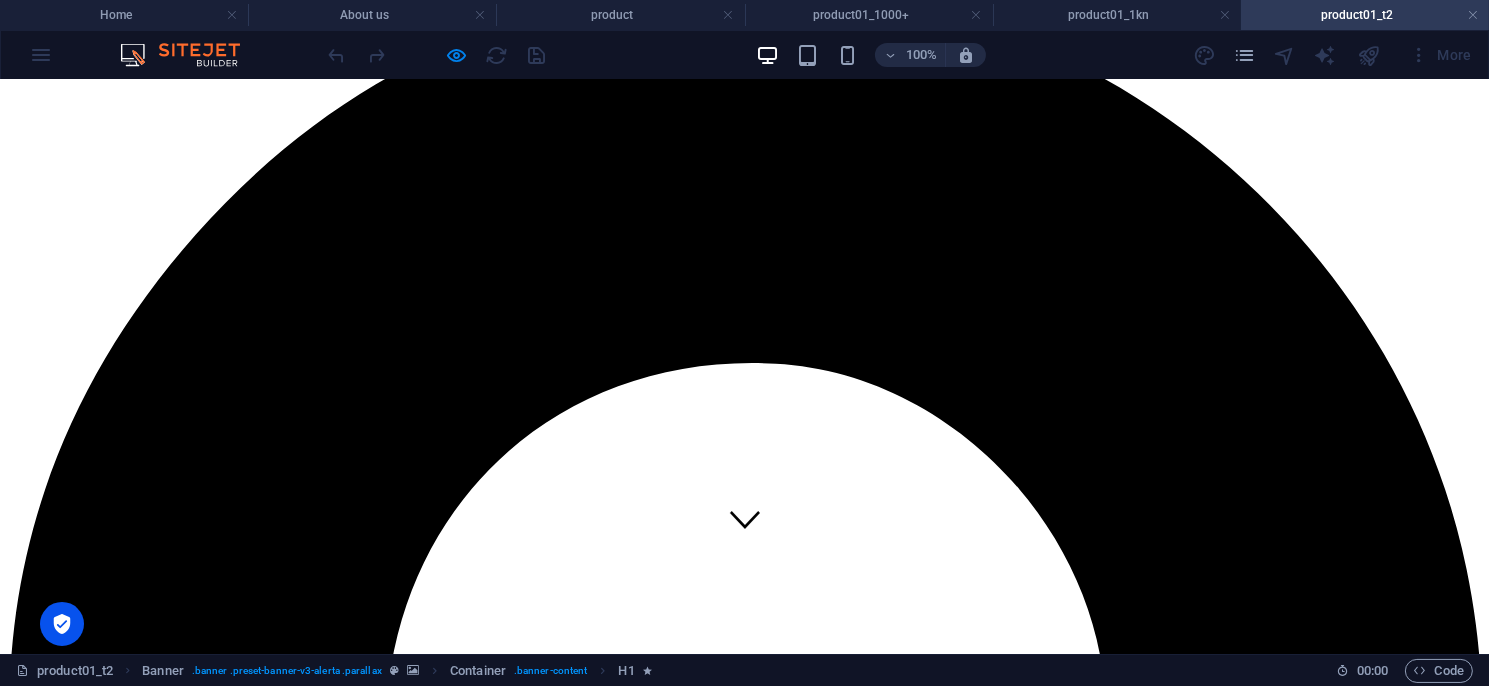 click on "安全型光幕／區域型光幕／安全控制模組／多功能控制模組／ 量測型光幕／其他特殊光幕／週邊配件／機械設備安全改善" at bounding box center [744, 5557] 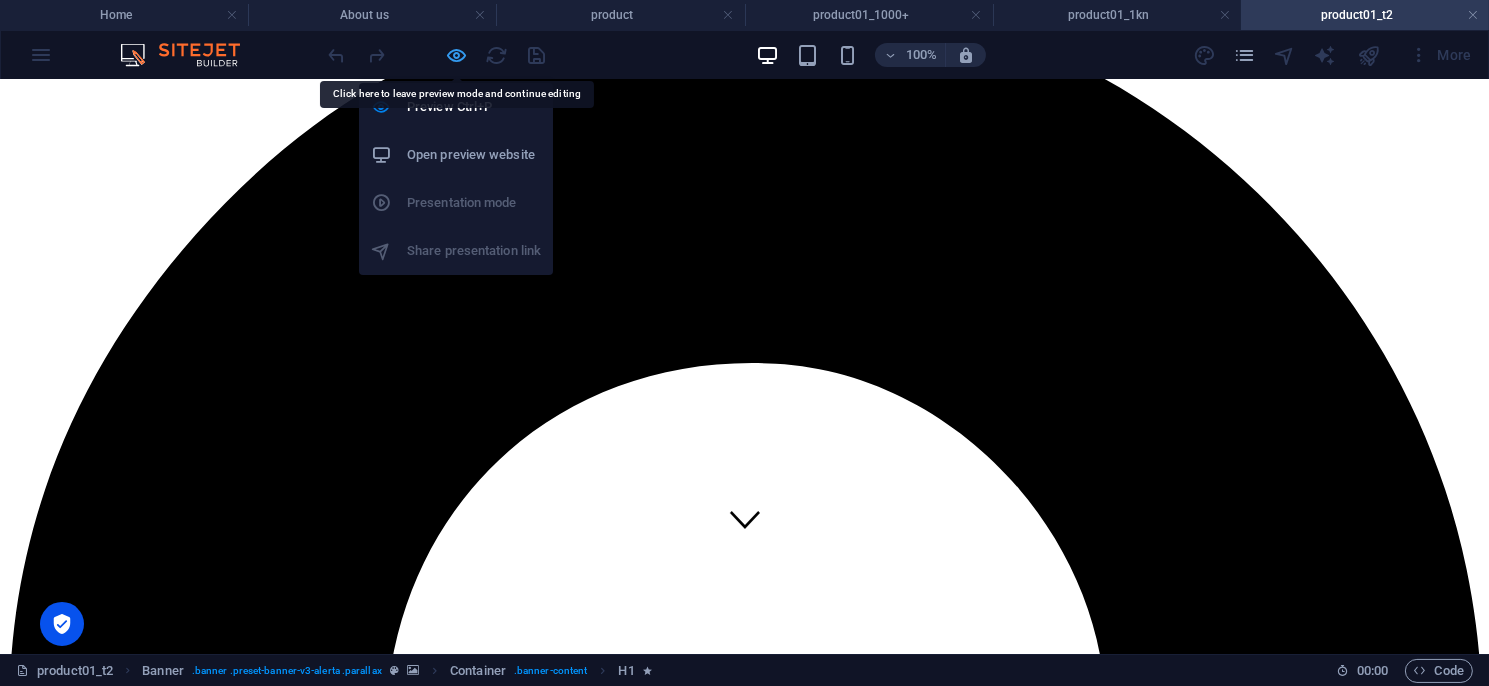 click at bounding box center (457, 55) 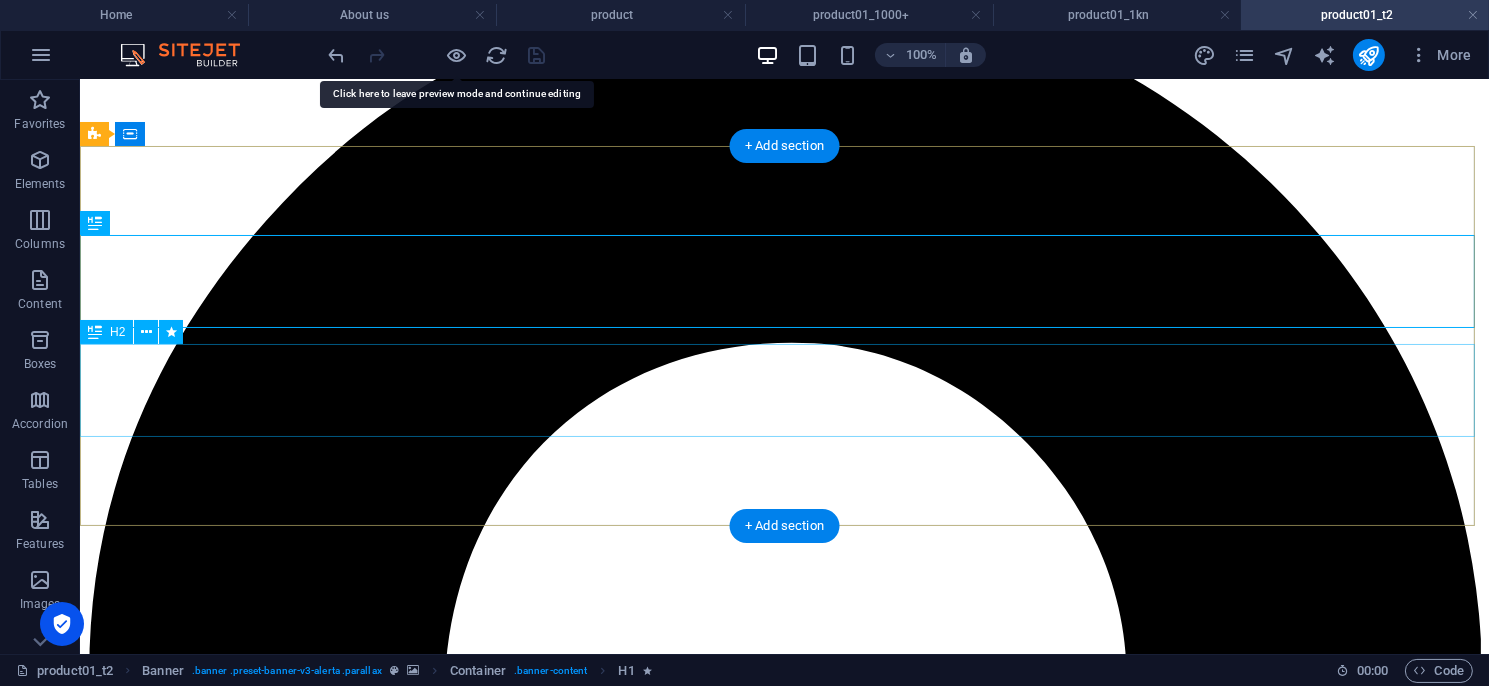 click on "安全型光幕／區域型光幕／安全控制模組／多功能控制模組／ 量測型光幕／其他特殊光幕／週邊配件／機械設備安全改善" at bounding box center (783, 5306) 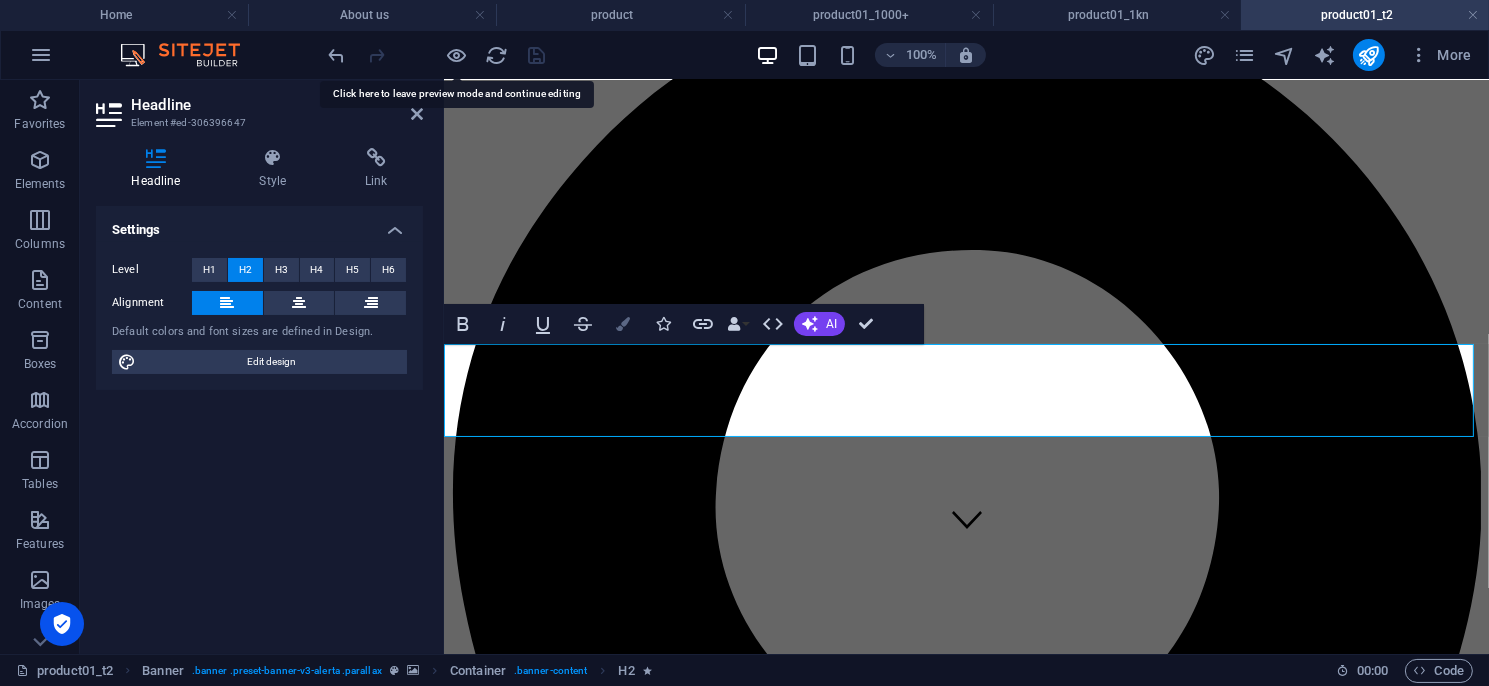 click at bounding box center (623, 324) 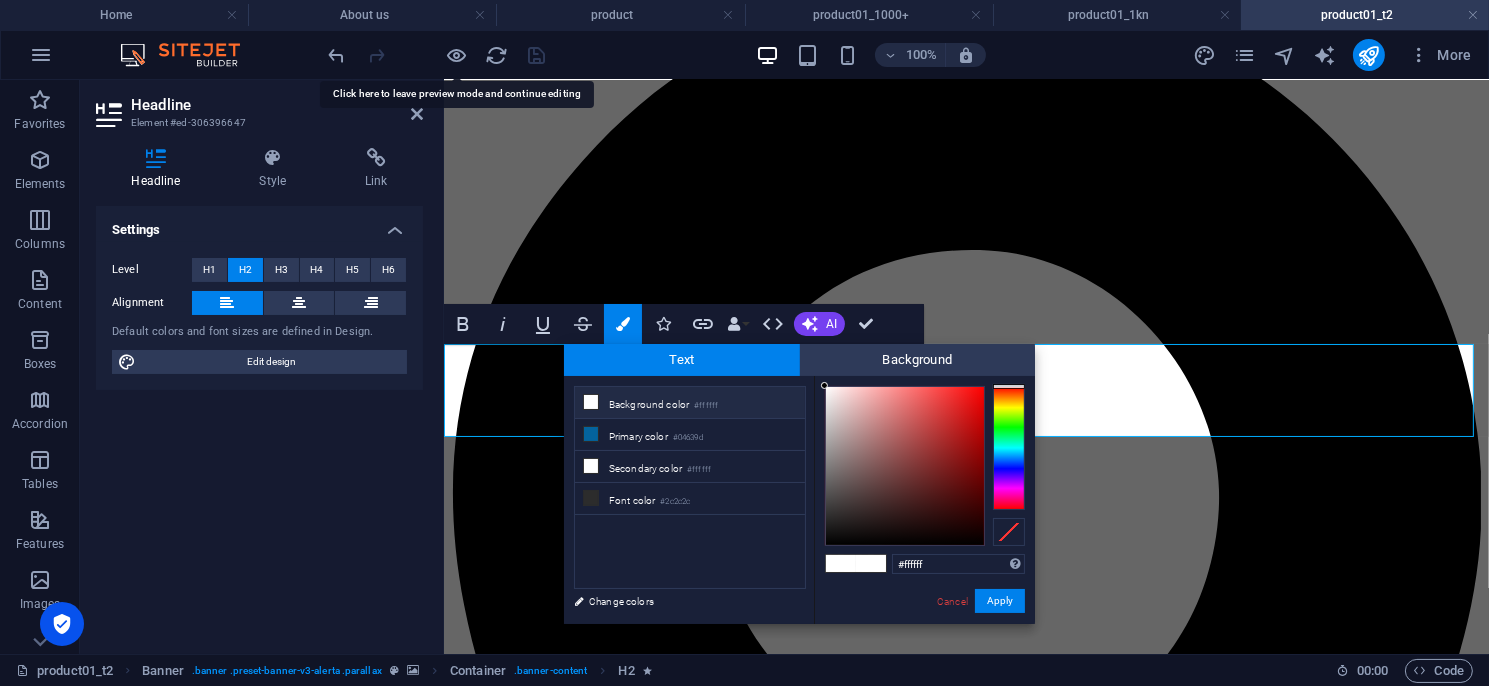 click on "Background color
#ffffff" at bounding box center [690, 403] 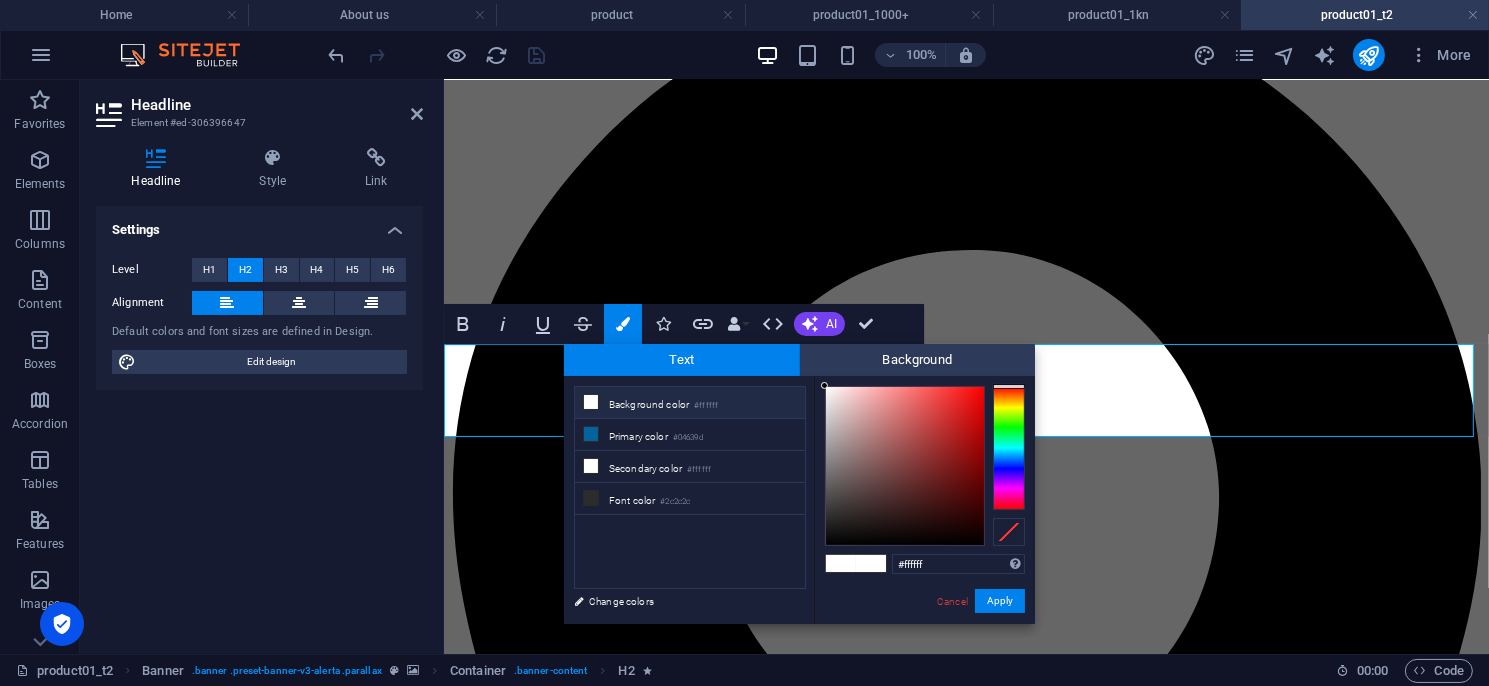 click on "Background color
#ffffff" at bounding box center (690, 403) 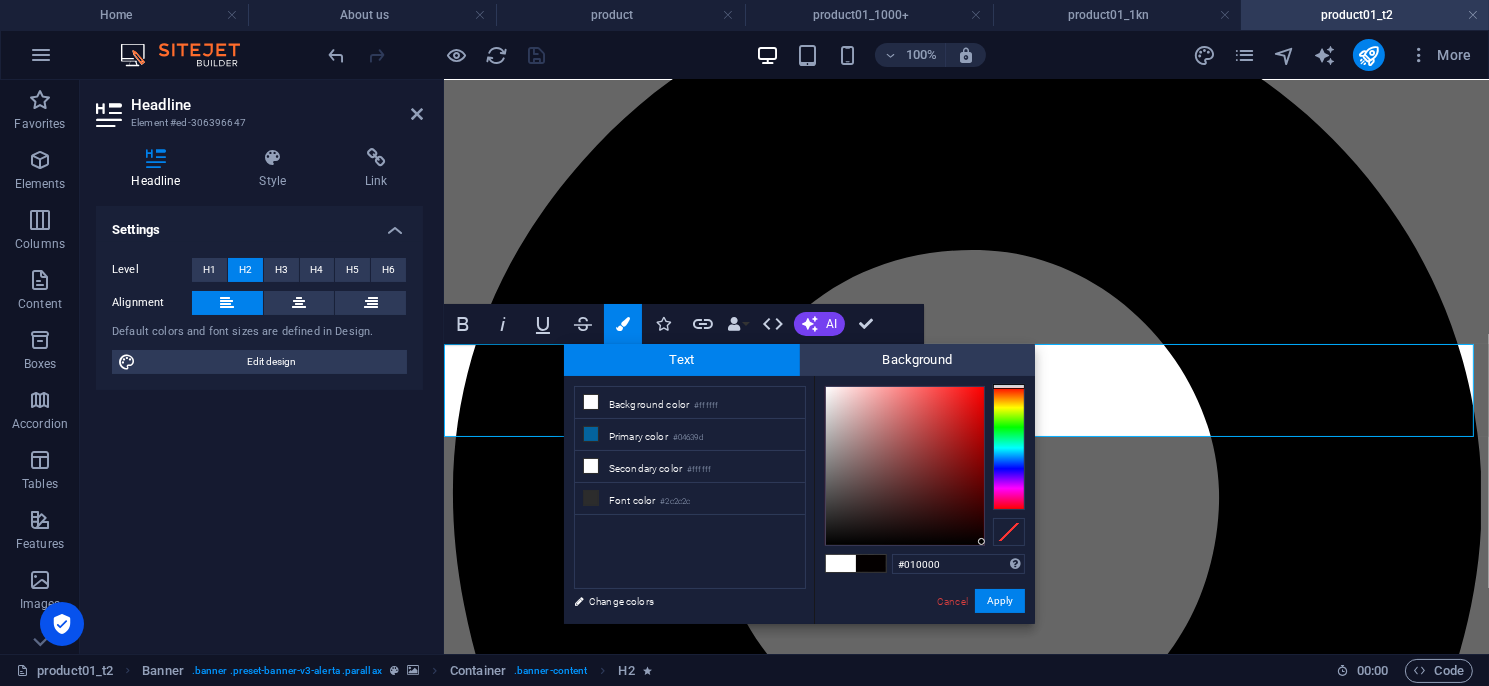 type on "#000000" 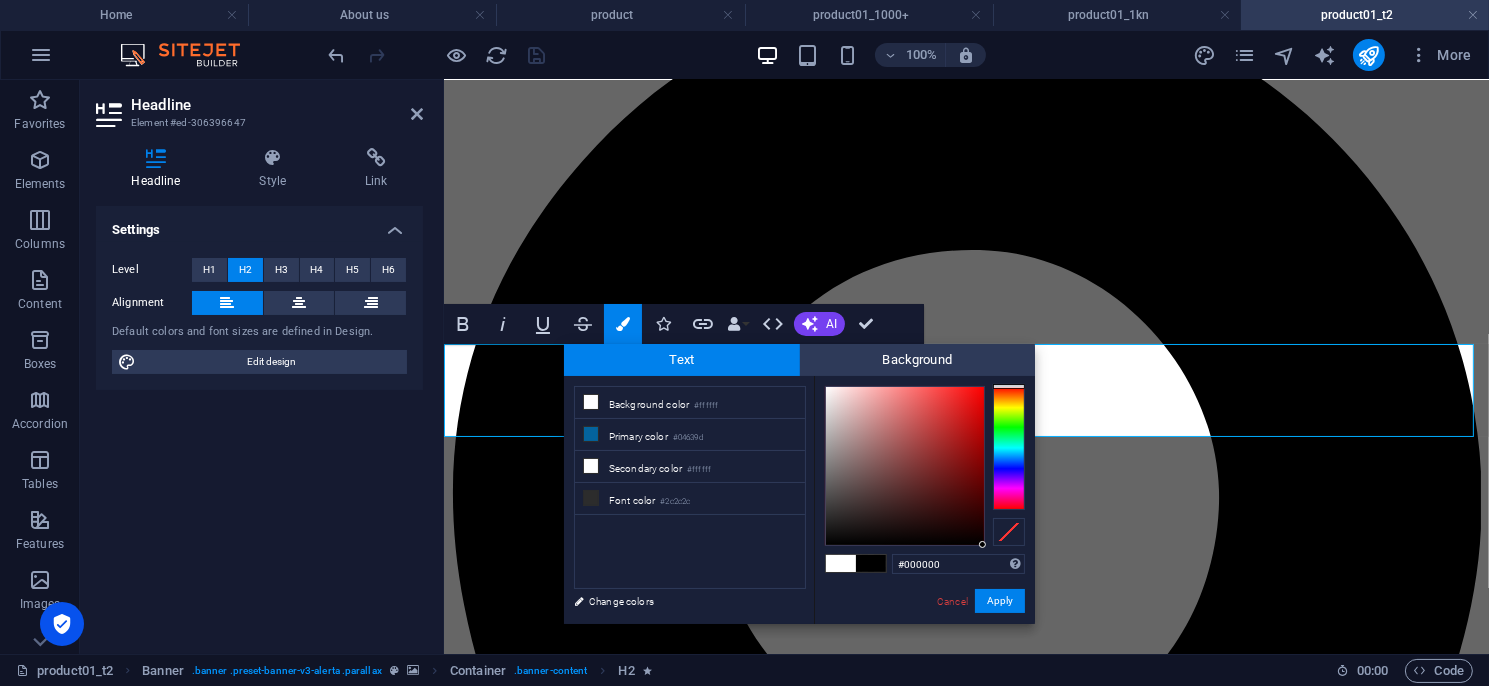 drag, startPoint x: 977, startPoint y: 534, endPoint x: 989, endPoint y: 552, distance: 21.633308 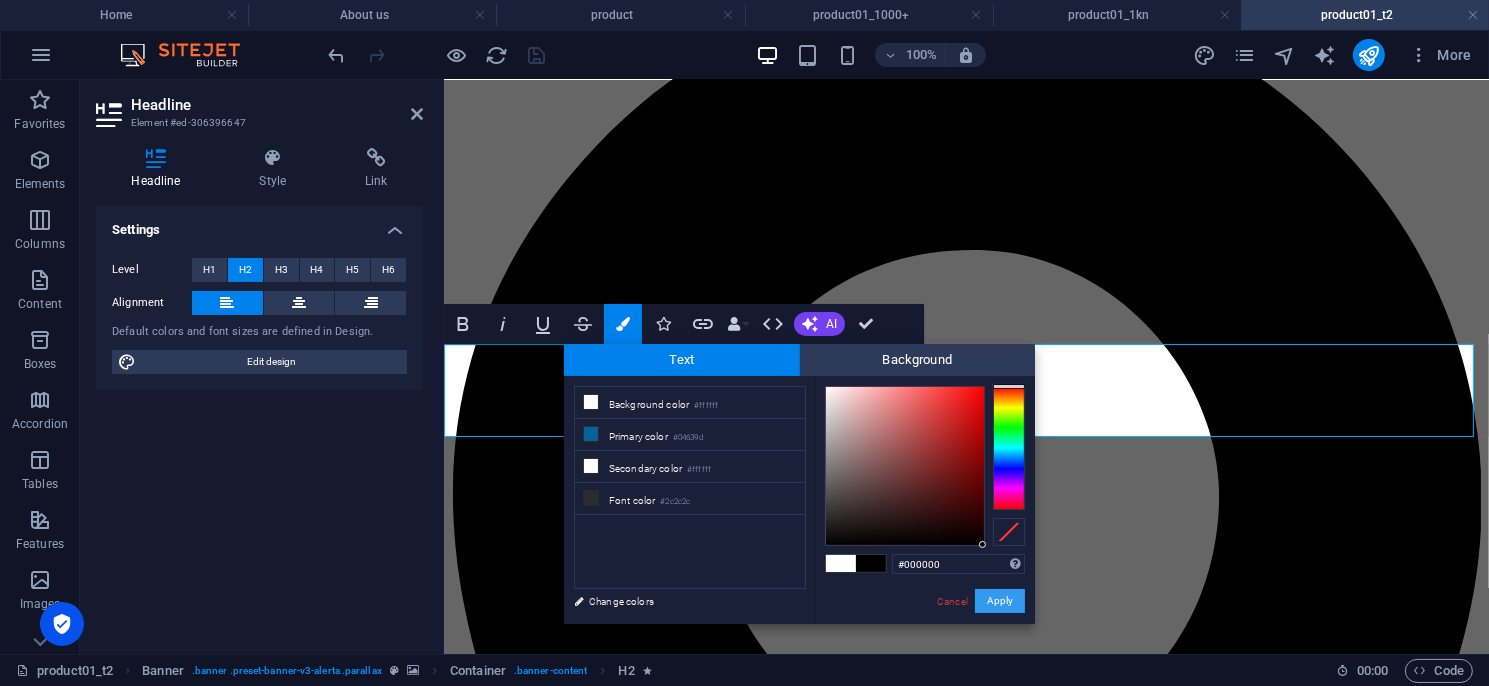 click on "Apply" at bounding box center [1000, 601] 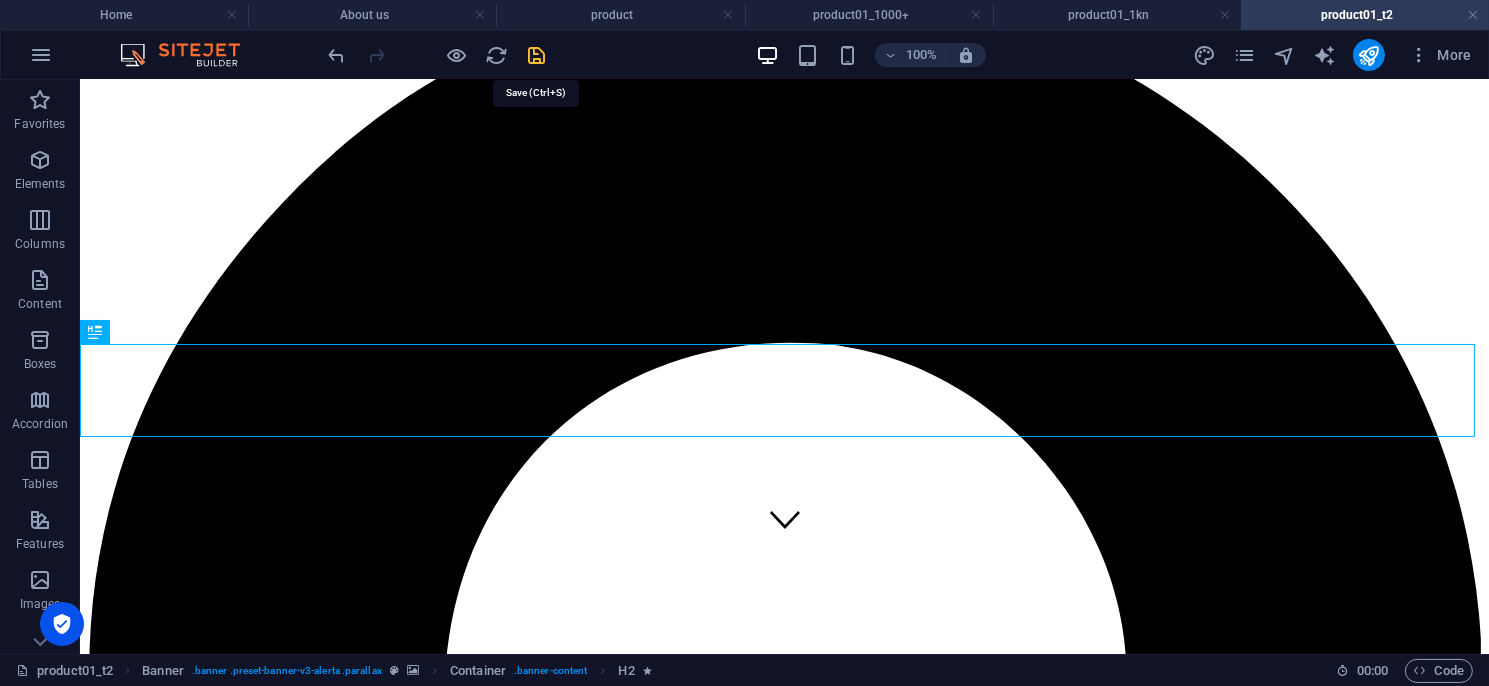 click at bounding box center (537, 55) 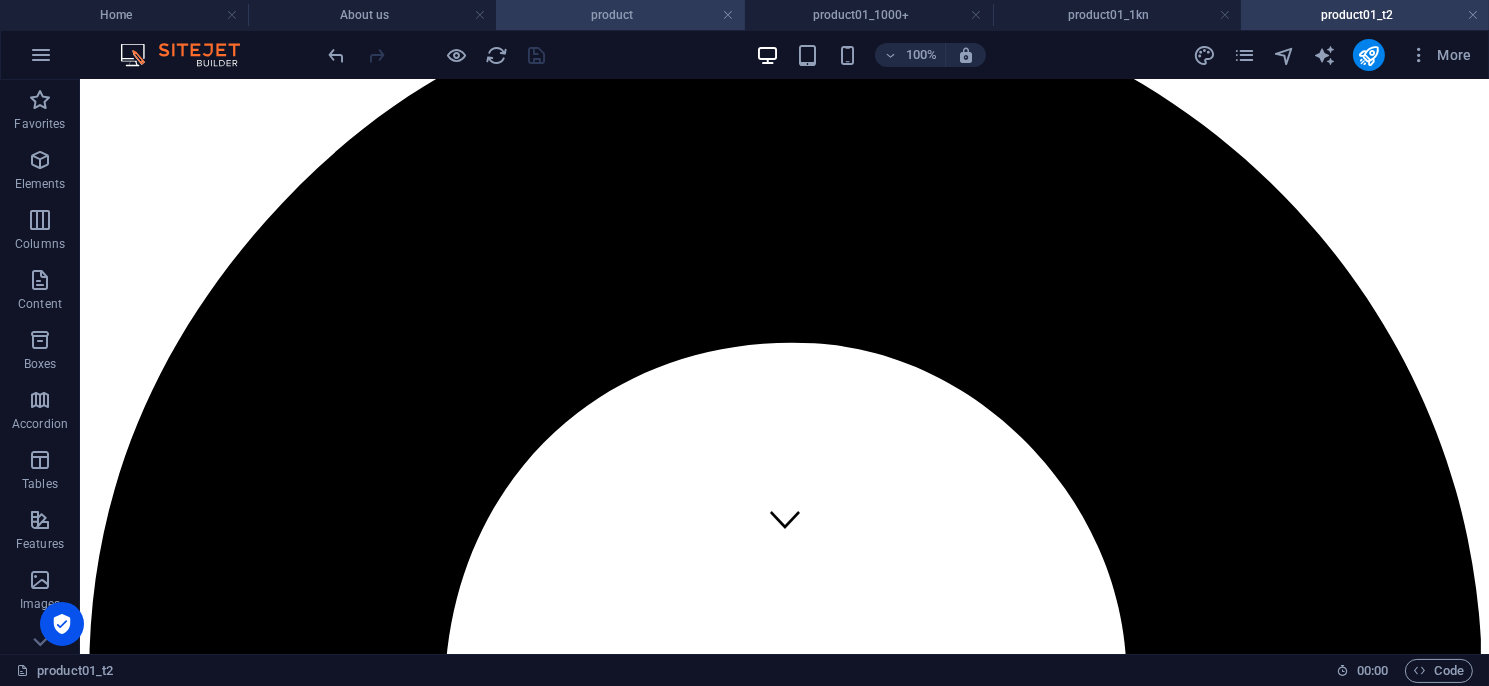 click on "product" at bounding box center (620, 15) 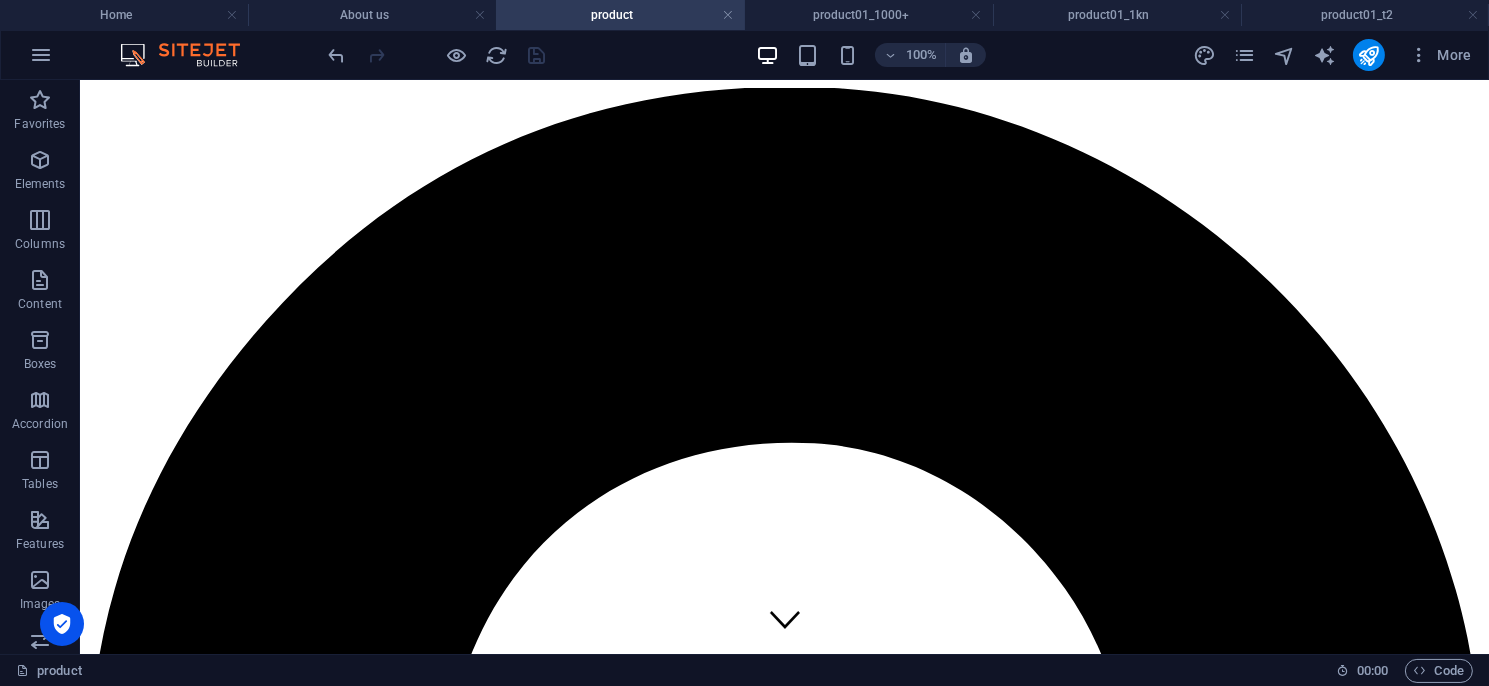 scroll, scrollTop: 500, scrollLeft: 0, axis: vertical 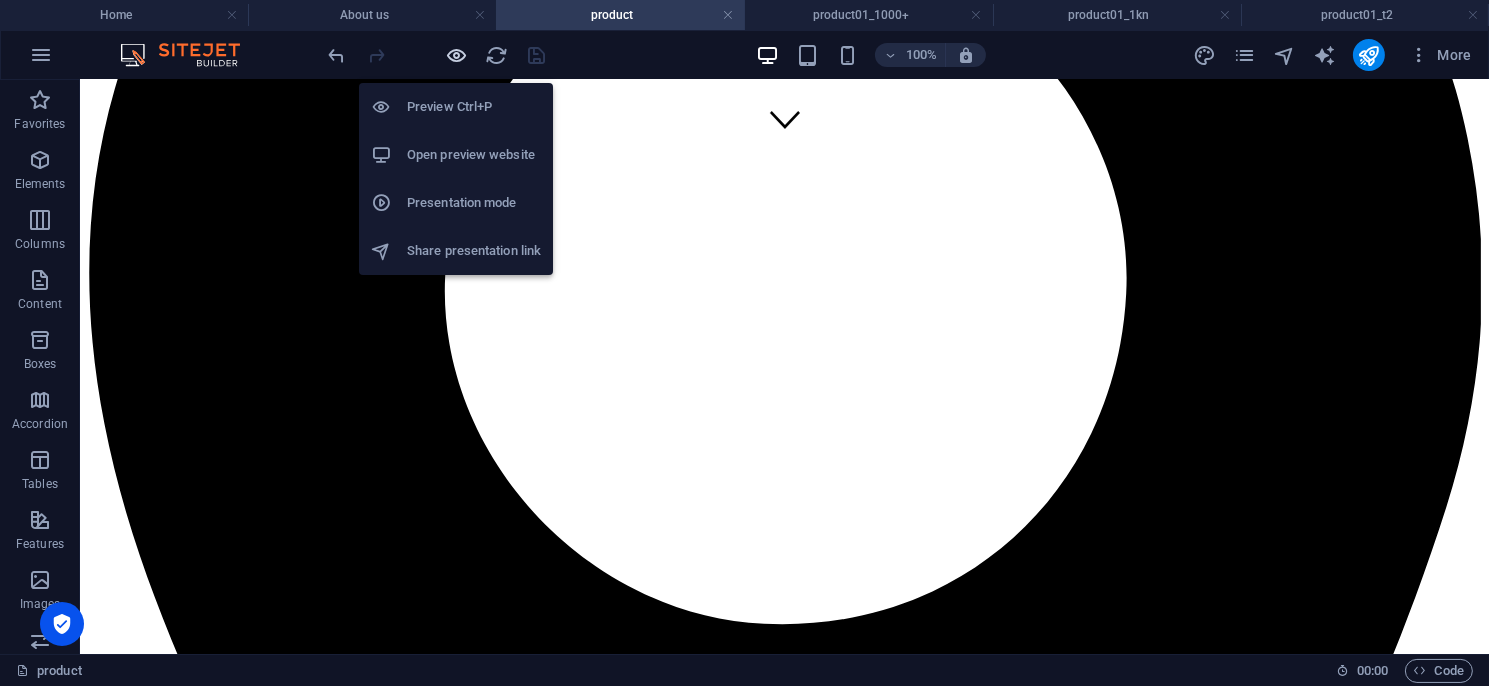 click at bounding box center [457, 55] 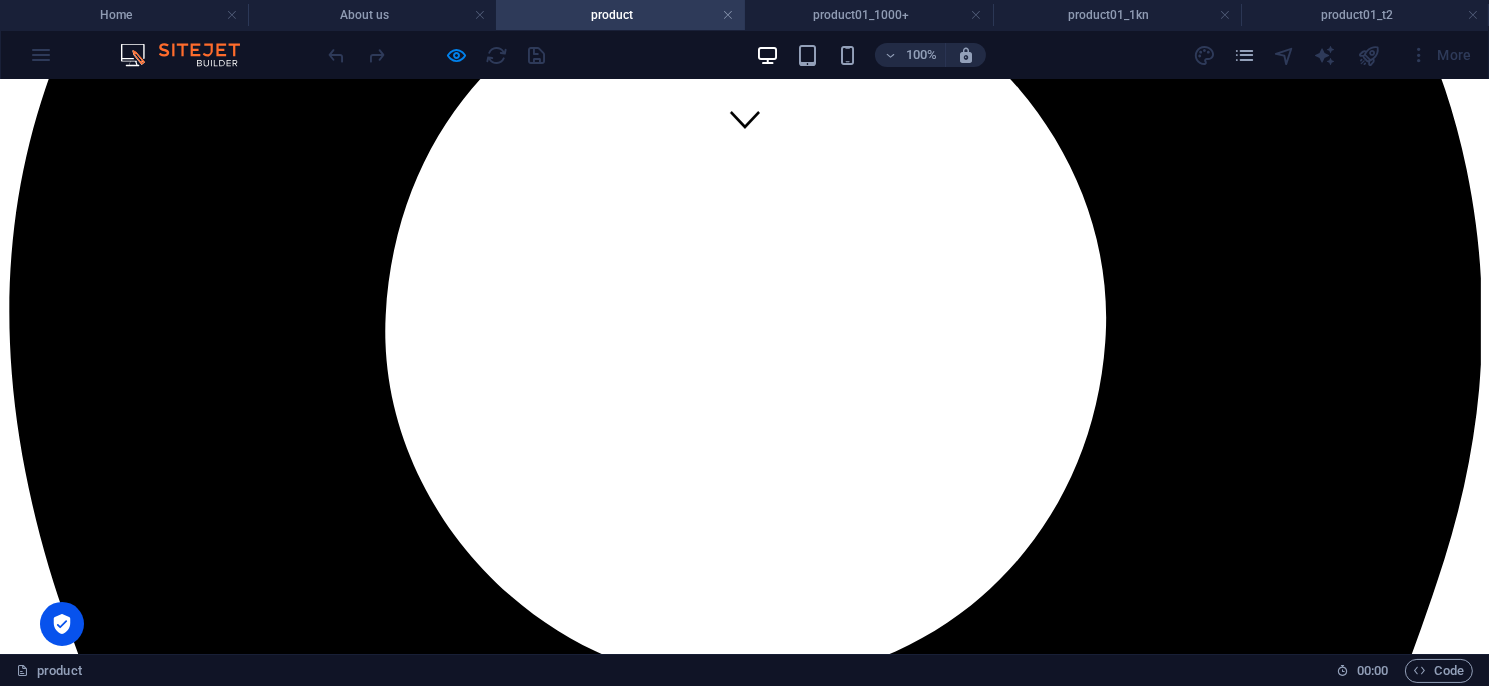 click on "T2F系列" at bounding box center [37, 5542] 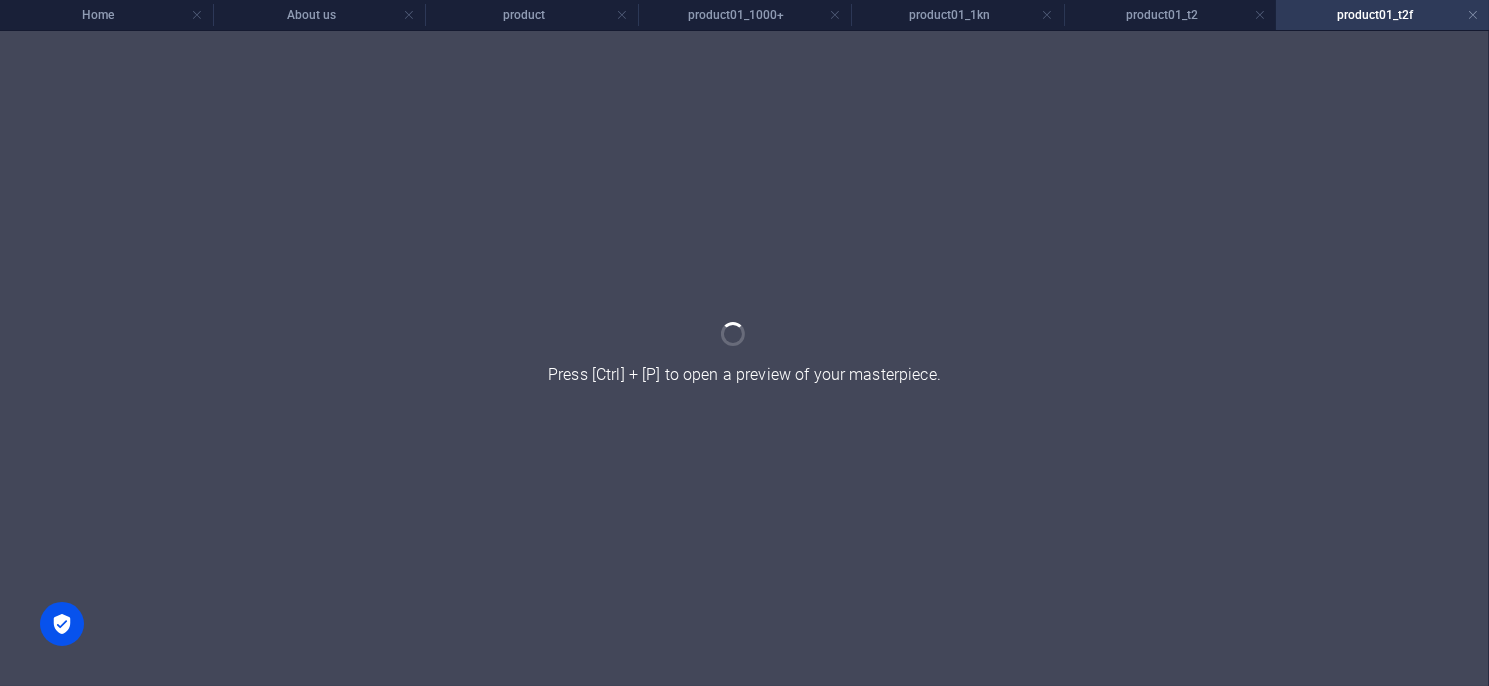 scroll, scrollTop: 0, scrollLeft: 0, axis: both 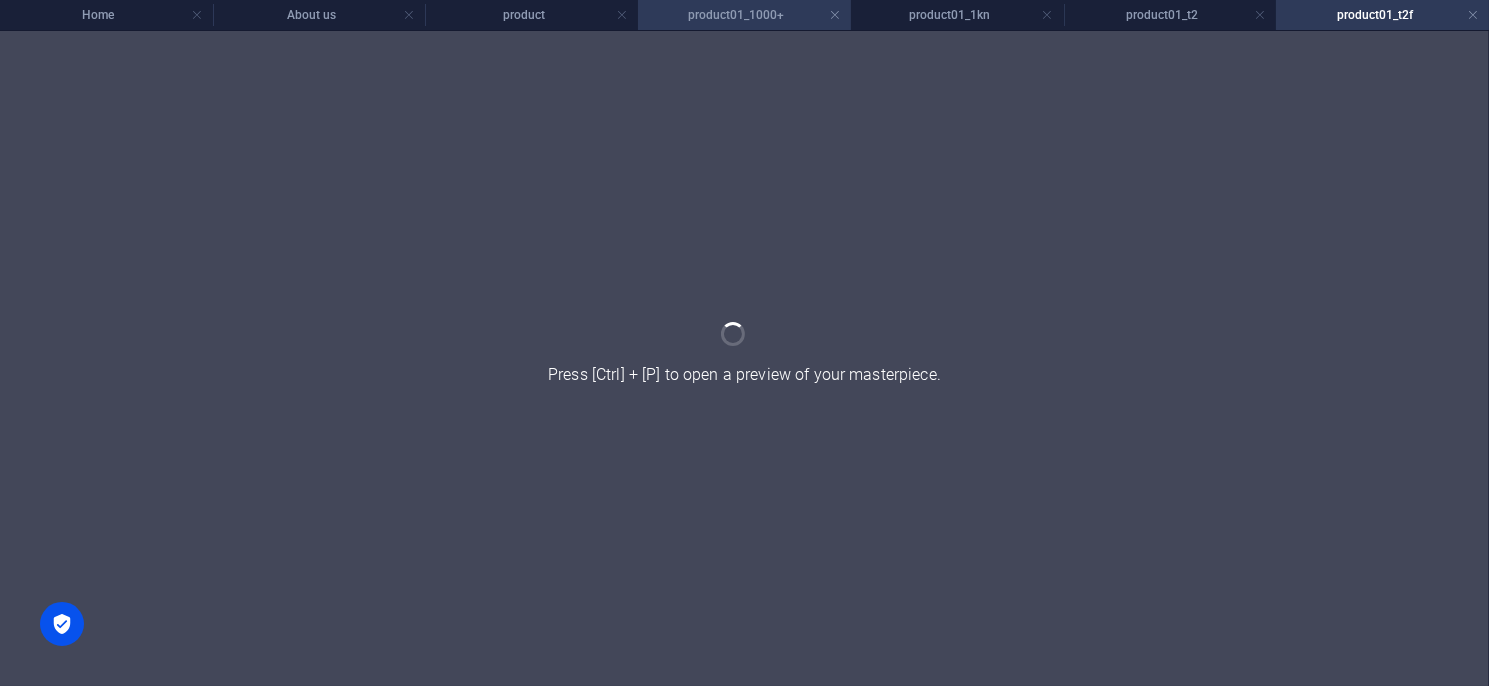 click on "product01_1000+" at bounding box center [744, 15] 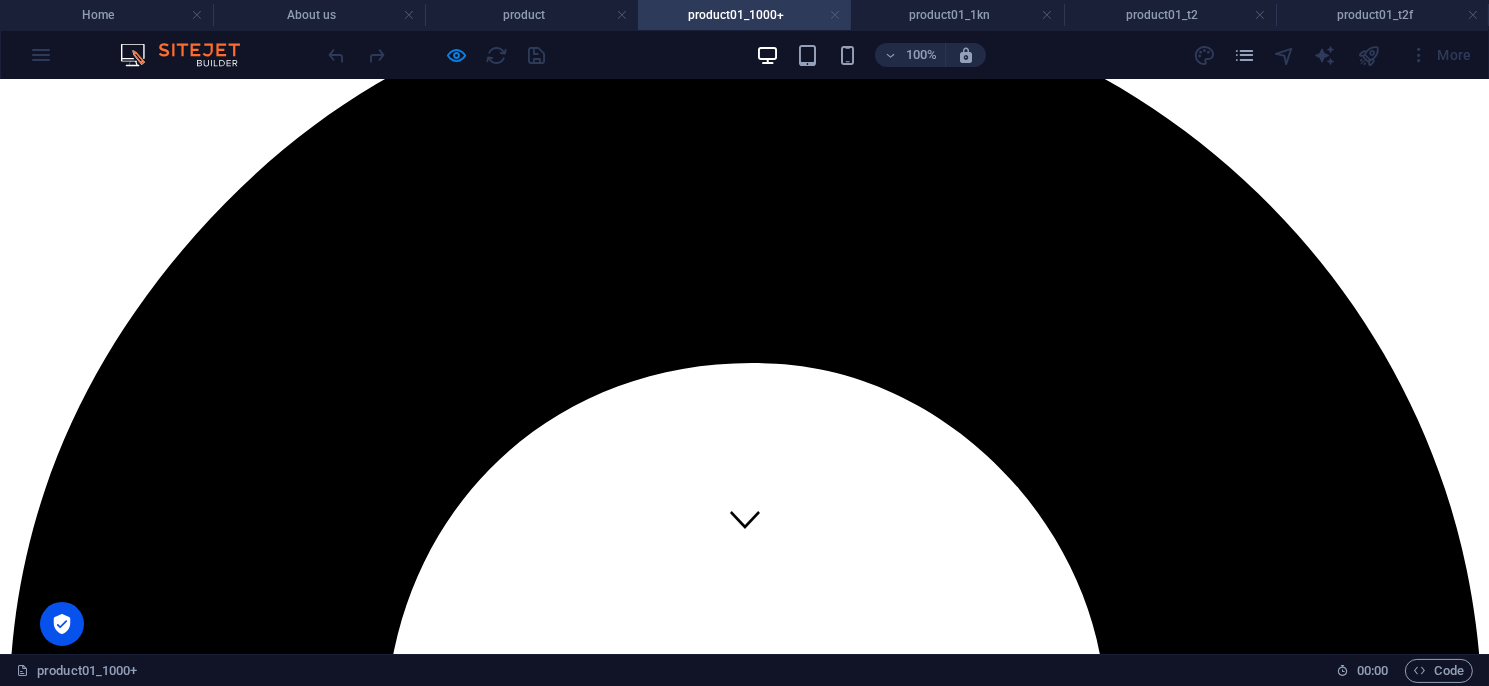 scroll, scrollTop: 0, scrollLeft: 0, axis: both 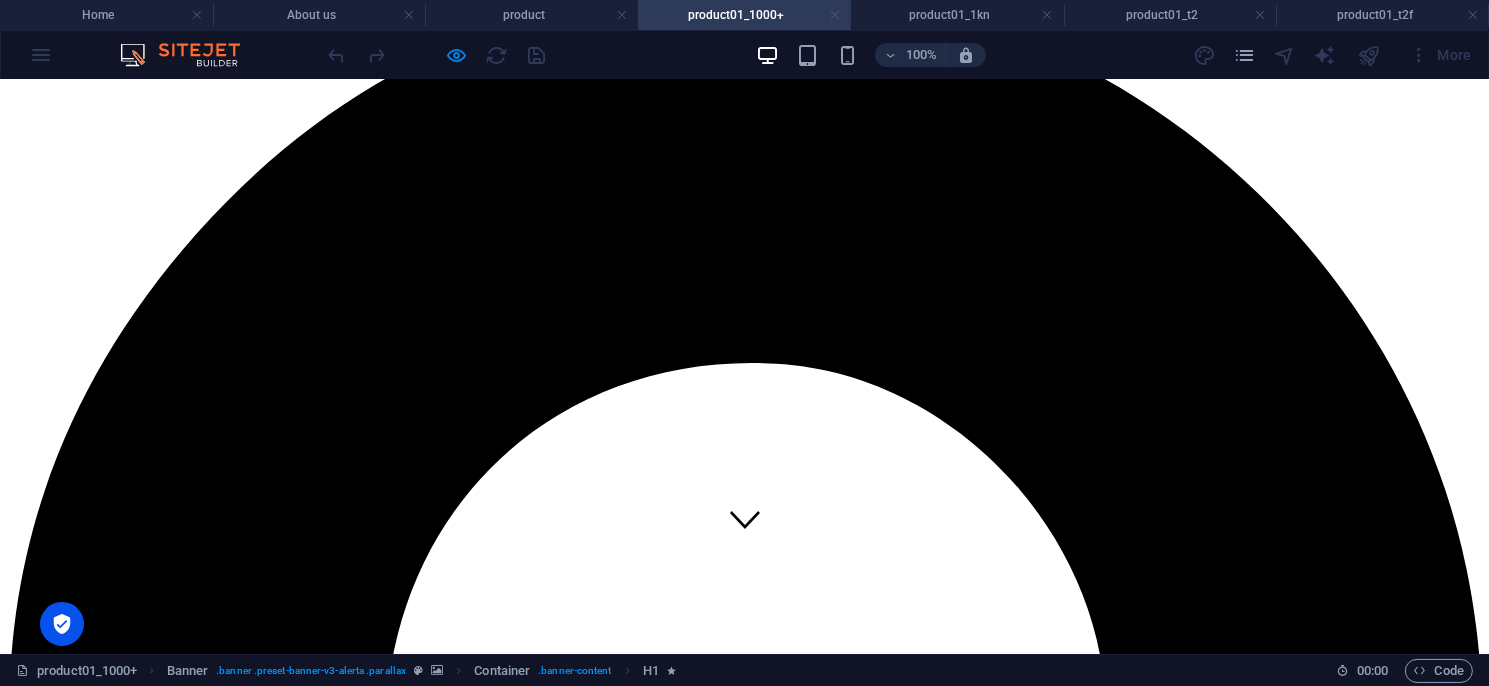 click at bounding box center (835, 15) 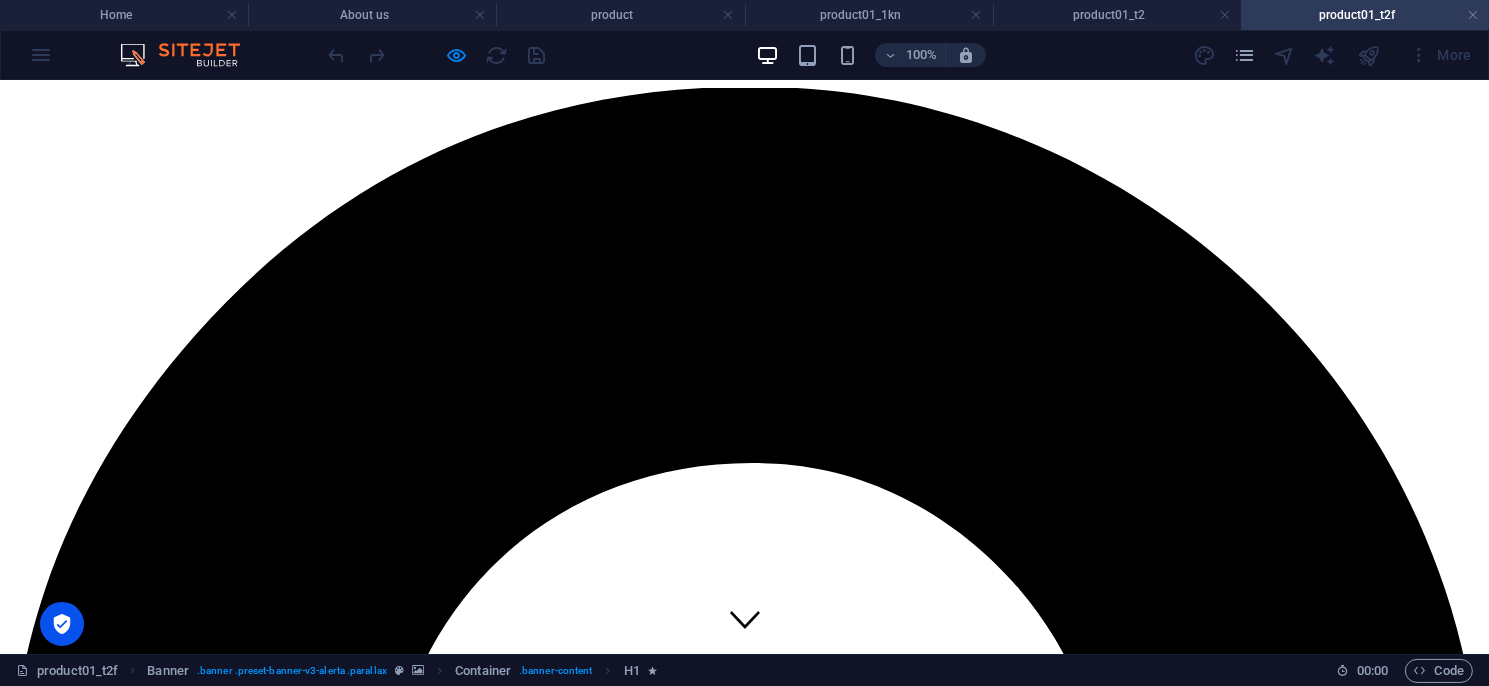 click on "安全型光幕／區域型光幕／安全控制模組／多功能控制模組／ 量測型光幕／其他特殊光幕／週邊配件／機械設備安全改善" at bounding box center (744, 5657) 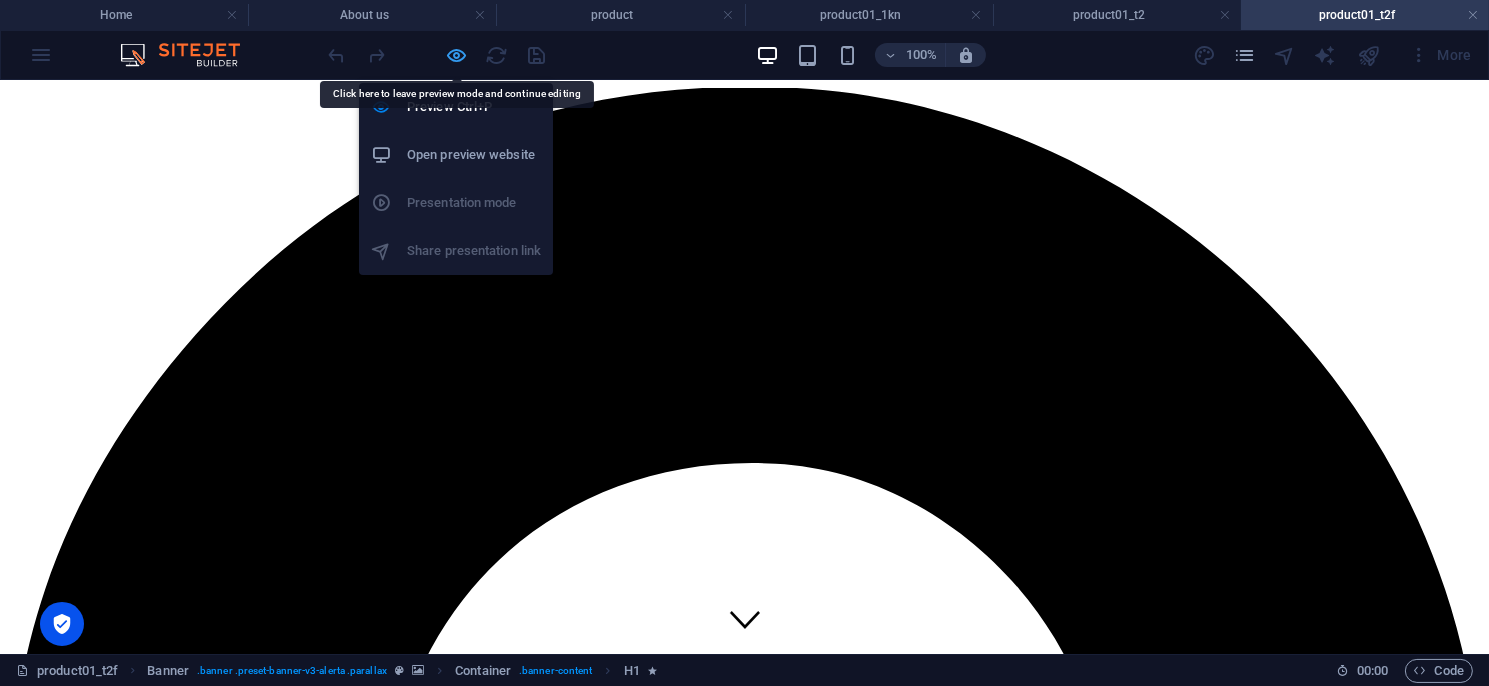 click at bounding box center (457, 55) 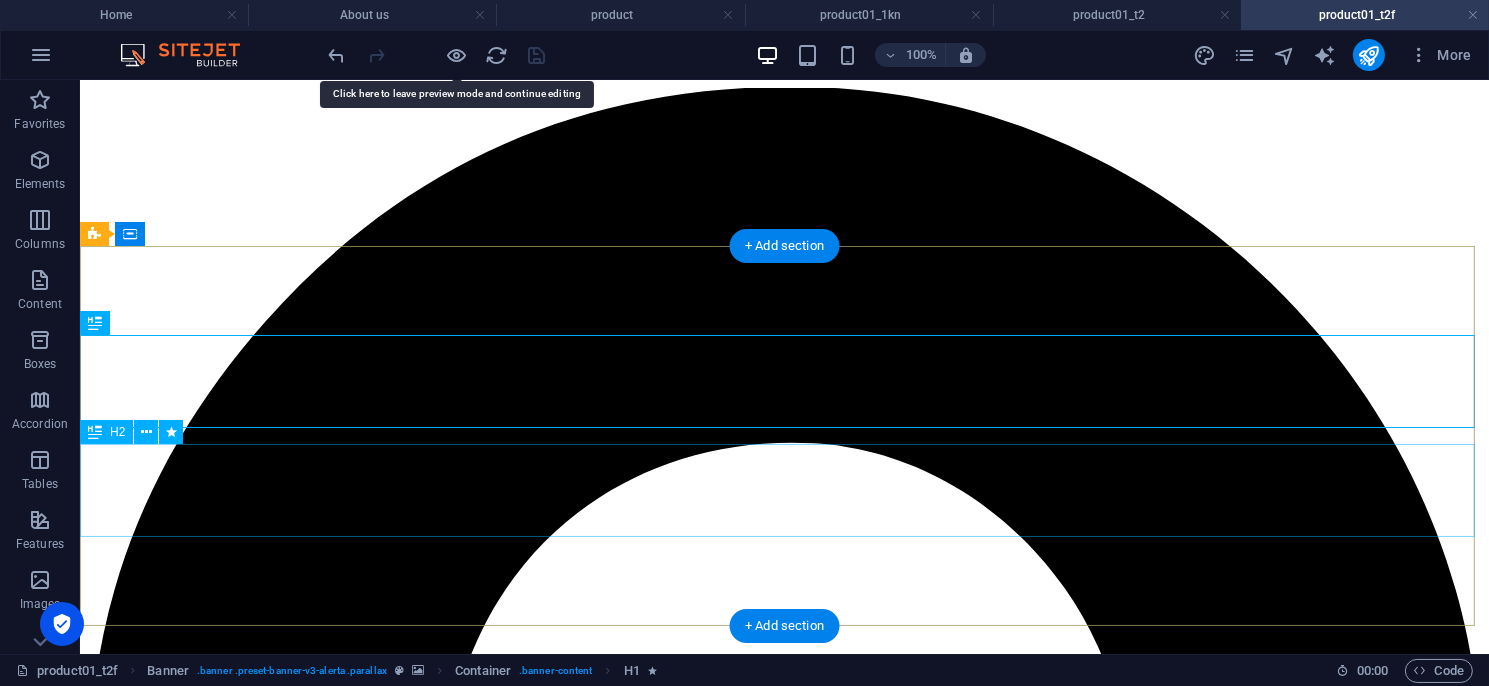 click on "安全型光幕／區域型光幕／安全控制模組／多功能控制模組／ 量測型光幕／其他特殊光幕／週邊配件／機械設備安全改善" at bounding box center (783, 5406) 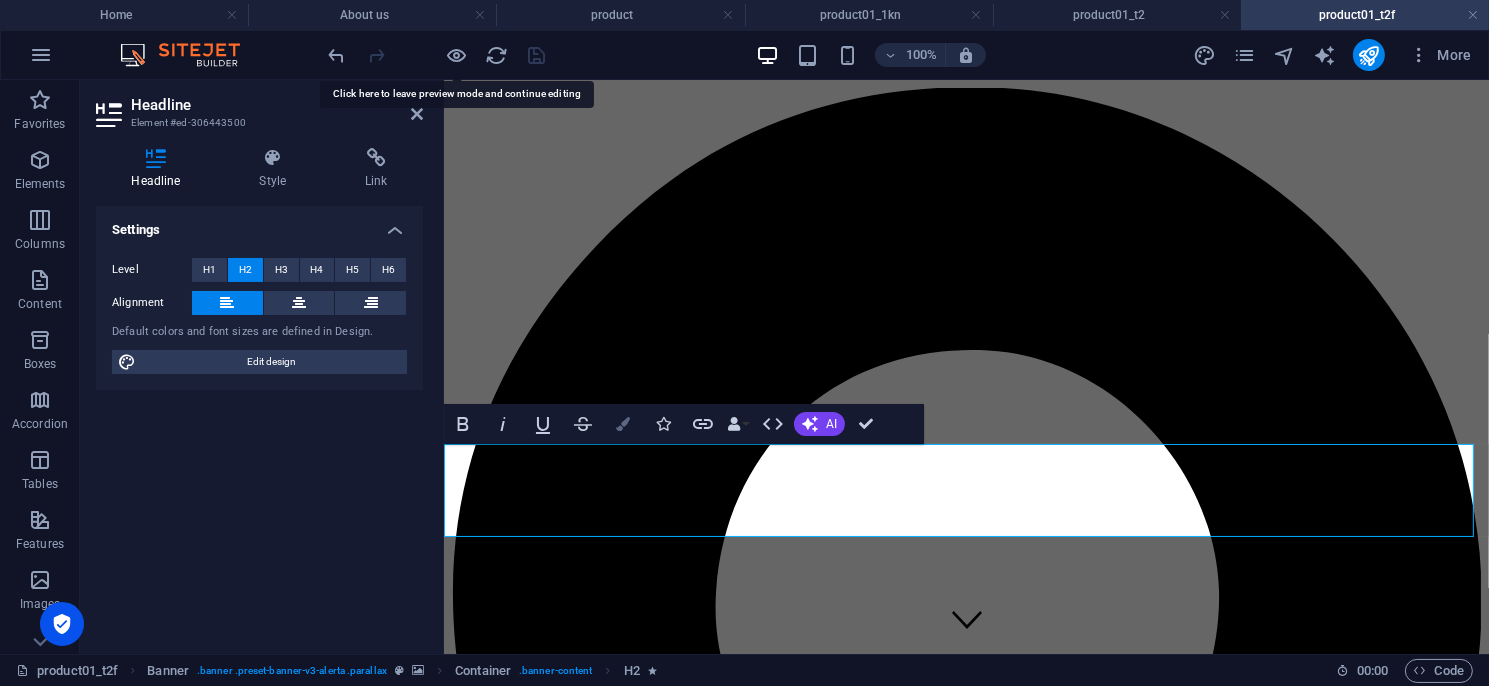 click at bounding box center (623, 424) 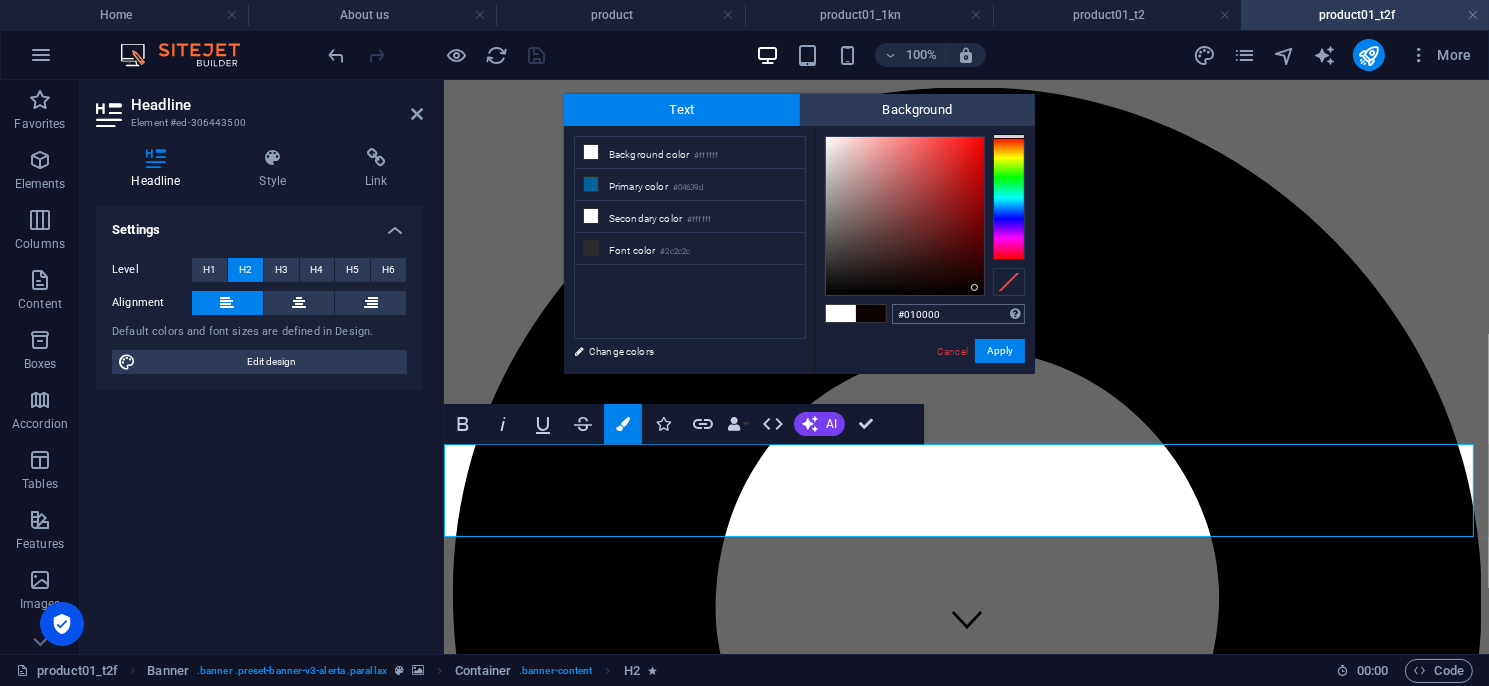 type on "#000000" 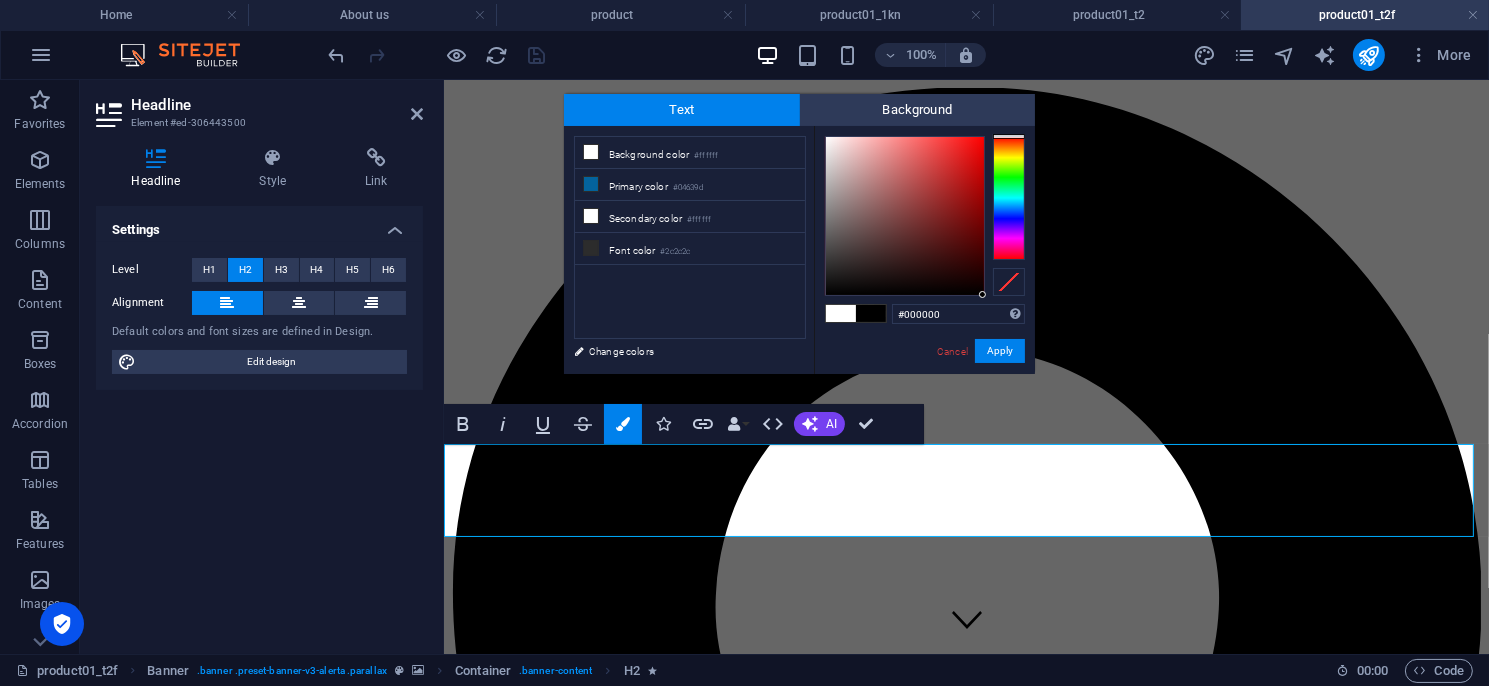 drag, startPoint x: 975, startPoint y: 288, endPoint x: 1018, endPoint y: 332, distance: 61.522354 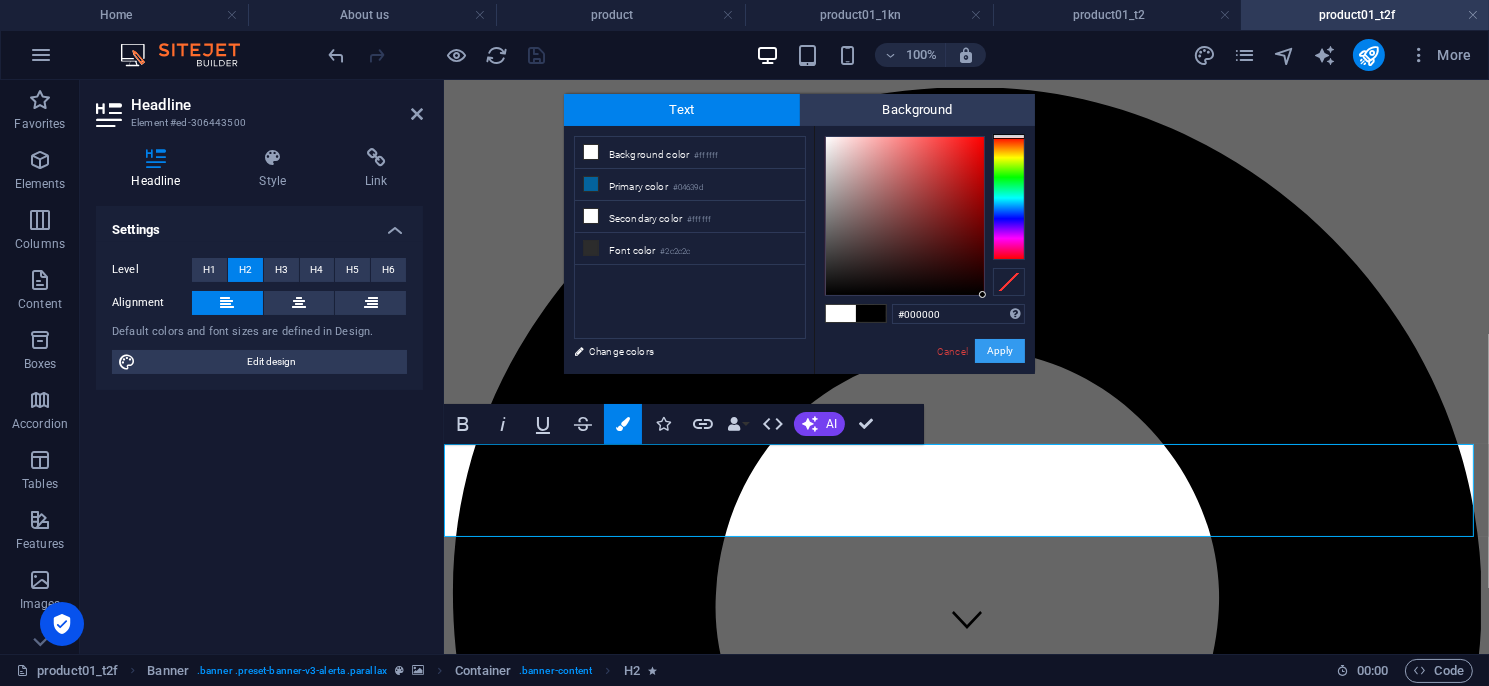 click on "Apply" at bounding box center (1000, 351) 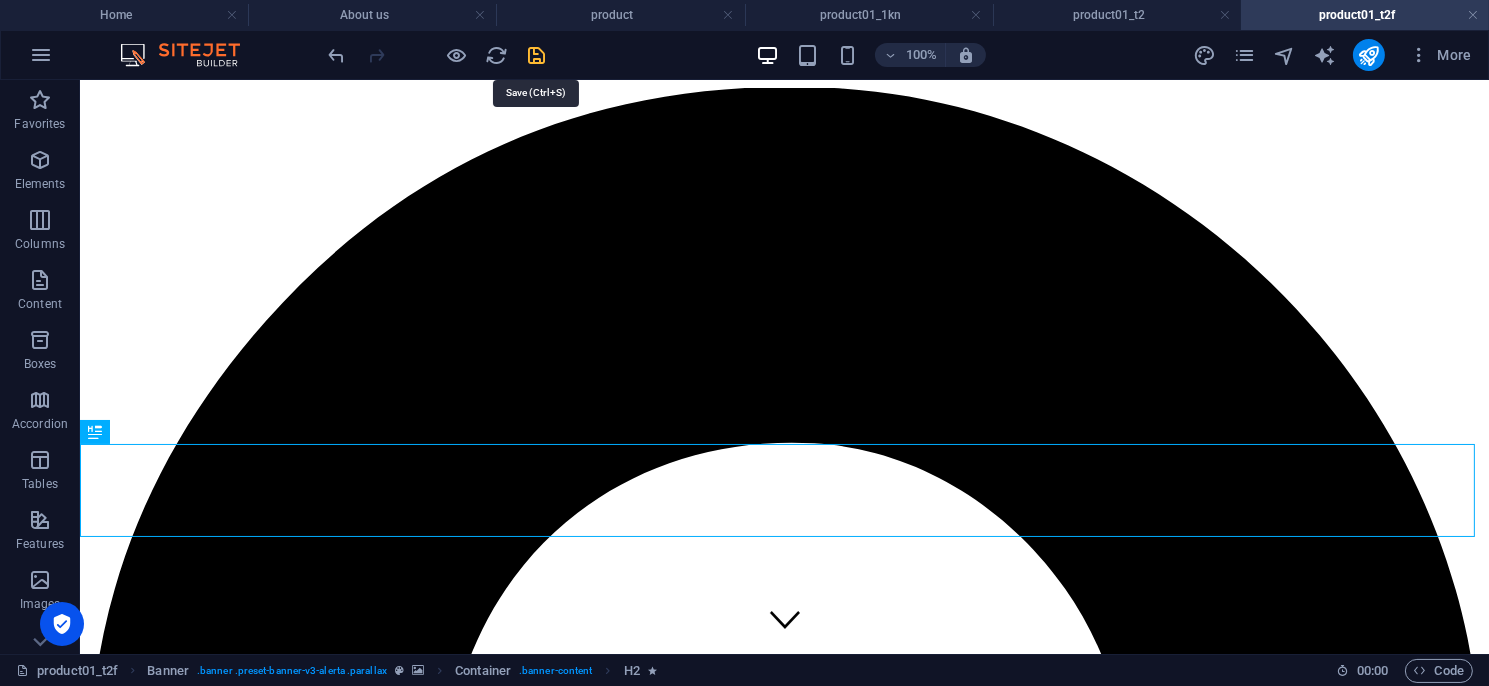 click at bounding box center (537, 55) 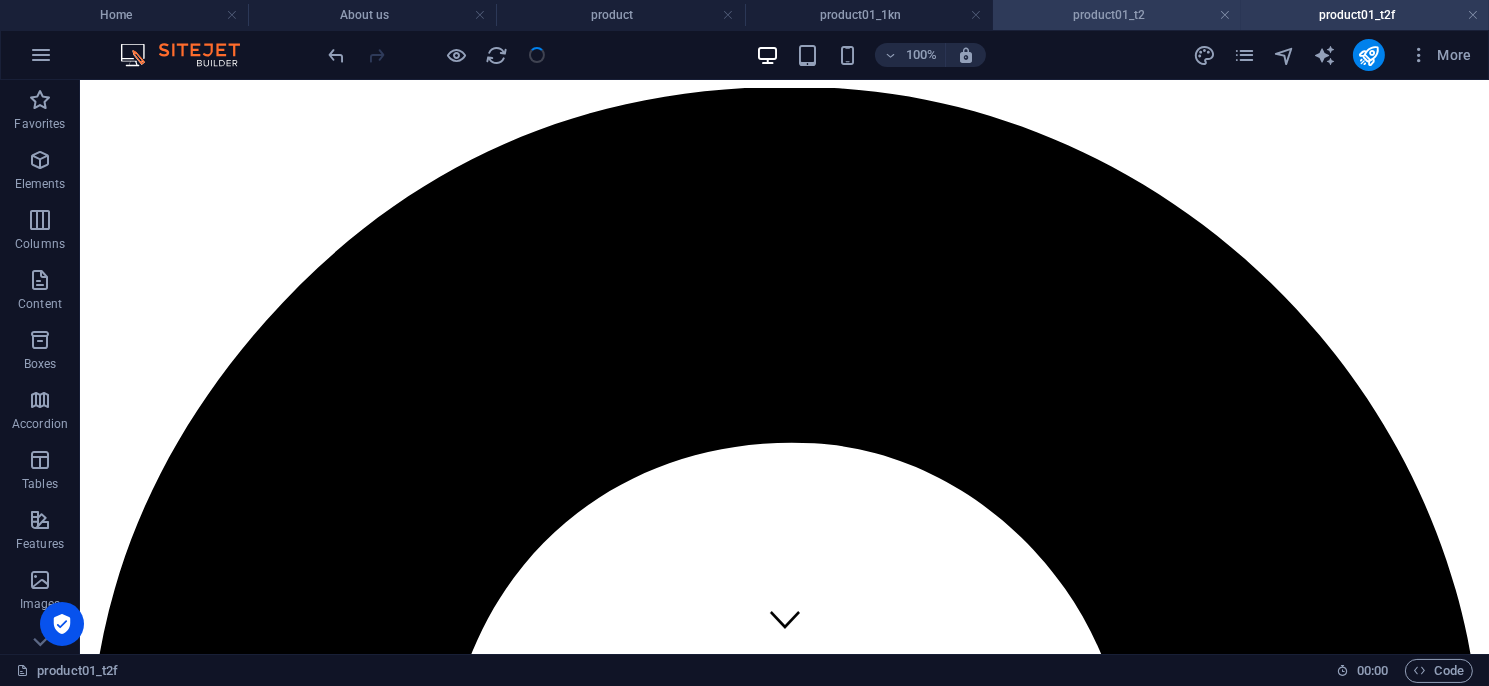 click on "product01_t2" at bounding box center (1117, 15) 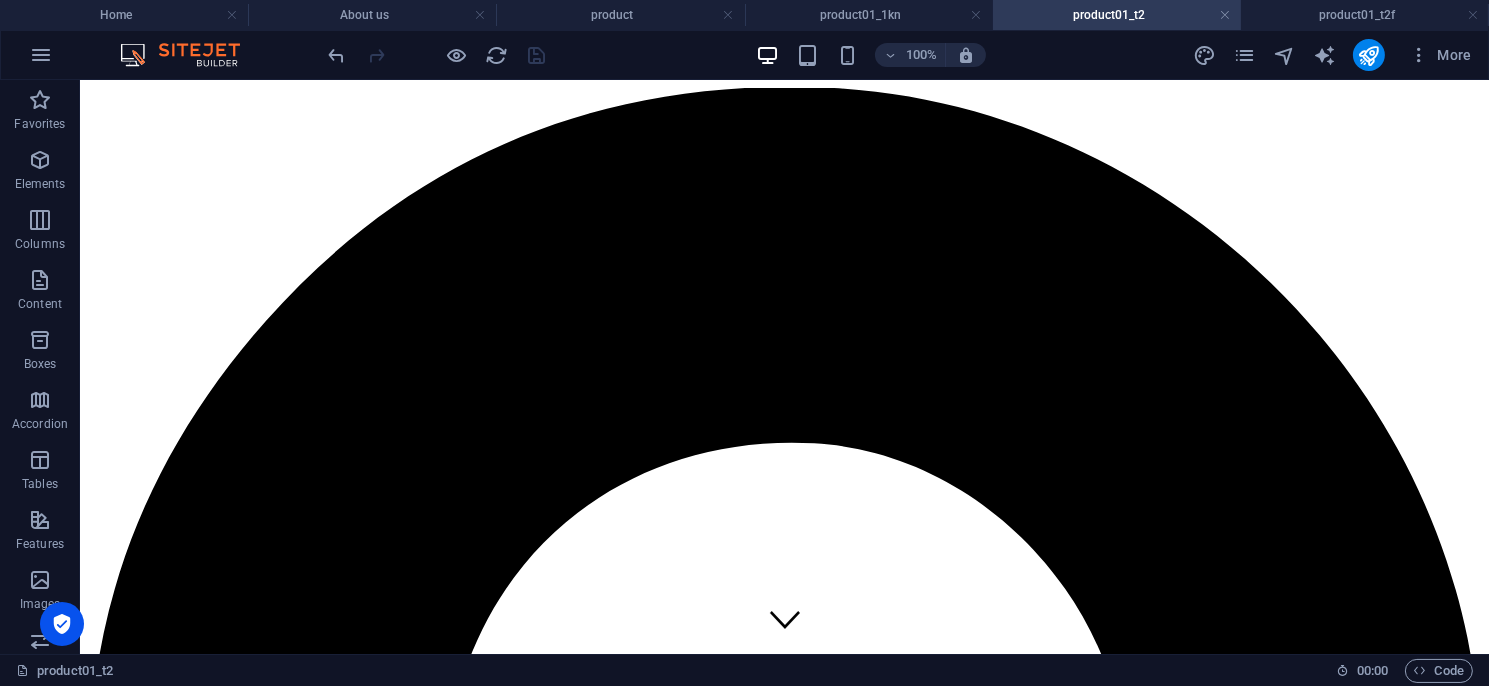 scroll, scrollTop: 100, scrollLeft: 0, axis: vertical 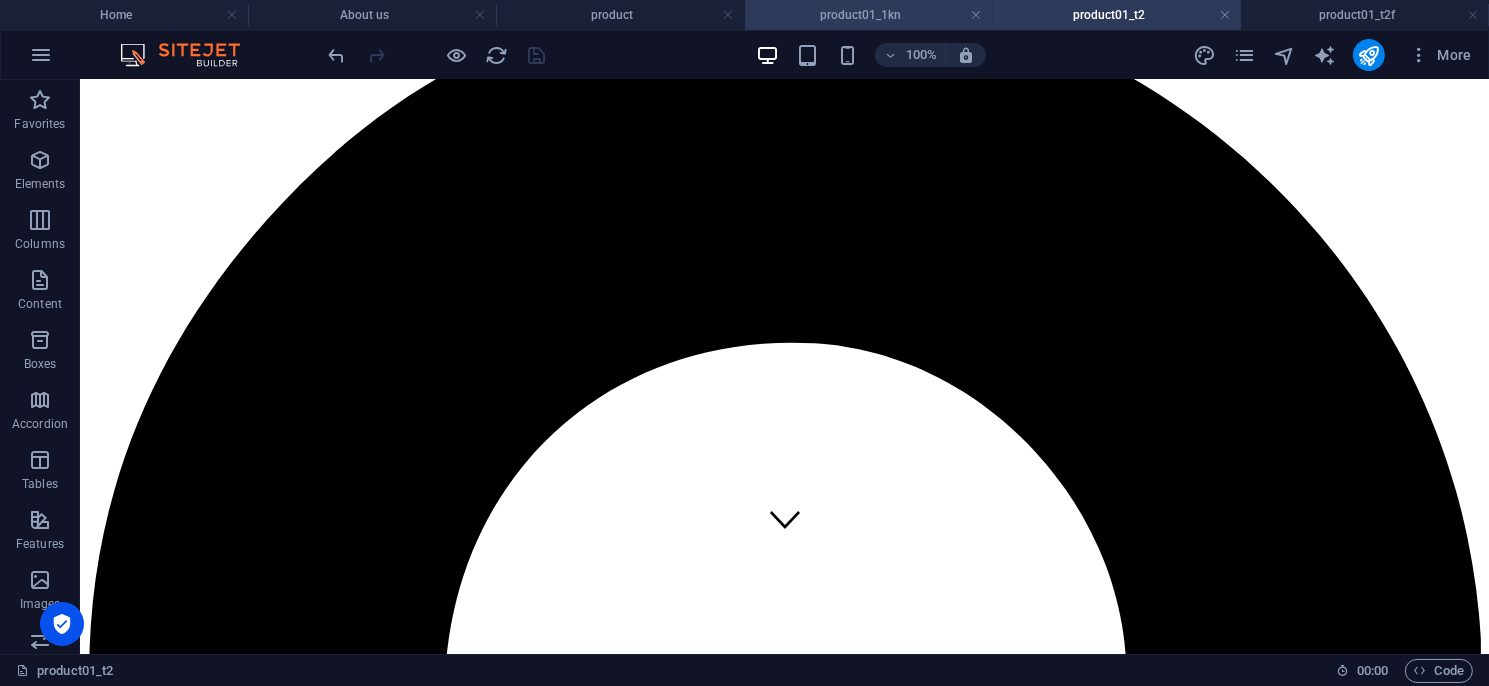 click on "product01_1kn" at bounding box center (869, 15) 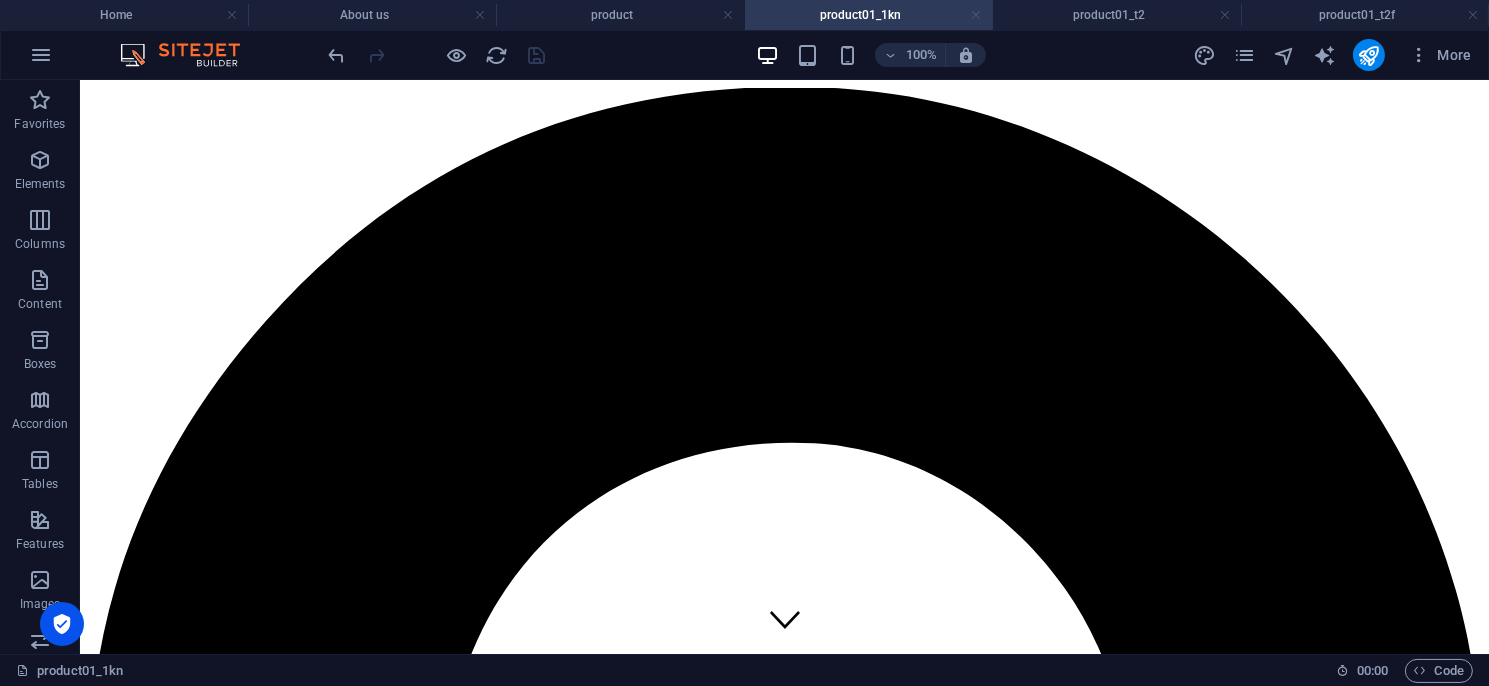 click at bounding box center [977, 15] 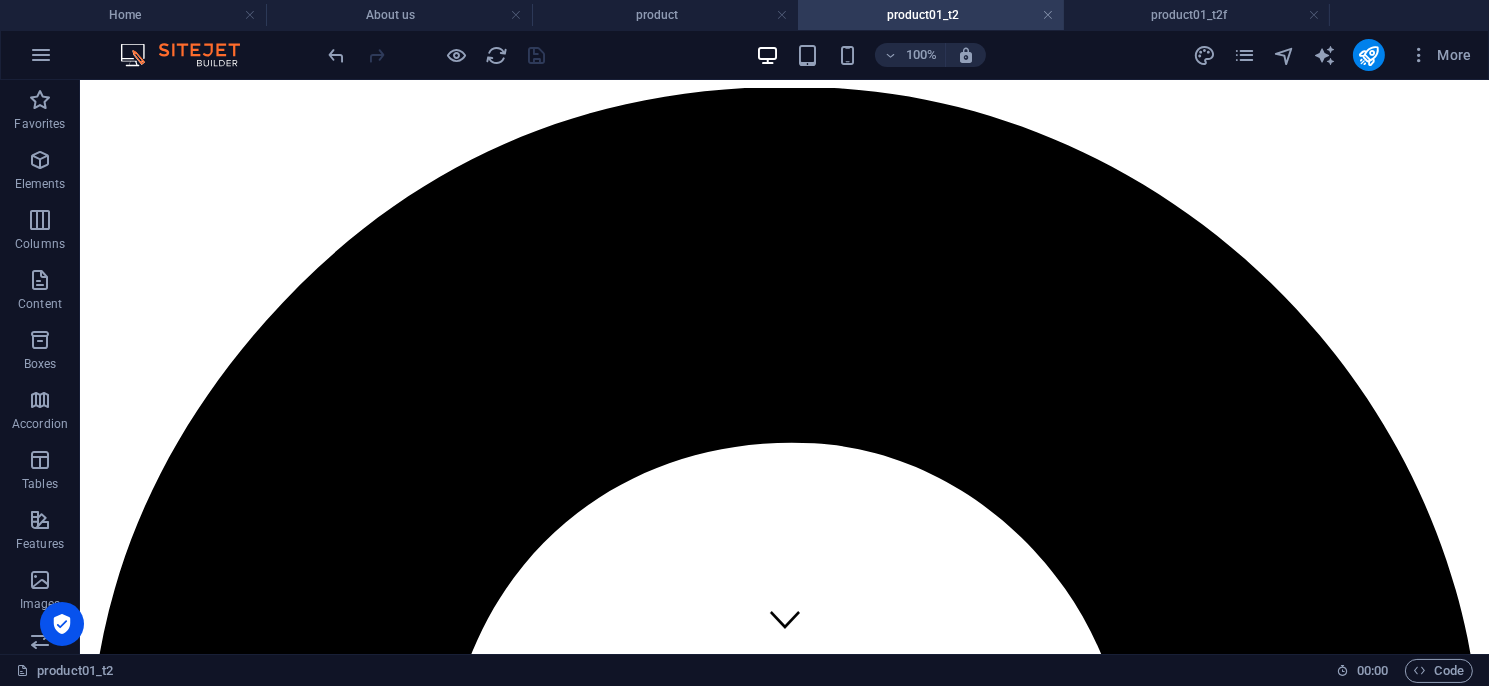 scroll, scrollTop: 100, scrollLeft: 0, axis: vertical 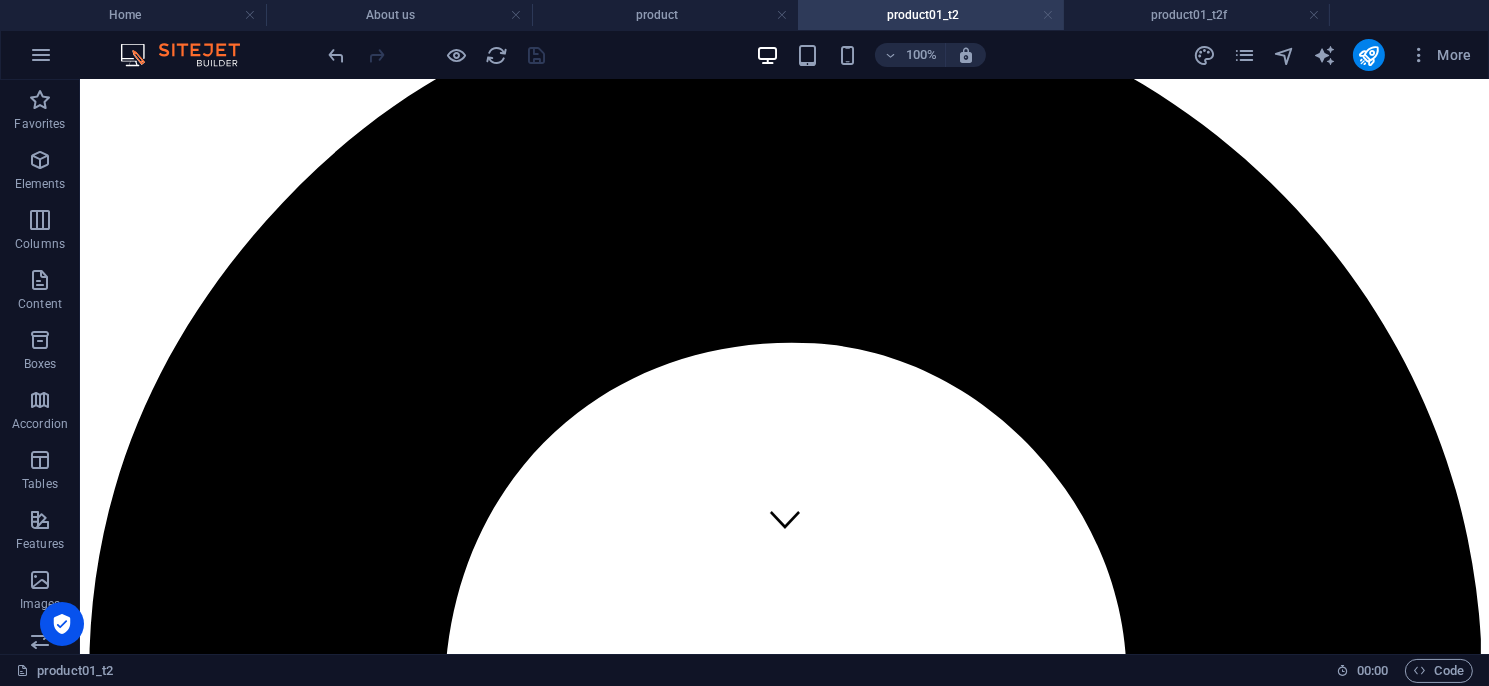 click at bounding box center (1048, 15) 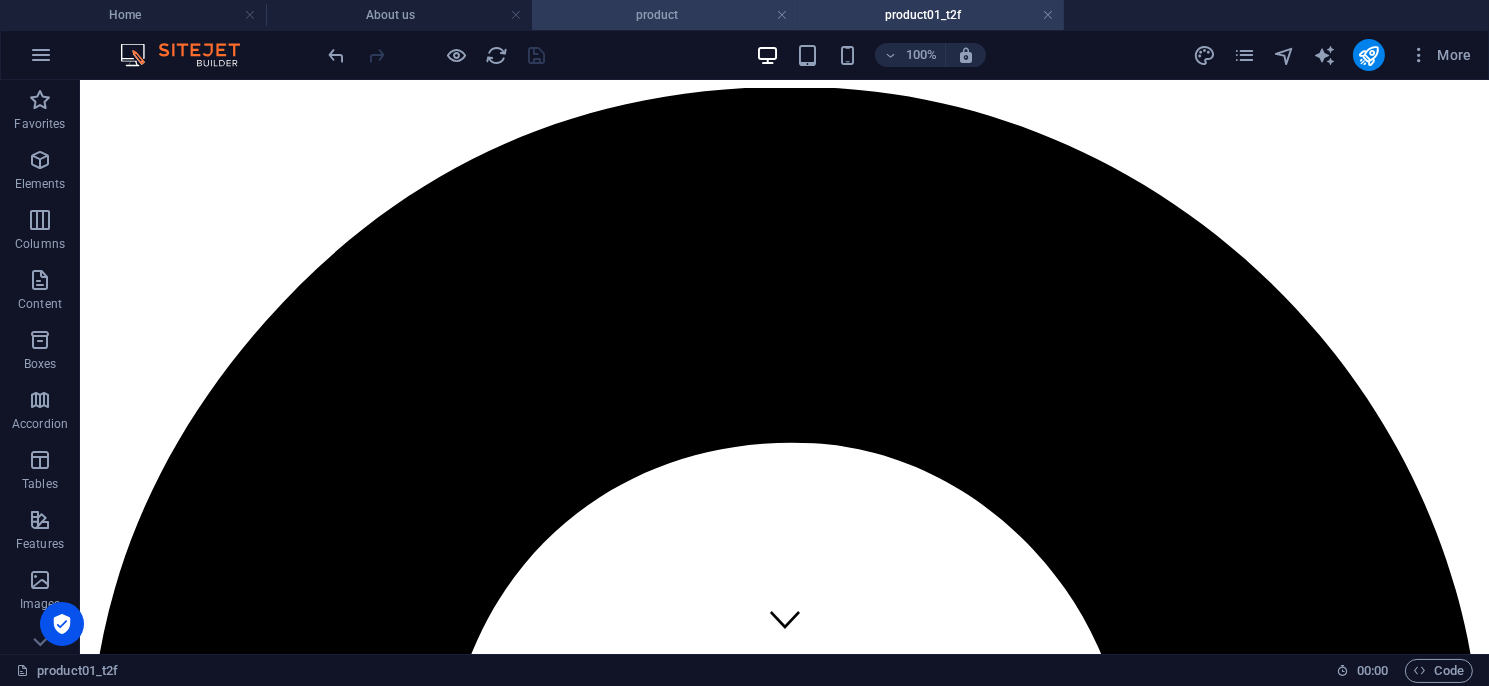 click on "product" at bounding box center [665, 15] 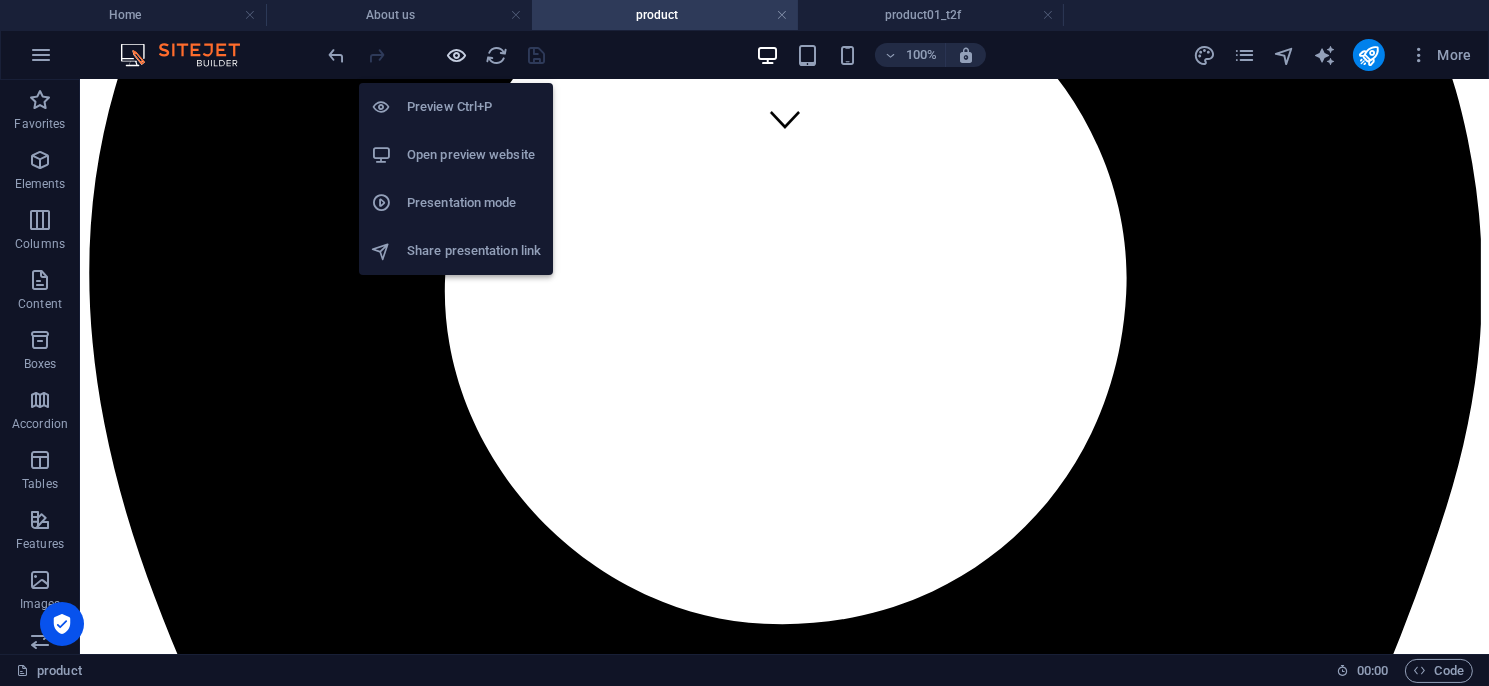 click at bounding box center (457, 55) 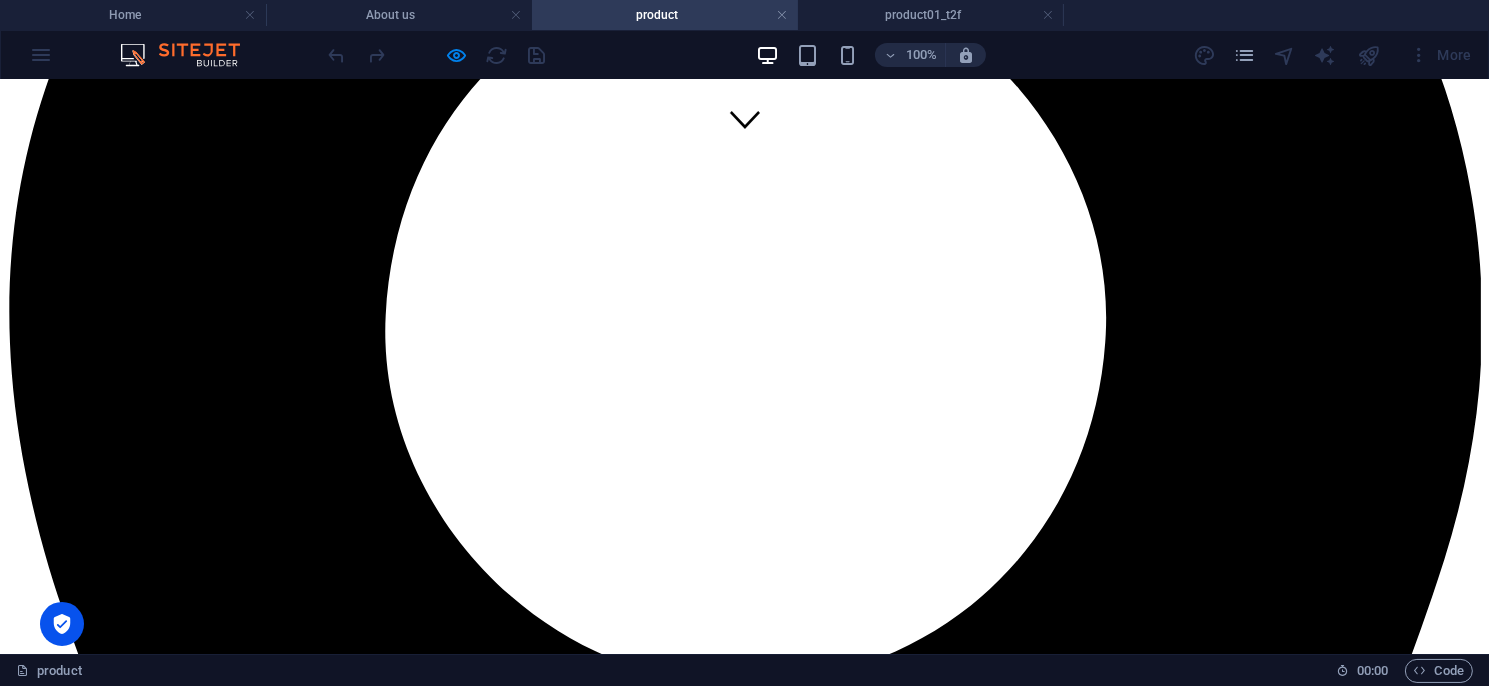 click on "C4系列" at bounding box center (33, 5653) 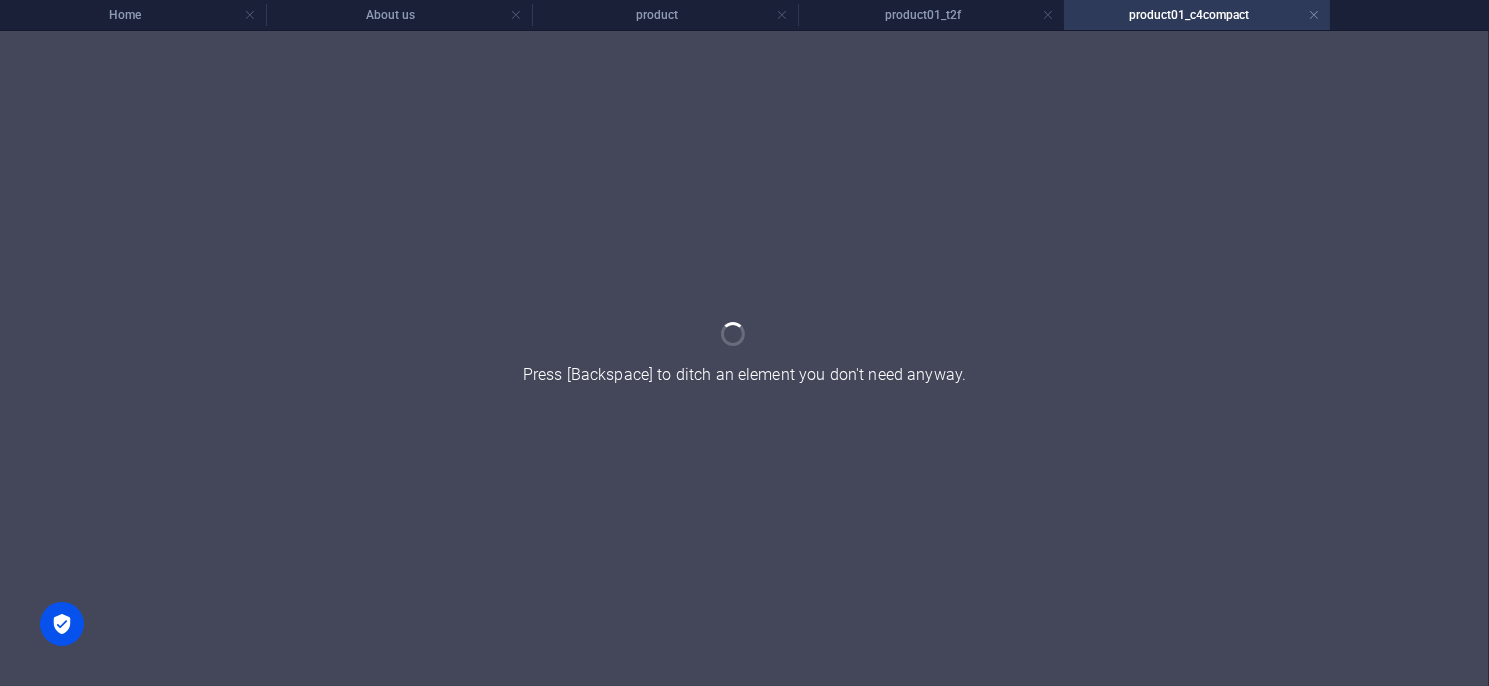 scroll, scrollTop: 0, scrollLeft: 0, axis: both 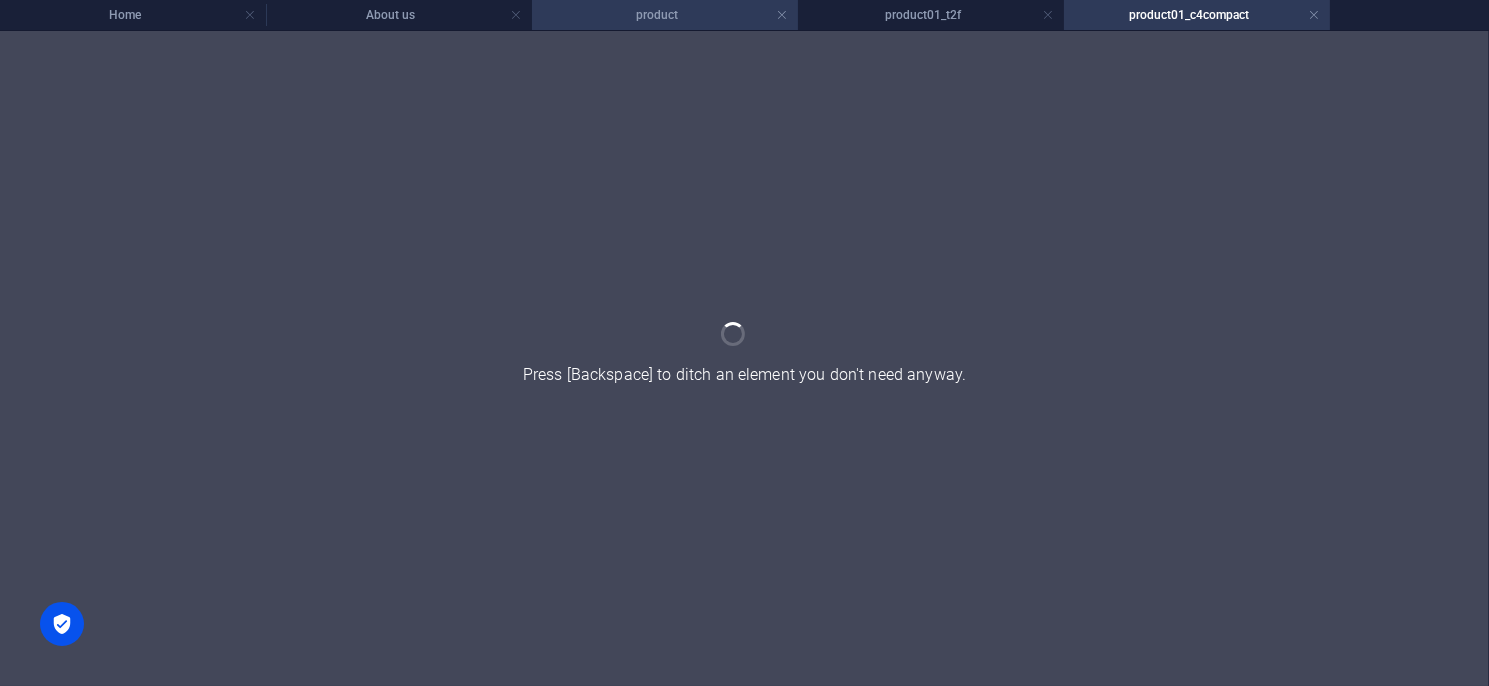 click on "product" at bounding box center (665, 15) 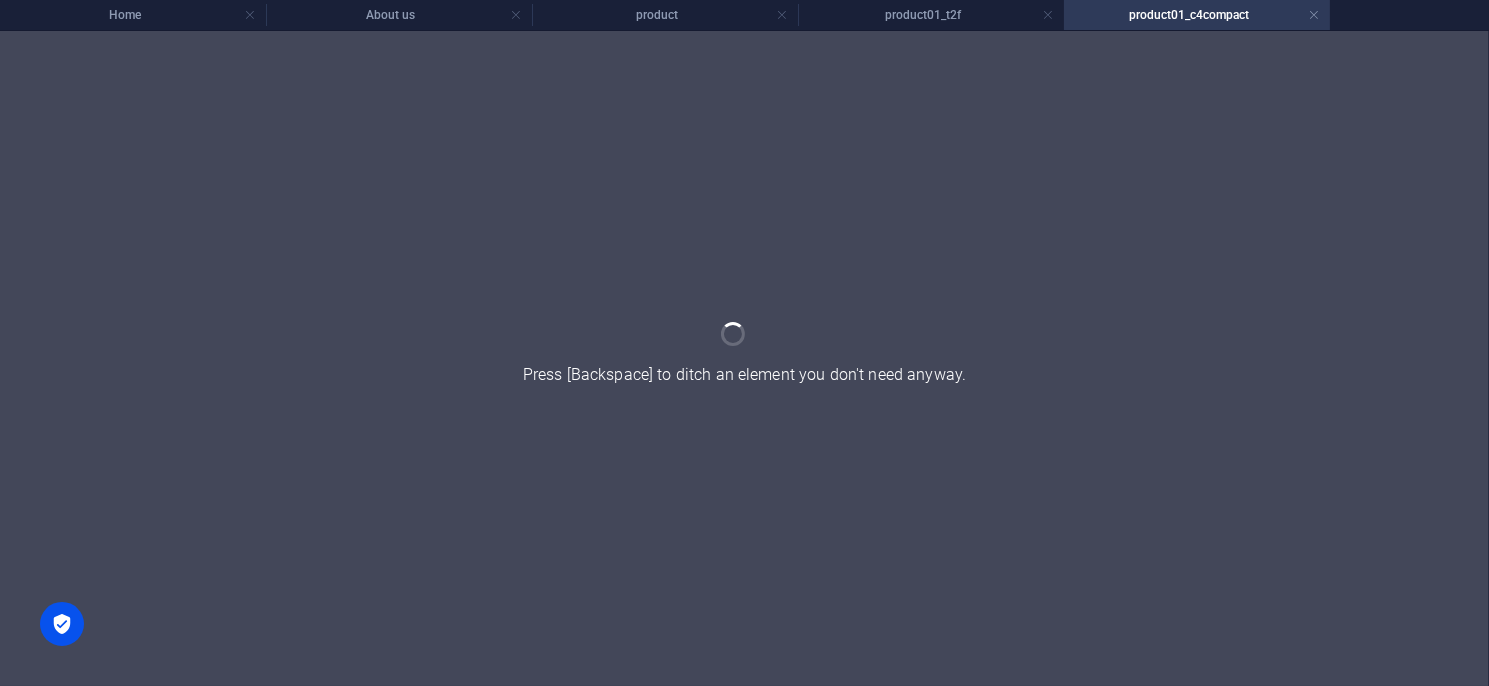 scroll, scrollTop: 500, scrollLeft: 0, axis: vertical 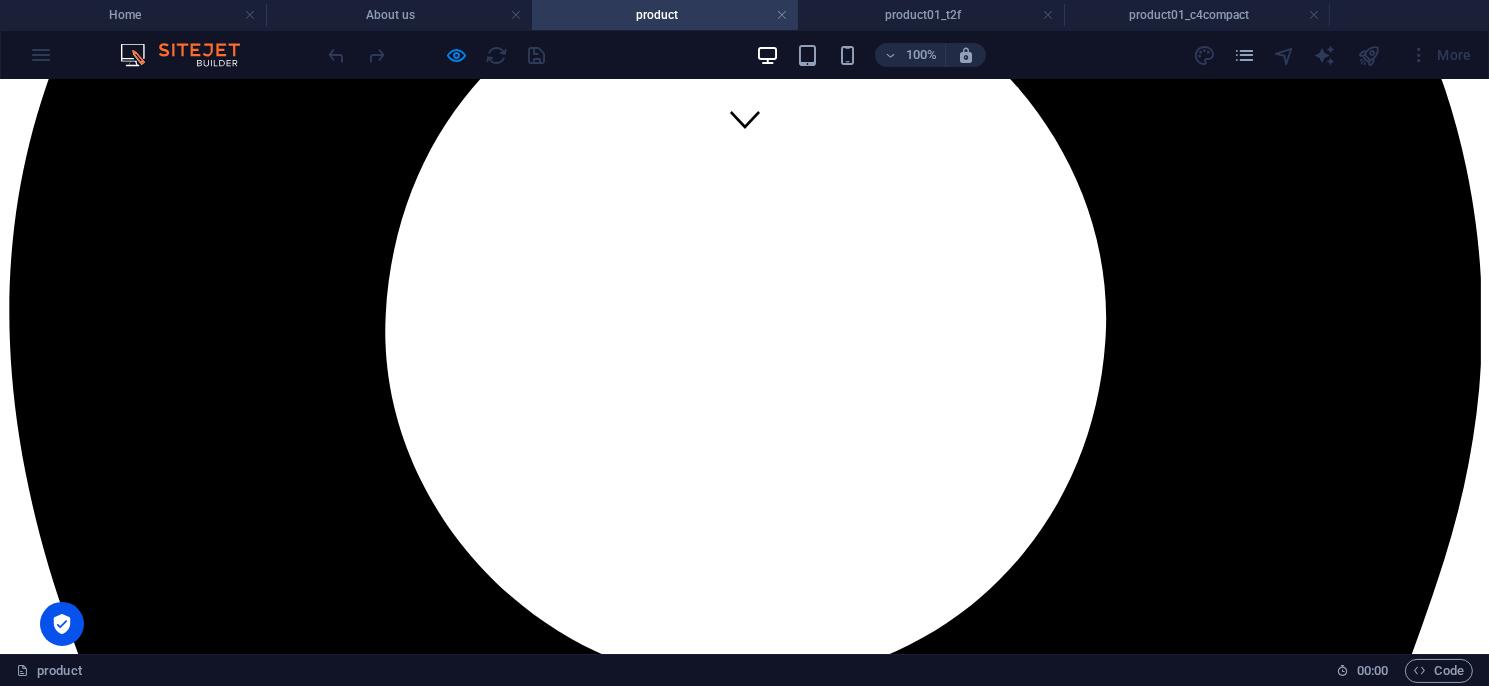 click on "ST系列" at bounding box center [33, 5690] 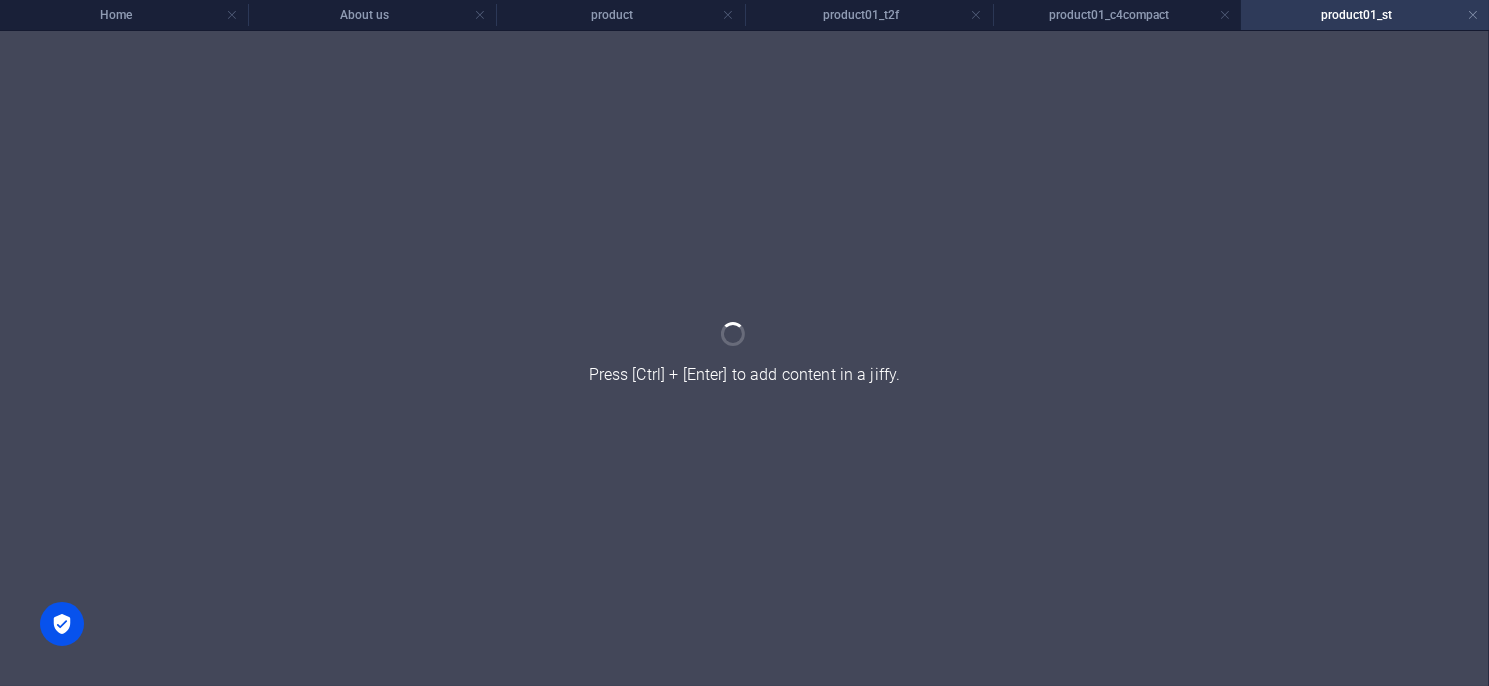 scroll, scrollTop: 0, scrollLeft: 0, axis: both 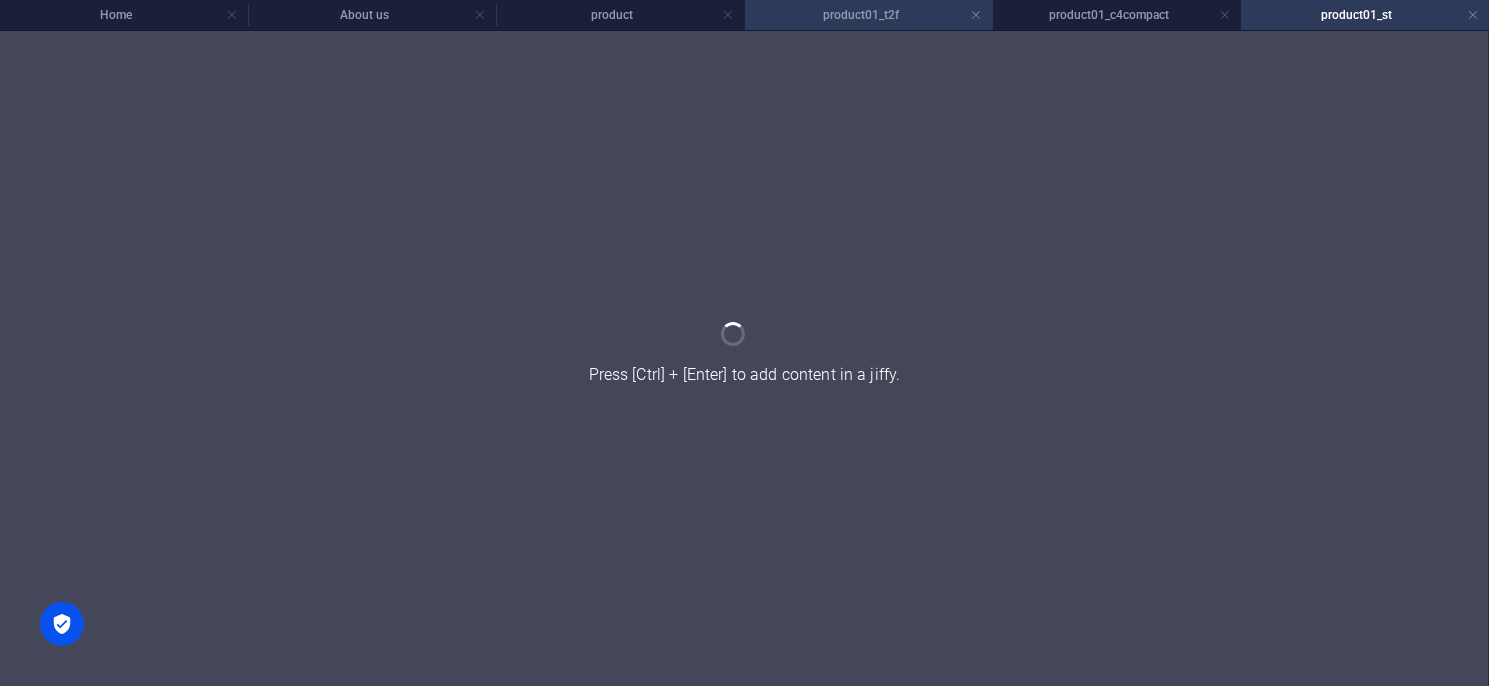 click on "product01_t2f" at bounding box center (869, 15) 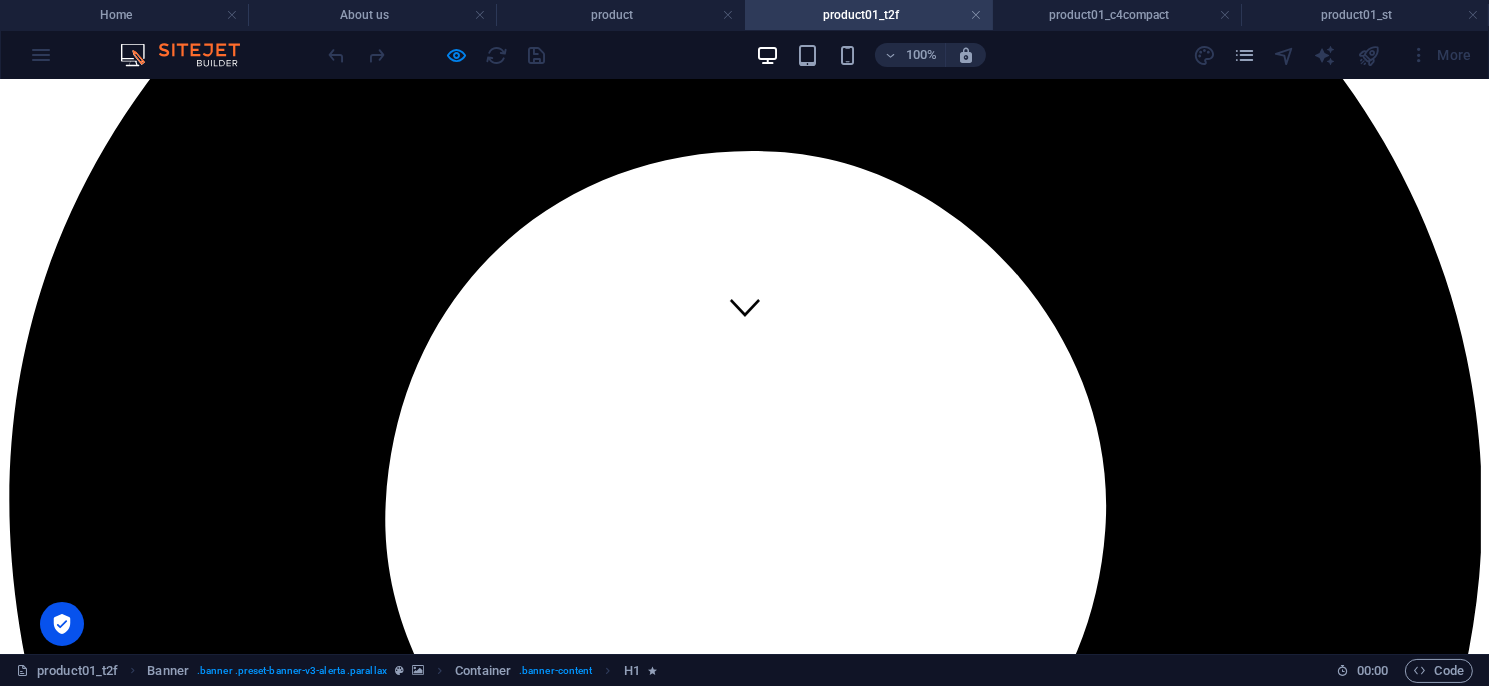 scroll, scrollTop: 200, scrollLeft: 0, axis: vertical 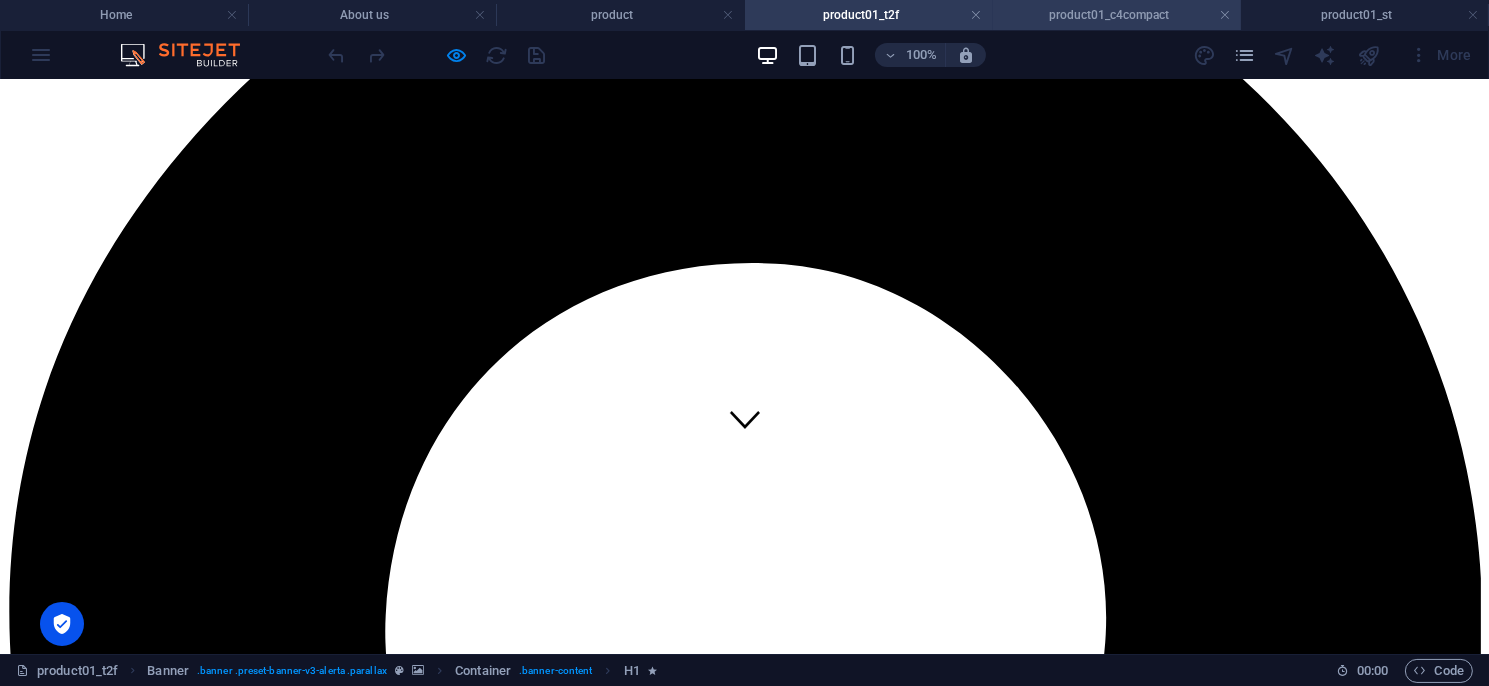 click on "product01_c4compact" at bounding box center [1117, 15] 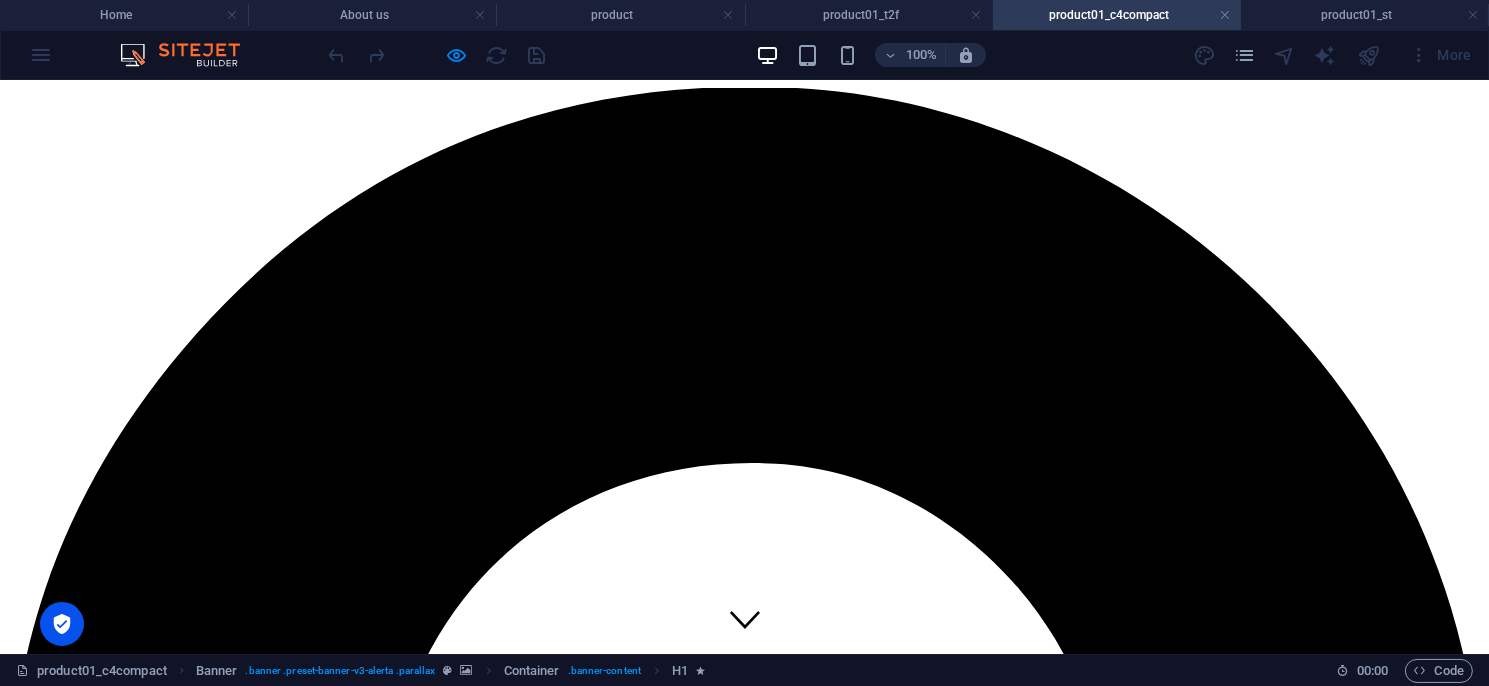 scroll, scrollTop: 0, scrollLeft: 0, axis: both 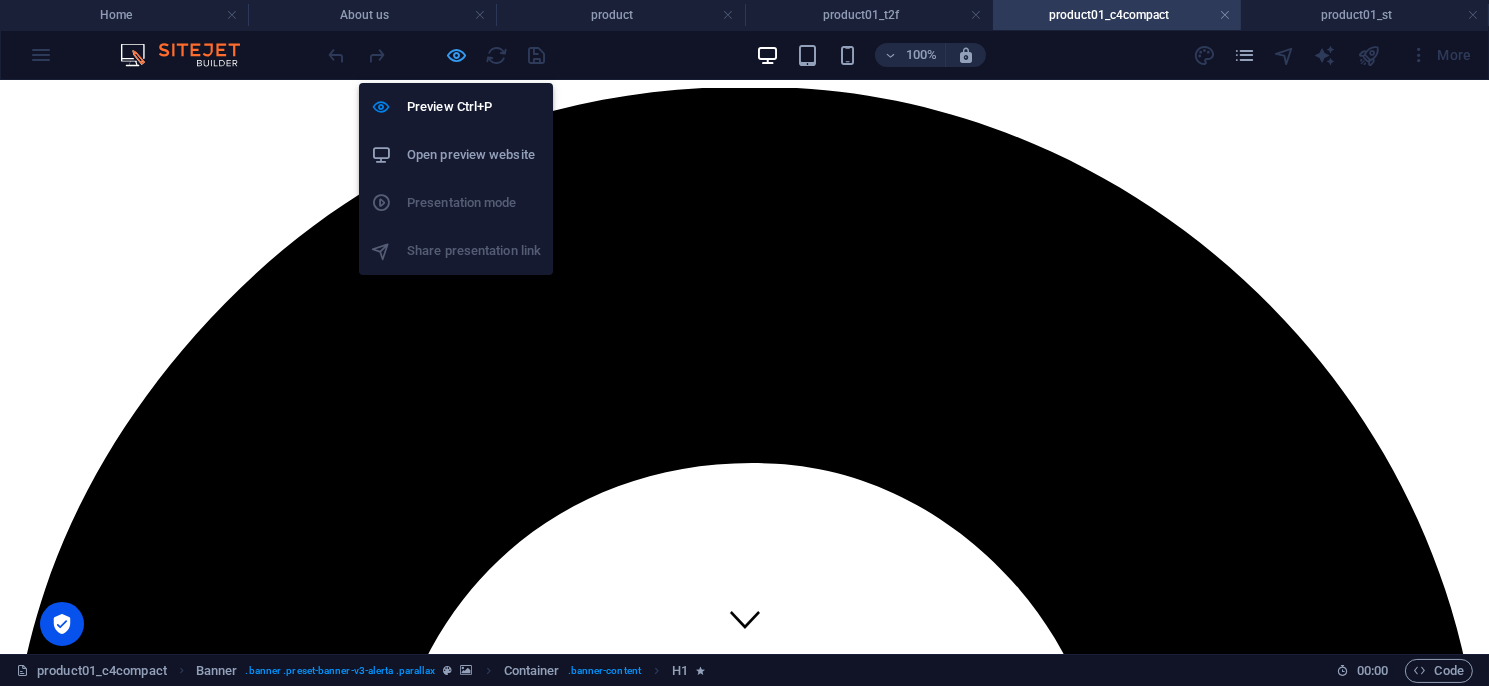 drag, startPoint x: 461, startPoint y: 51, endPoint x: 444, endPoint y: 289, distance: 238.60637 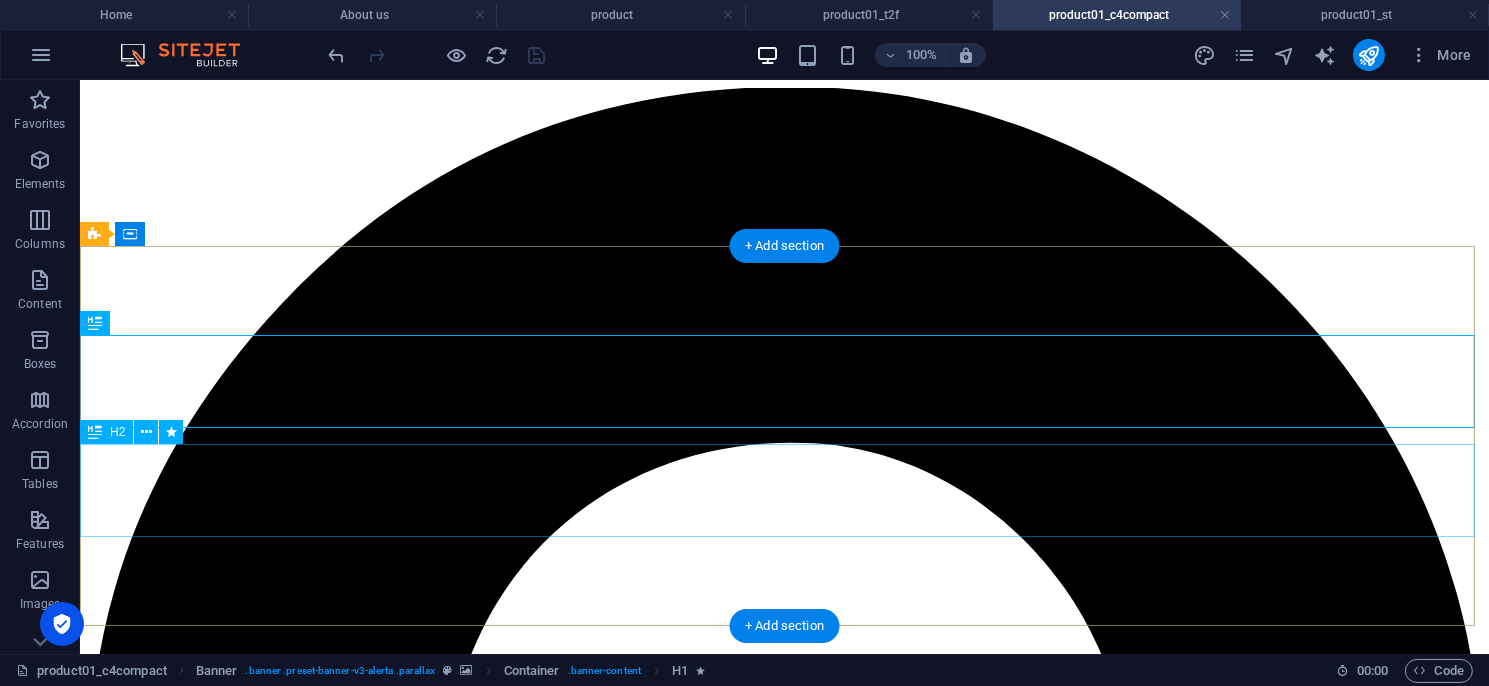 click on "安全型光幕／區域型光幕／安全控制模組／多功能控制模組／ 量測型光幕／其他特殊光幕／週邊配件／機械設備安全改善" at bounding box center [783, 5406] 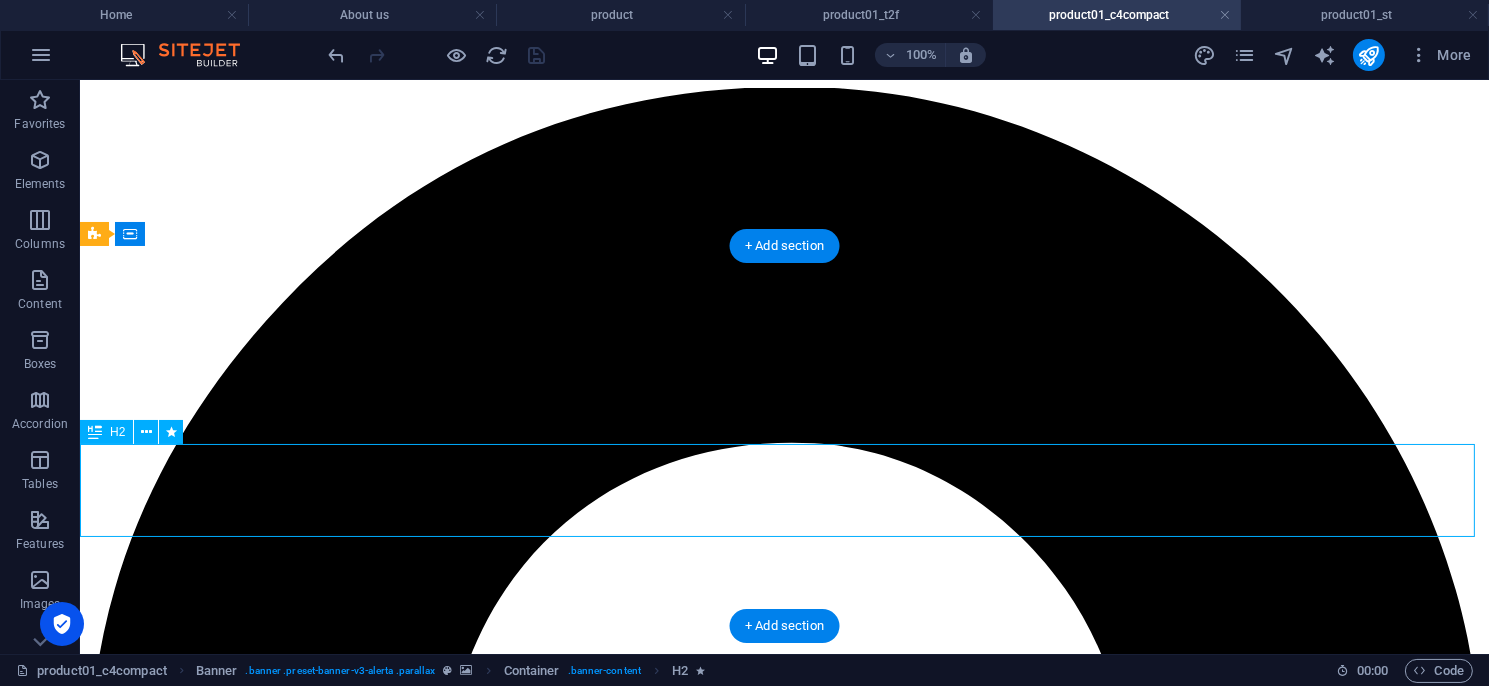 click on "安全型光幕／區域型光幕／安全控制模組／多功能控制模組／ 量測型光幕／其他特殊光幕／週邊配件／機械設備安全改善" at bounding box center (783, 5406) 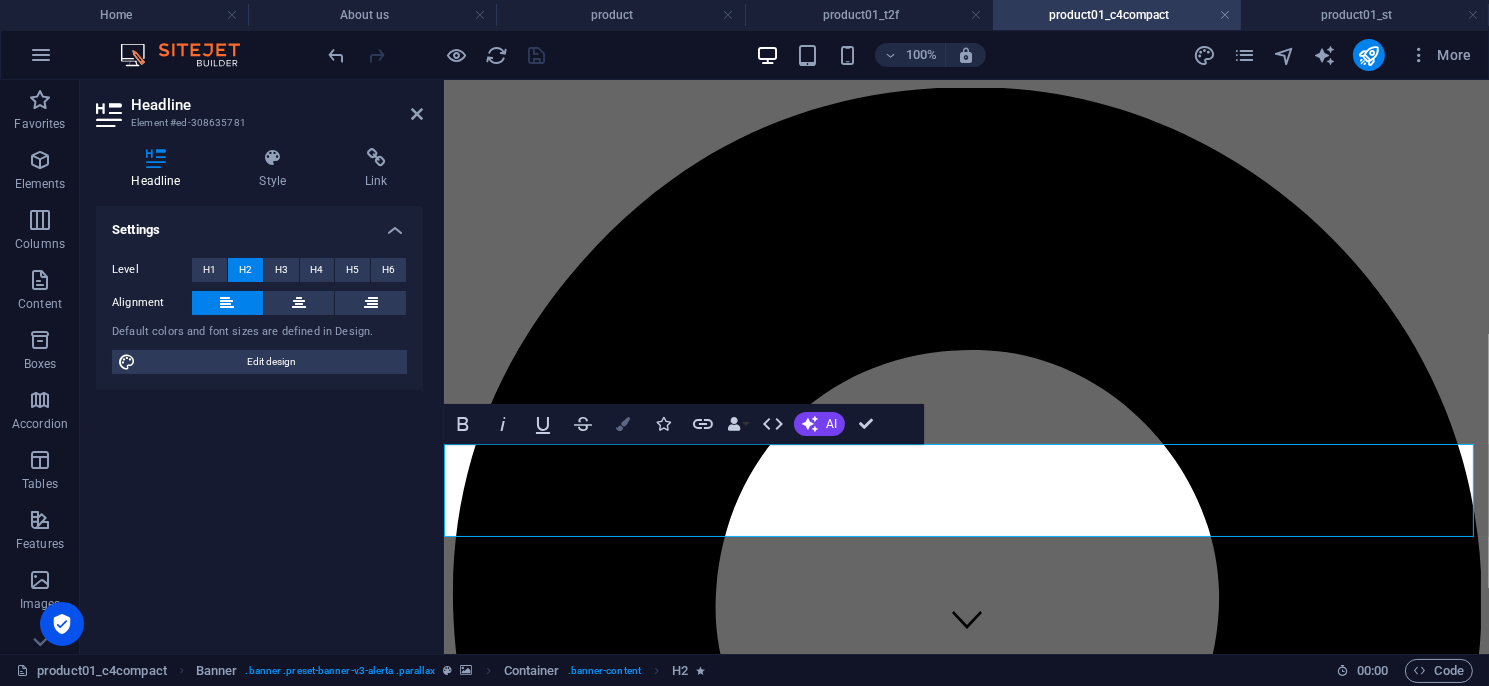 click on "Colors" at bounding box center [623, 424] 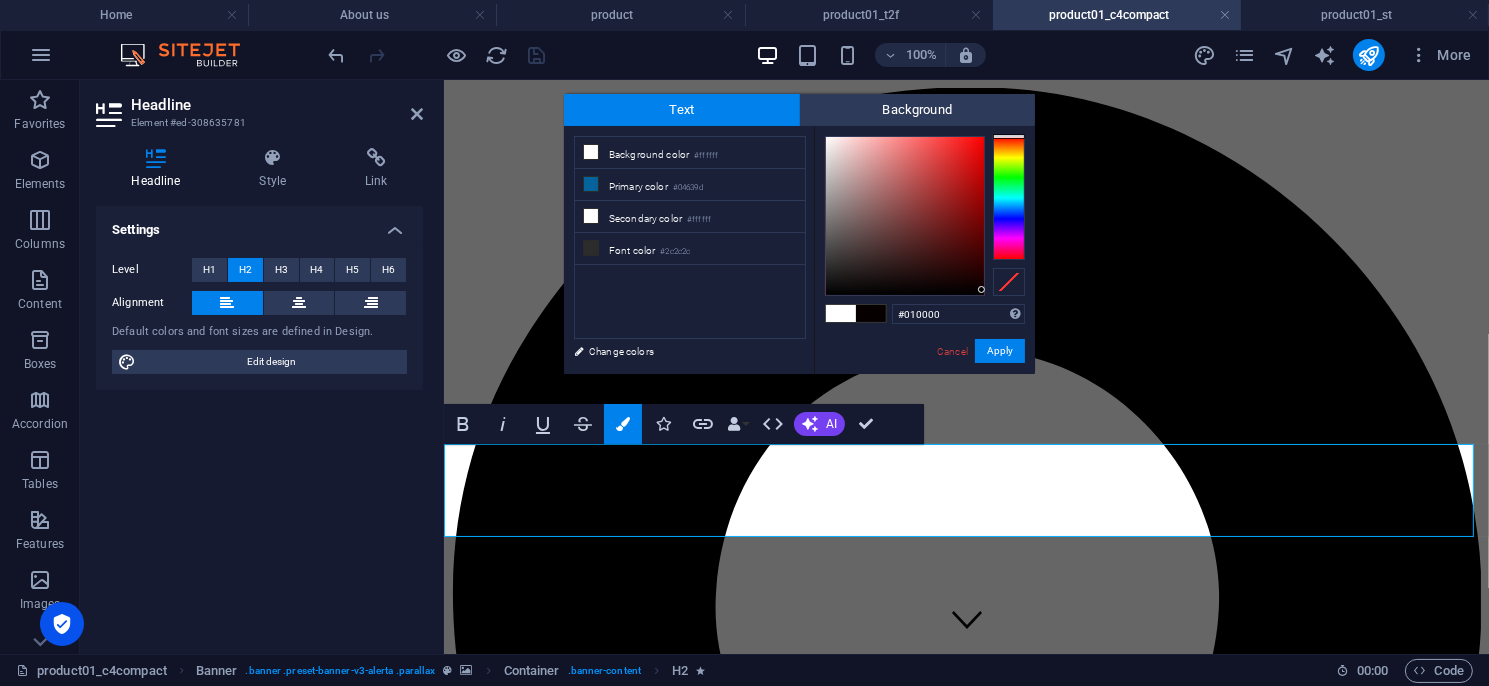 type on "#000000" 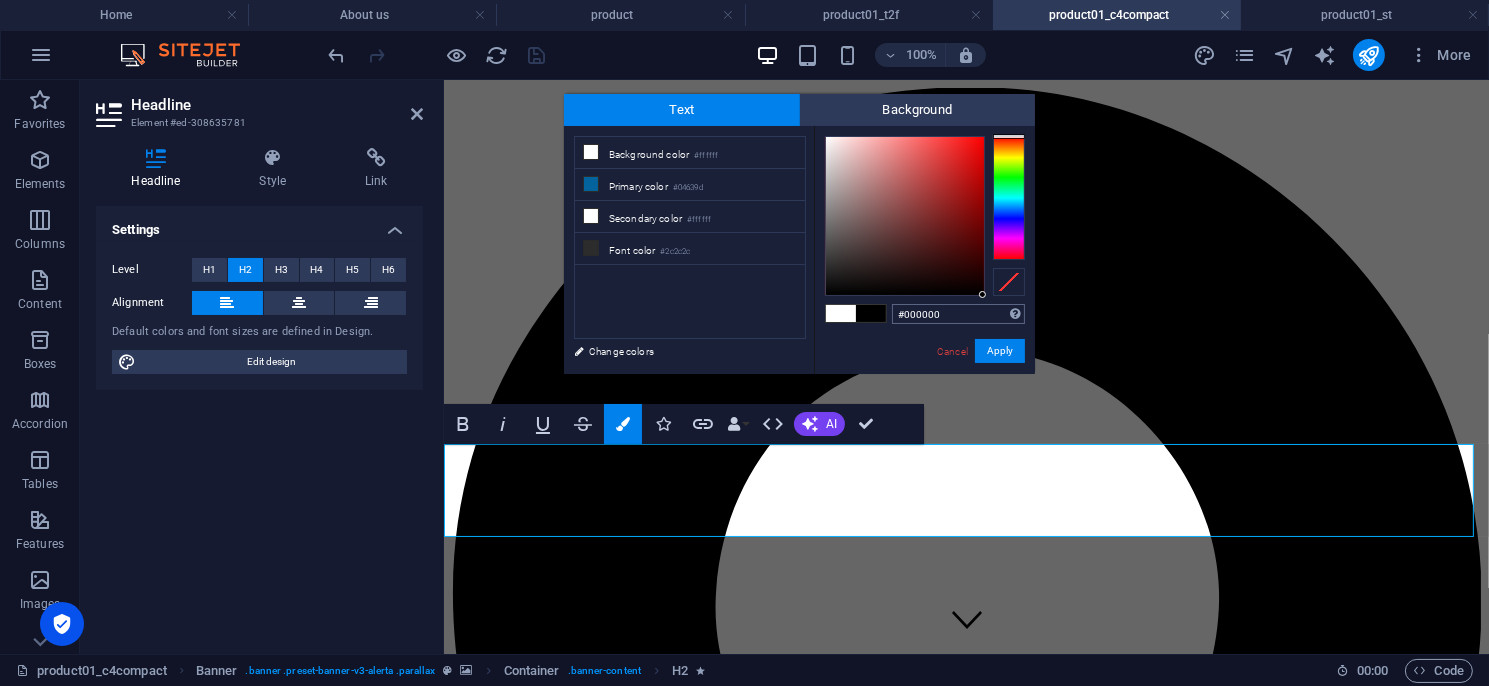 drag, startPoint x: 955, startPoint y: 285, endPoint x: 1003, endPoint y: 308, distance: 53.225933 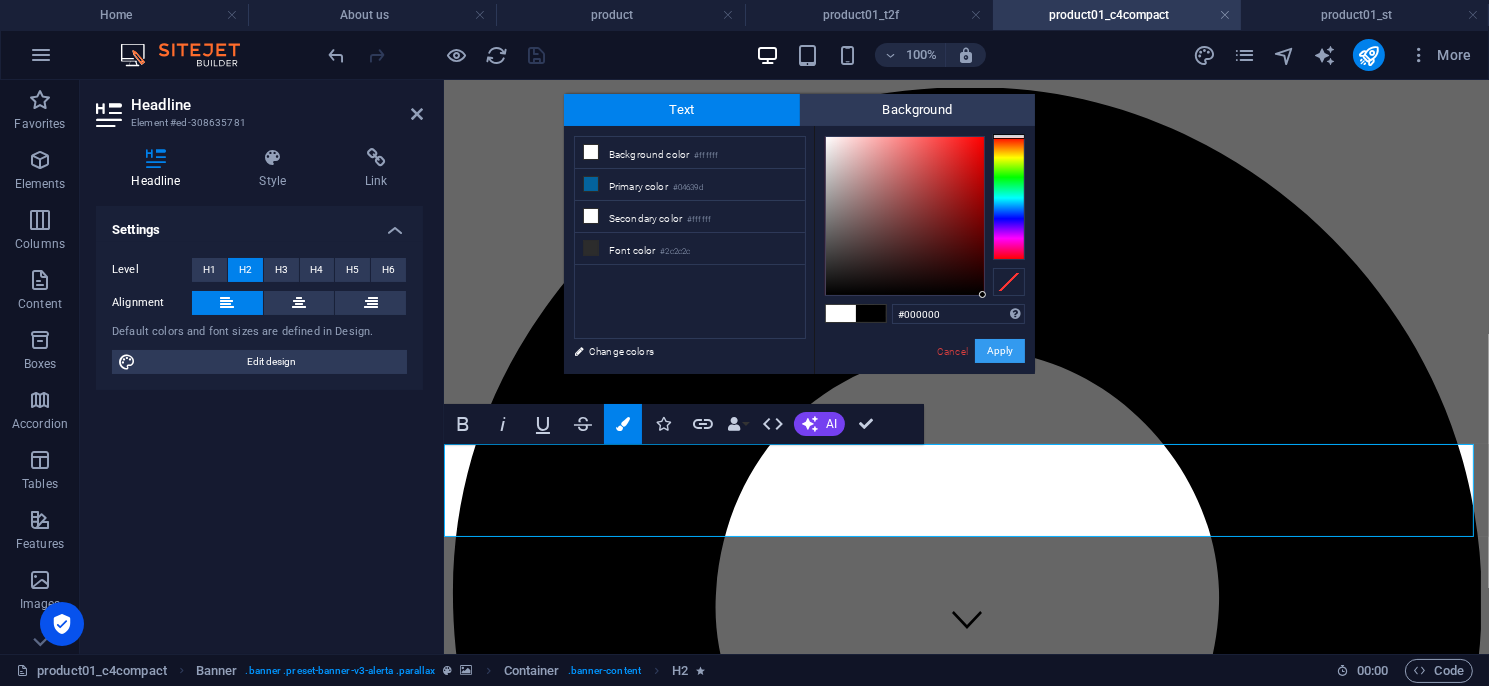 click on "Apply" at bounding box center (1000, 351) 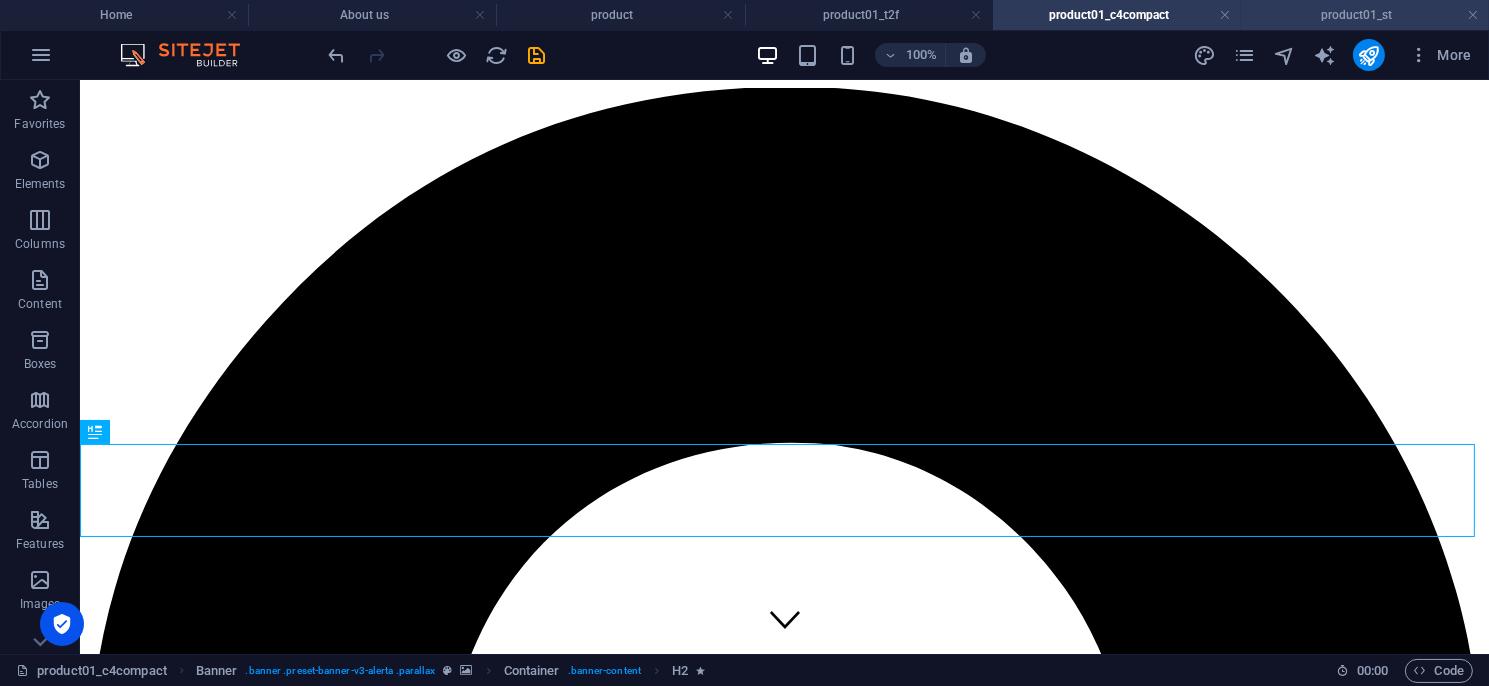 click on "product01_st" at bounding box center [1365, 15] 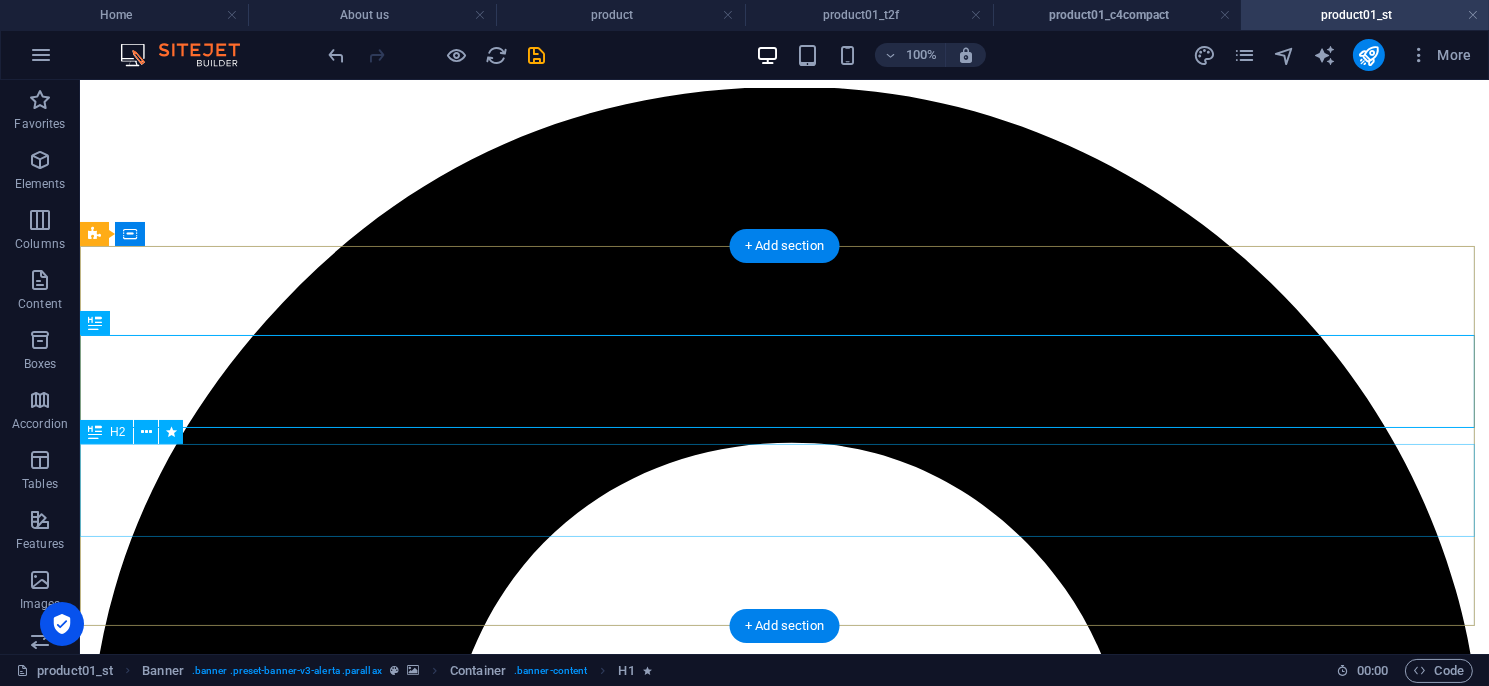 click on "安全型光幕／區域型光幕／安全控制模組／多功能控制模組／ 量測型光幕／其他特殊光幕／週邊配件／機械設備安全改善" at bounding box center (783, 5406) 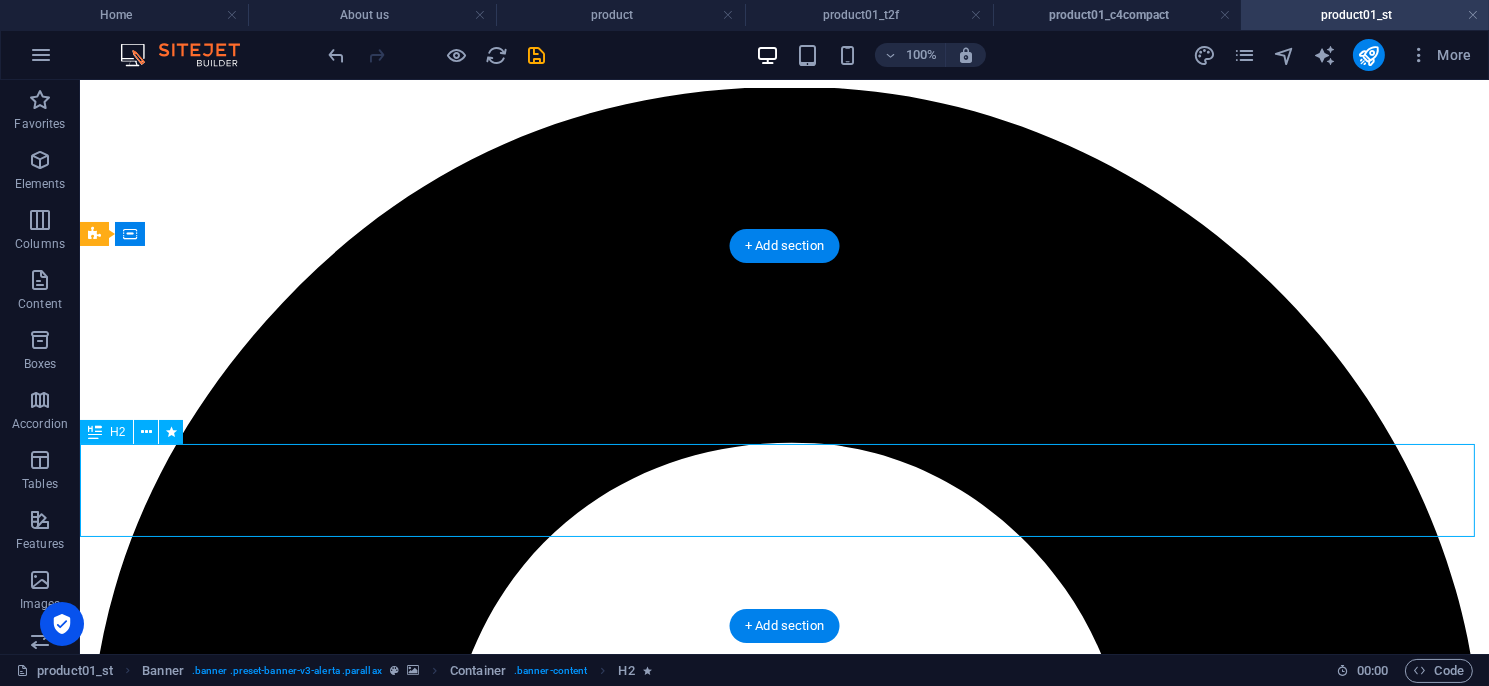 click on "安全型光幕／區域型光幕／安全控制模組／多功能控制模組／ 量測型光幕／其他特殊光幕／週邊配件／機械設備安全改善" at bounding box center (783, 5406) 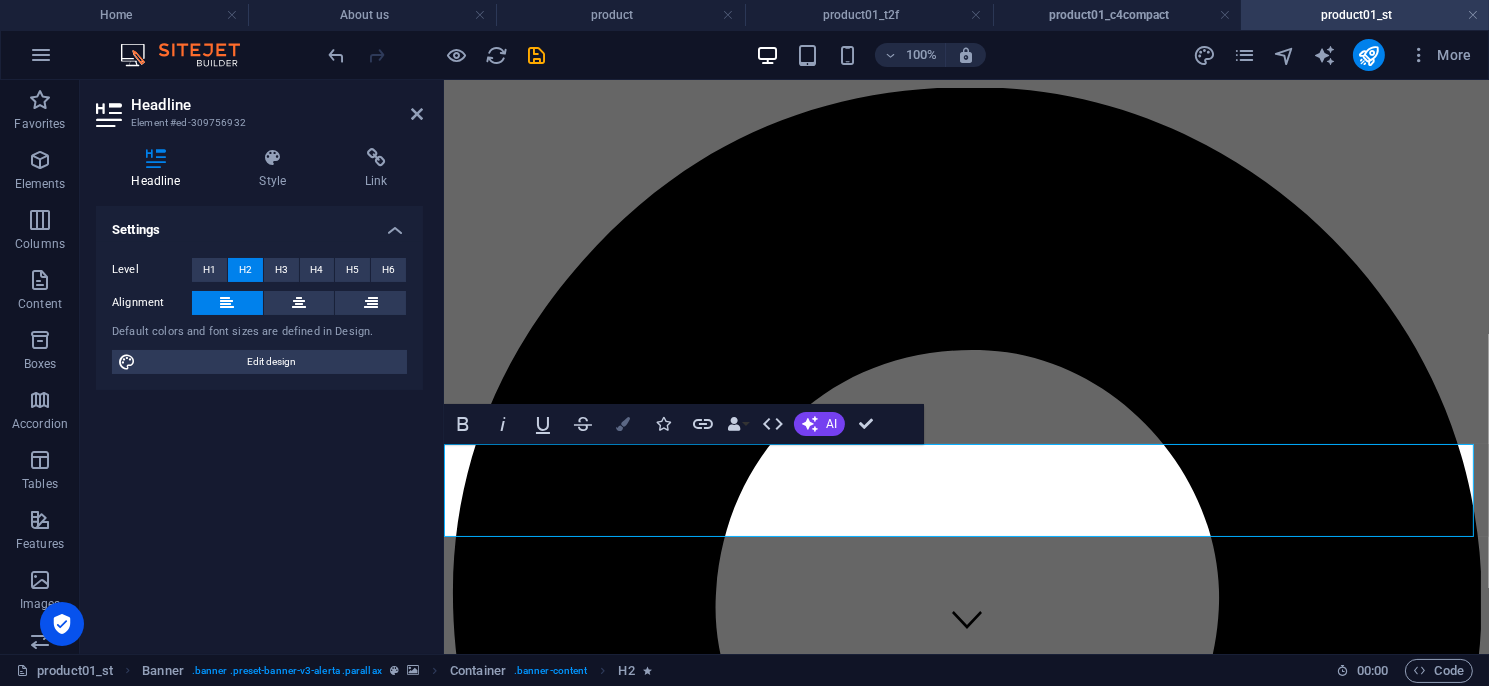 click on "Colors" at bounding box center [623, 424] 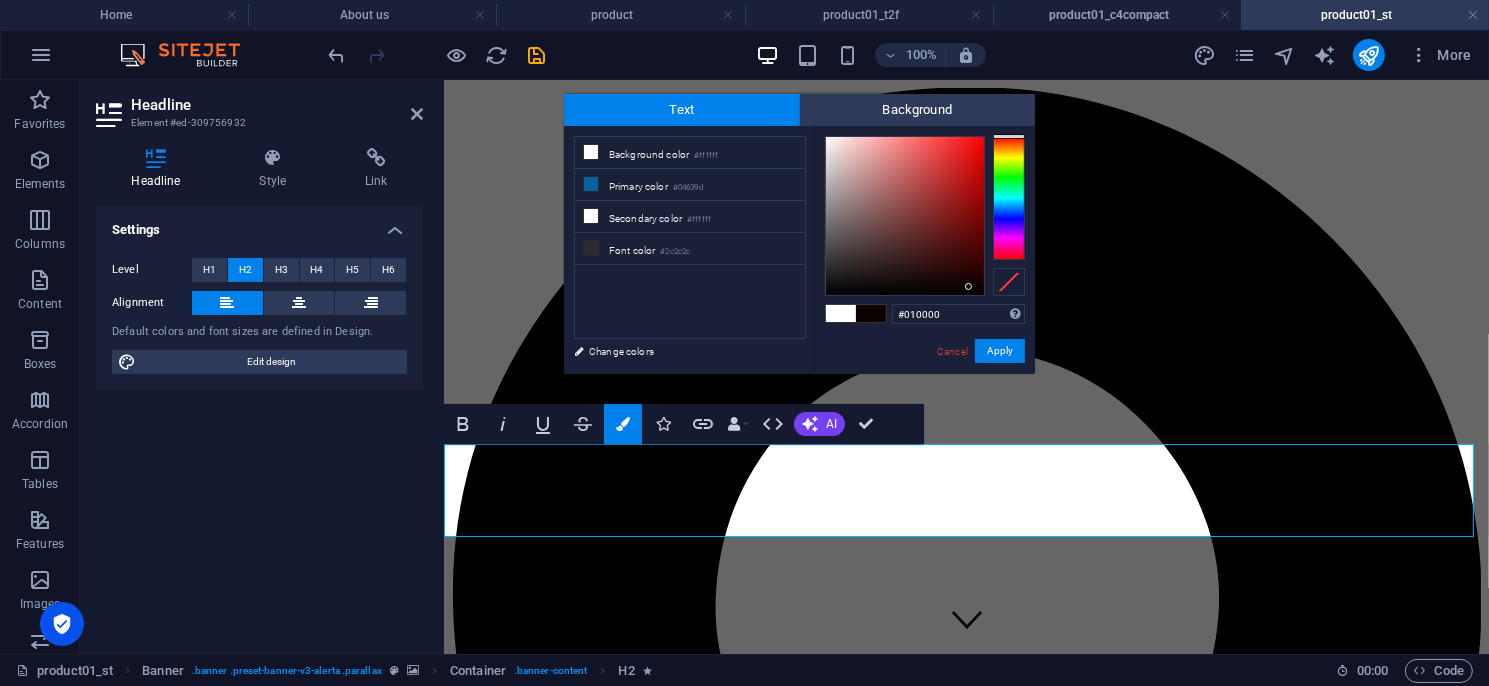 type on "#000000" 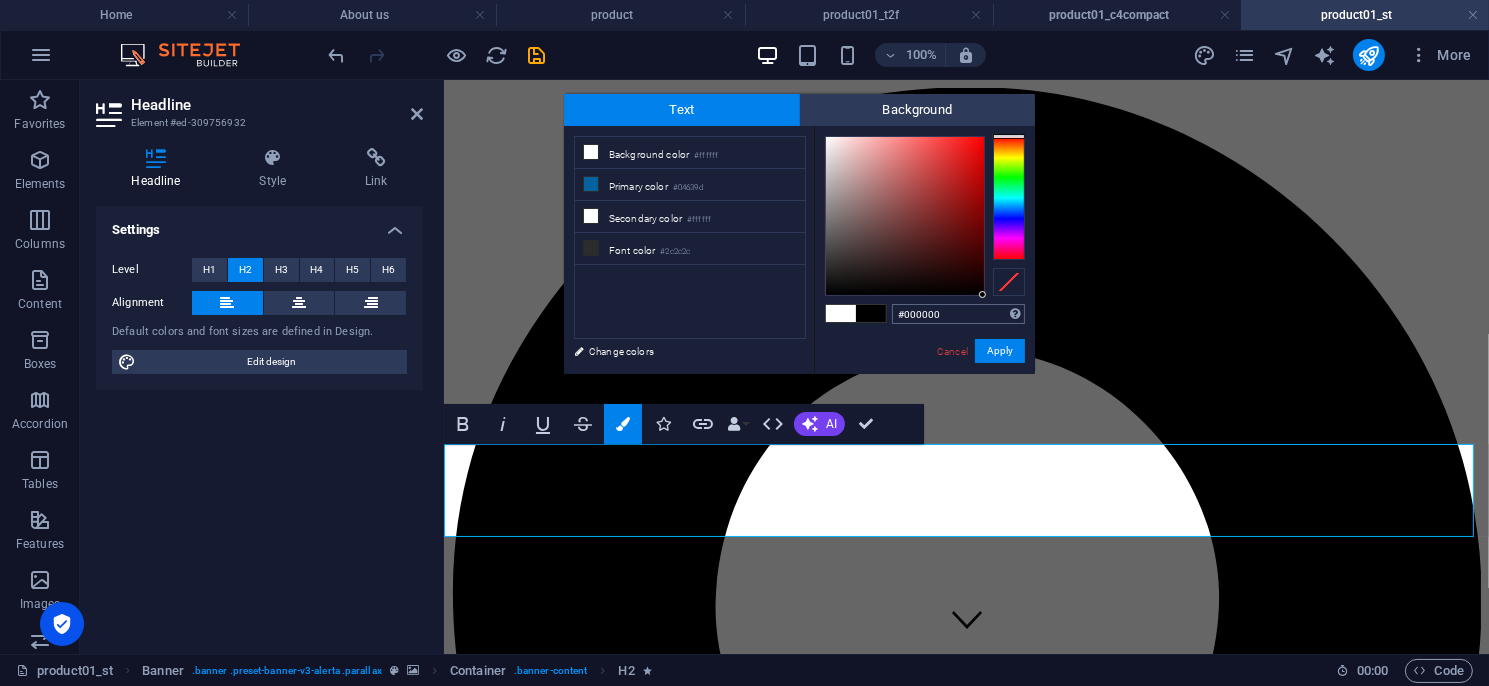 drag, startPoint x: 969, startPoint y: 287, endPoint x: 995, endPoint y: 310, distance: 34.713108 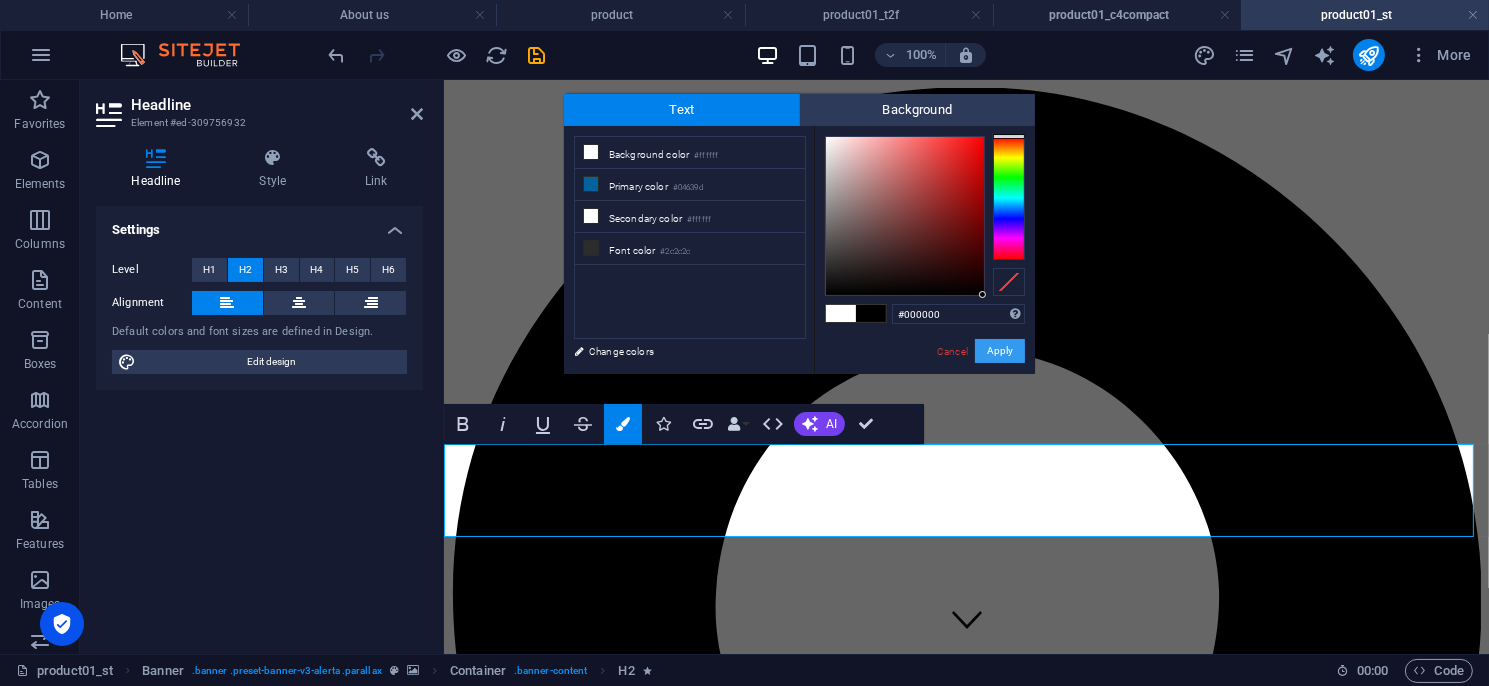 click on "Apply" at bounding box center [1000, 351] 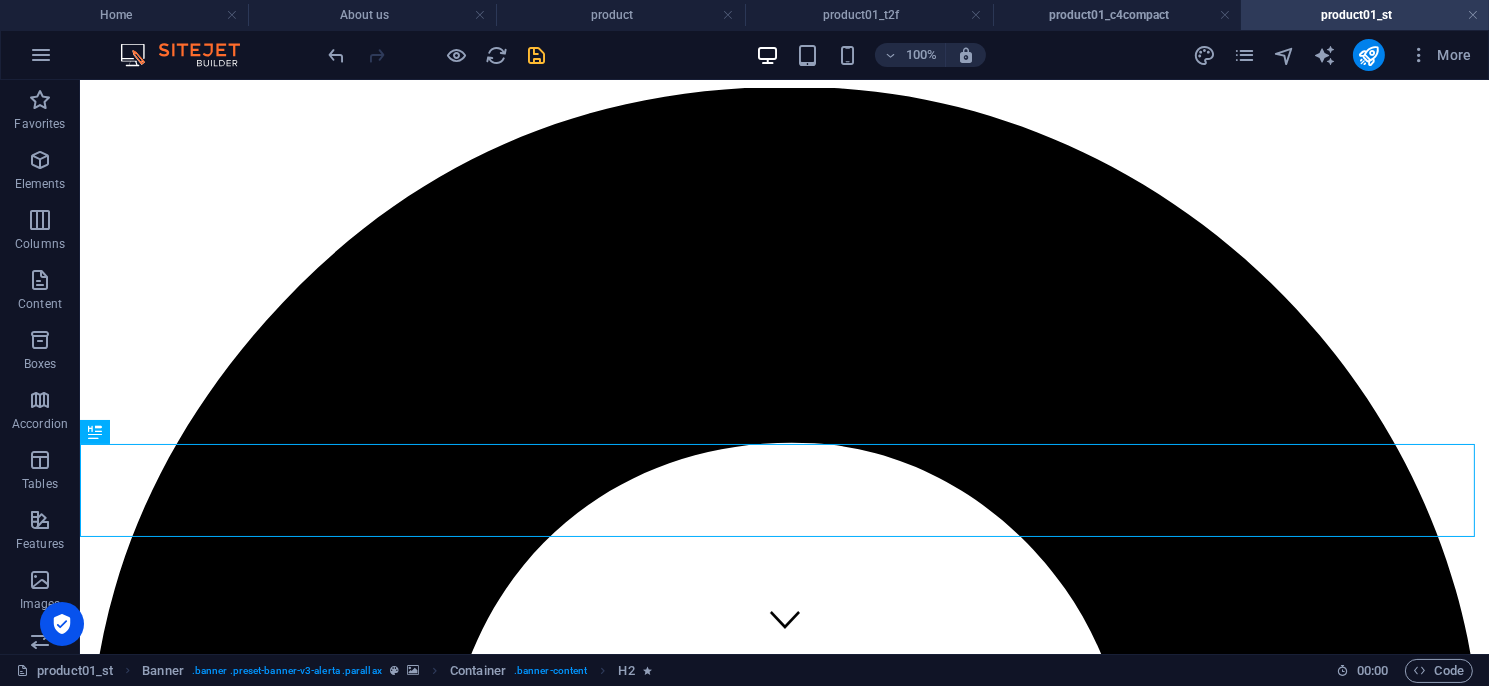 click at bounding box center [537, 55] 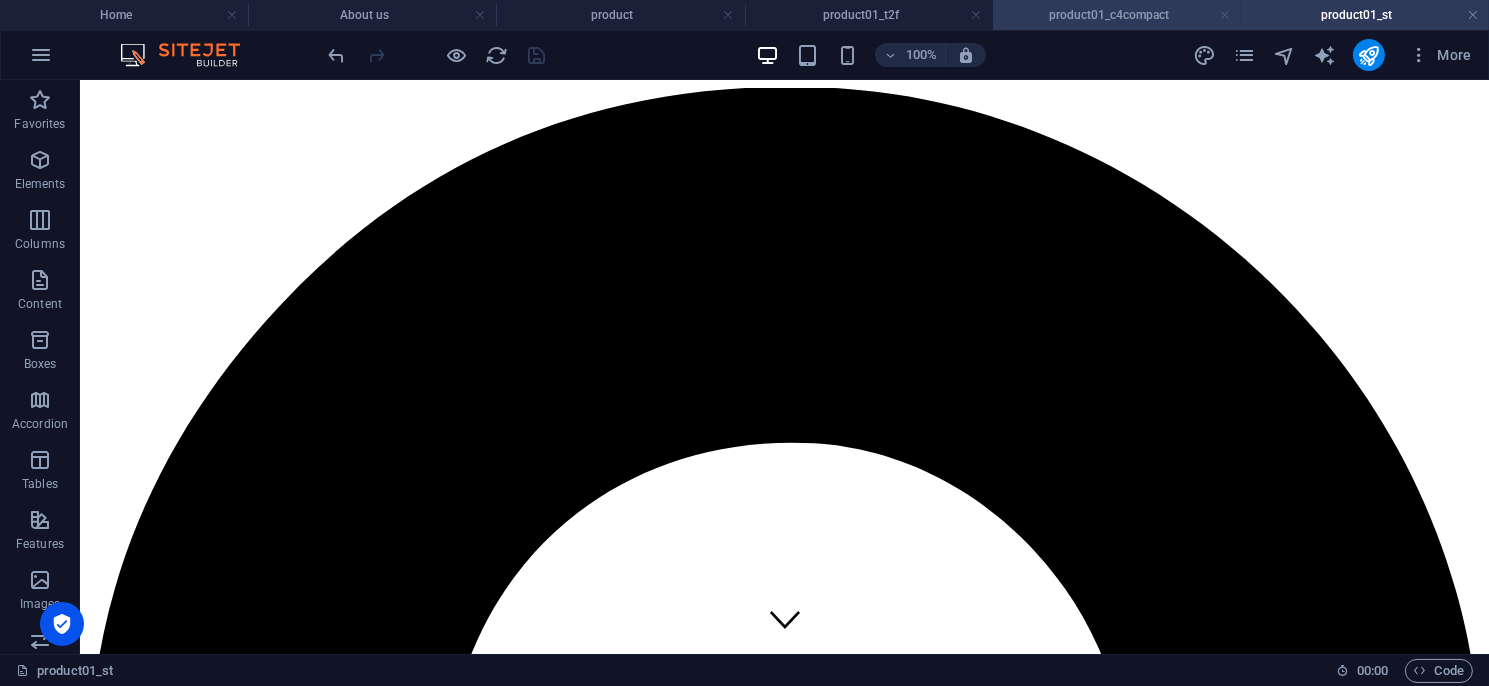 click at bounding box center (1225, 15) 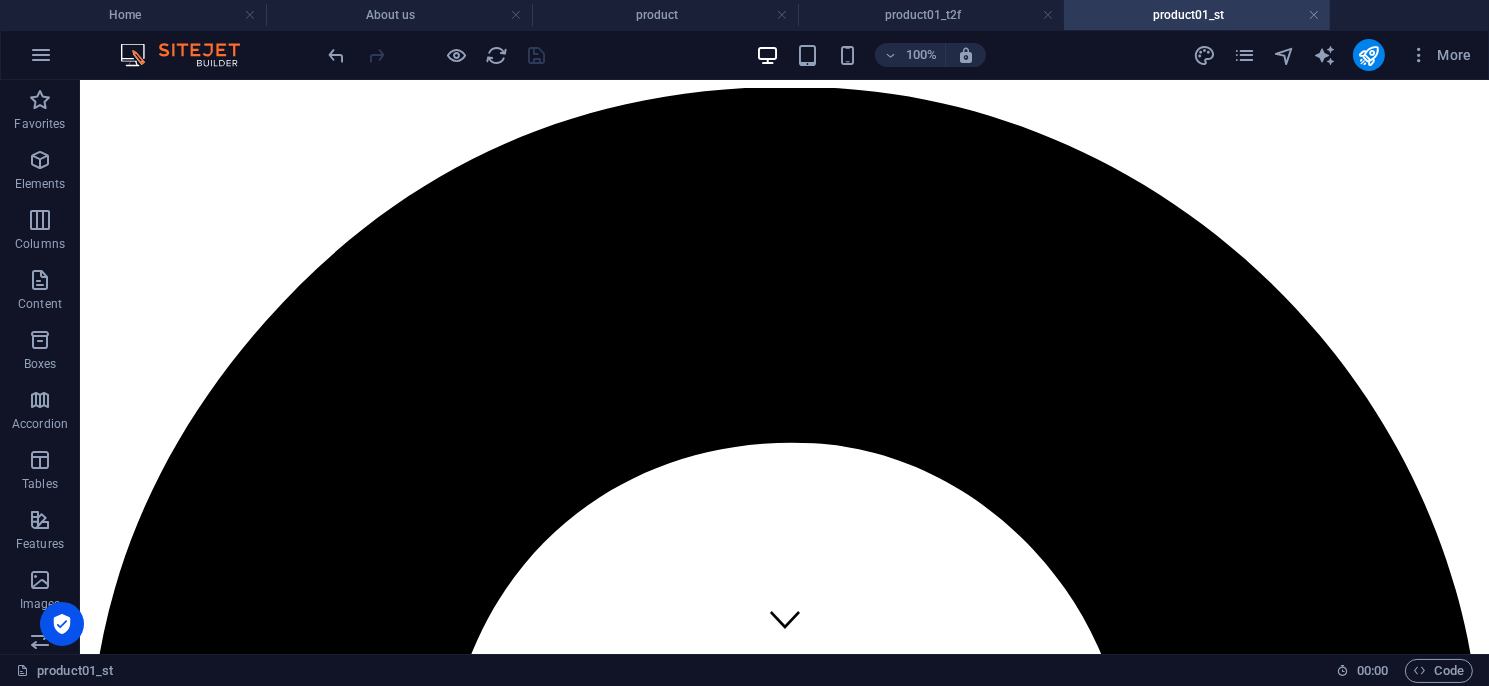 click on "product01_st" at bounding box center [1197, 15] 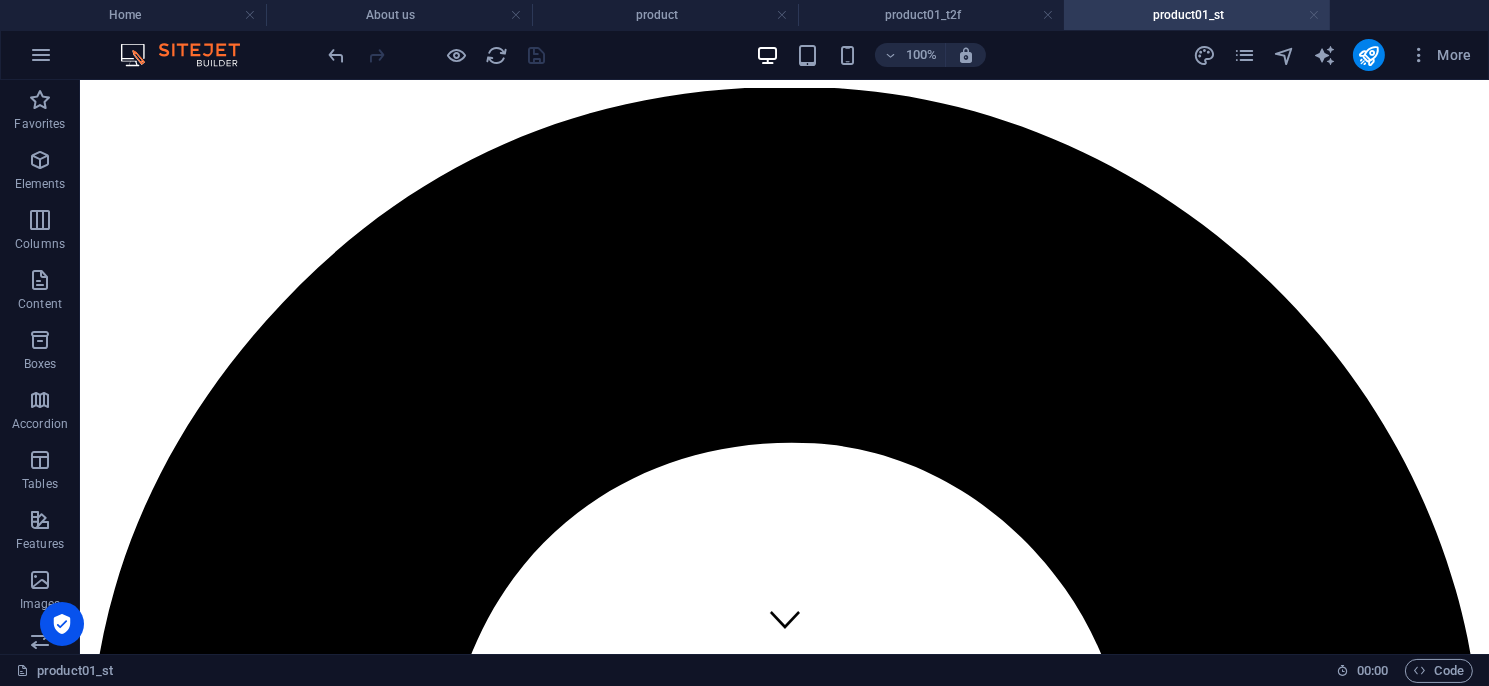 click at bounding box center (1314, 15) 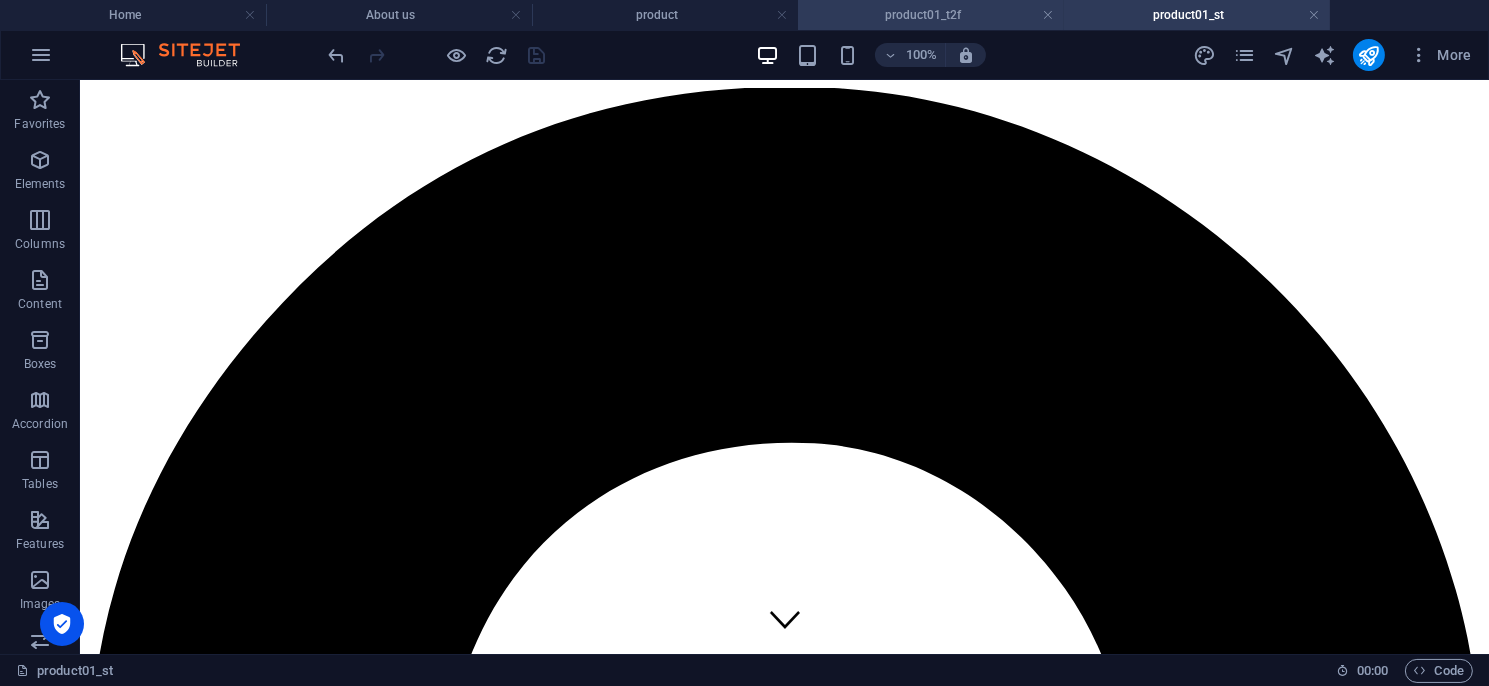 scroll, scrollTop: 200, scrollLeft: 0, axis: vertical 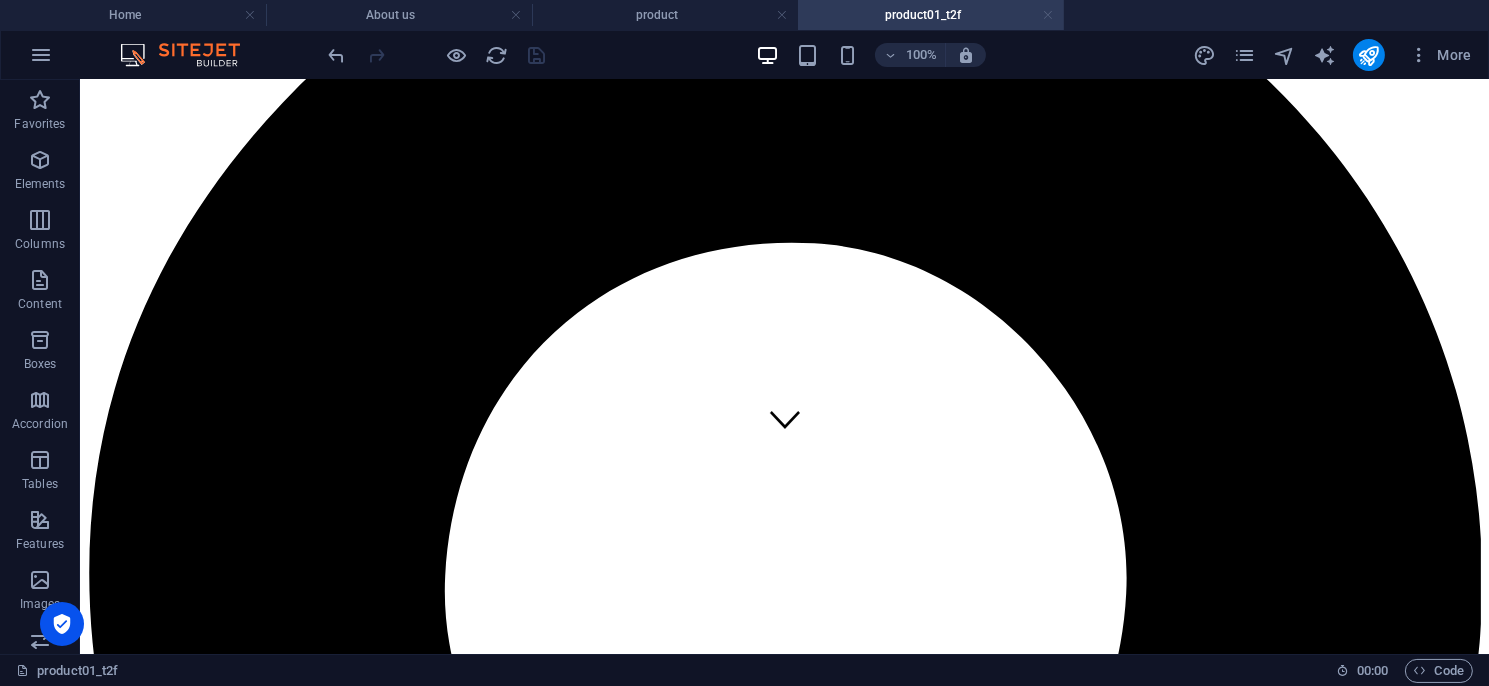click at bounding box center (1048, 15) 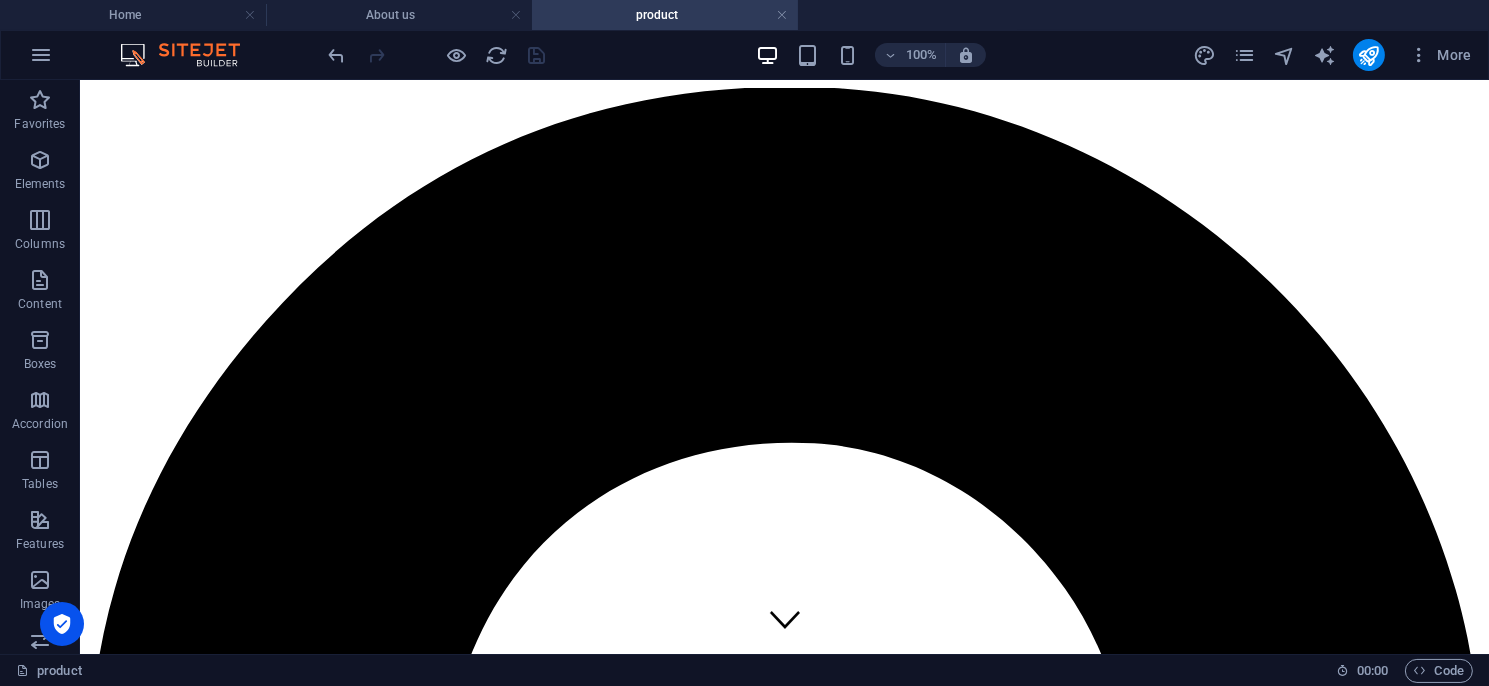scroll, scrollTop: 500, scrollLeft: 0, axis: vertical 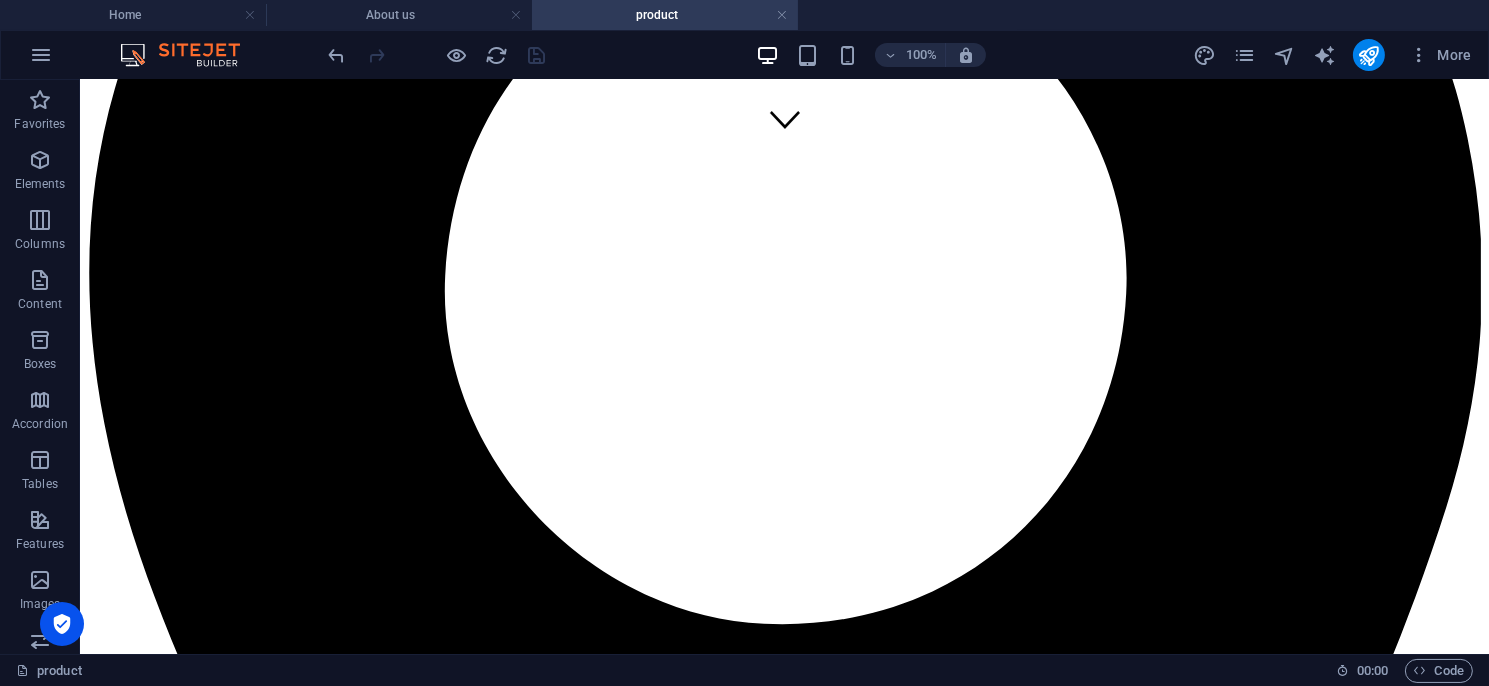 click on "product" at bounding box center [665, 15] 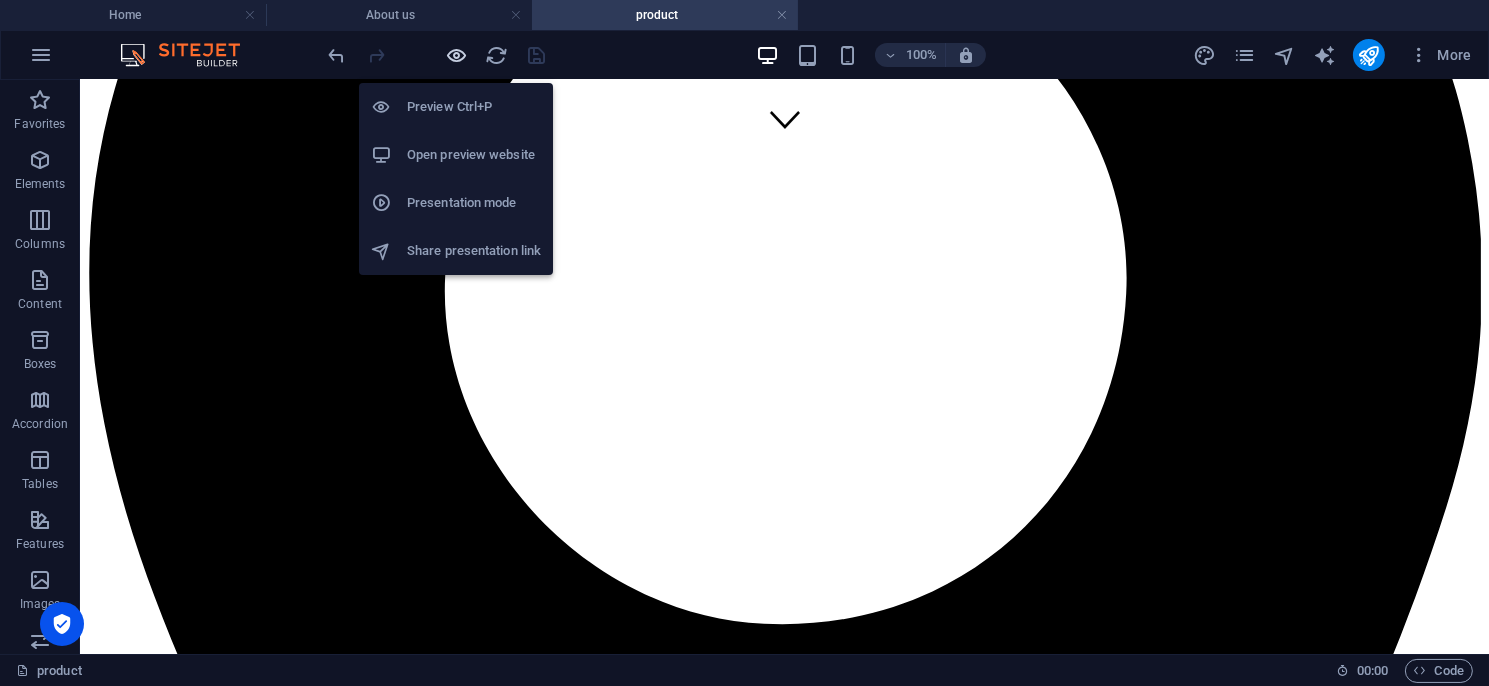 click at bounding box center [457, 55] 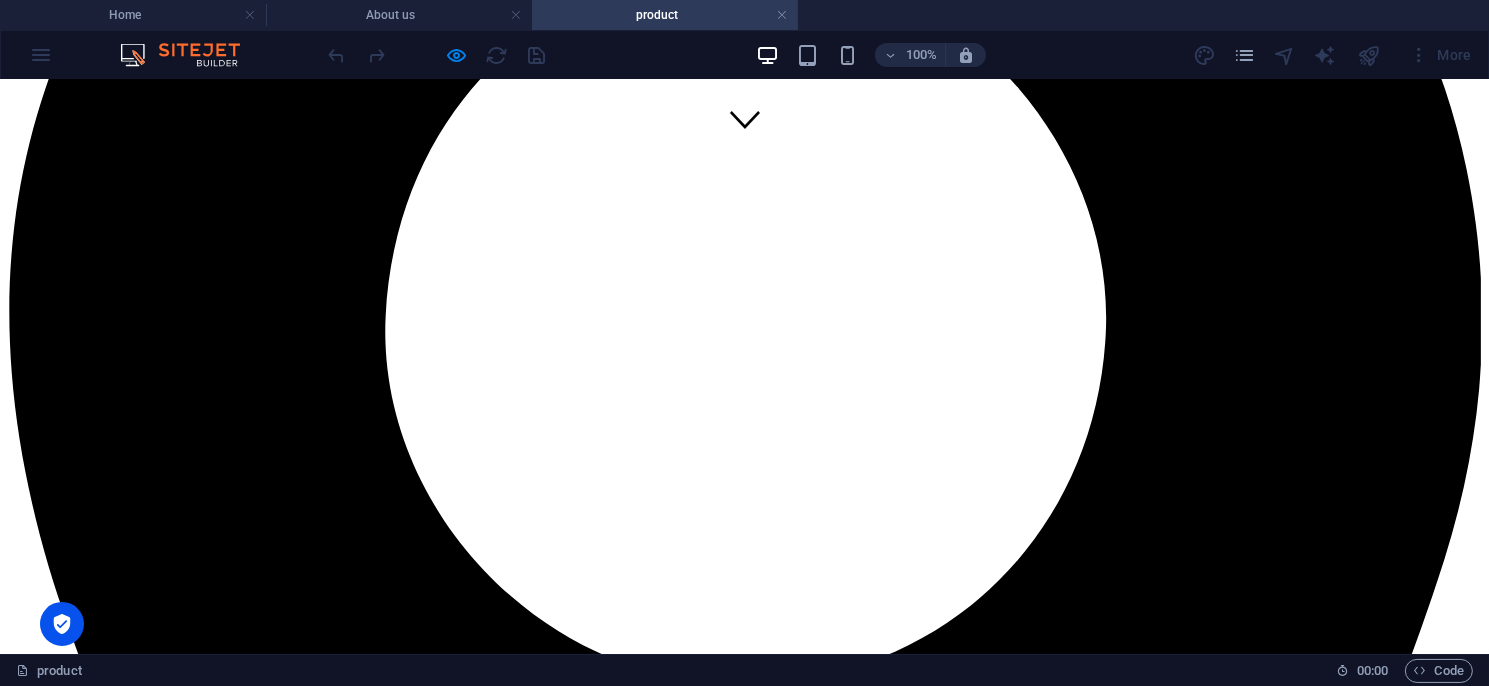 click on "ST系列" at bounding box center [33, 5690] 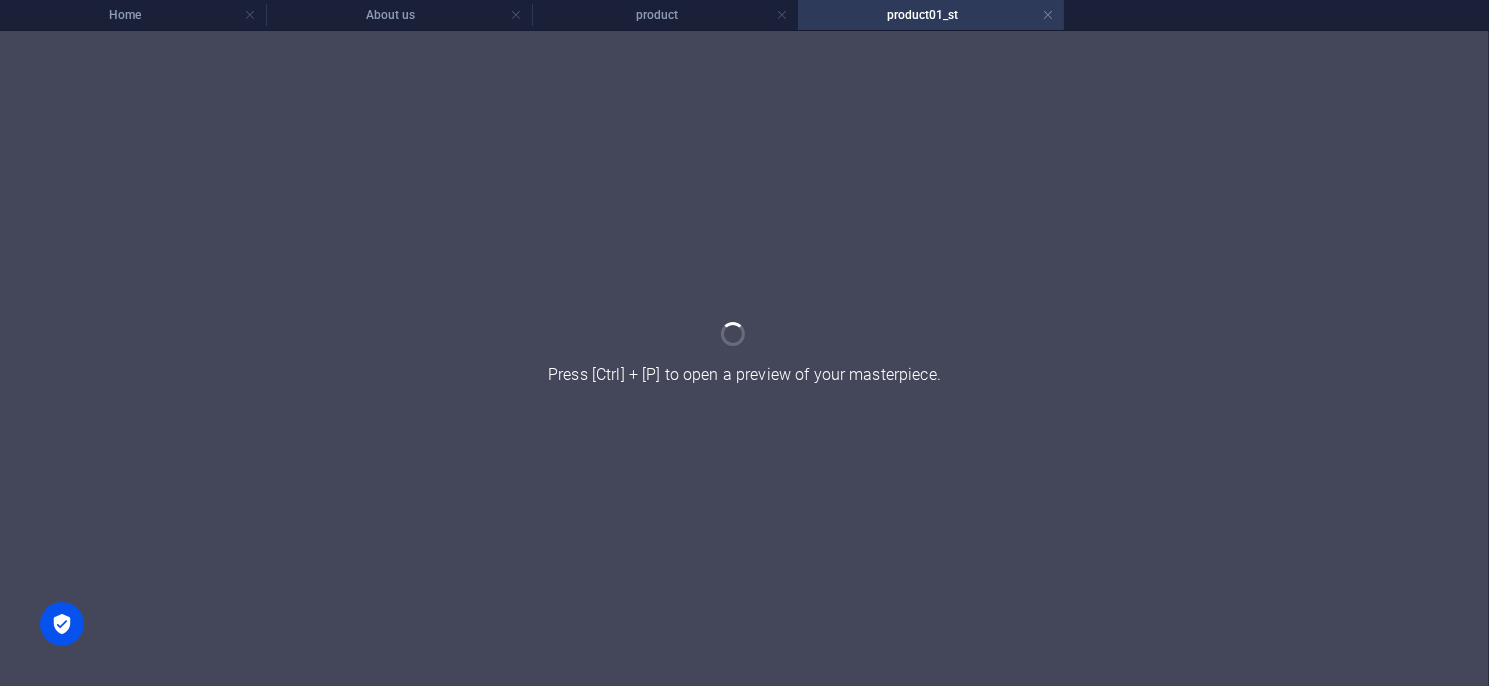 scroll, scrollTop: 0, scrollLeft: 0, axis: both 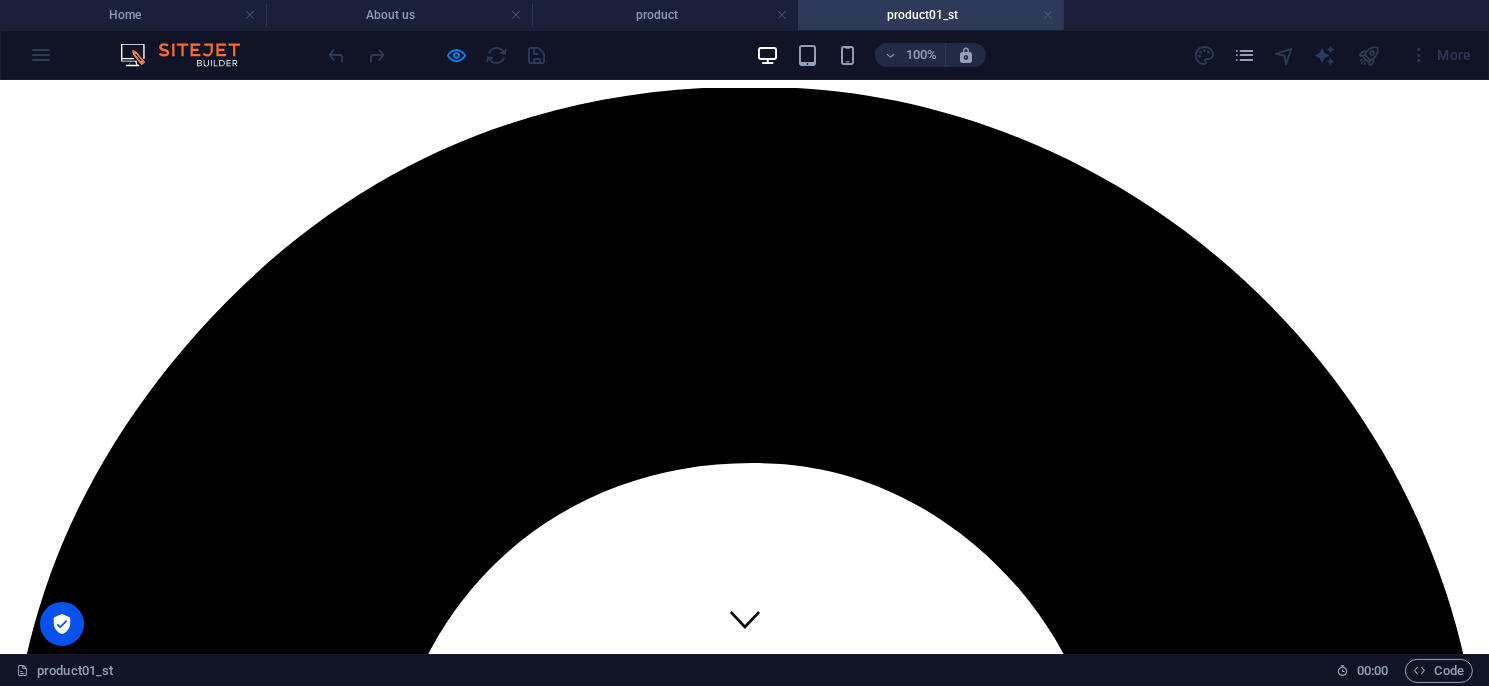 click at bounding box center [1048, 15] 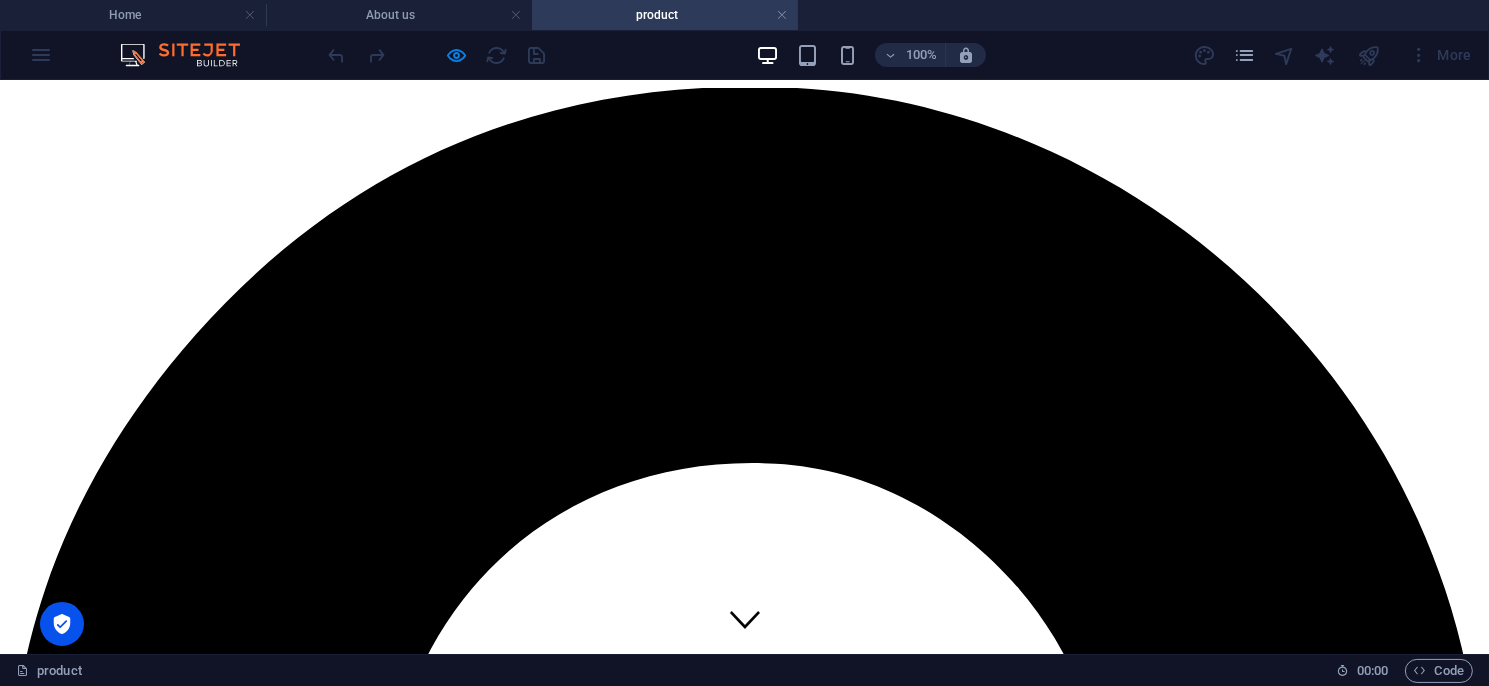 scroll, scrollTop: 500, scrollLeft: 0, axis: vertical 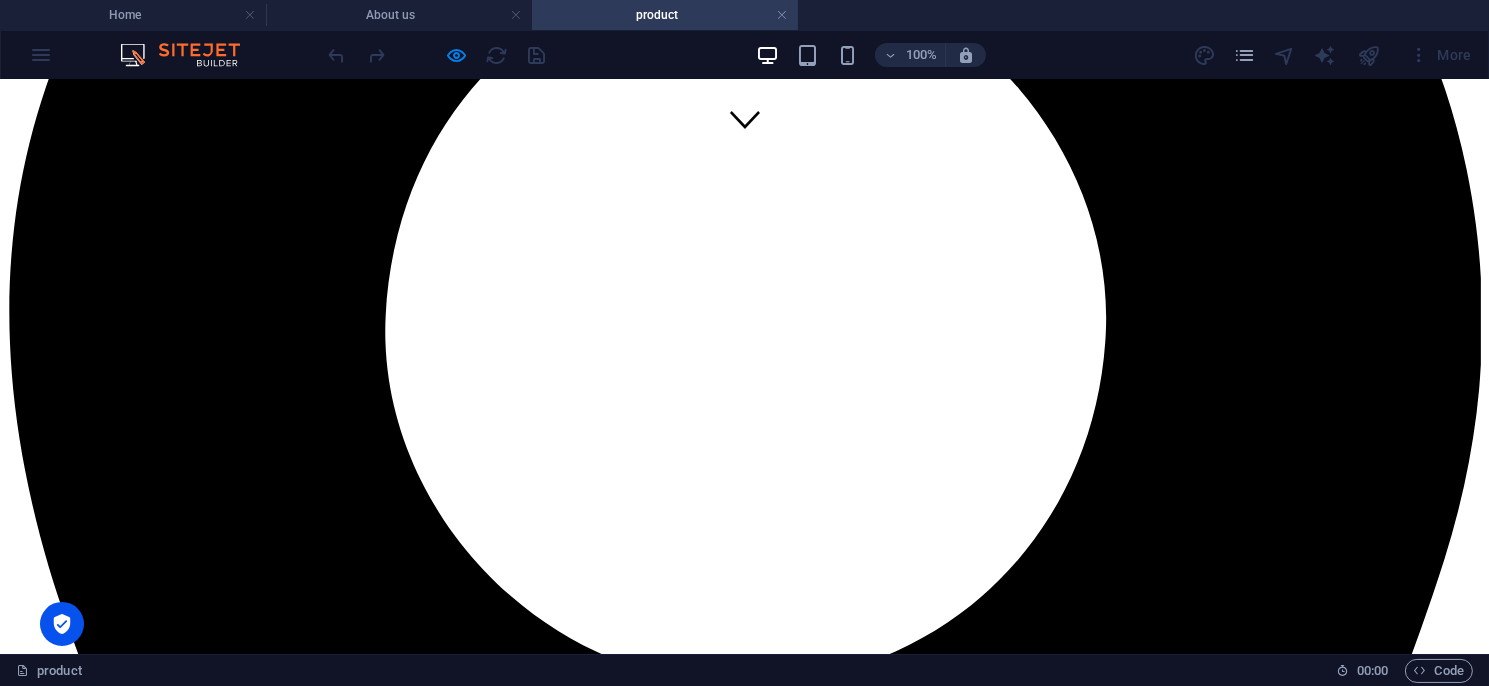 click on "product" at bounding box center (665, 15) 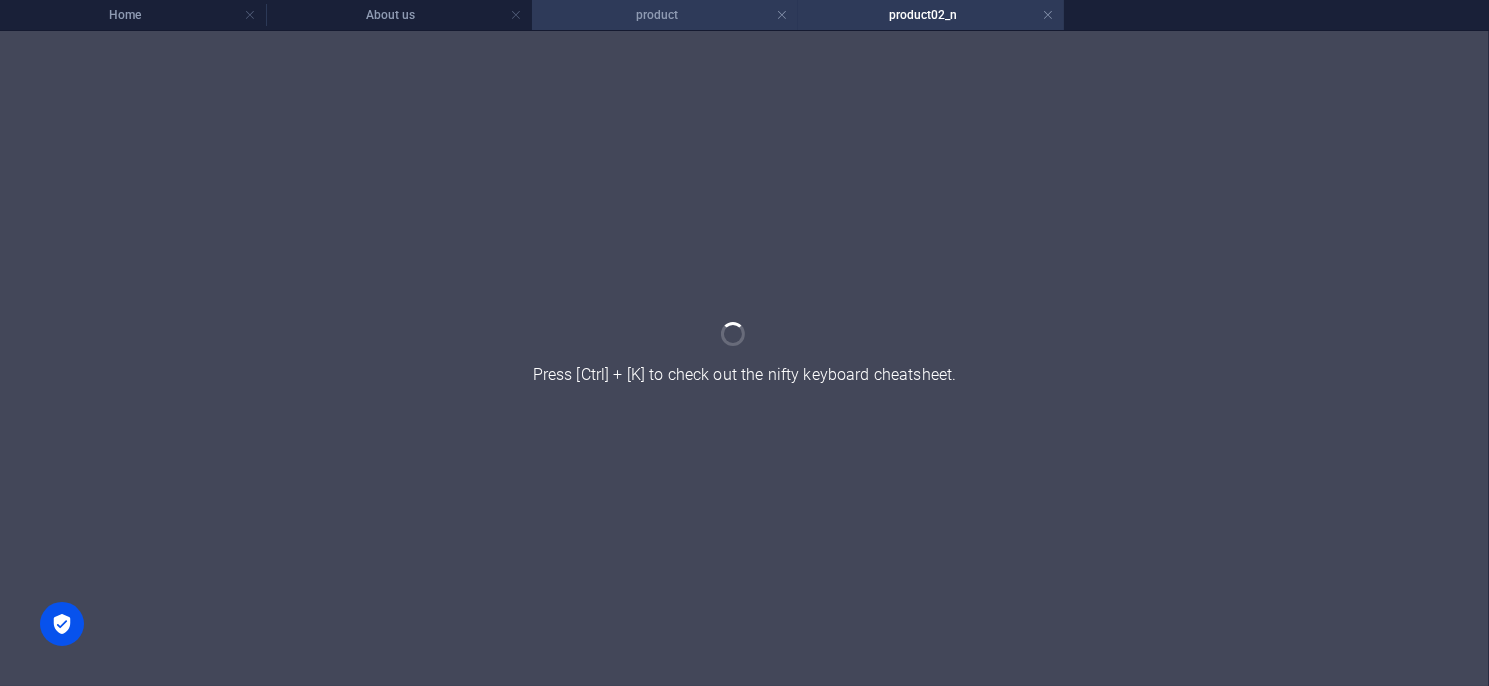 click on "product" at bounding box center (665, 15) 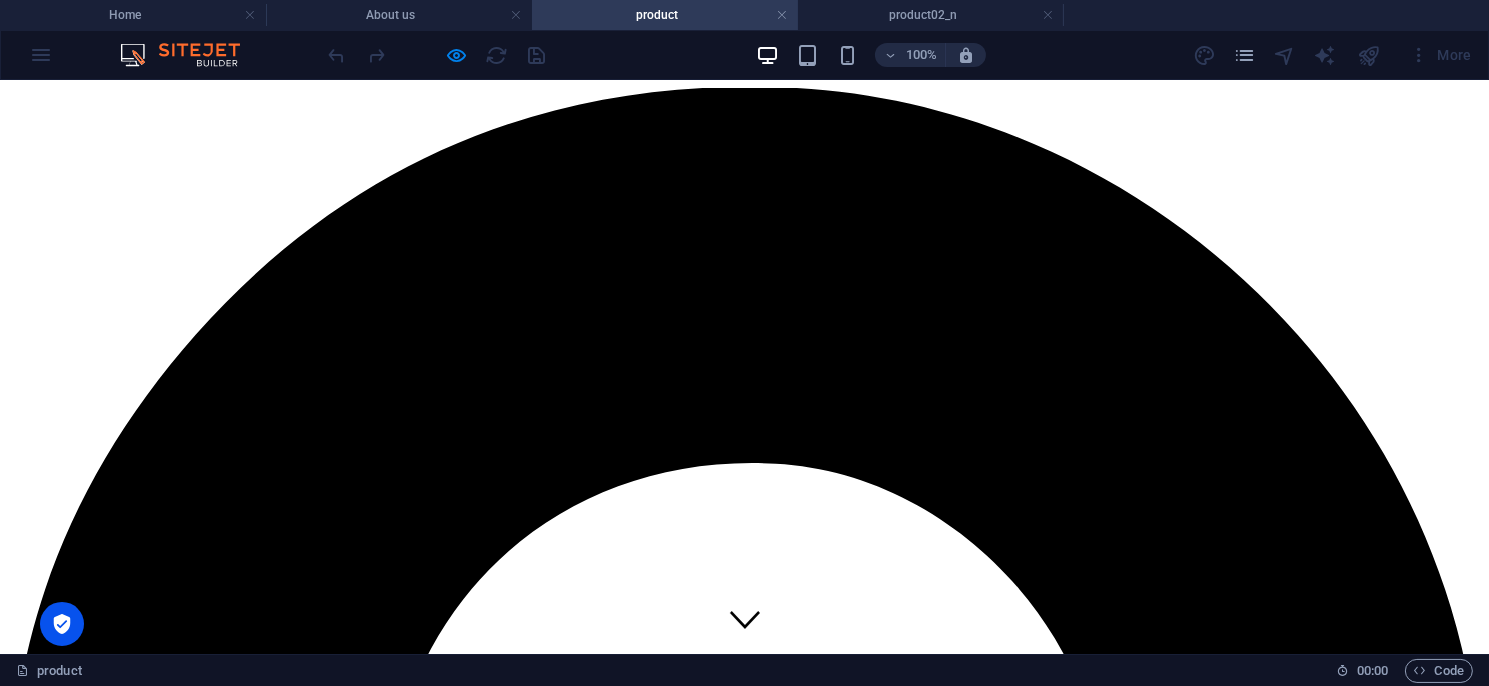 scroll, scrollTop: 500, scrollLeft: 0, axis: vertical 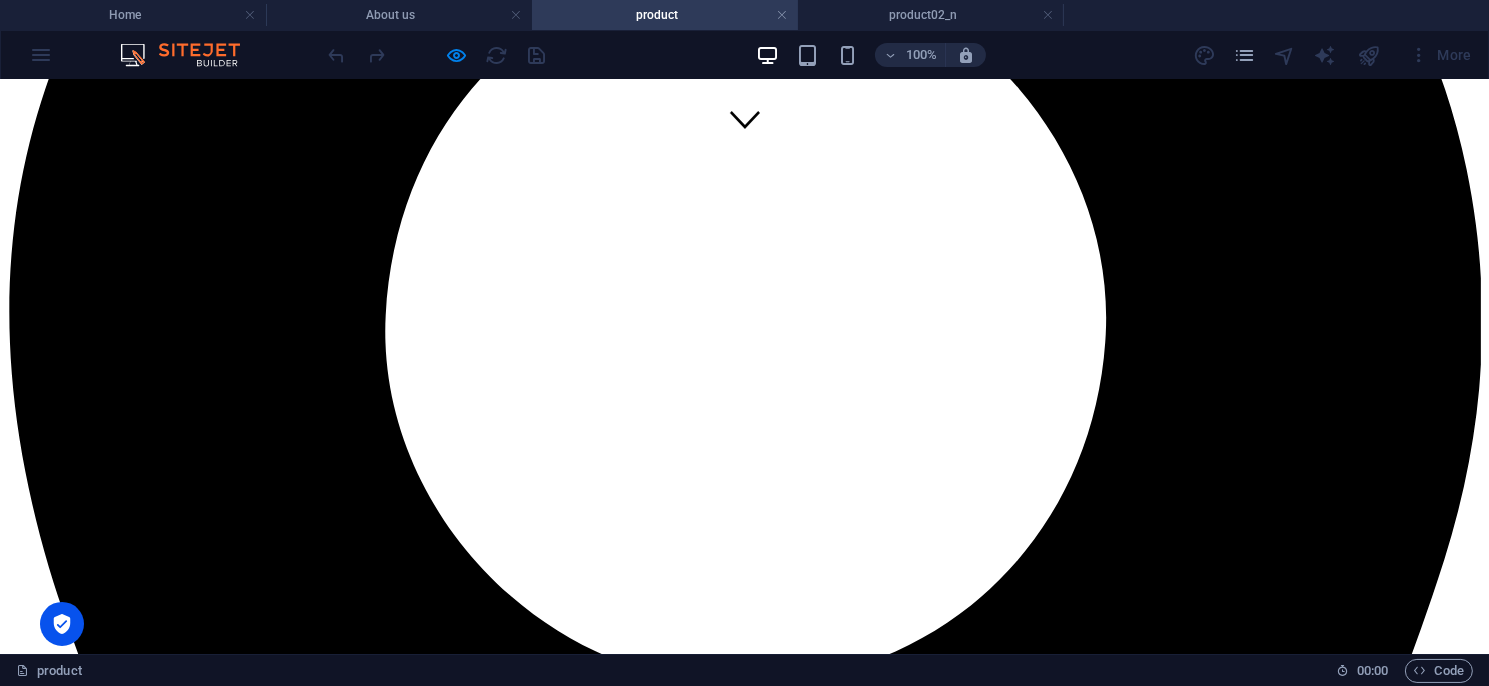 click on "NF系列" at bounding box center [34, 6081] 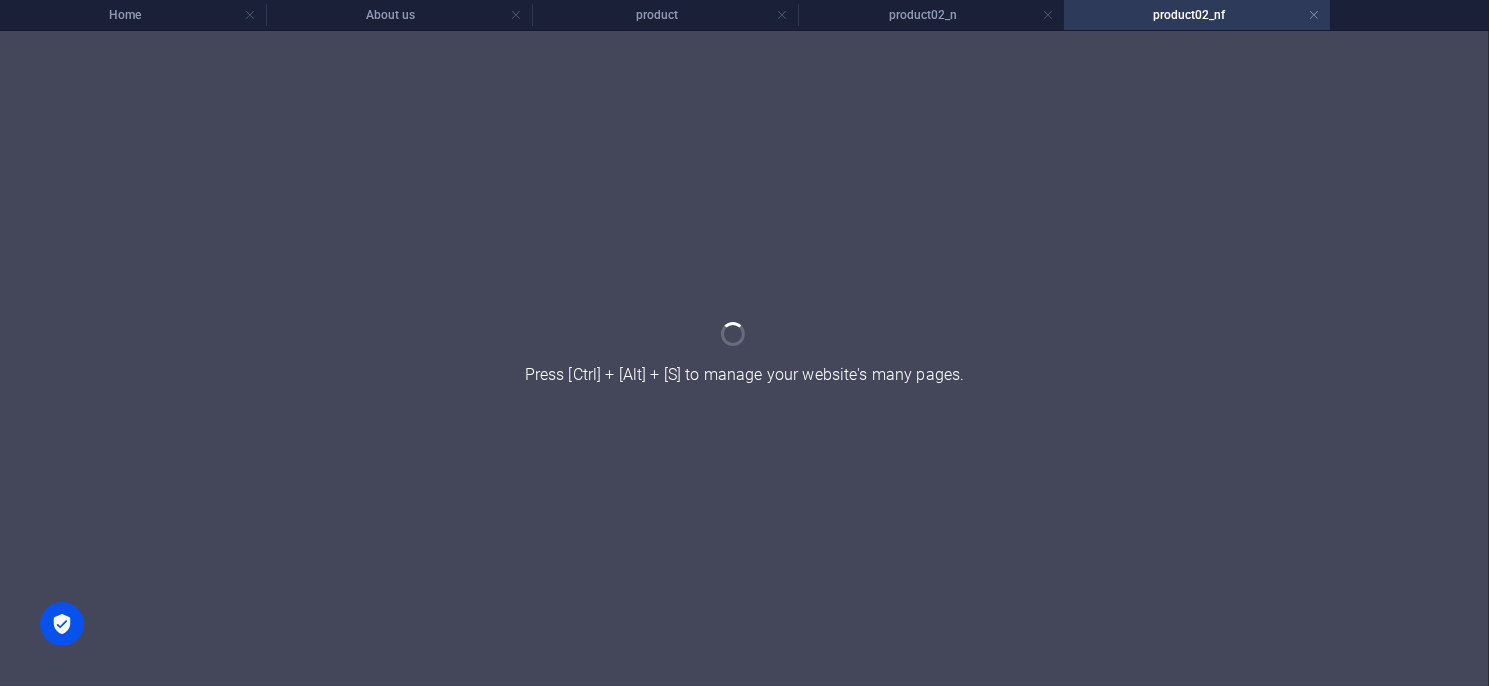 scroll, scrollTop: 0, scrollLeft: 0, axis: both 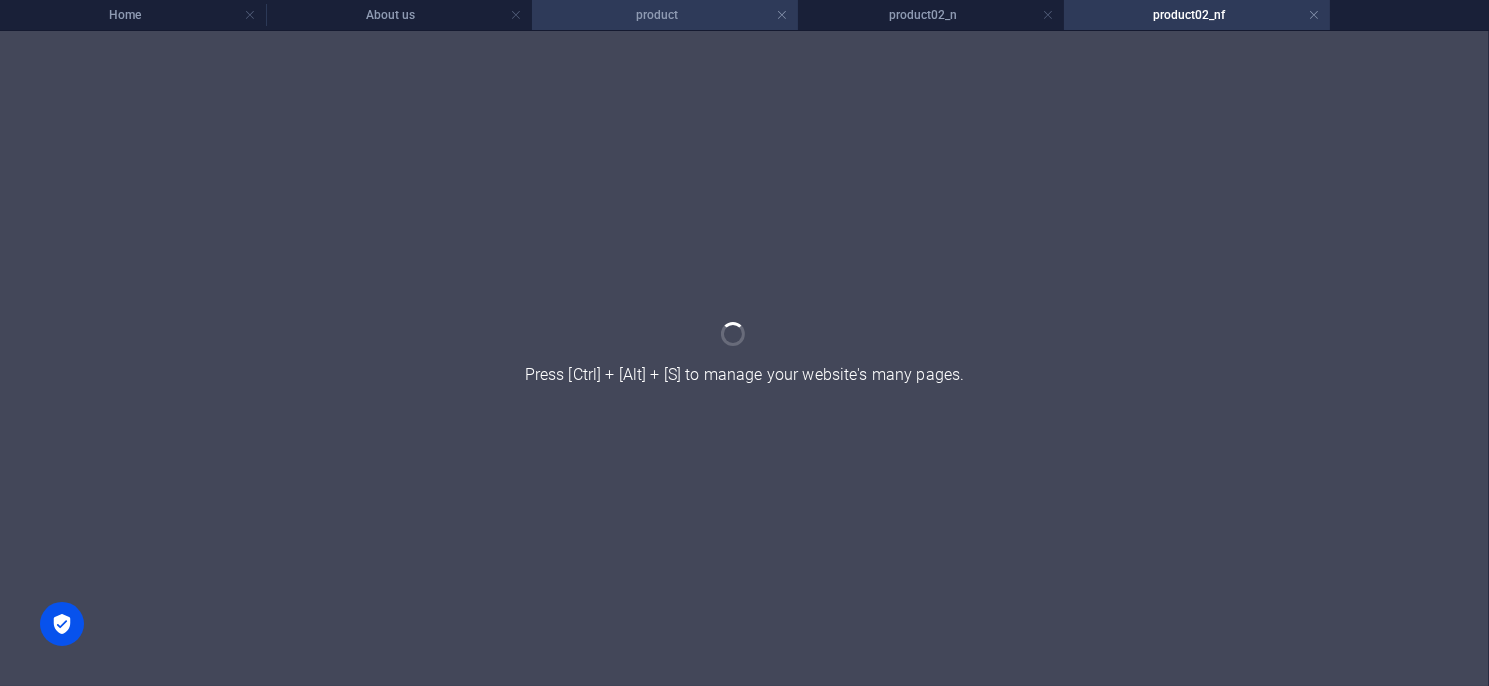 click on "product" at bounding box center (665, 15) 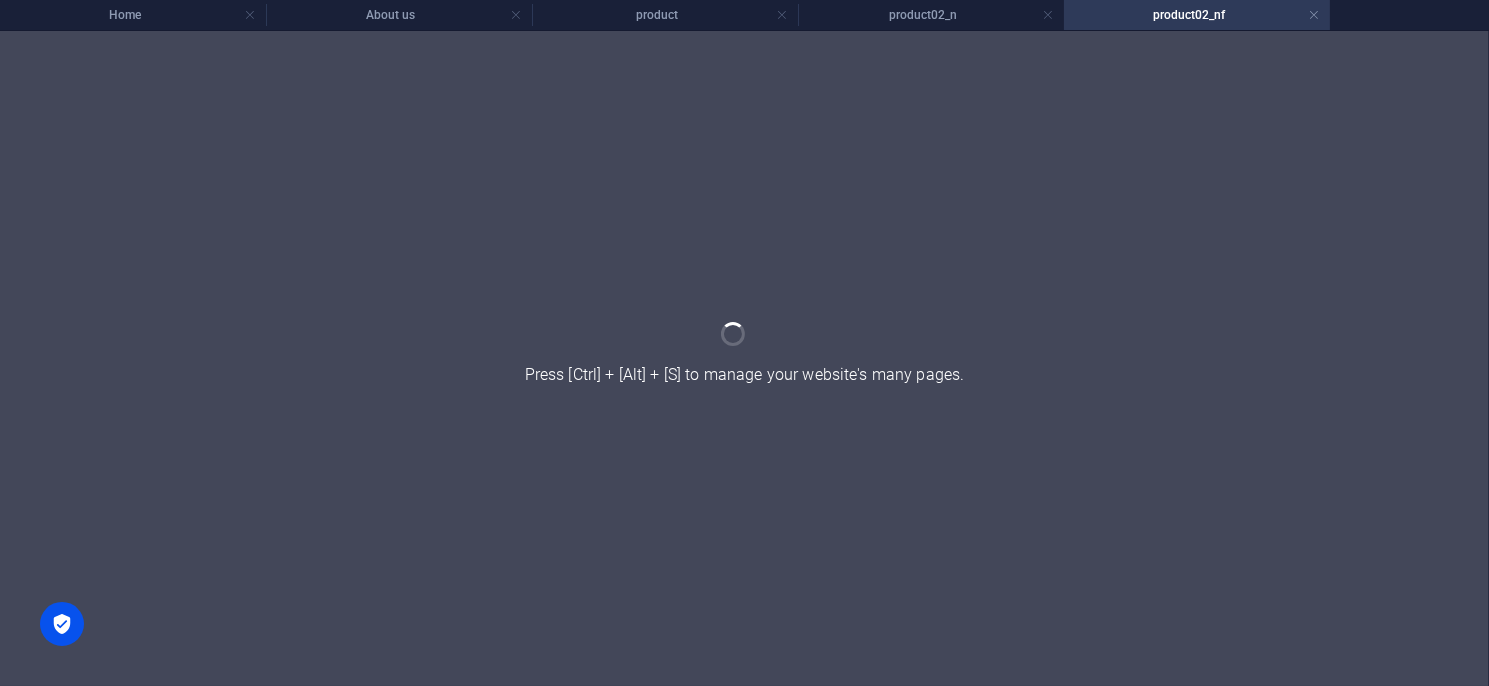 scroll, scrollTop: 500, scrollLeft: 0, axis: vertical 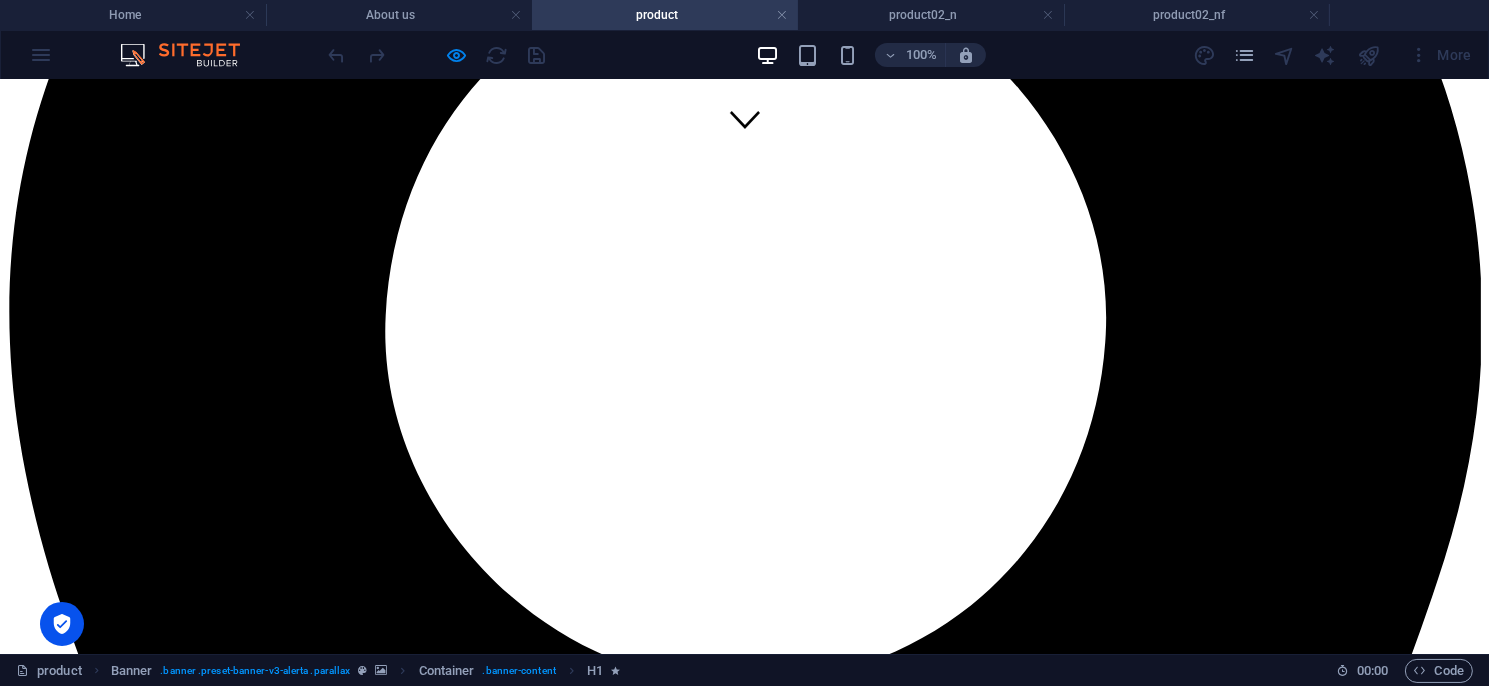 click on "VNC系列" at bounding box center [41, 6118] 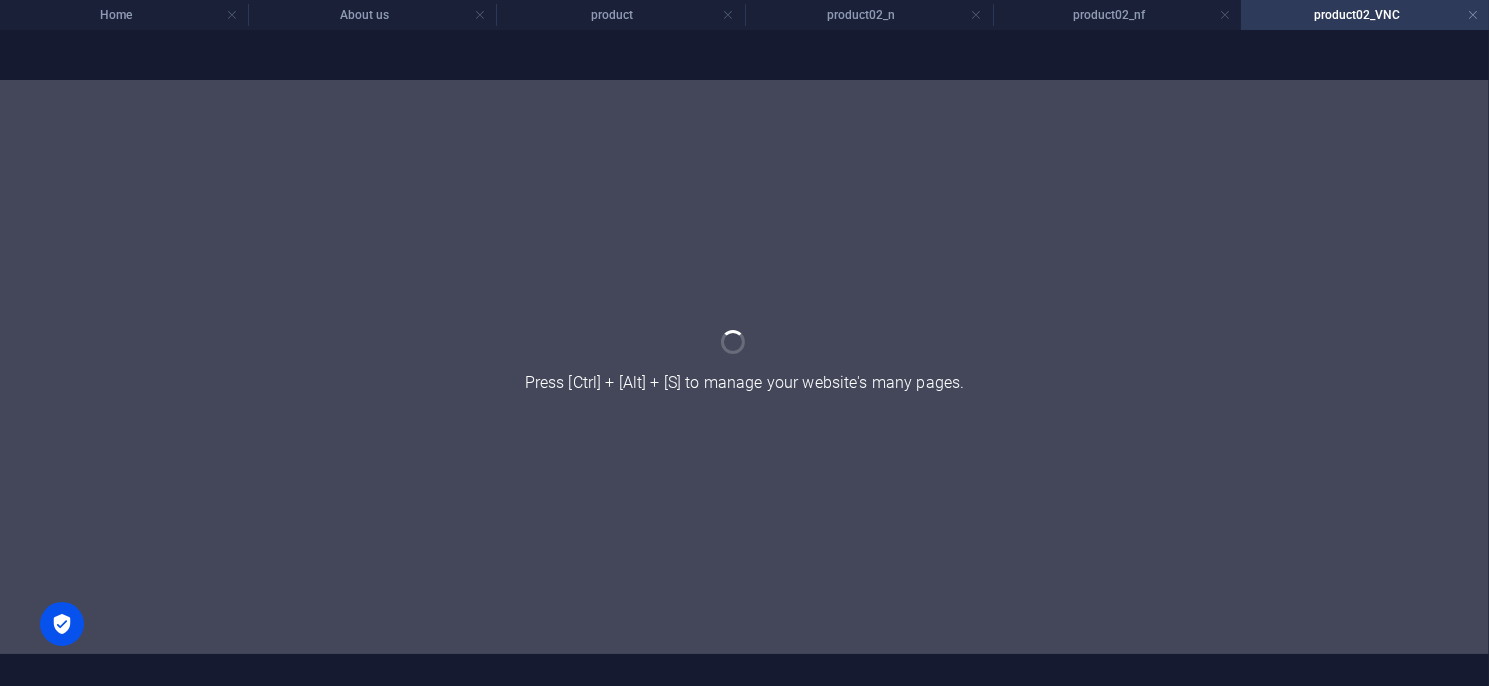 scroll, scrollTop: 0, scrollLeft: 0, axis: both 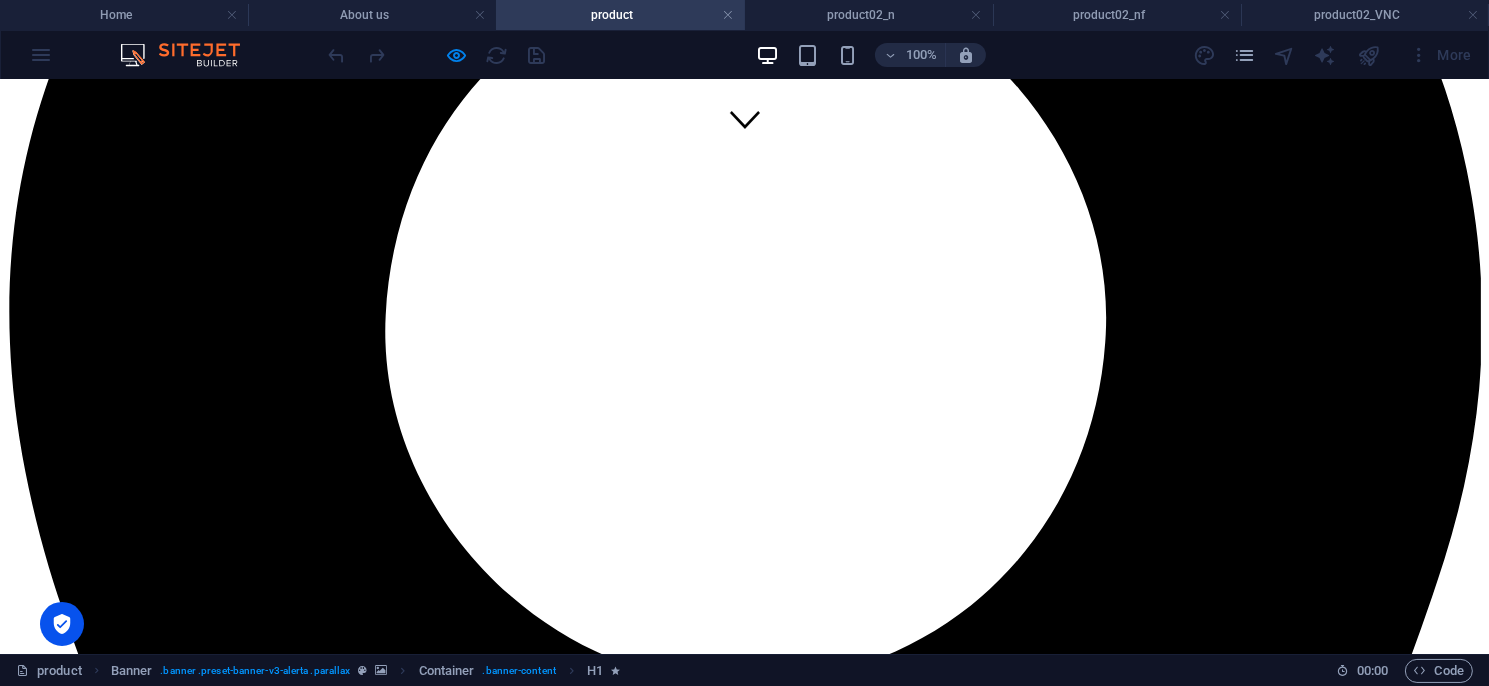 click on "M系列" at bounding box center [31, 6155] 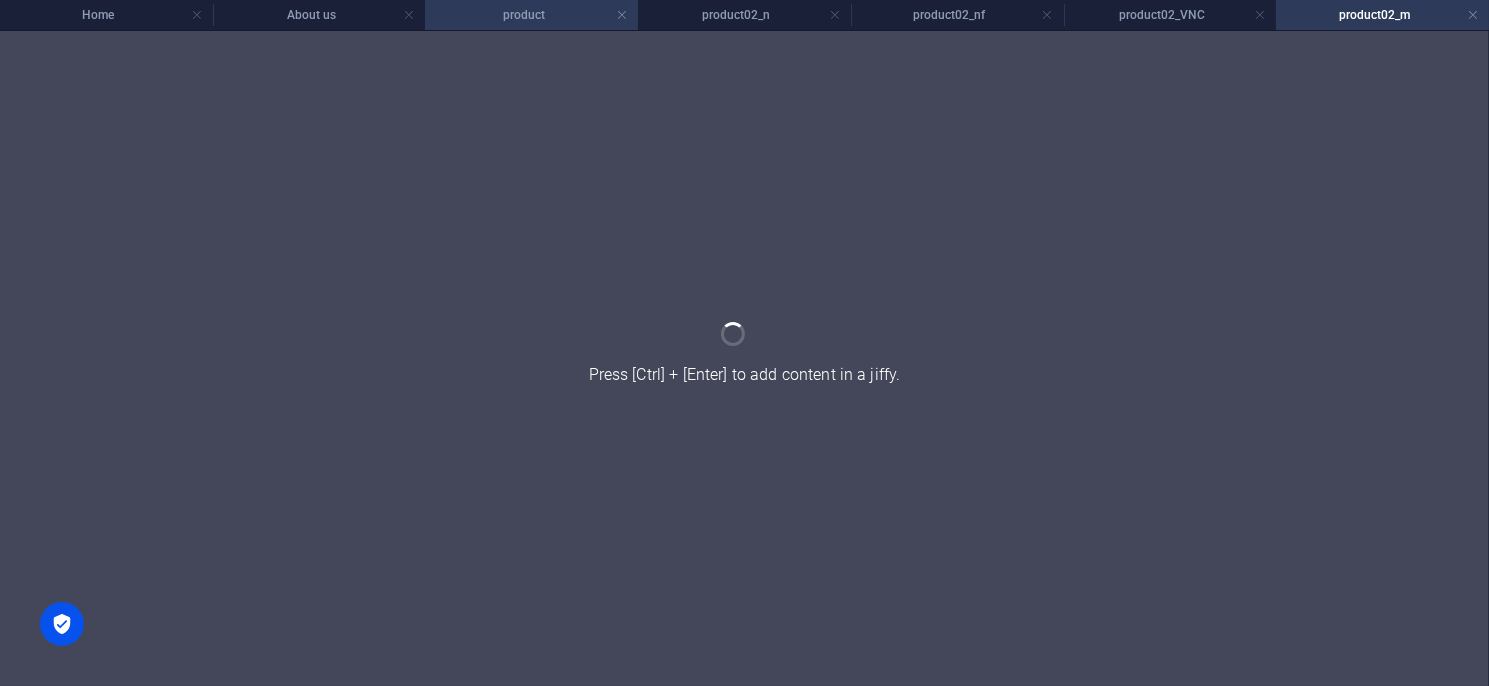 scroll, scrollTop: 0, scrollLeft: 0, axis: both 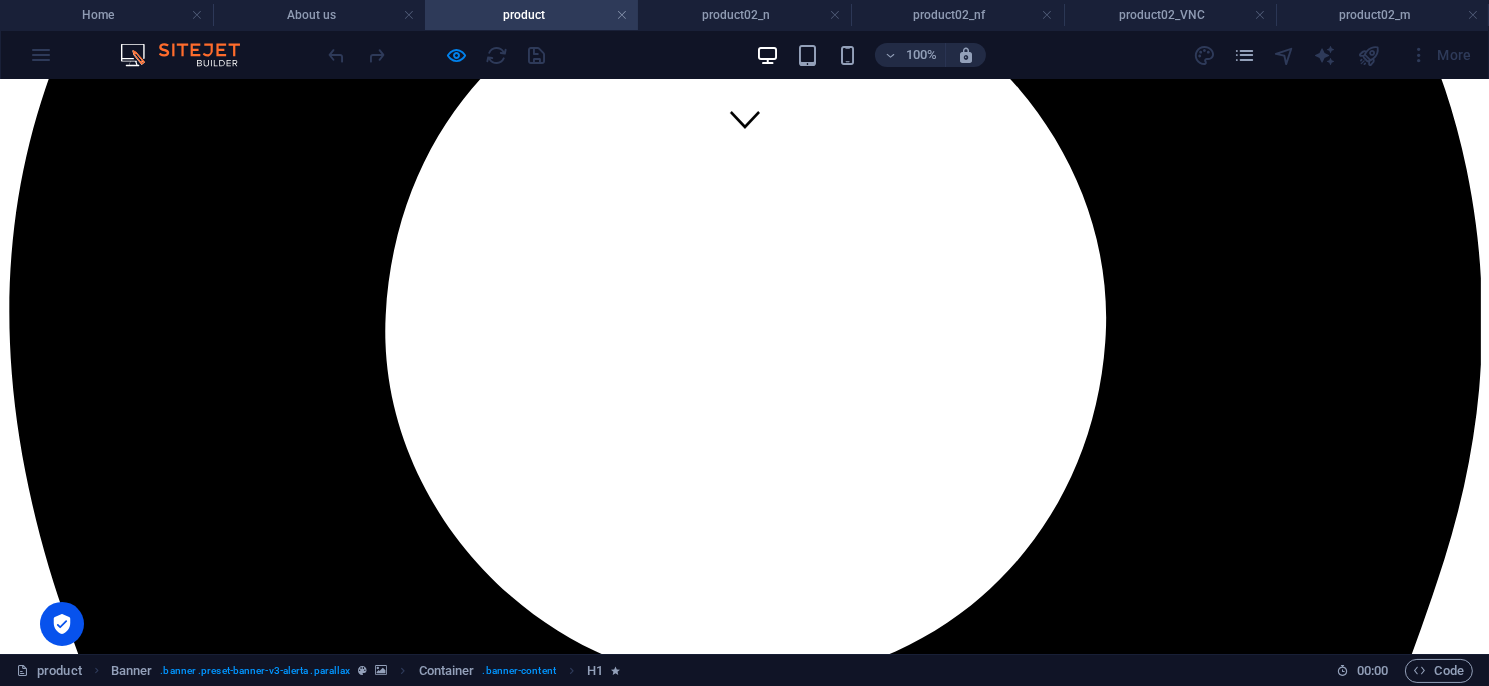 click on "F系列" at bounding box center (28, 6192) 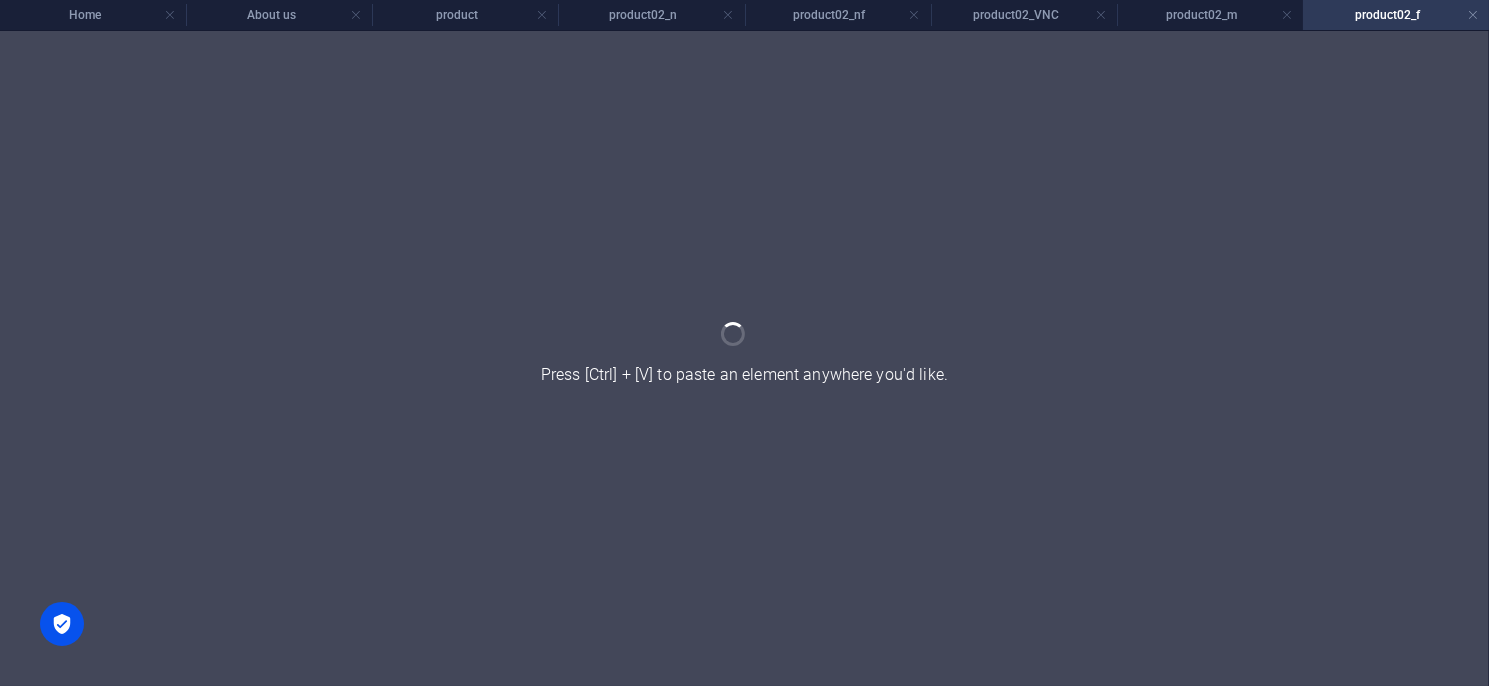 scroll, scrollTop: 0, scrollLeft: 0, axis: both 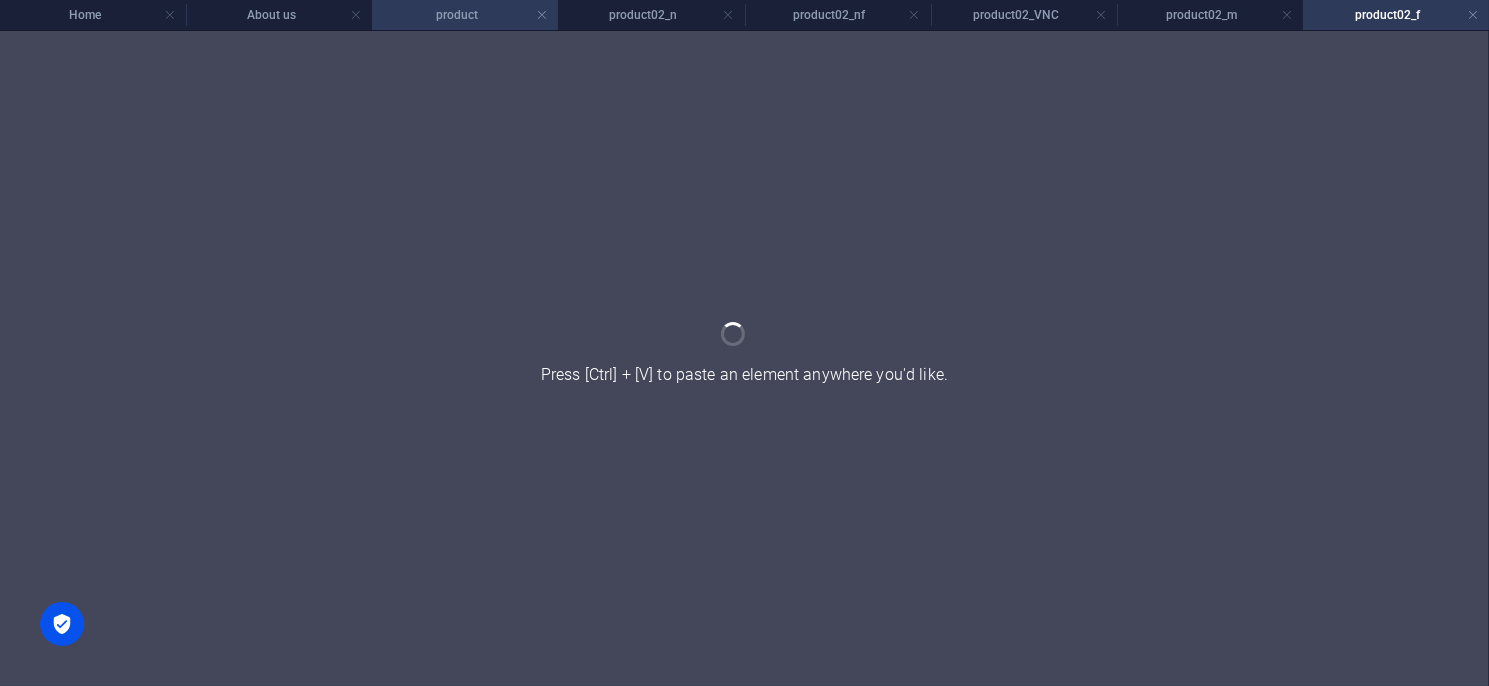 click on "product" at bounding box center [465, 15] 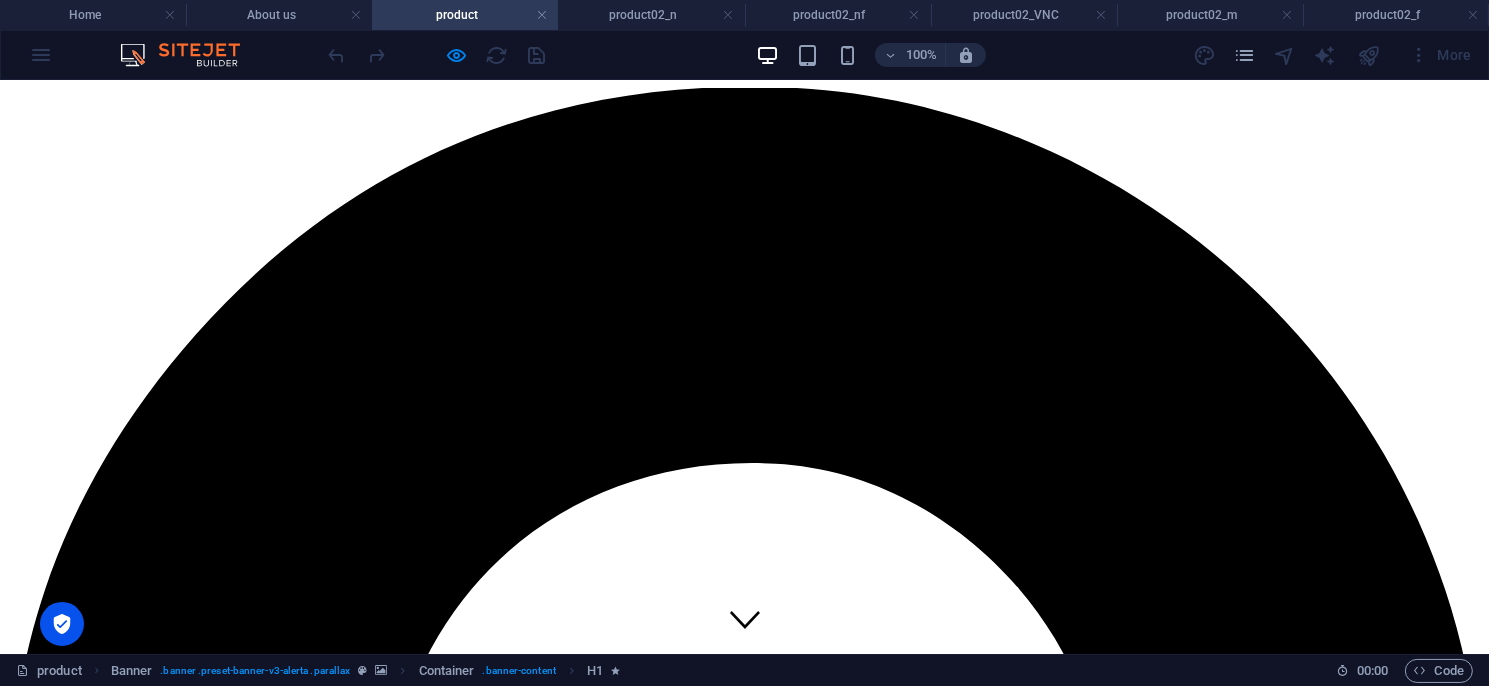 scroll, scrollTop: 500, scrollLeft: 0, axis: vertical 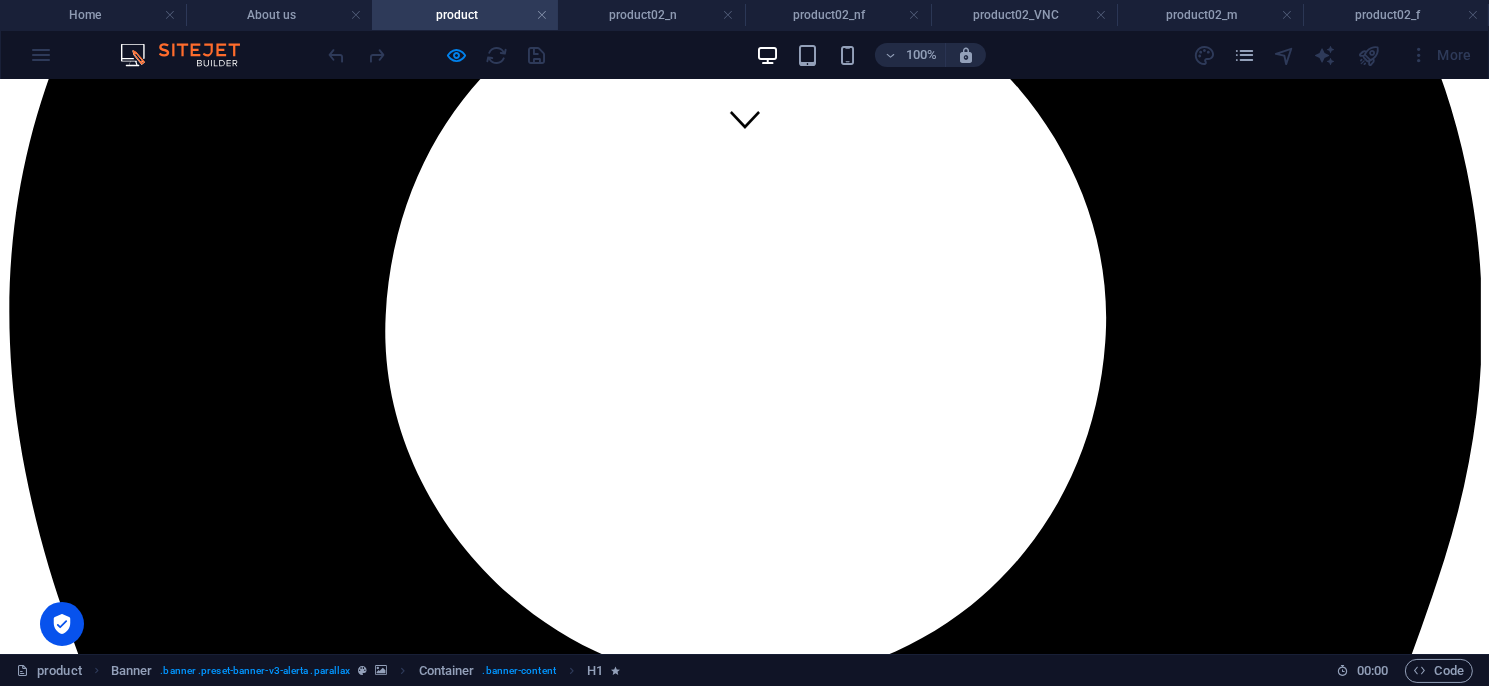 click on "MS系列" at bounding box center (35, 6229) 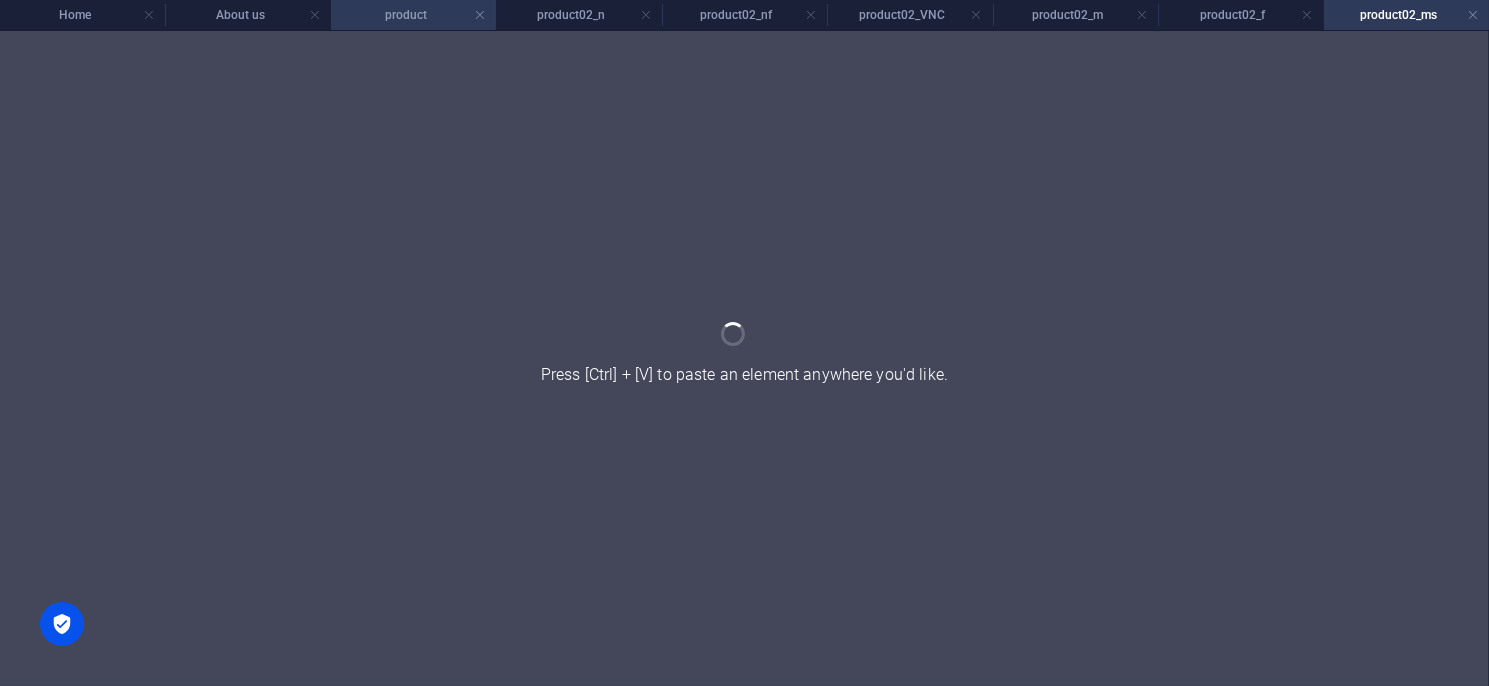 click on "product" at bounding box center [413, 15] 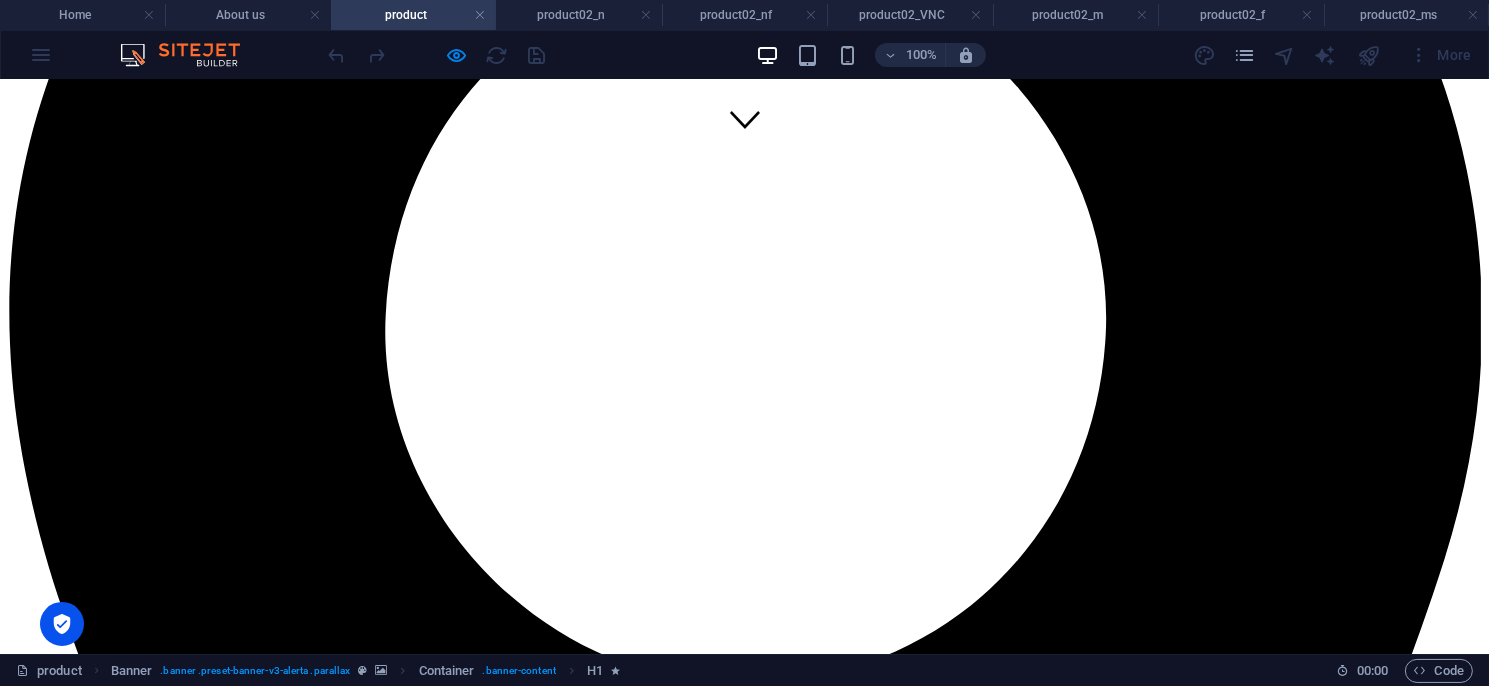 click on "LX系列" at bounding box center (34, 6266) 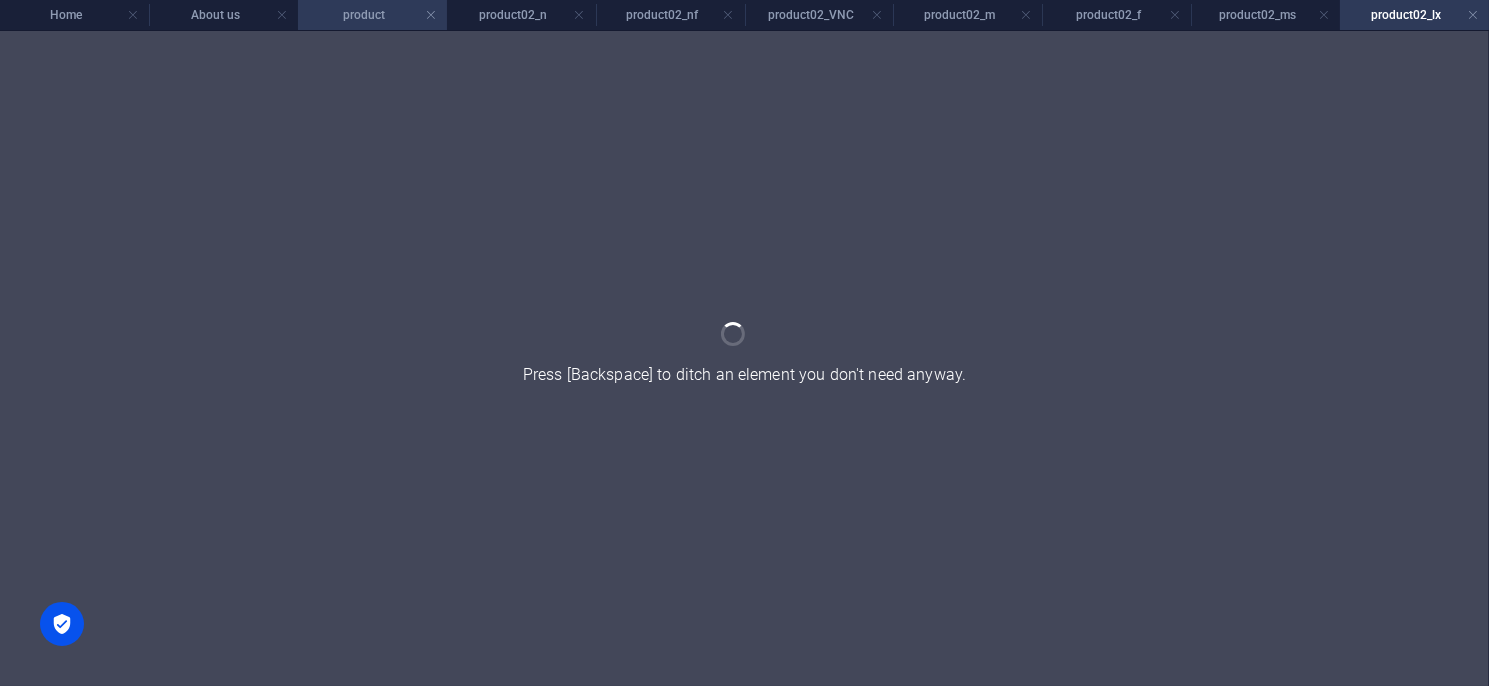 click on "product" at bounding box center (372, 15) 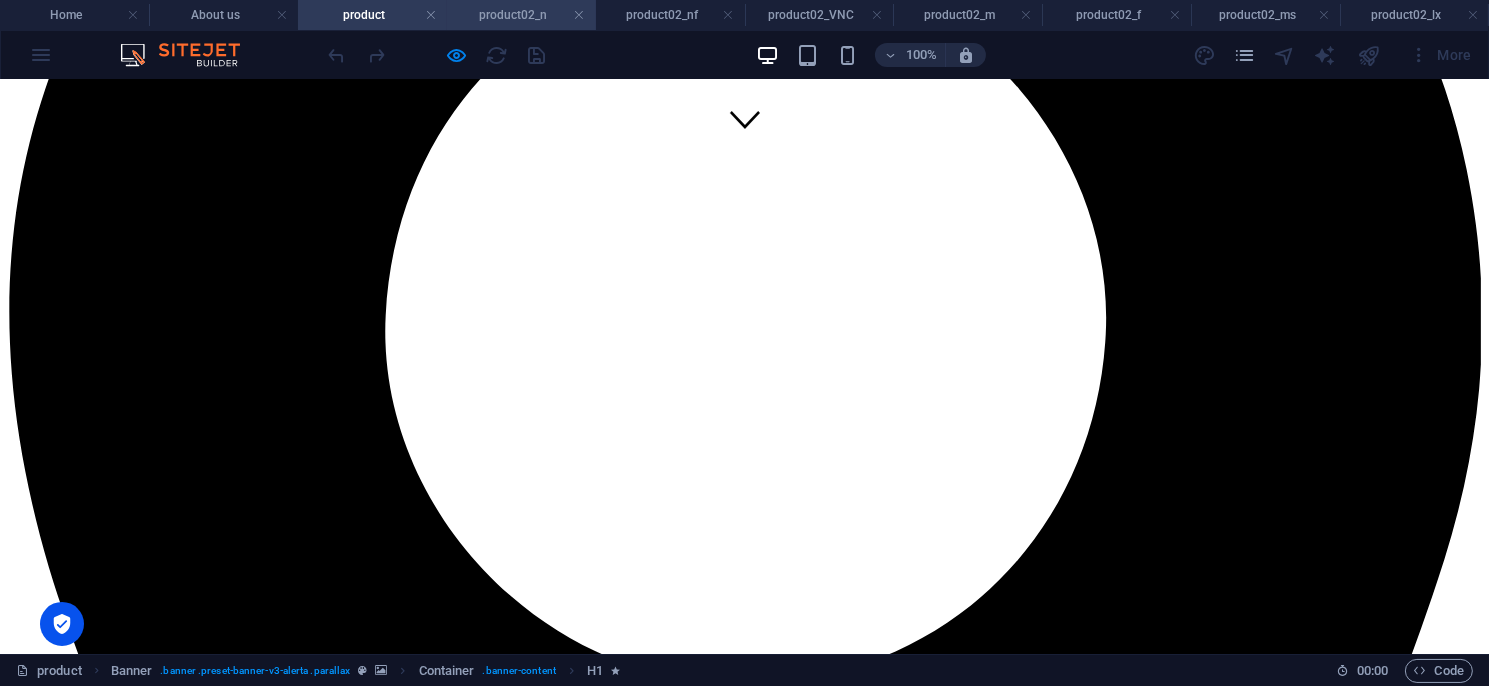 click on "product02_n" at bounding box center [521, 15] 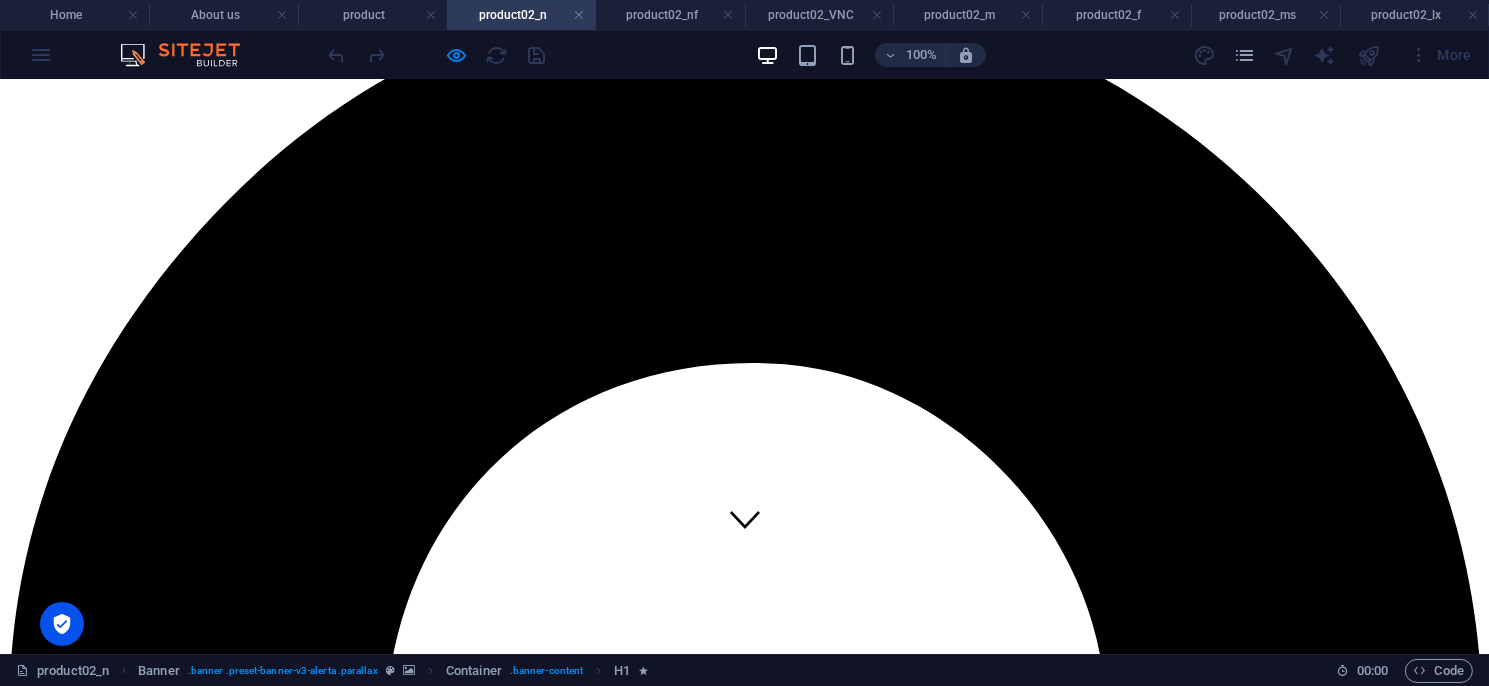 click at bounding box center (437, 55) 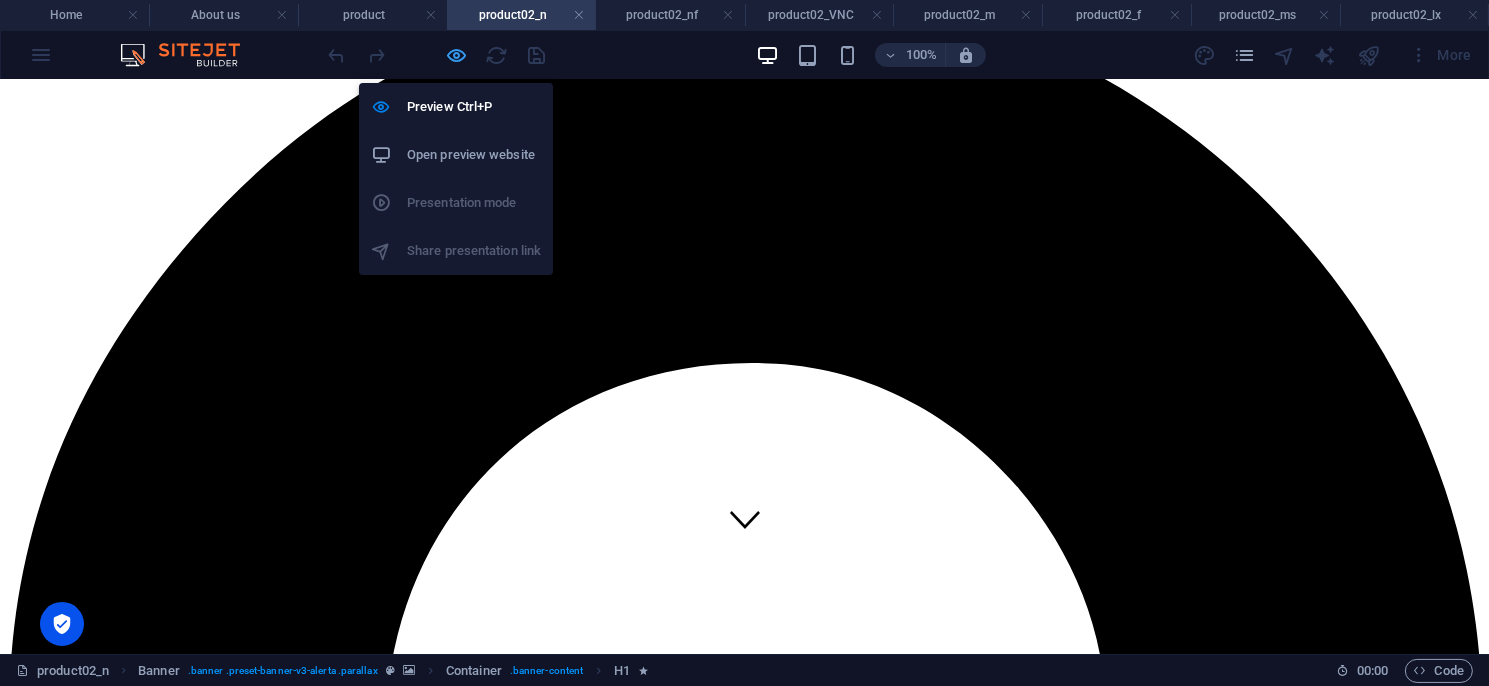 click at bounding box center (457, 55) 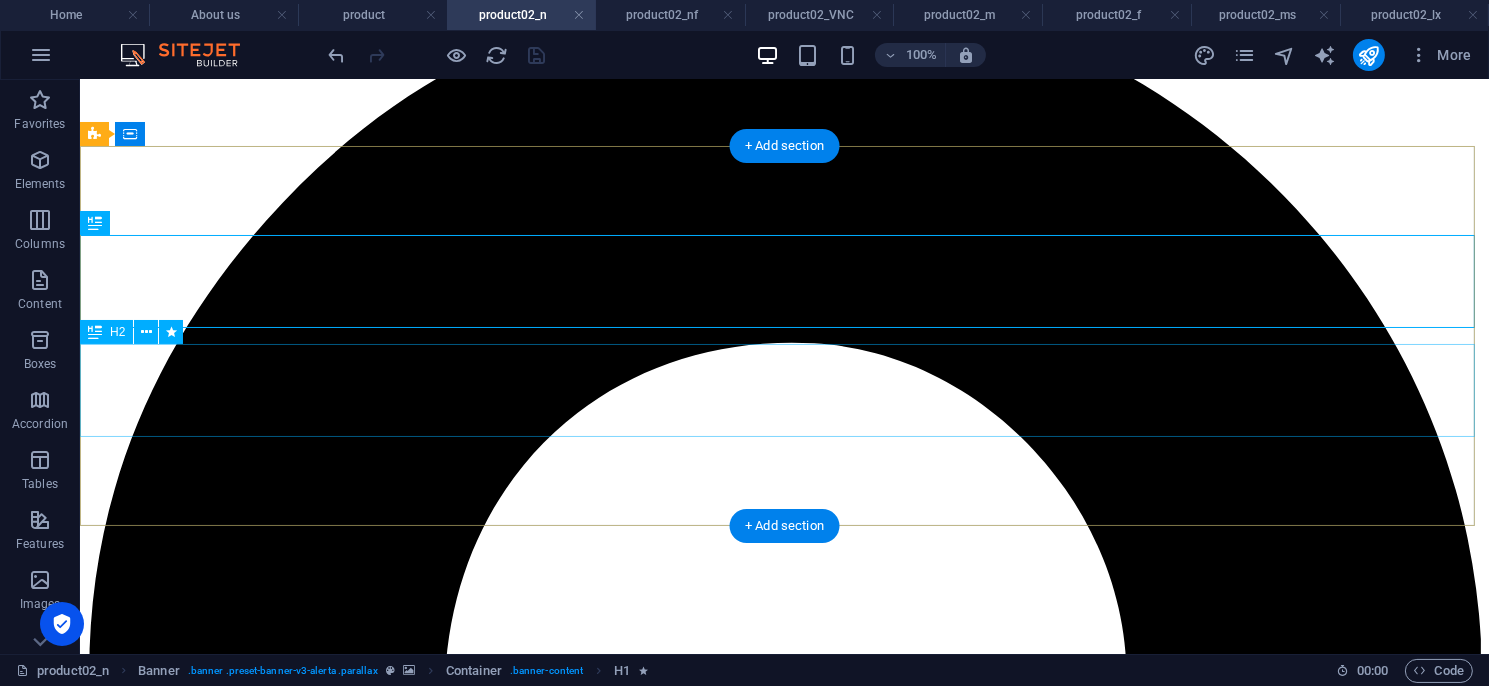 click on "安全型光幕/區域型光幕/安全控制模組/多功能控制模組／ 測量型光幕/其他特殊光幕／週邊配件/機械設備安全改造" at bounding box center (783, 5309) 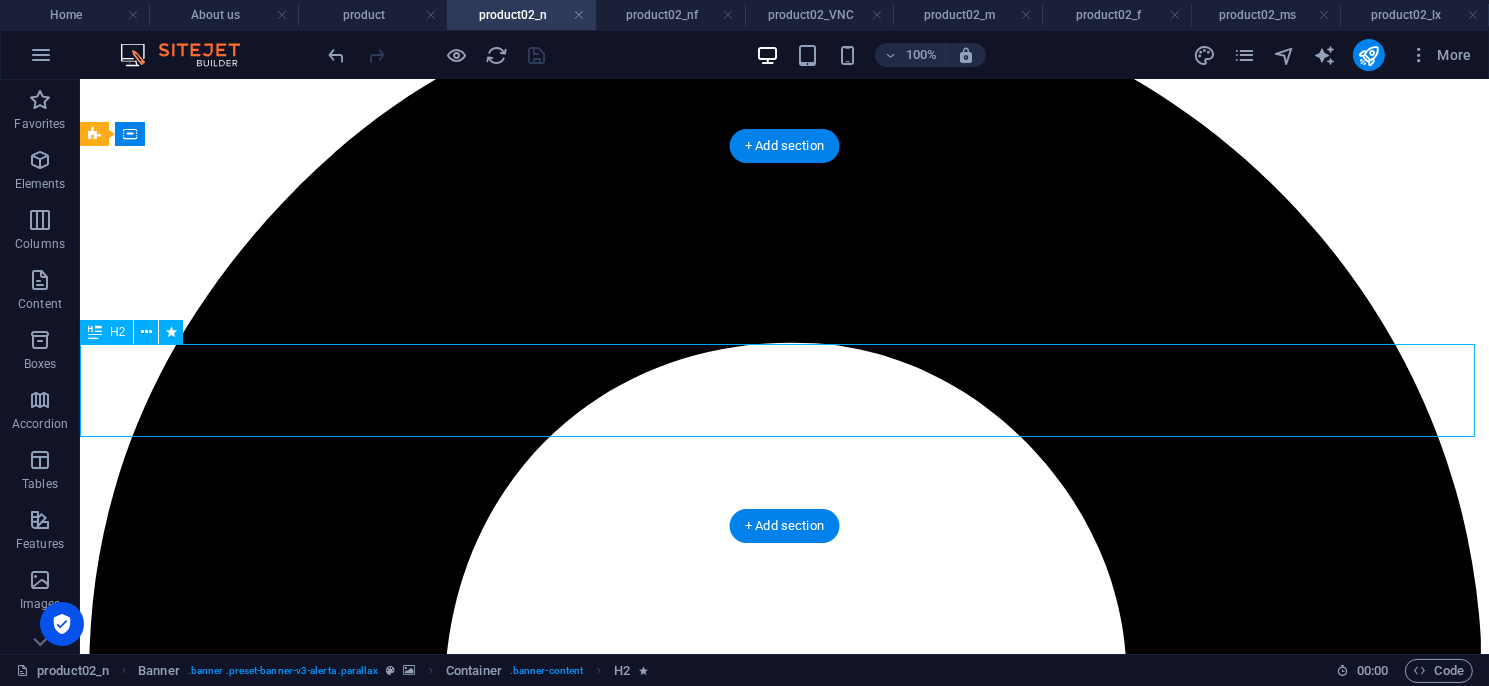 click on "安全型光幕/區域型光幕/安全控制模組/多功能控制模組／ 測量型光幕/其他特殊光幕／週邊配件/機械設備安全改造" at bounding box center (783, 5309) 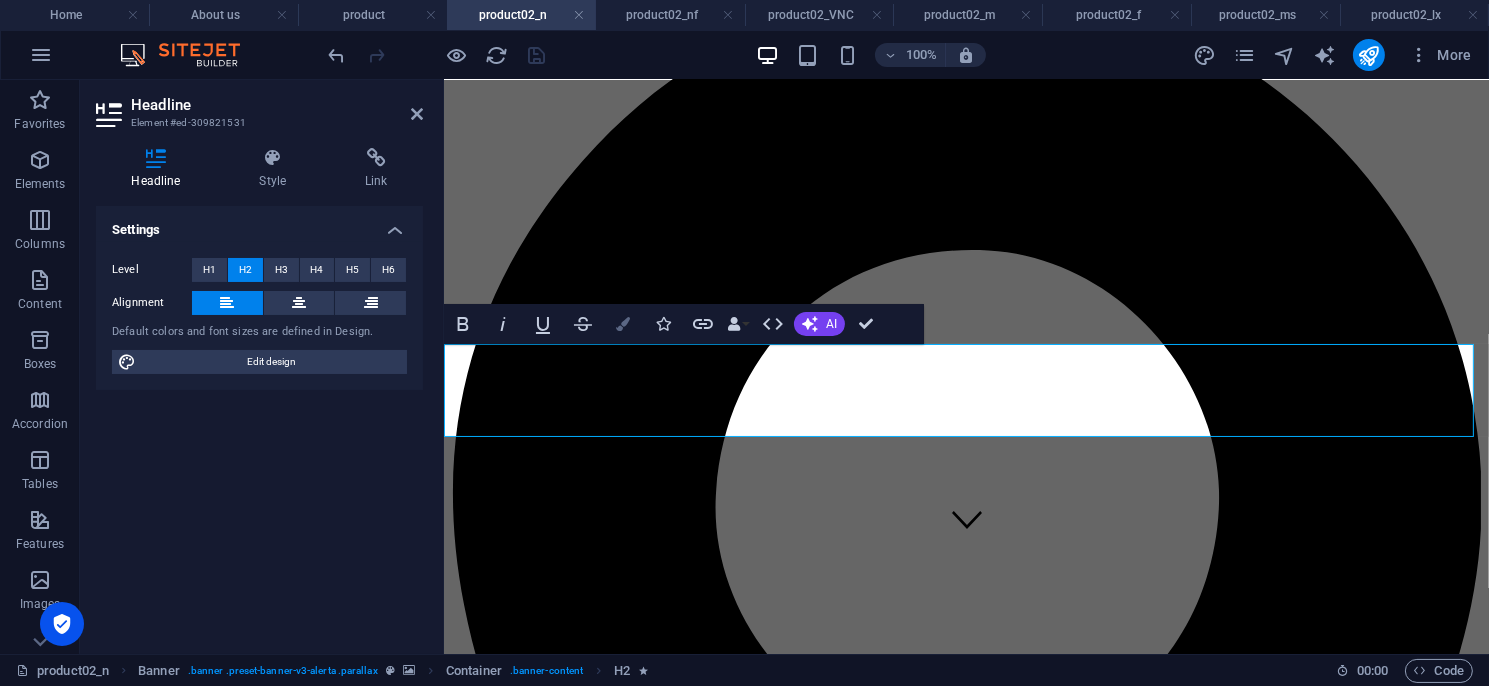 click on "Colors" at bounding box center (623, 324) 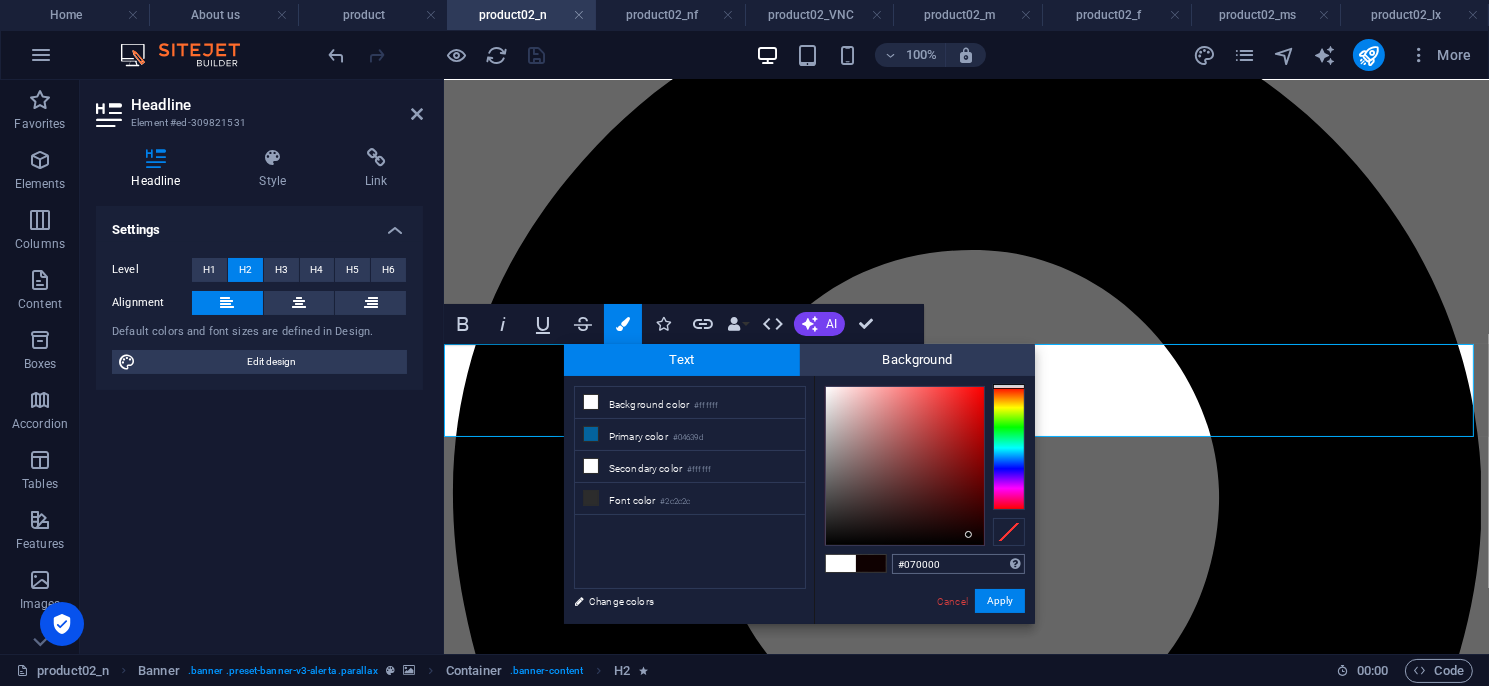 type on "#000000" 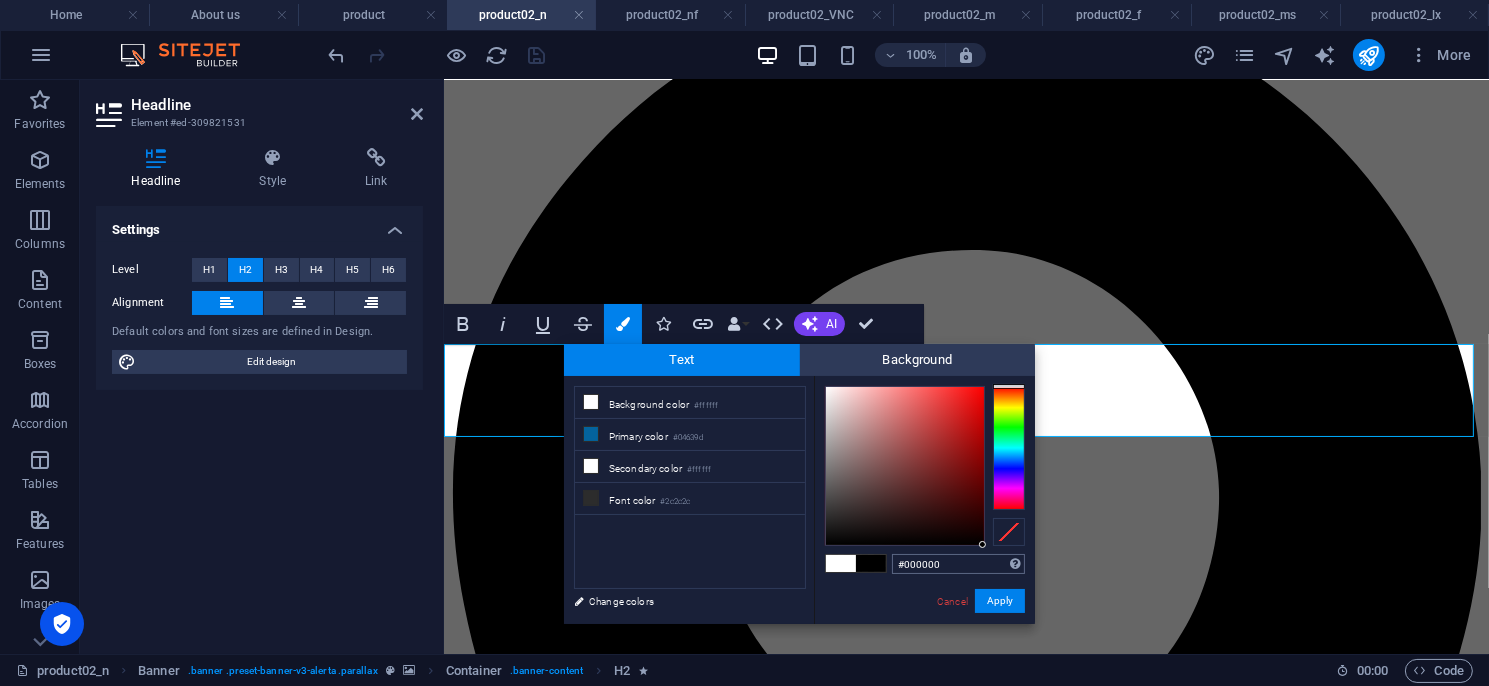 drag, startPoint x: 969, startPoint y: 535, endPoint x: 996, endPoint y: 554, distance: 33.01515 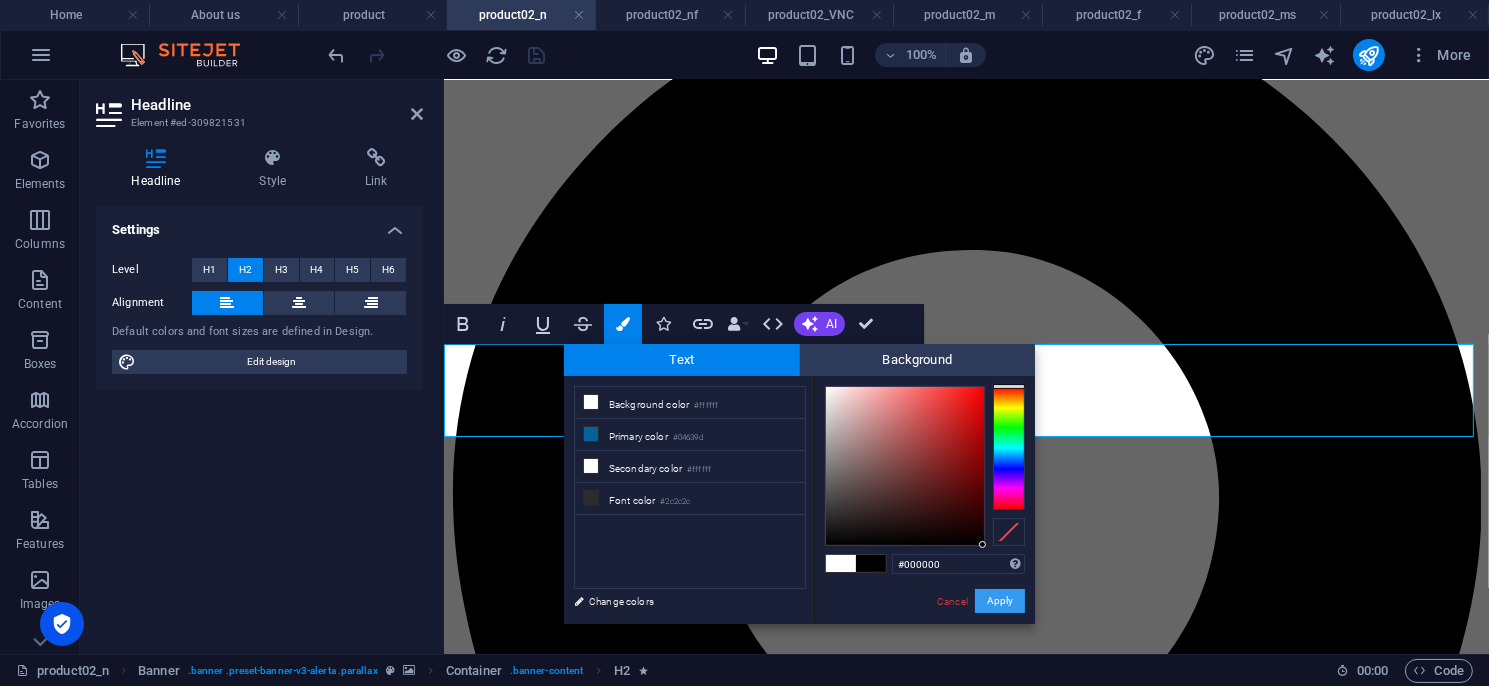 click on "Apply" at bounding box center [1000, 601] 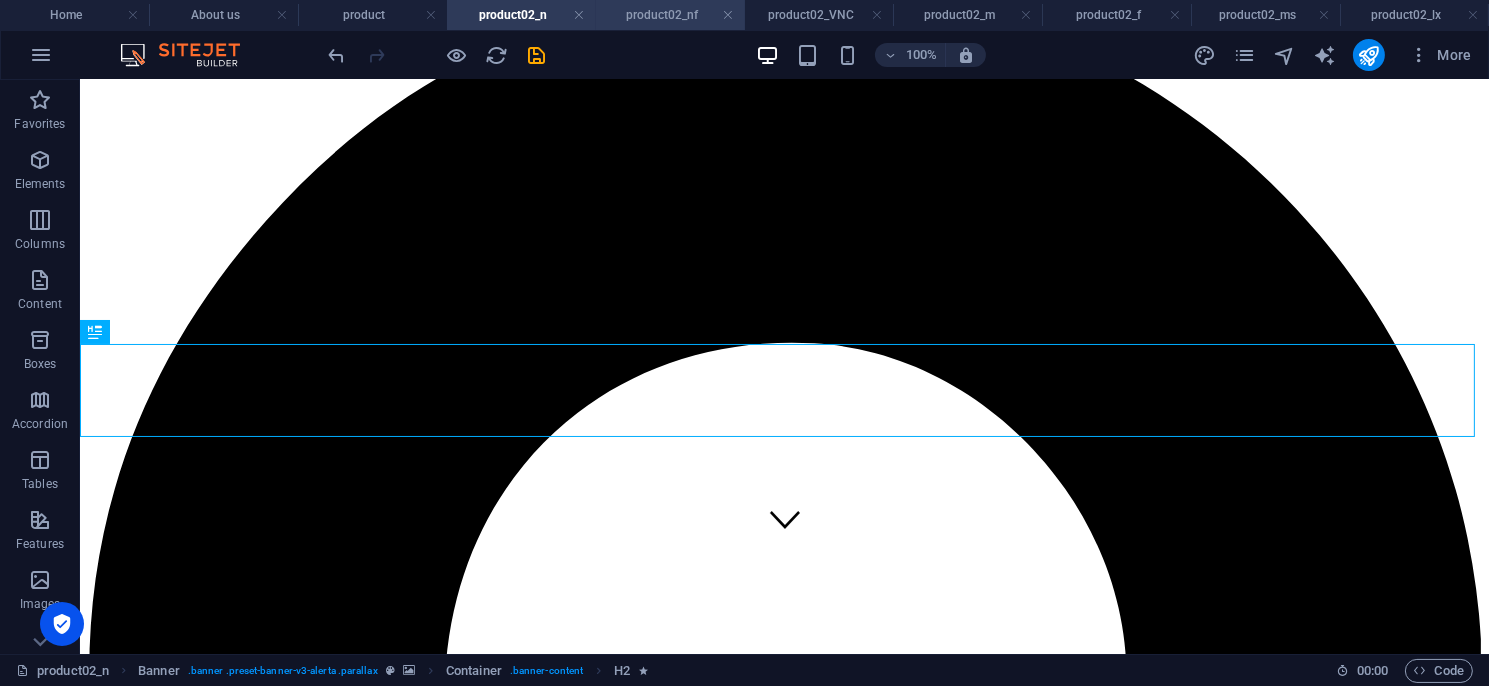 click on "product02_nf" at bounding box center [670, 15] 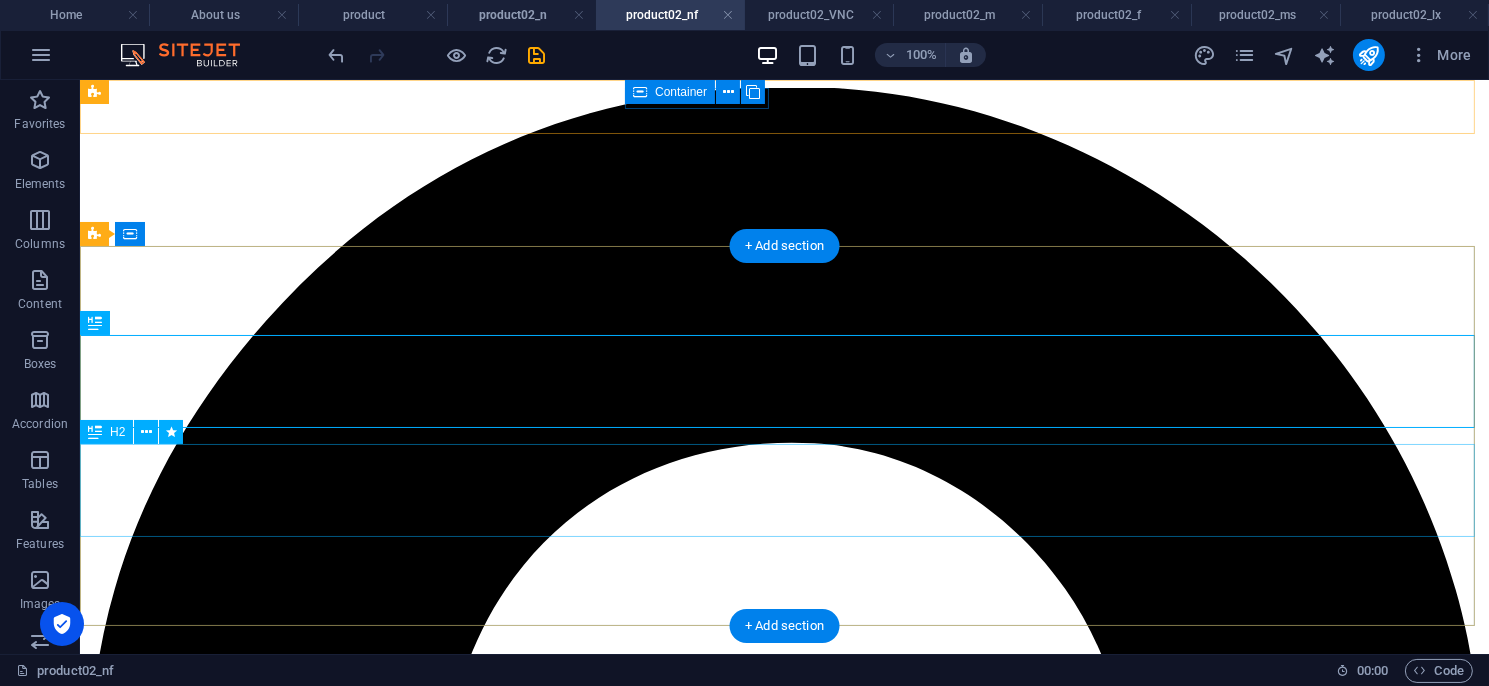 click on "安全型光幕／區域型光幕／安全控制模組／多功能控制模組／ 量測型光幕／其他特殊光幕／週邊配件／機械設備安全改善" at bounding box center [783, 5406] 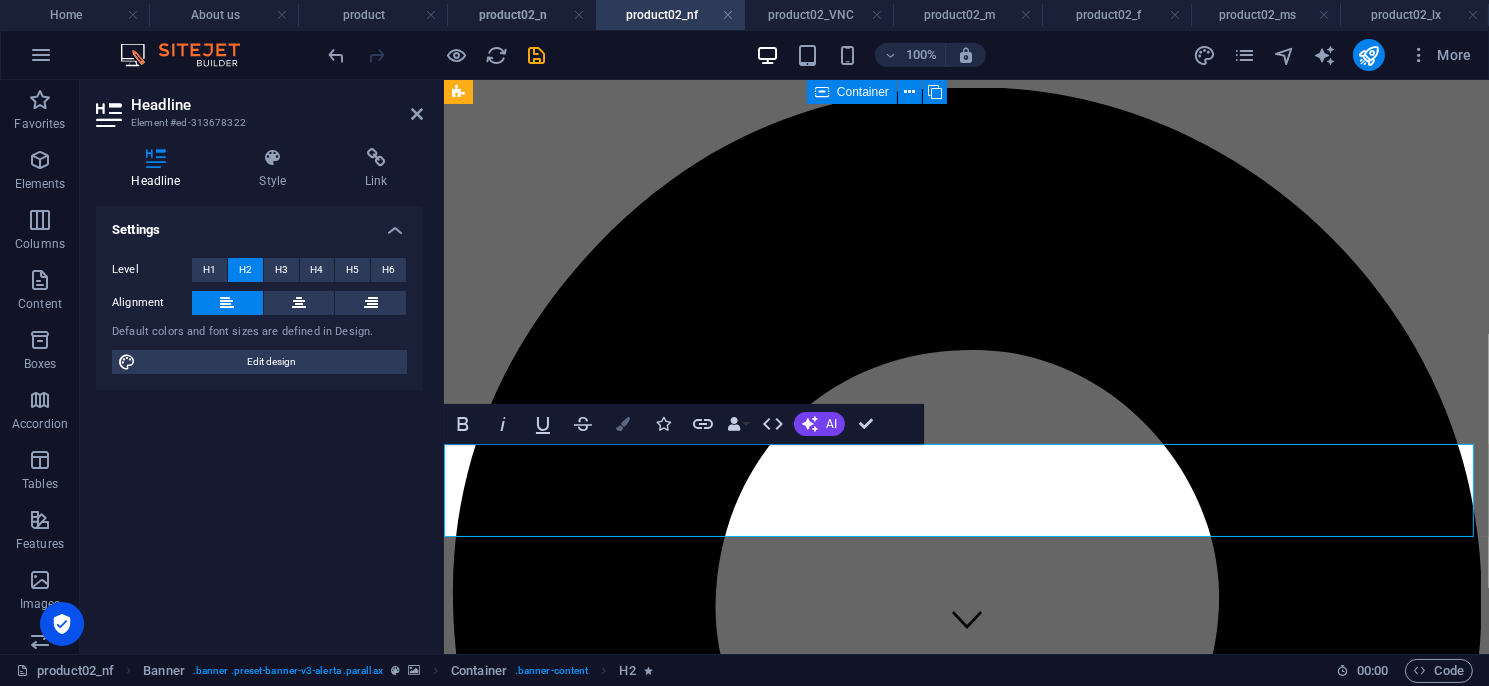 click on "Colors" at bounding box center (623, 424) 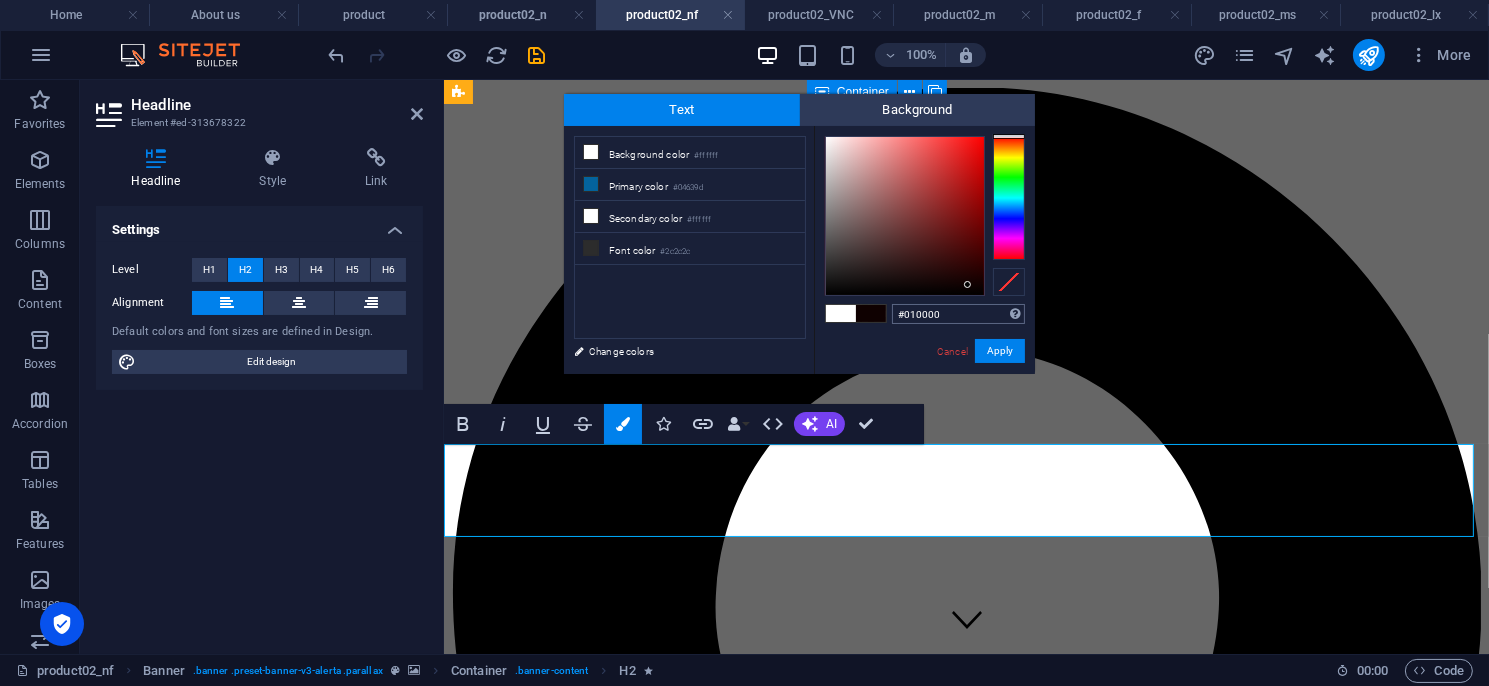 type on "#000000" 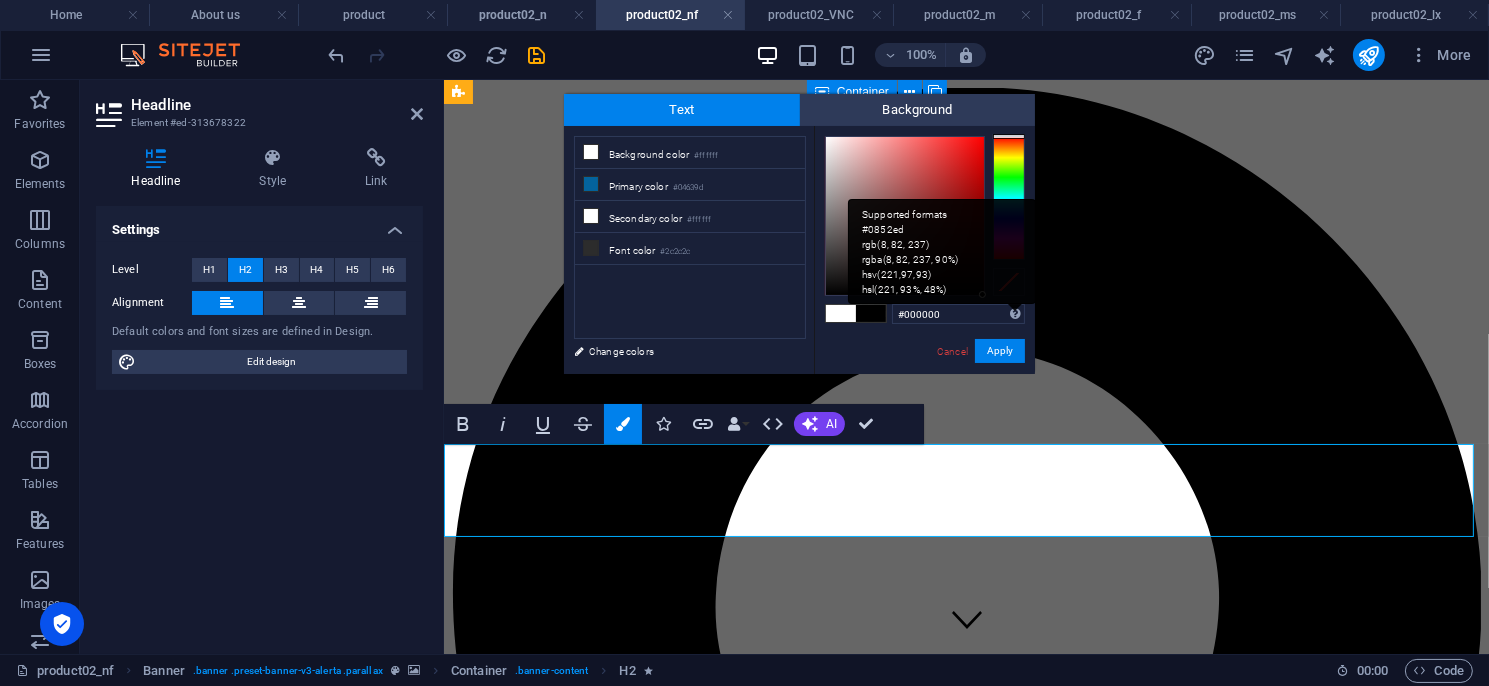 drag, startPoint x: 968, startPoint y: 285, endPoint x: 1013, endPoint y: 322, distance: 58.258045 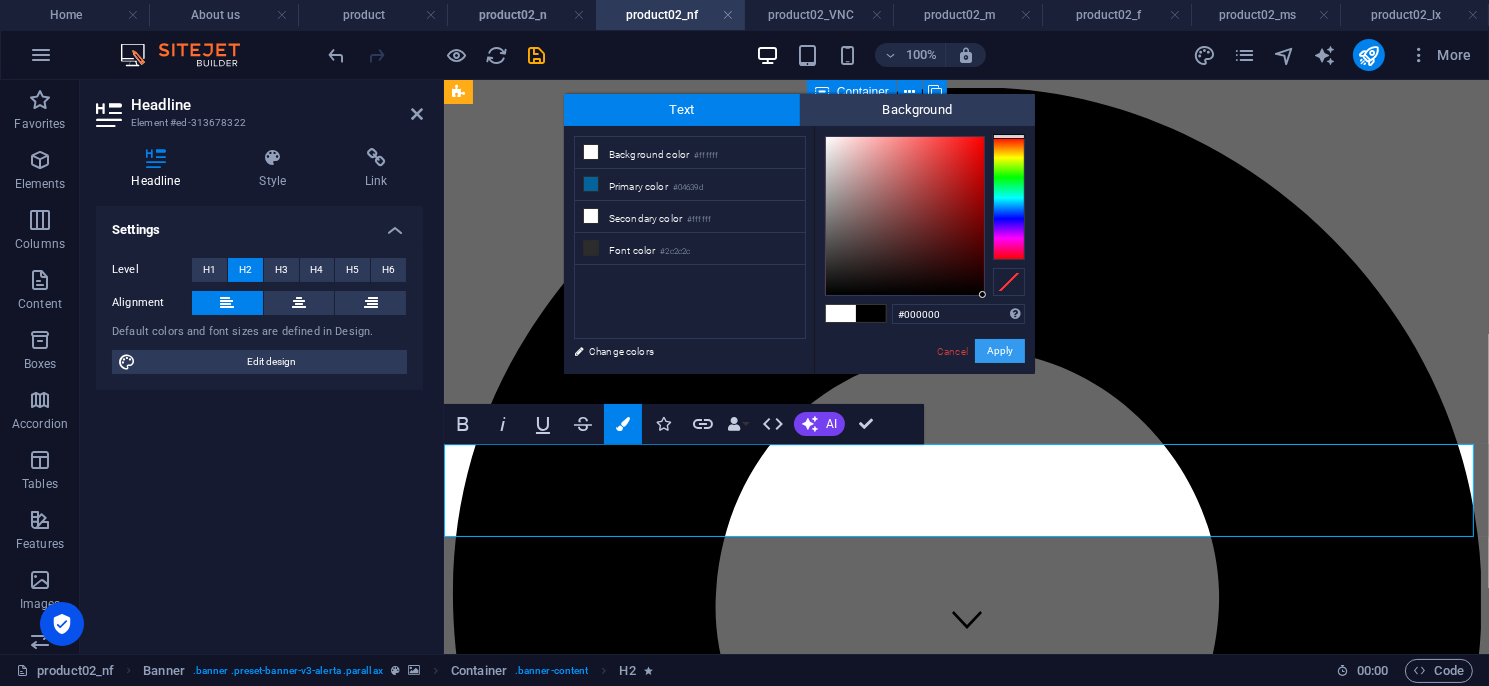 click on "Apply" at bounding box center (1000, 351) 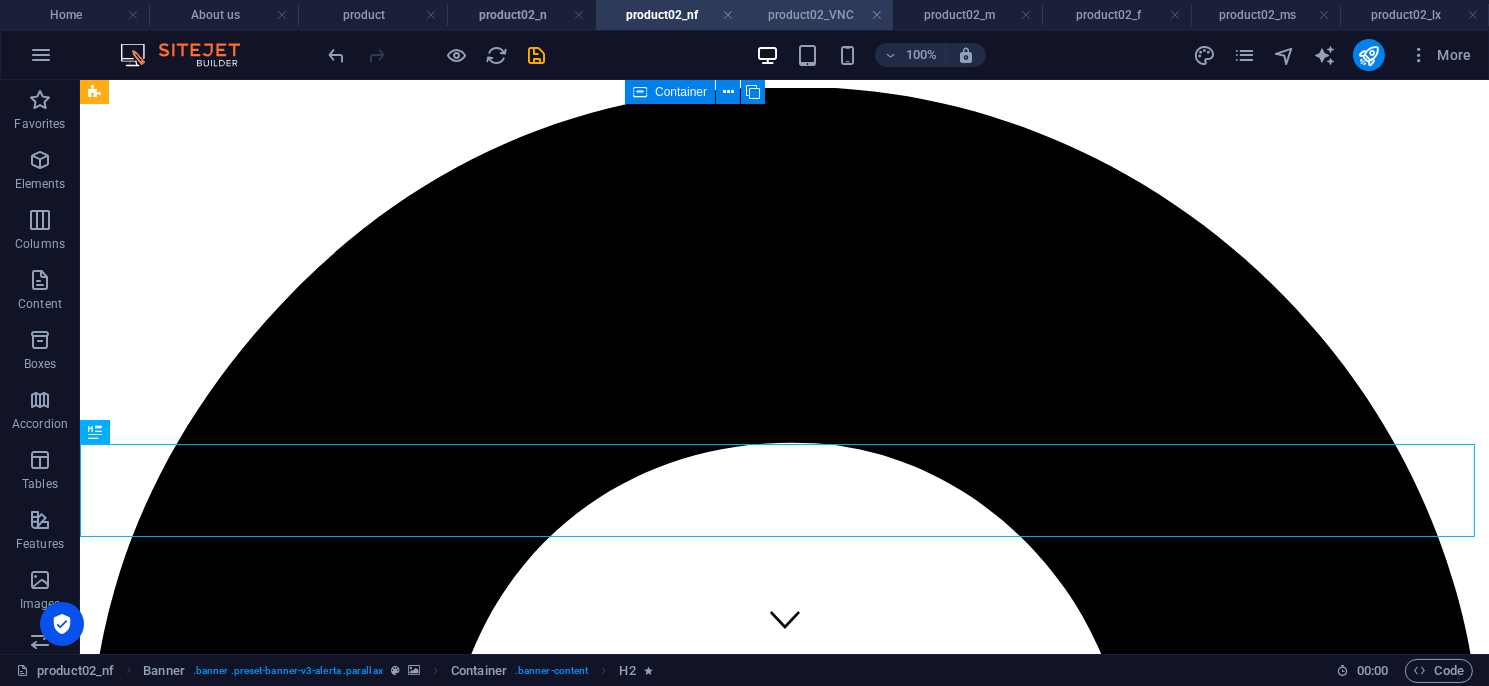 click on "product02_VNC" at bounding box center [819, 15] 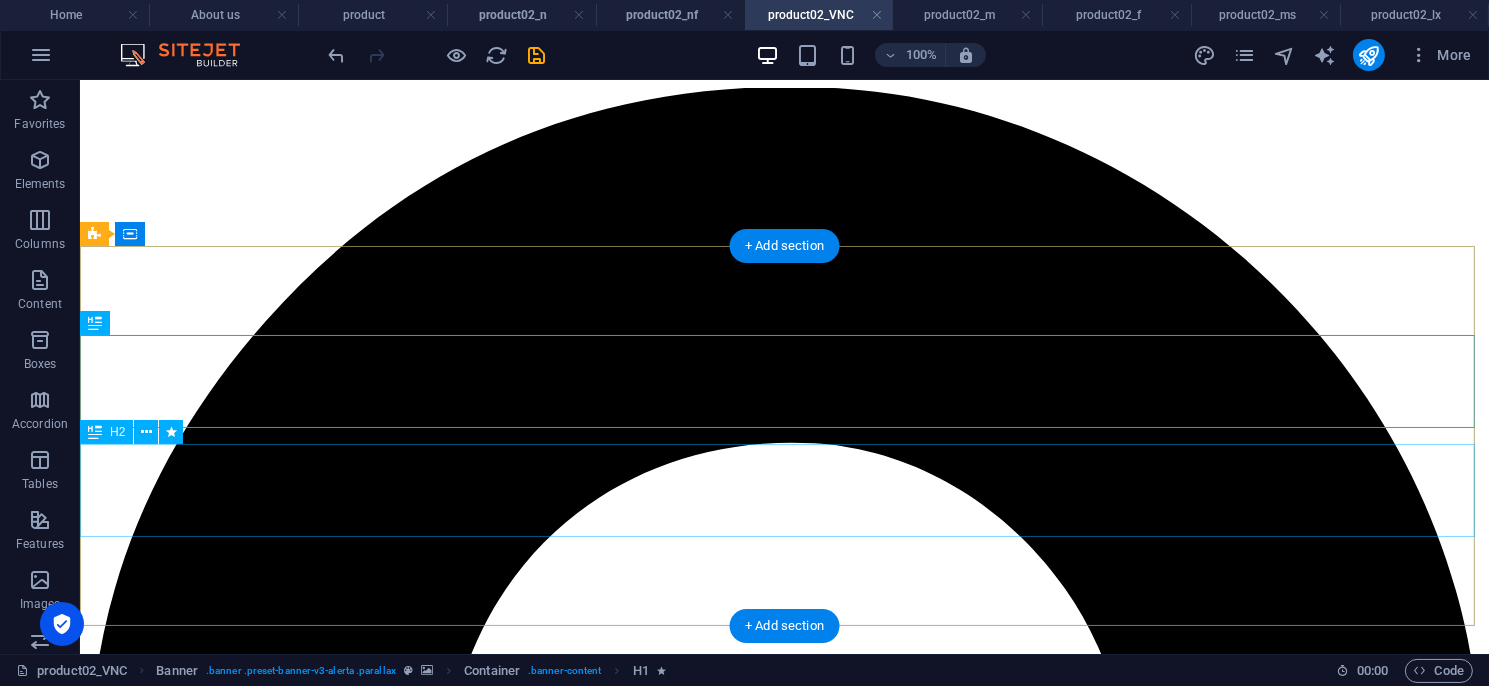 click on "安全型光幕／區域型光幕／安全控制模組／多功能控制模組／ 量測型光幕／其他特殊光幕／週邊配件／機械設備安全改善" at bounding box center [783, 5406] 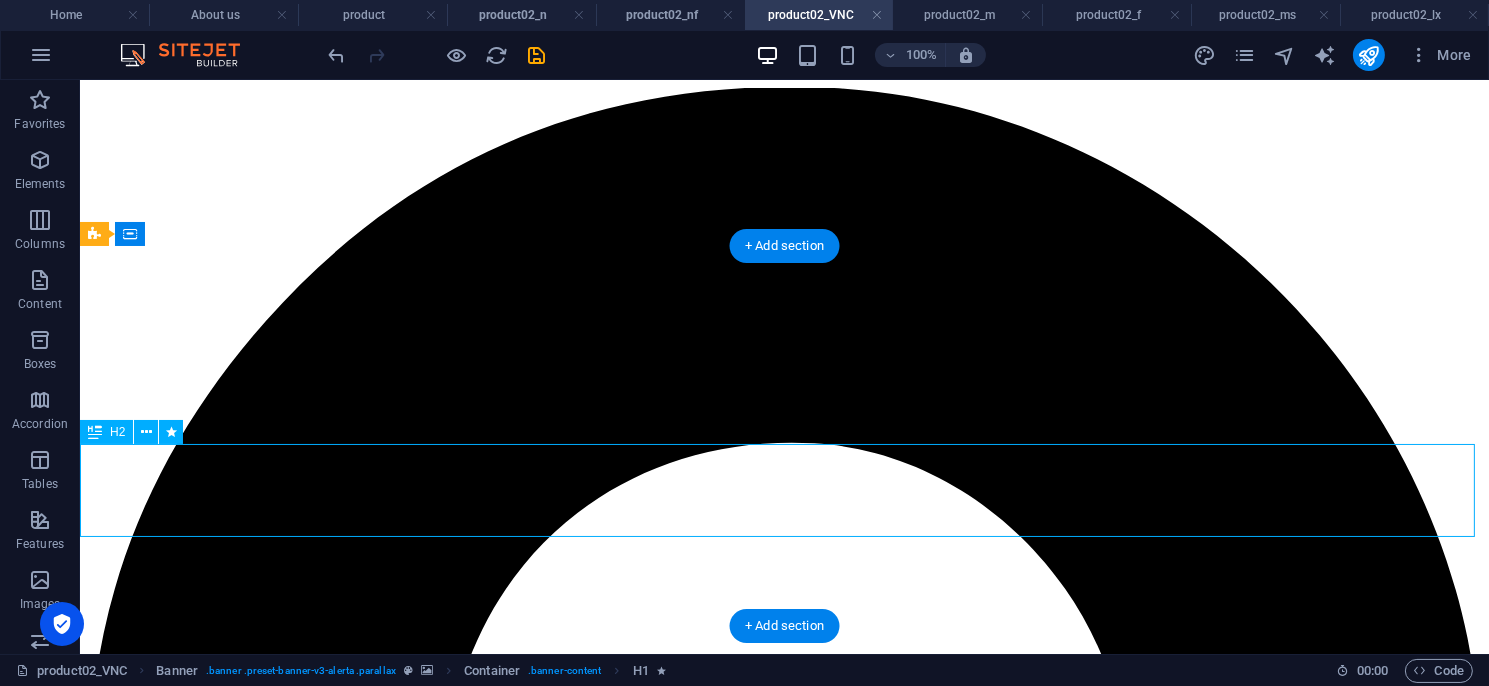 click on "安全型光幕／區域型光幕／安全控制模組／多功能控制模組／ 量測型光幕／其他特殊光幕／週邊配件／機械設備安全改善" at bounding box center (783, 5406) 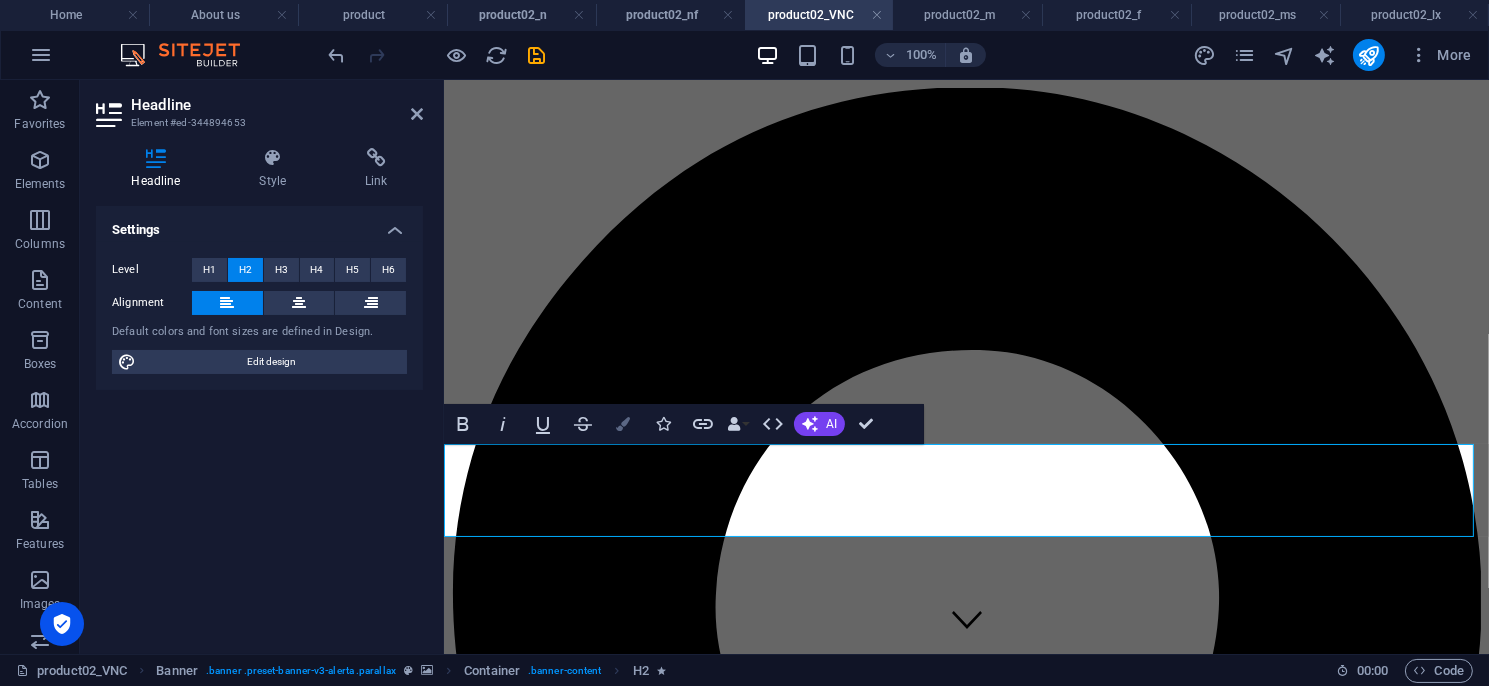 click on "Colors" at bounding box center [623, 424] 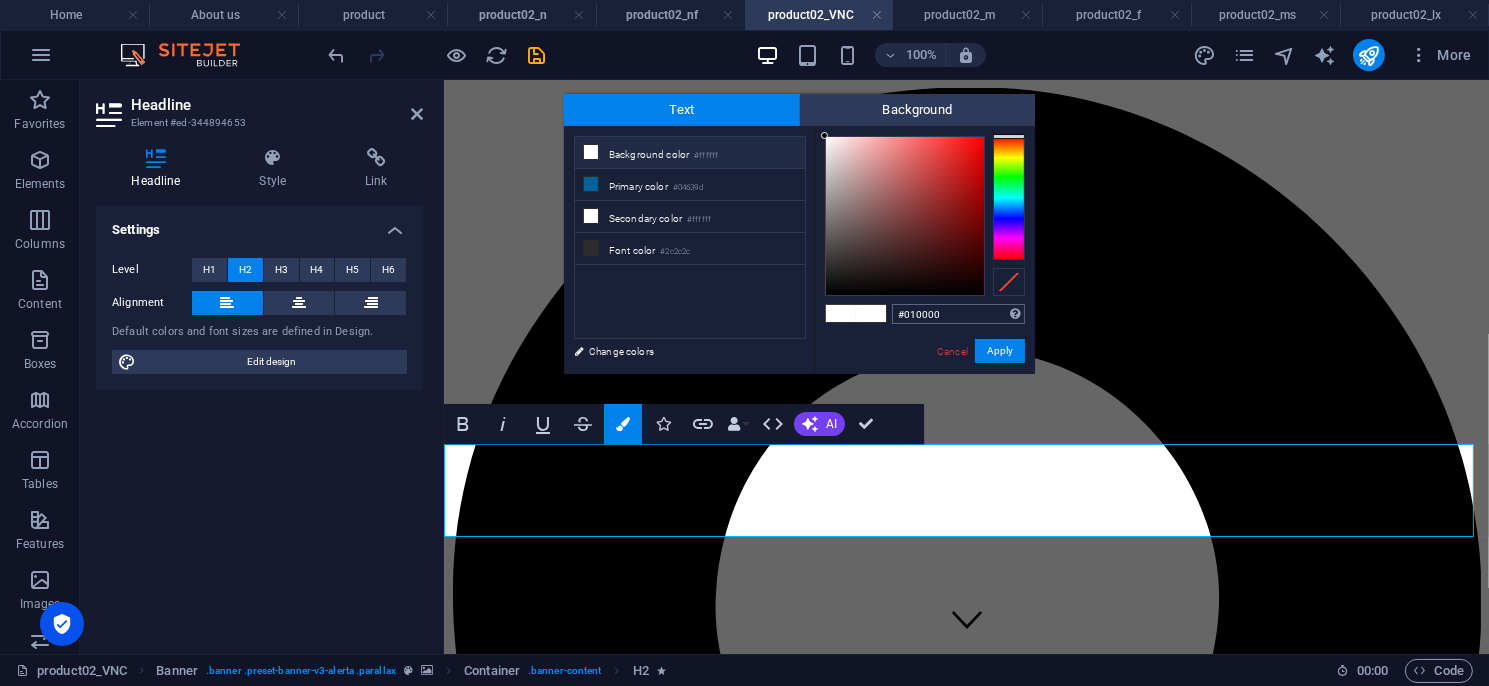 type on "#000000" 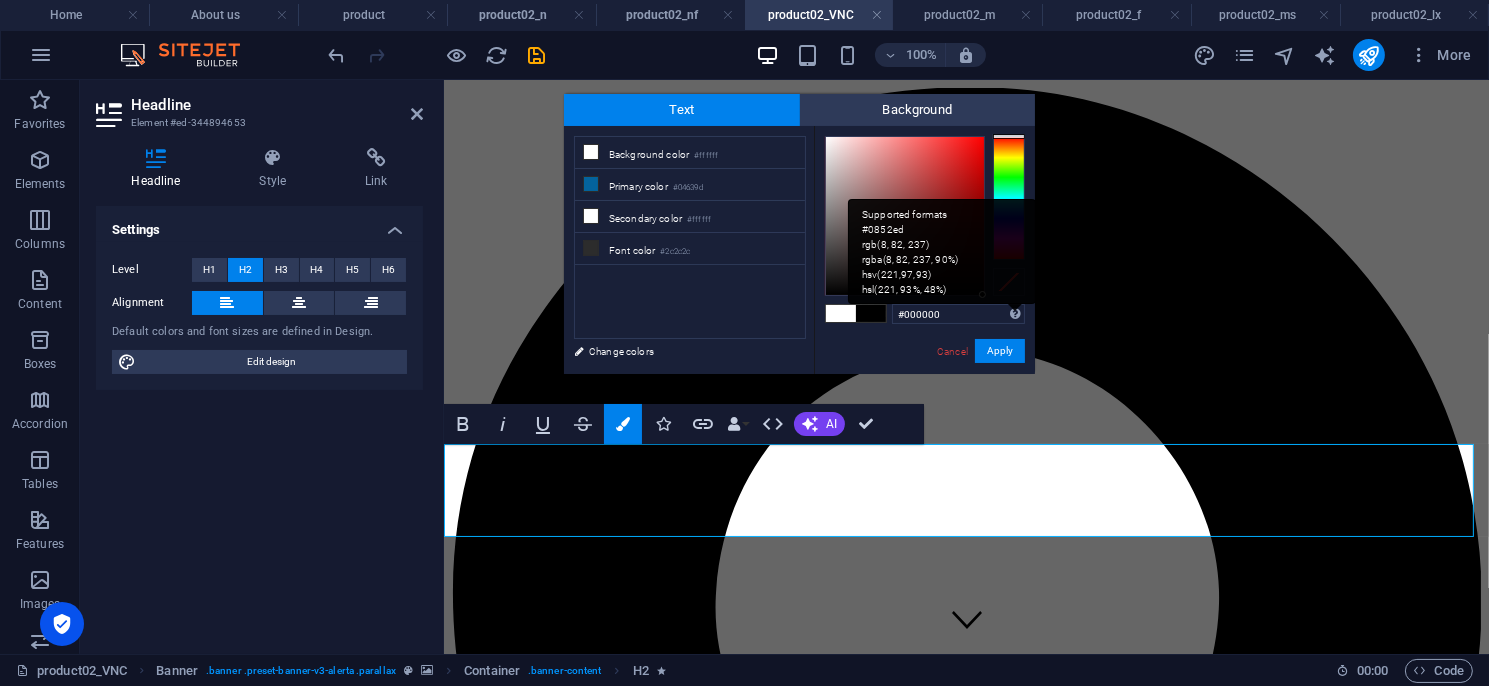 drag, startPoint x: 951, startPoint y: 294, endPoint x: 1015, endPoint y: 319, distance: 68.70953 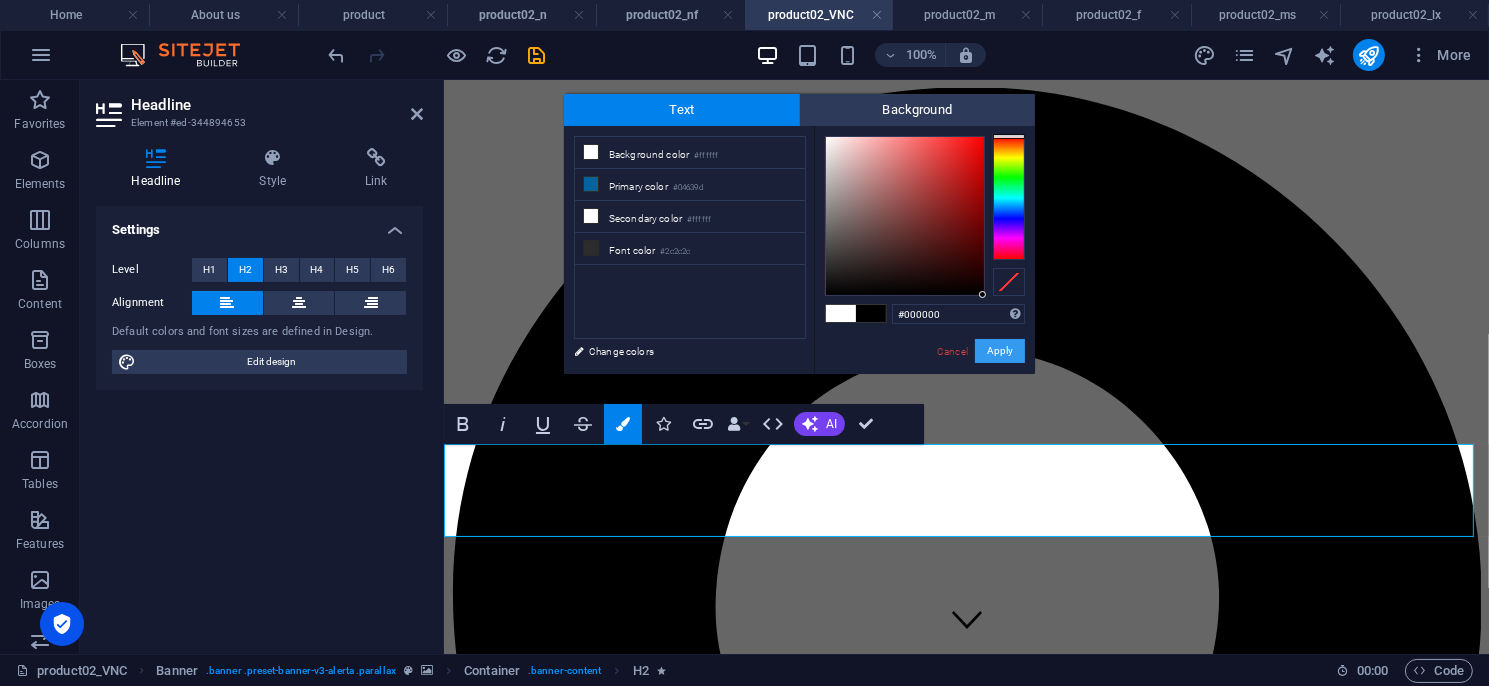 click on "Apply" at bounding box center (1000, 351) 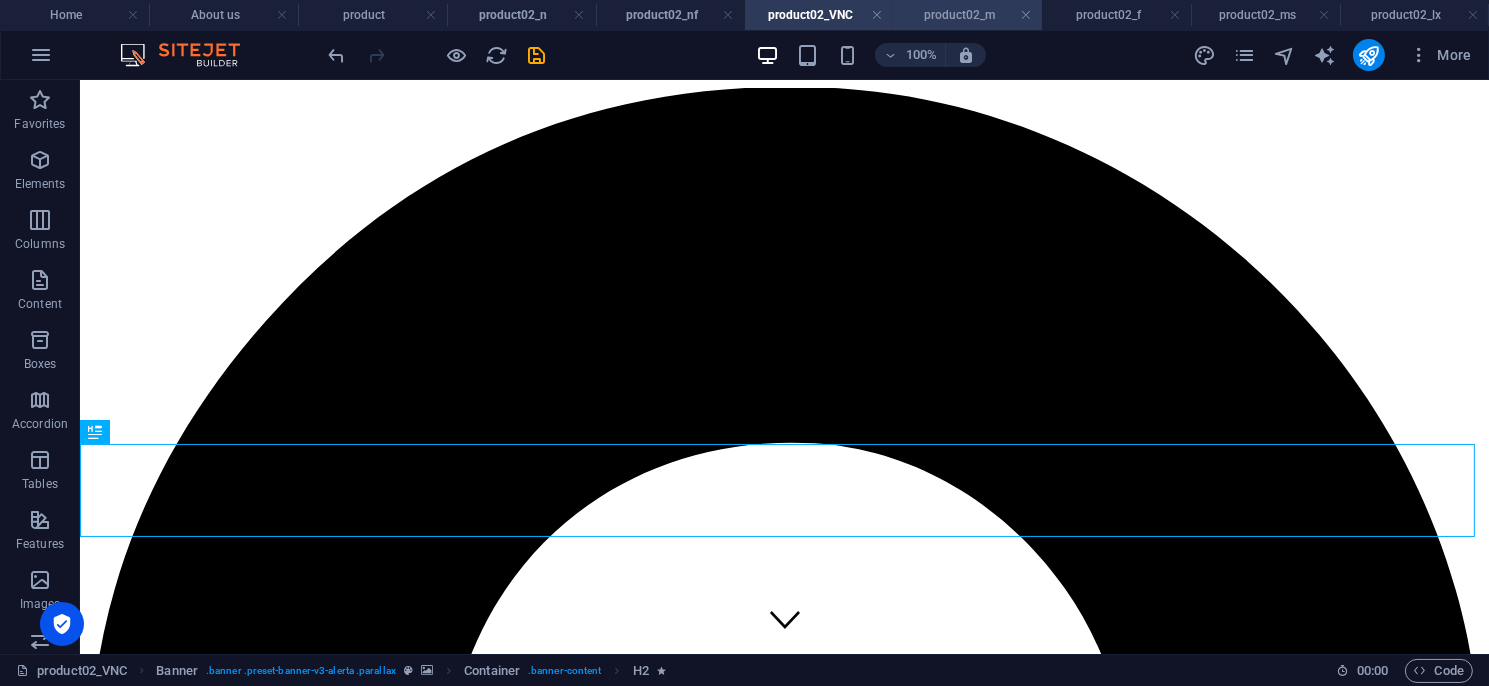 click on "product02_m" at bounding box center (967, 15) 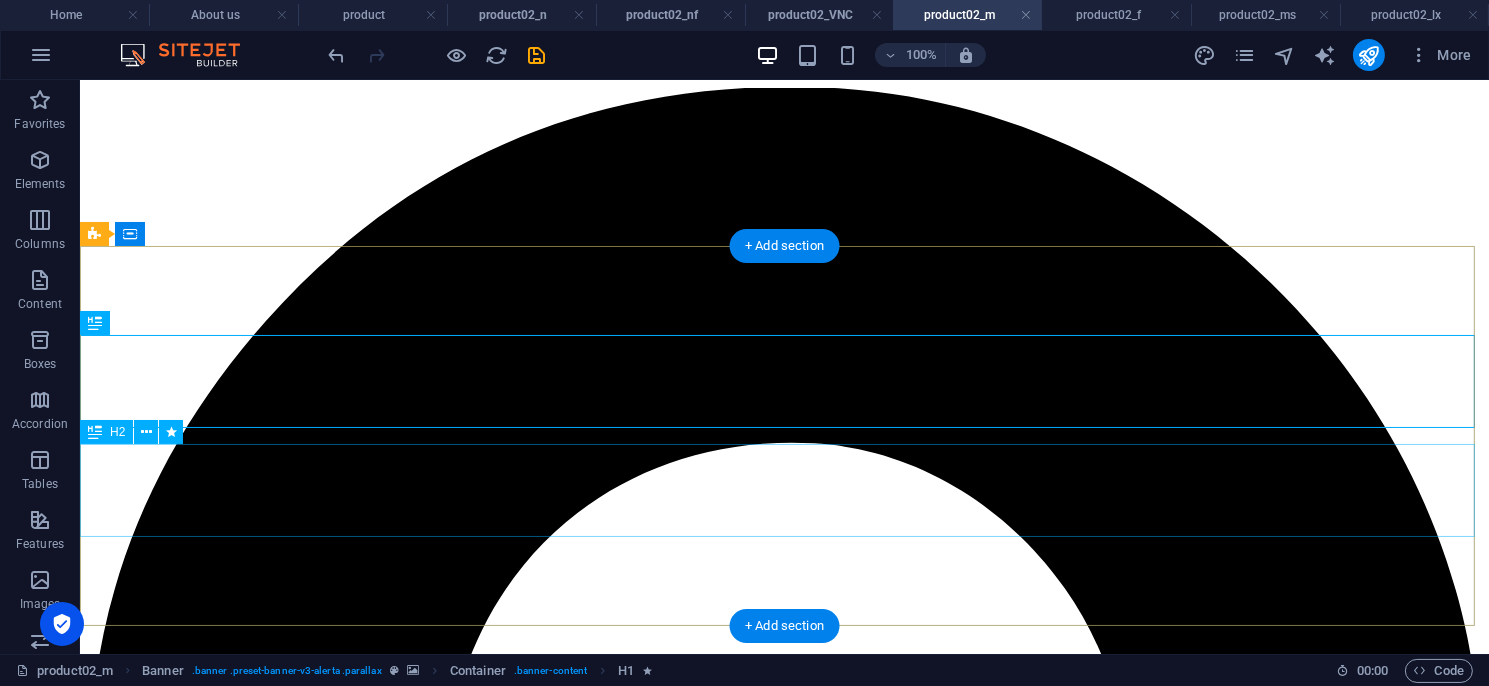 click on "安全型光幕／區域型光幕／安全控制模組／多功能控制模組／ 量測型光幕／其他特殊光幕／週邊配件／機械設備安全改善" at bounding box center (783, 5406) 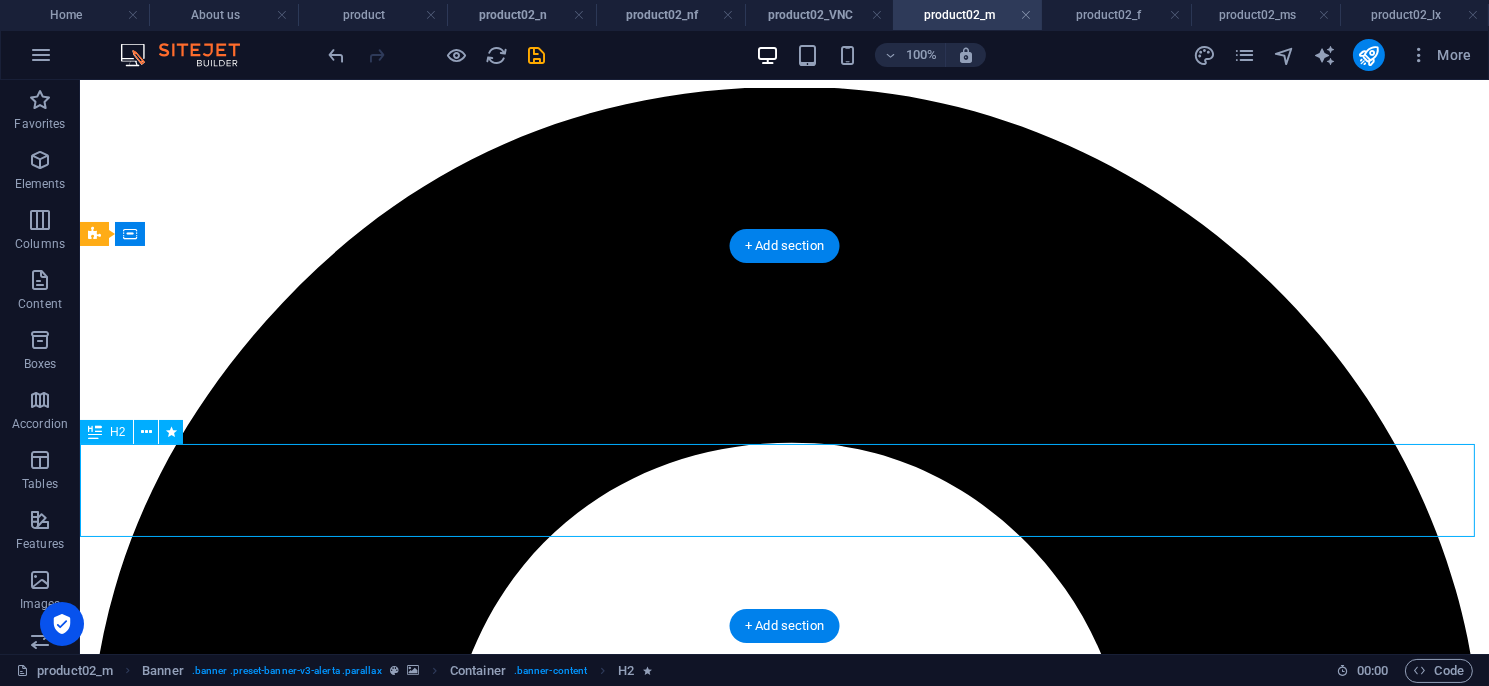 click on "安全型光幕／區域型光幕／安全控制模組／多功能控制模組／ 量測型光幕／其他特殊光幕／週邊配件／機械設備安全改善" at bounding box center [783, 5406] 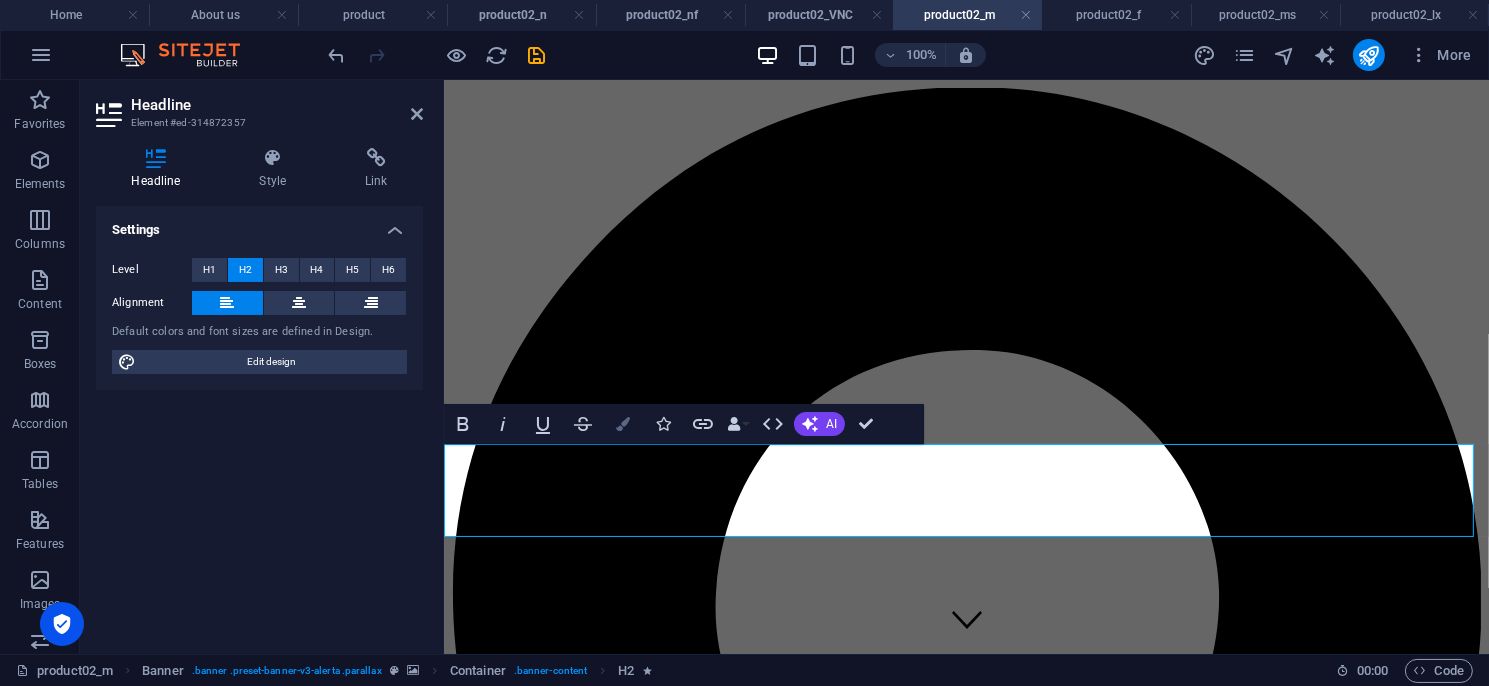 click on "Colors" at bounding box center (623, 424) 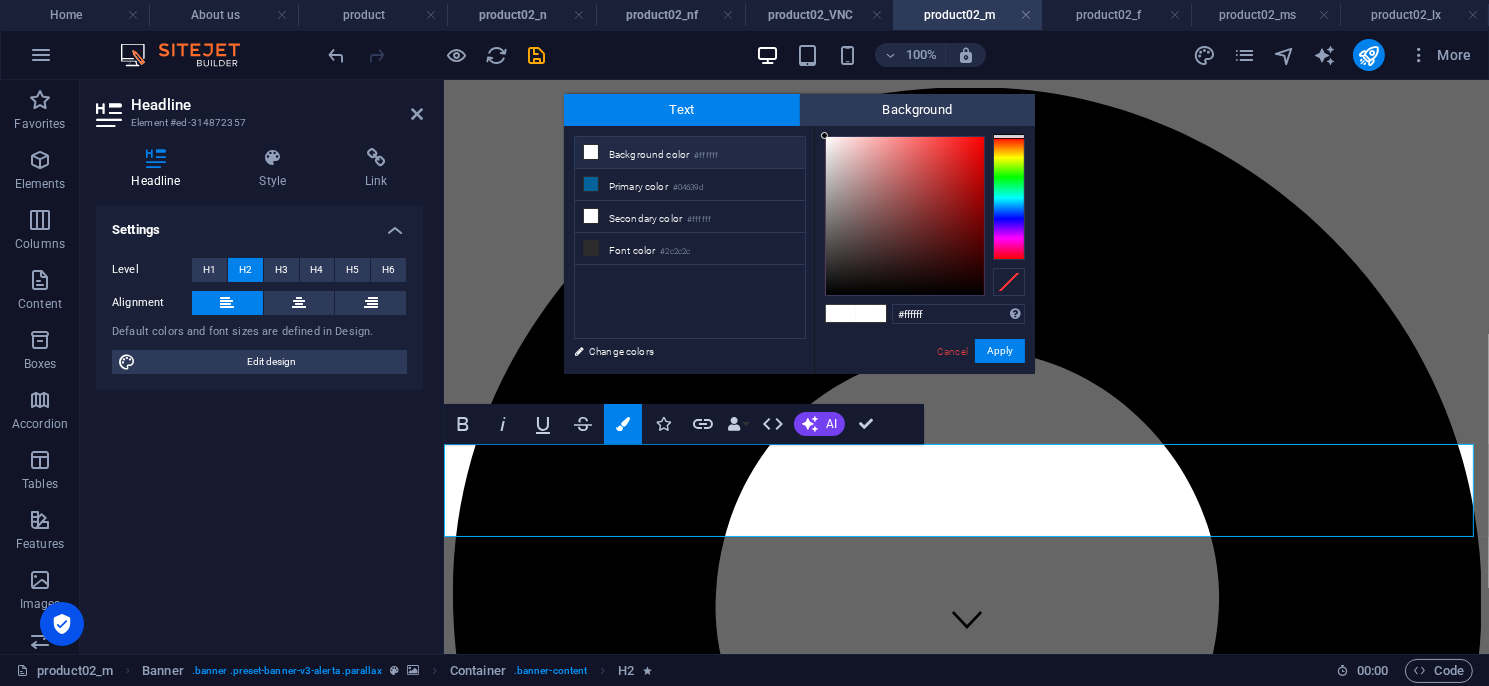 click on "Background color
#ffffff" at bounding box center [690, 153] 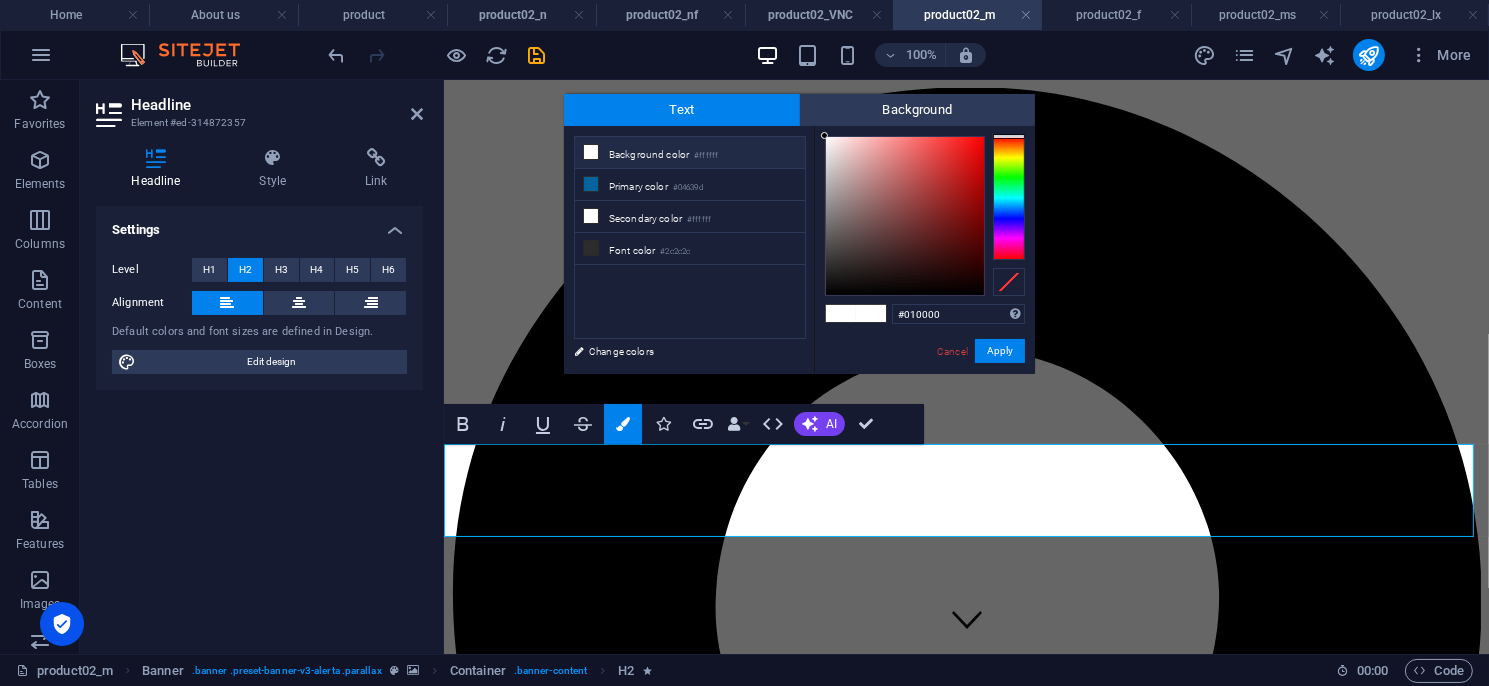 type on "#000000" 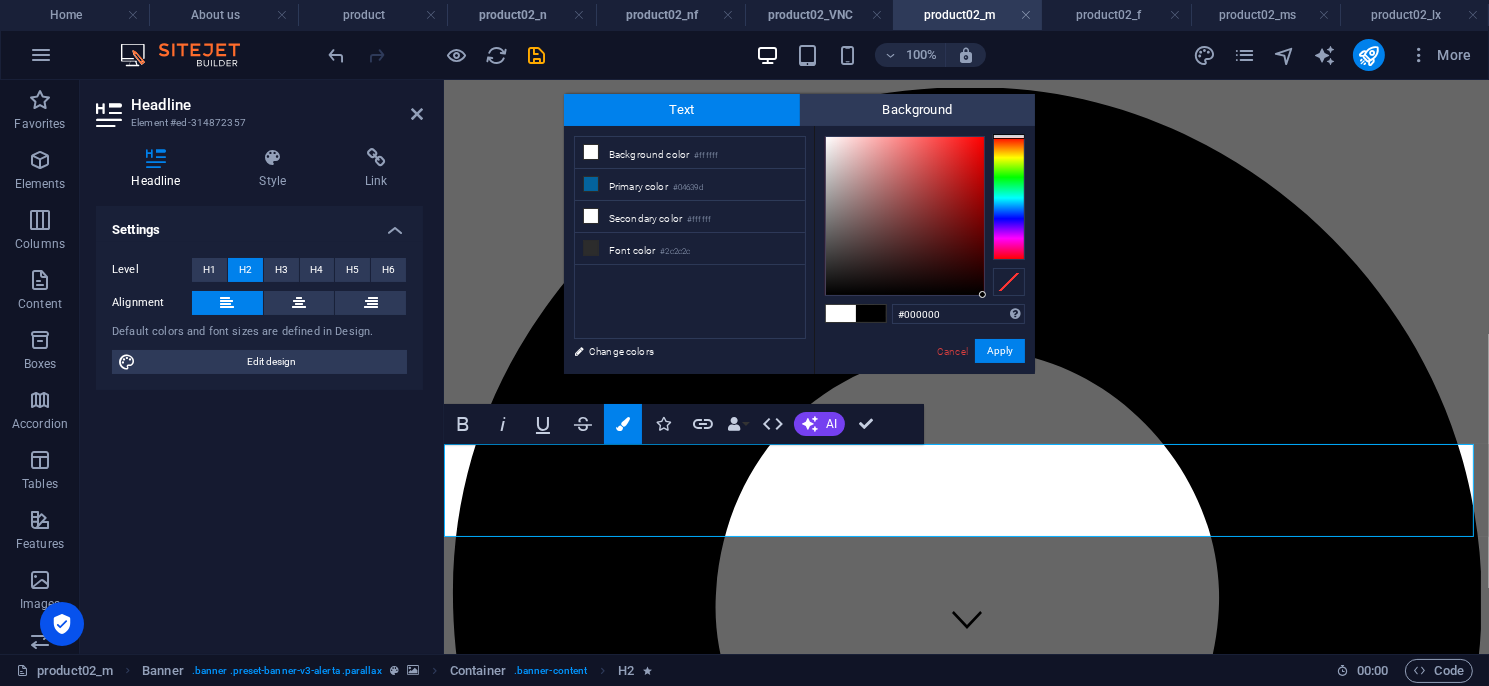 drag, startPoint x: 939, startPoint y: 280, endPoint x: 1034, endPoint y: 311, distance: 99.92998 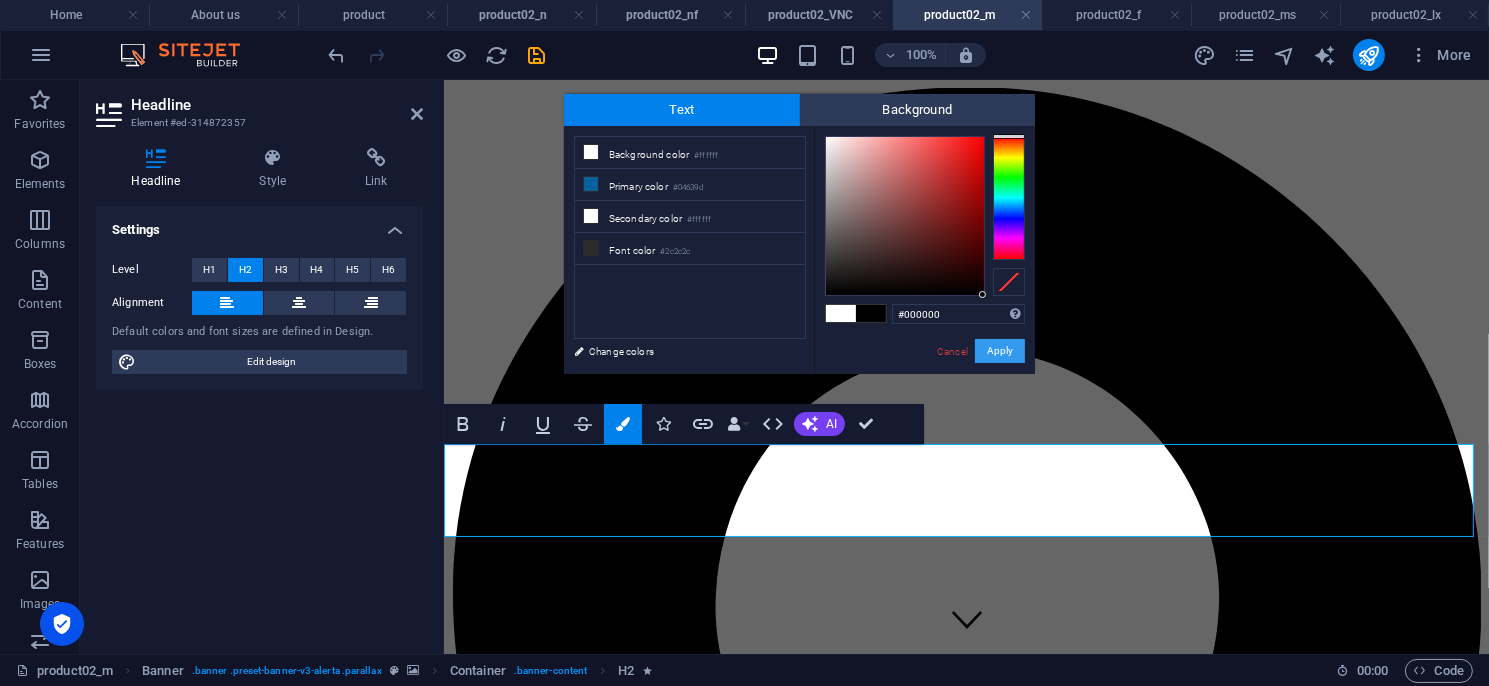 click on "Apply" at bounding box center [1000, 351] 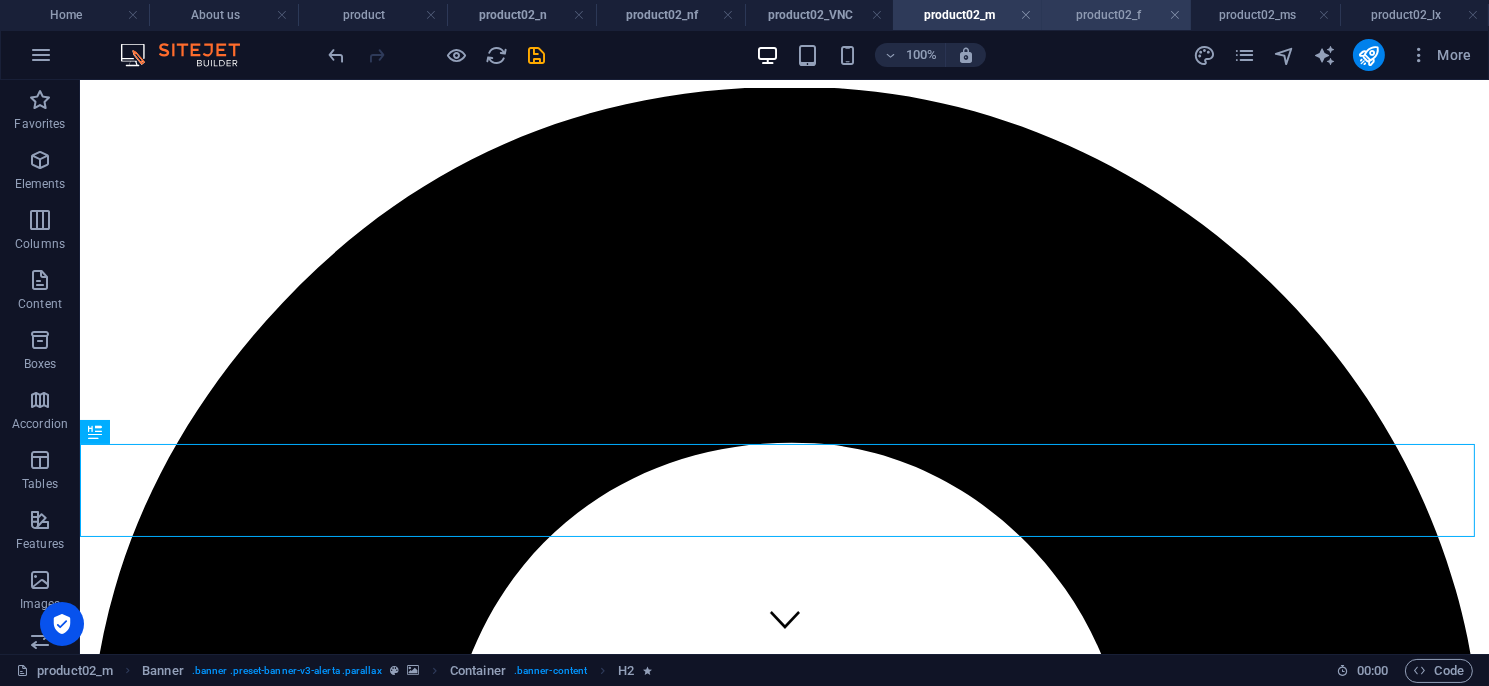 click on "product02_f" at bounding box center (1116, 15) 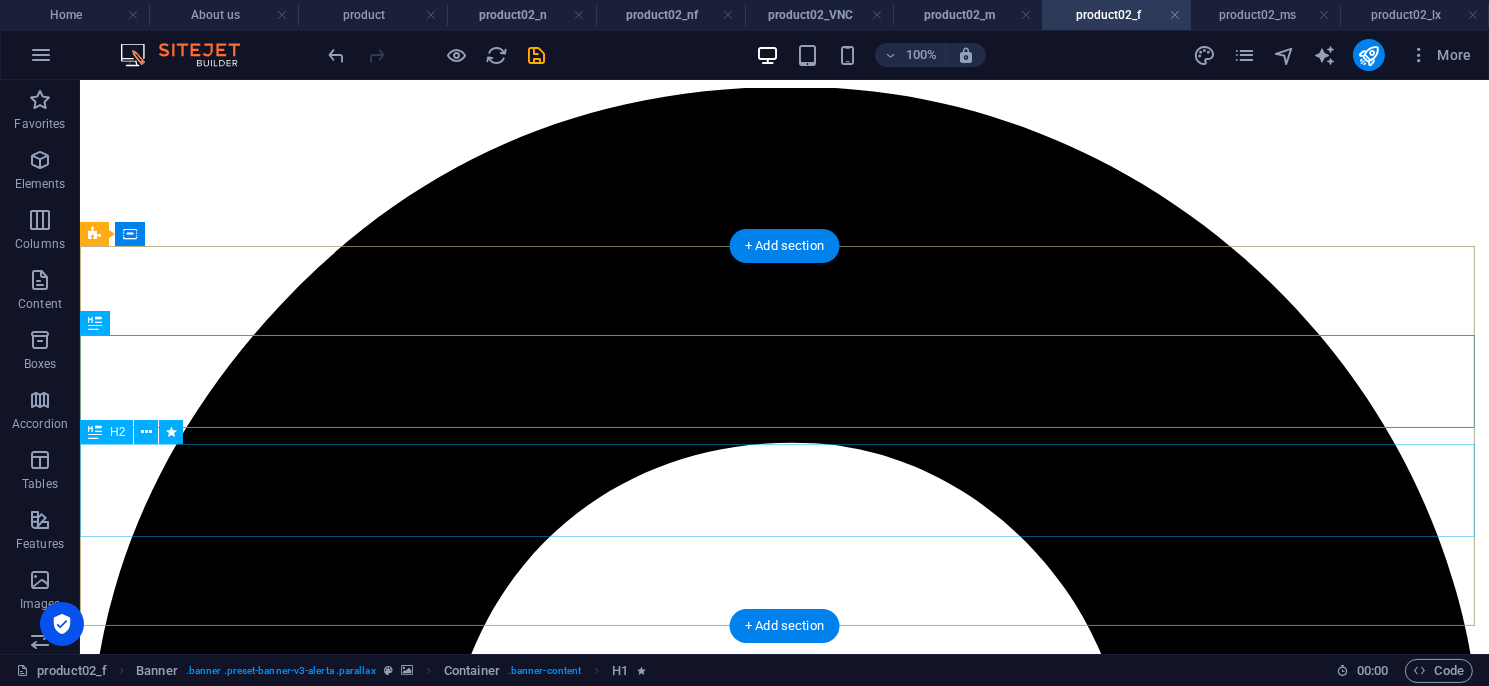 click on "安全型光幕／區域型光幕／安全控制模組／多功能控制模組／ 量測型光幕／其他特殊光幕／週邊配件／機械設備安全改善" at bounding box center (783, 5406) 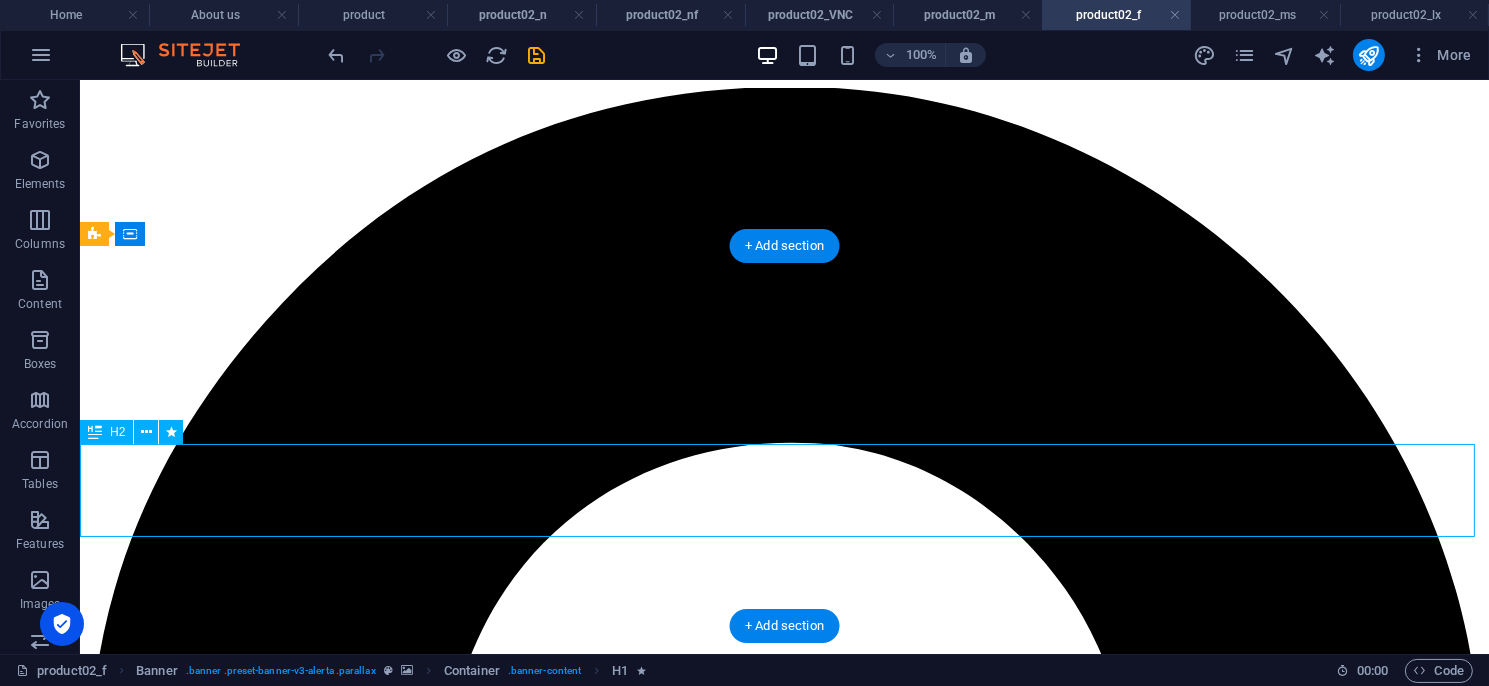 click on "安全型光幕／區域型光幕／安全控制模組／多功能控制模組／ 量測型光幕／其他特殊光幕／週邊配件／機械設備安全改善" at bounding box center [783, 5406] 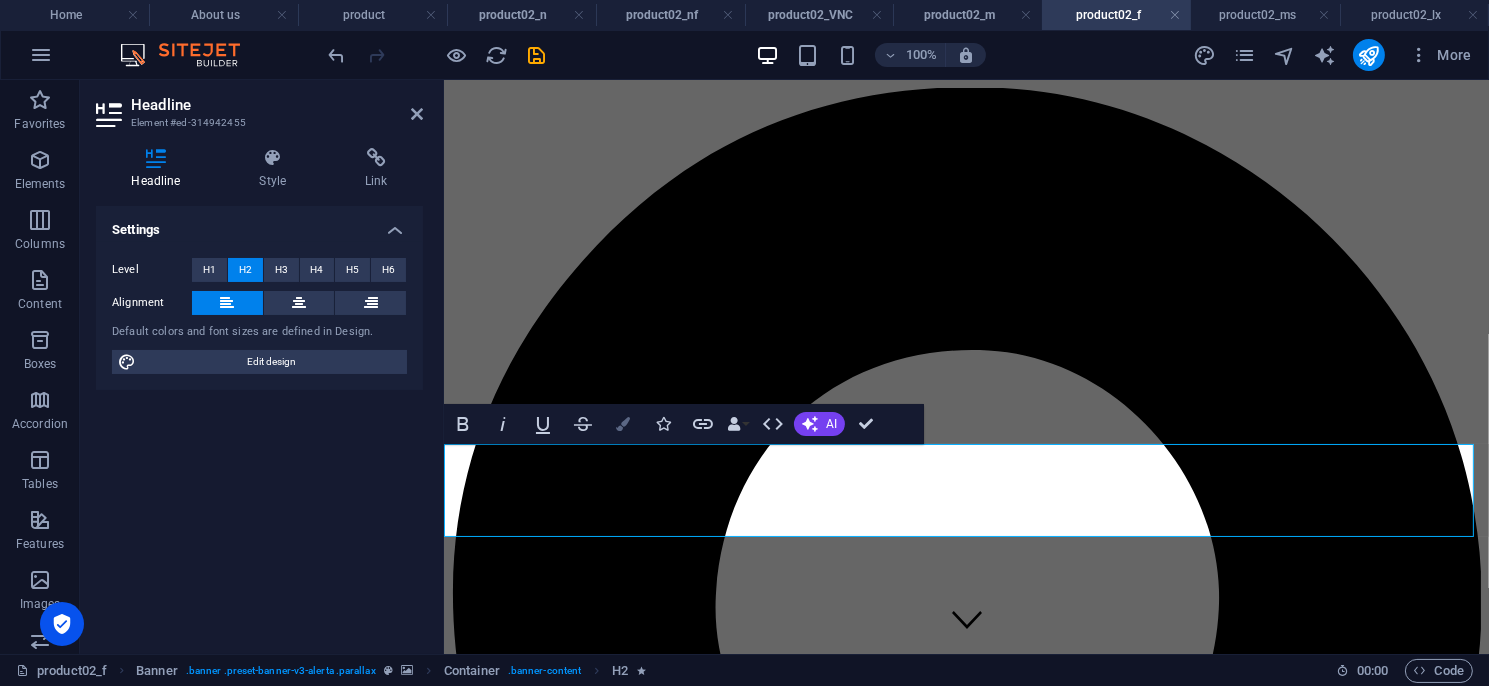 click at bounding box center [623, 424] 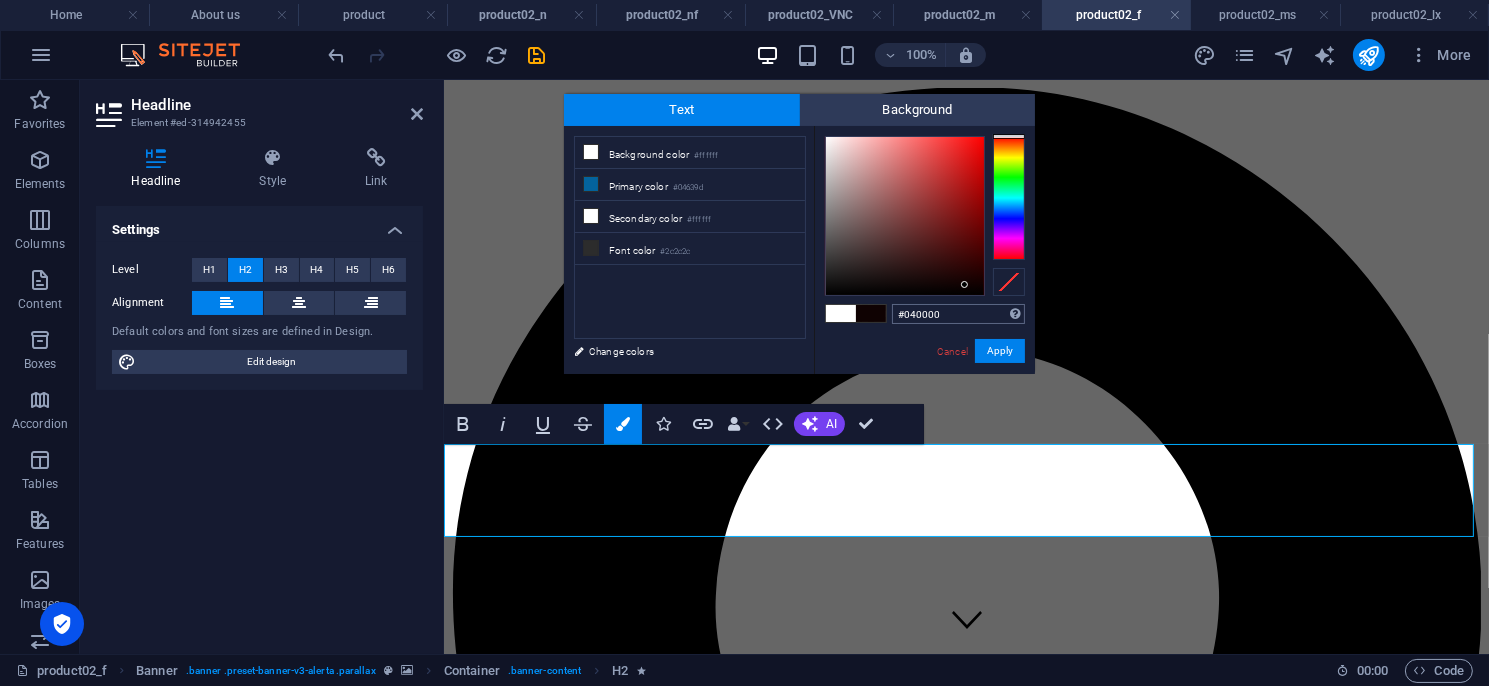 type on "#000000" 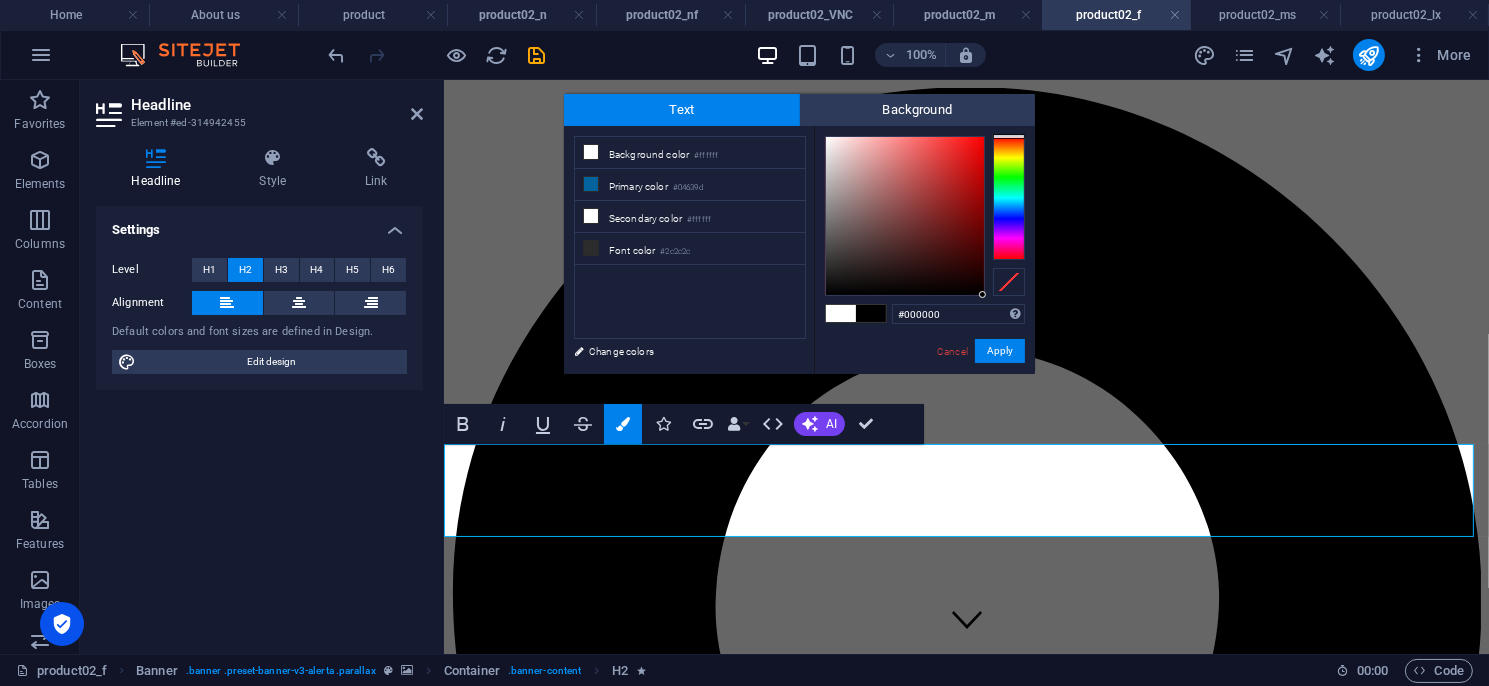 drag, startPoint x: 965, startPoint y: 285, endPoint x: 1040, endPoint y: 336, distance: 90.697296 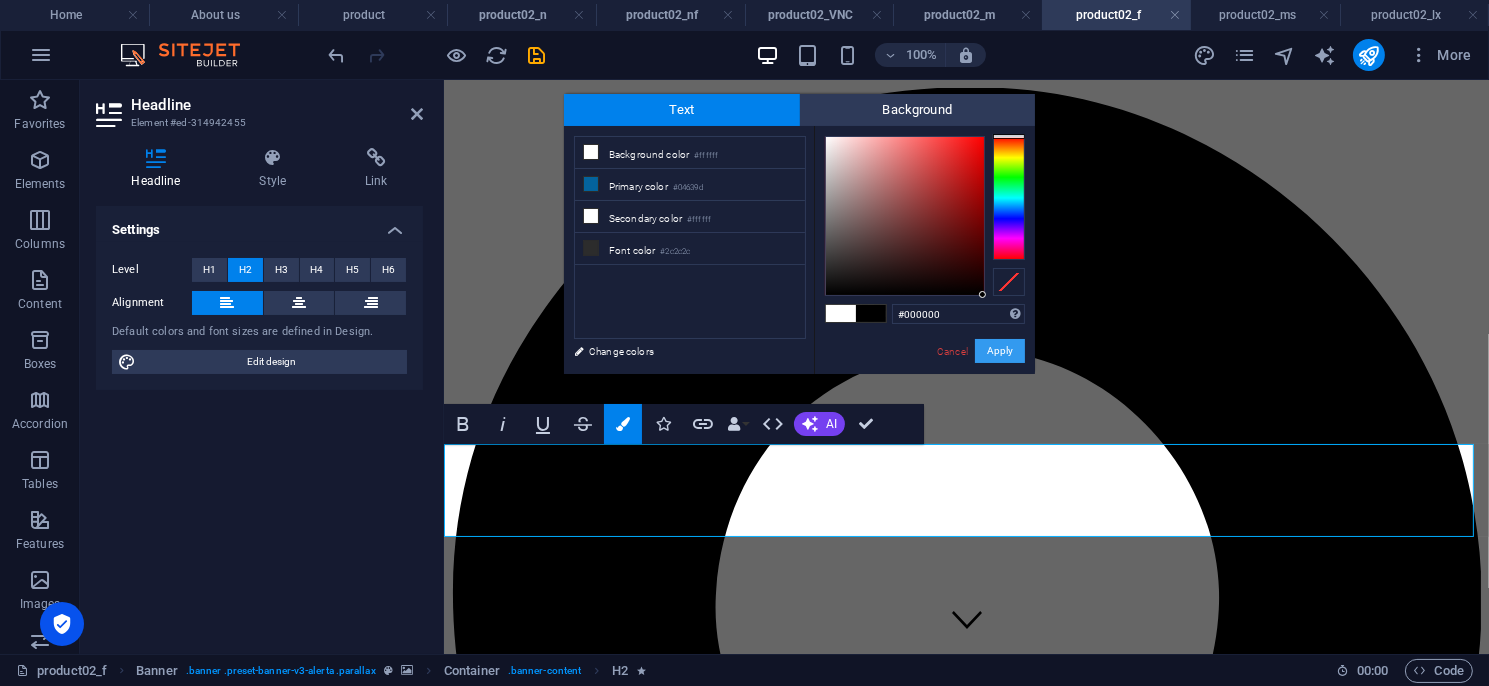 click on "Apply" at bounding box center [1000, 351] 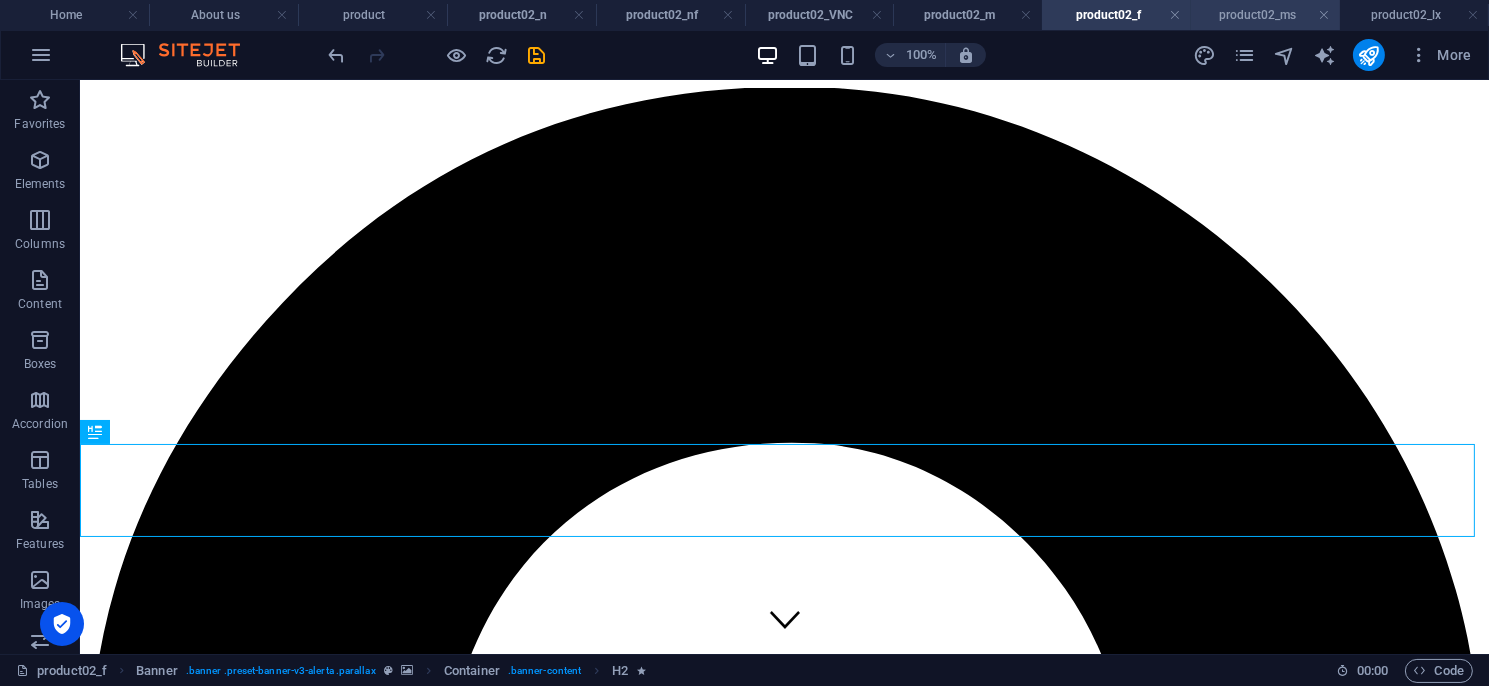 click on "product02_ms" at bounding box center [1265, 15] 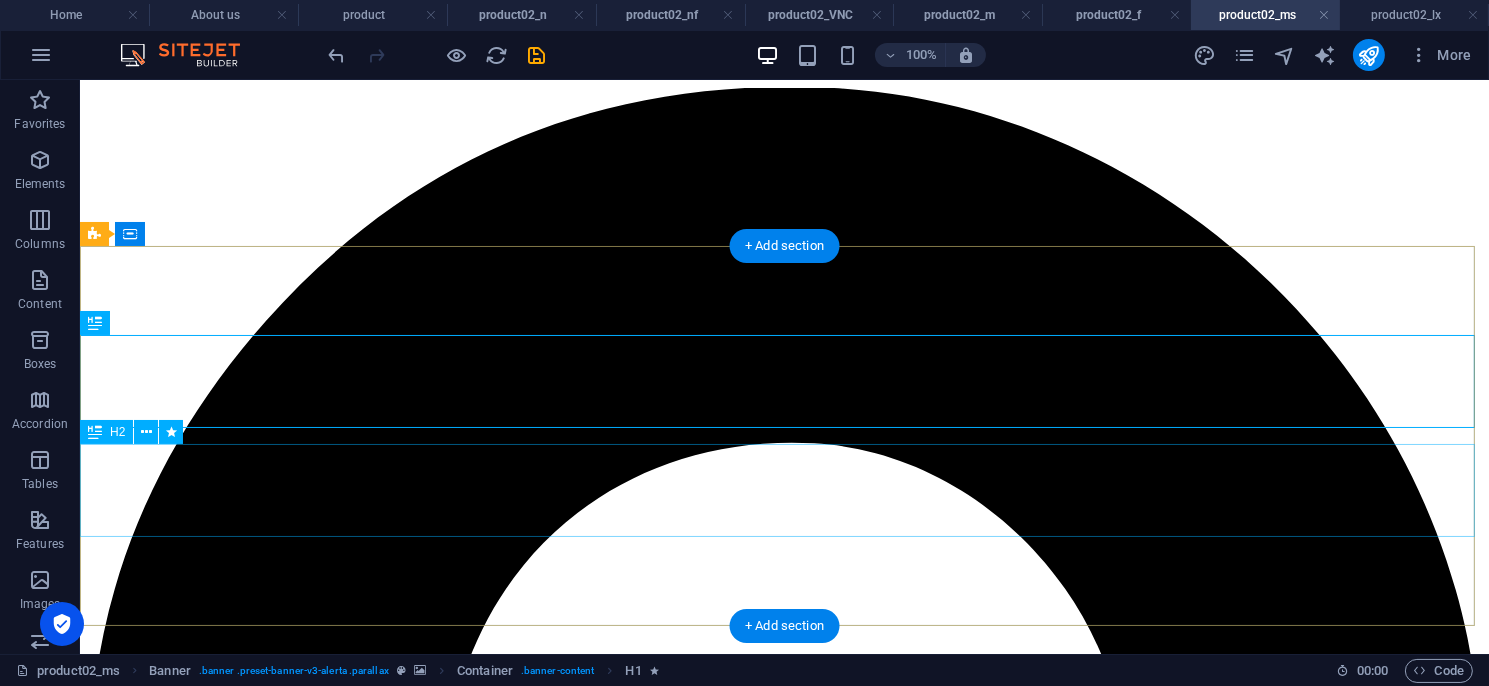 click on "安全型光幕/區域型光幕/安全控制模組/多功能控制模組／ 量測型光幕/其他特殊光幕／週邊配件/機械設備安全改造" at bounding box center (783, 5409) 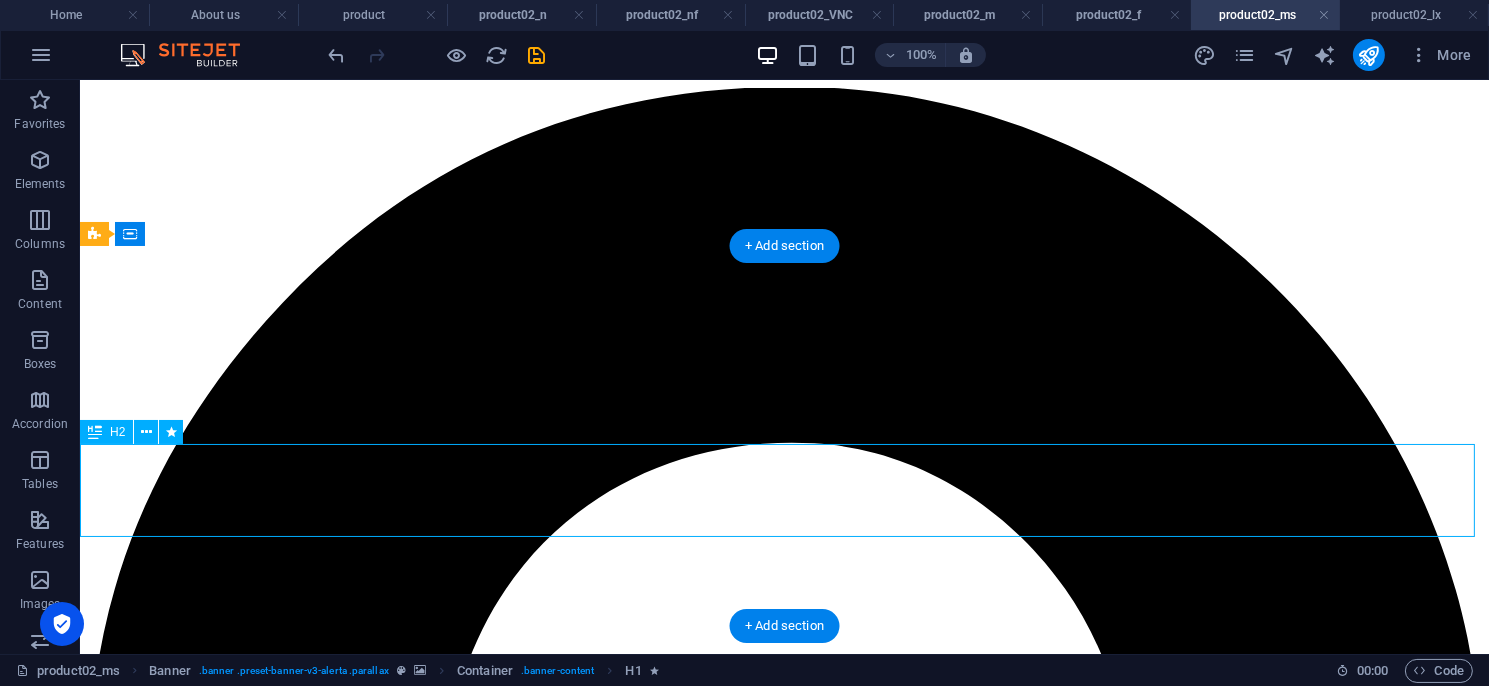 click on "安全型光幕/區域型光幕/安全控制模組/多功能控制模組／ 量測型光幕/其他特殊光幕／週邊配件/機械設備安全改造" at bounding box center (783, 5409) 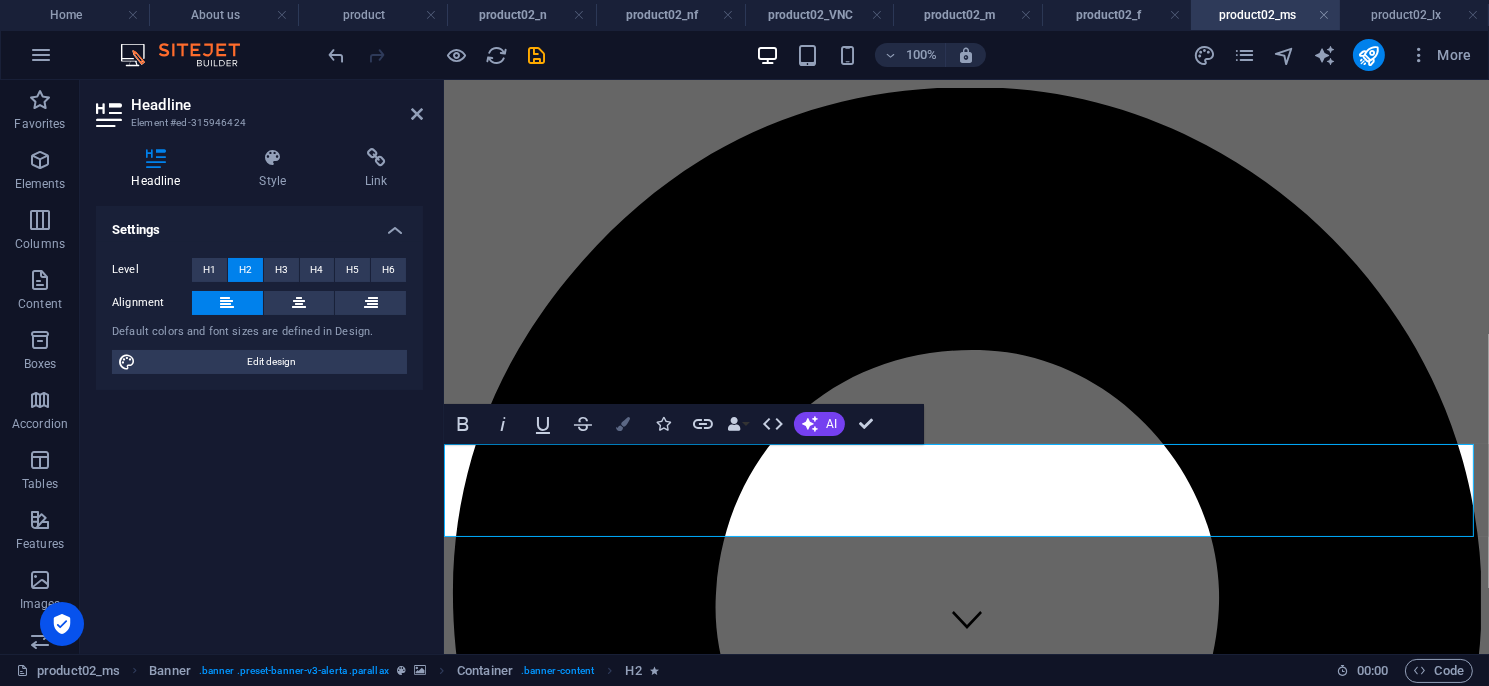 click on "Colors" at bounding box center [623, 424] 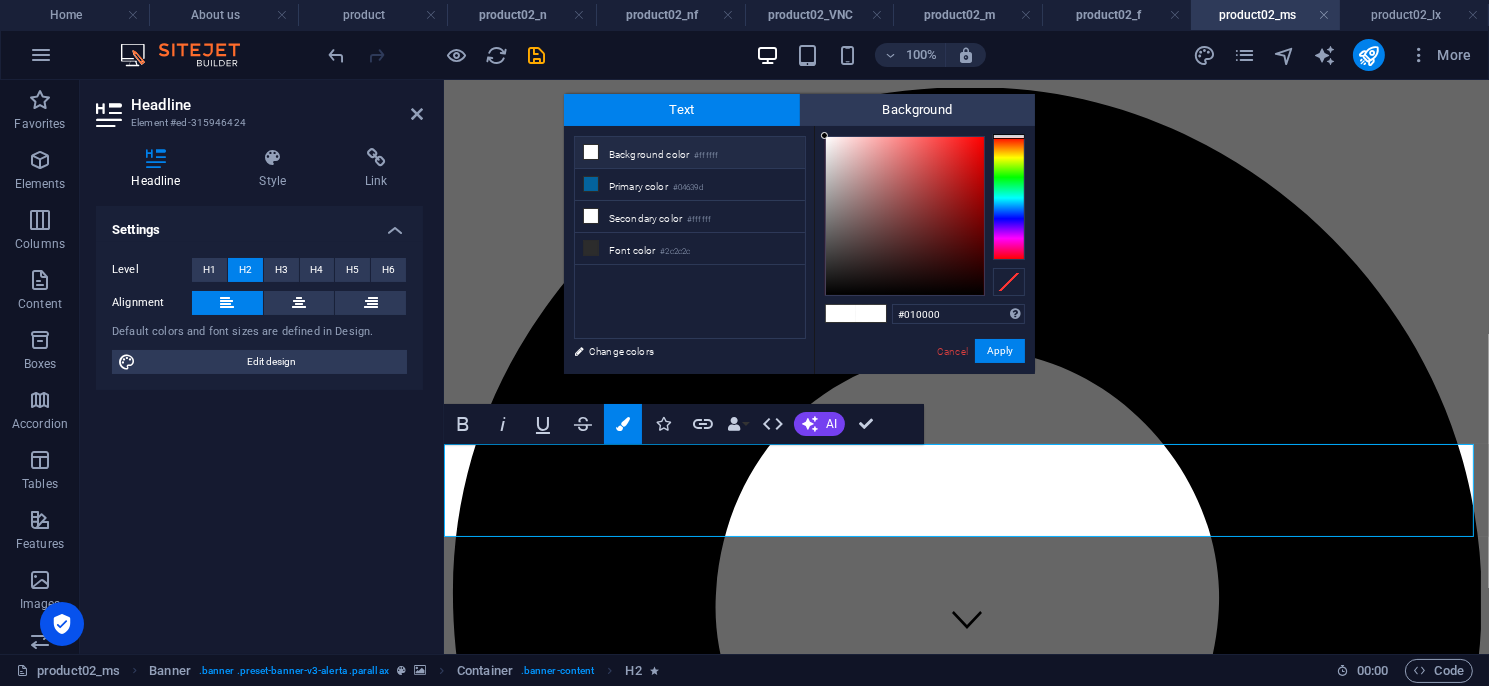 type on "#000000" 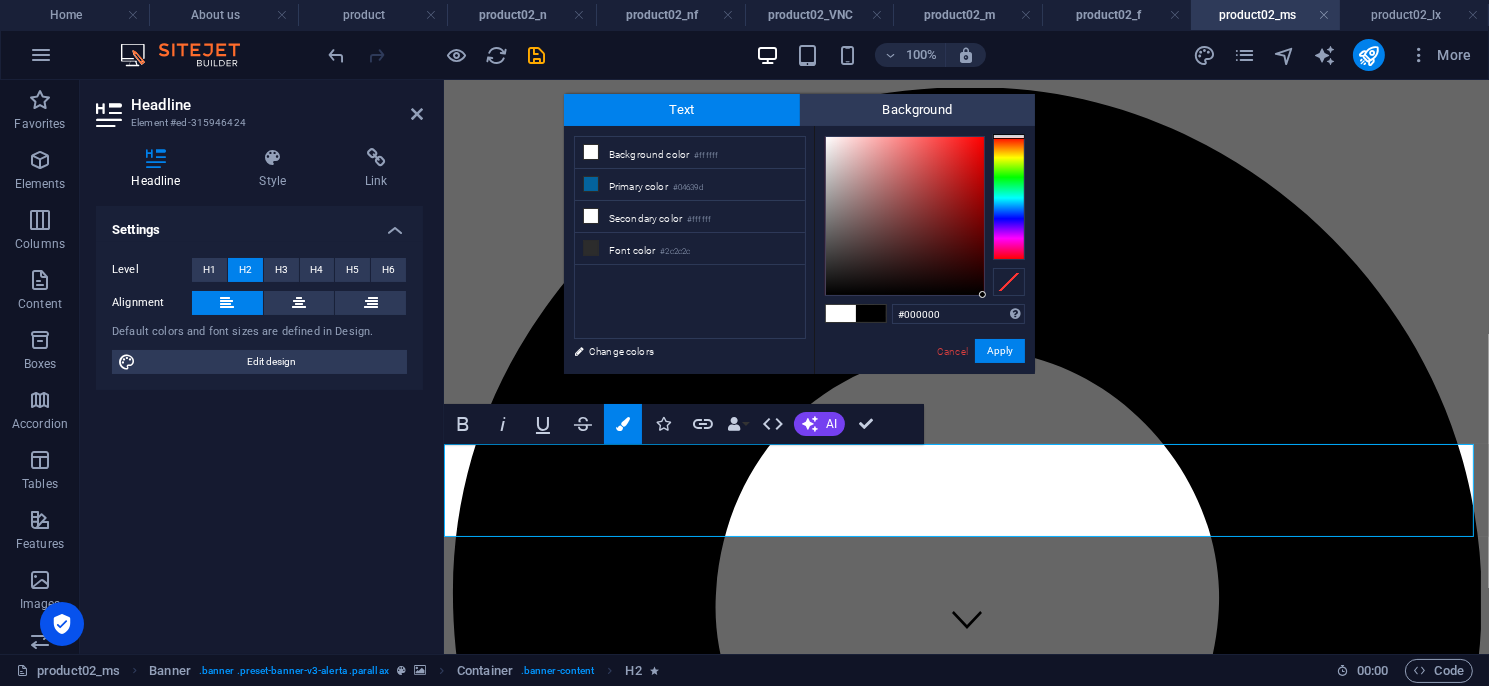 drag, startPoint x: 948, startPoint y: 287, endPoint x: 611, endPoint y: 243, distance: 339.86026 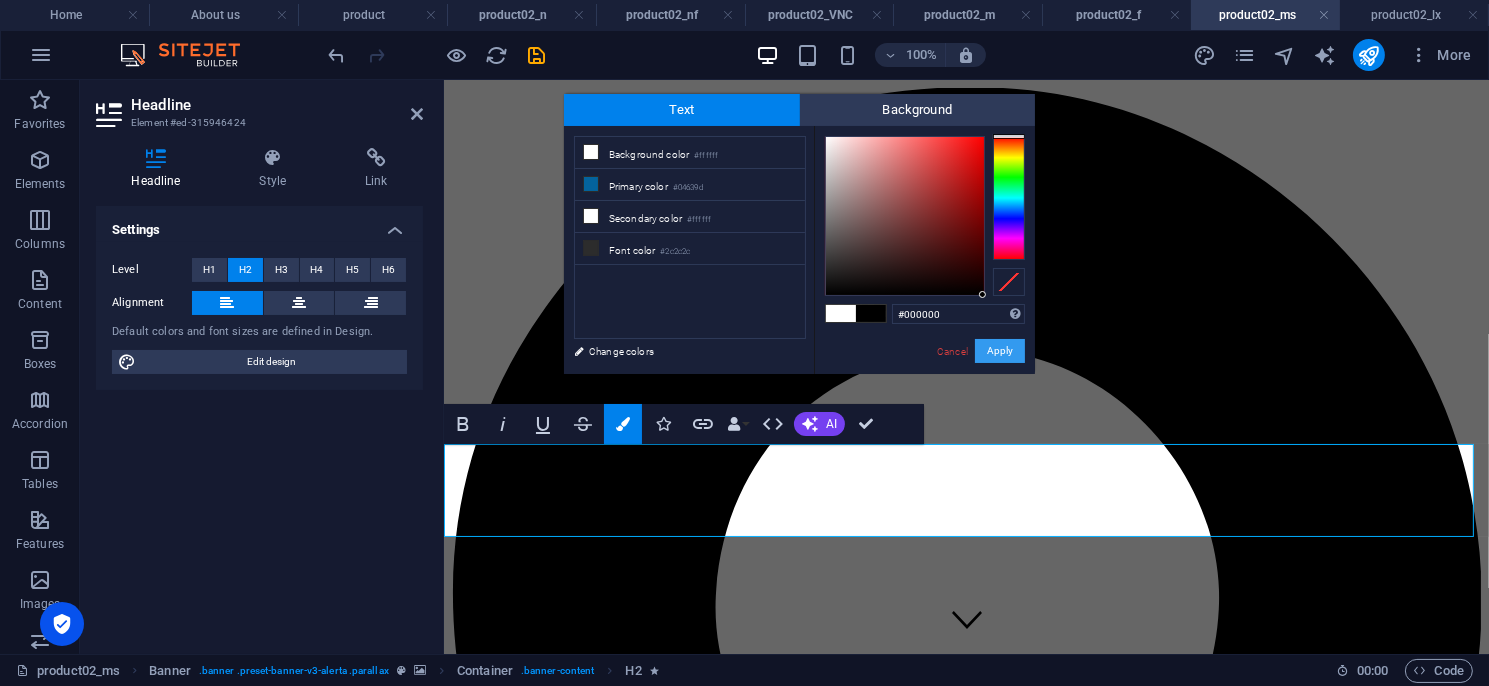 drag, startPoint x: 603, startPoint y: 250, endPoint x: 565, endPoint y: 270, distance: 42.941822 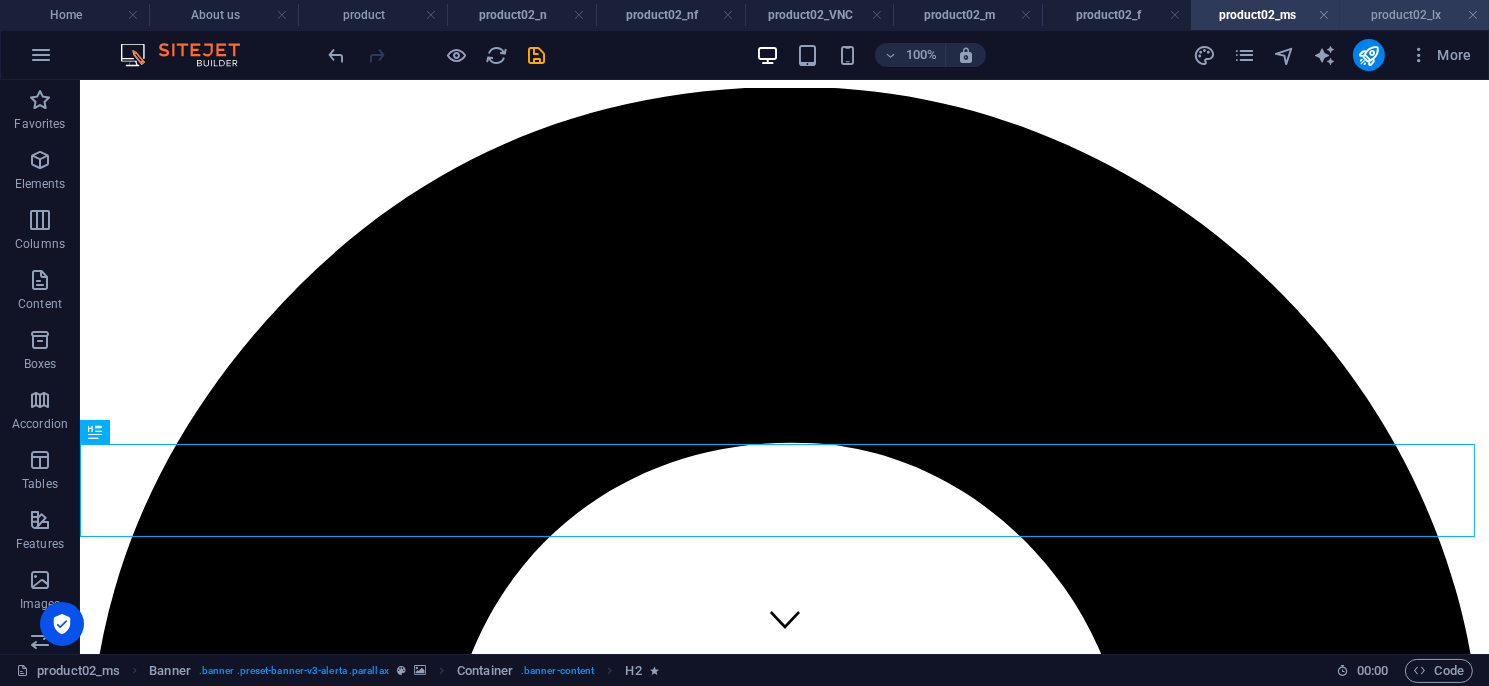 click on "product02_lx" at bounding box center (1414, 15) 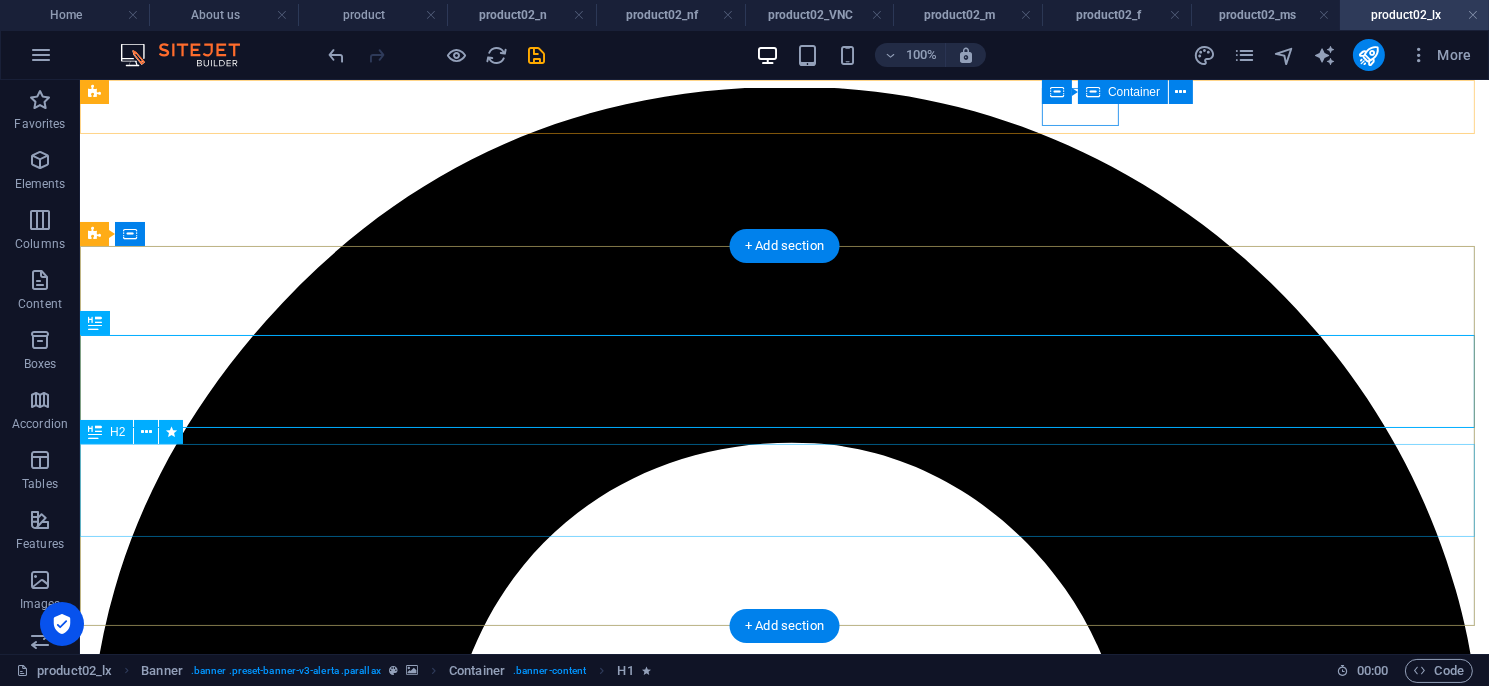 click on "安全型光幕／區域型光幕／安全控制模組／多功能控制模組／ 量測型光幕／其他特殊光幕／週邊配件／機械設備安全改善" at bounding box center (783, 5406) 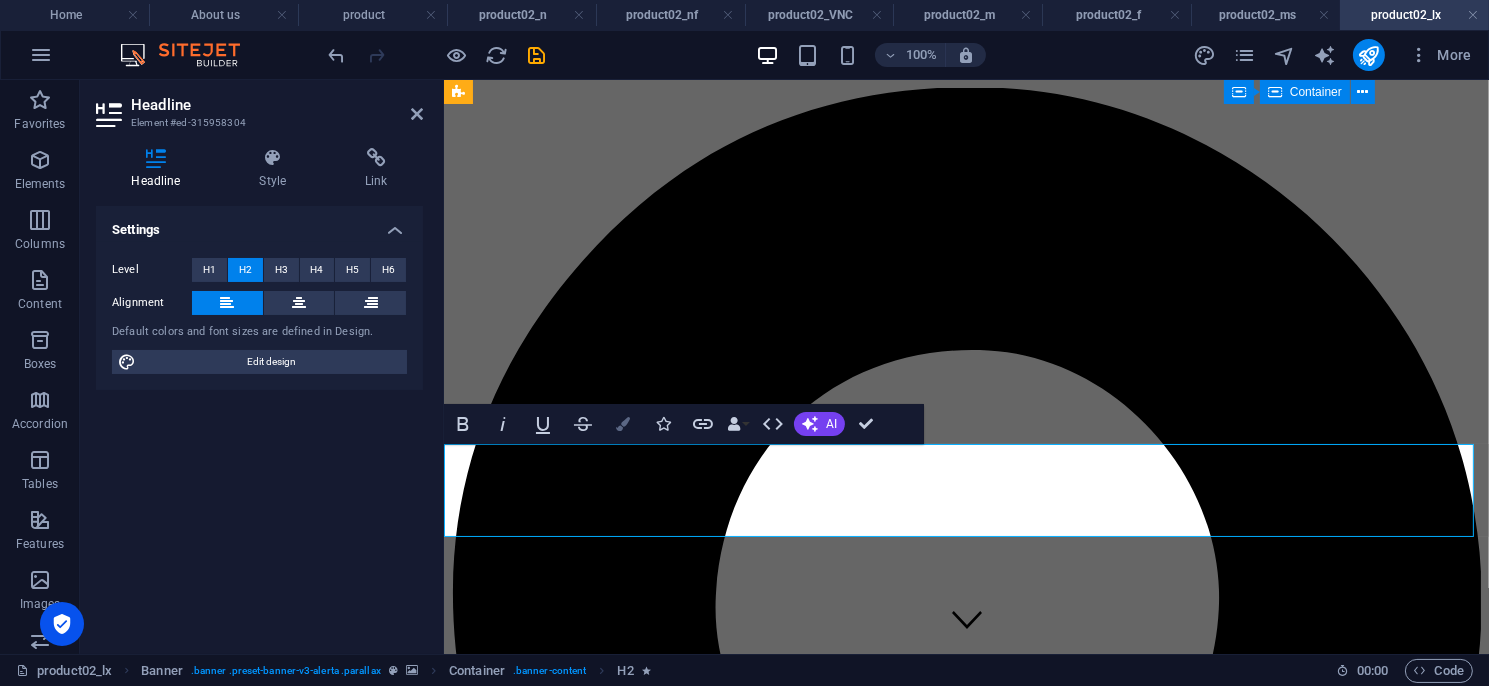 click at bounding box center (623, 424) 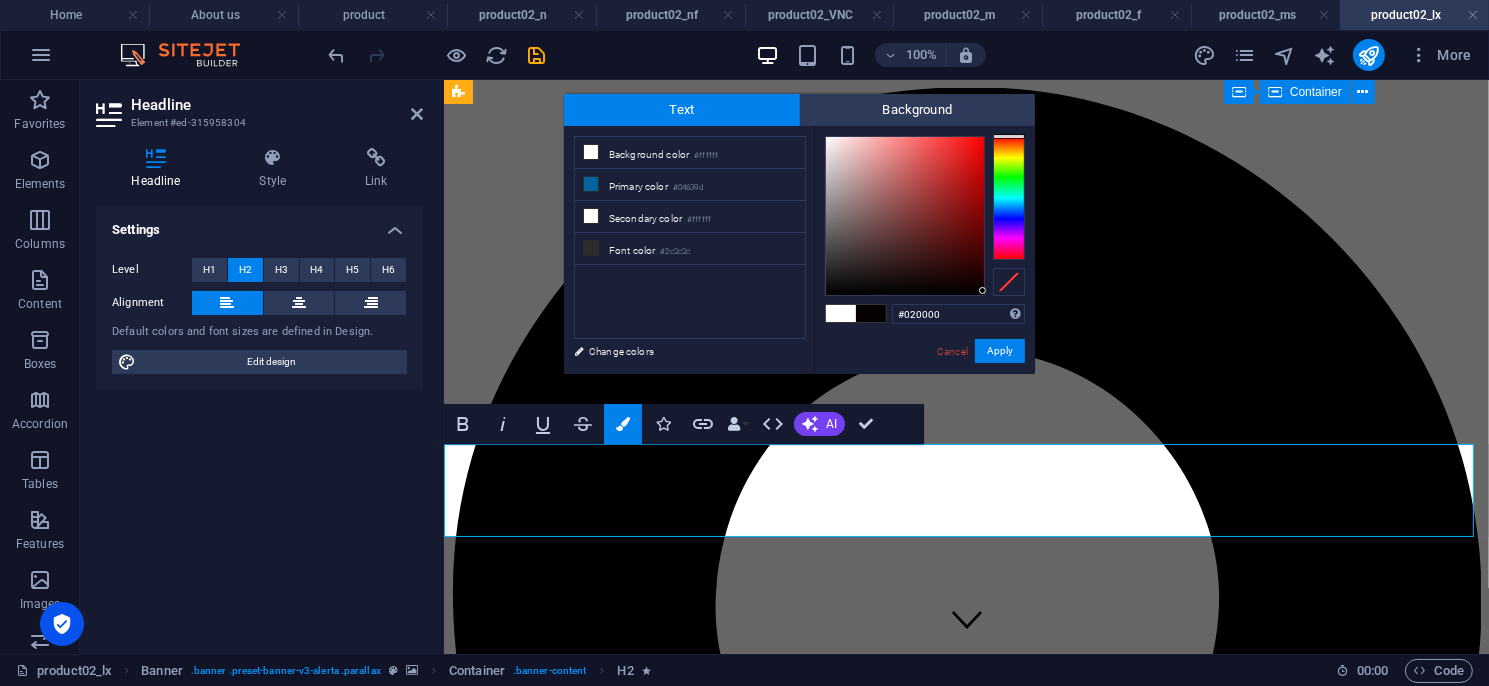 type on "#000000" 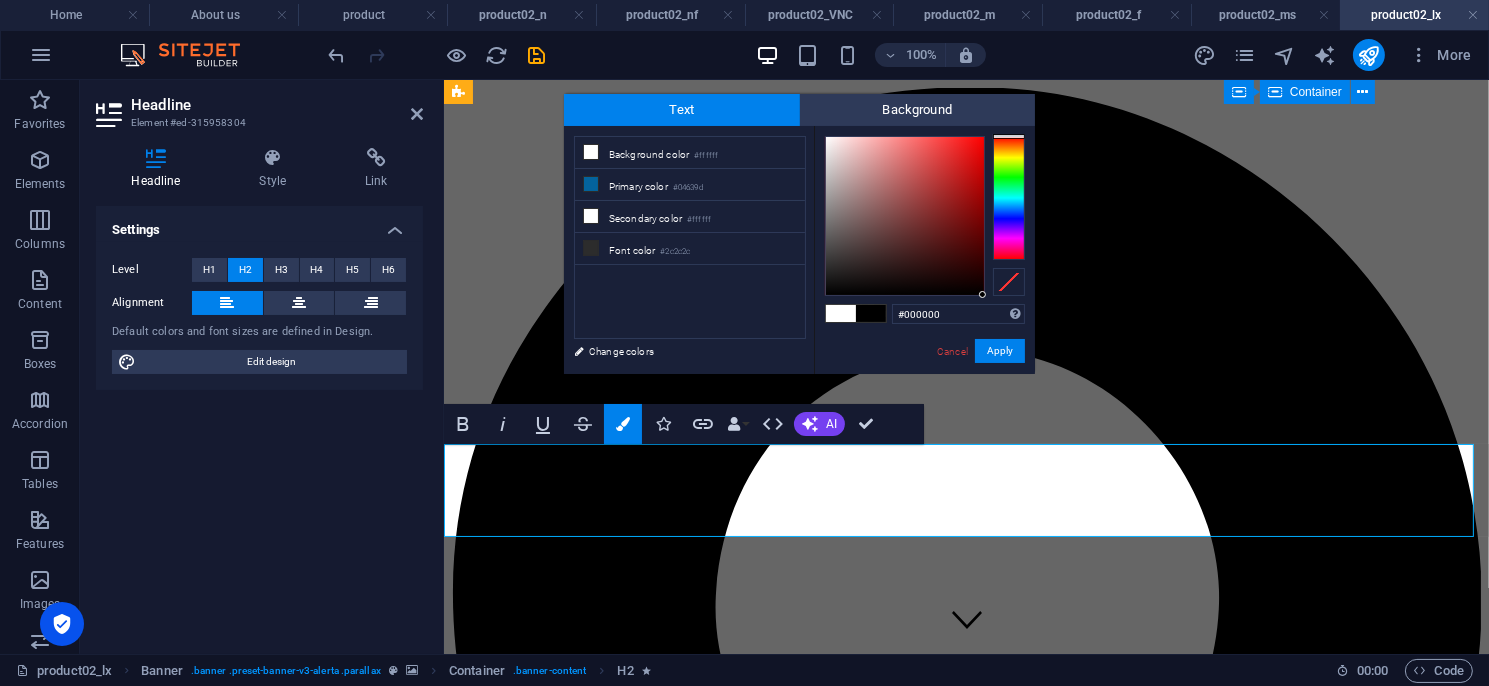 drag, startPoint x: 935, startPoint y: 286, endPoint x: 1032, endPoint y: 303, distance: 98.478424 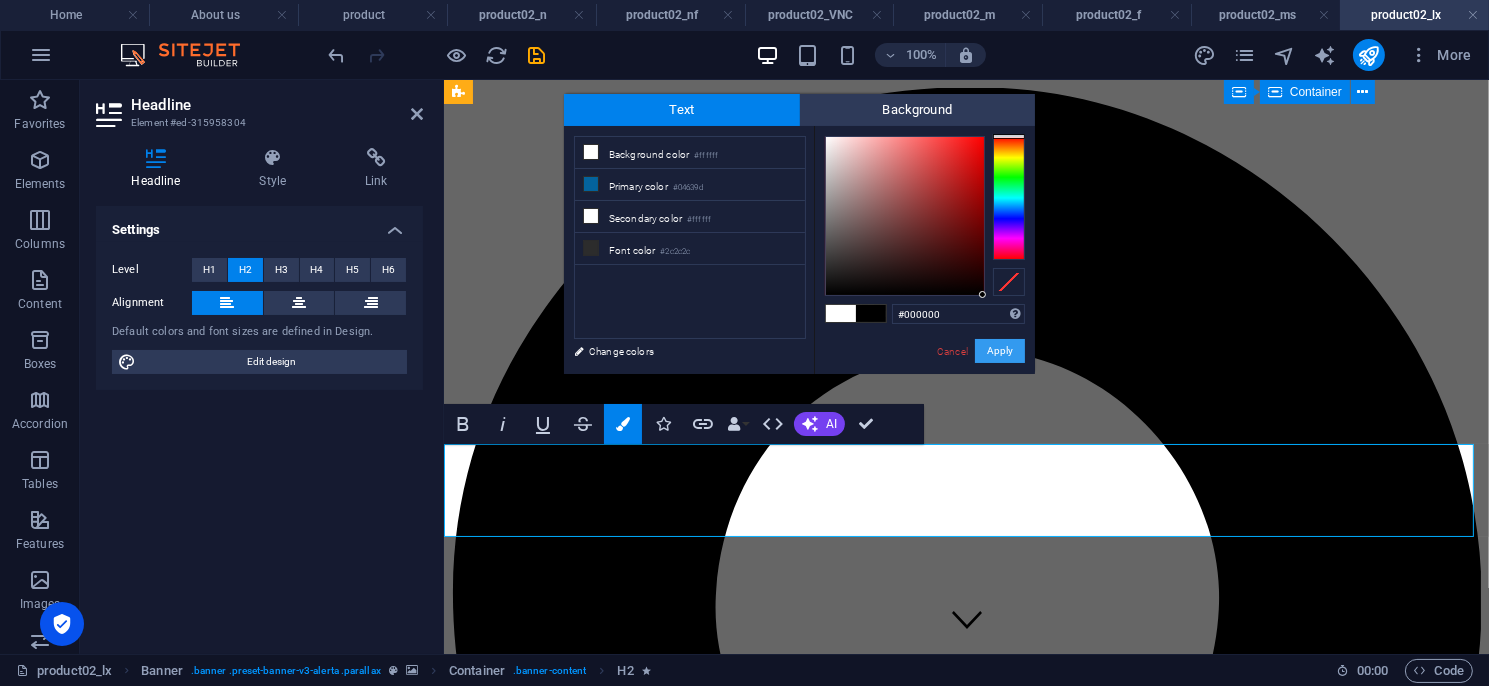click on "Apply" at bounding box center [1000, 351] 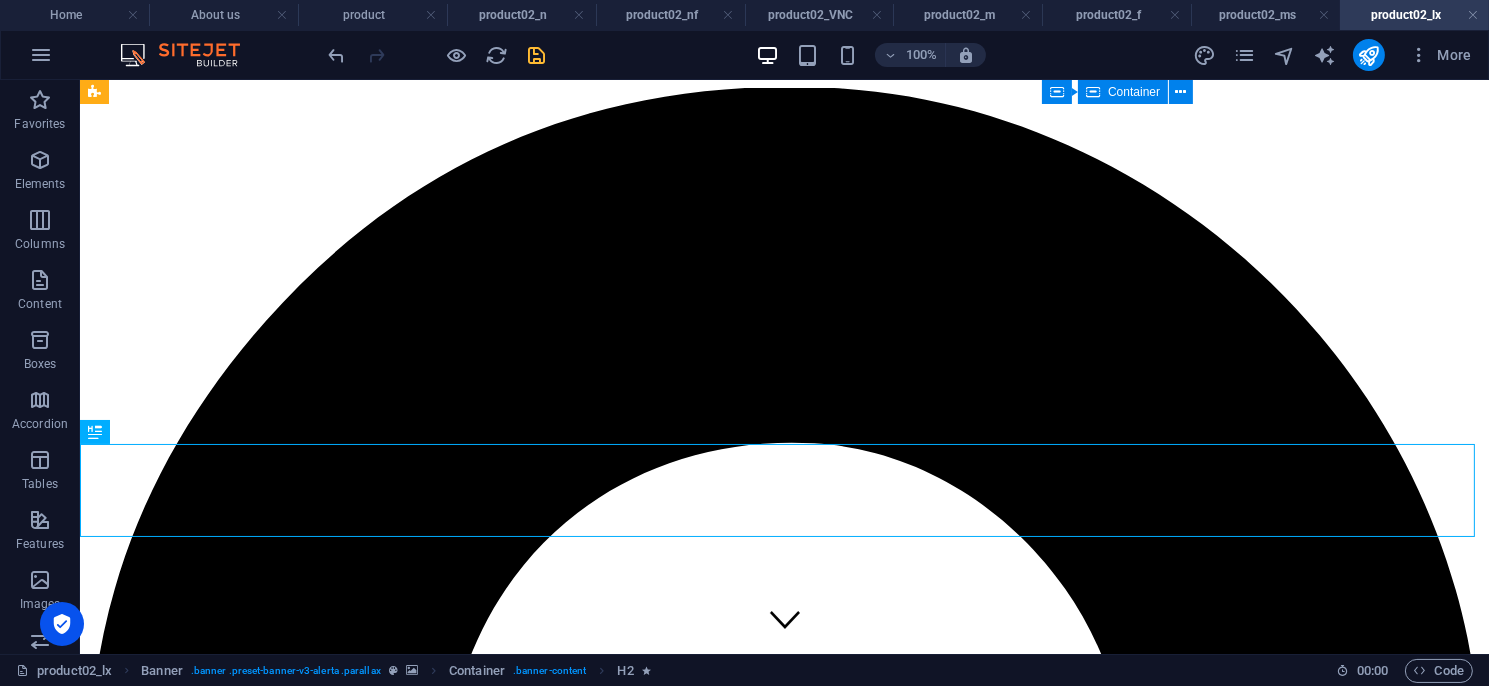click at bounding box center [537, 55] 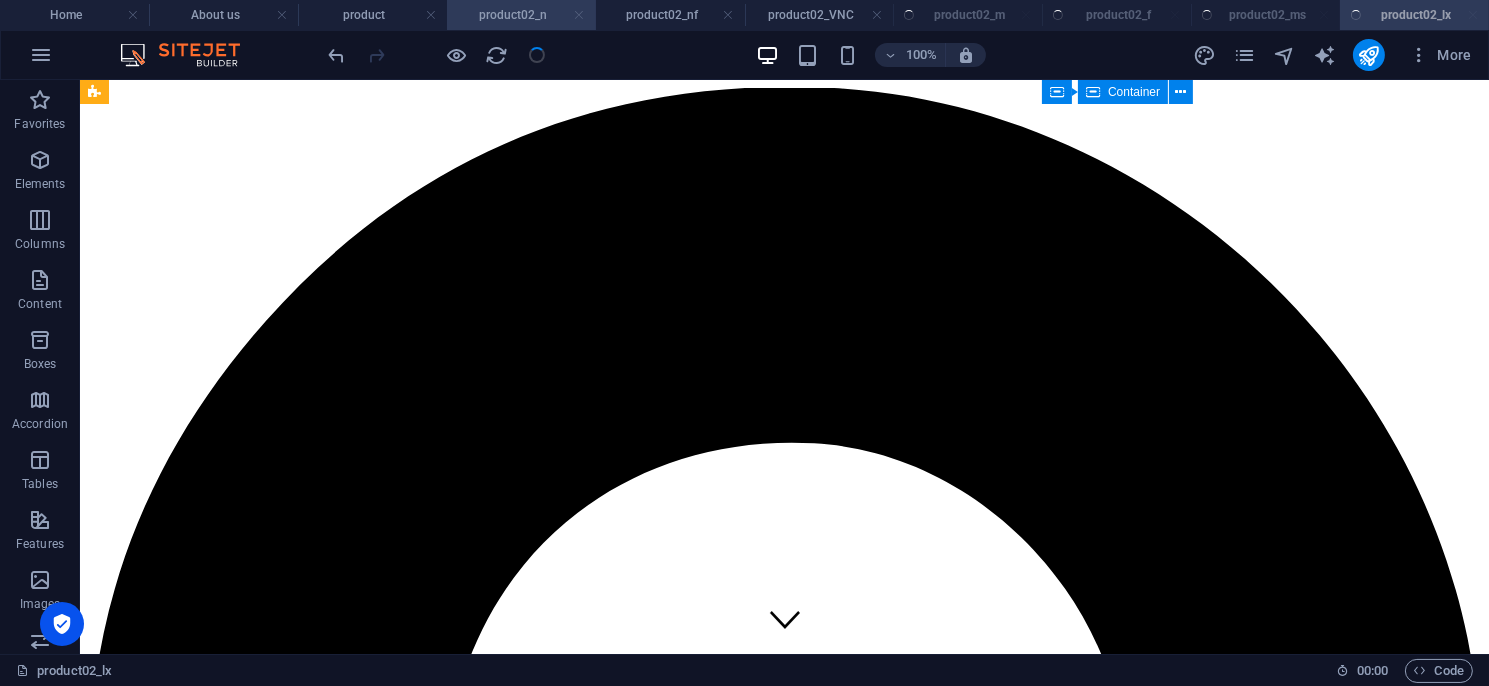 drag, startPoint x: 580, startPoint y: 14, endPoint x: 499, endPoint y: 17, distance: 81.055534 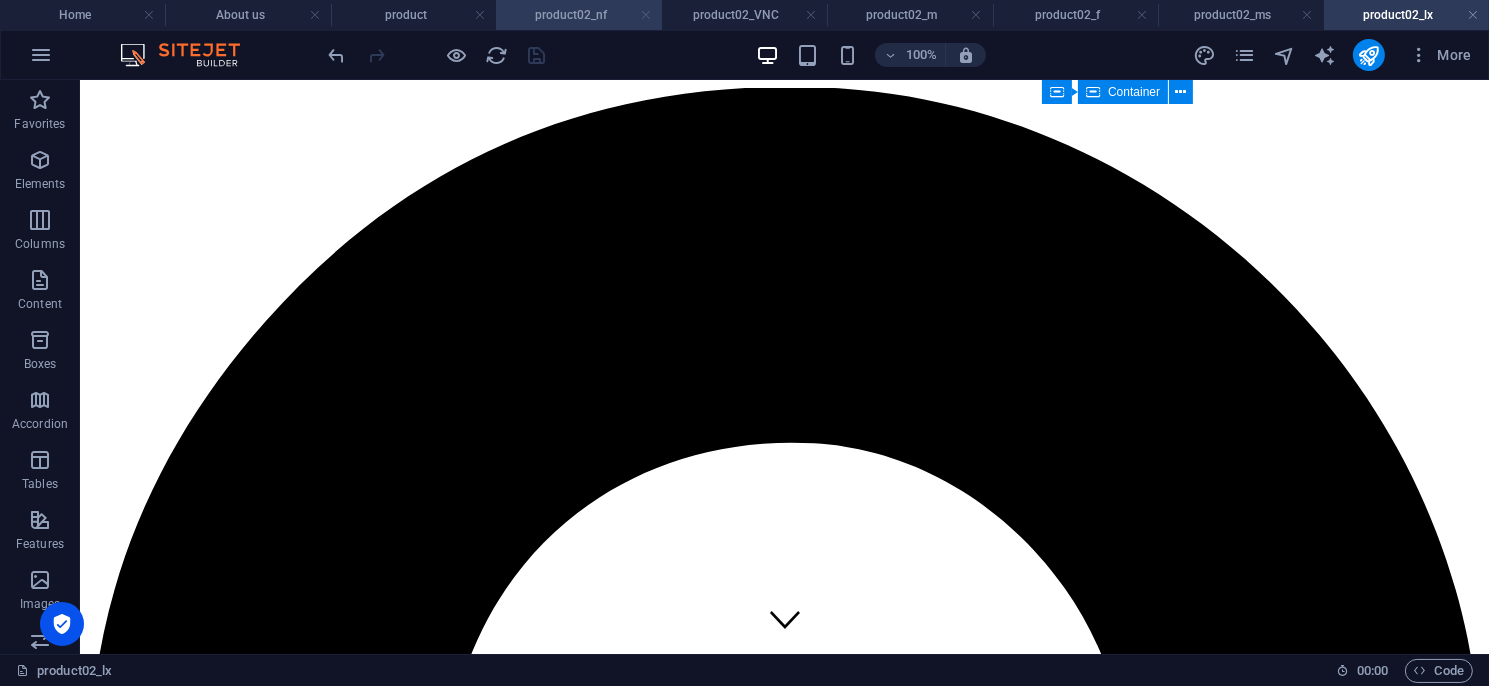 click at bounding box center [646, 15] 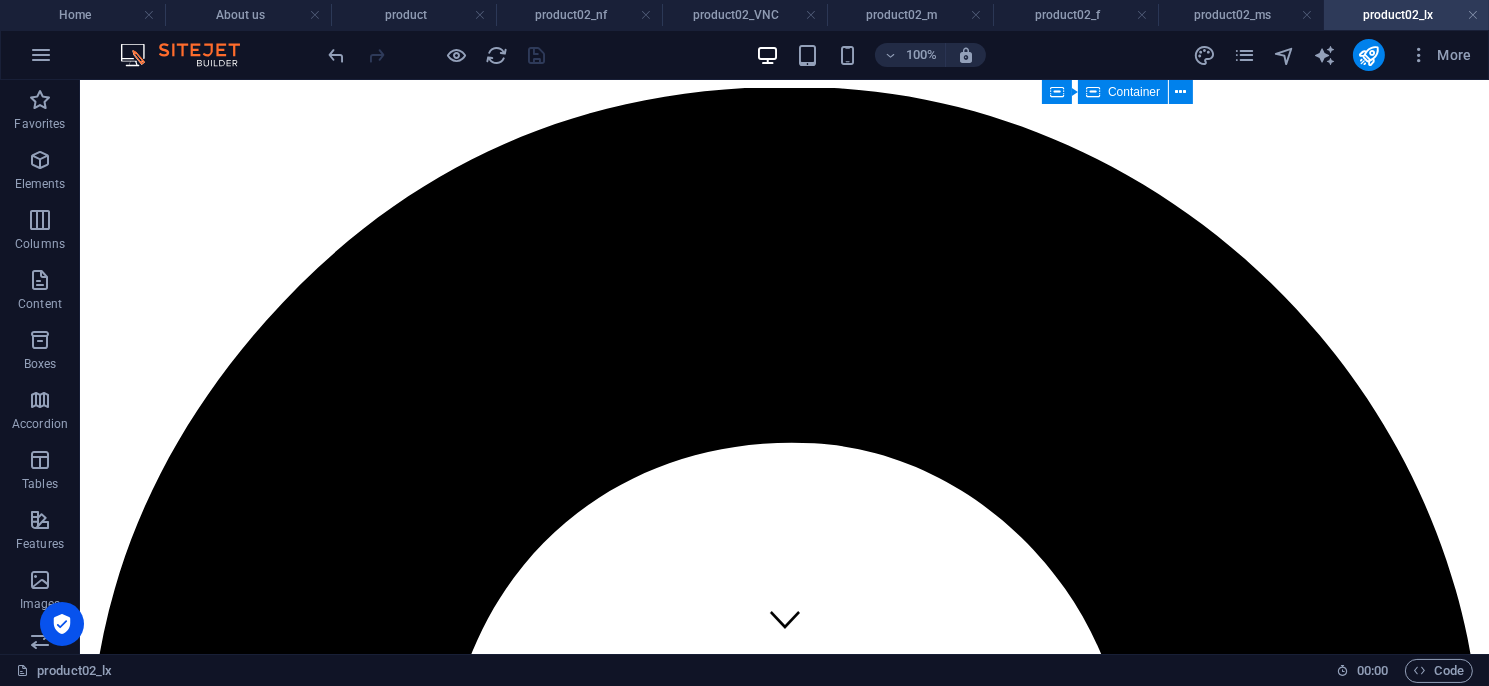 click on "product02_VNC" at bounding box center (744, 15) 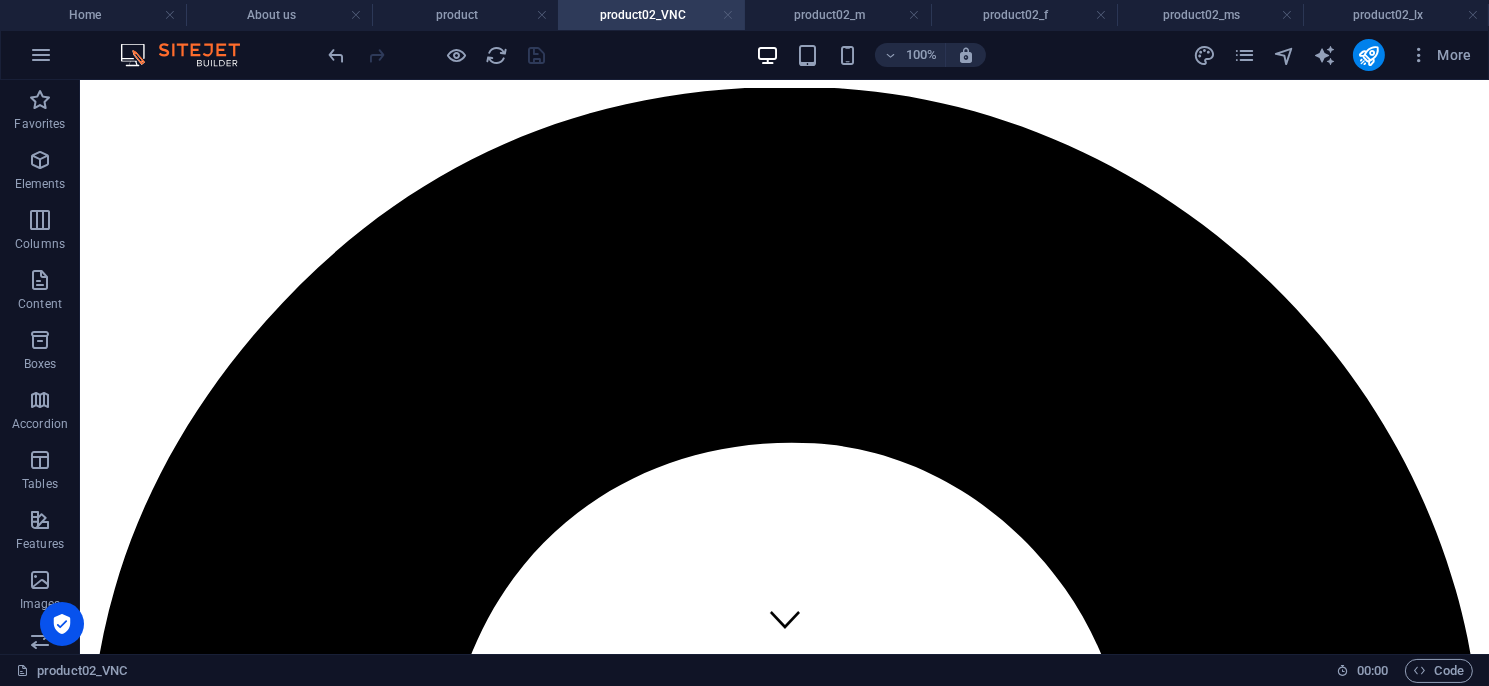 click at bounding box center (728, 15) 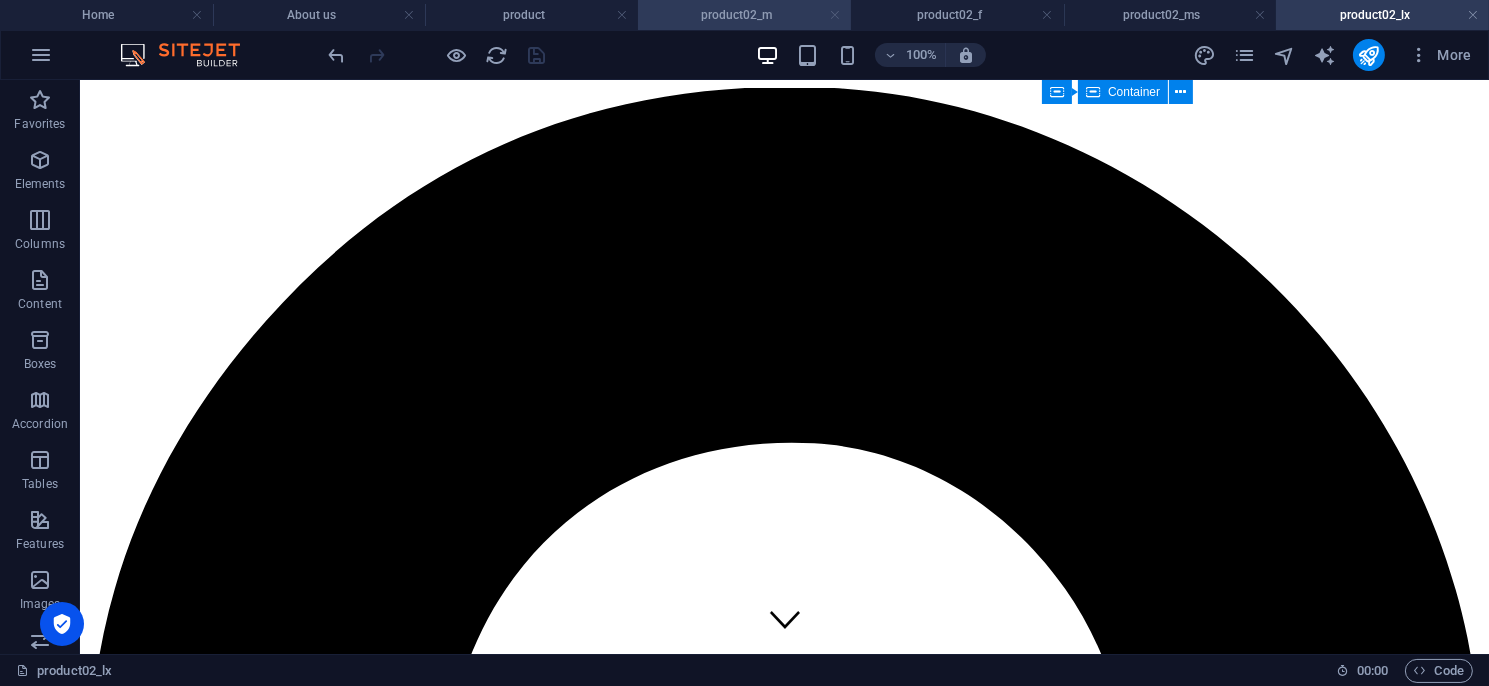 click at bounding box center (835, 15) 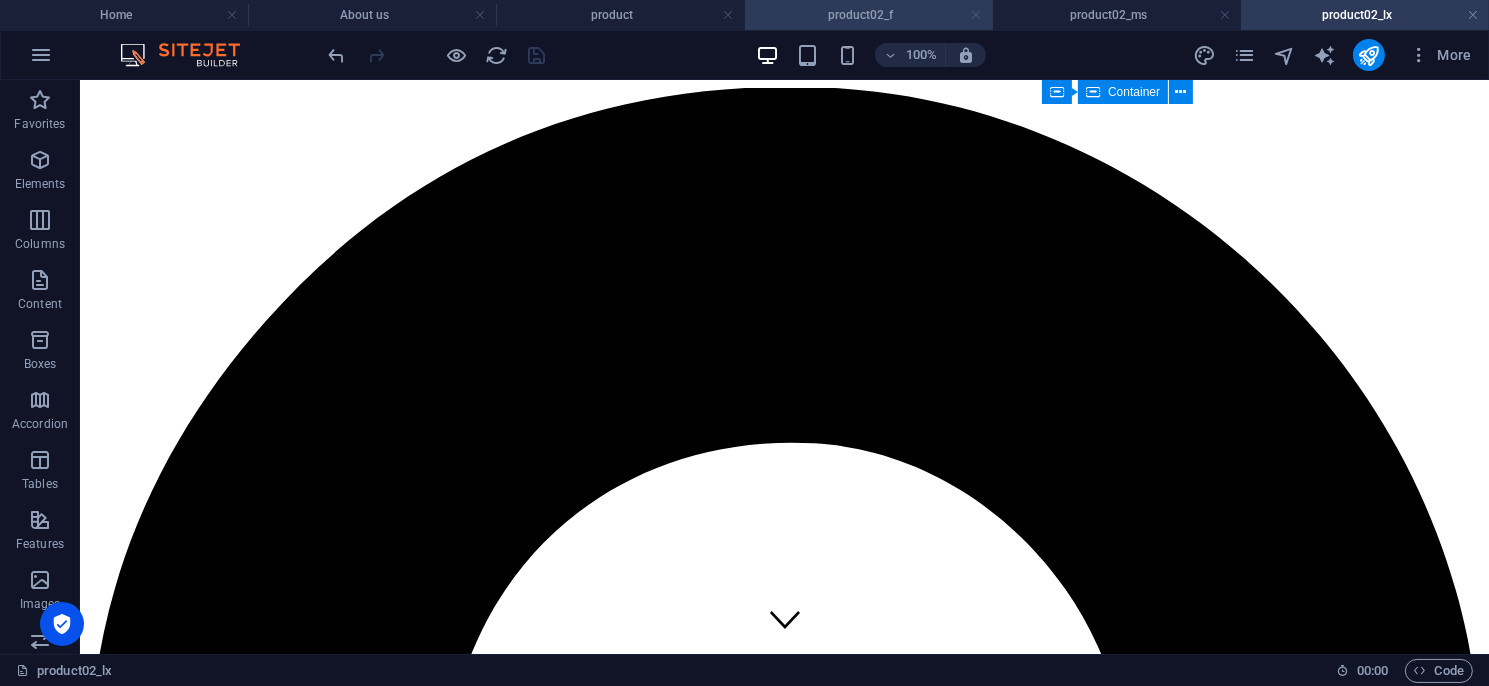 click at bounding box center [977, 15] 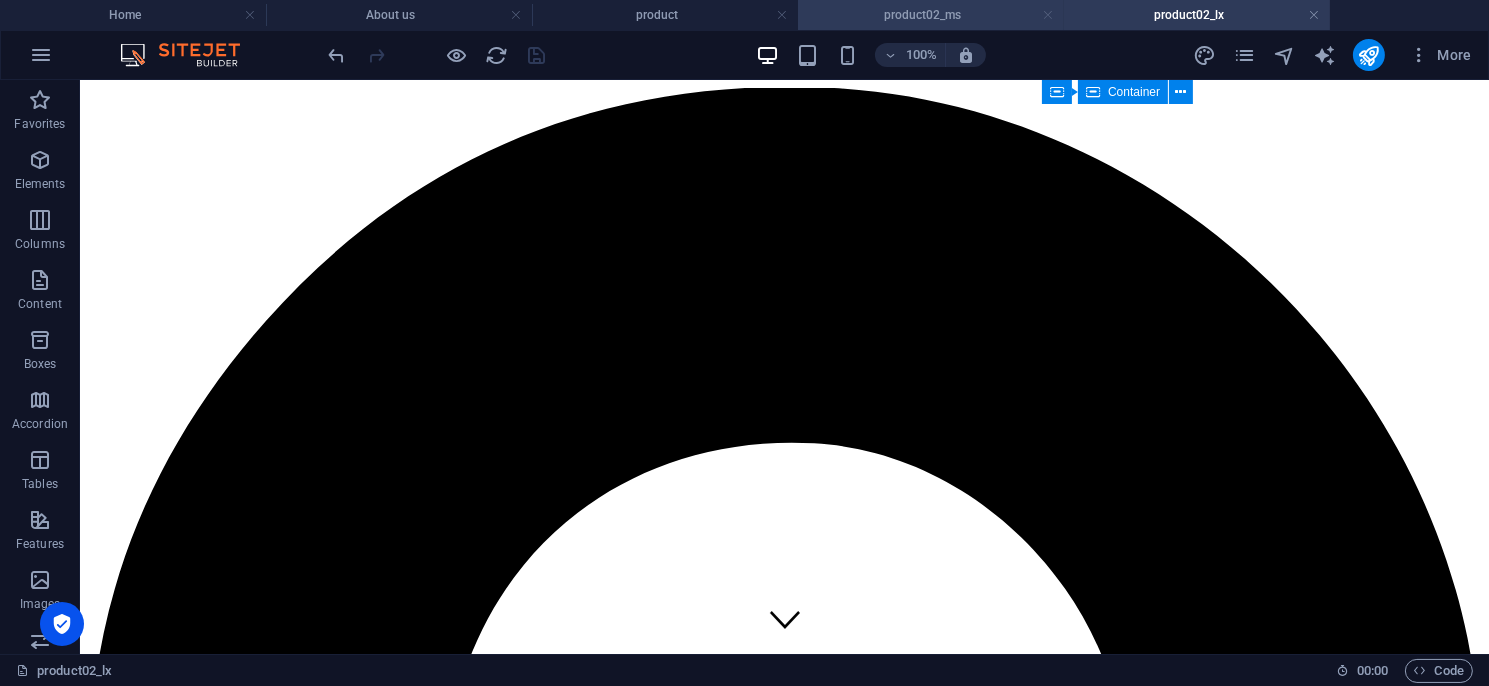 click at bounding box center [1048, 15] 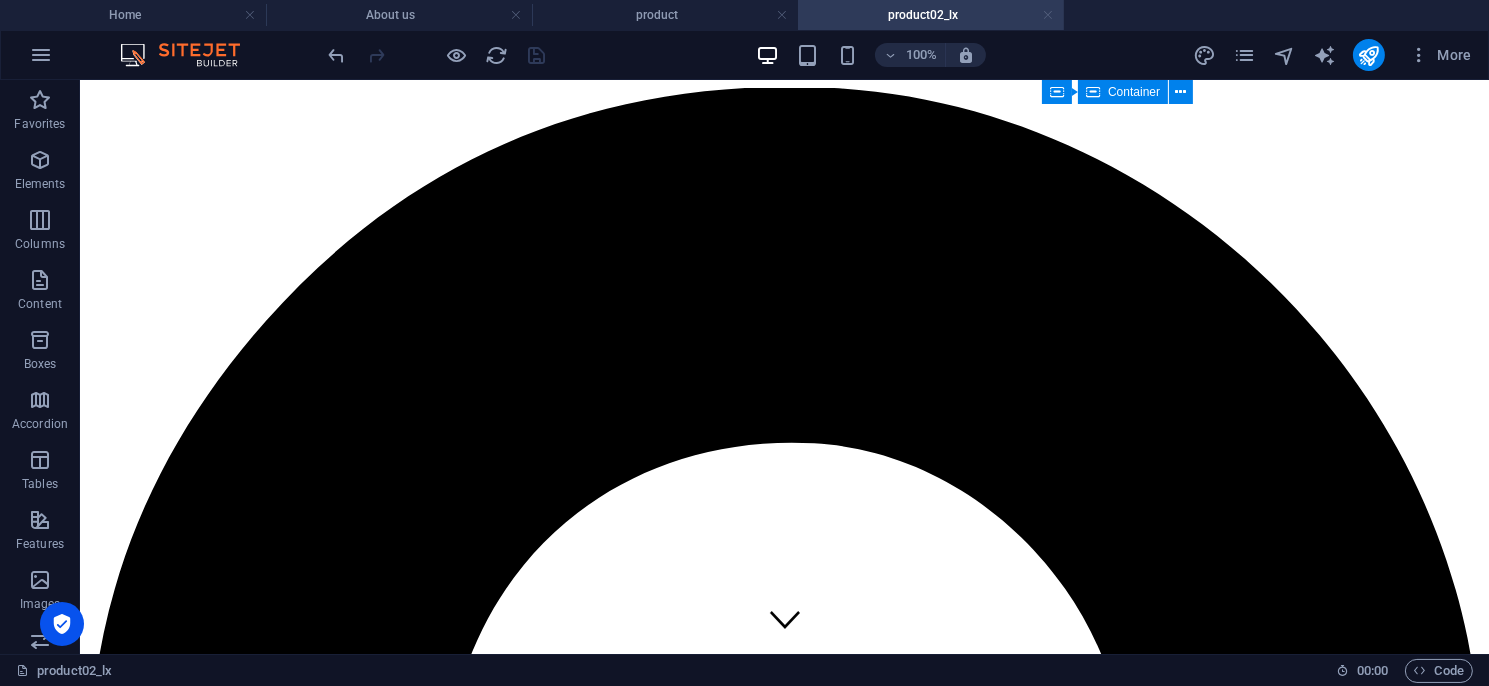 click at bounding box center [1048, 15] 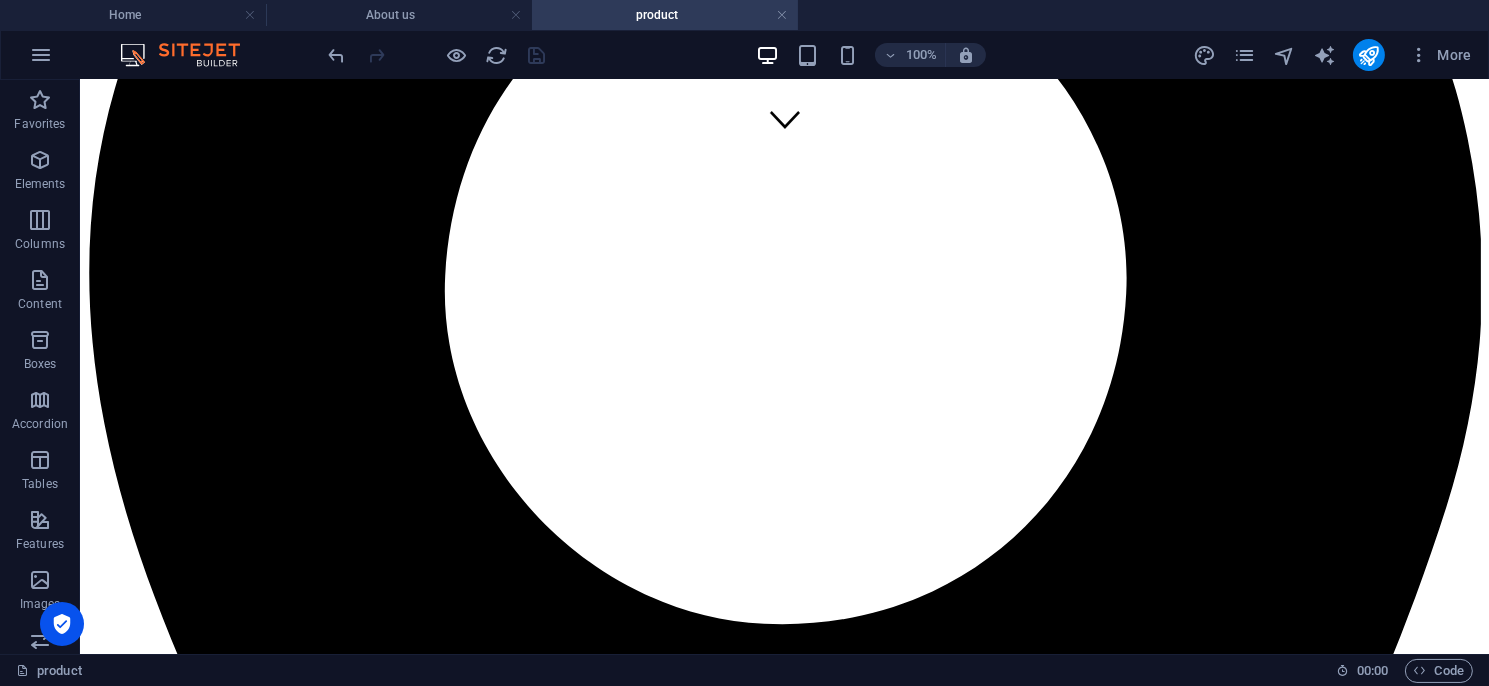 click on "product" at bounding box center (665, 15) 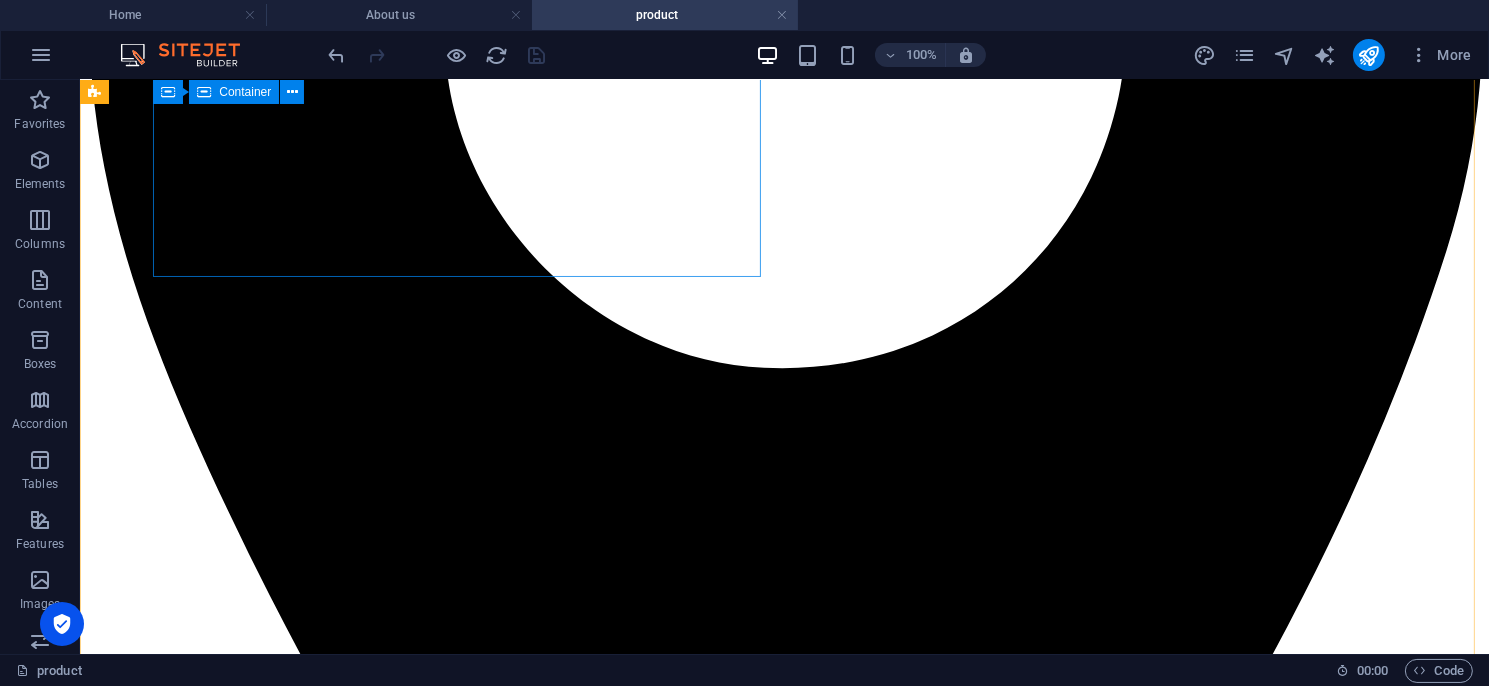 scroll, scrollTop: 800, scrollLeft: 0, axis: vertical 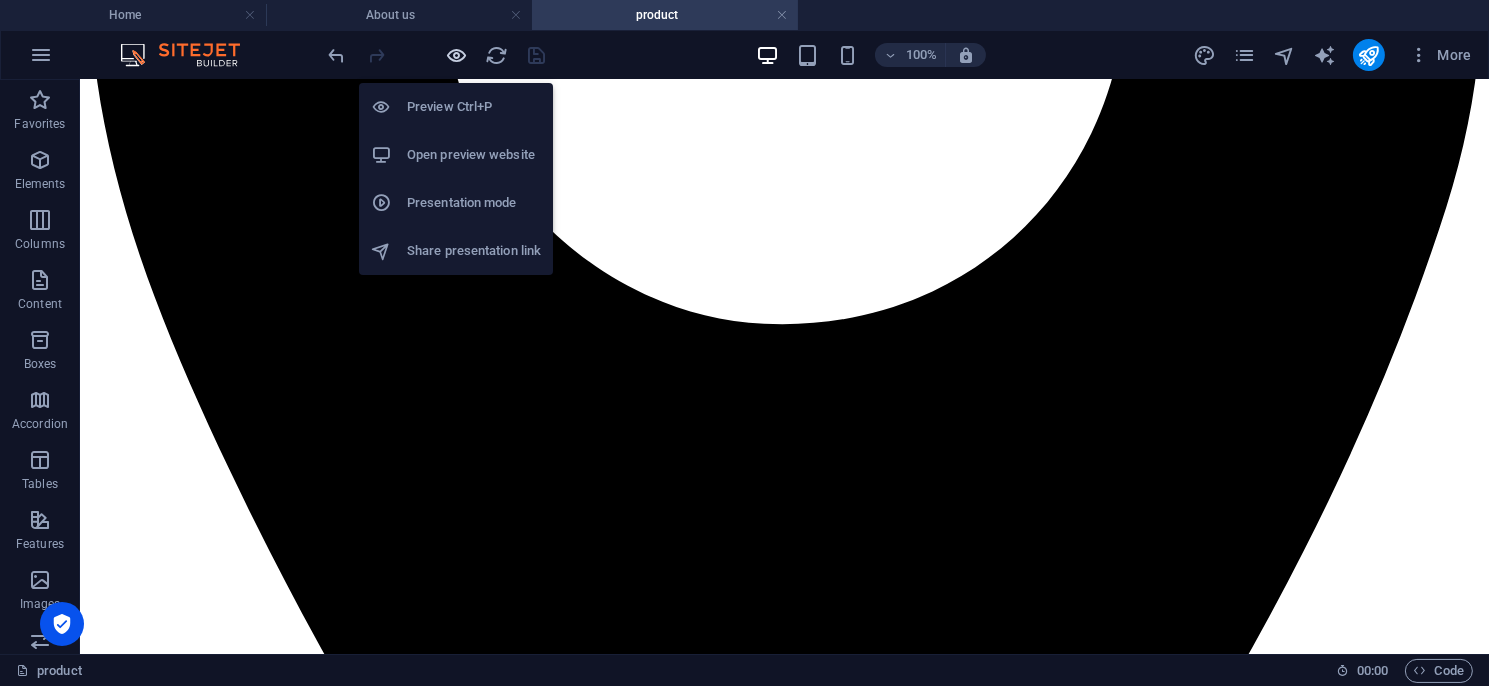 click at bounding box center [457, 55] 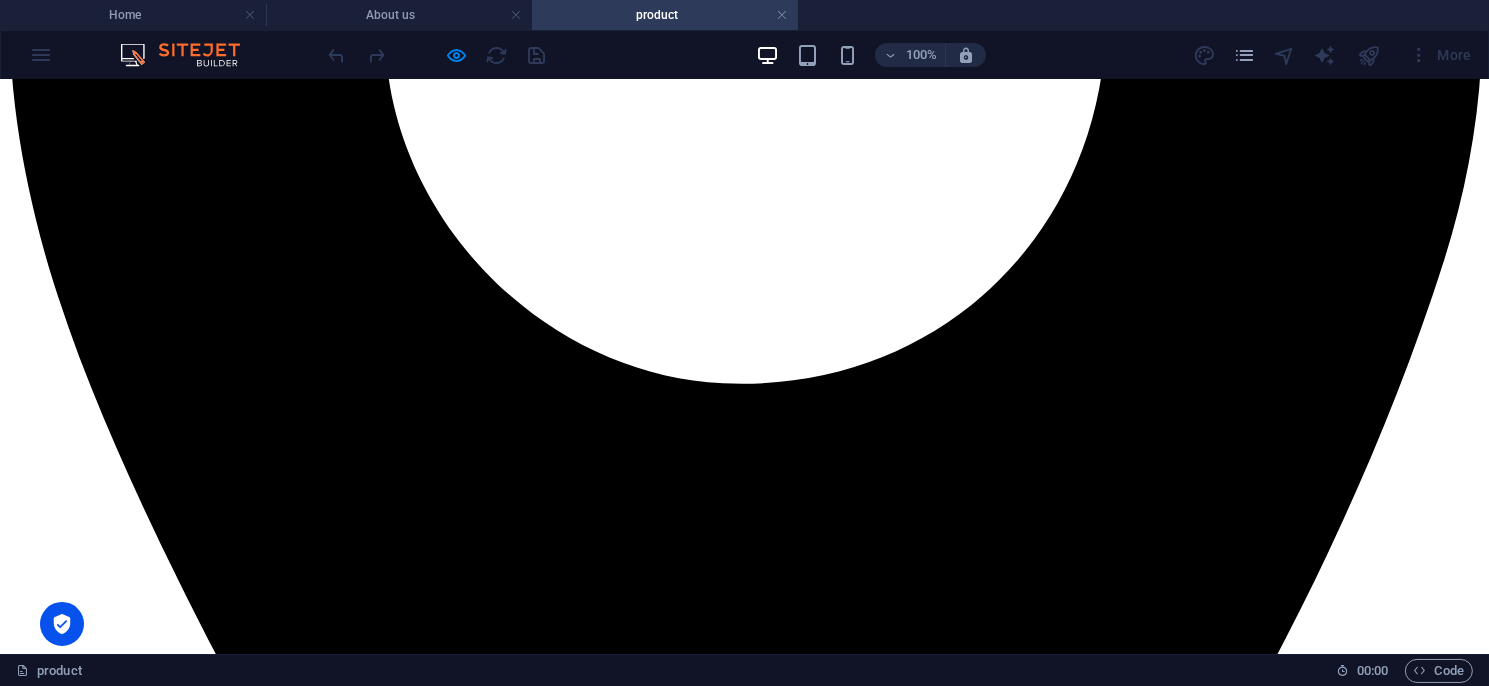 click on "TSRU系列安全繼電器模組" at bounding box center [100, 6319] 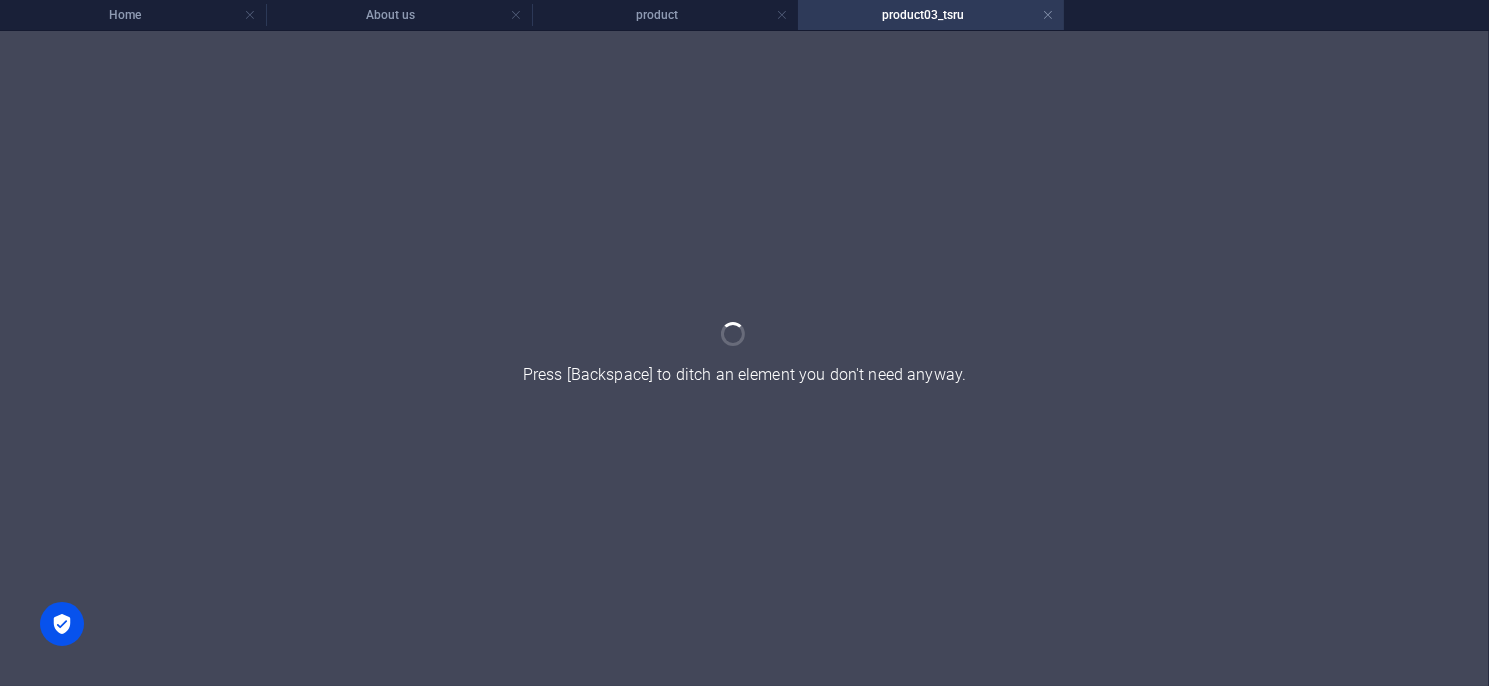 scroll, scrollTop: 0, scrollLeft: 0, axis: both 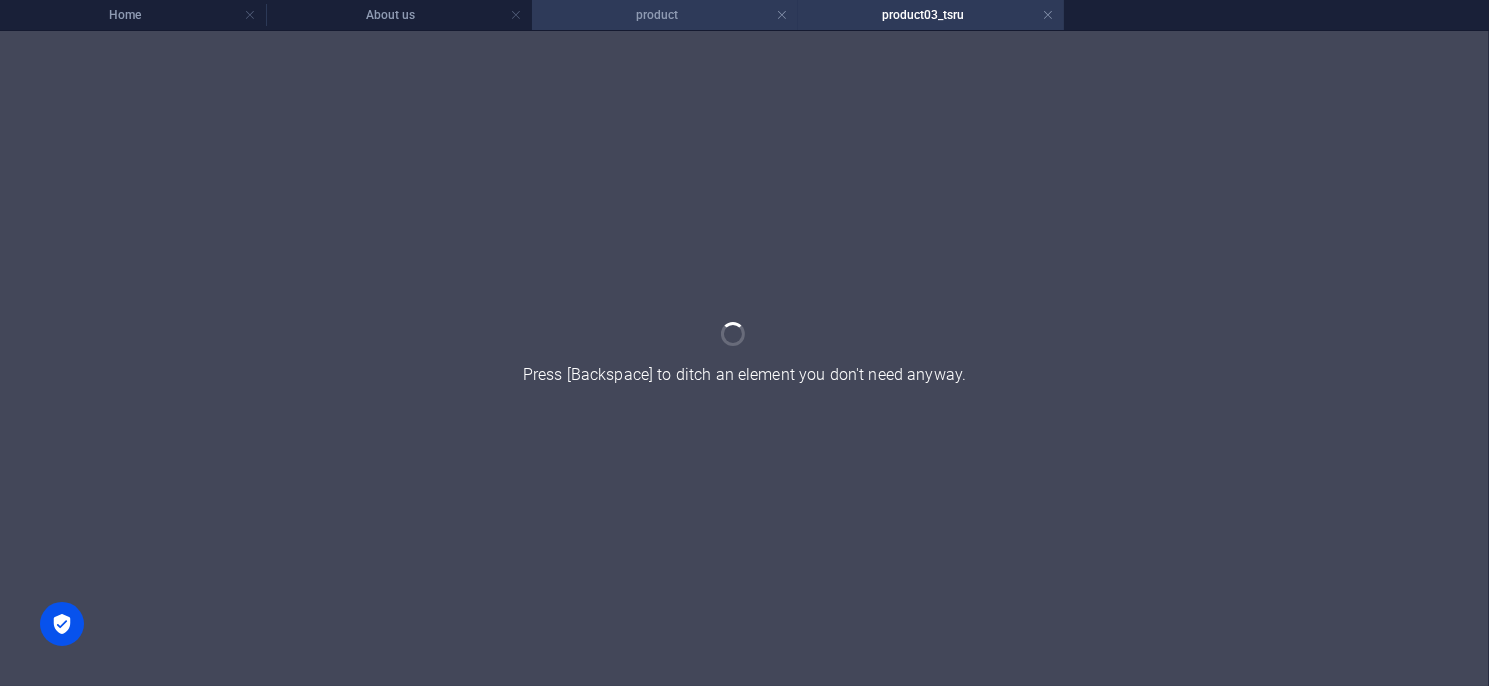 click on "product" at bounding box center [665, 15] 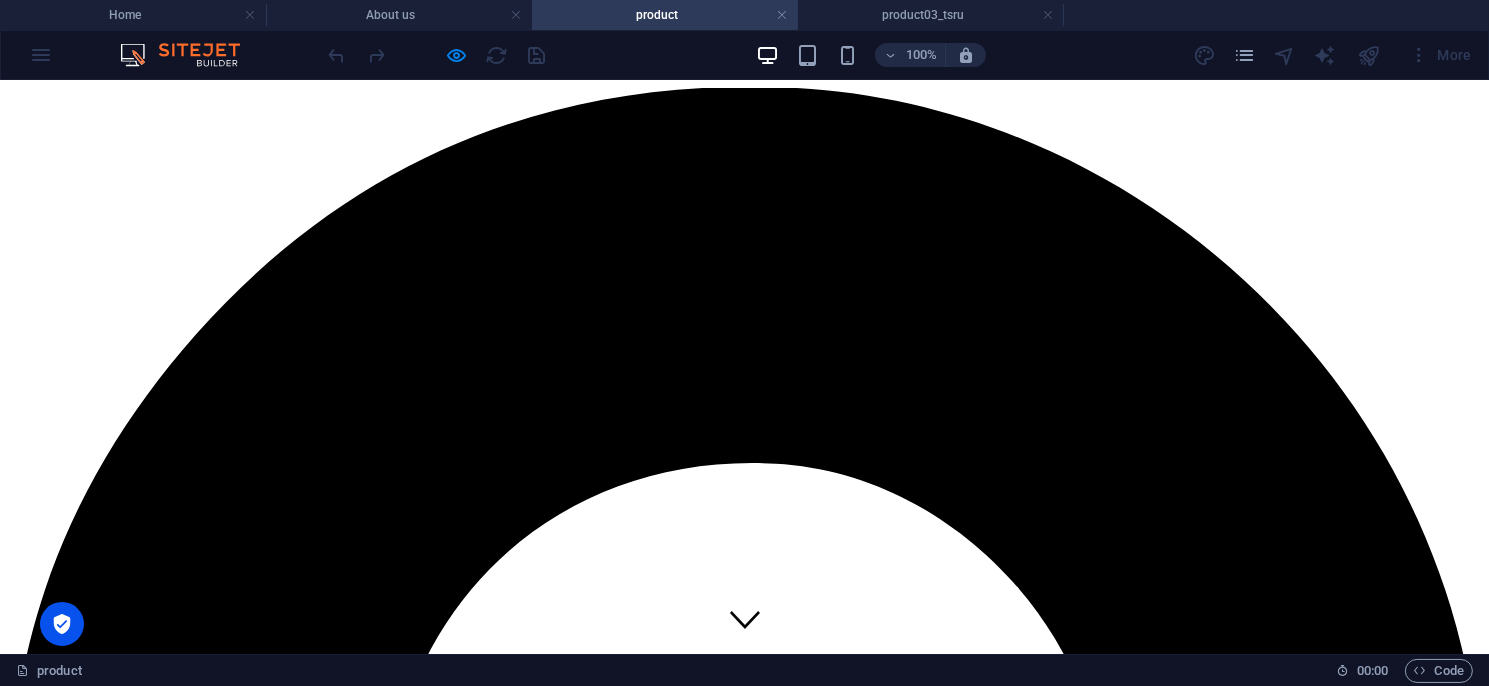 scroll, scrollTop: 800, scrollLeft: 0, axis: vertical 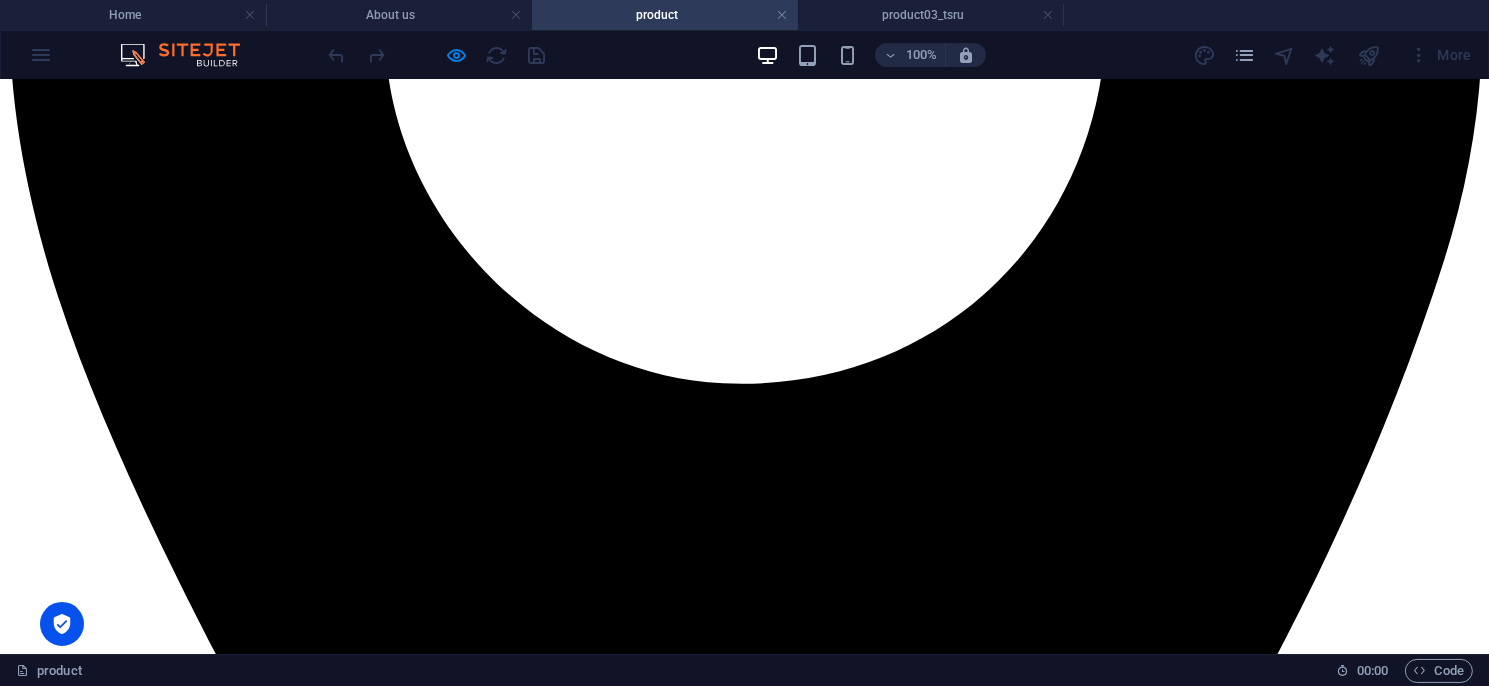 click on "啟動主機板" at bounding box center [48, 6356] 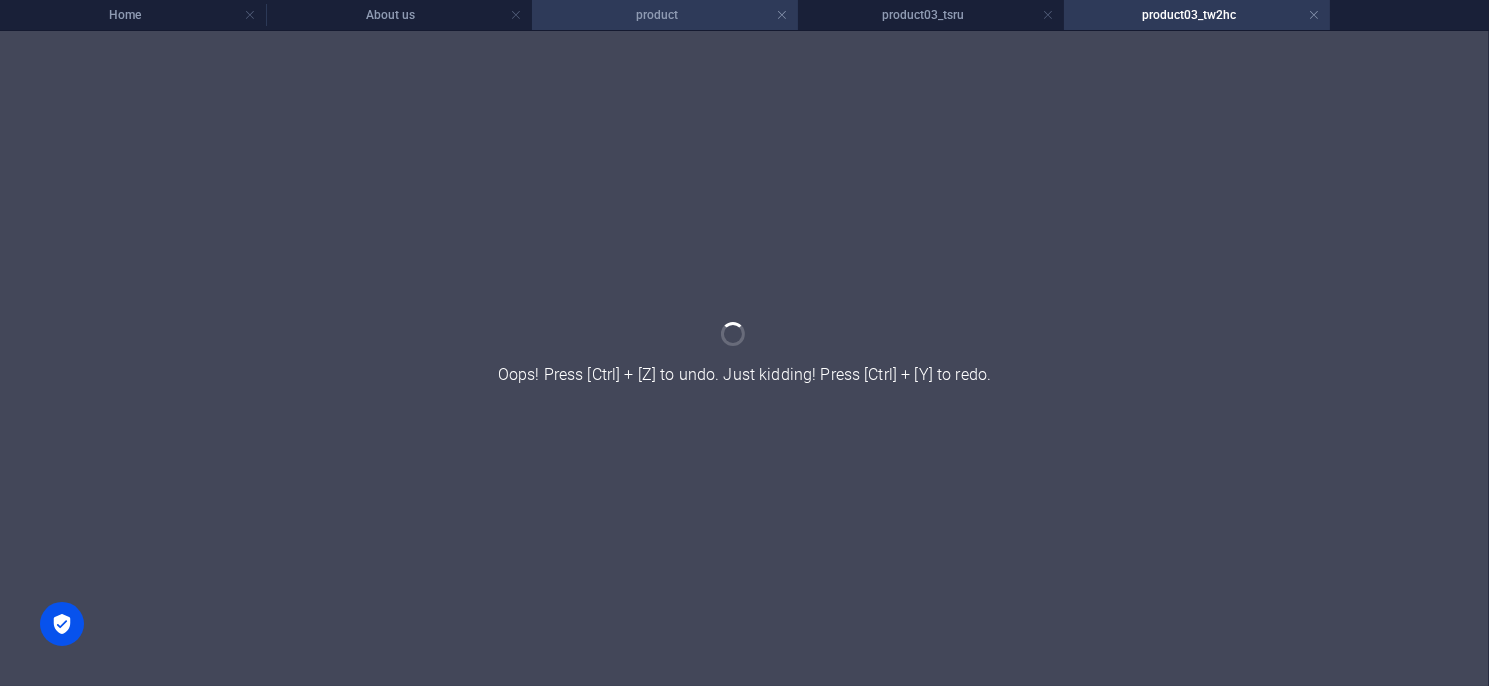 click on "product" at bounding box center (665, 15) 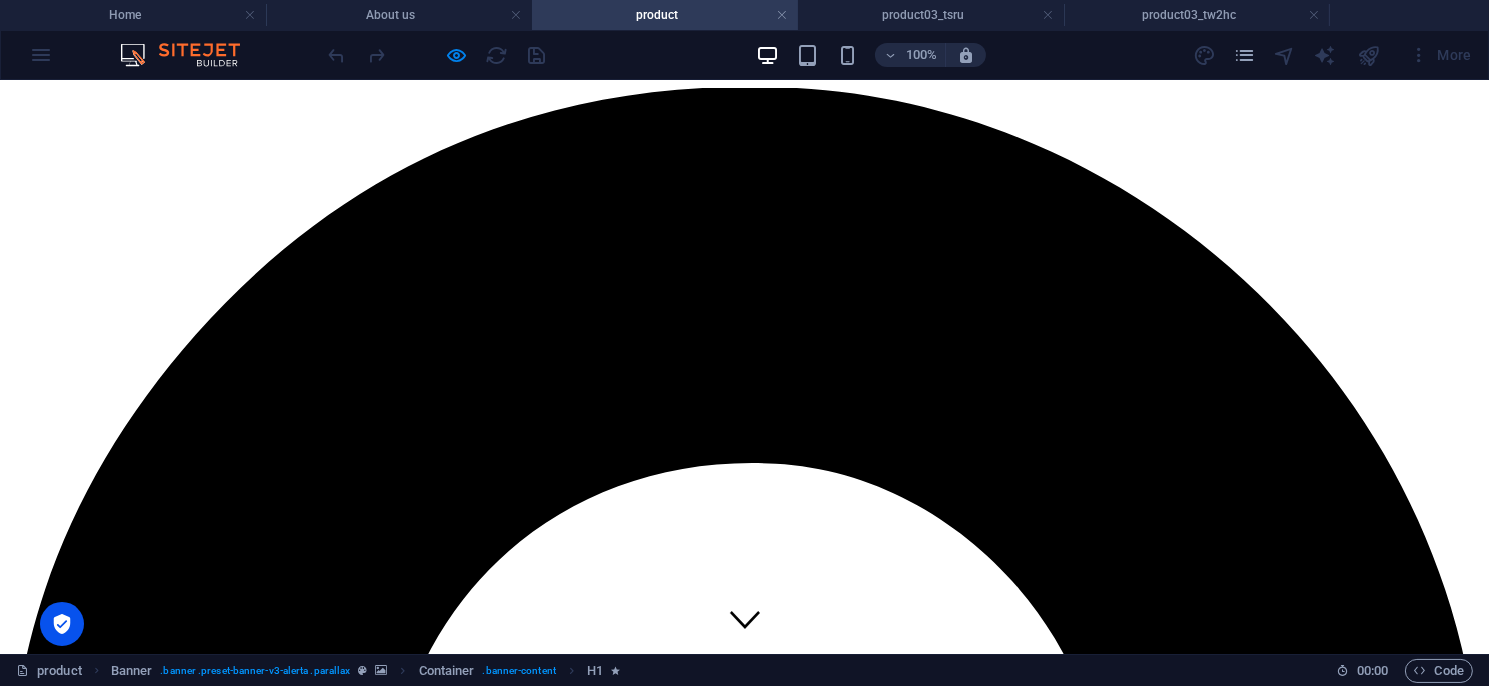 scroll, scrollTop: 800, scrollLeft: 0, axis: vertical 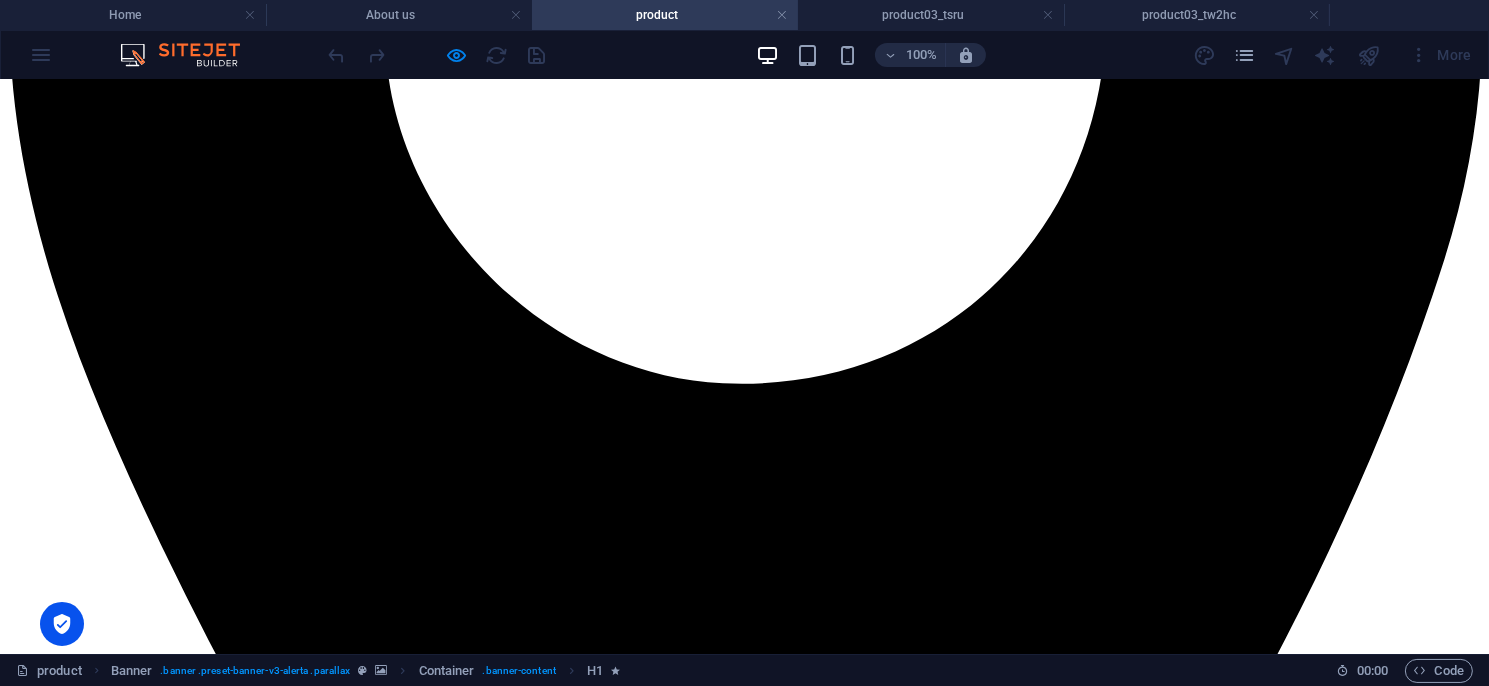 click on "011系列" at bounding box center [35, 6393] 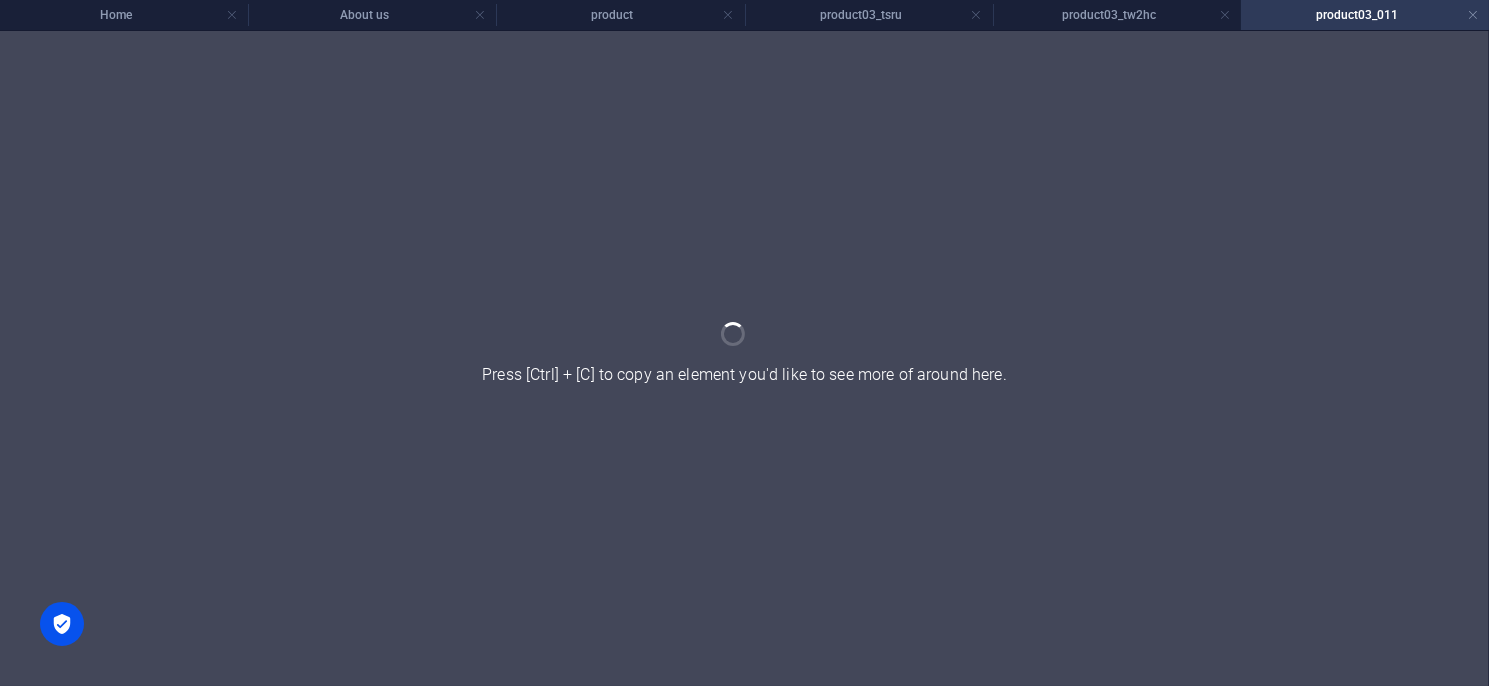scroll, scrollTop: 0, scrollLeft: 0, axis: both 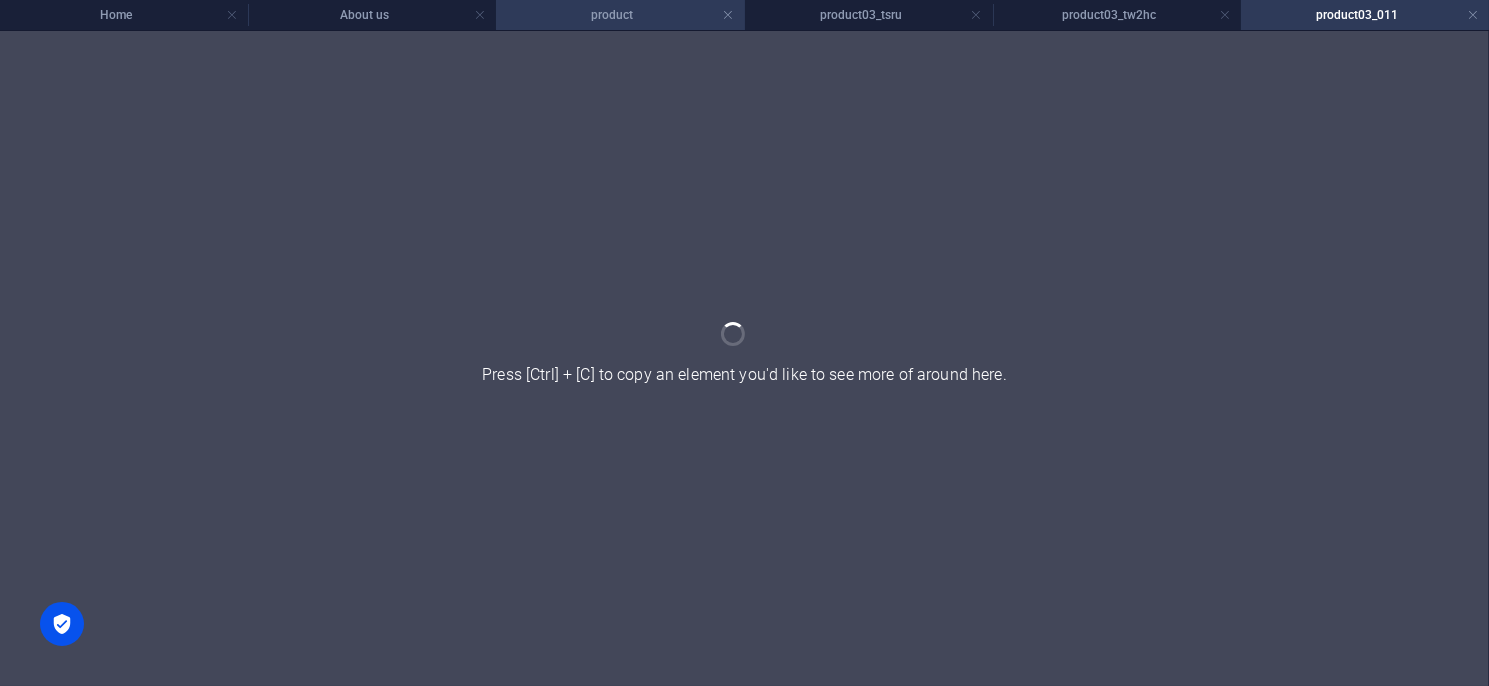 click on "product" at bounding box center (620, 15) 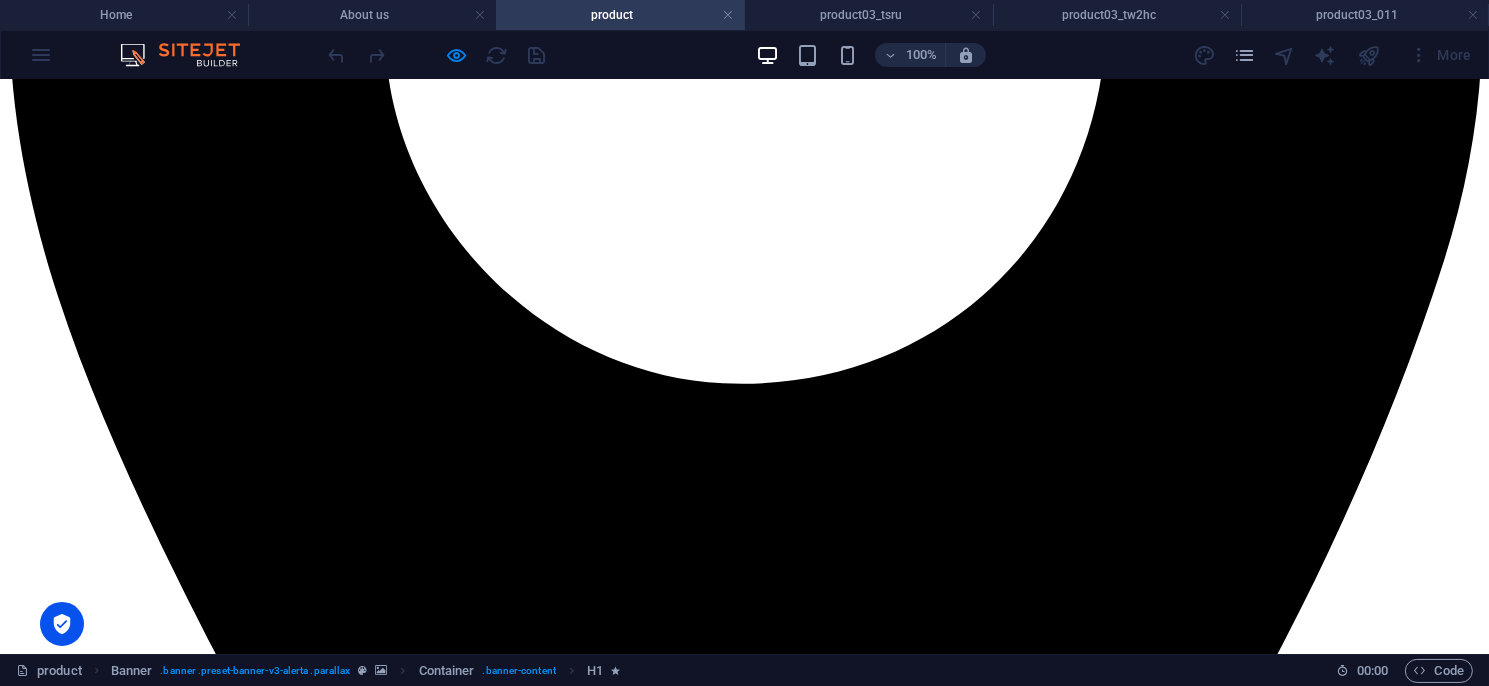 scroll, scrollTop: 0, scrollLeft: 0, axis: both 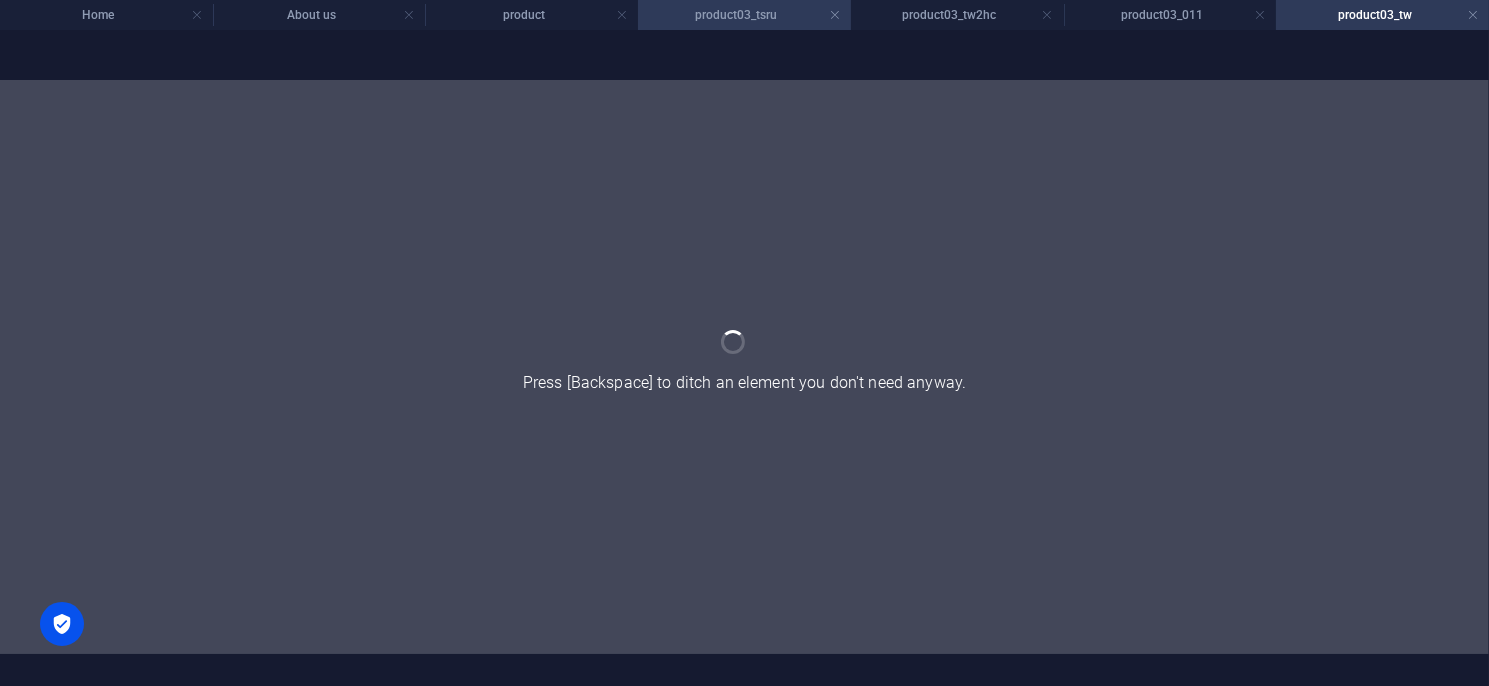 click on "product03_tsru" at bounding box center (744, 15) 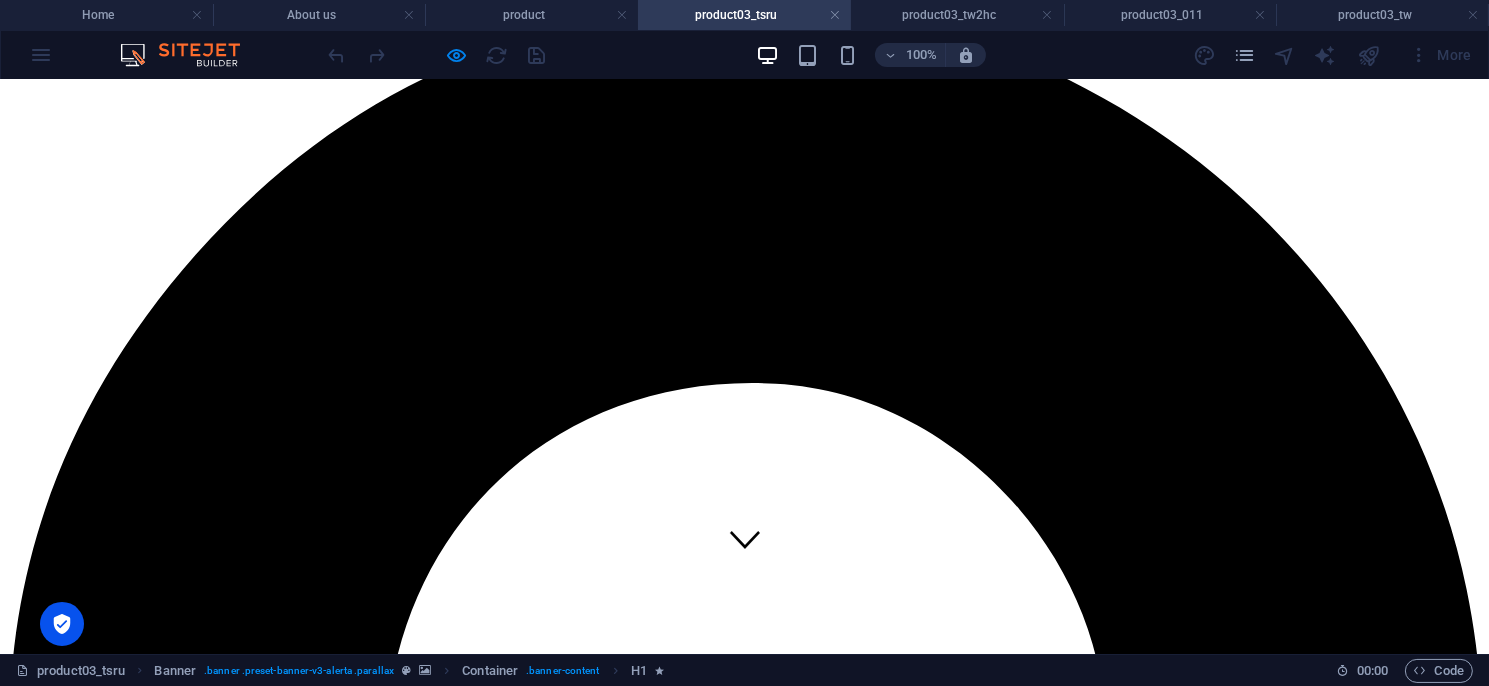 scroll, scrollTop: 100, scrollLeft: 0, axis: vertical 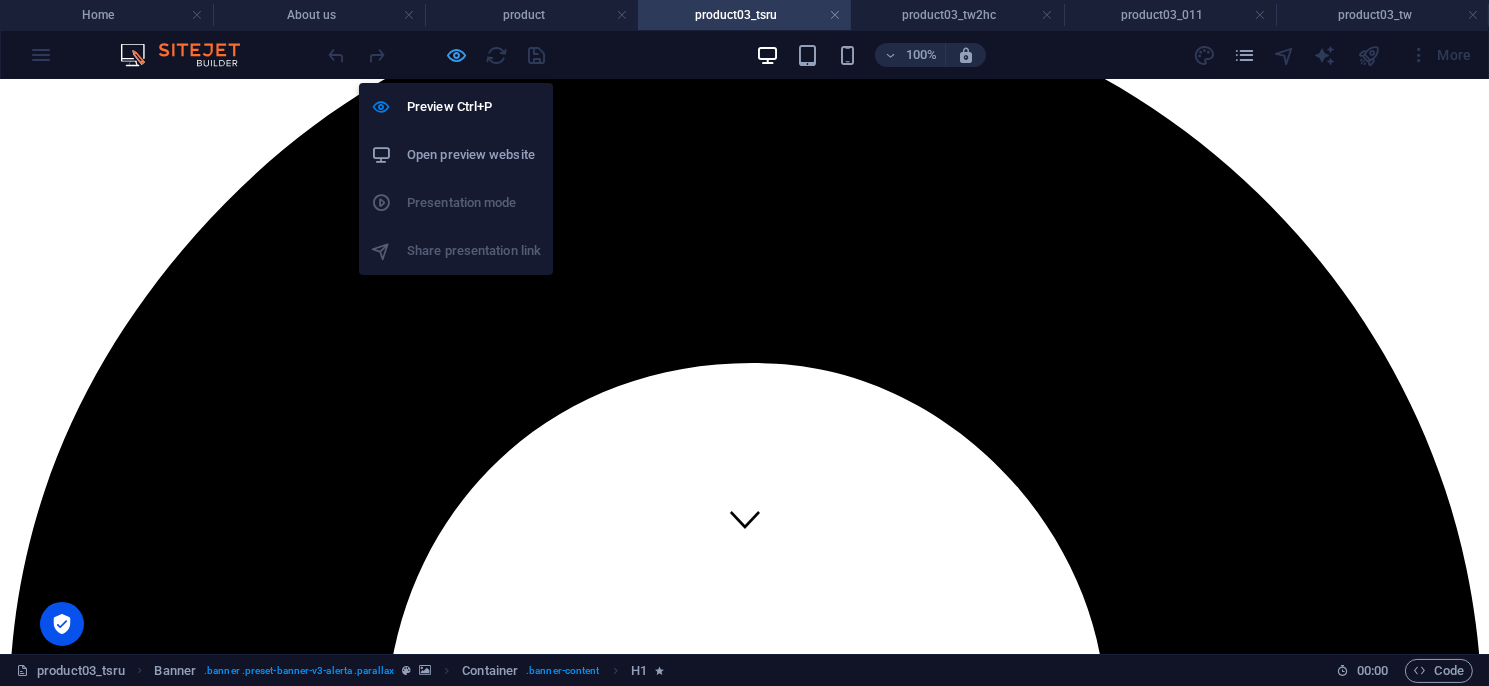 click at bounding box center (457, 55) 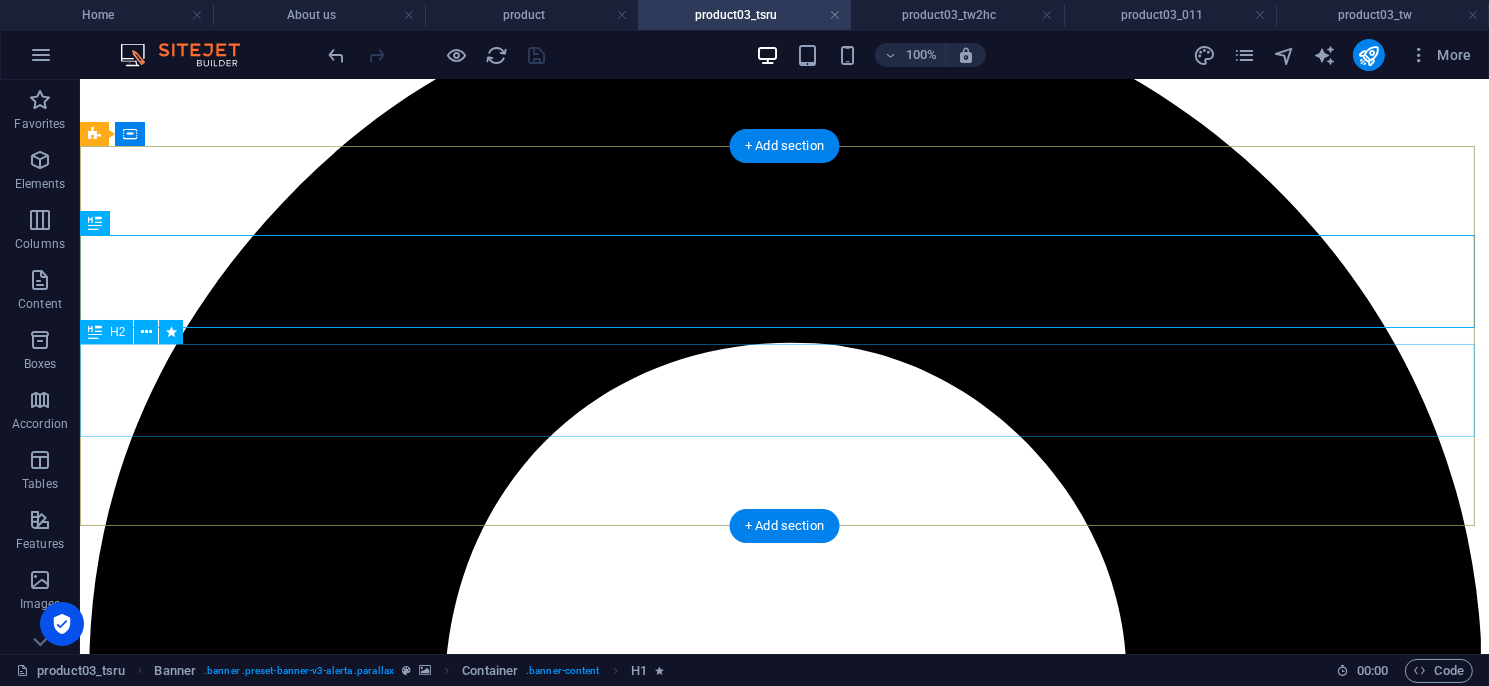 click on "安全型光幕／區域型光幕／安全控制模組／多功能控制模組／ 量測型光幕／其他特殊光幕／週邊配件／機械設備安全改善" at bounding box center (783, 5306) 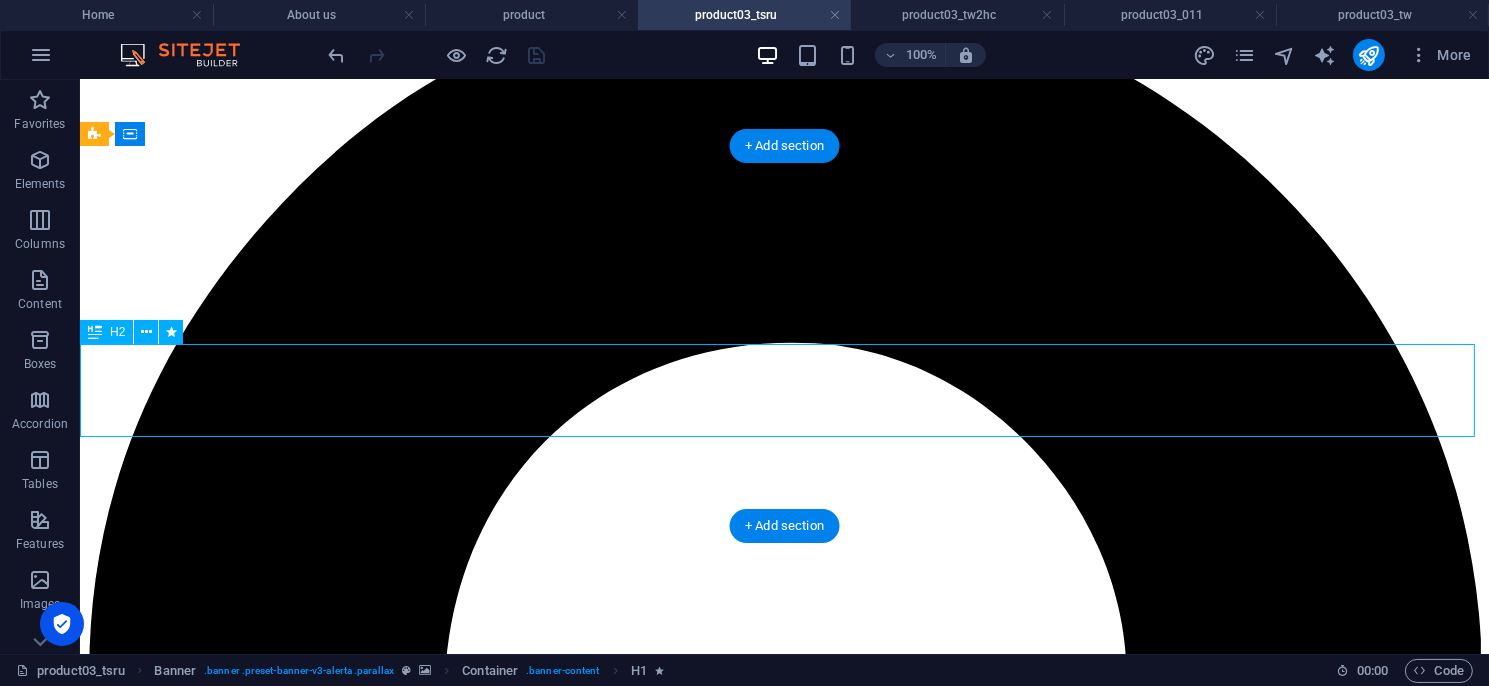 click on "安全型光幕／區域型光幕／安全控制模組／多功能控制模組／ 量測型光幕／其他特殊光幕／週邊配件／機械設備安全改善" at bounding box center [783, 5306] 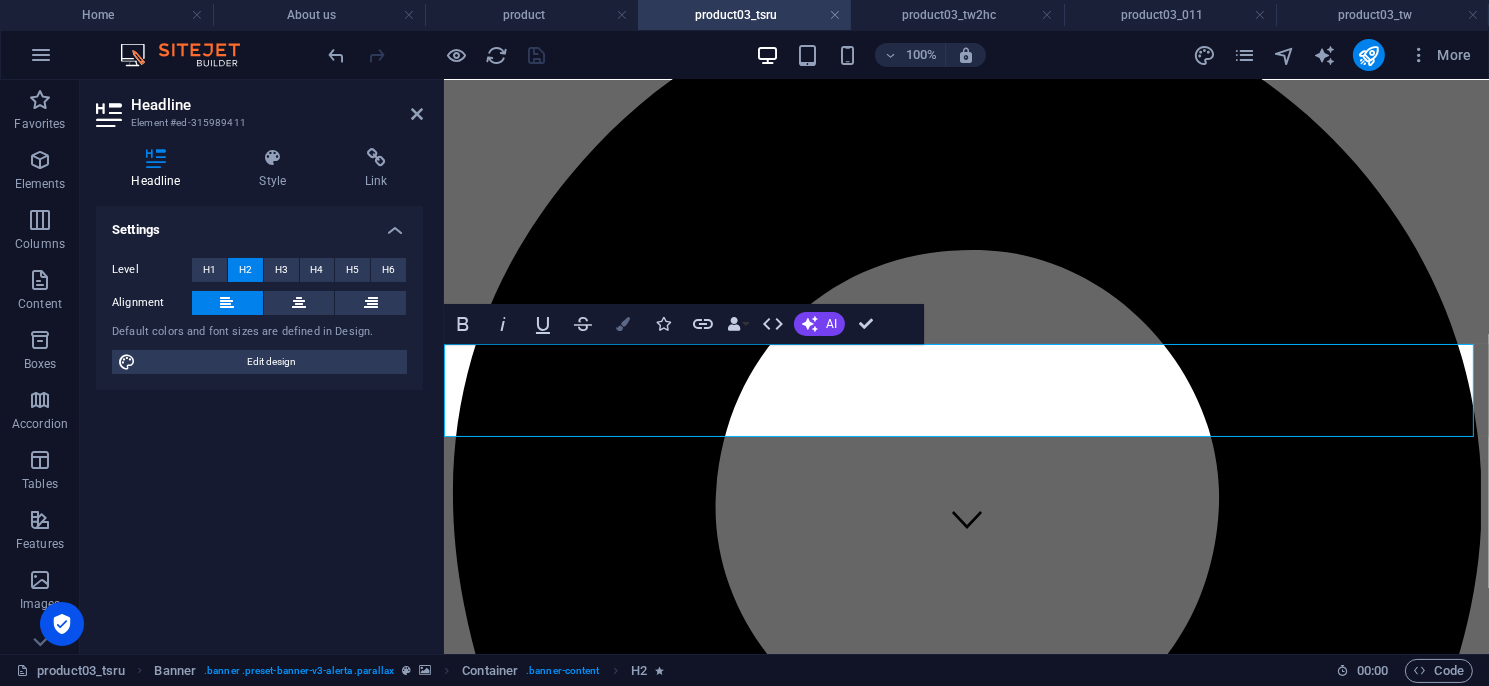 click at bounding box center (623, 324) 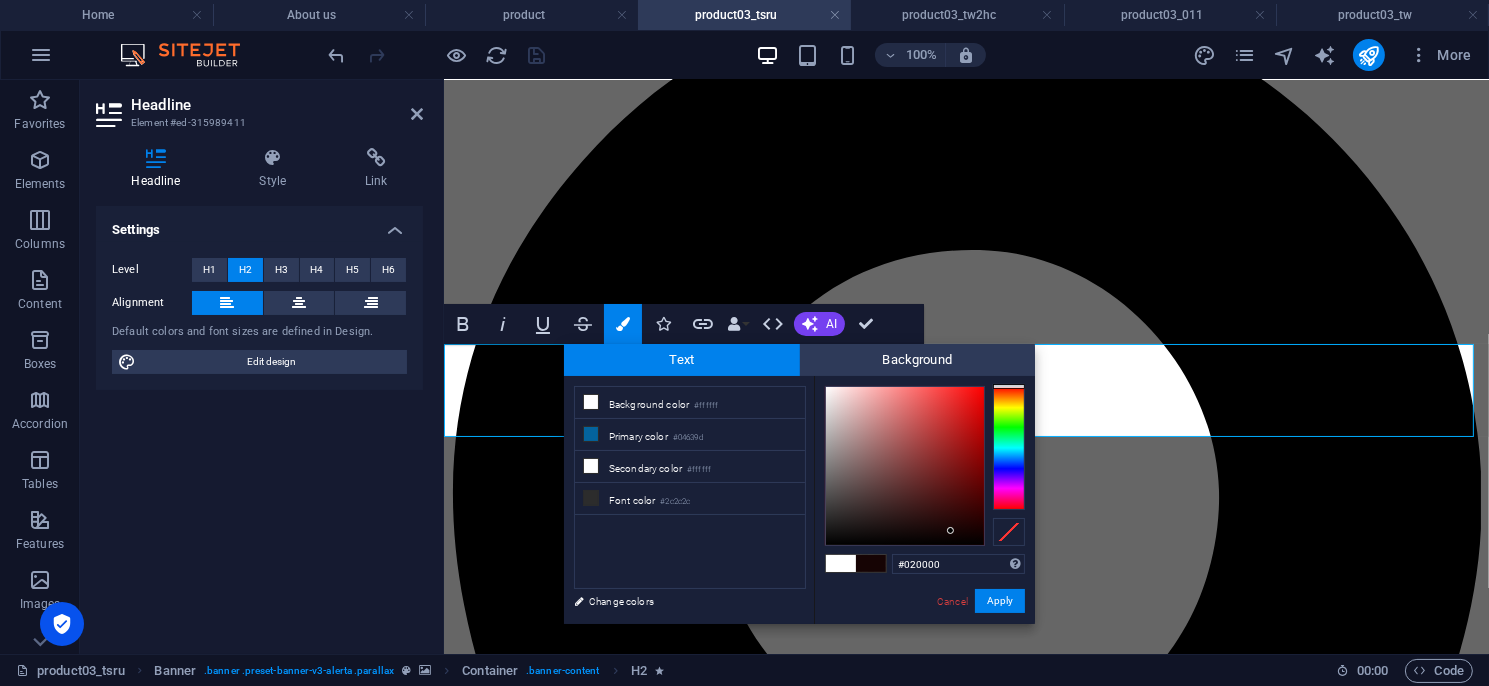 type on "#000000" 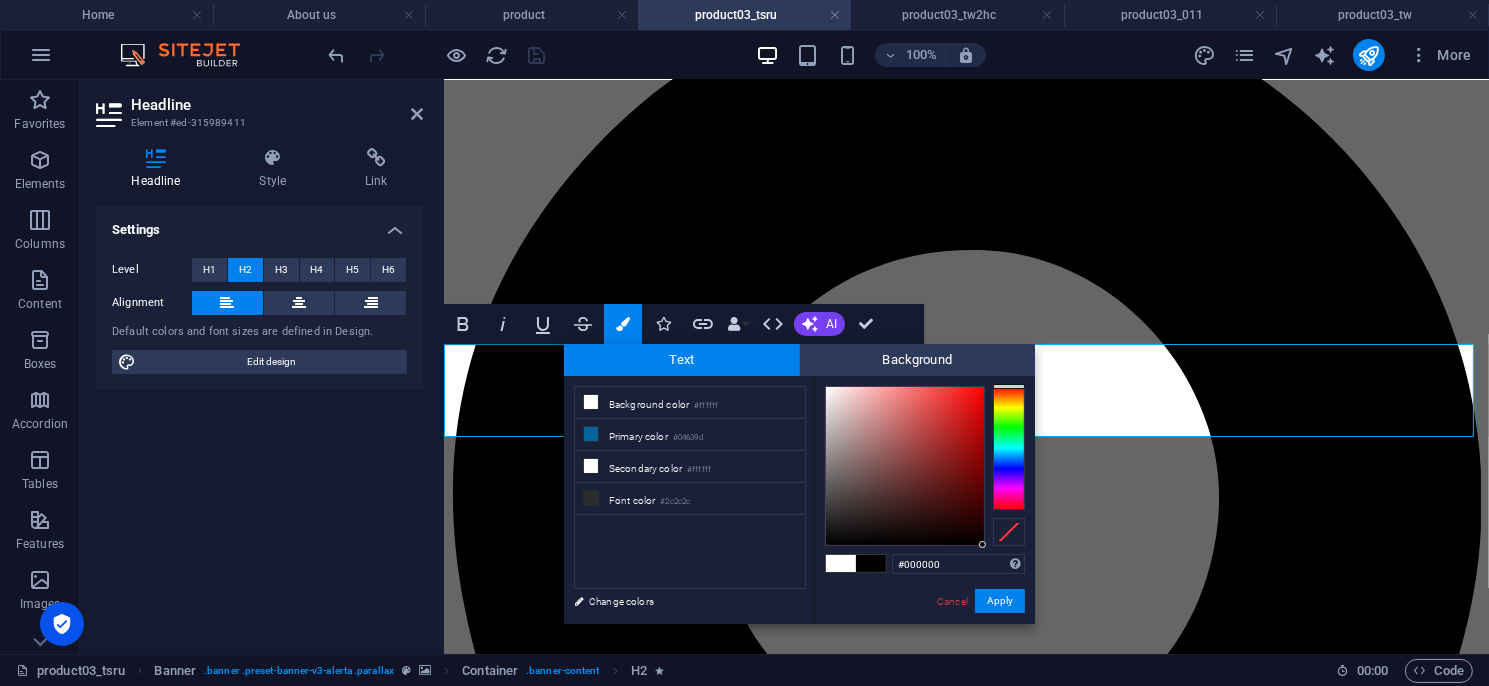 drag, startPoint x: 951, startPoint y: 531, endPoint x: 1081, endPoint y: 583, distance: 140.01428 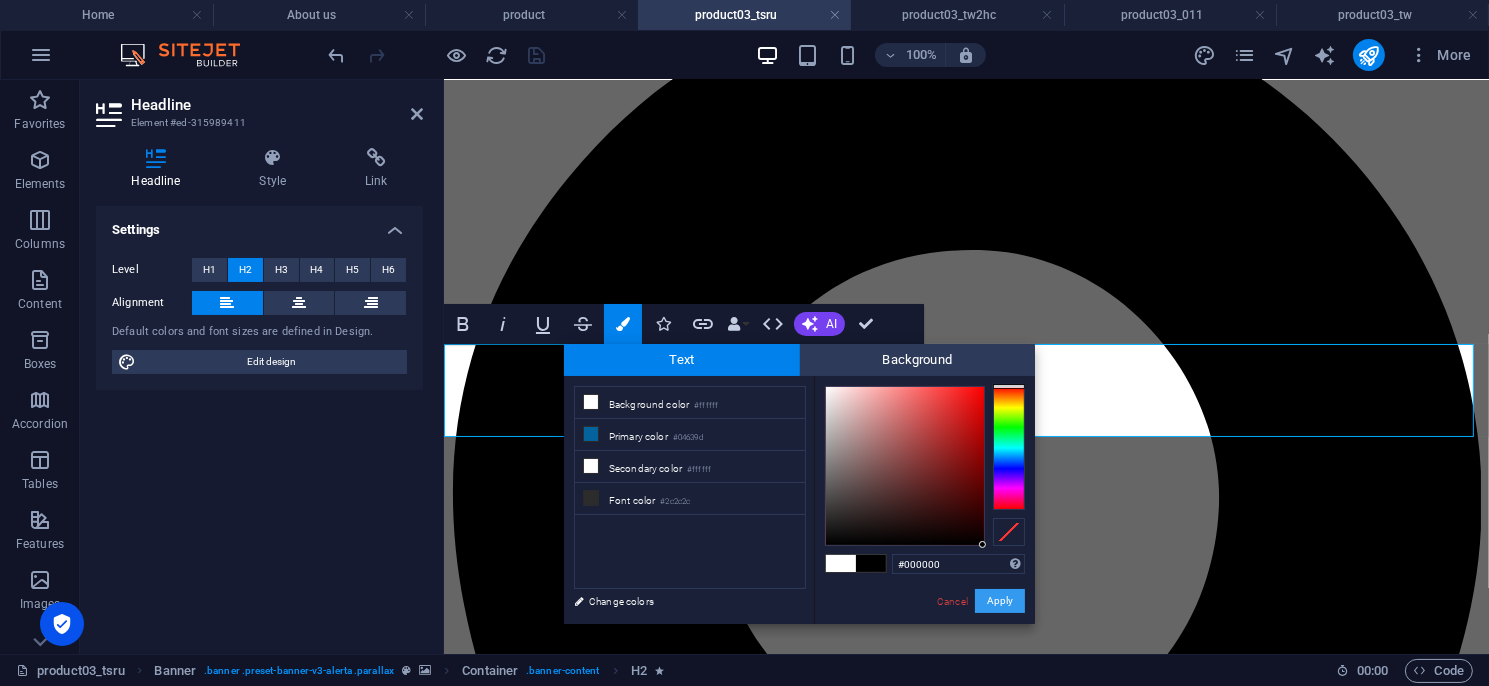 click on "Apply" at bounding box center (1000, 601) 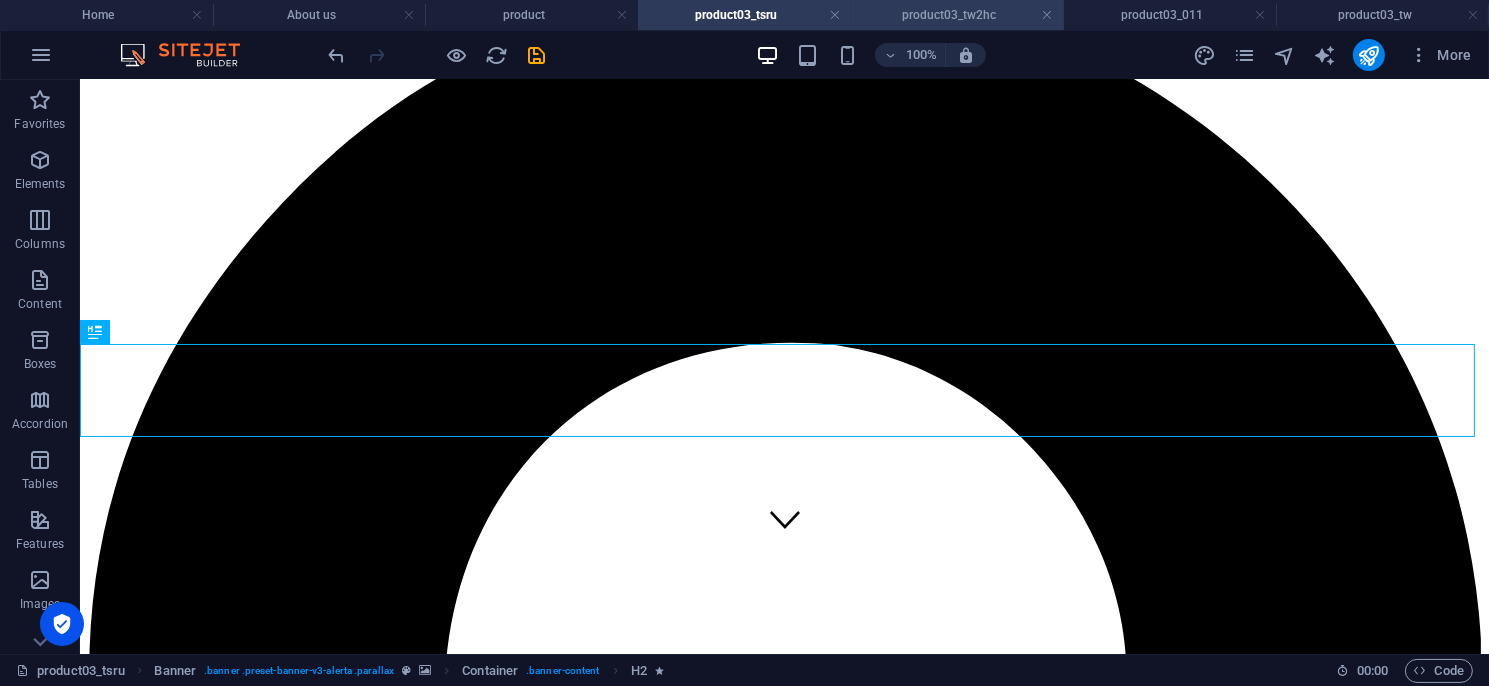 click on "product03_tw2hc" at bounding box center [957, 15] 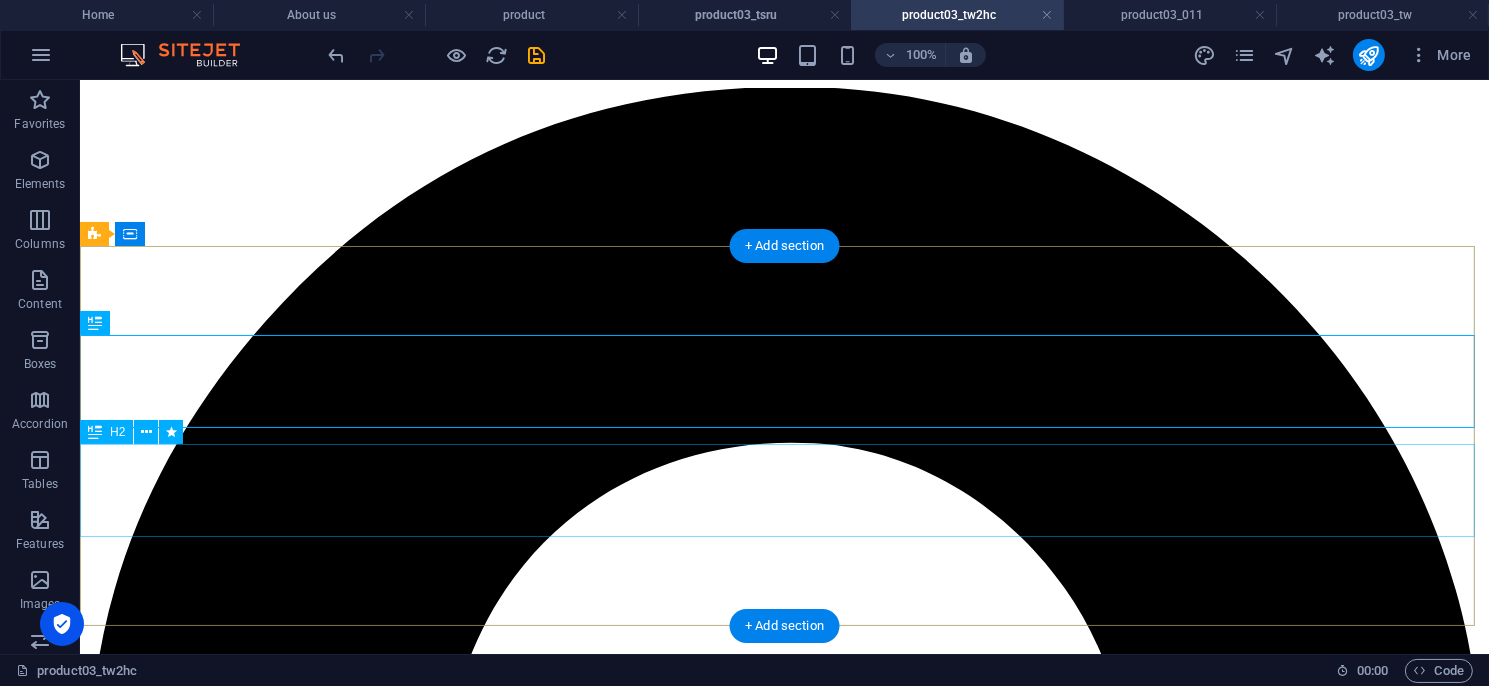 click on "安全型光幕／區域型光幕／安全控制模組／多功能控制模組／ 量測型光幕／其他特殊光幕／週邊配件／機械設備安全改善" at bounding box center (783, 5406) 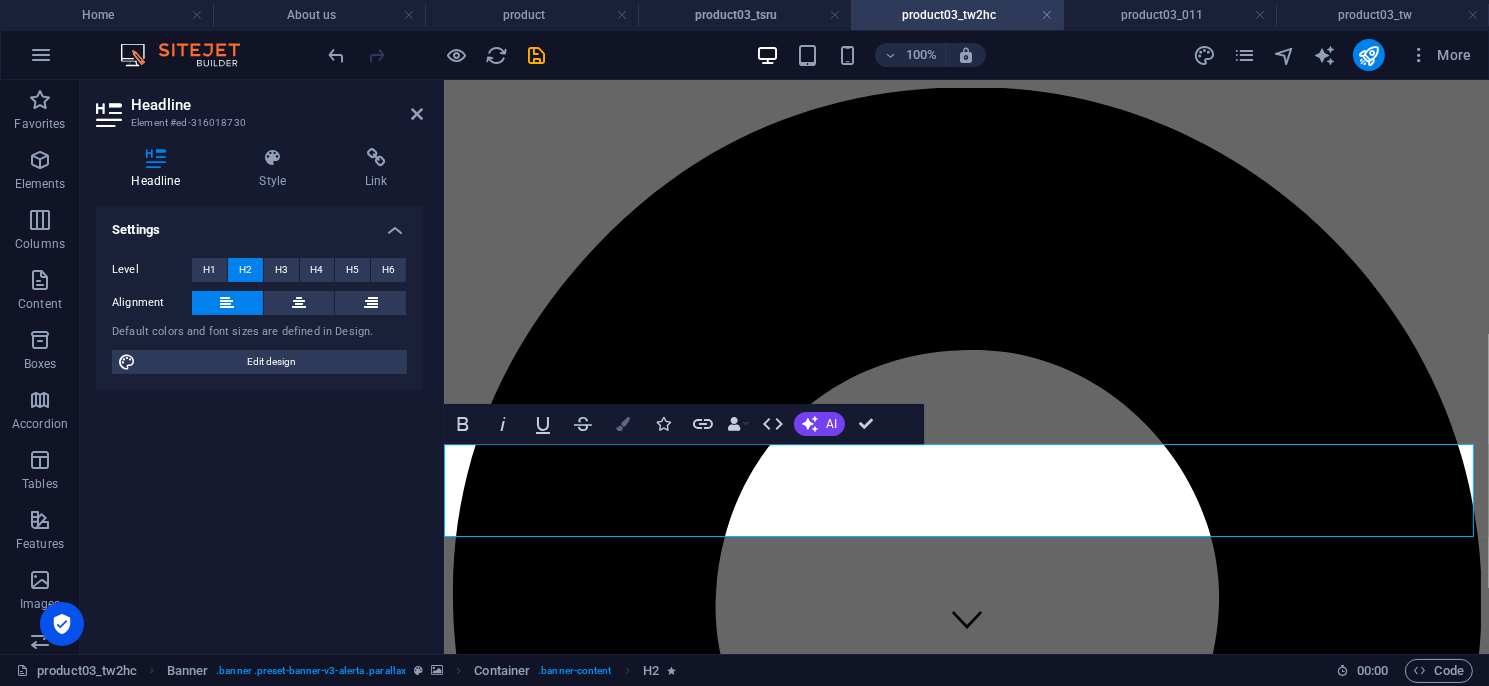 click at bounding box center [623, 424] 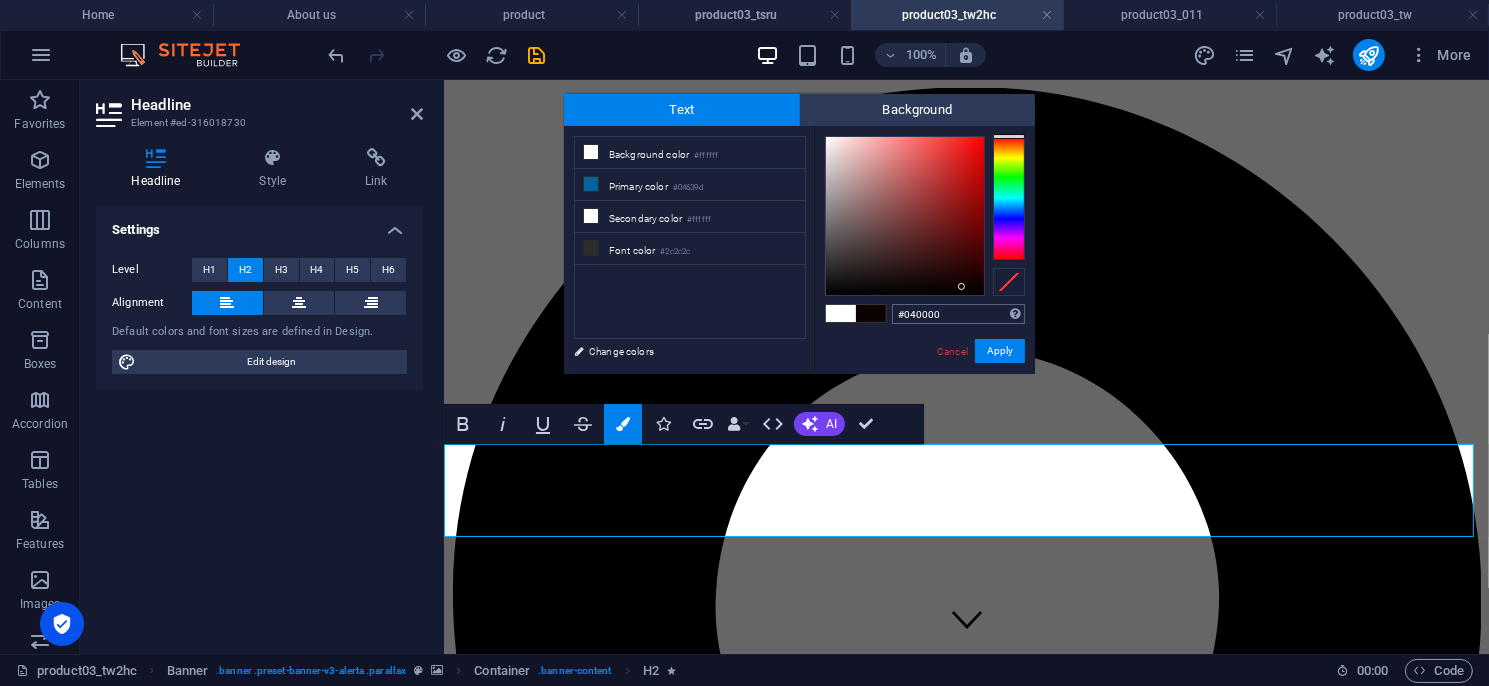 type on "#000000" 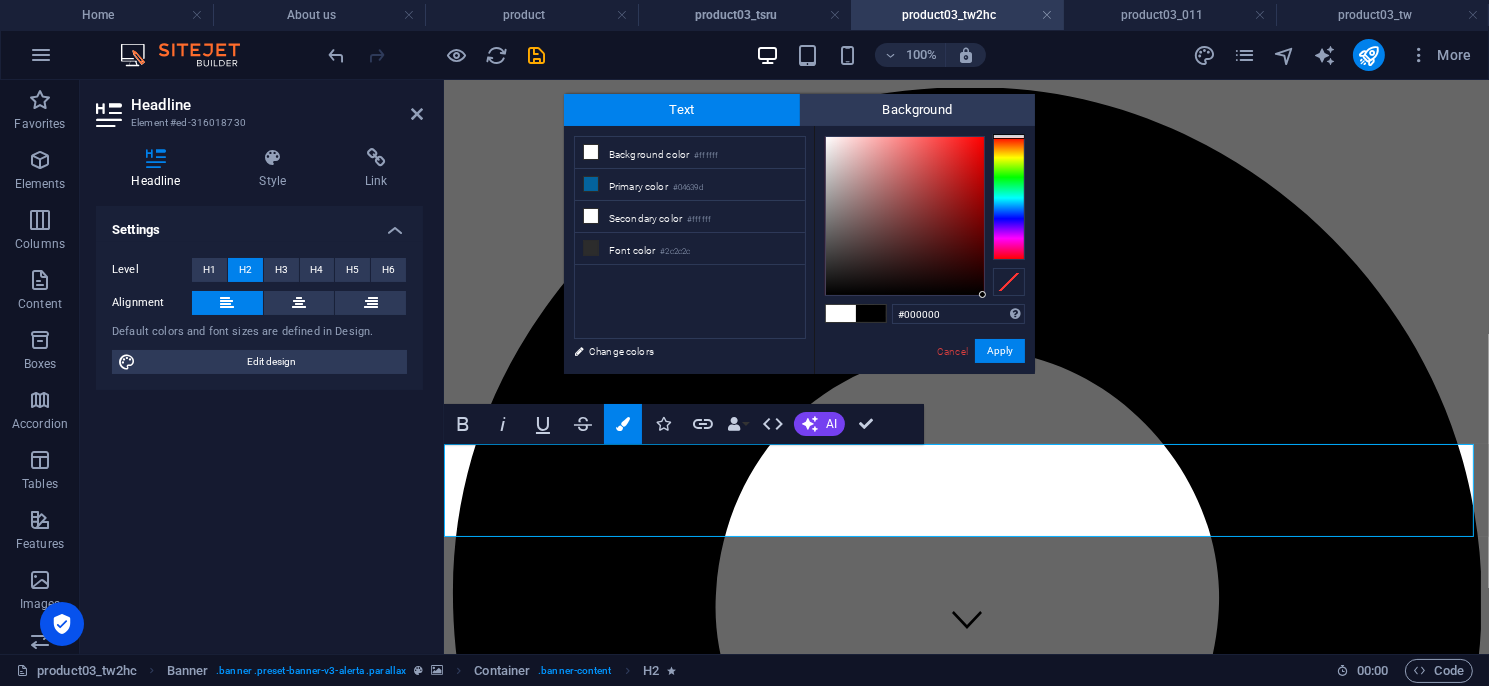 drag, startPoint x: 958, startPoint y: 289, endPoint x: 1024, endPoint y: 320, distance: 72.91776 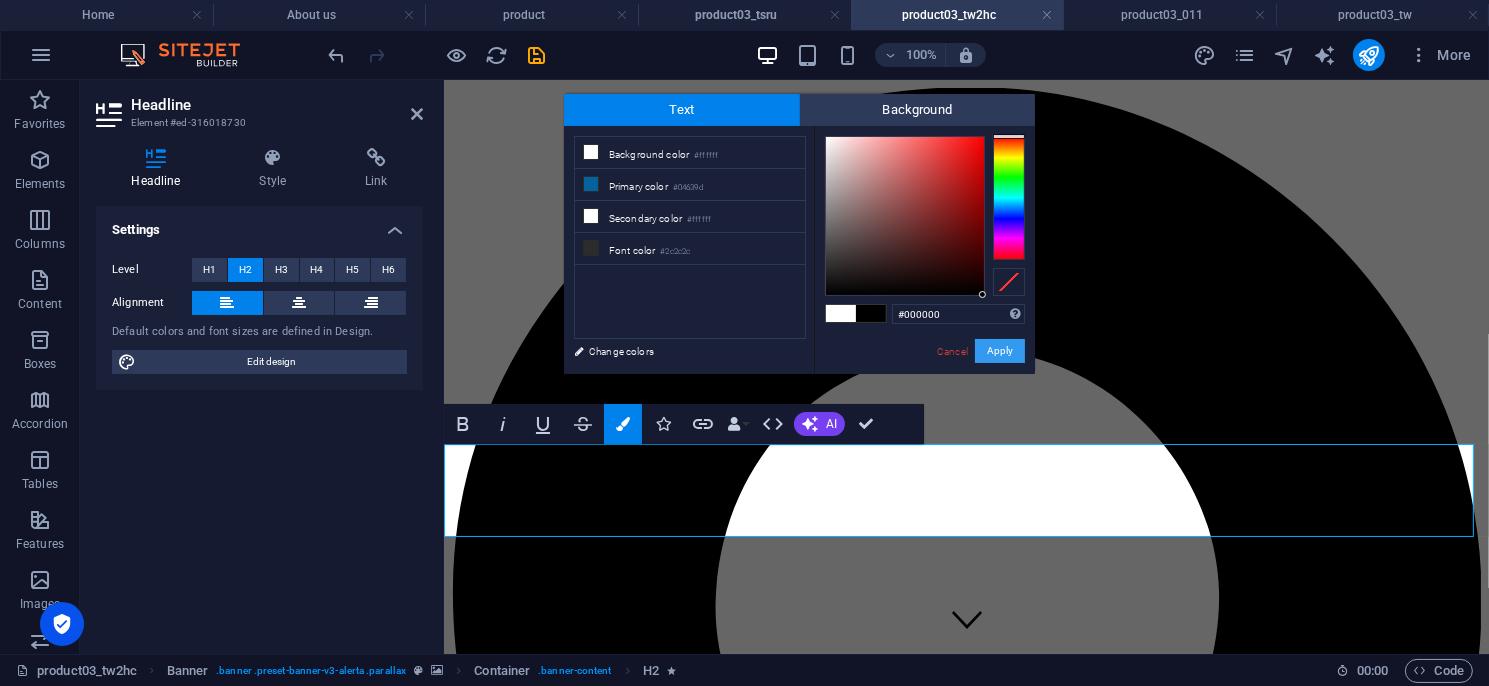 click on "Apply" at bounding box center (1000, 351) 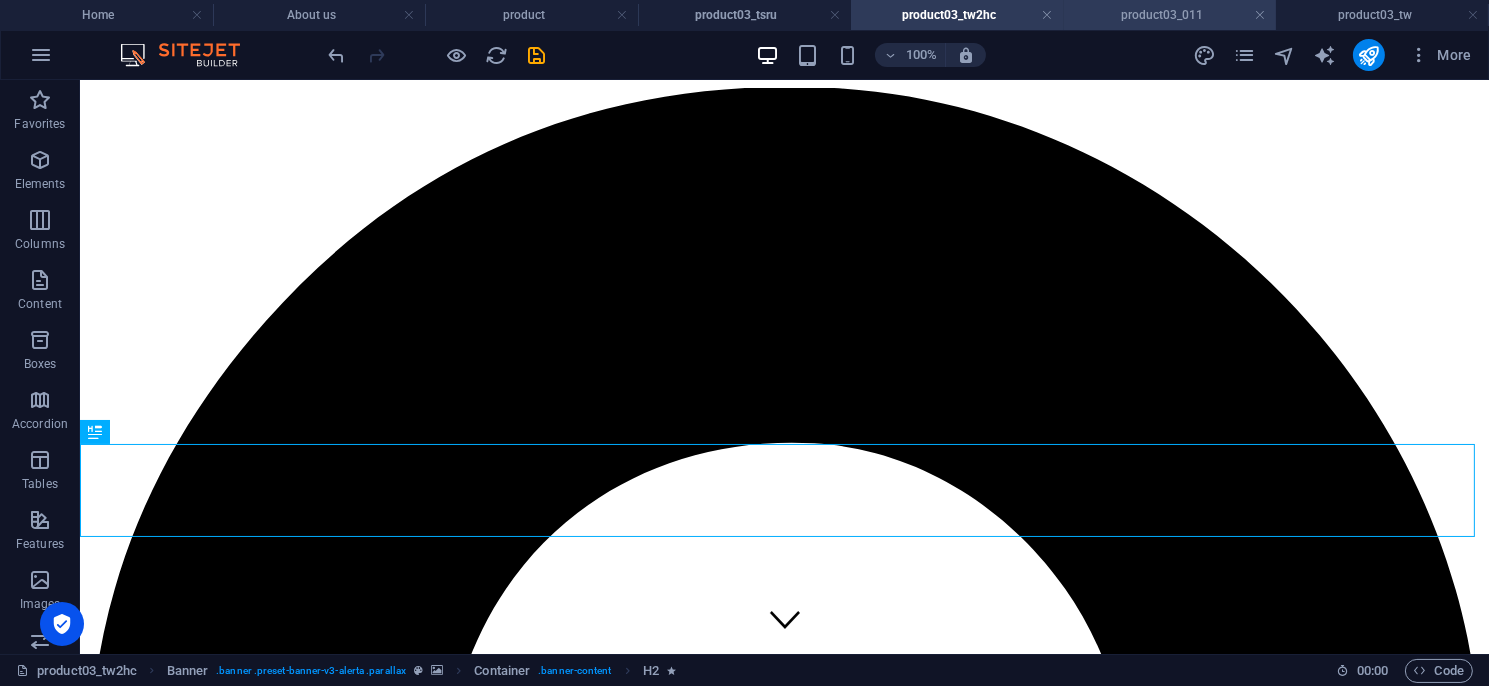 click on "product03_011" at bounding box center (1170, 15) 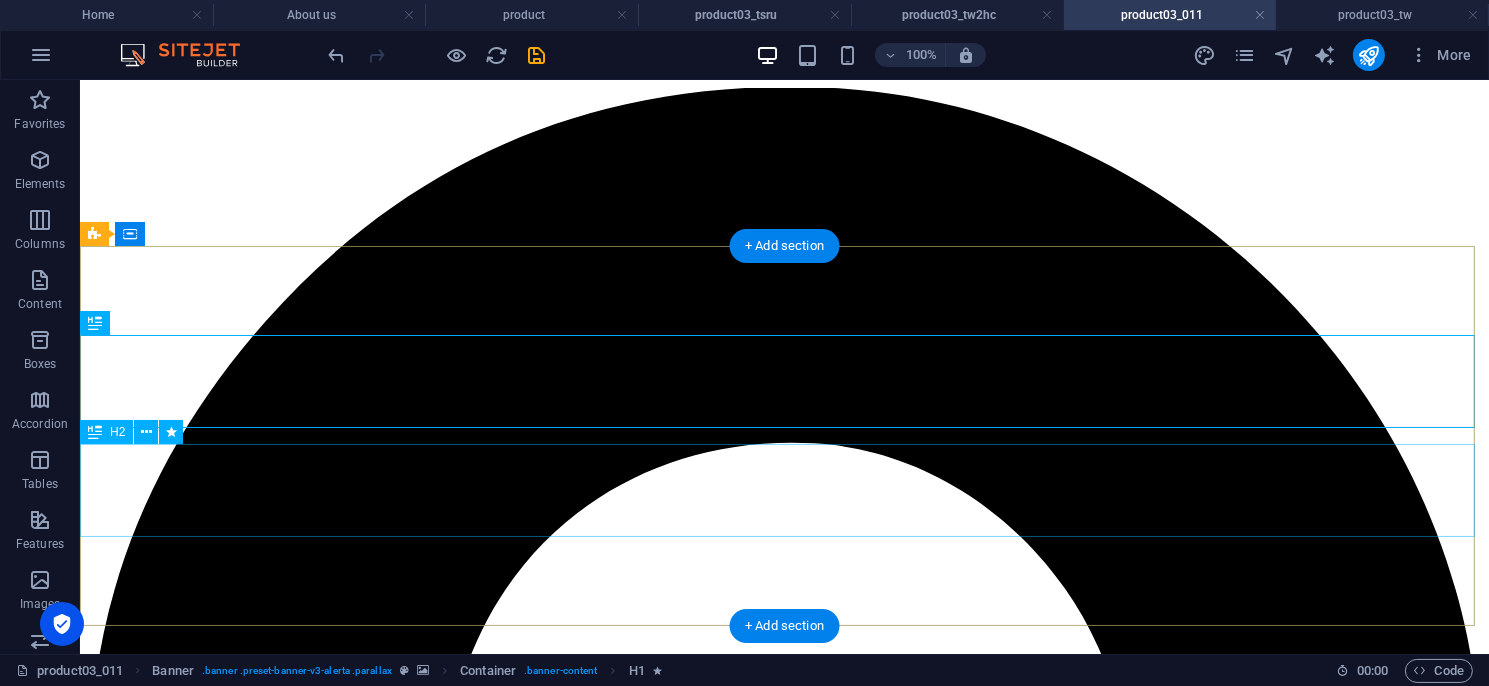 click on "安全型光幕／區域型光幕／安全控制模組／多功能控制模組／ 量測型光幕／其他特殊光幕／週邊配件／機械設備安全改善" at bounding box center (783, 5406) 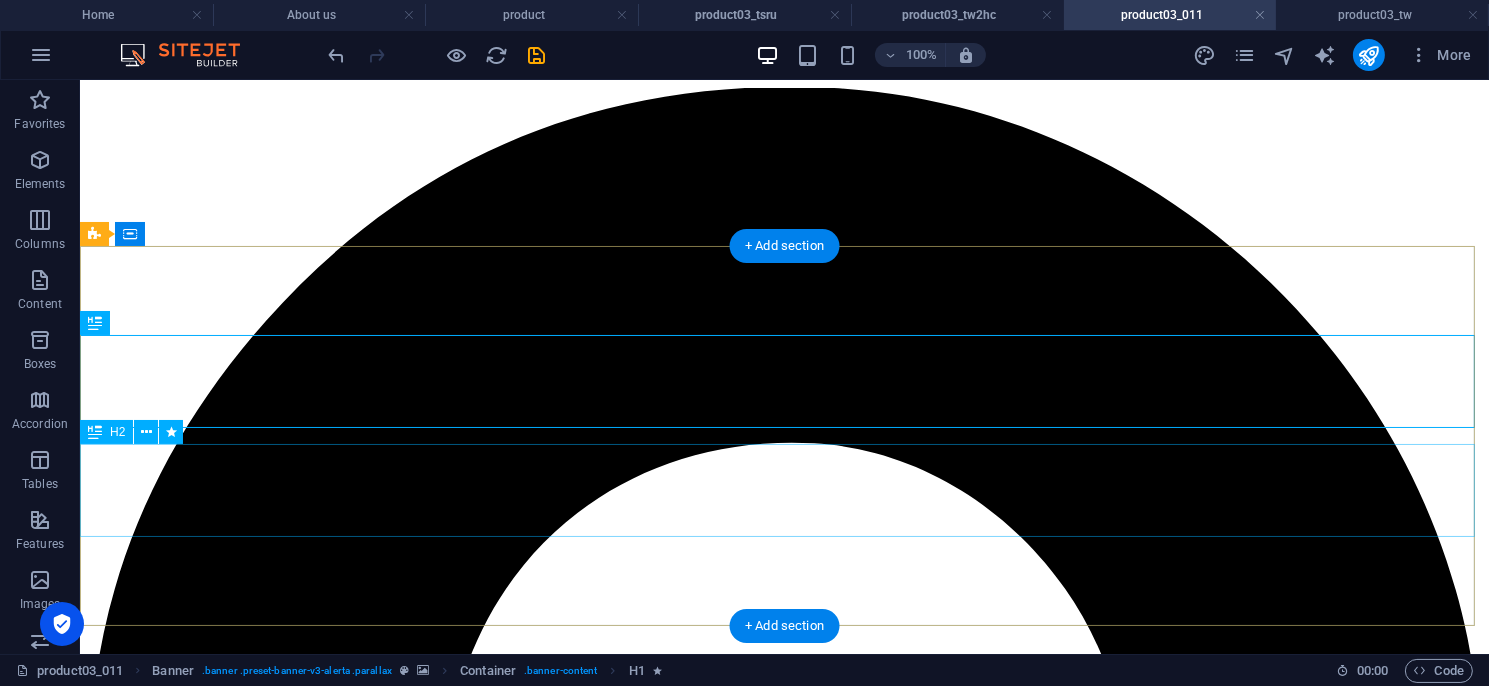 click on "安全型光幕／區域型光幕／安全控制模組／多功能控制模組／ 量測型光幕／其他特殊光幕／週邊配件／機械設備安全改善" at bounding box center (783, 5406) 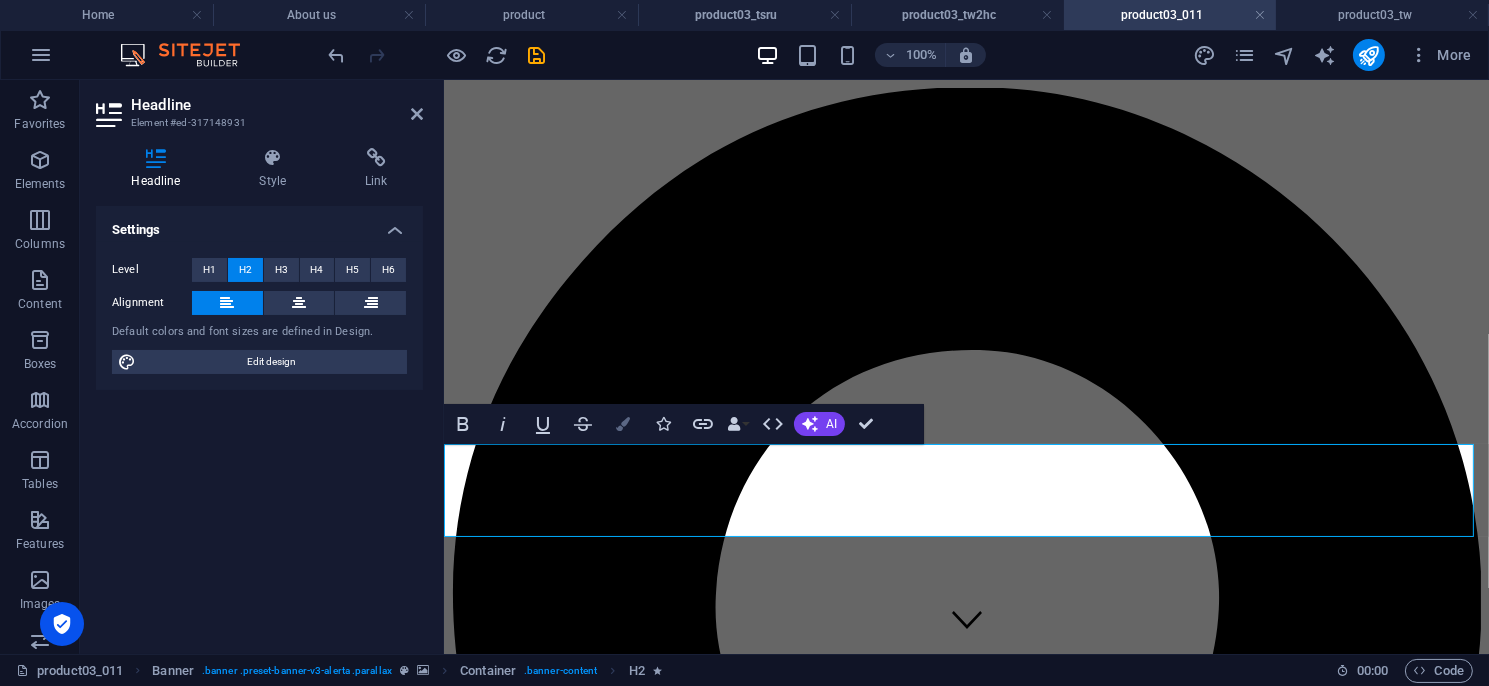 click on "Colors" at bounding box center (623, 424) 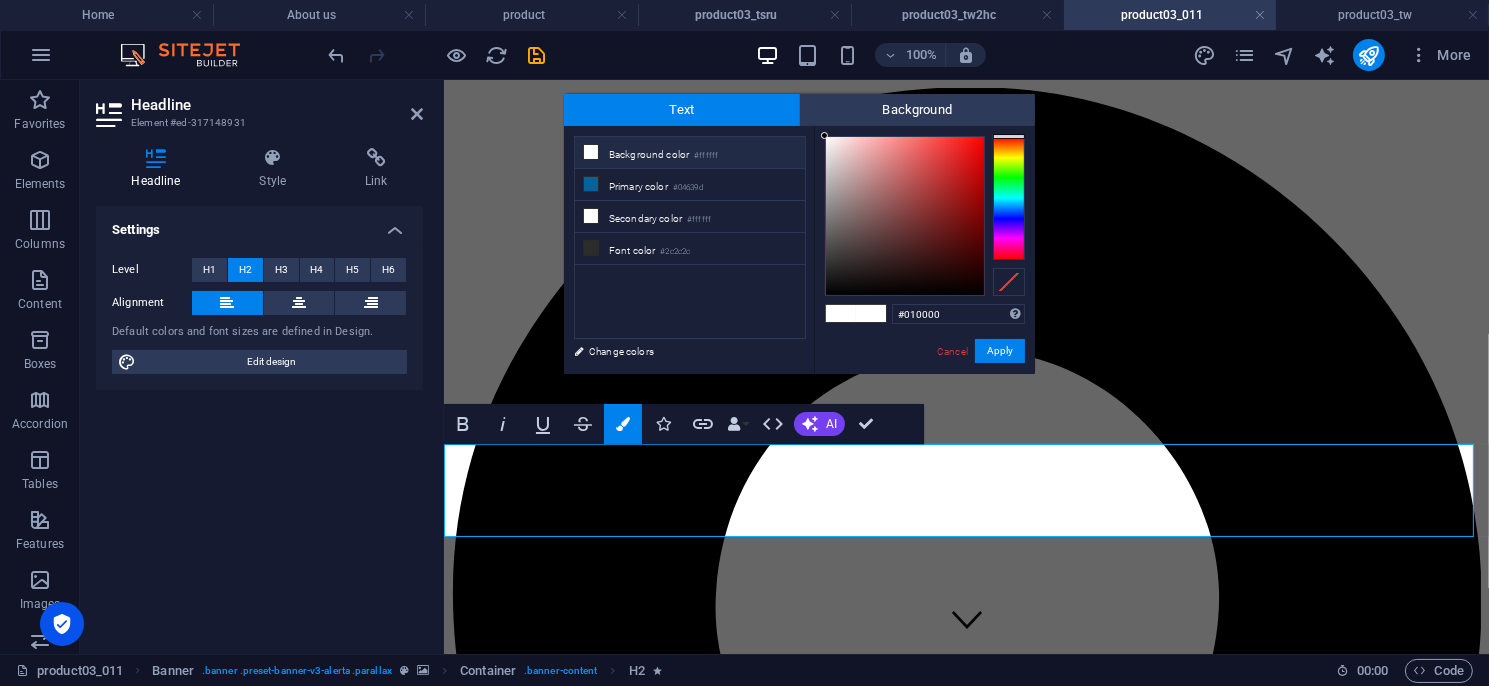 type on "#000000" 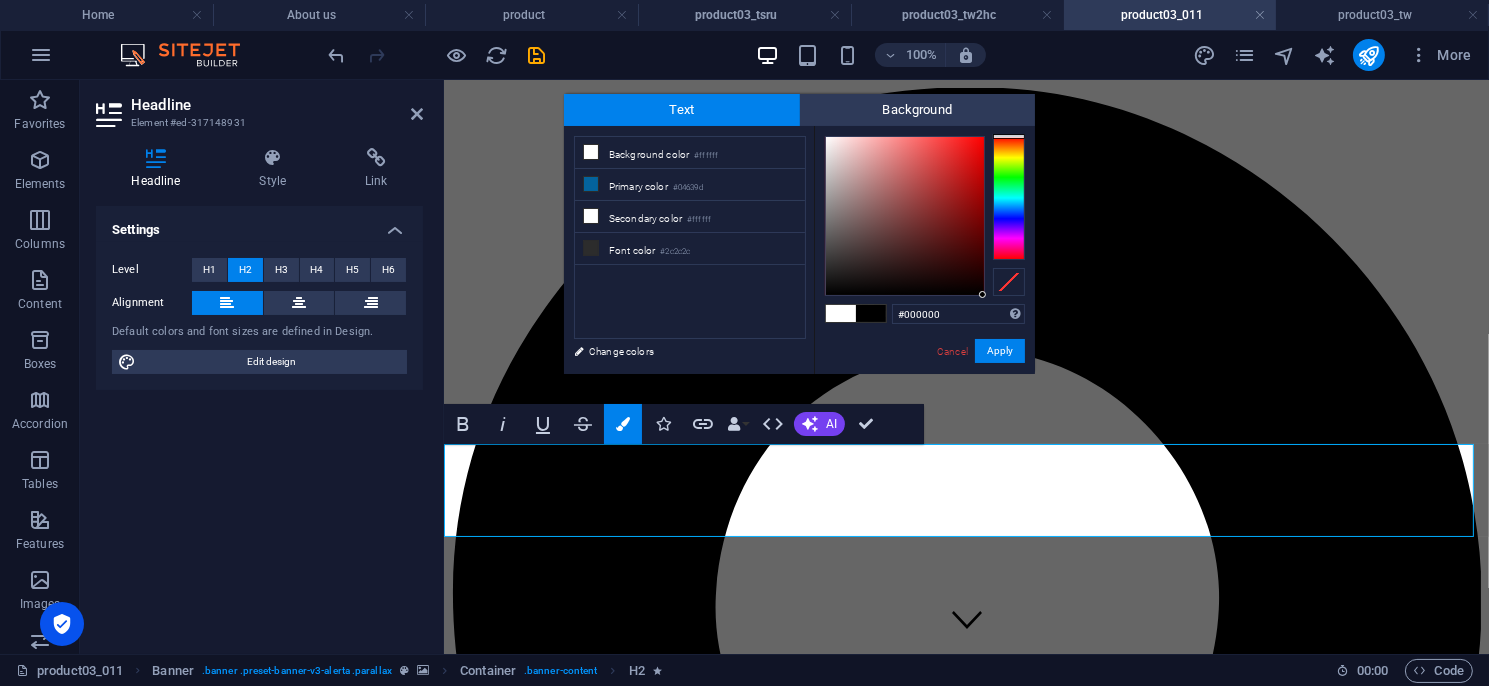 drag, startPoint x: 941, startPoint y: 283, endPoint x: 1035, endPoint y: 310, distance: 97.80082 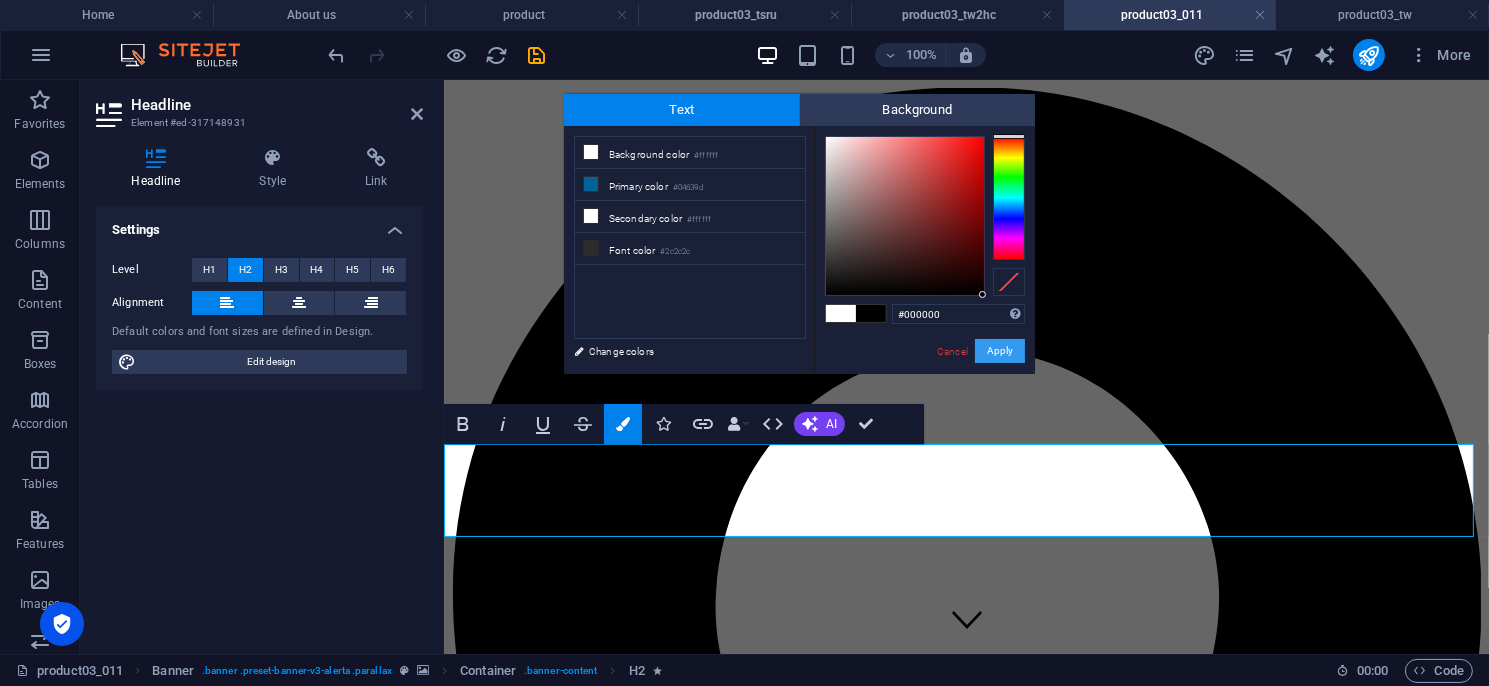 click on "Apply" at bounding box center (1000, 351) 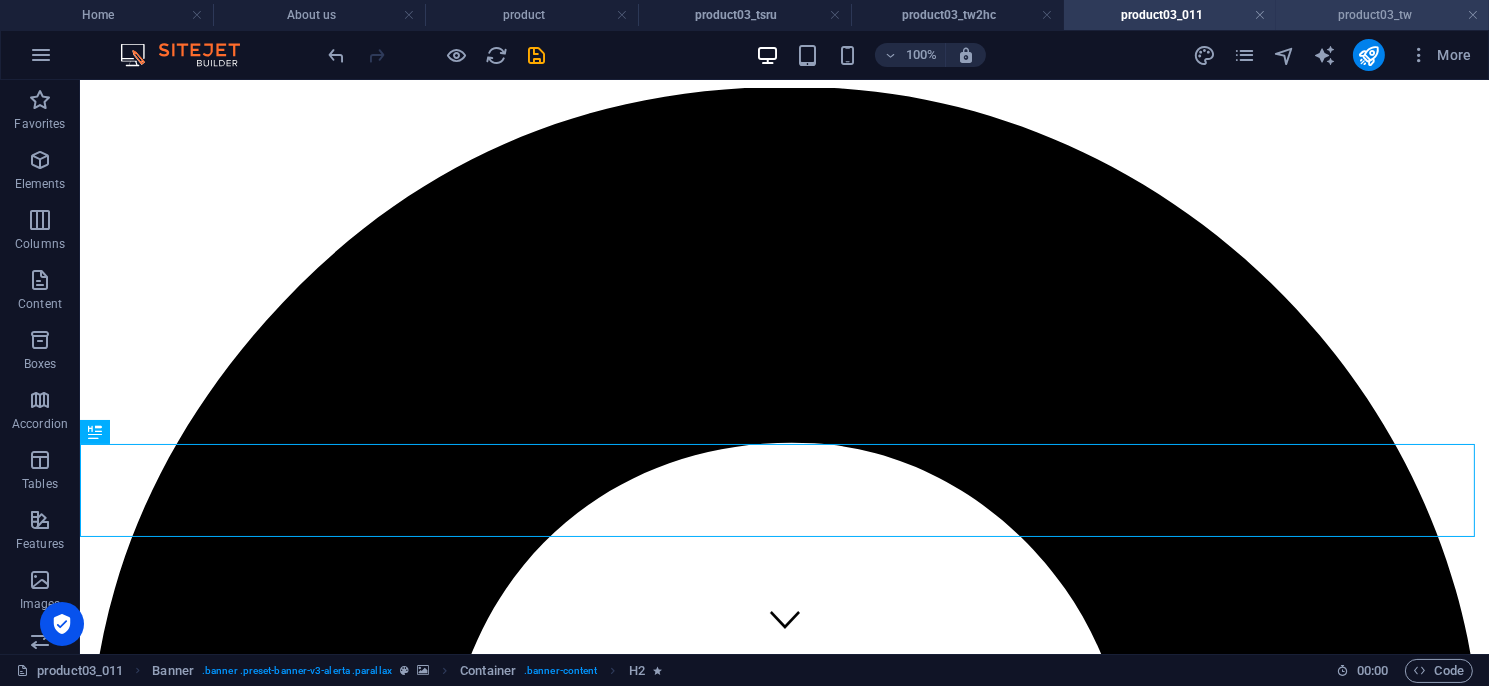 click on "product03_tw" at bounding box center (1382, 15) 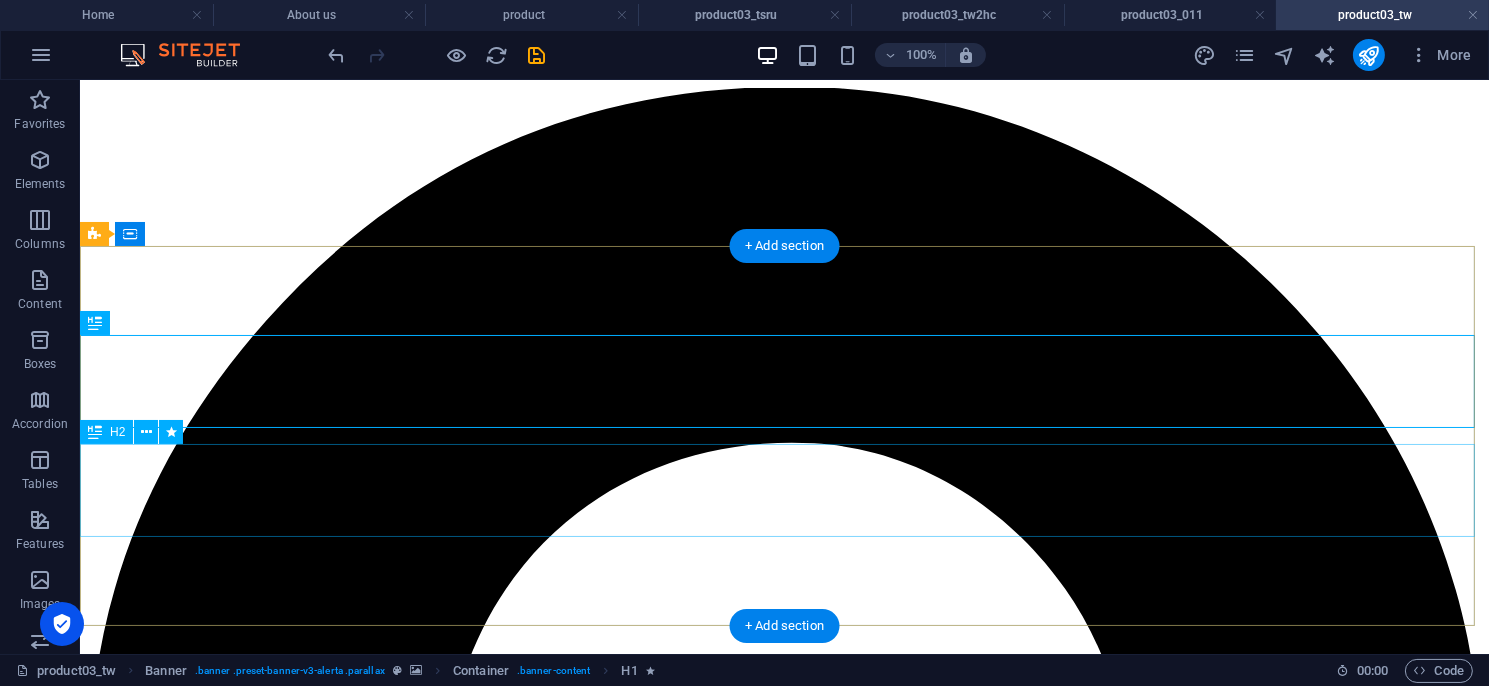 click on "安全型光幕／區域型光幕／安全控制模組／多功能控制模組／ 量測型光幕／其他特殊光幕／週邊配件／機械設備安全改善" at bounding box center [783, 5406] 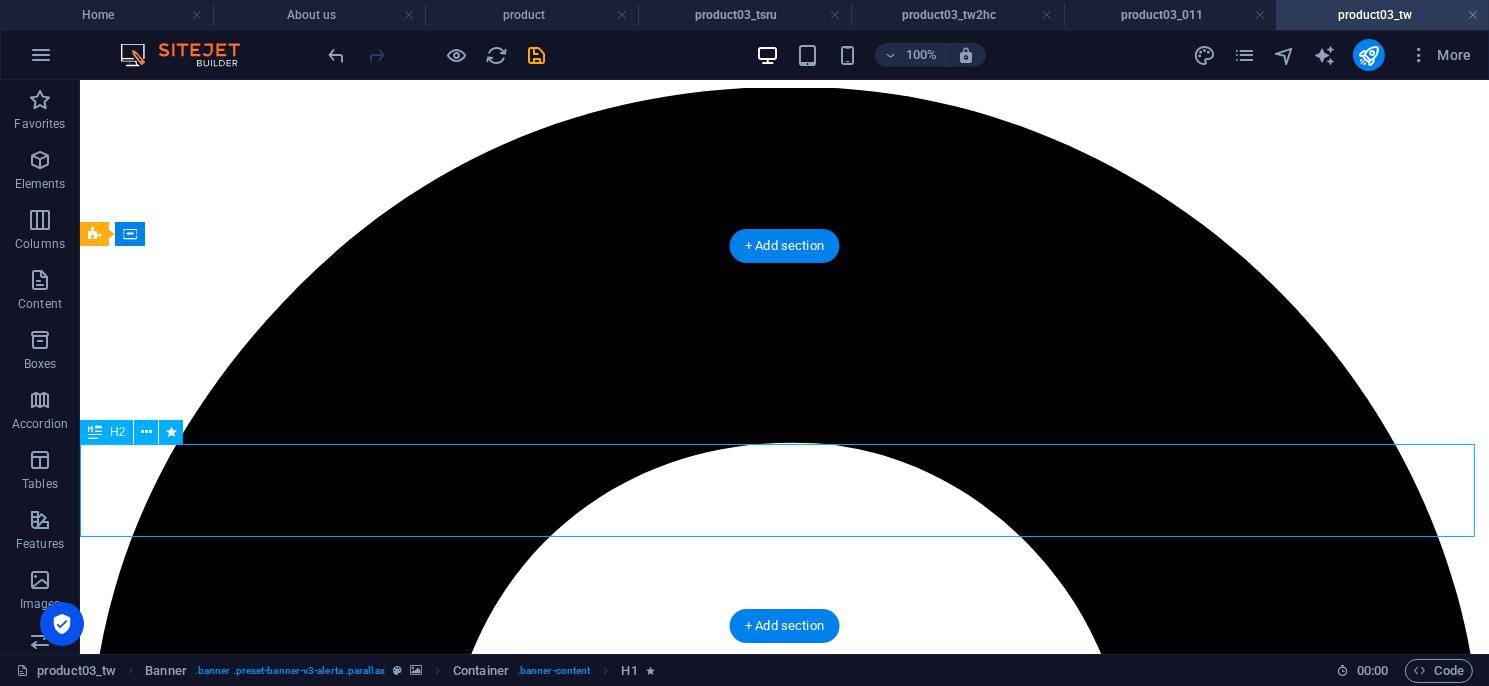 click on "安全型光幕／區域型光幕／安全控制模組／多功能控制模組／ 量測型光幕／其他特殊光幕／週邊配件／機械設備安全改善" at bounding box center [783, 5406] 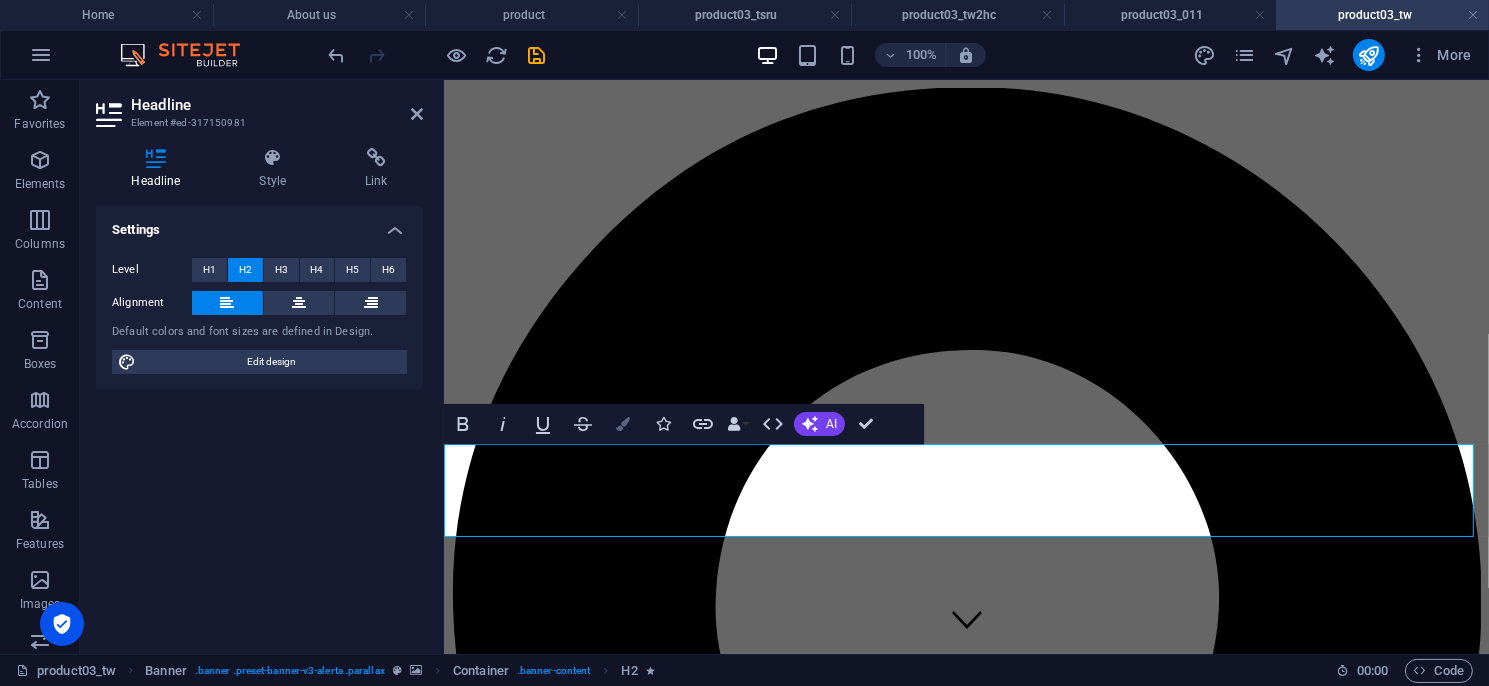 click on "Colors" at bounding box center (623, 424) 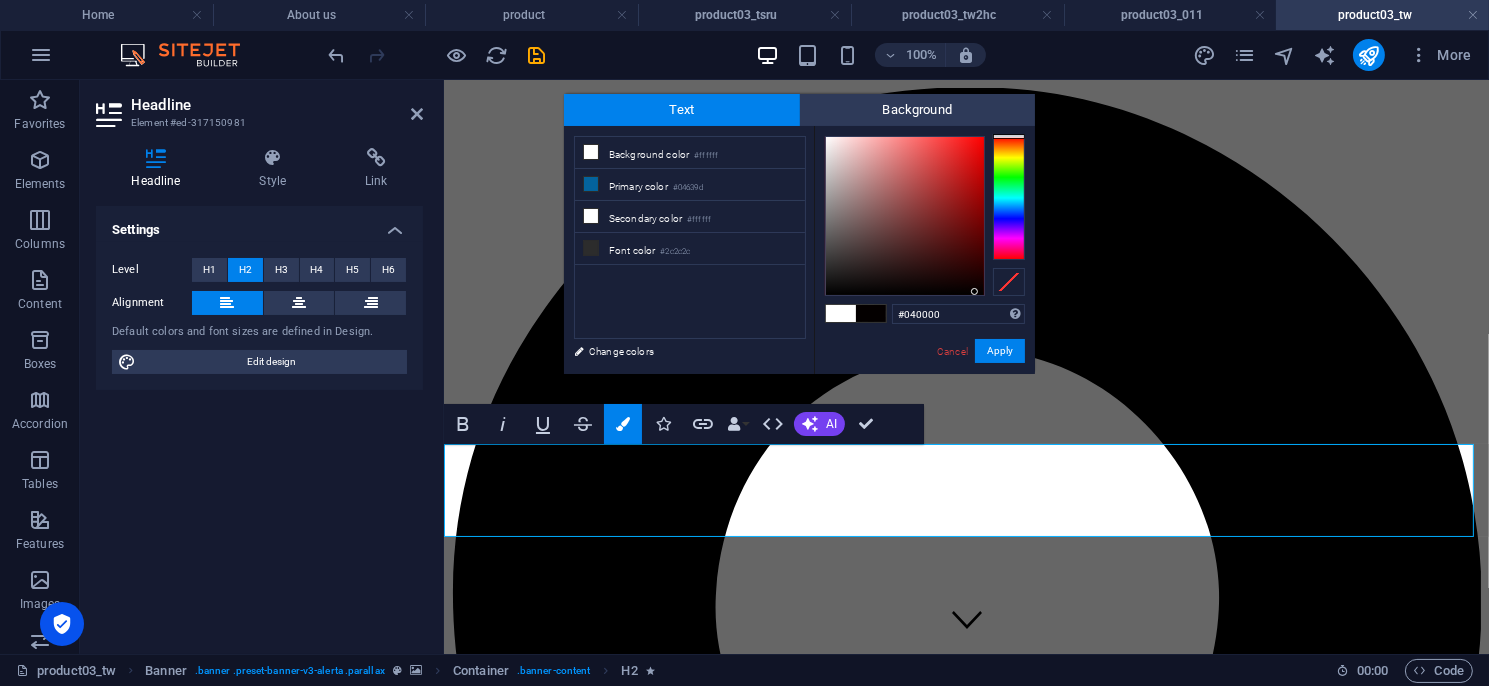 type on "#000000" 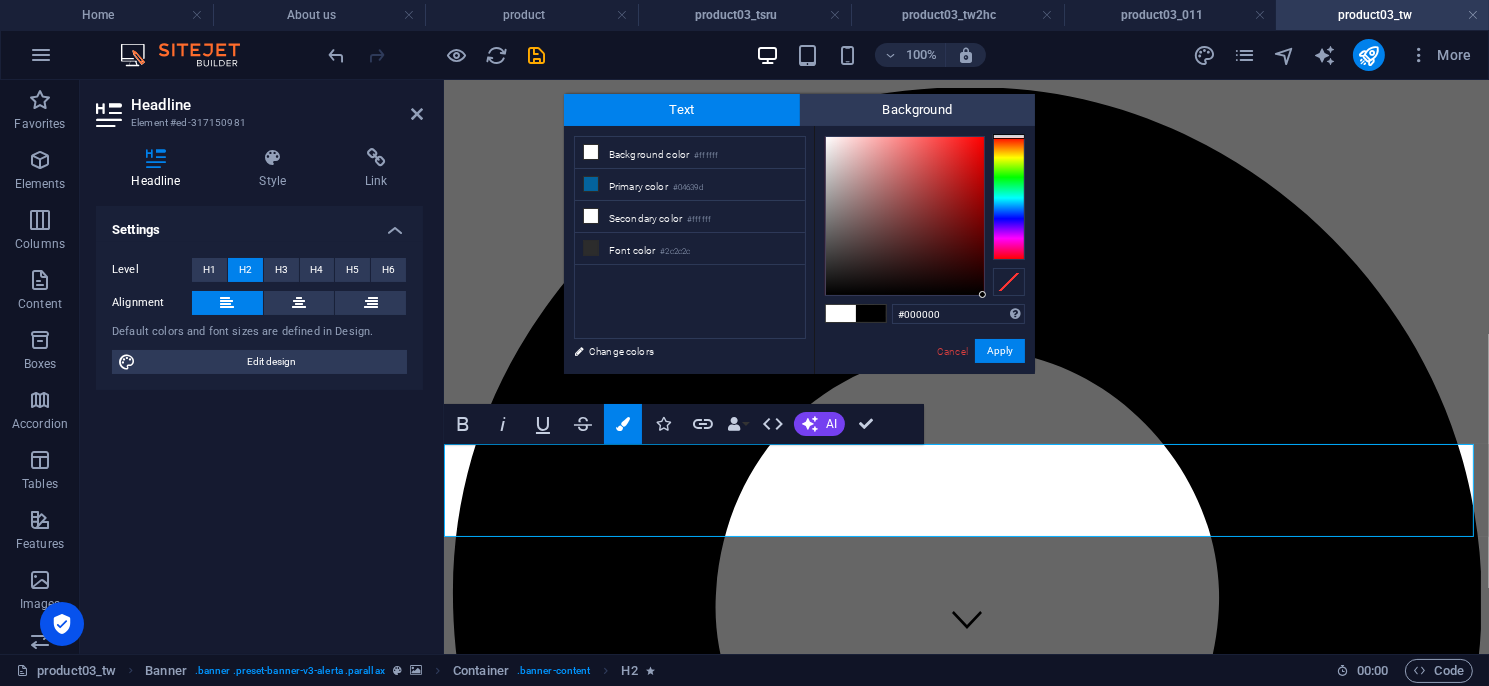 drag, startPoint x: 972, startPoint y: 287, endPoint x: 1041, endPoint y: 324, distance: 78.29432 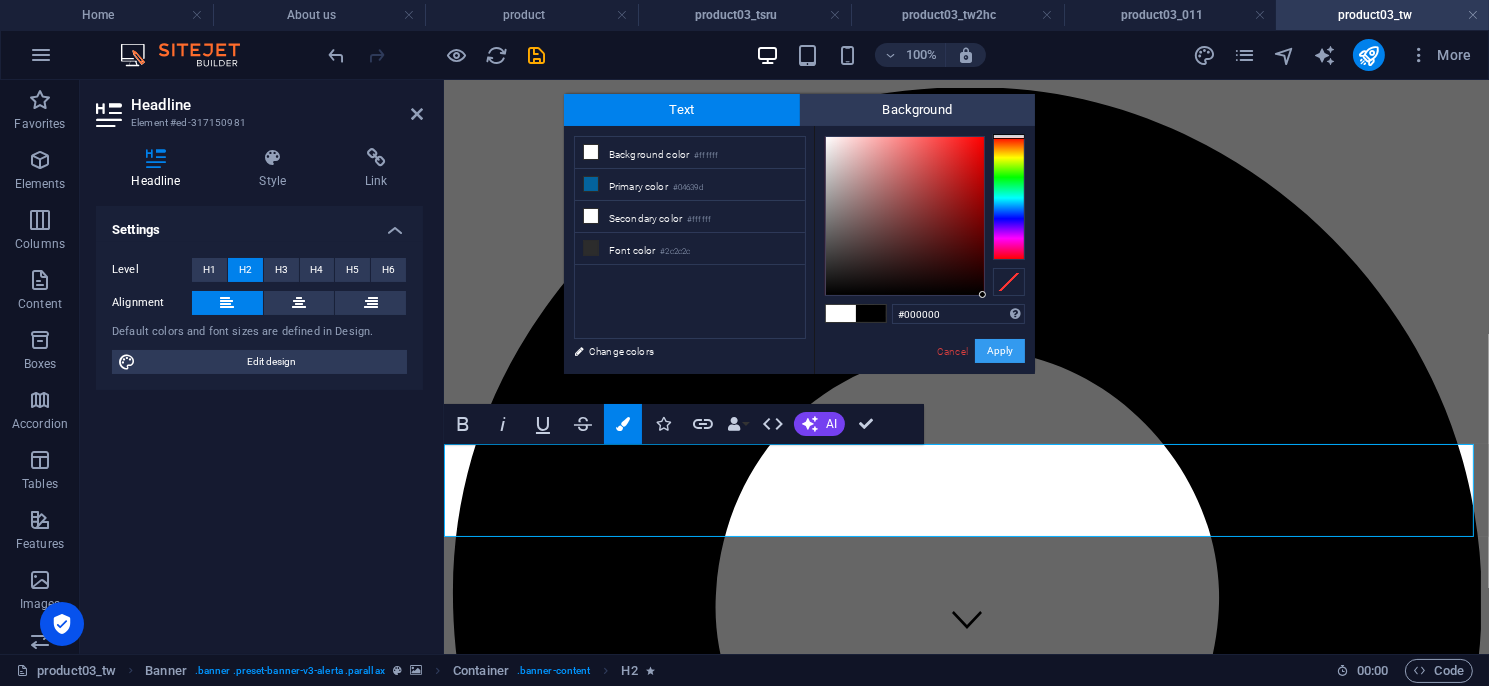 click on "Apply" at bounding box center [1000, 351] 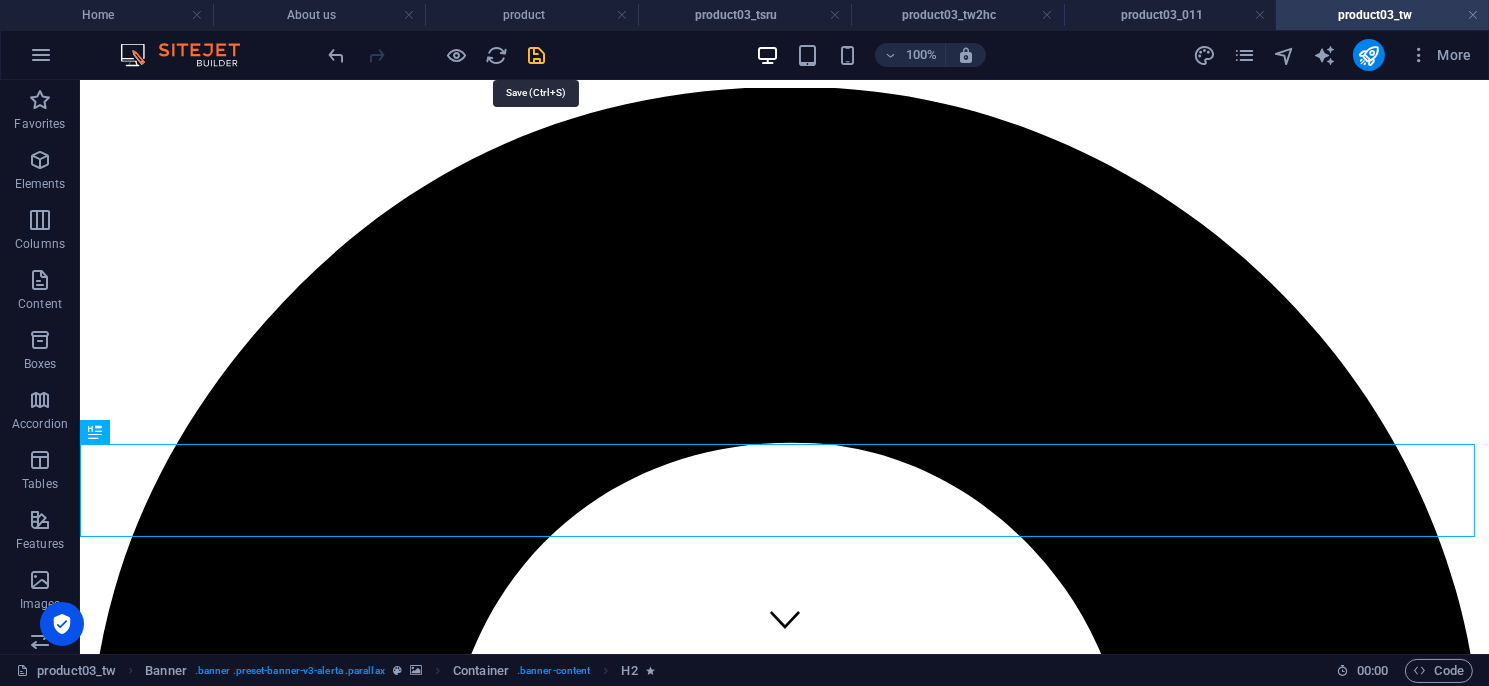 click at bounding box center [537, 55] 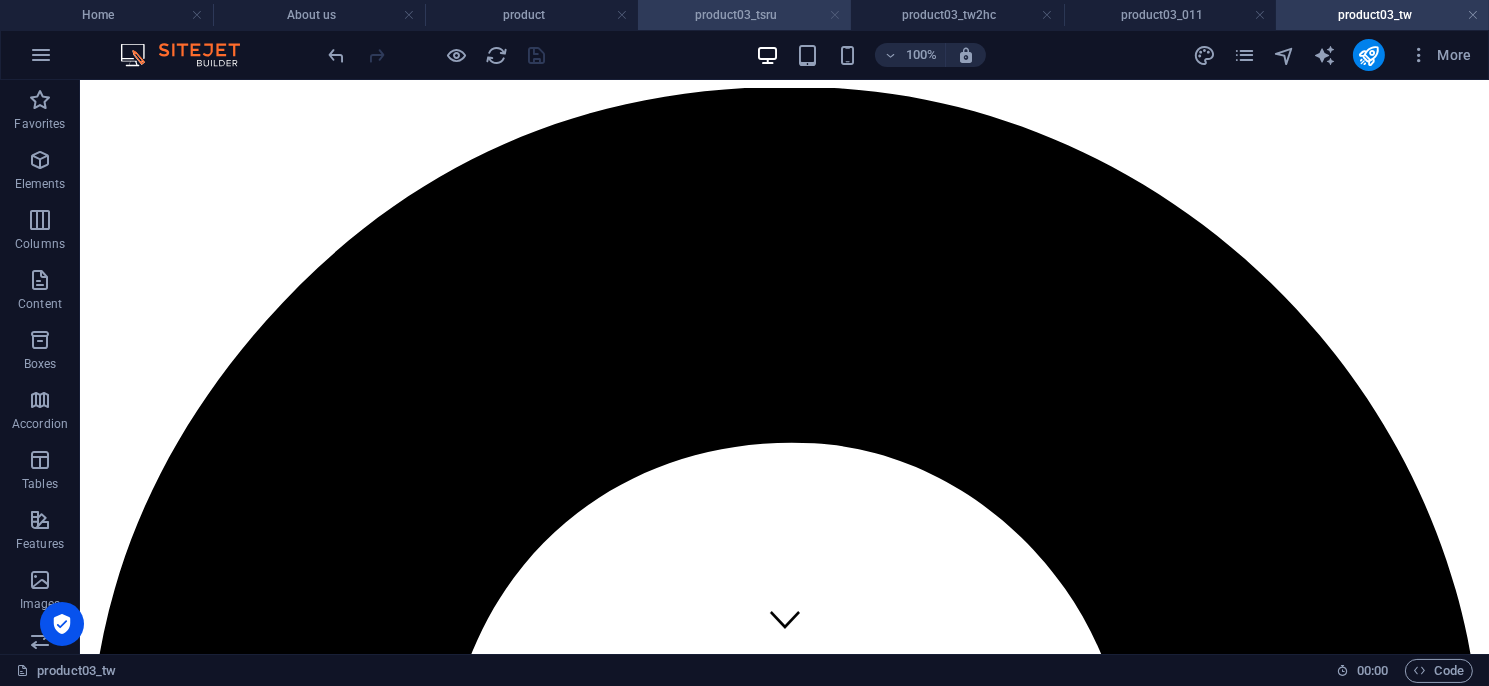 click at bounding box center [835, 15] 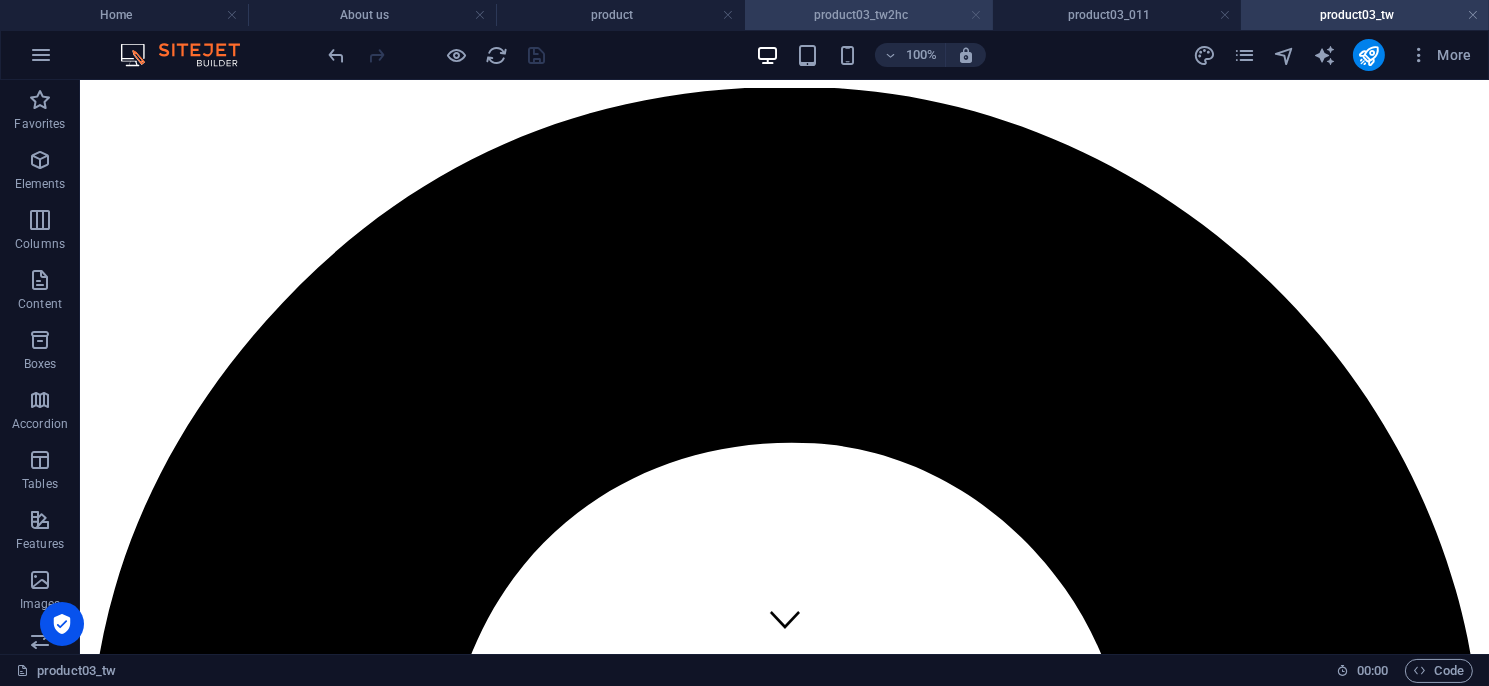 click at bounding box center (977, 15) 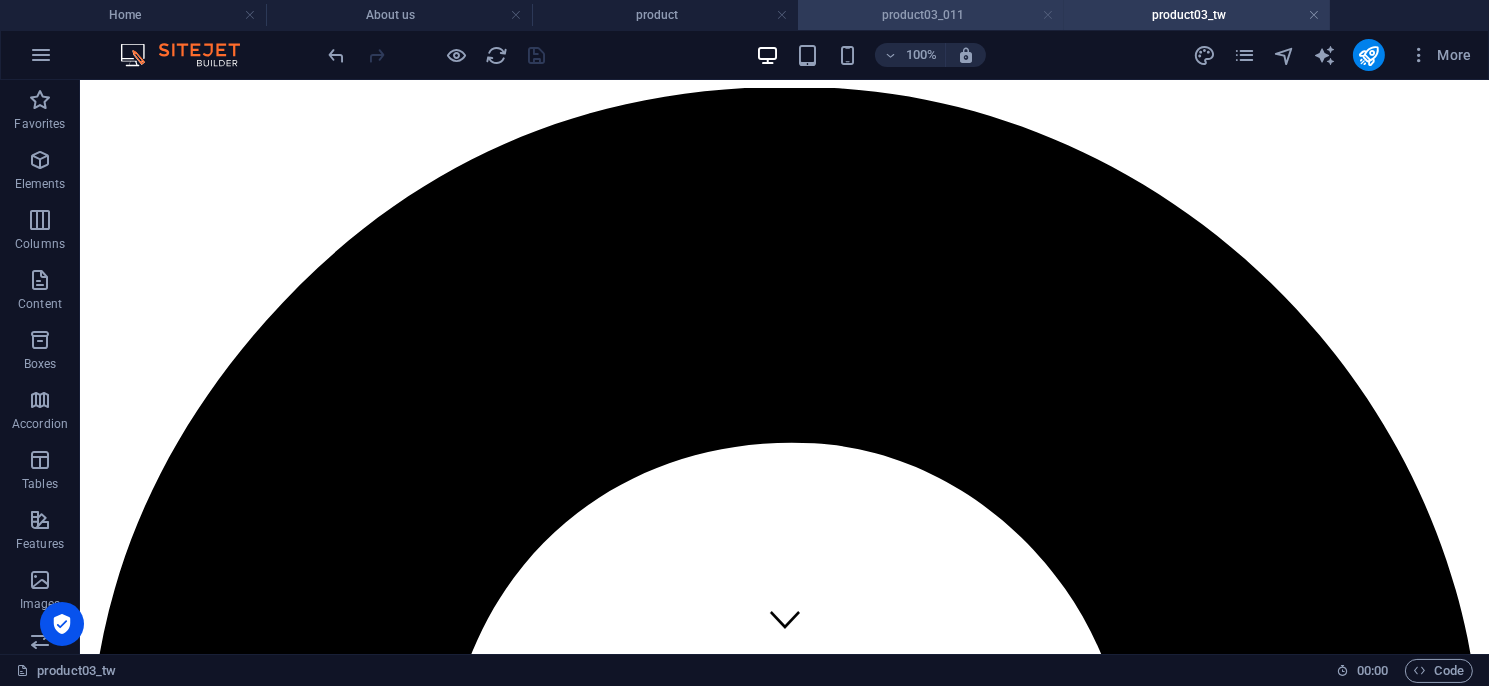 click at bounding box center [1048, 15] 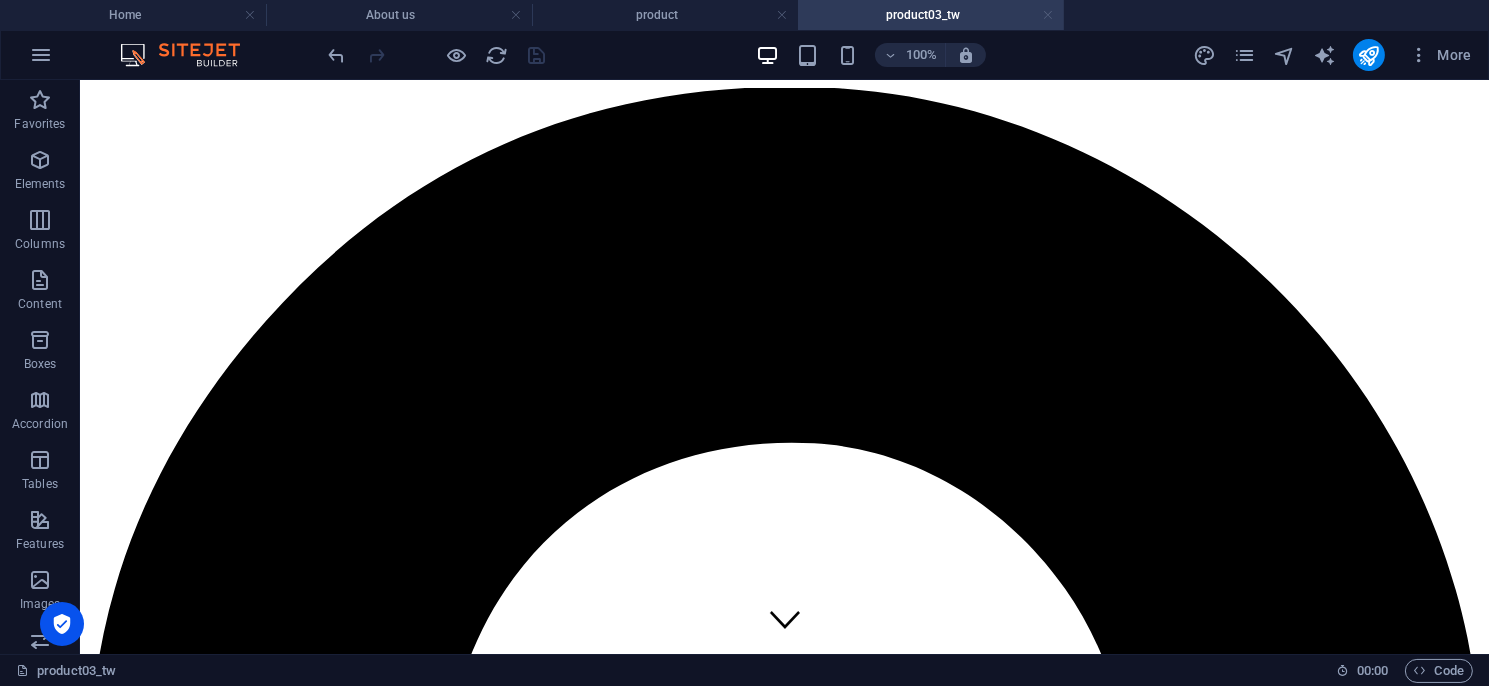 click at bounding box center [1048, 15] 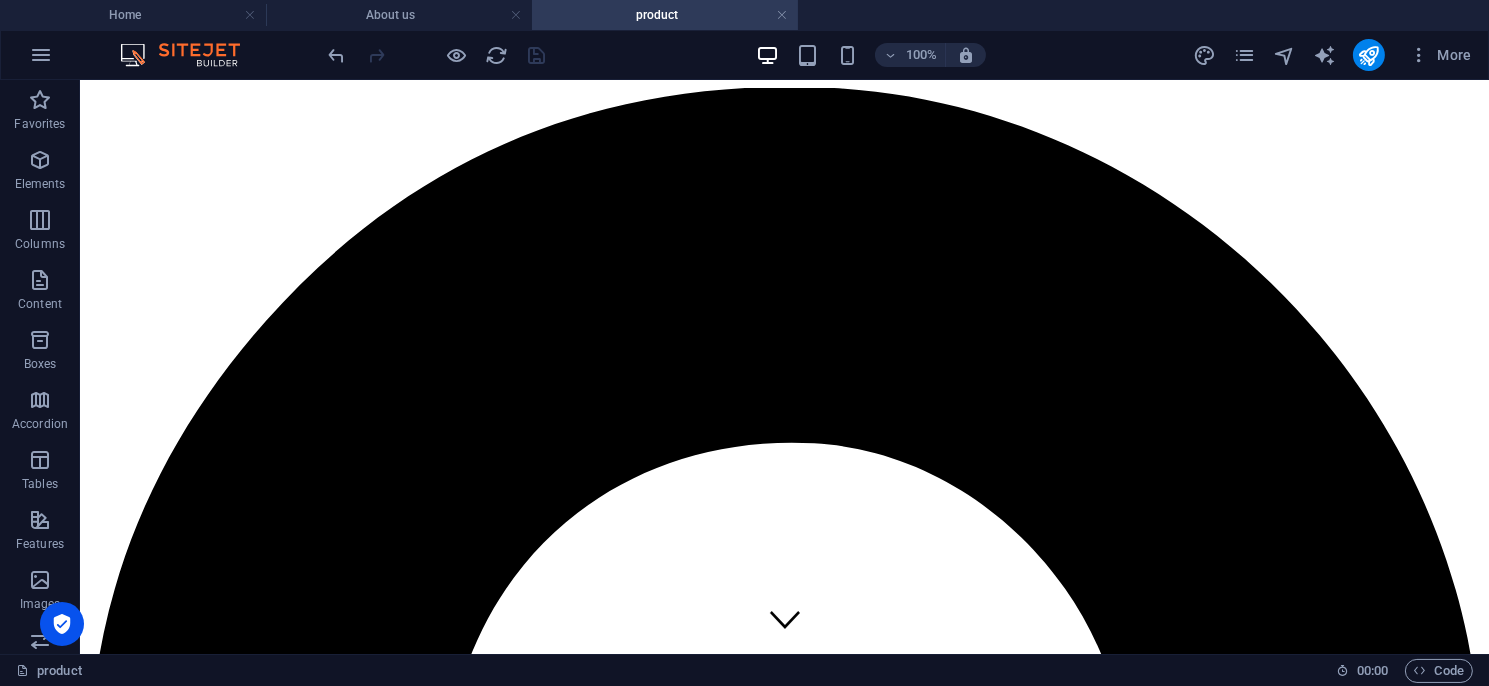 scroll, scrollTop: 800, scrollLeft: 0, axis: vertical 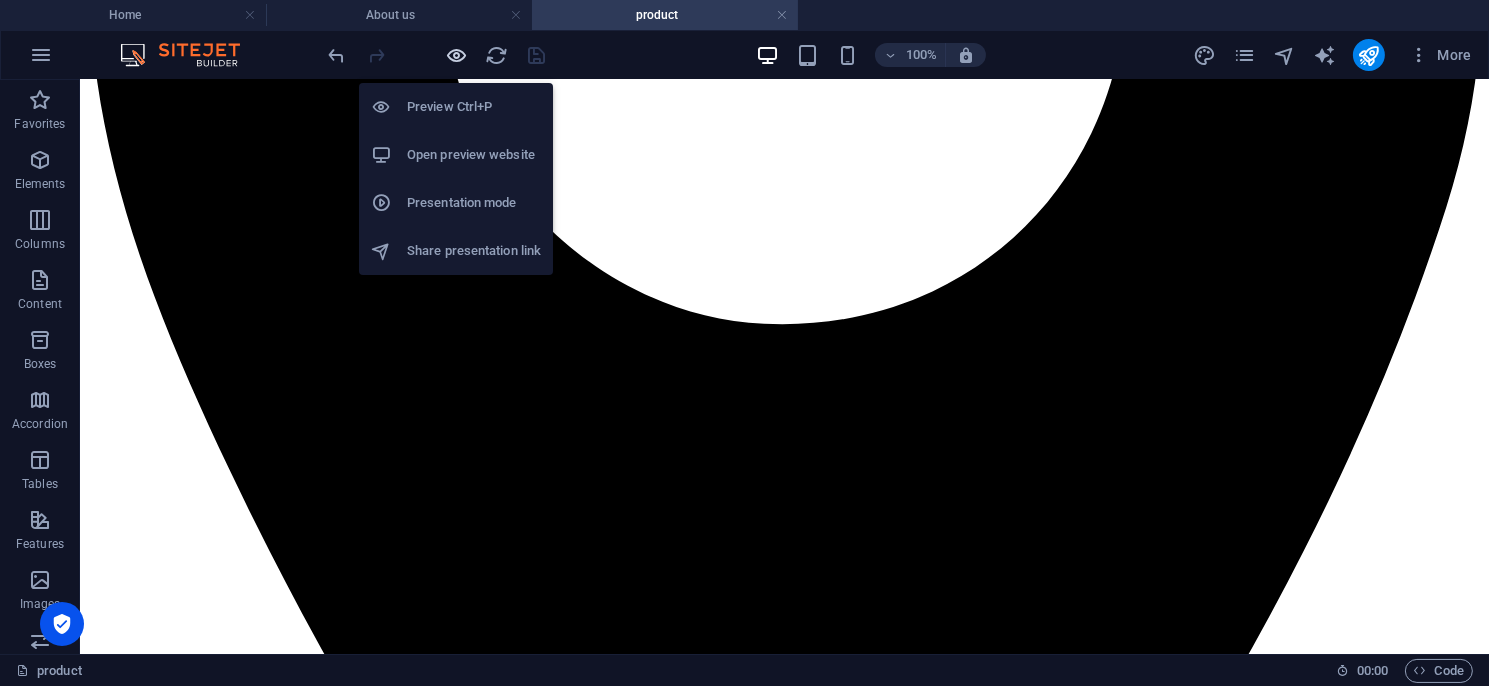 click at bounding box center (457, 55) 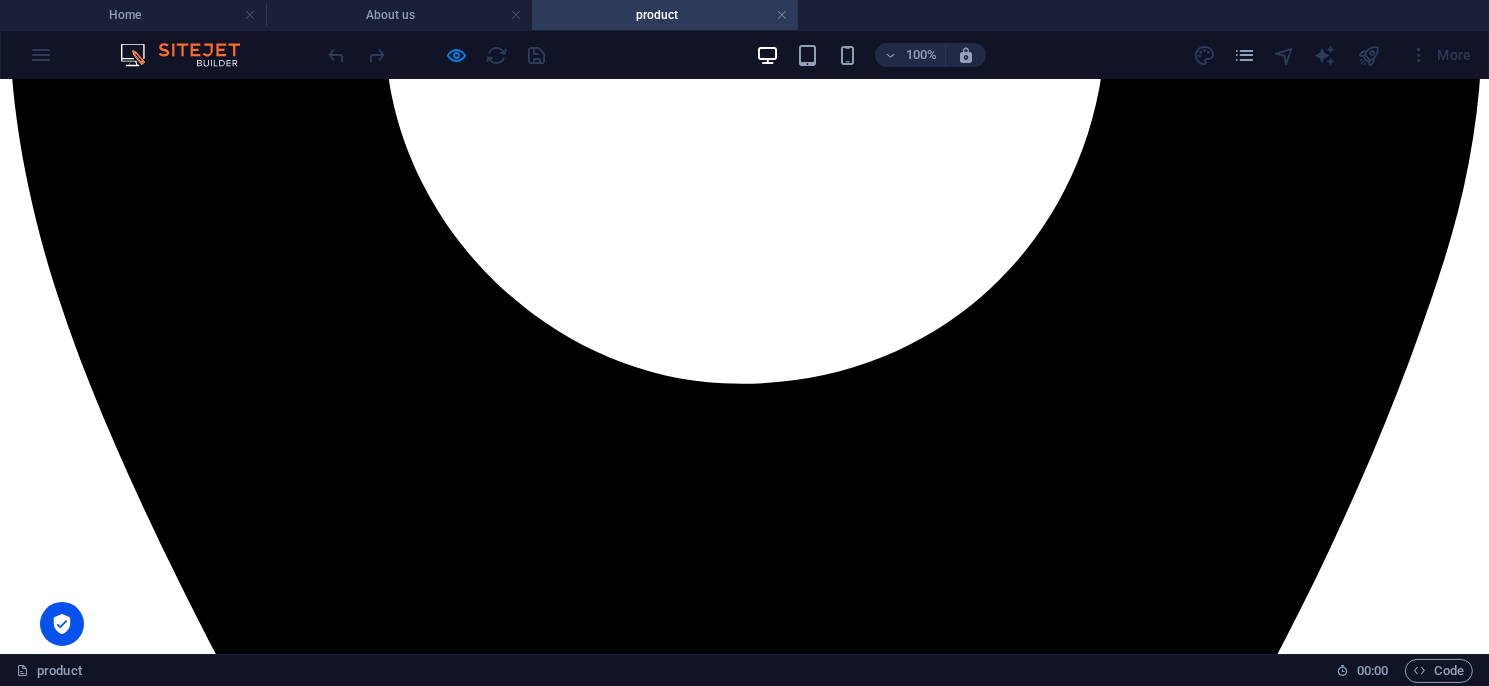 click on "GCM系列" at bounding box center (42, 6783) 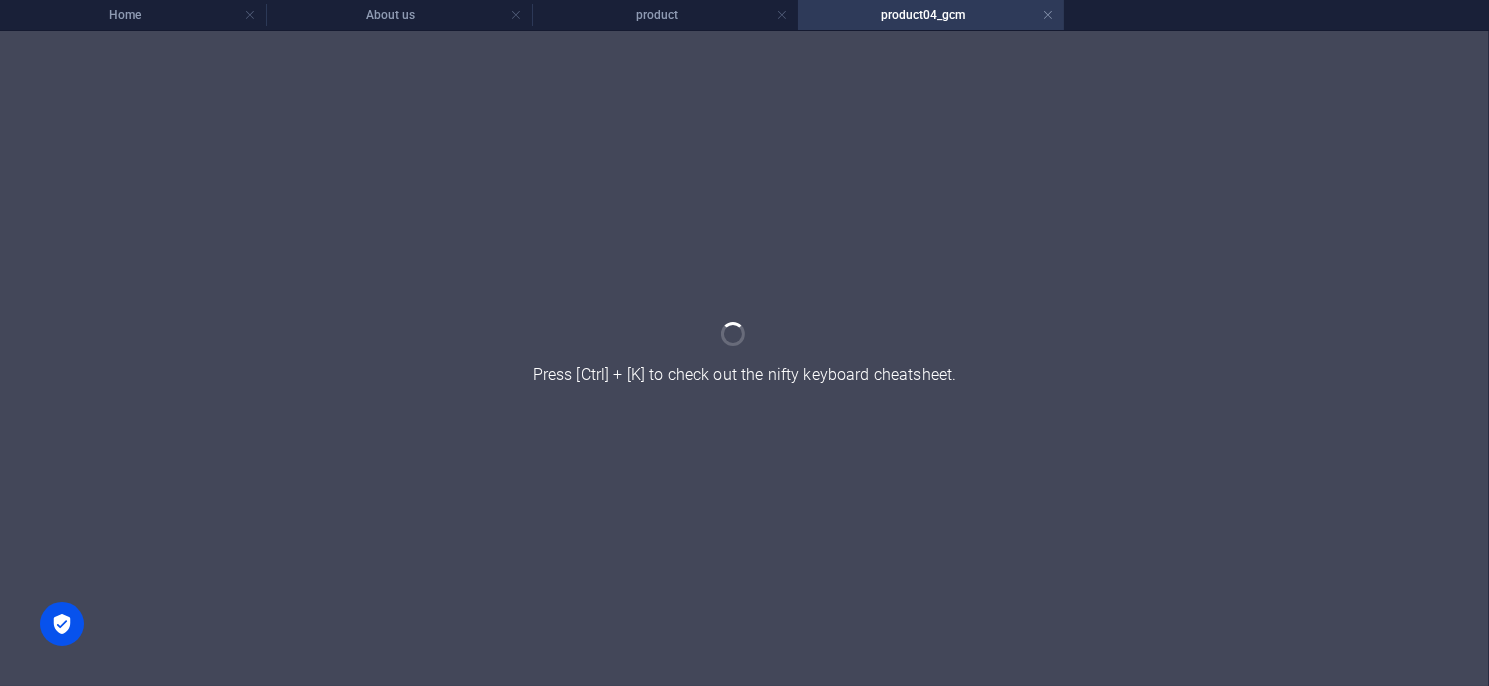 scroll, scrollTop: 0, scrollLeft: 0, axis: both 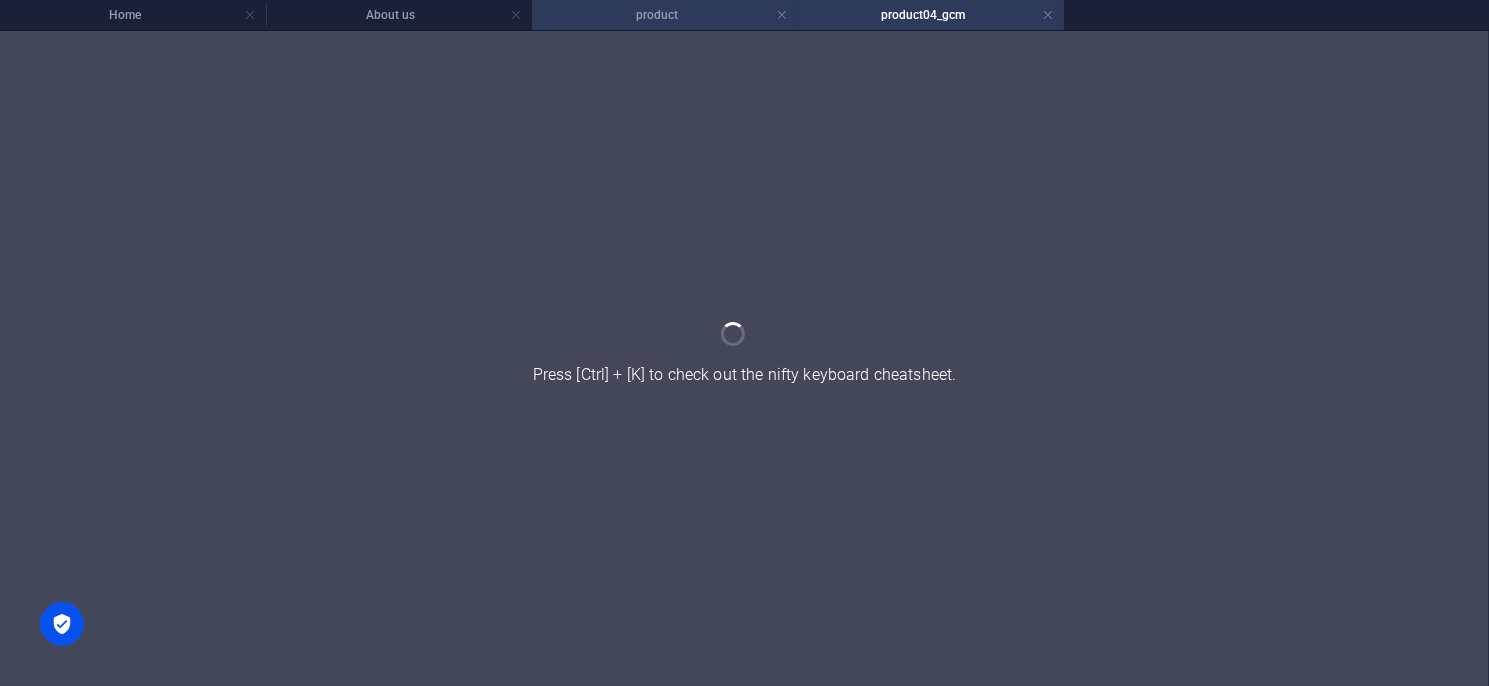 click on "product" at bounding box center [665, 15] 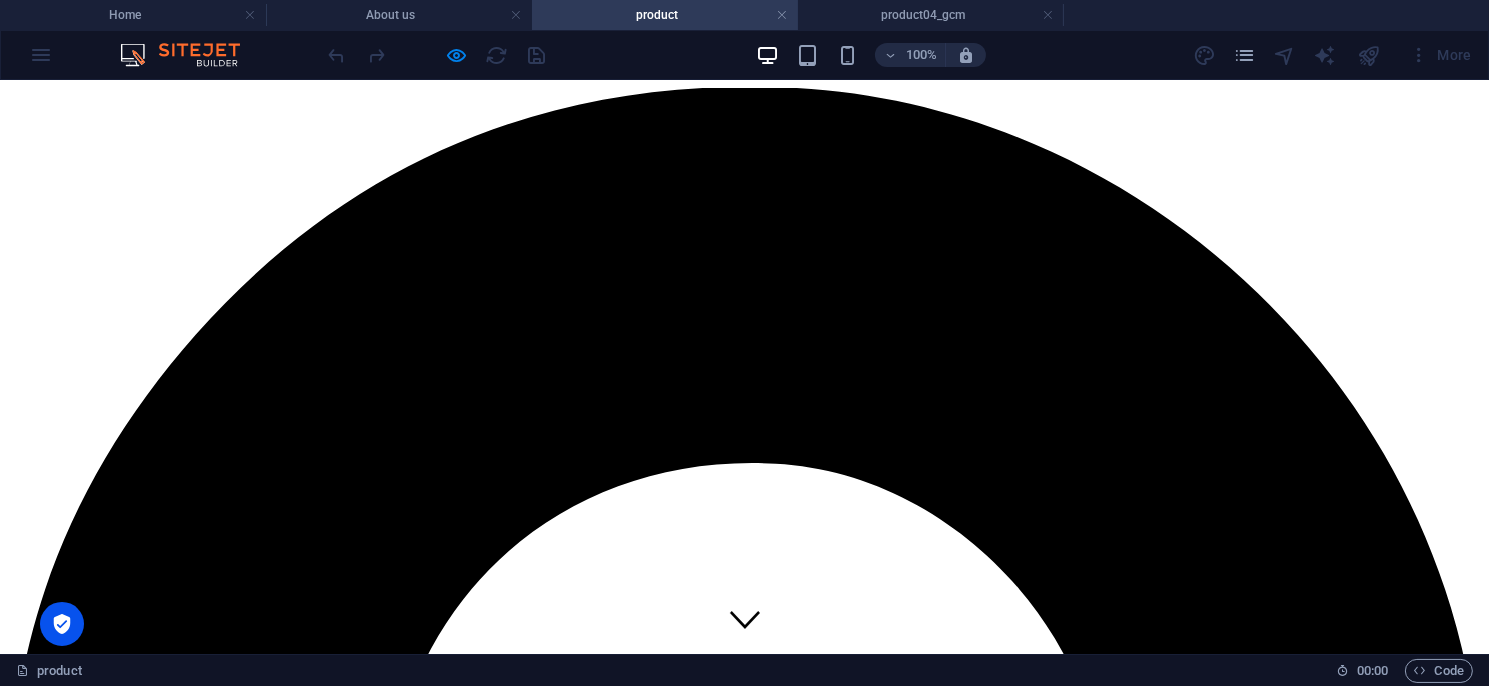 scroll, scrollTop: 800, scrollLeft: 0, axis: vertical 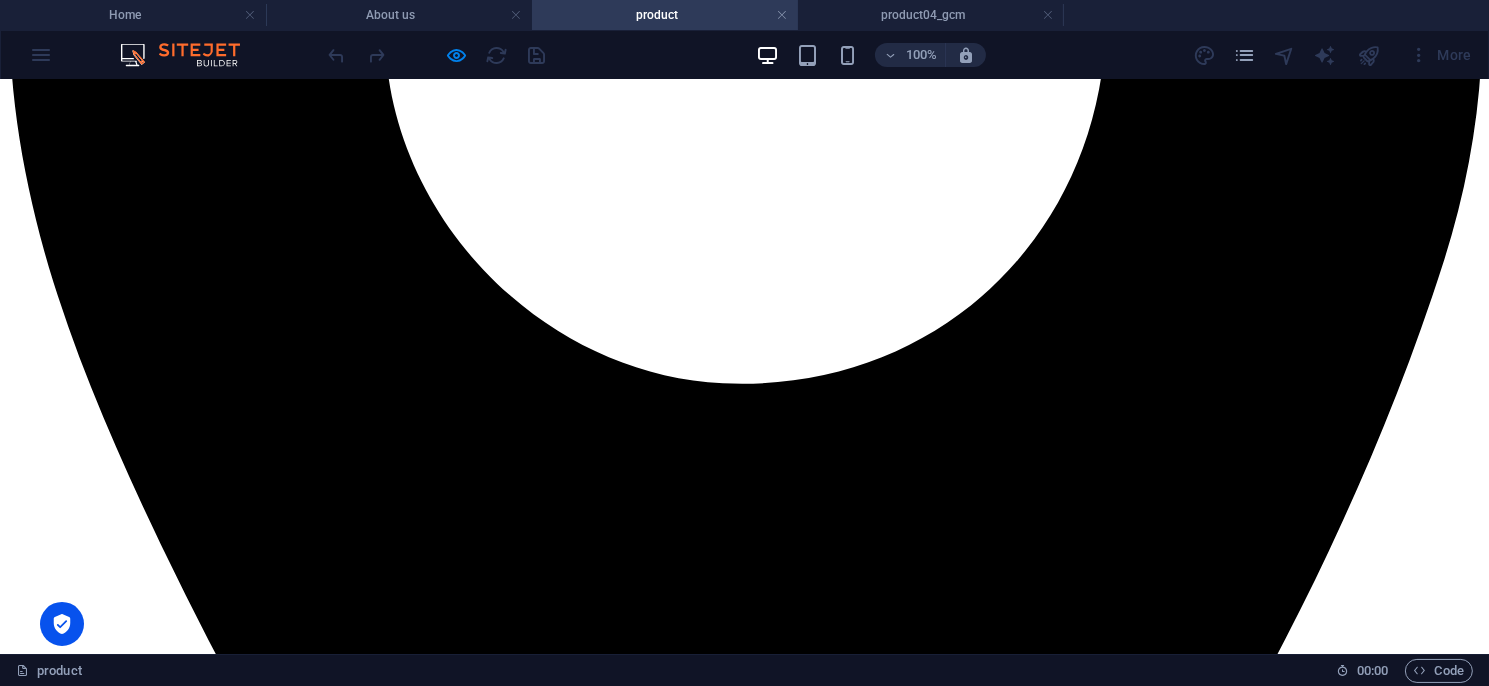 click on "C4M系列" at bounding box center (40, 6820) 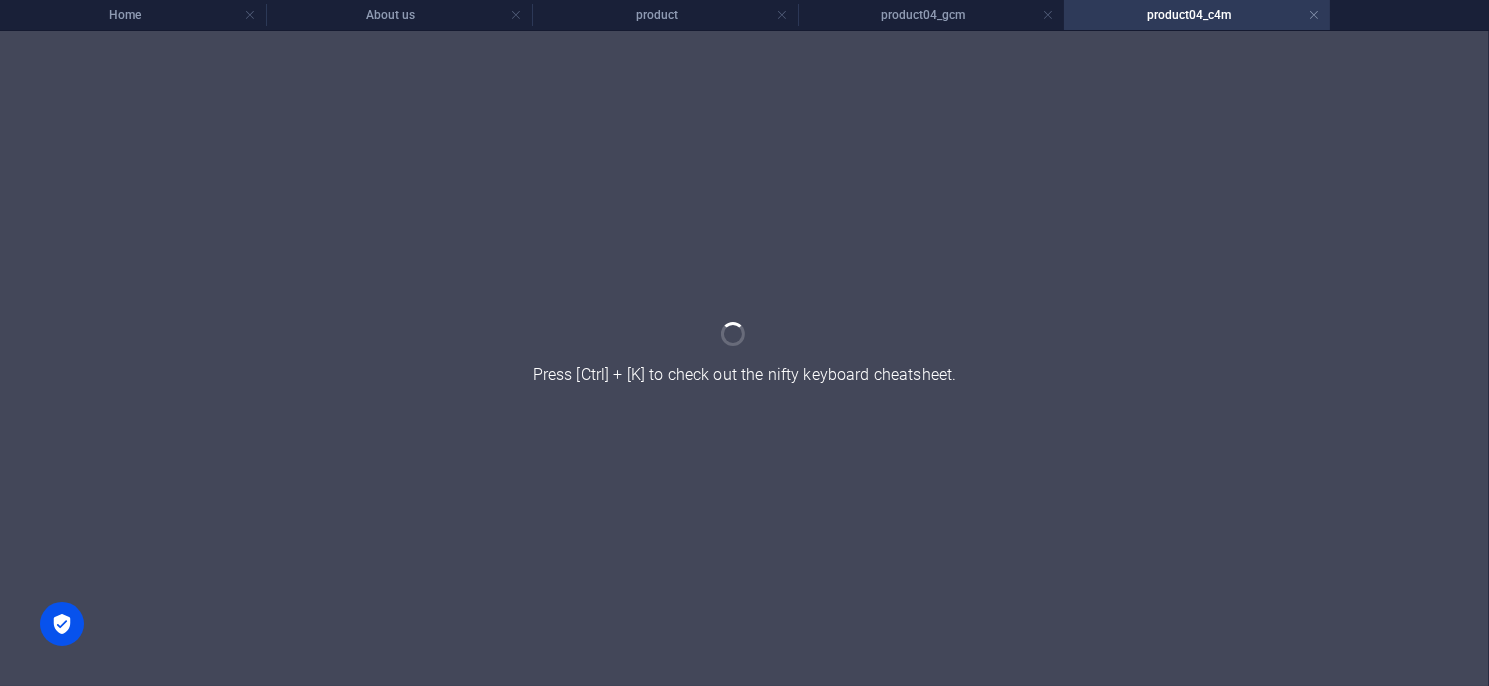scroll, scrollTop: 0, scrollLeft: 0, axis: both 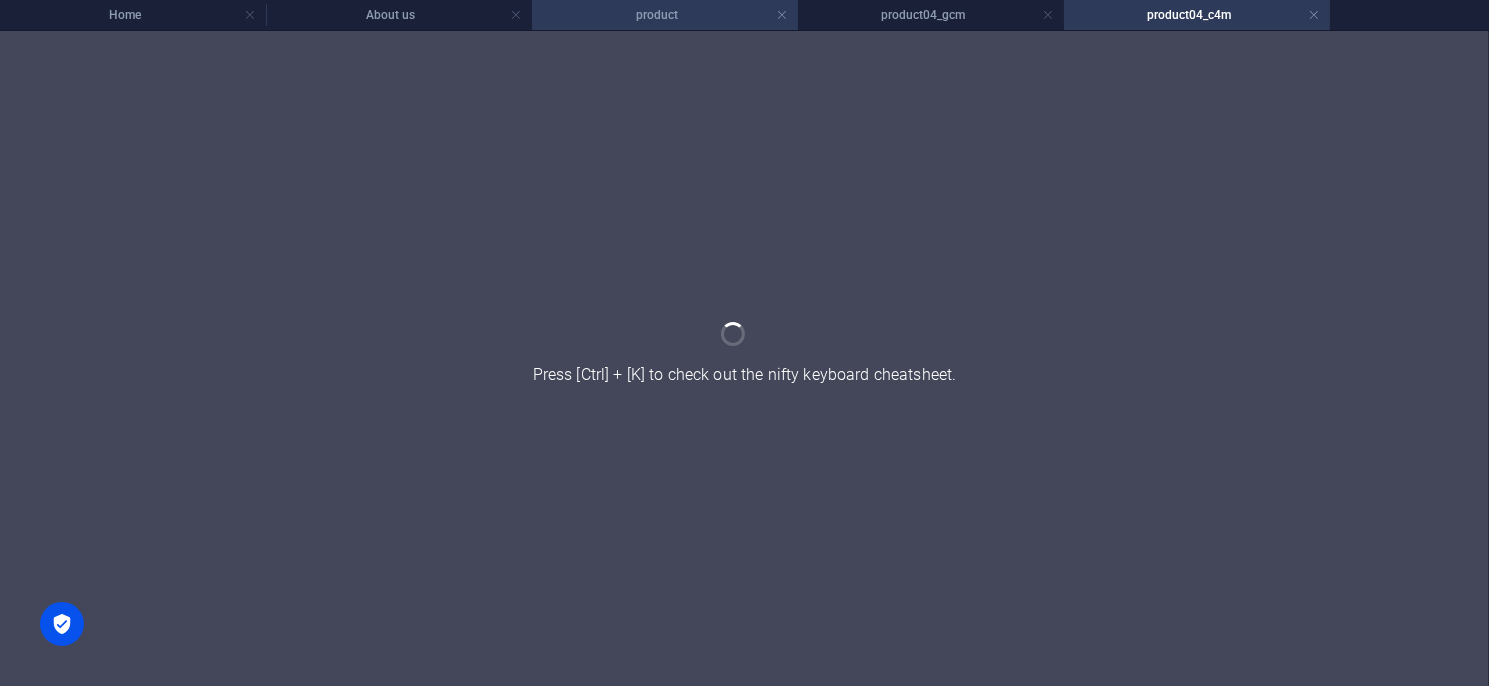 click on "product" at bounding box center (665, 15) 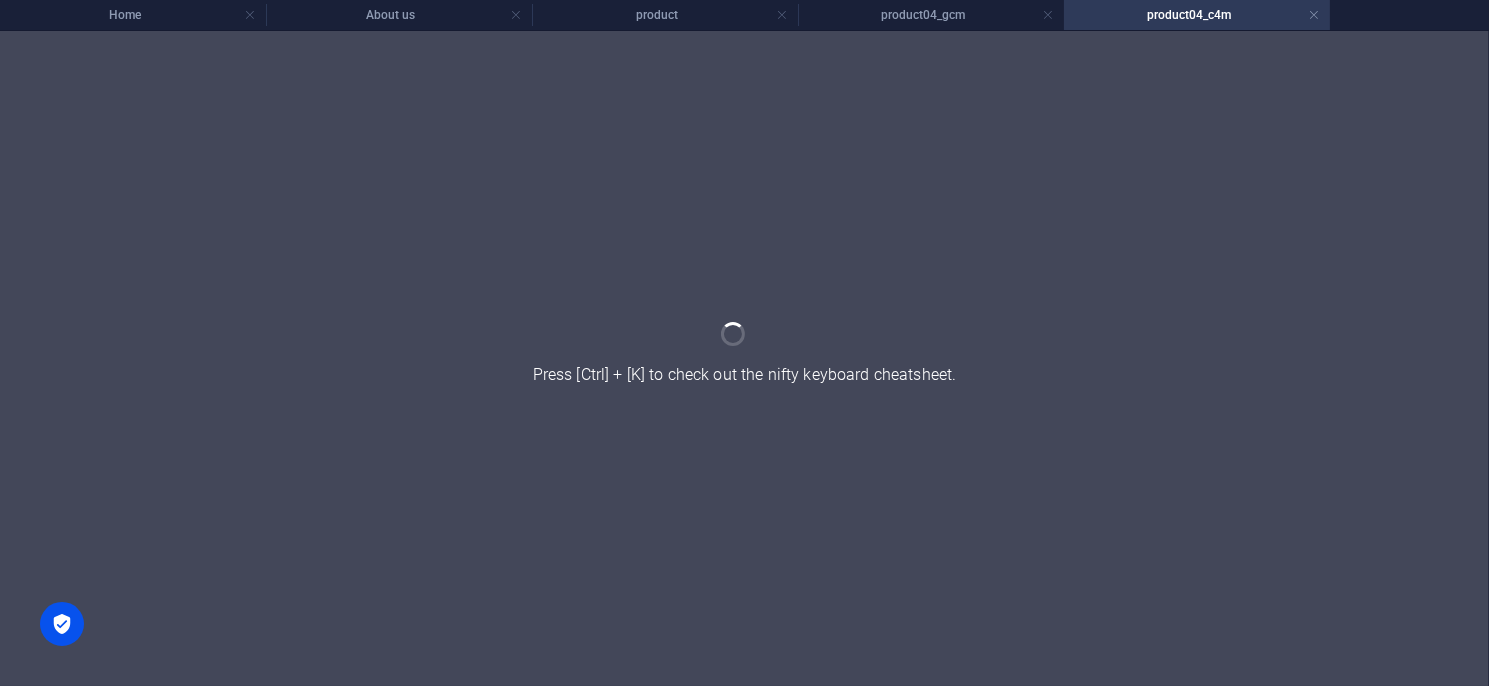 scroll, scrollTop: 800, scrollLeft: 0, axis: vertical 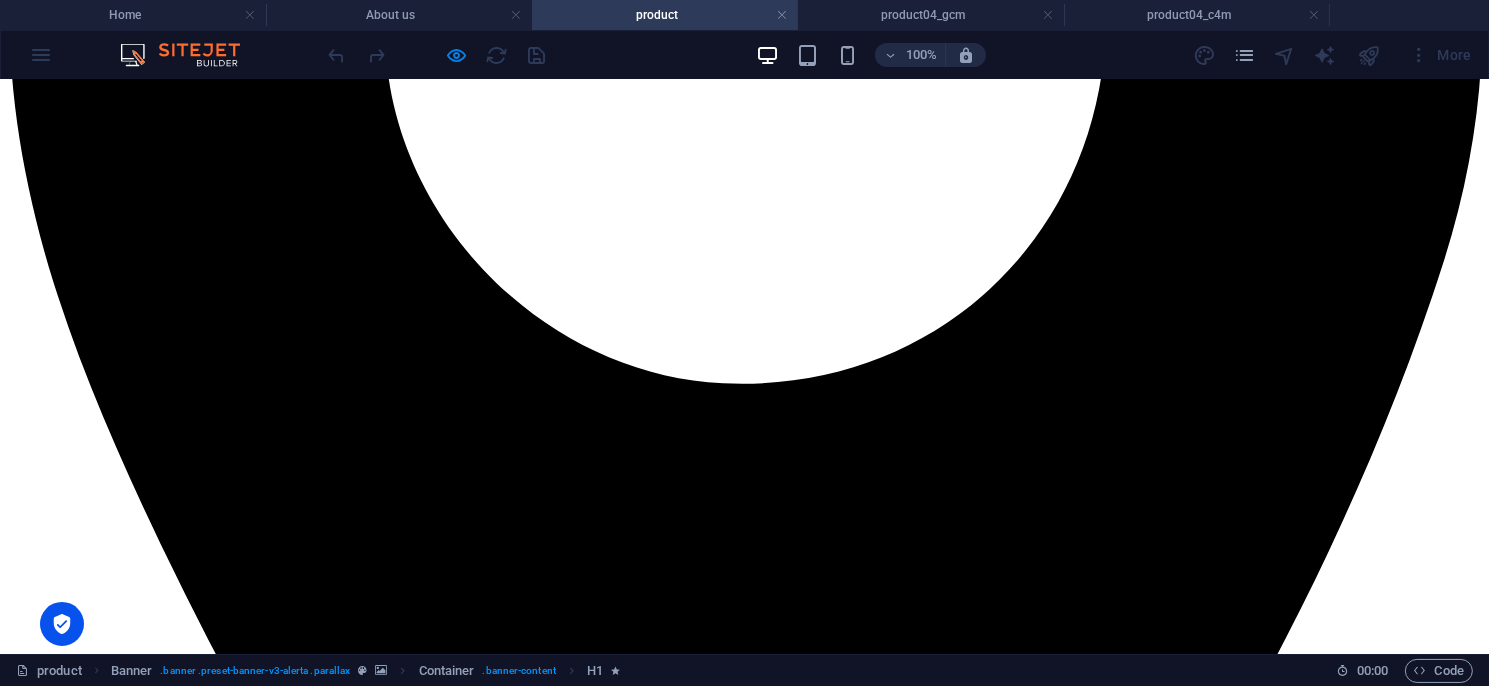 click on "STR4系列" at bounding box center (42, 6857) 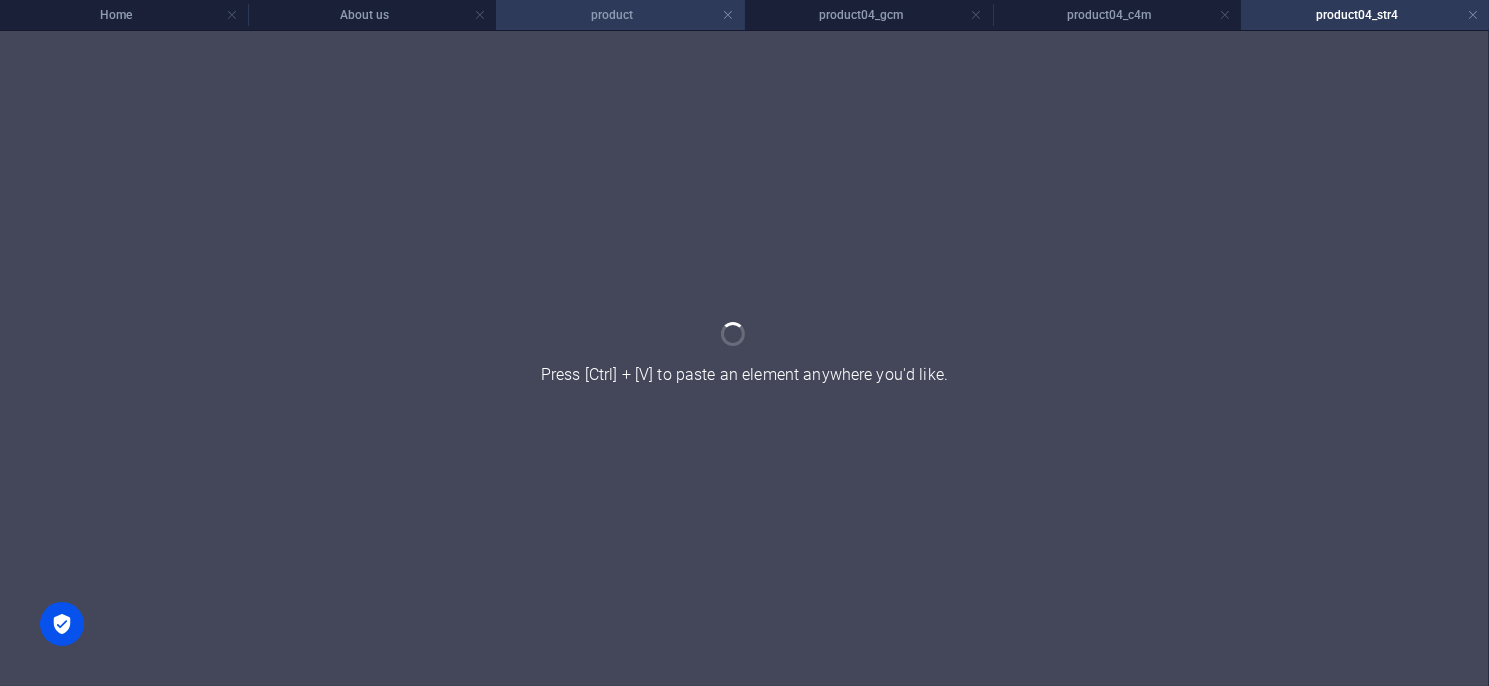click on "product" at bounding box center [620, 15] 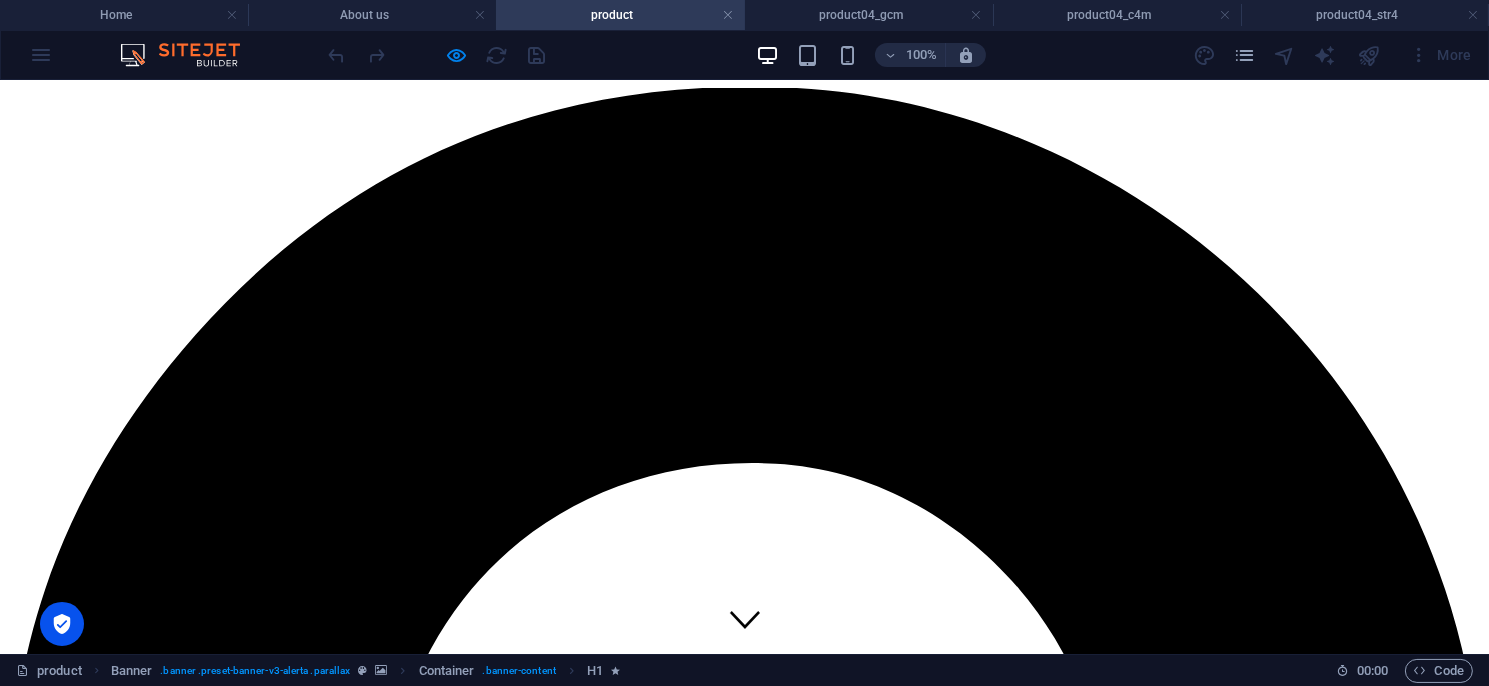 scroll, scrollTop: 800, scrollLeft: 0, axis: vertical 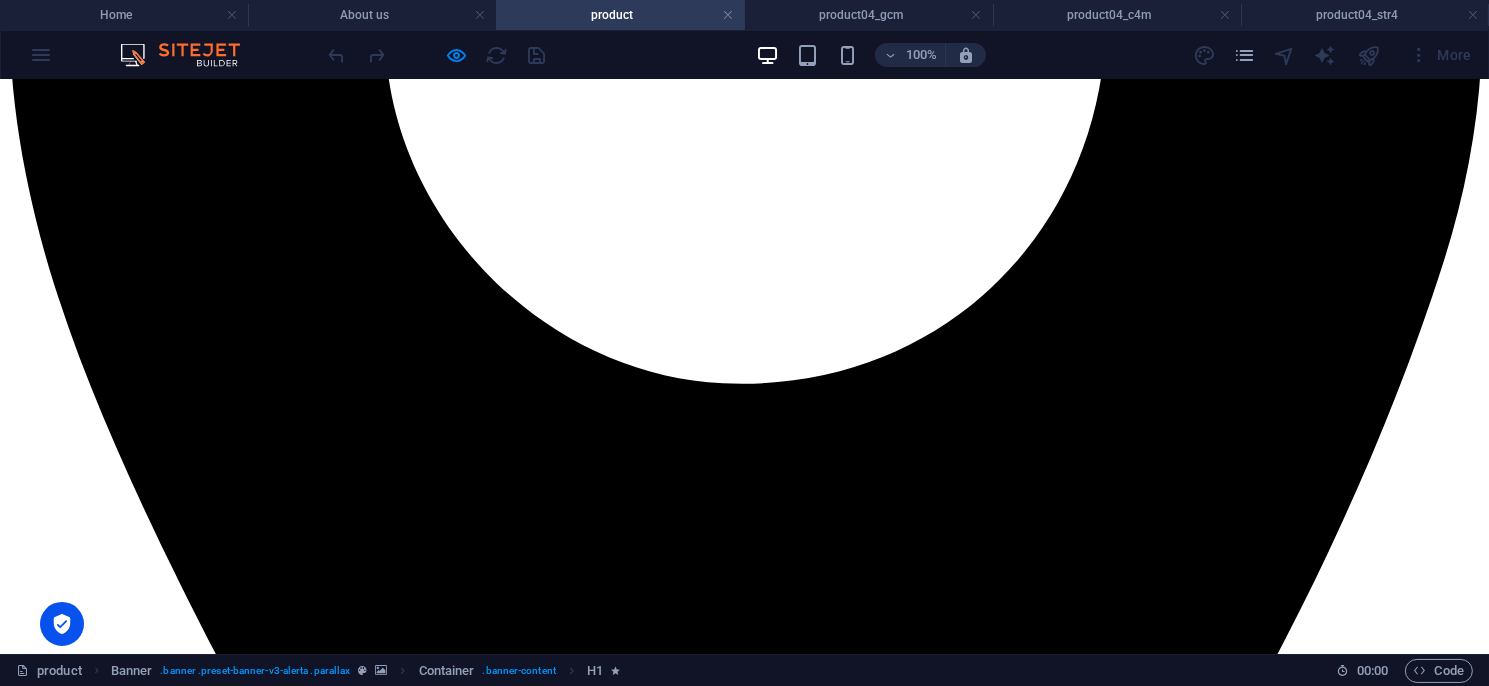 click on "RA4Y系列" at bounding box center (45, 6894) 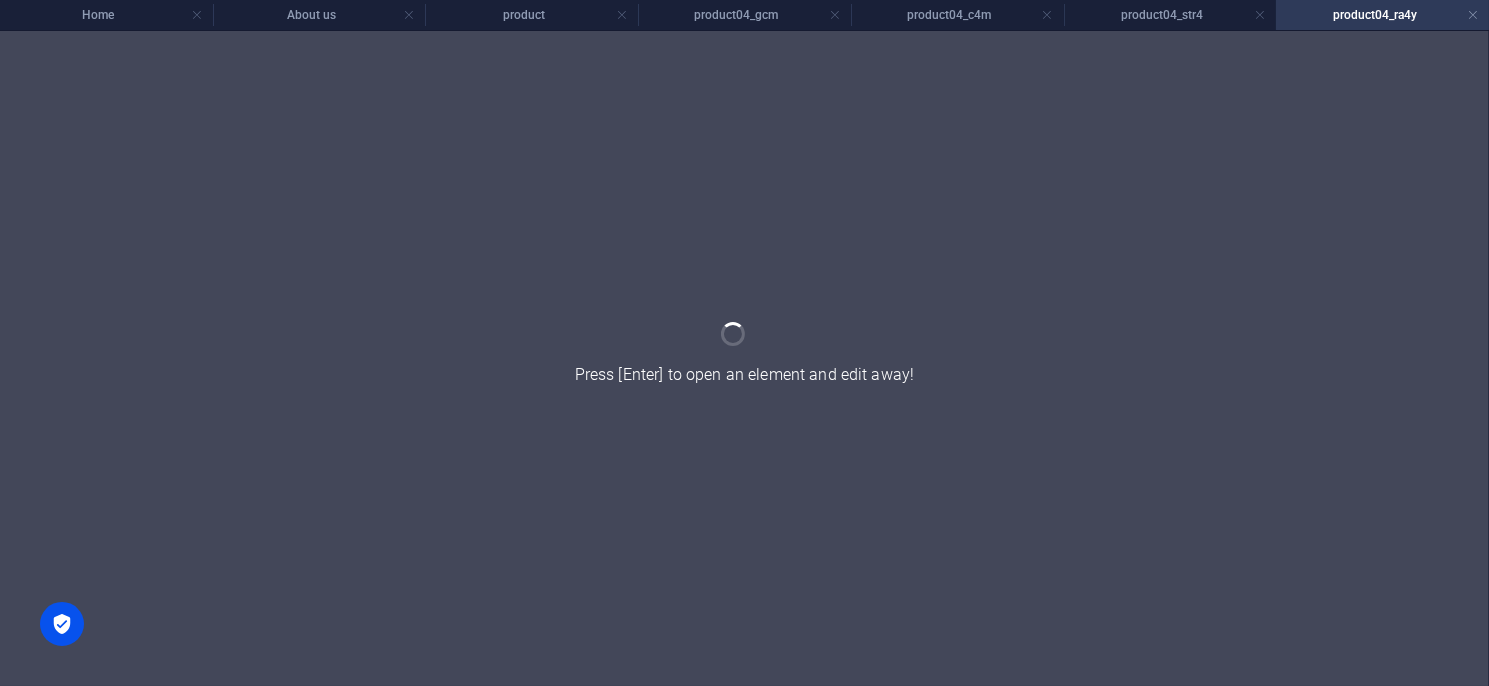 scroll, scrollTop: 0, scrollLeft: 0, axis: both 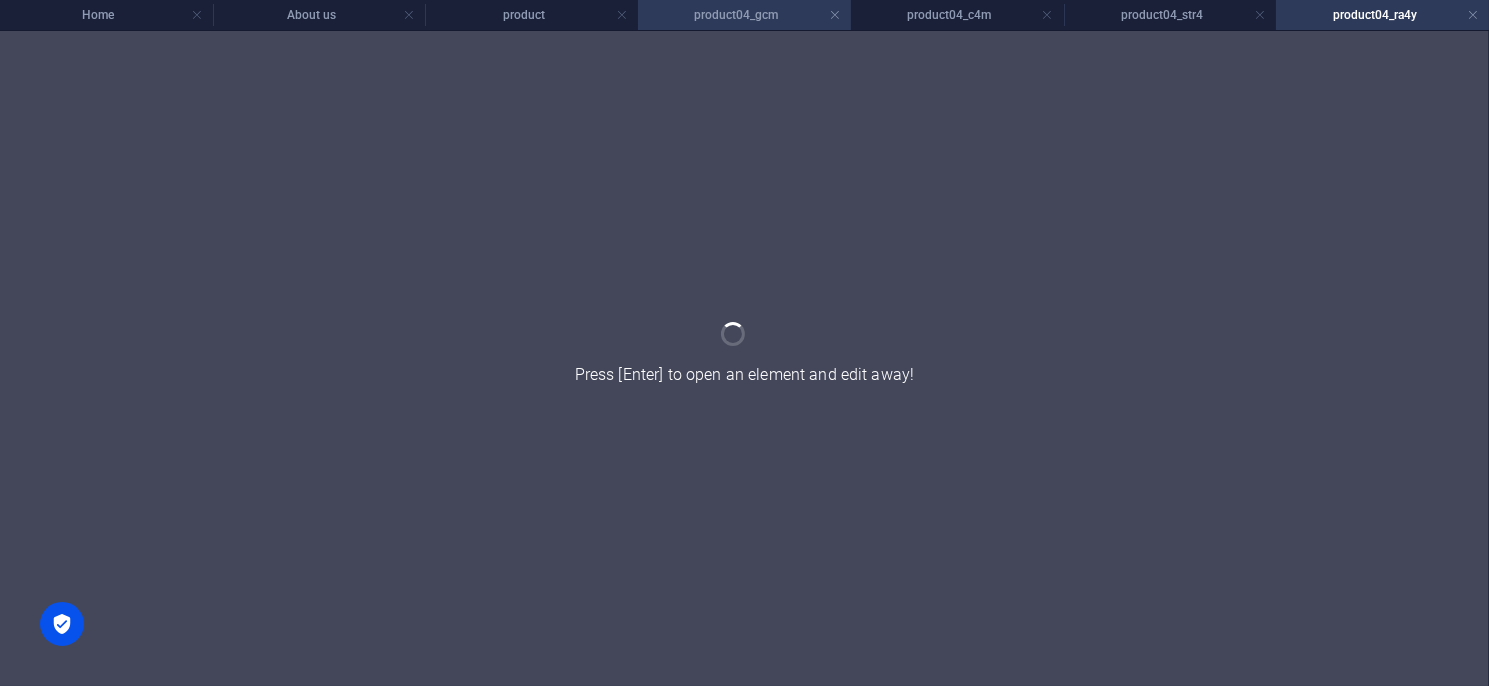 click on "product04_gcm" at bounding box center (744, 15) 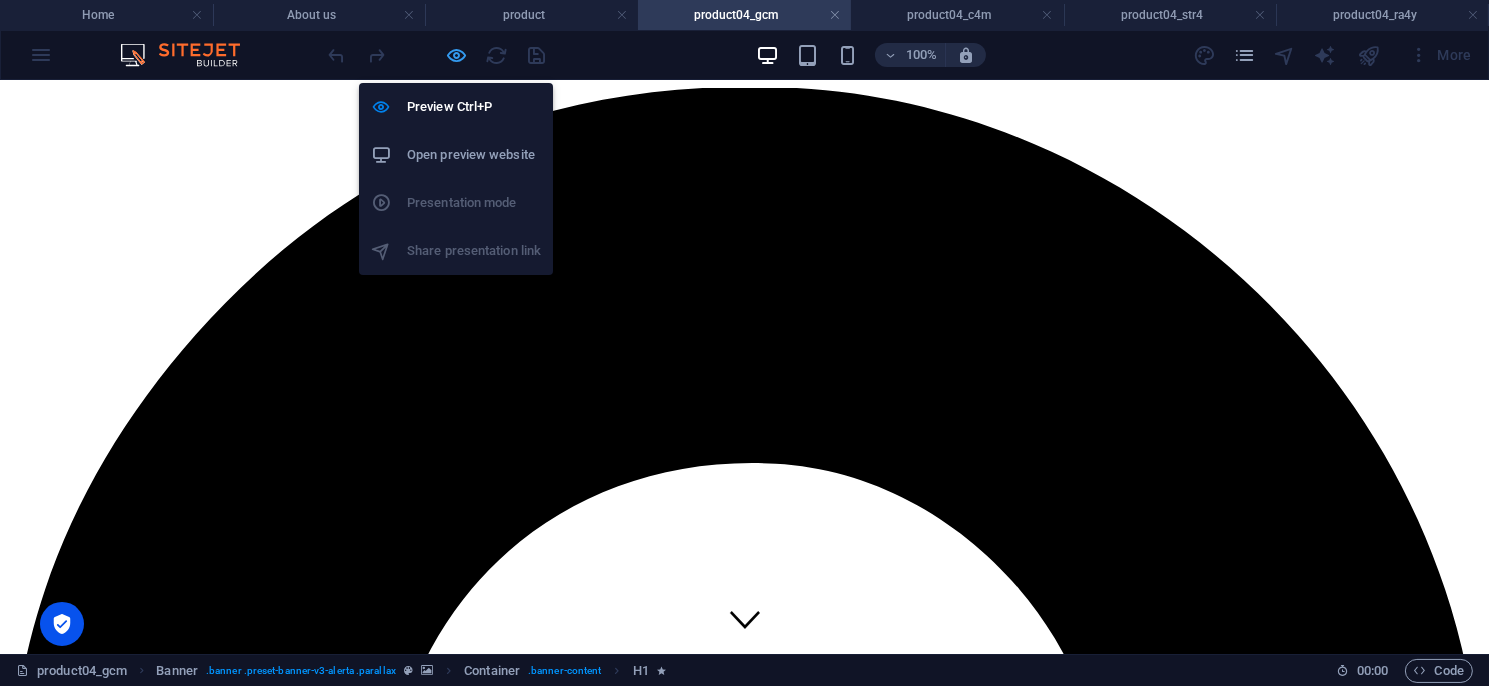 click at bounding box center [457, 55] 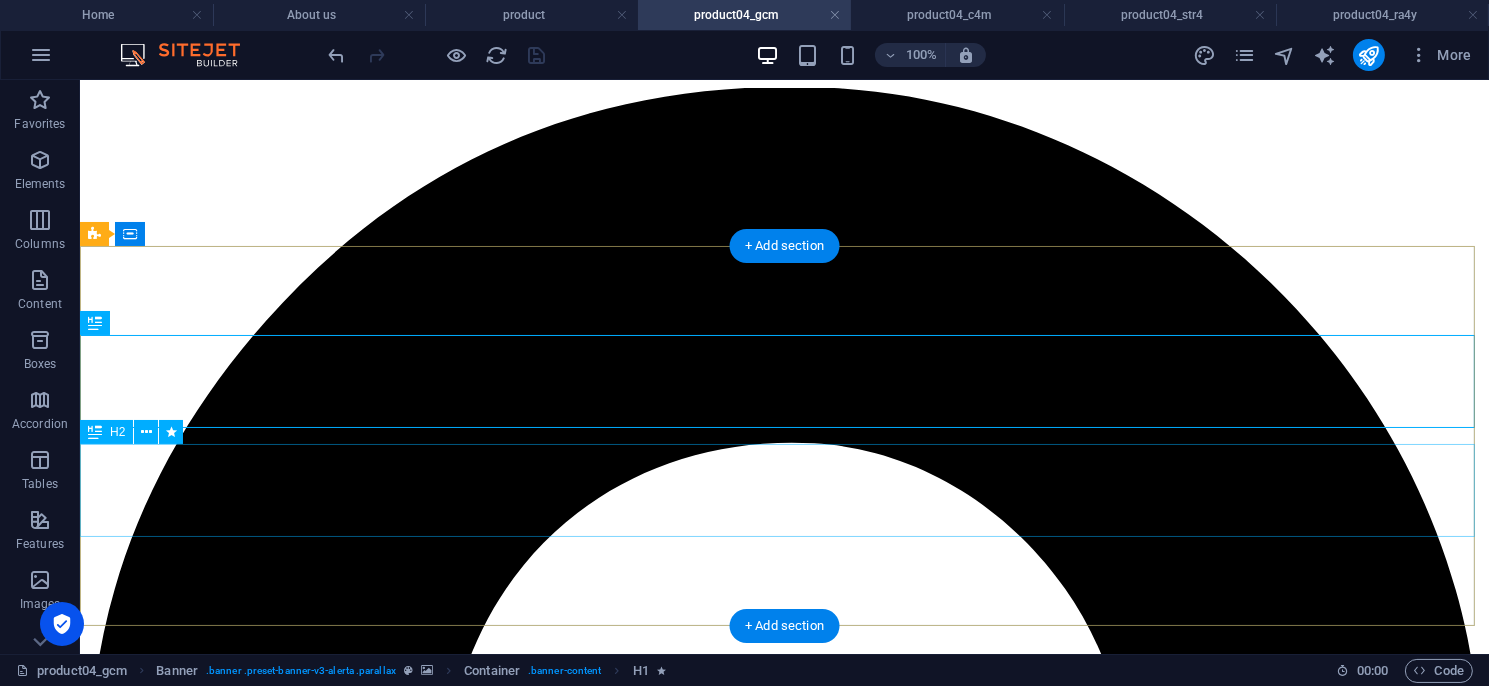 click on "安全型光幕／區域型光幕／安全控制模組／多功能控制模組／ 量測型光幕／其他特殊光幕／週邊配件／機械設備安全改善" at bounding box center [783, 5406] 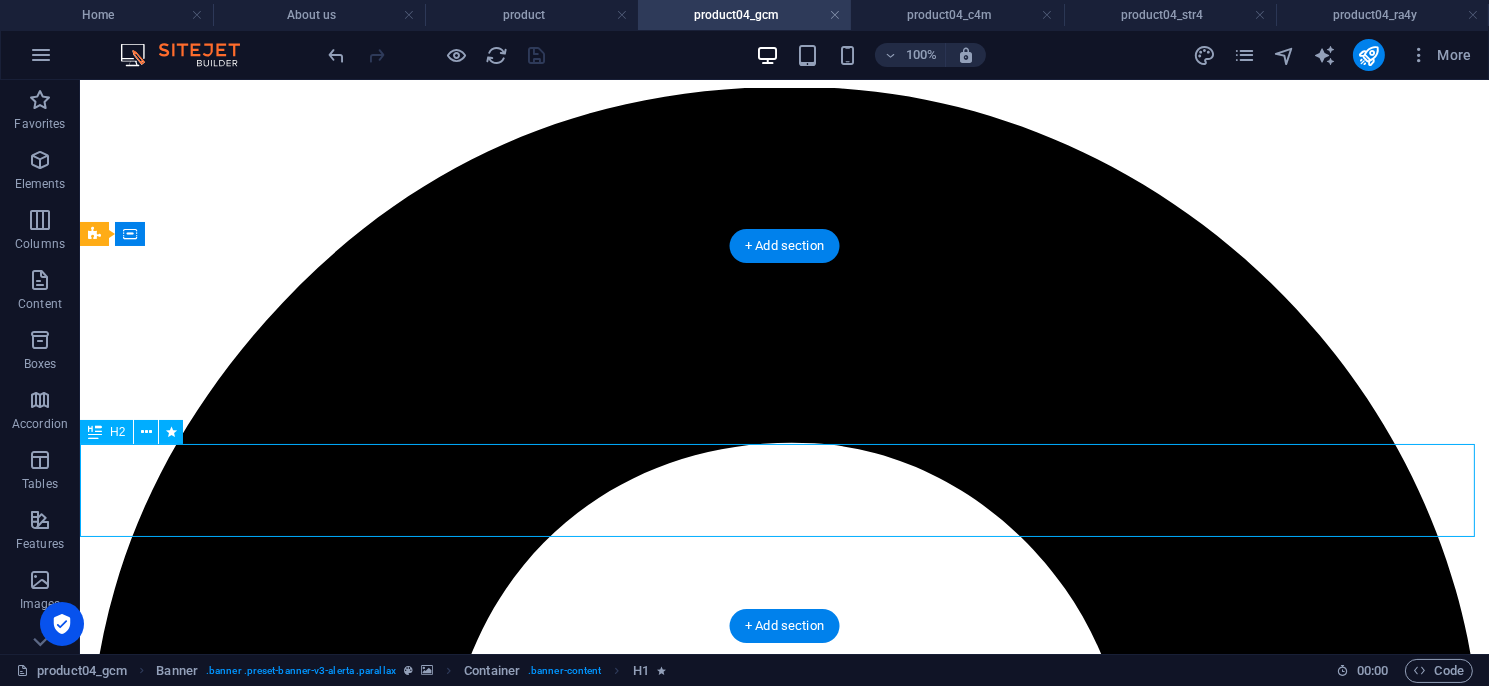 click on "安全型光幕／區域型光幕／安全控制模組／多功能控制模組／ 量測型光幕／其他特殊光幕／週邊配件／機械設備安全改善" at bounding box center (783, 5406) 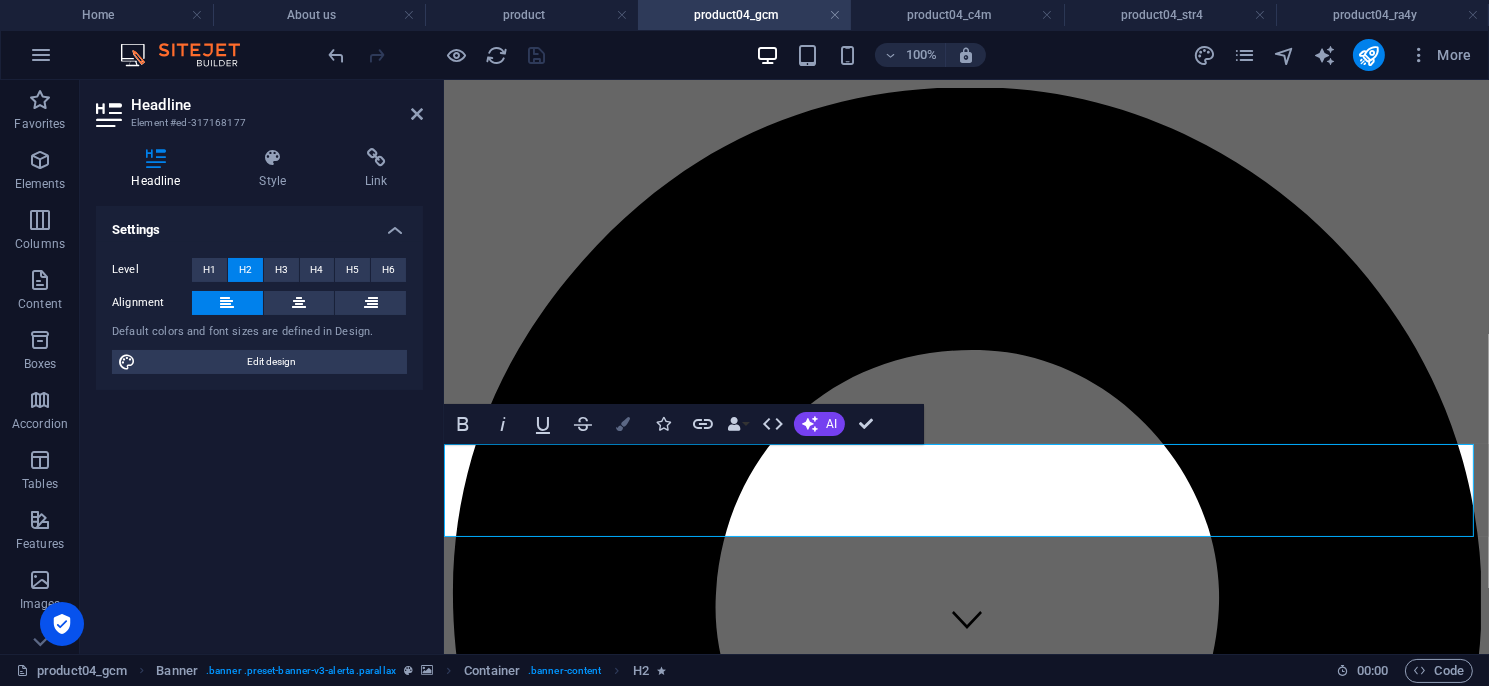 click on "Colors" at bounding box center [623, 424] 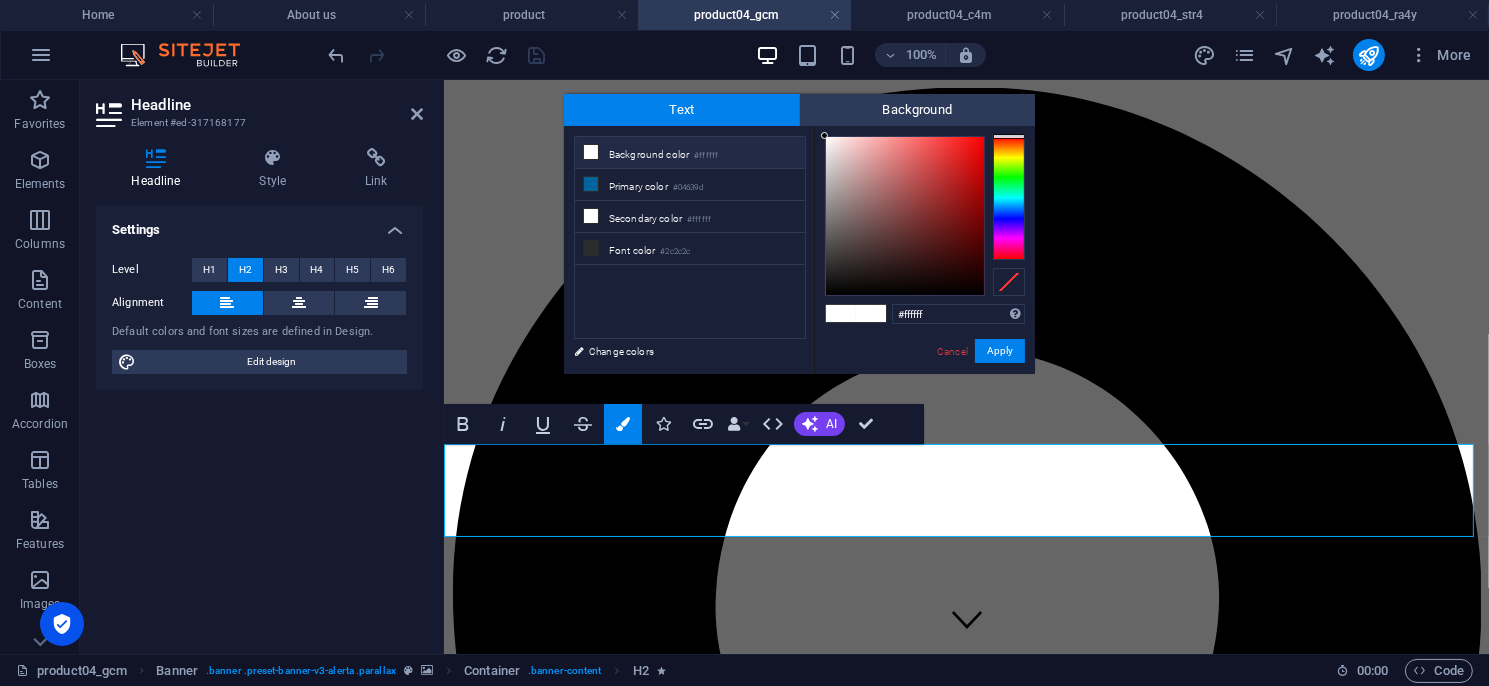 scroll, scrollTop: 0, scrollLeft: 0, axis: both 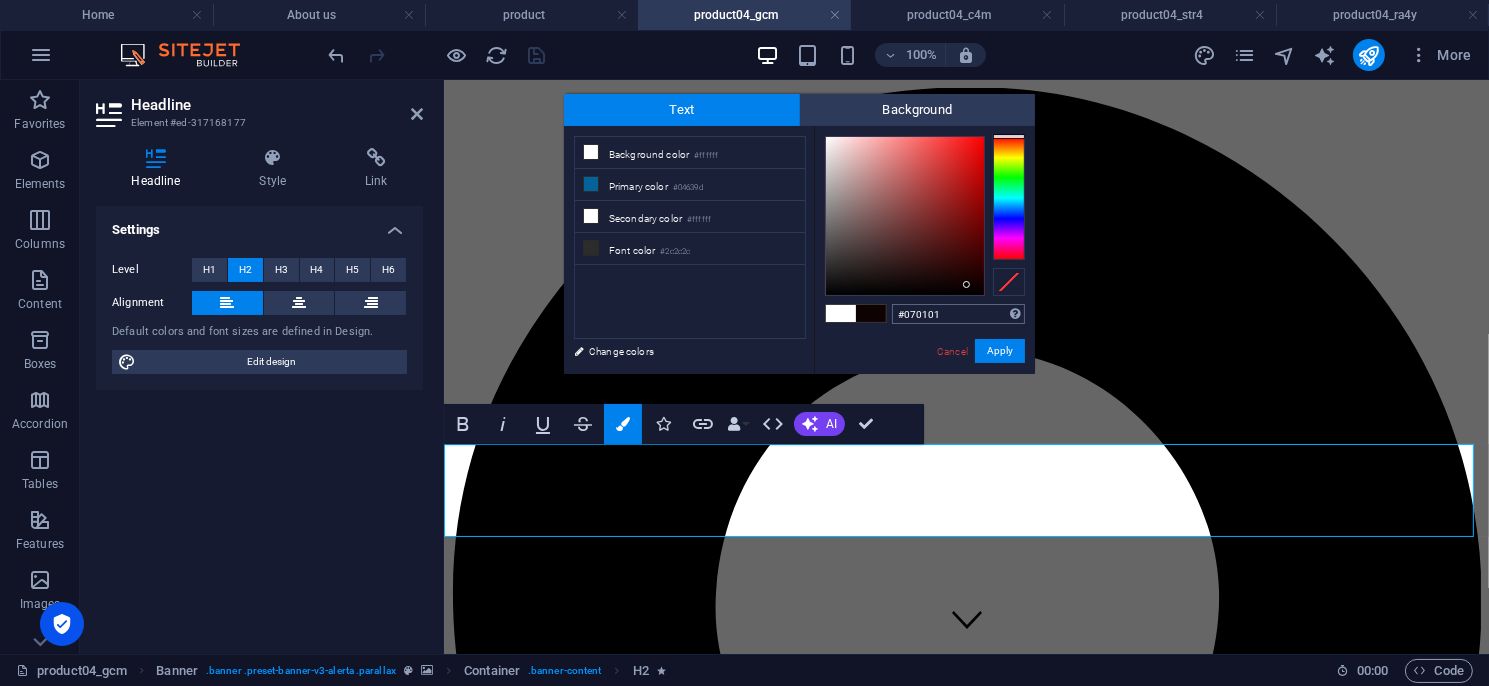type on "#000000" 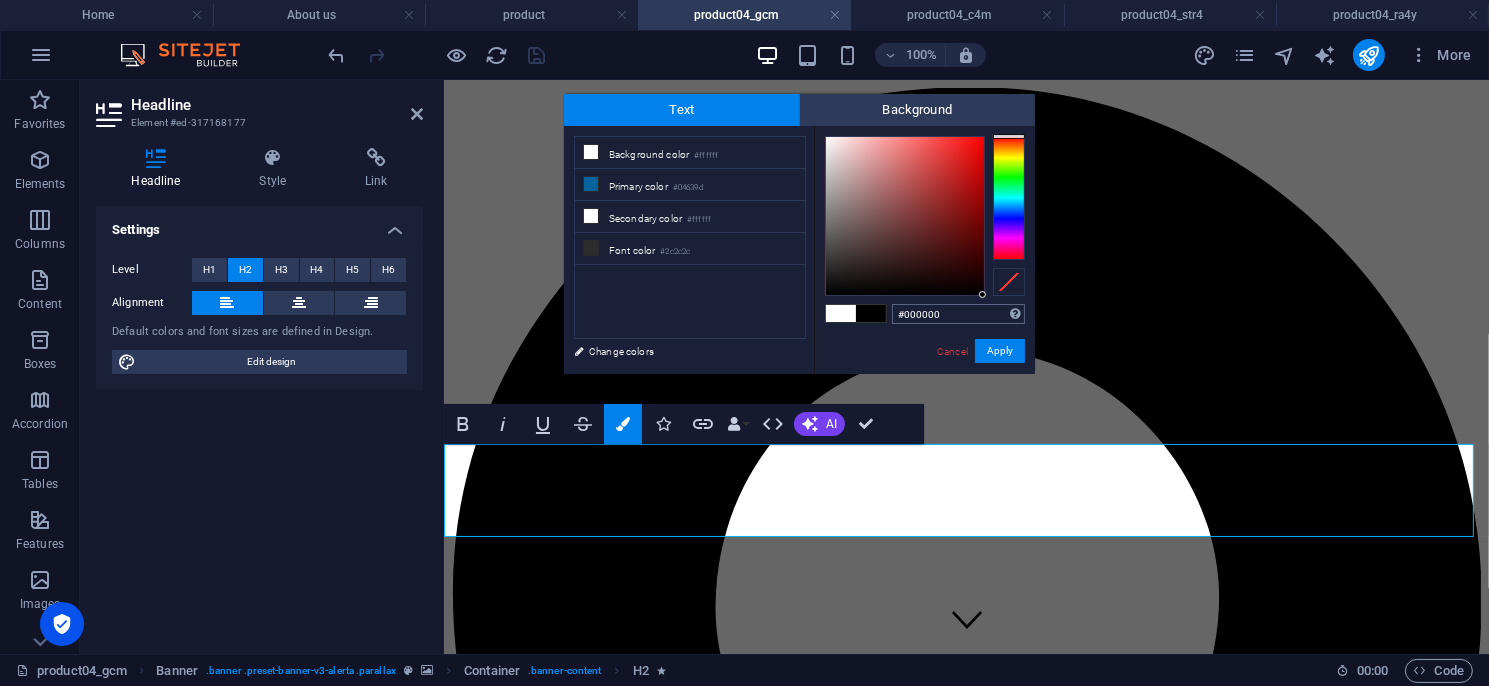 drag, startPoint x: 967, startPoint y: 285, endPoint x: 1002, endPoint y: 316, distance: 46.75468 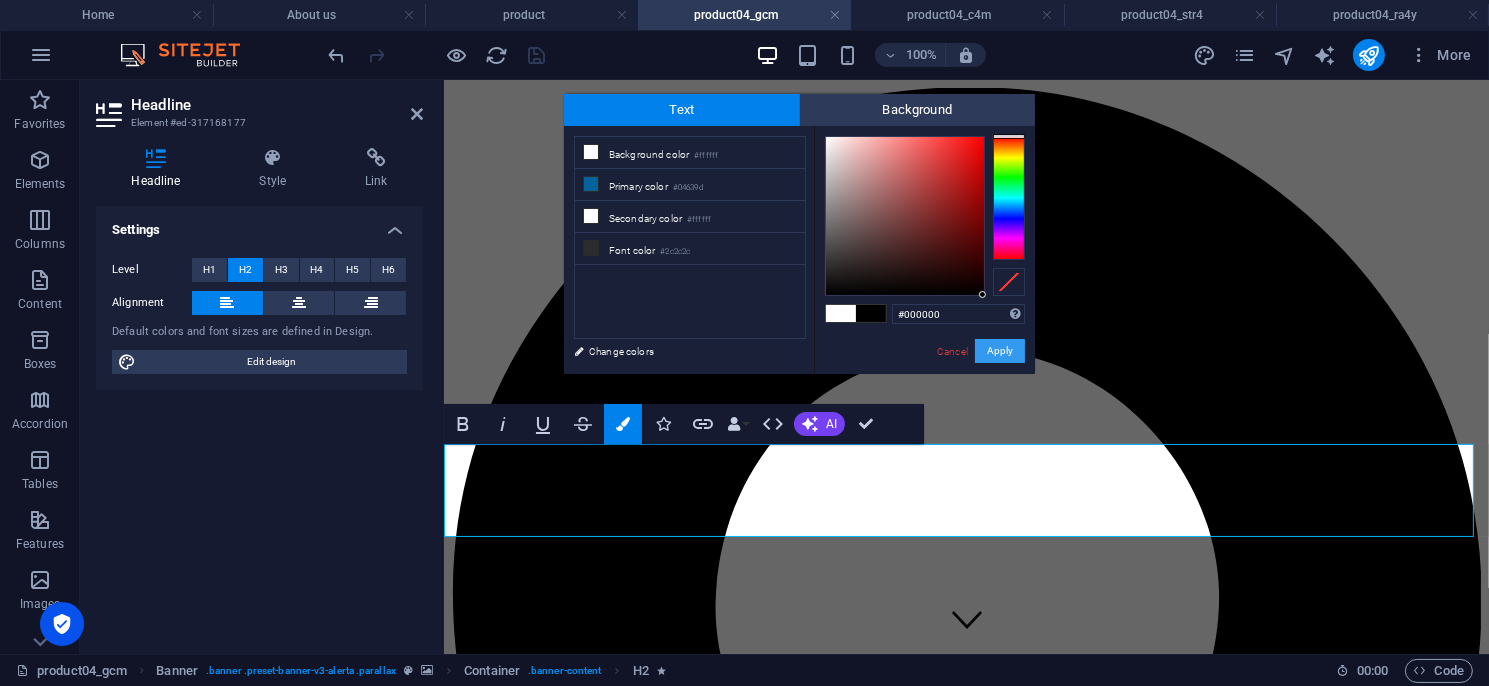 click on "Apply" at bounding box center [1000, 351] 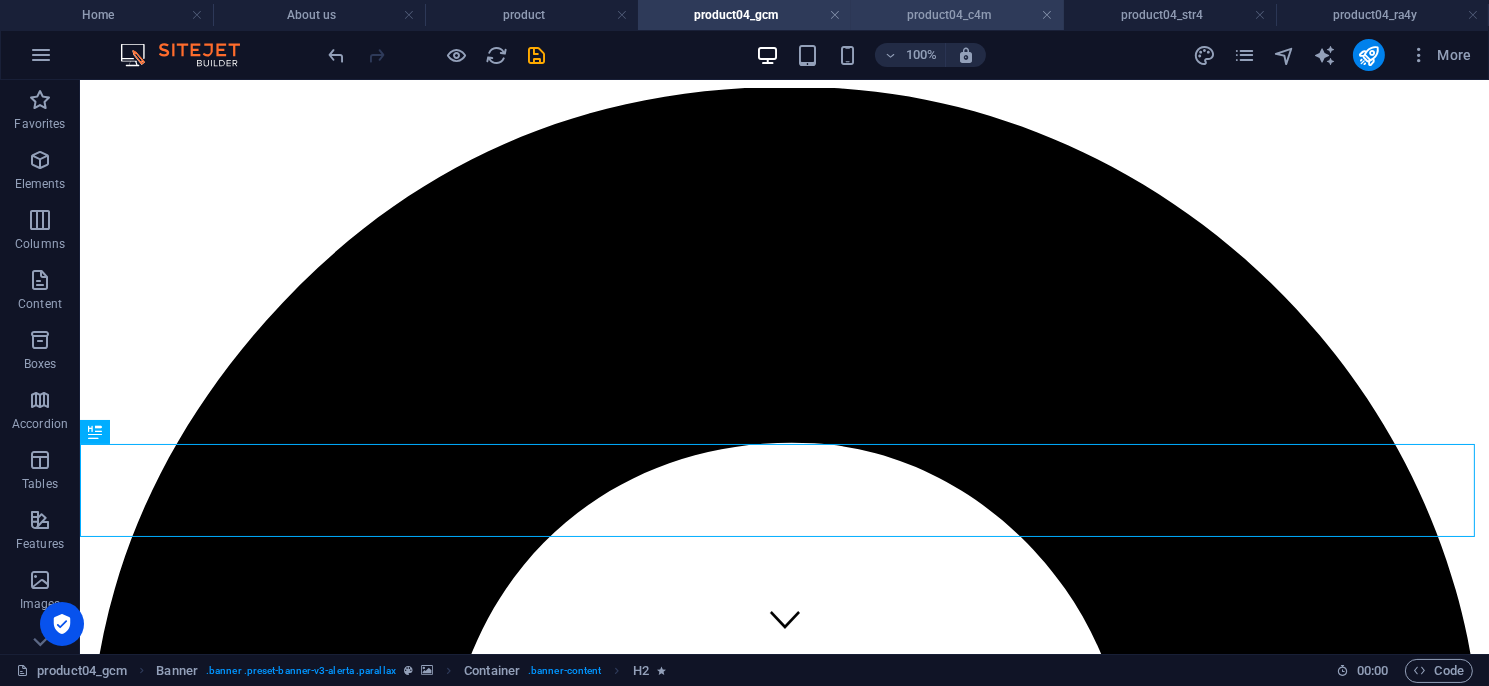 click on "product04_c4m" at bounding box center (957, 15) 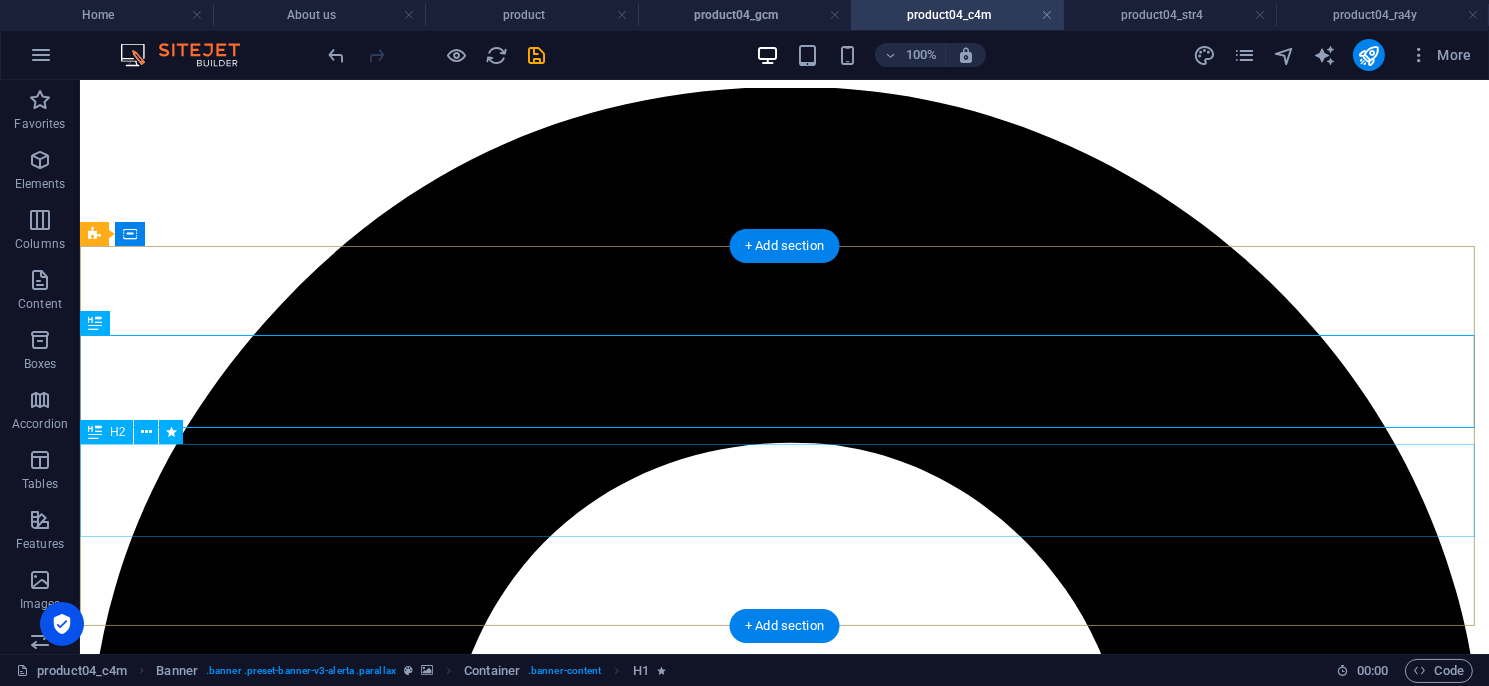 click on "安全型光幕／區域型光幕／安全控制模組／多功能控制模組／ 量測型光幕／其他特殊光幕／週邊配件／機械設備安全改善" at bounding box center [783, 5406] 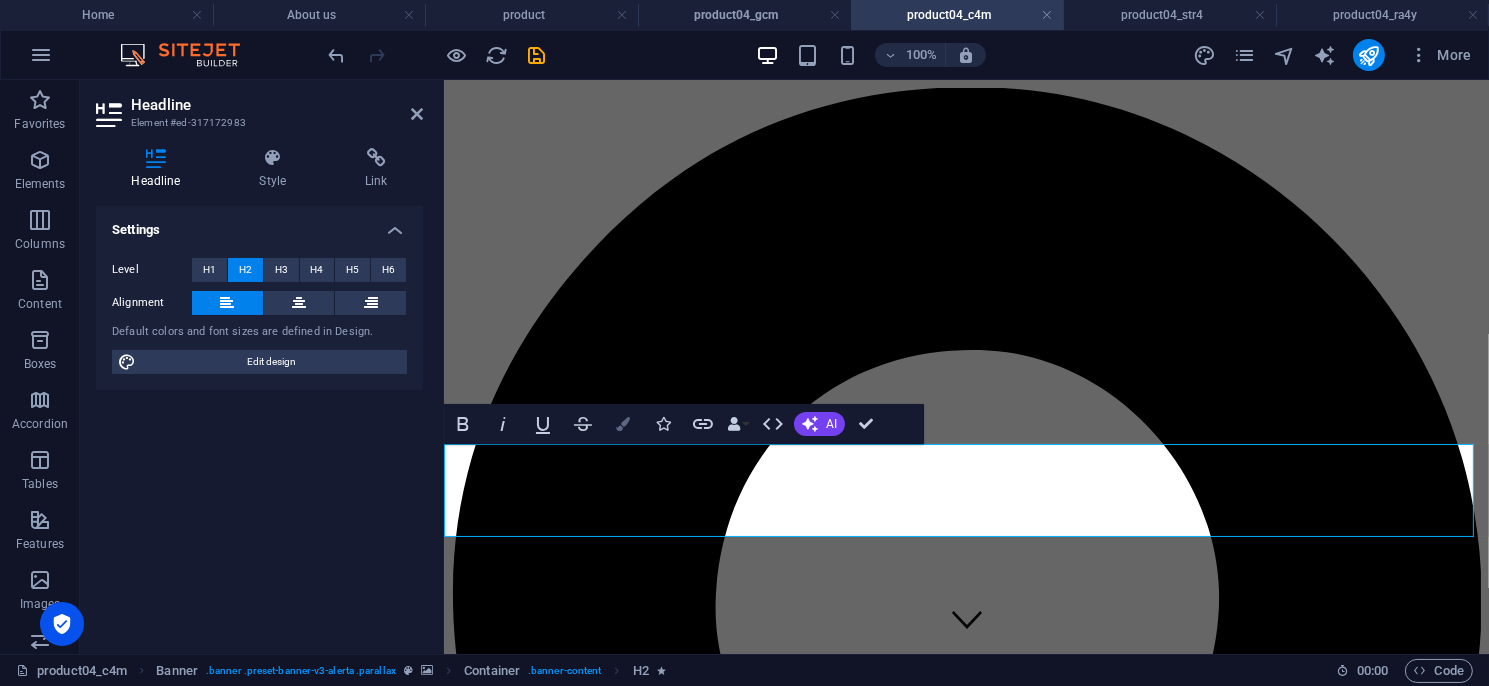 click on "Colors" at bounding box center [623, 424] 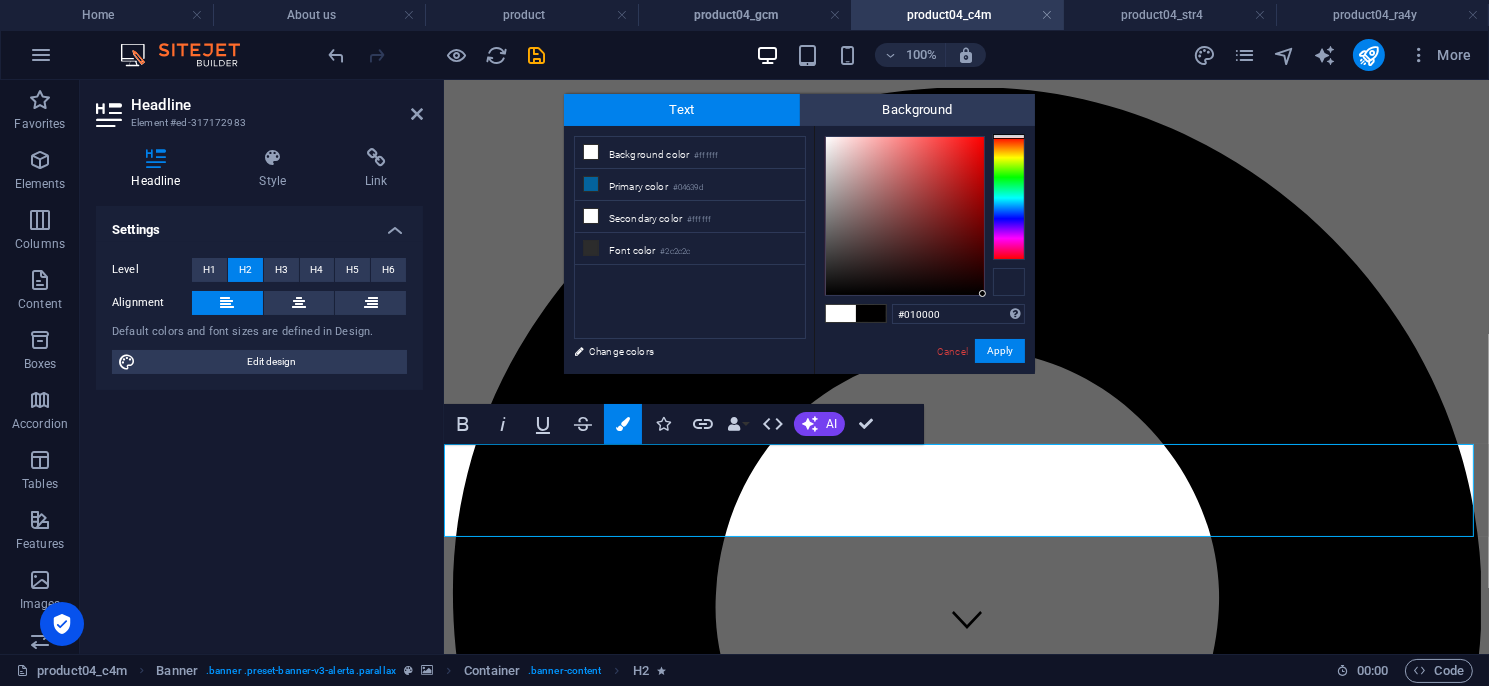 type on "#000000" 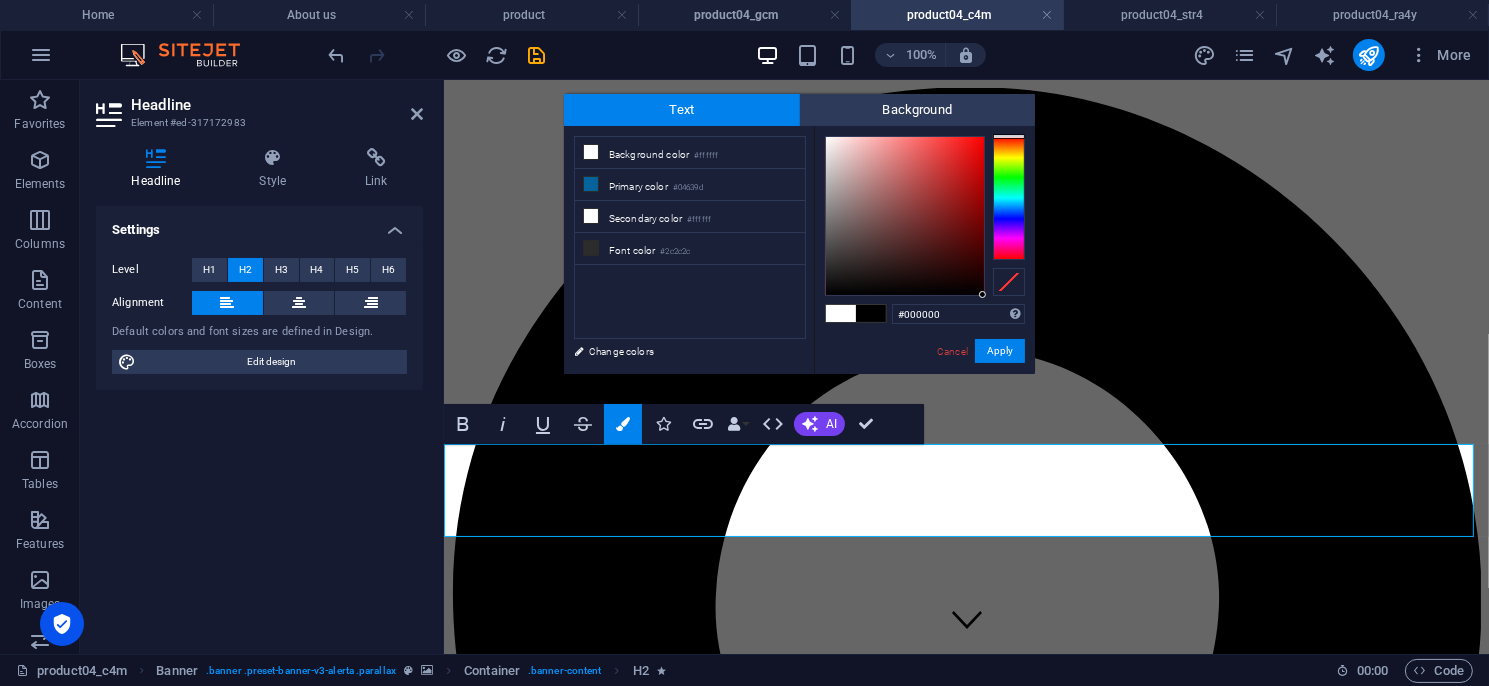 drag, startPoint x: 951, startPoint y: 284, endPoint x: 1028, endPoint y: 316, distance: 83.38465 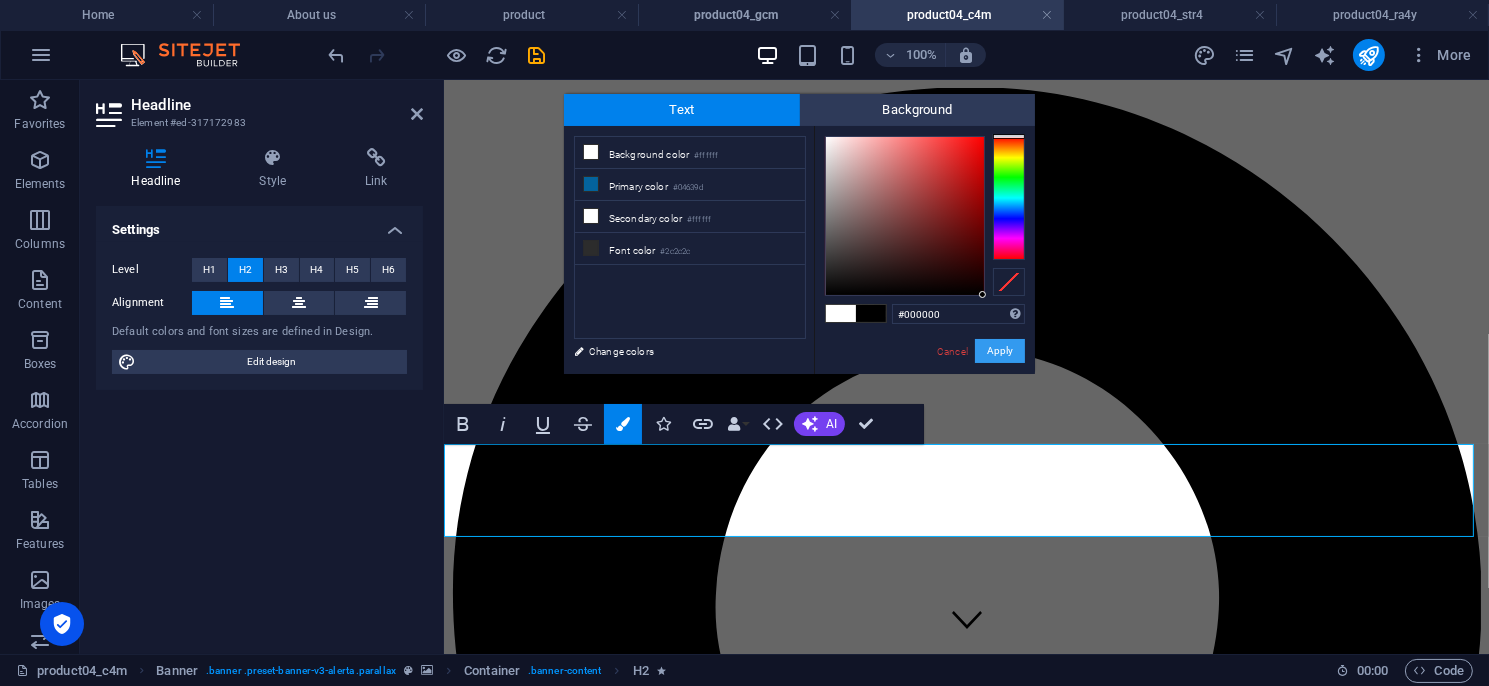 click on "Apply" at bounding box center (1000, 351) 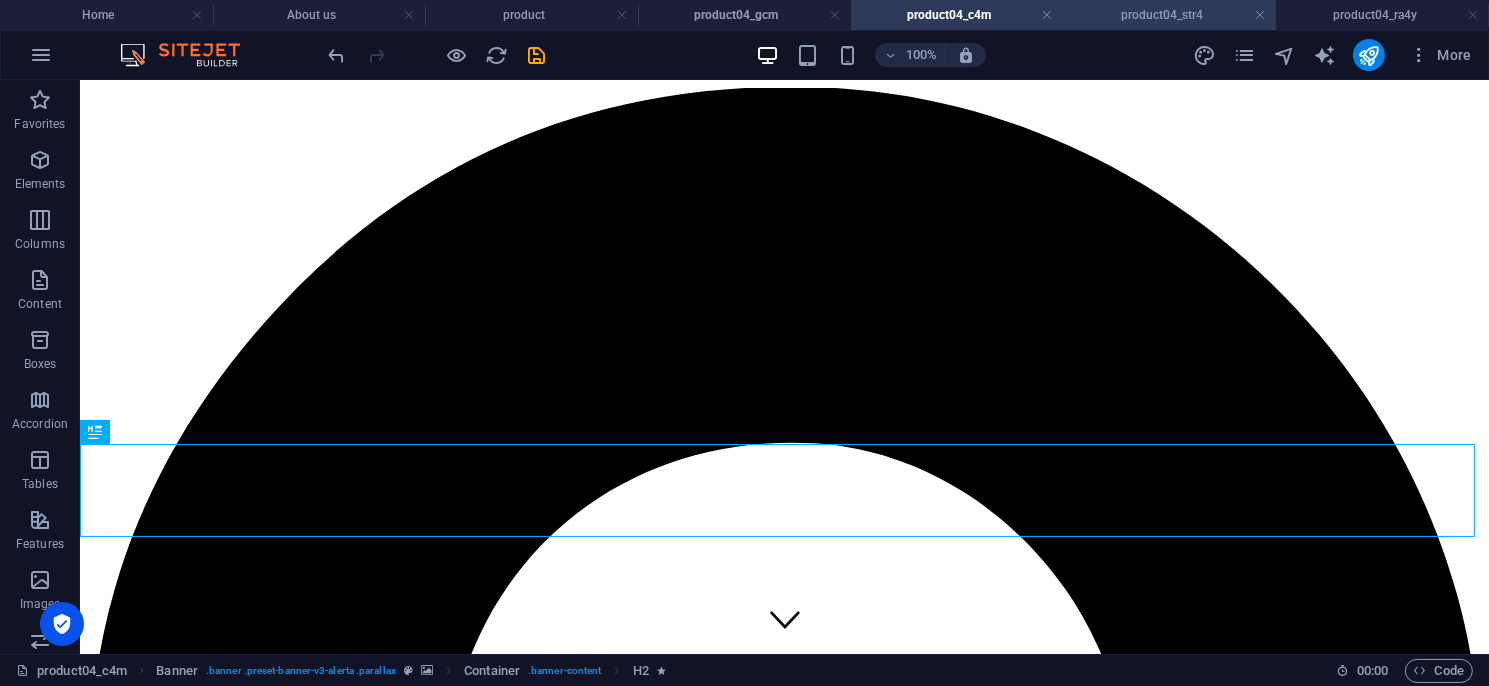 click on "product04_str4" at bounding box center [1170, 15] 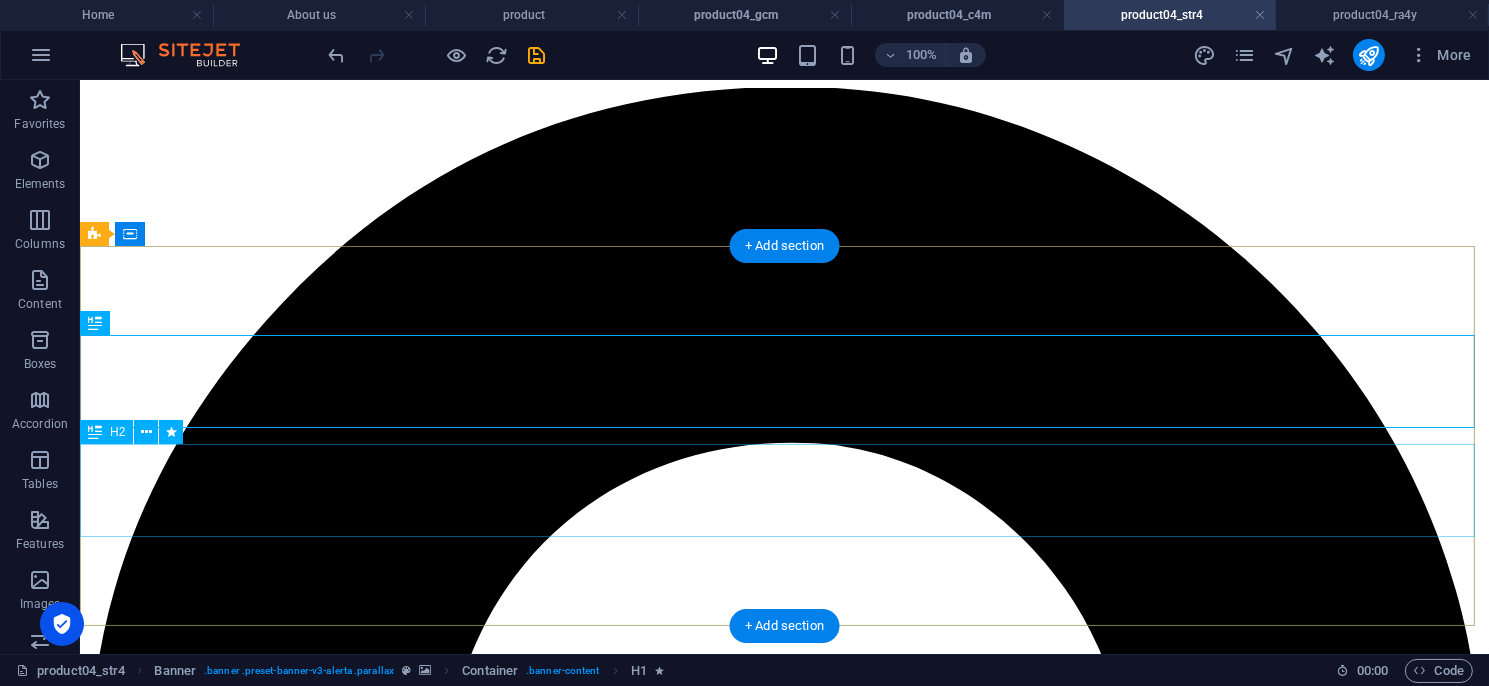 click on "安全型光幕／區域型光幕／安全控制模組／多功能控制模組／ 量測型光幕／其他特殊光幕／週邊配件／機械設備安全改善" at bounding box center (783, 5406) 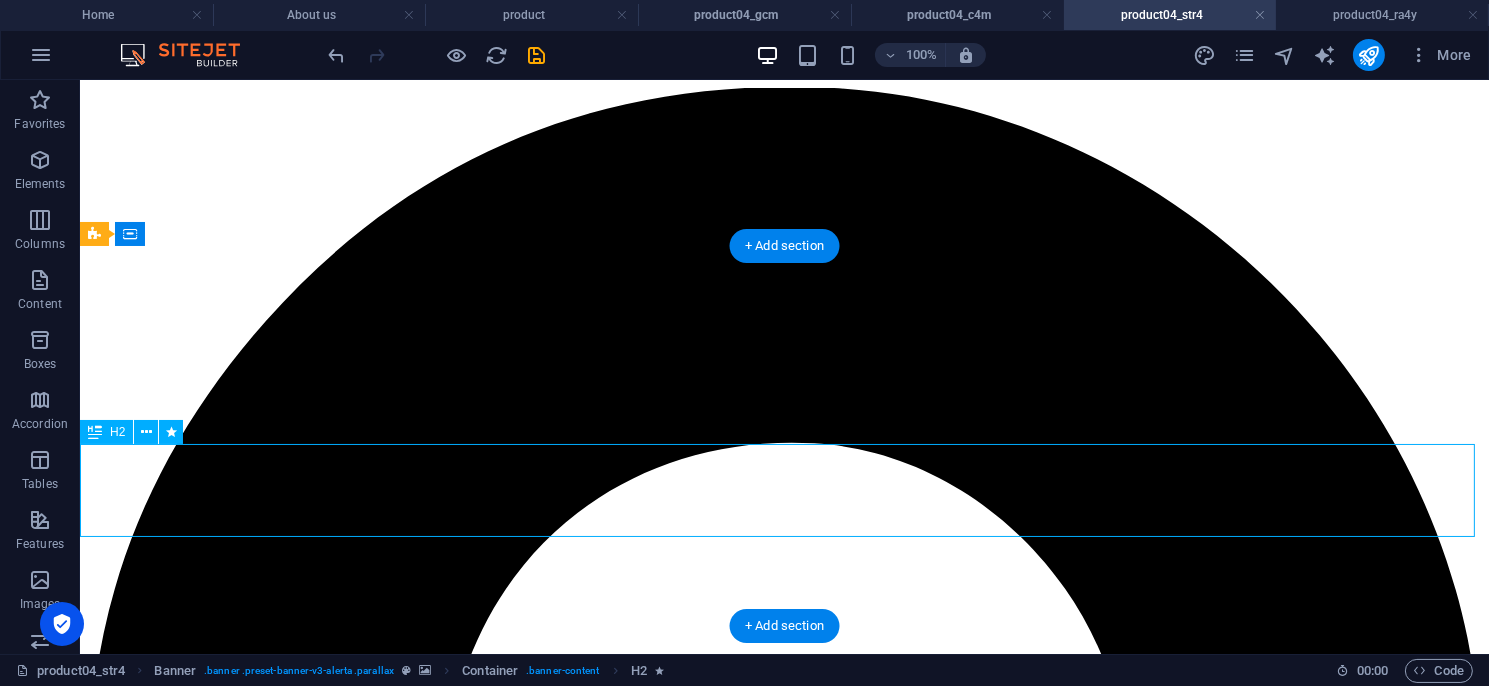 click on "安全型光幕／區域型光幕／安全控制模組／多功能控制模組／ 量測型光幕／其他特殊光幕／週邊配件／機械設備安全改善" at bounding box center [783, 5406] 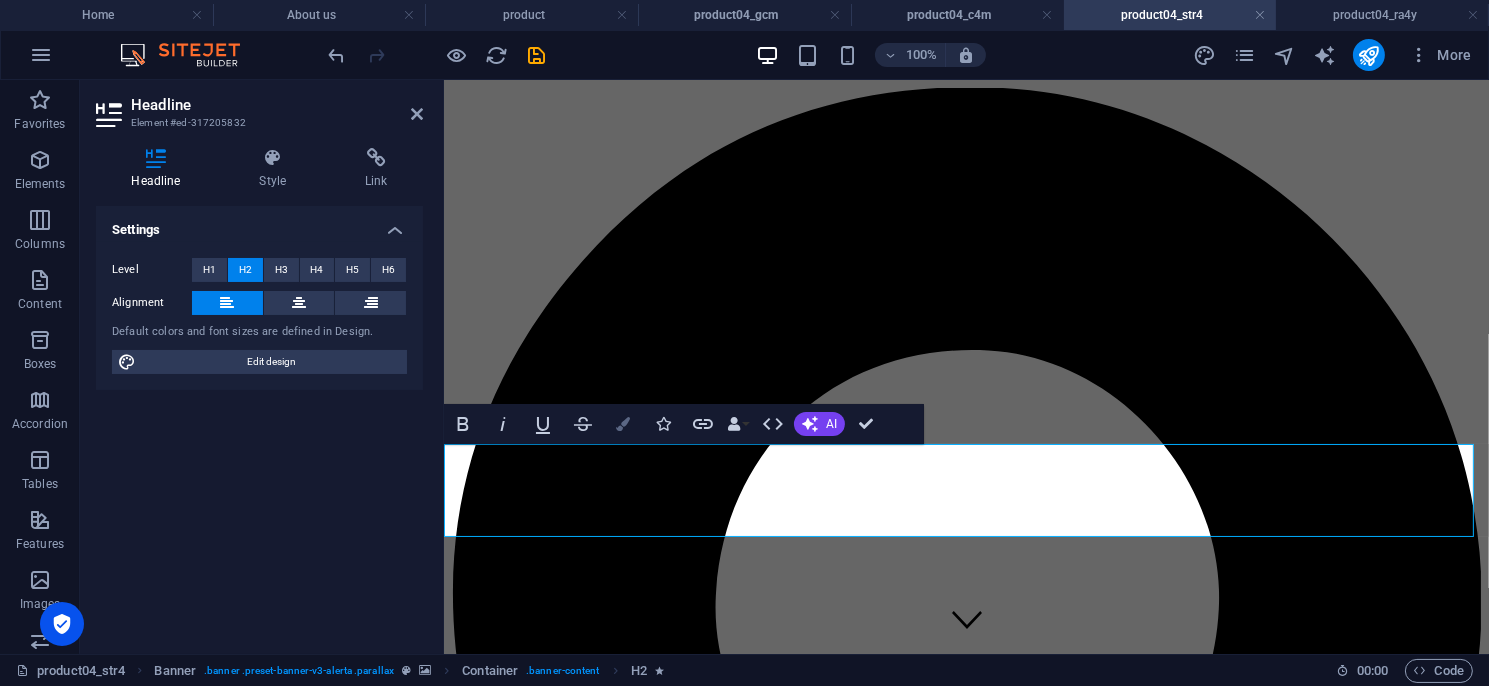 click on "Colors" at bounding box center (623, 424) 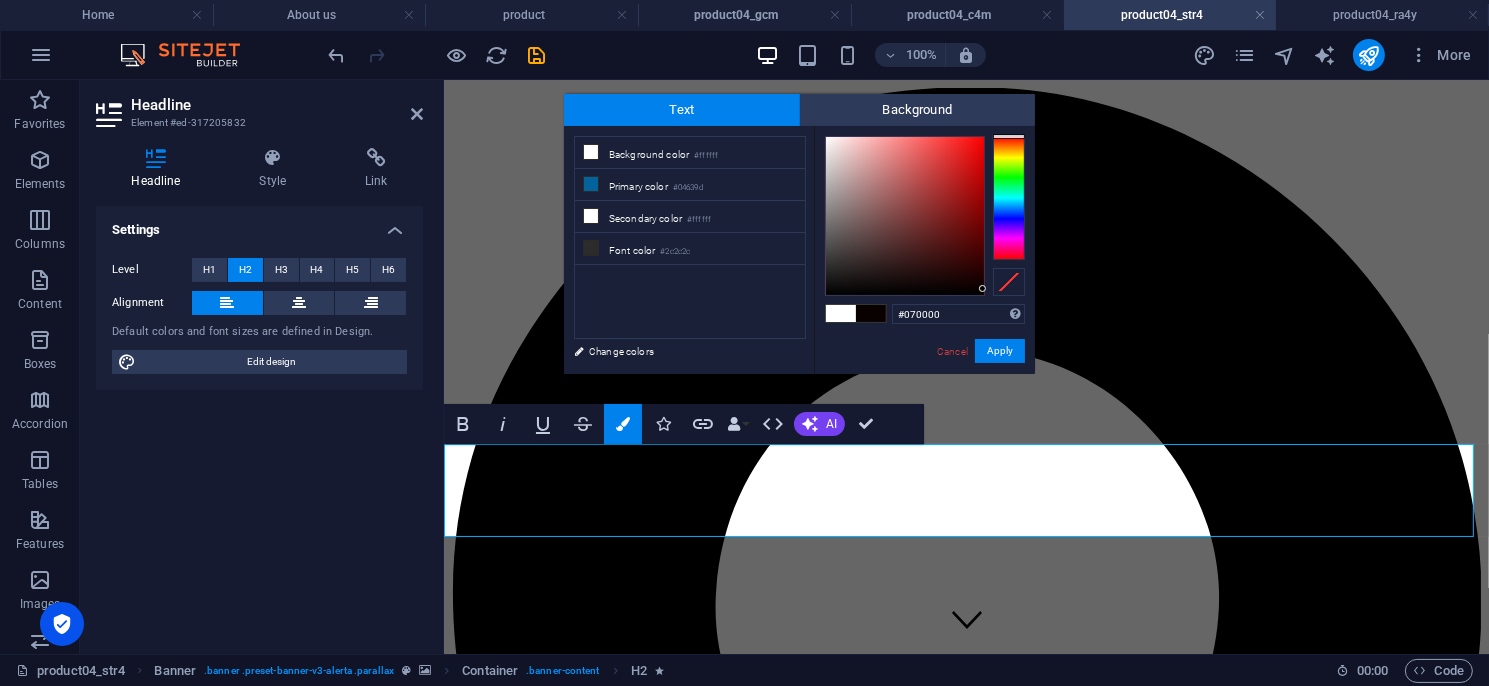 type on "#000000" 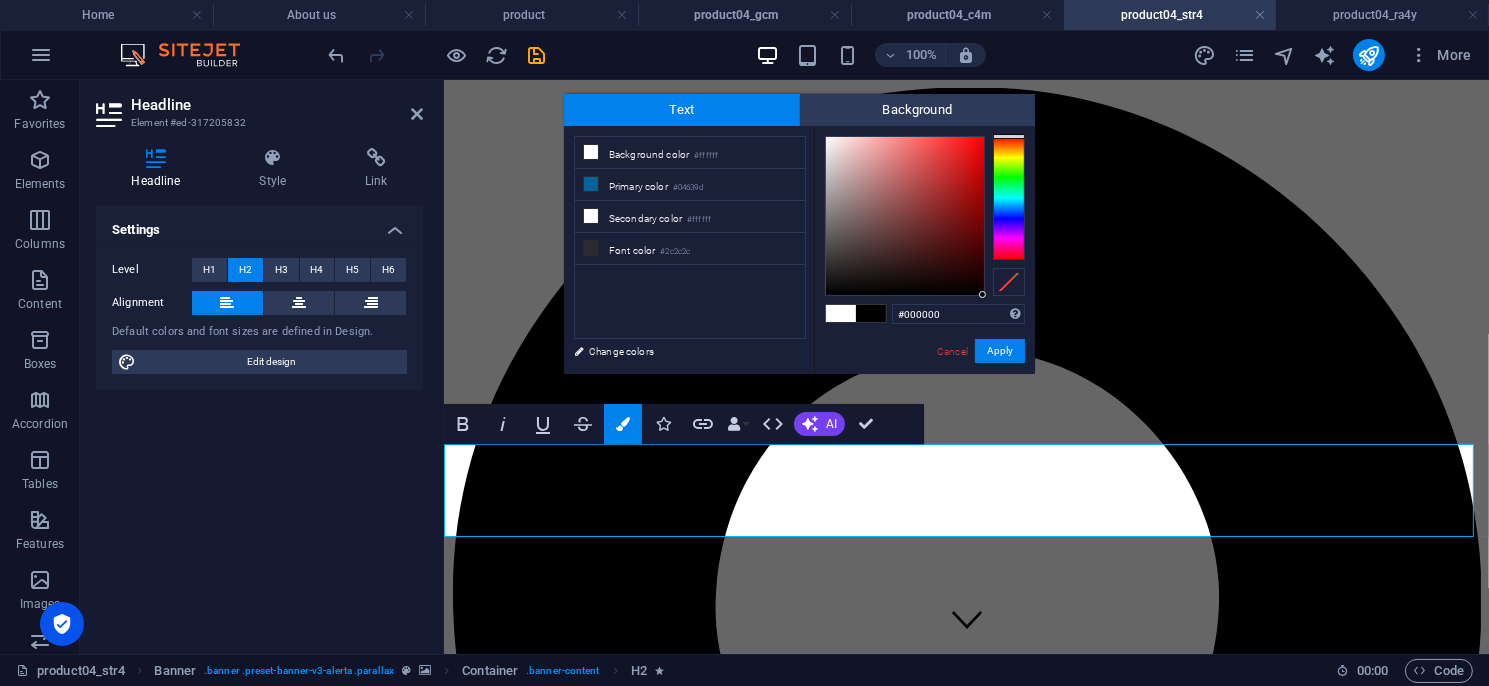 drag, startPoint x: 942, startPoint y: 280, endPoint x: 1063, endPoint y: 334, distance: 132.50282 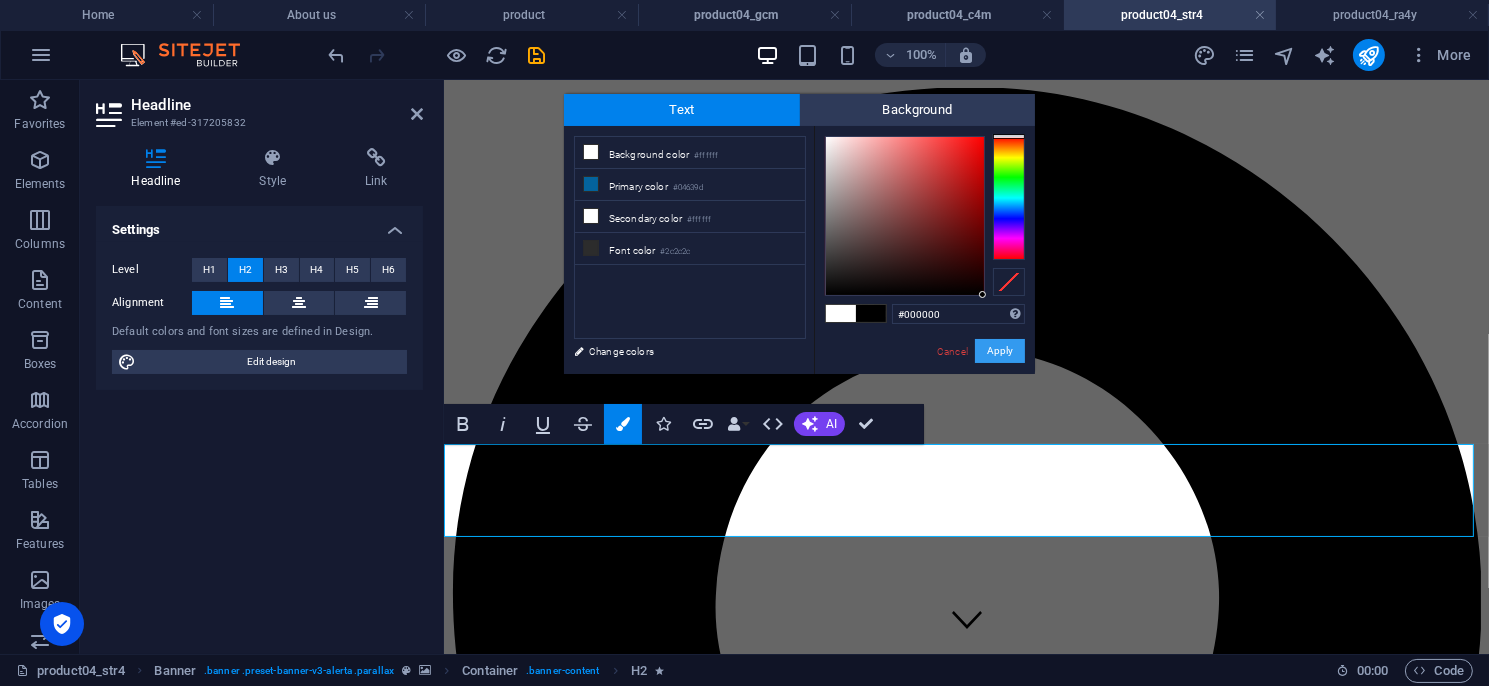 click on "Apply" at bounding box center (1000, 351) 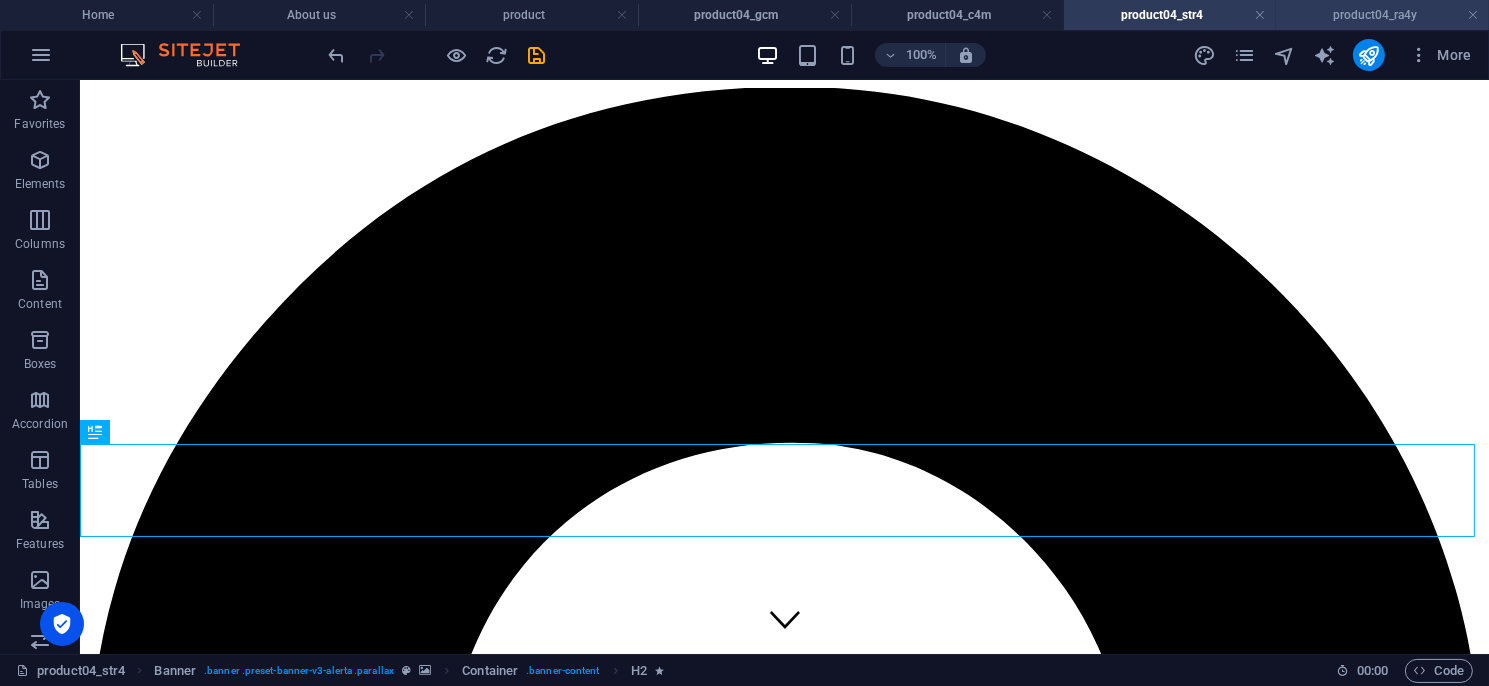 click on "product04_ra4y" at bounding box center (1382, 15) 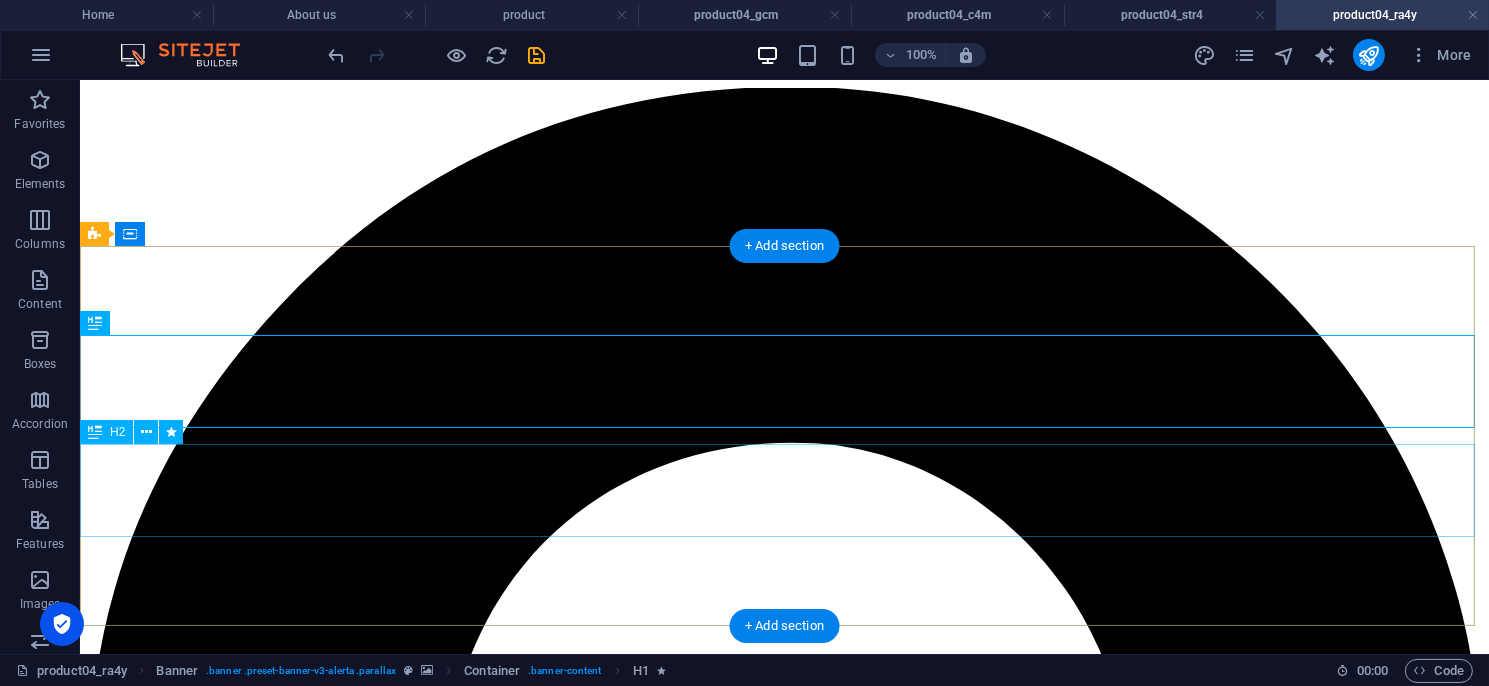 click on "安全型光幕／區域型光幕／安全控制模組／多功能控制模組／ 量測型光幕／其他特殊光幕／週邊配件／機械設備安全改善" at bounding box center (783, 5406) 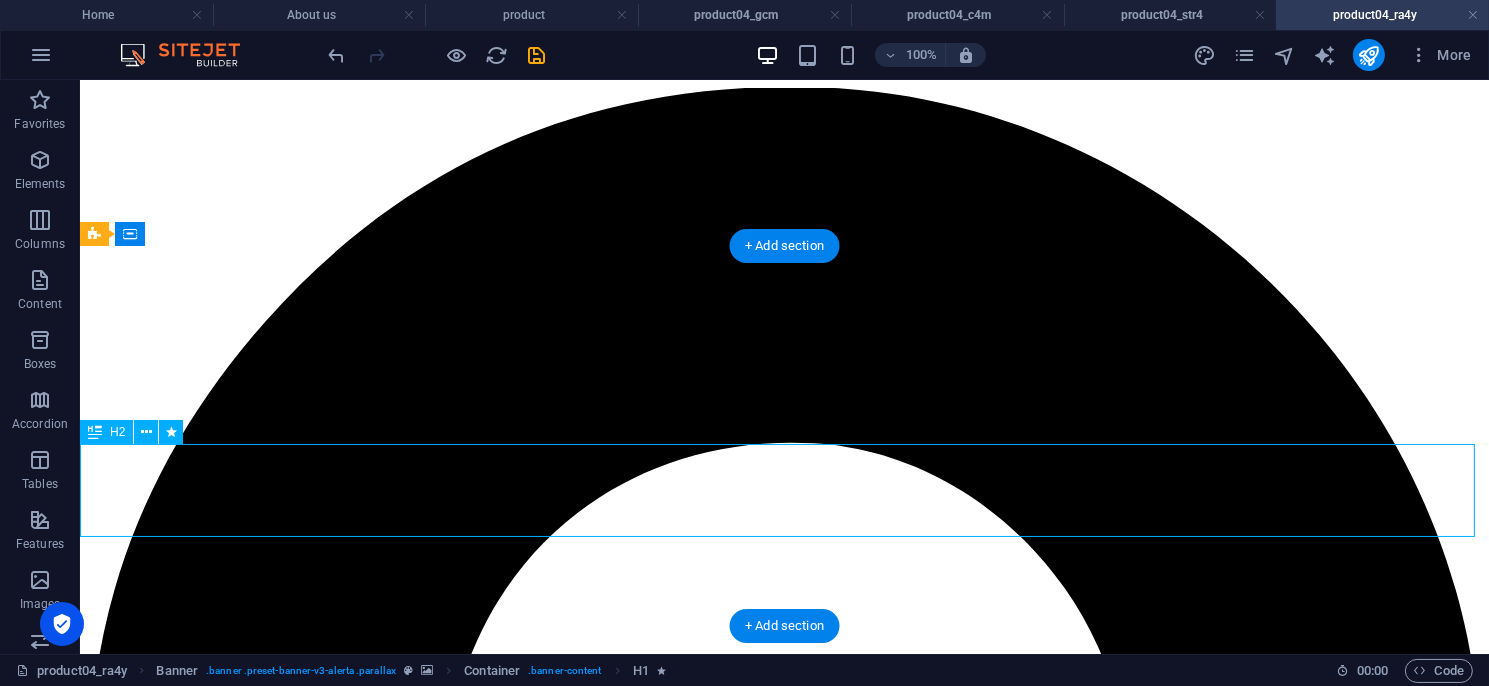 click on "安全型光幕／區域型光幕／安全控制模組／多功能控制模組／ 量測型光幕／其他特殊光幕／週邊配件／機械設備安全改善" at bounding box center (783, 5406) 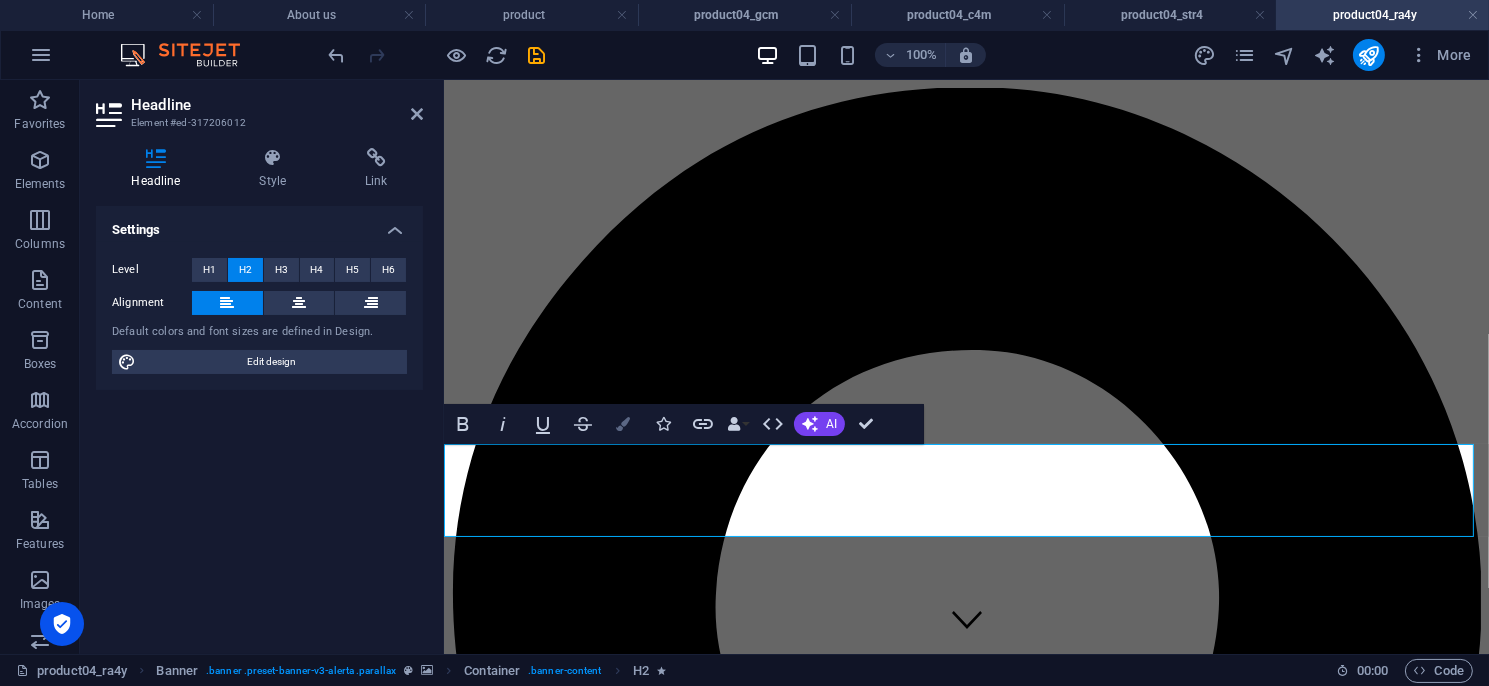 click on "Colors" at bounding box center [623, 424] 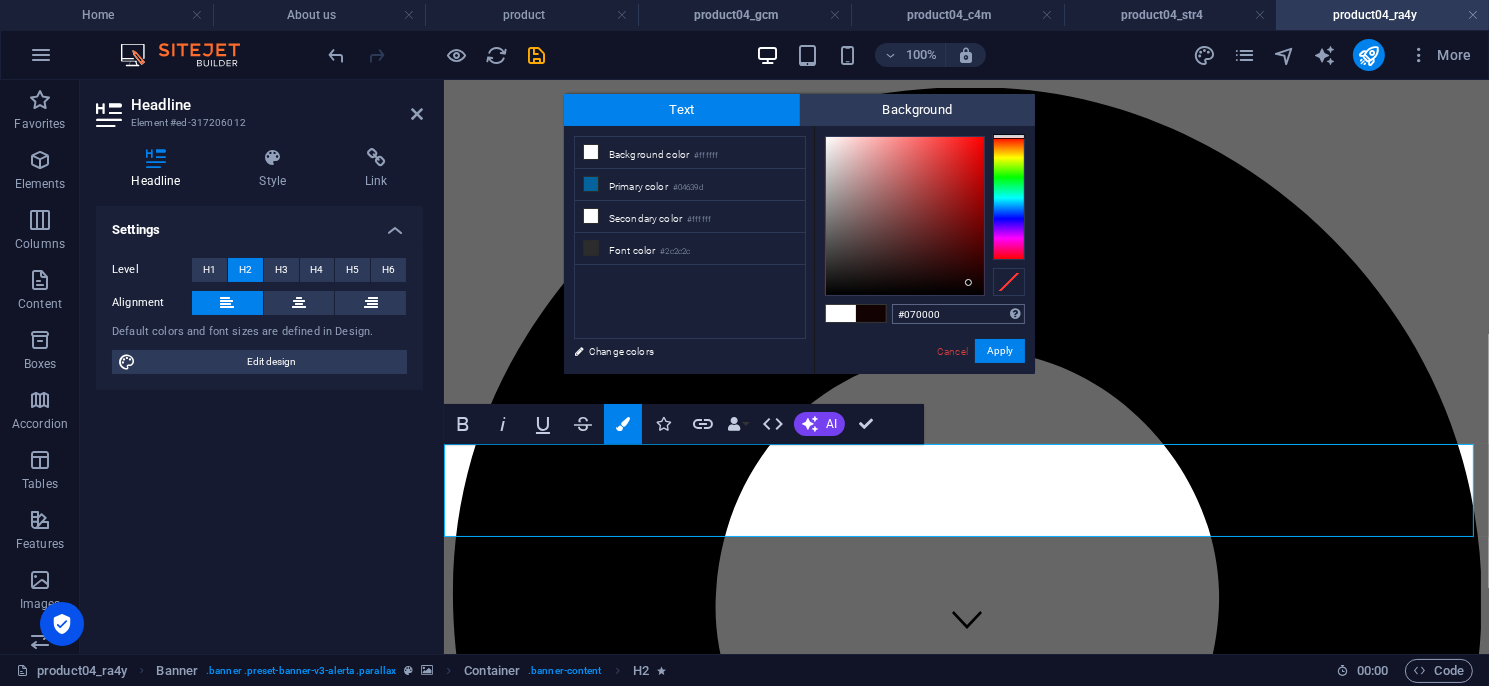 type on "#000000" 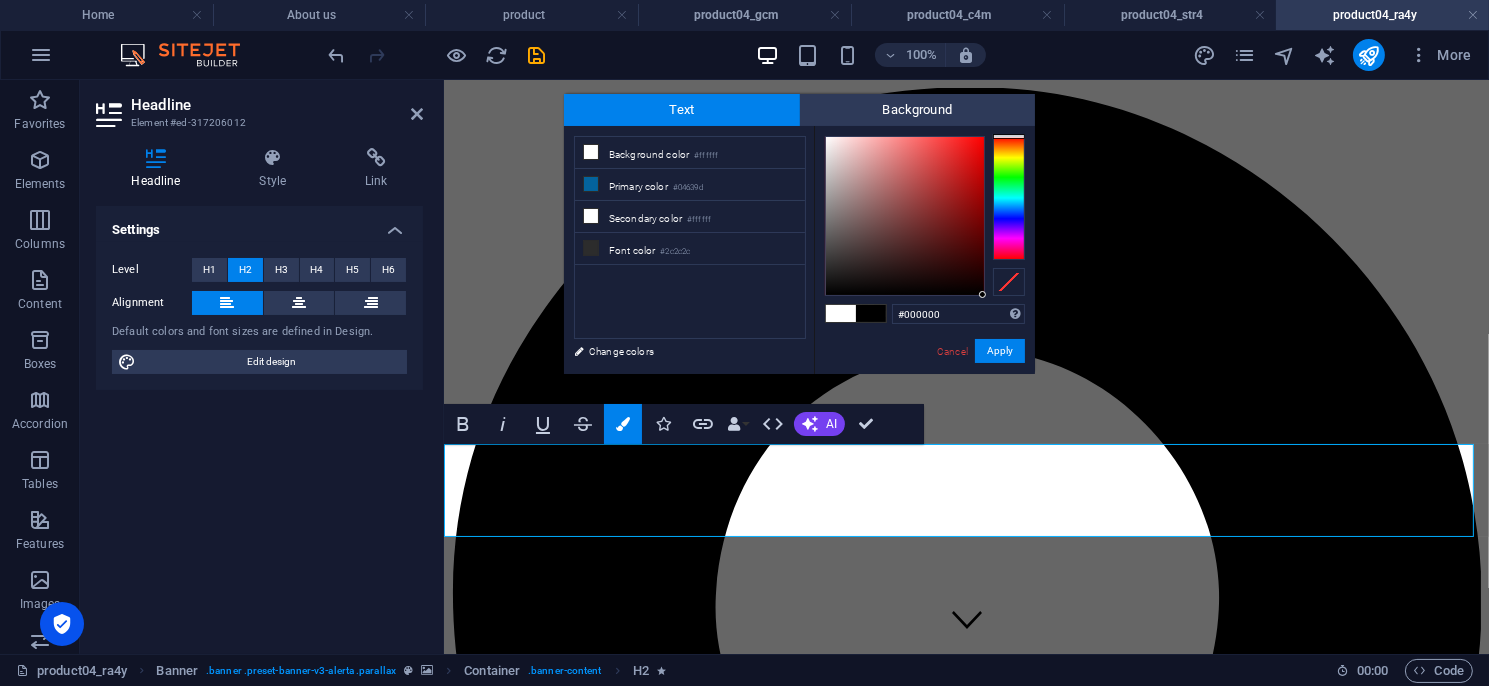 drag, startPoint x: 969, startPoint y: 283, endPoint x: 1005, endPoint y: 330, distance: 59.20304 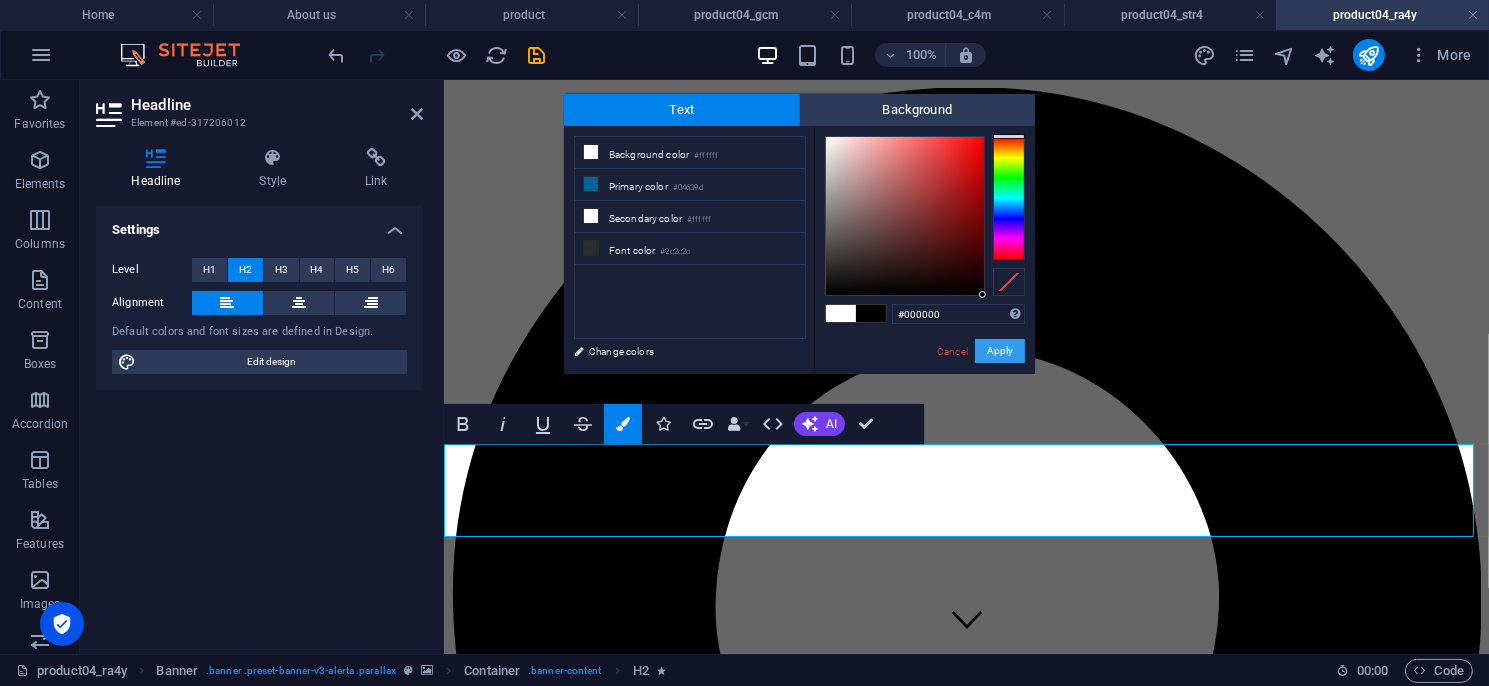 click on "Apply" at bounding box center (1000, 351) 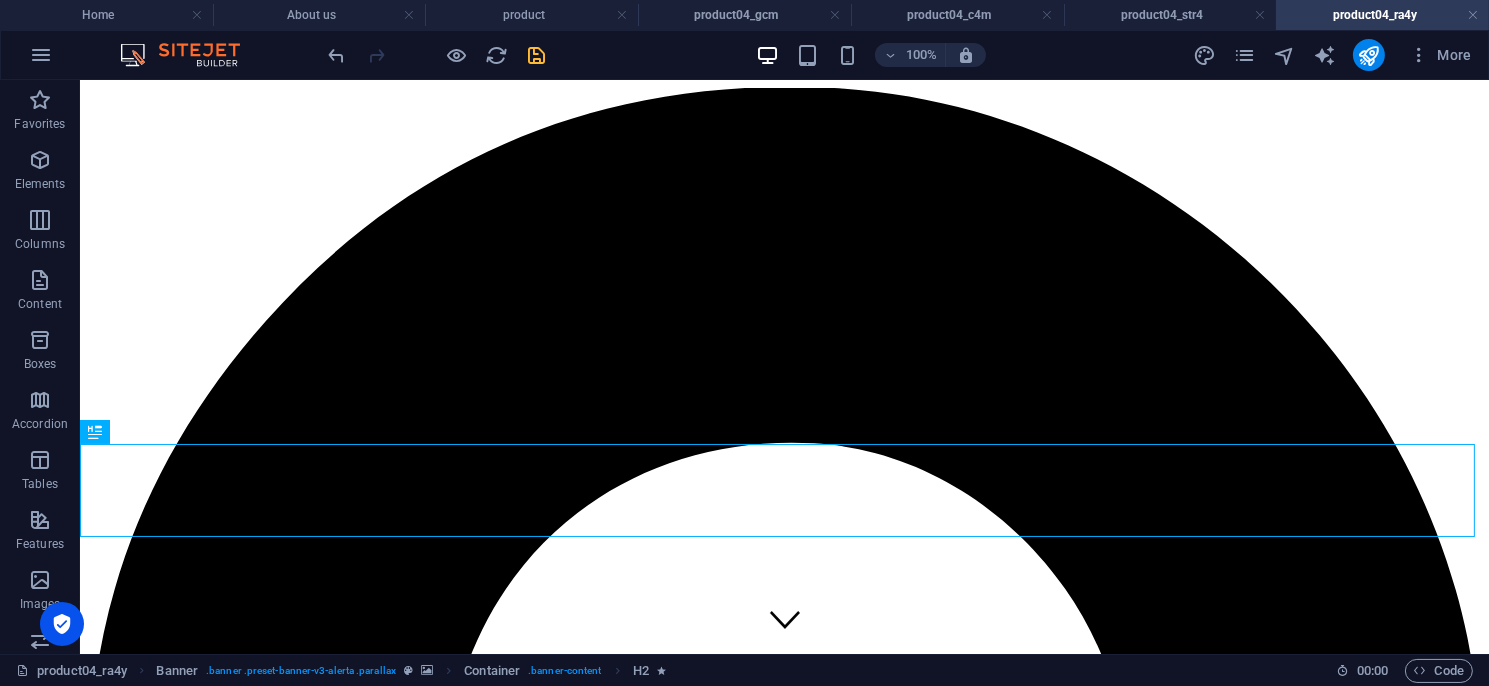 click at bounding box center (537, 55) 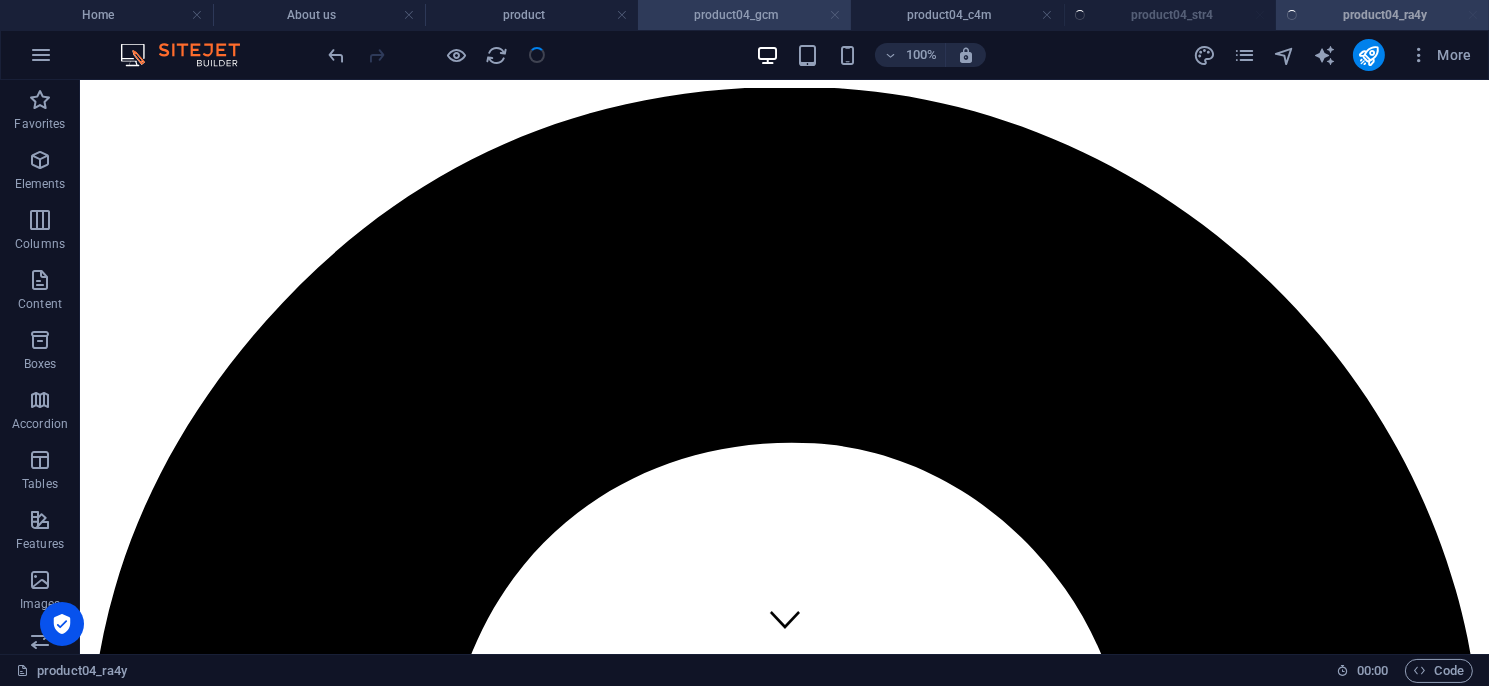 click at bounding box center [835, 15] 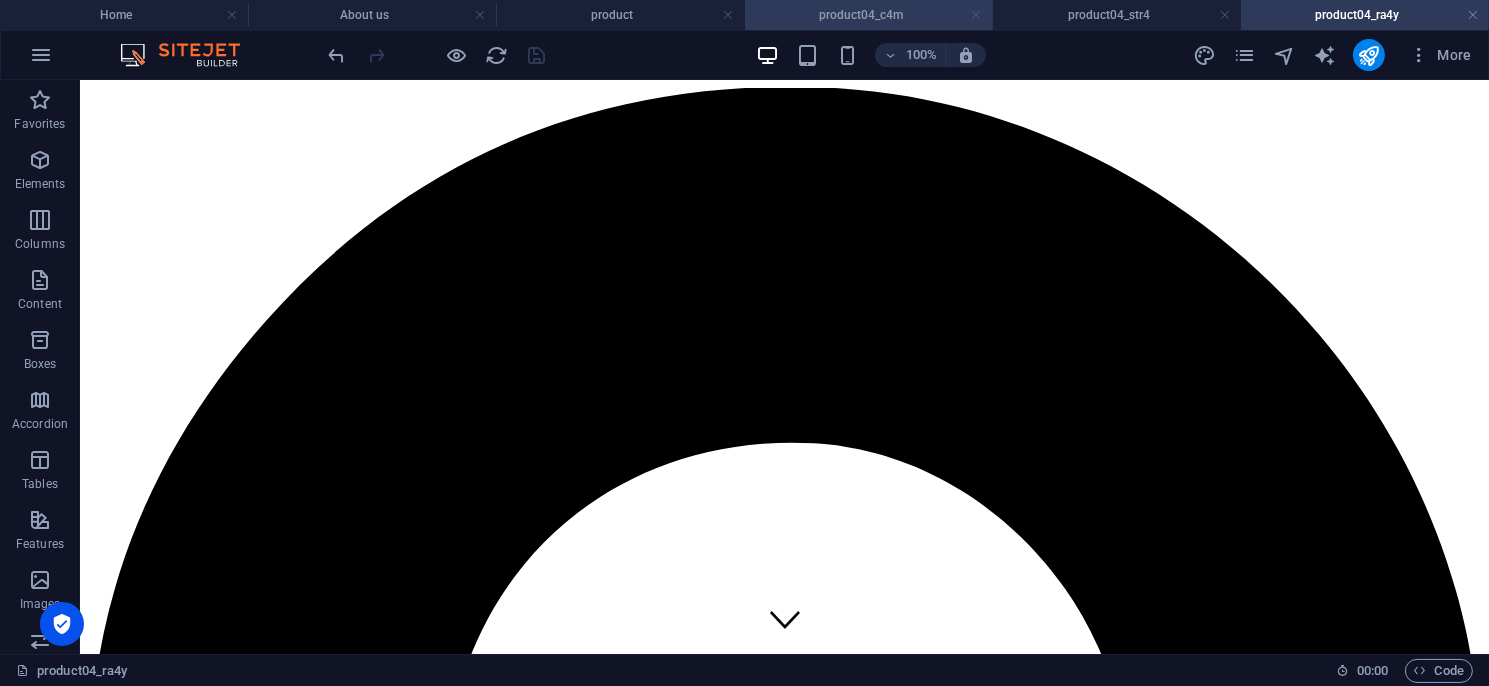 click at bounding box center [977, 15] 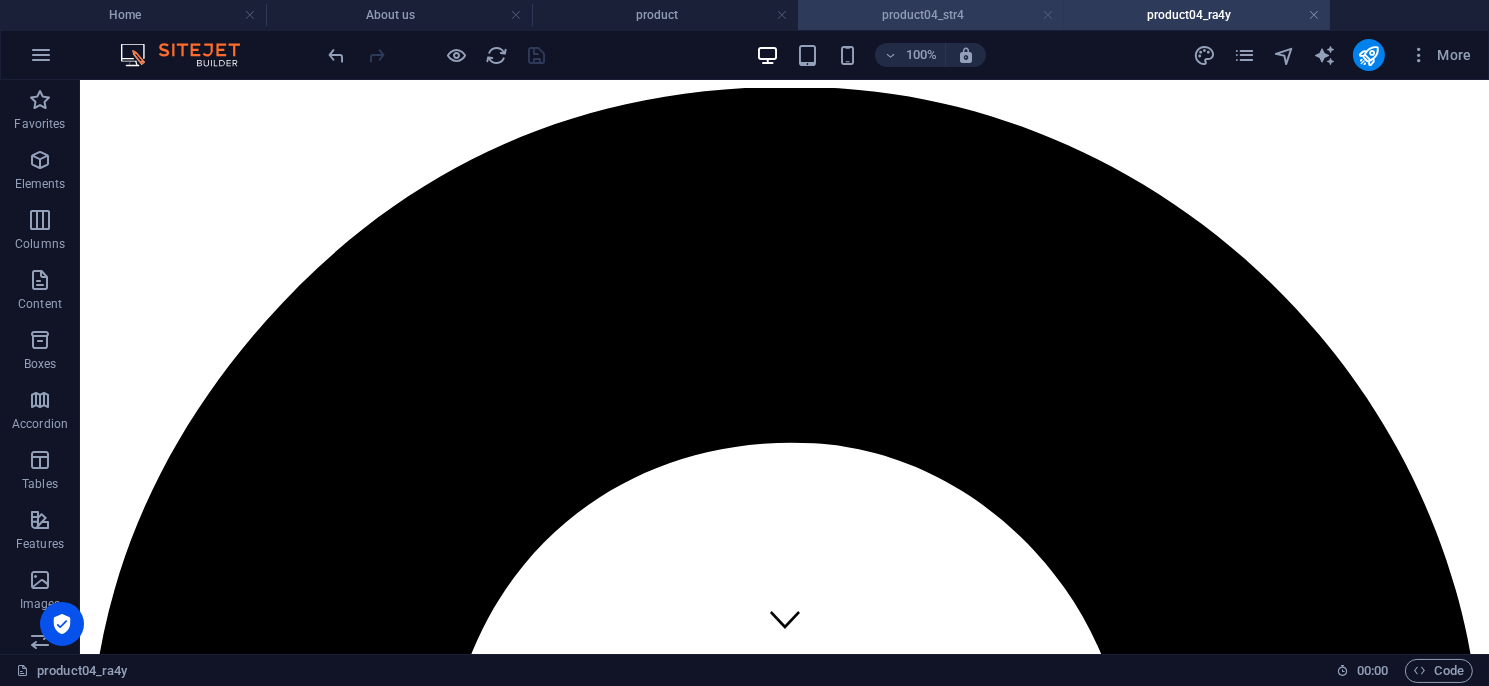 click at bounding box center (1048, 15) 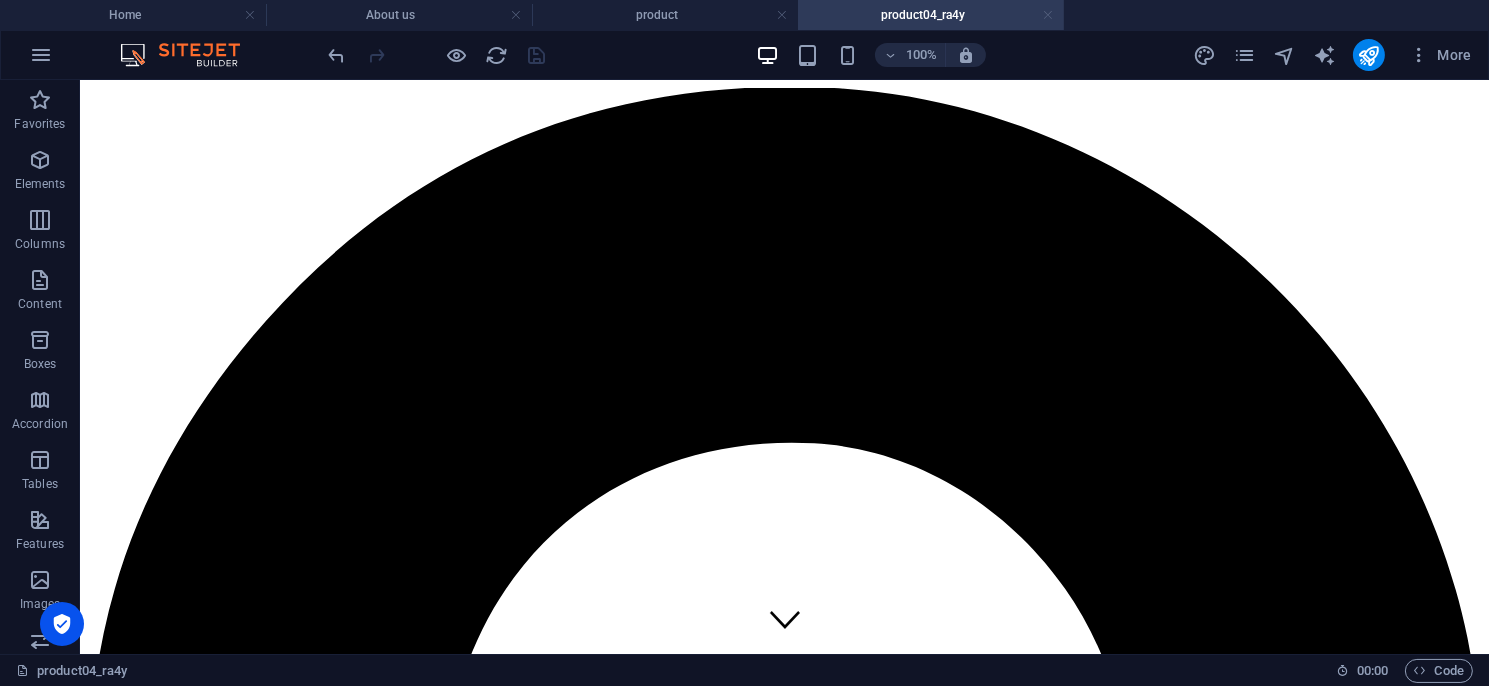 click at bounding box center (1048, 15) 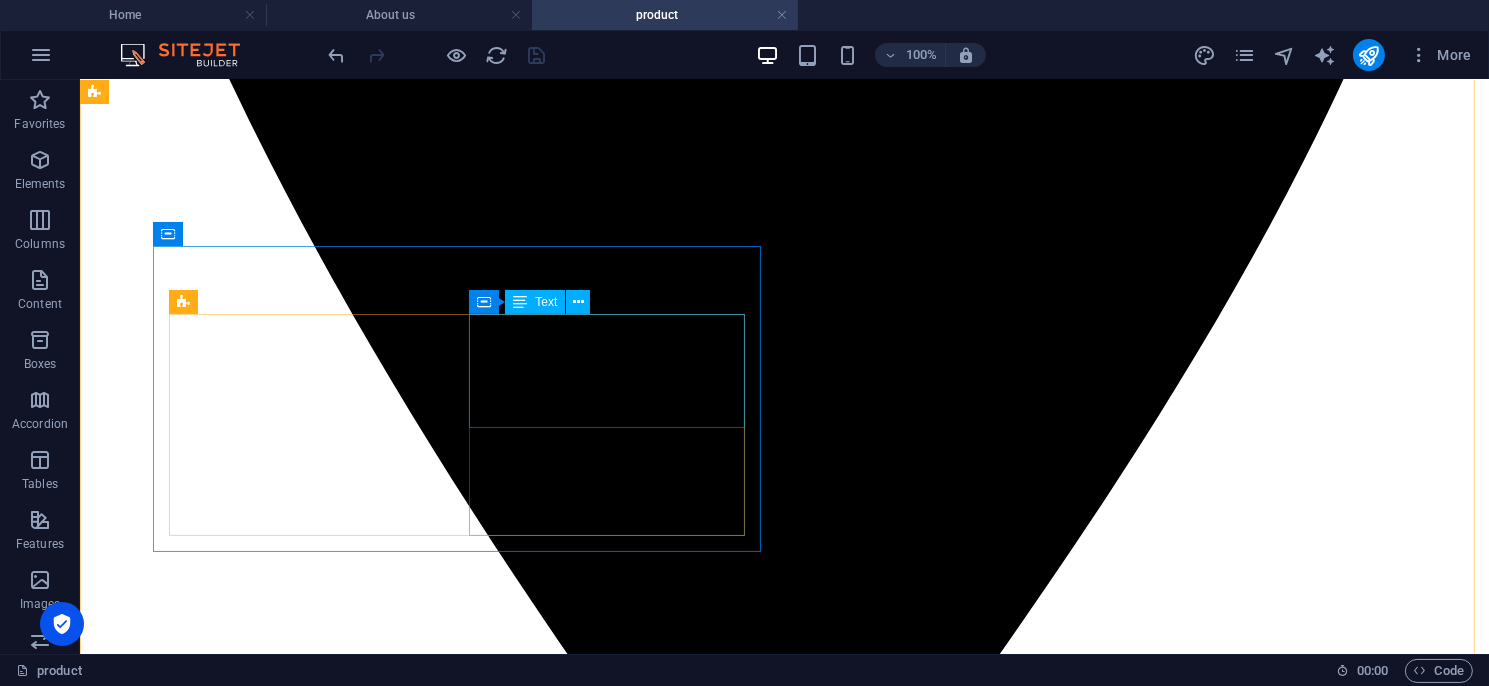 scroll, scrollTop: 1200, scrollLeft: 0, axis: vertical 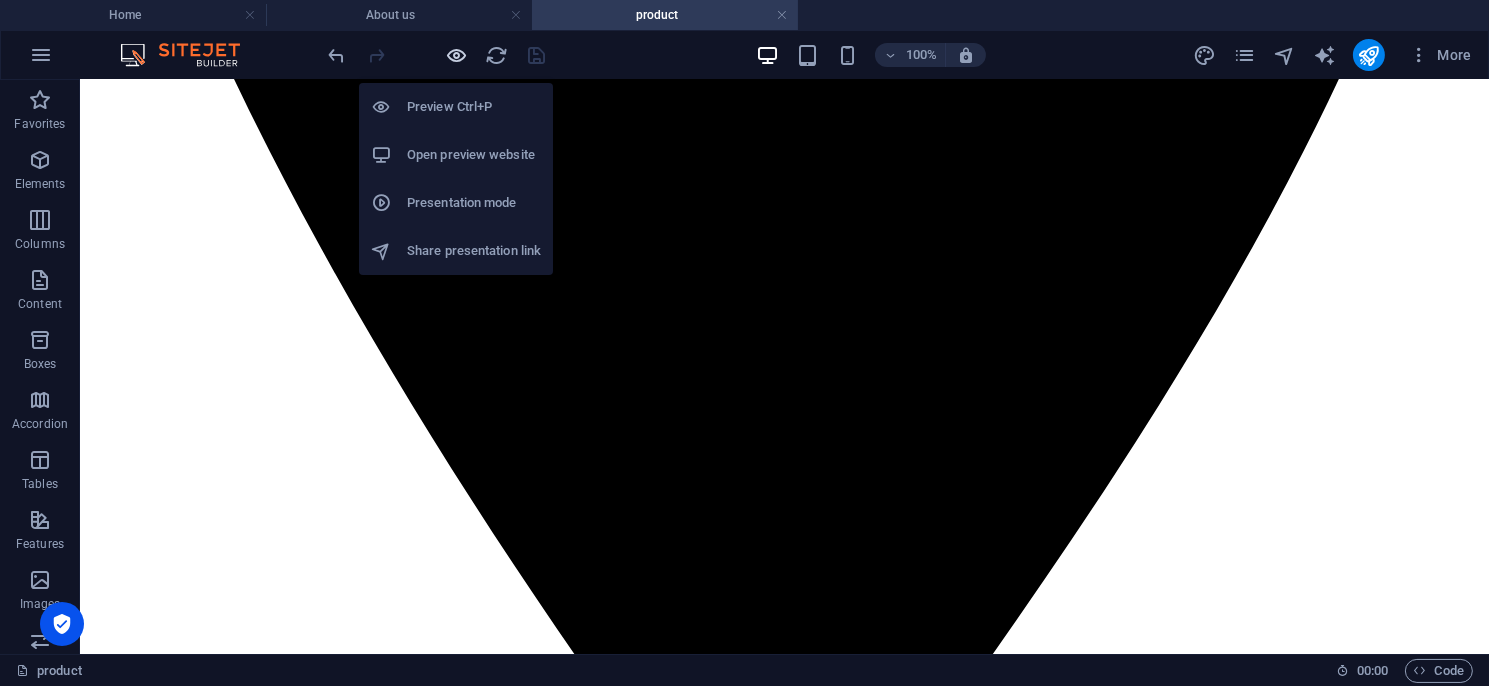 click at bounding box center [457, 55] 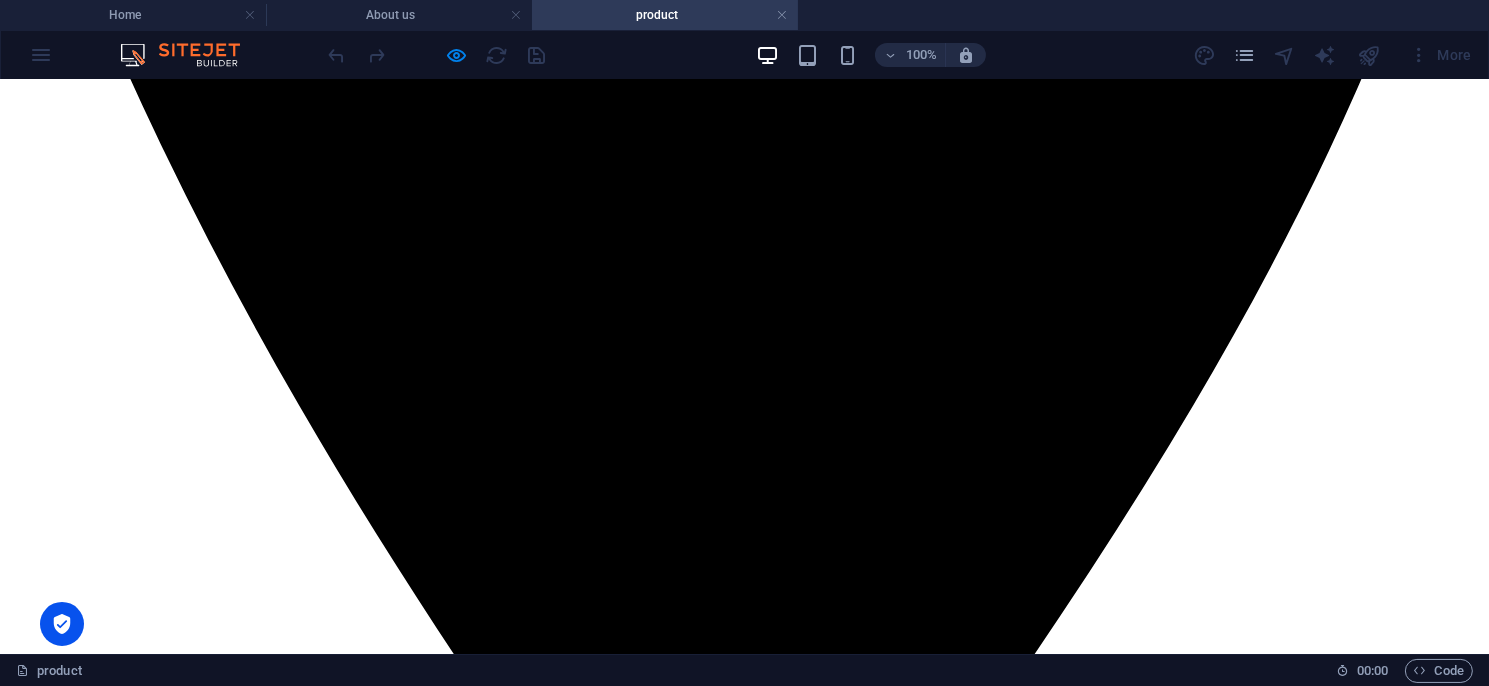 click on "GA系列" at bounding box center (35, 6847) 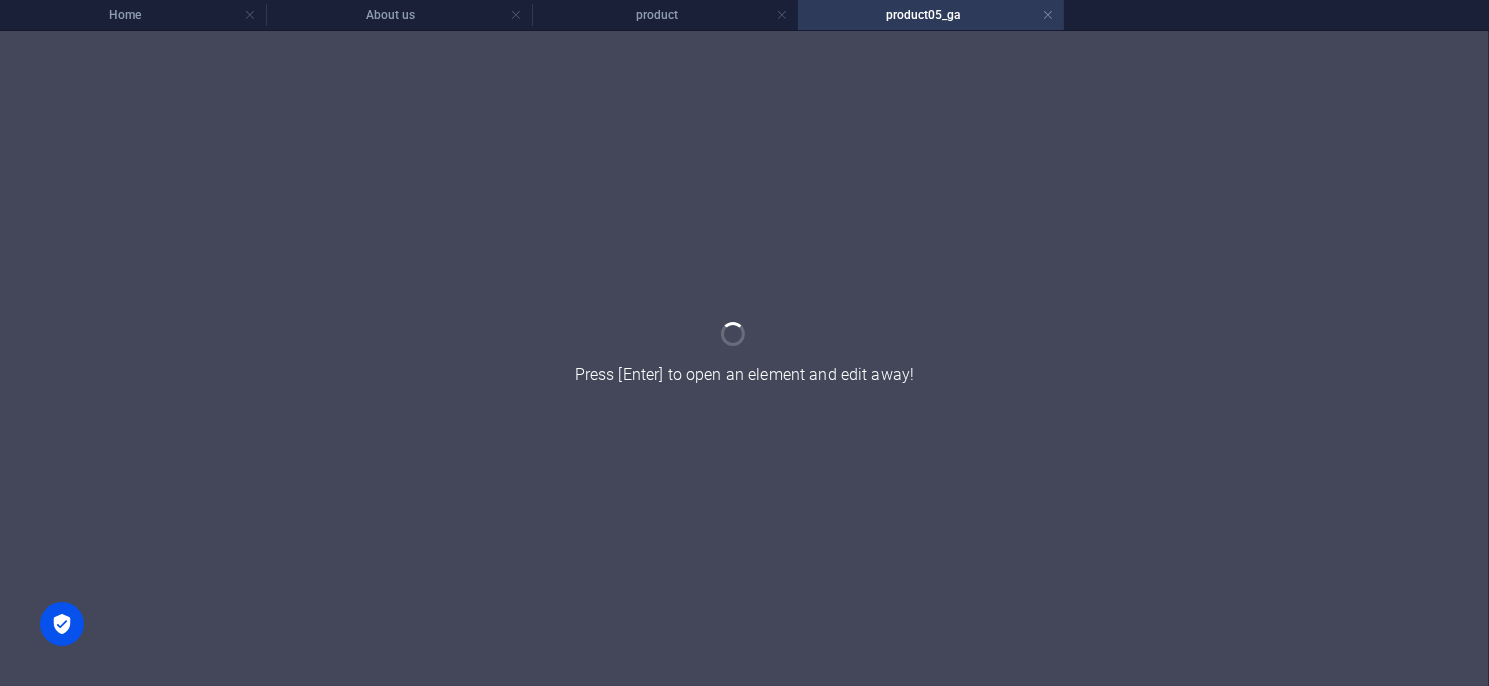 scroll, scrollTop: 0, scrollLeft: 0, axis: both 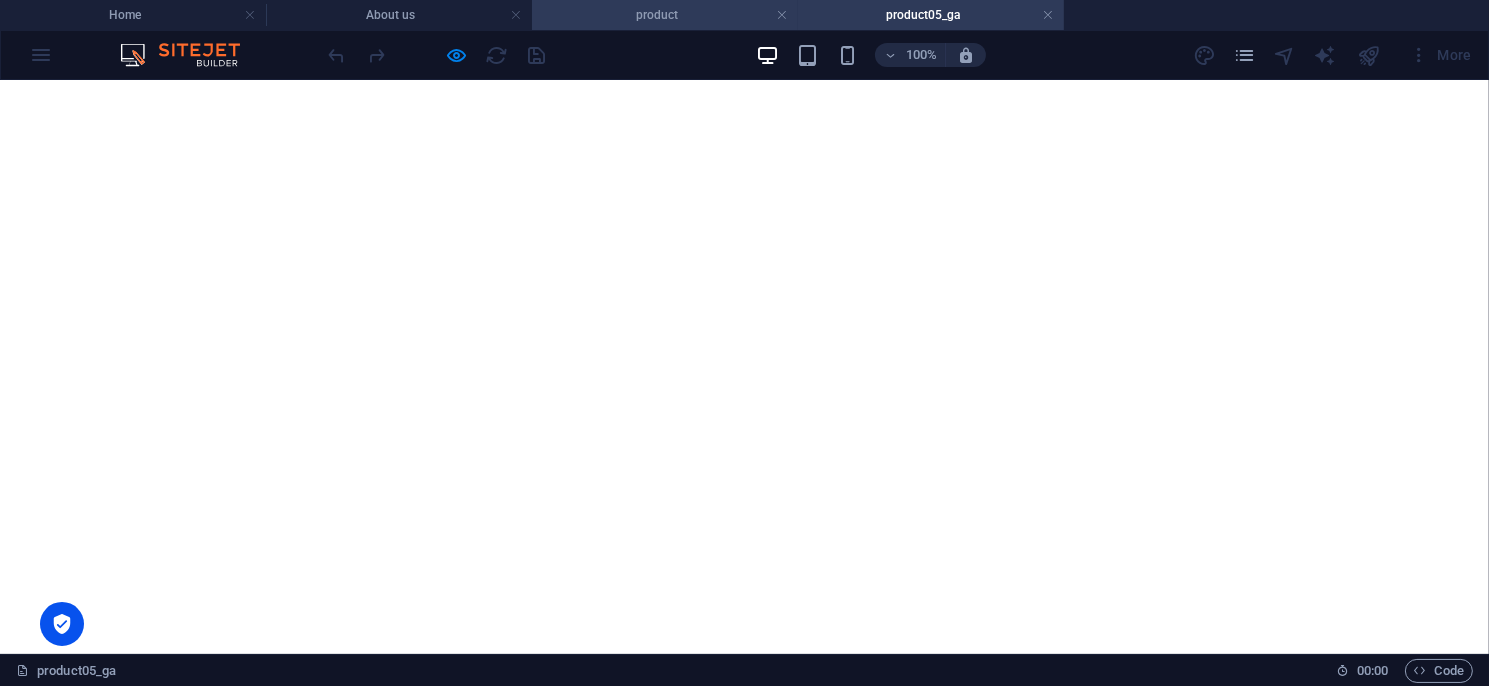 click on "product" at bounding box center (665, 15) 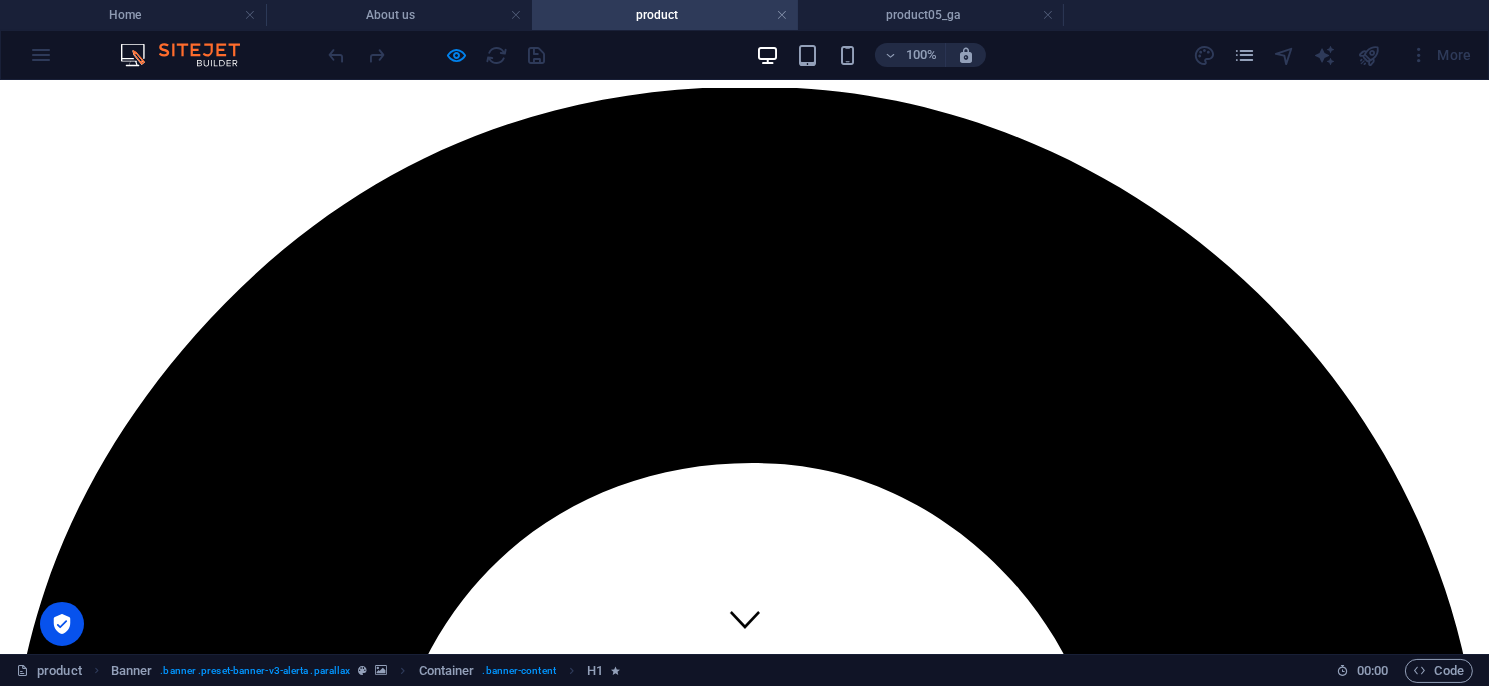 scroll, scrollTop: 1200, scrollLeft: 0, axis: vertical 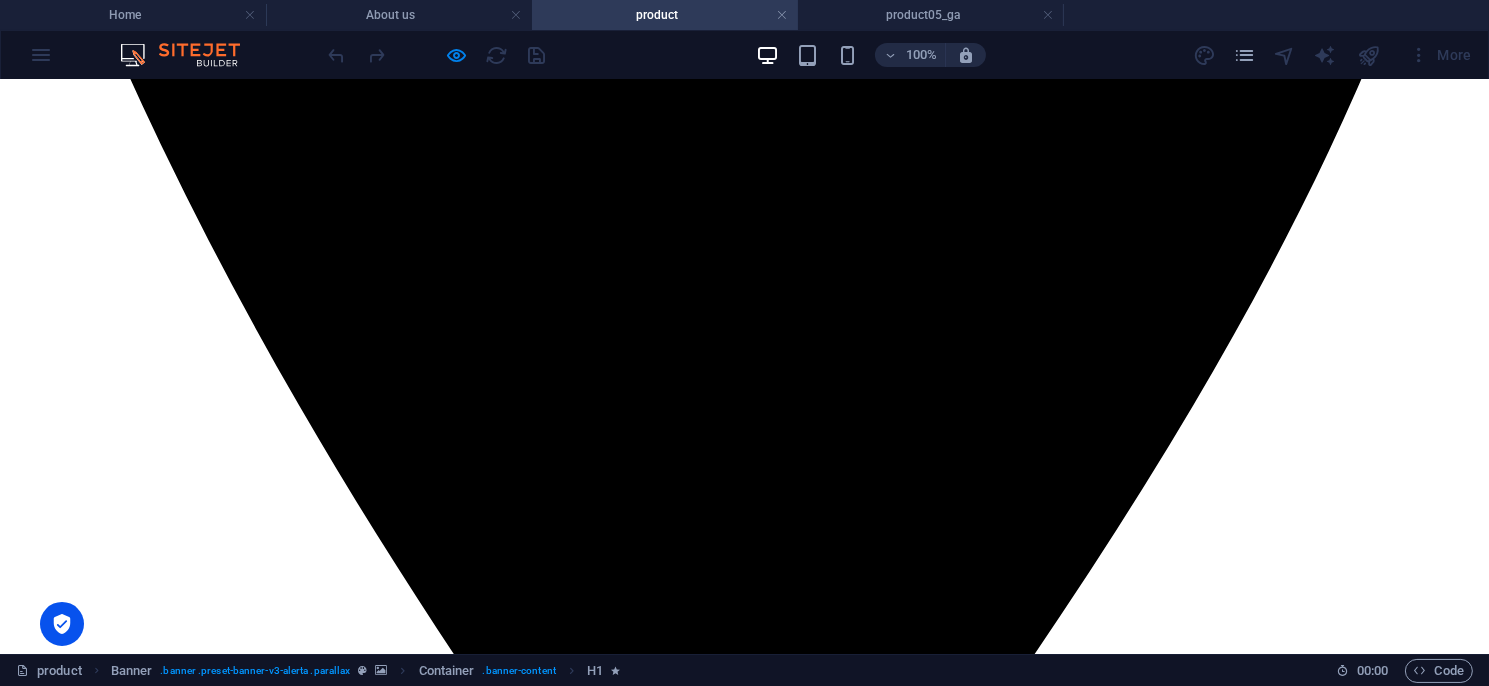 click on "GA-VMS" at bounding box center [39, 6883] 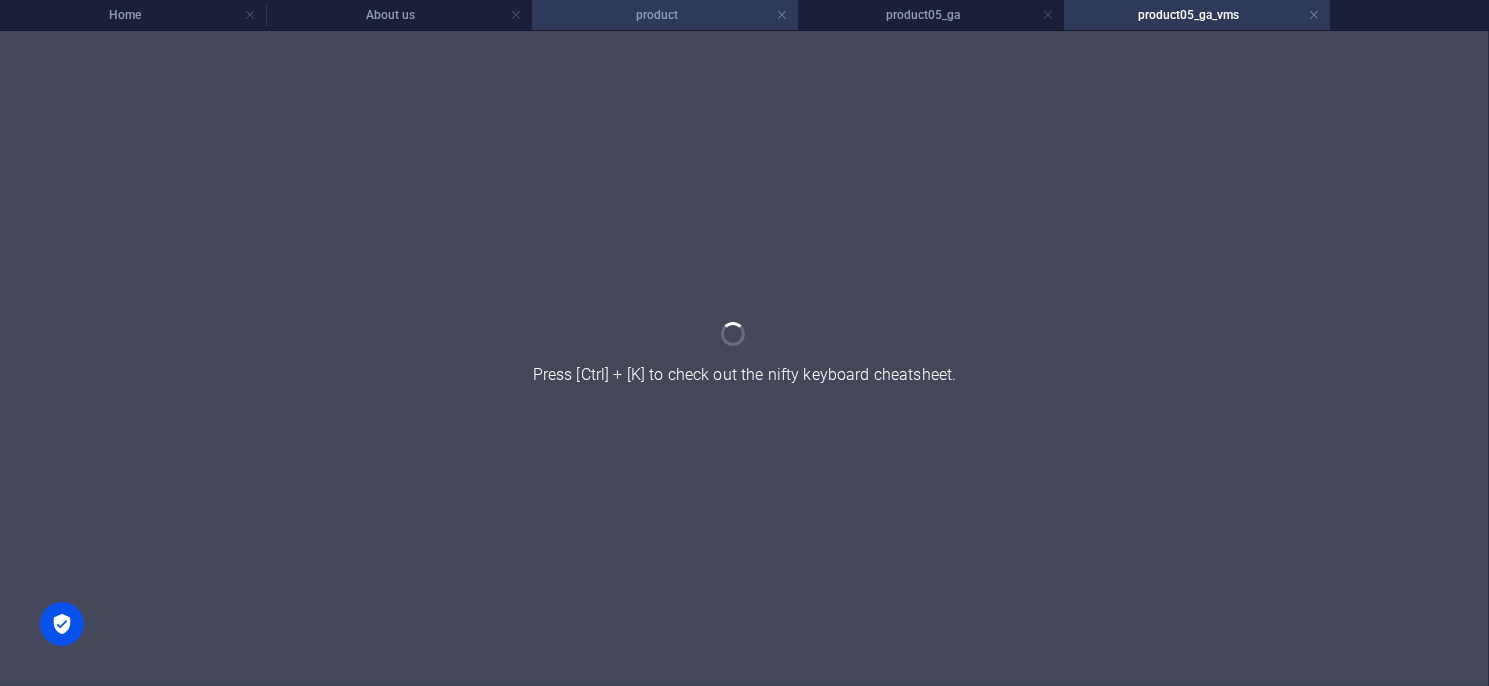 click on "product" at bounding box center [665, 15] 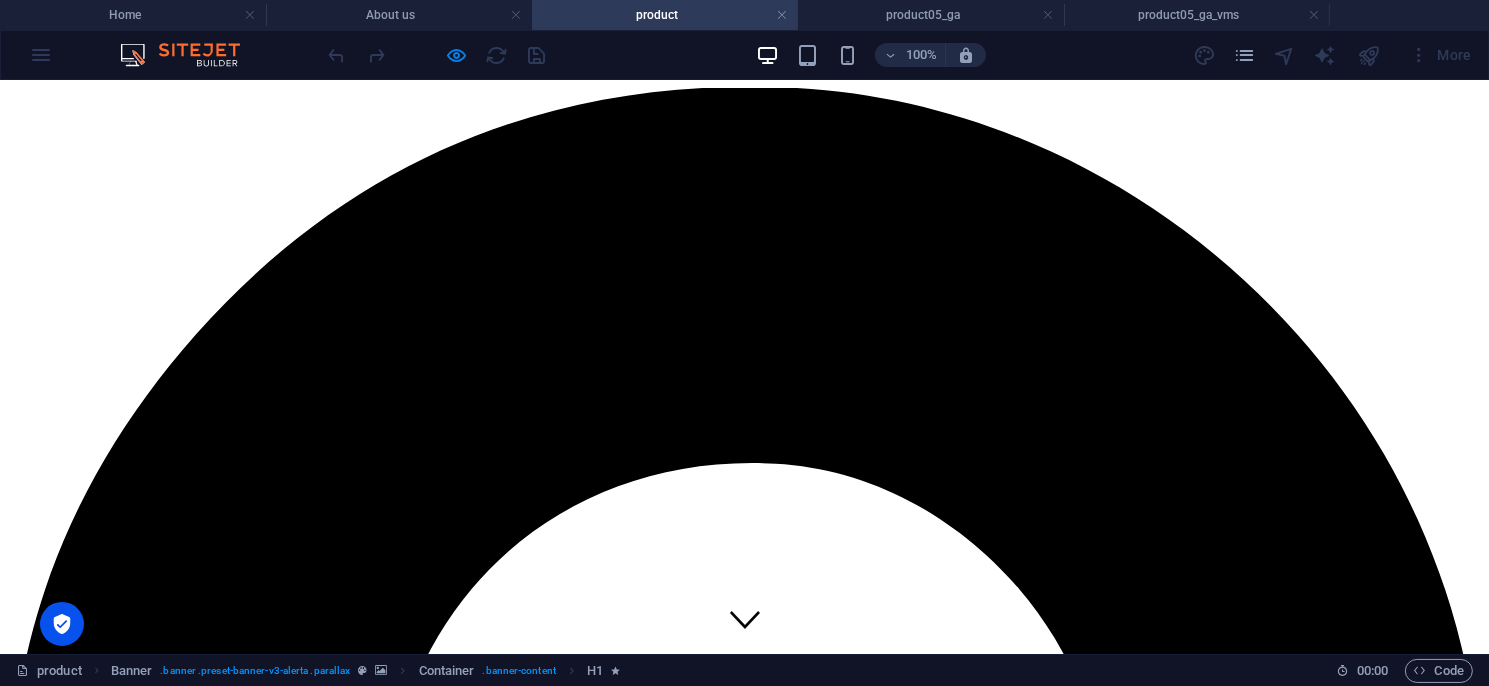 scroll, scrollTop: 1200, scrollLeft: 0, axis: vertical 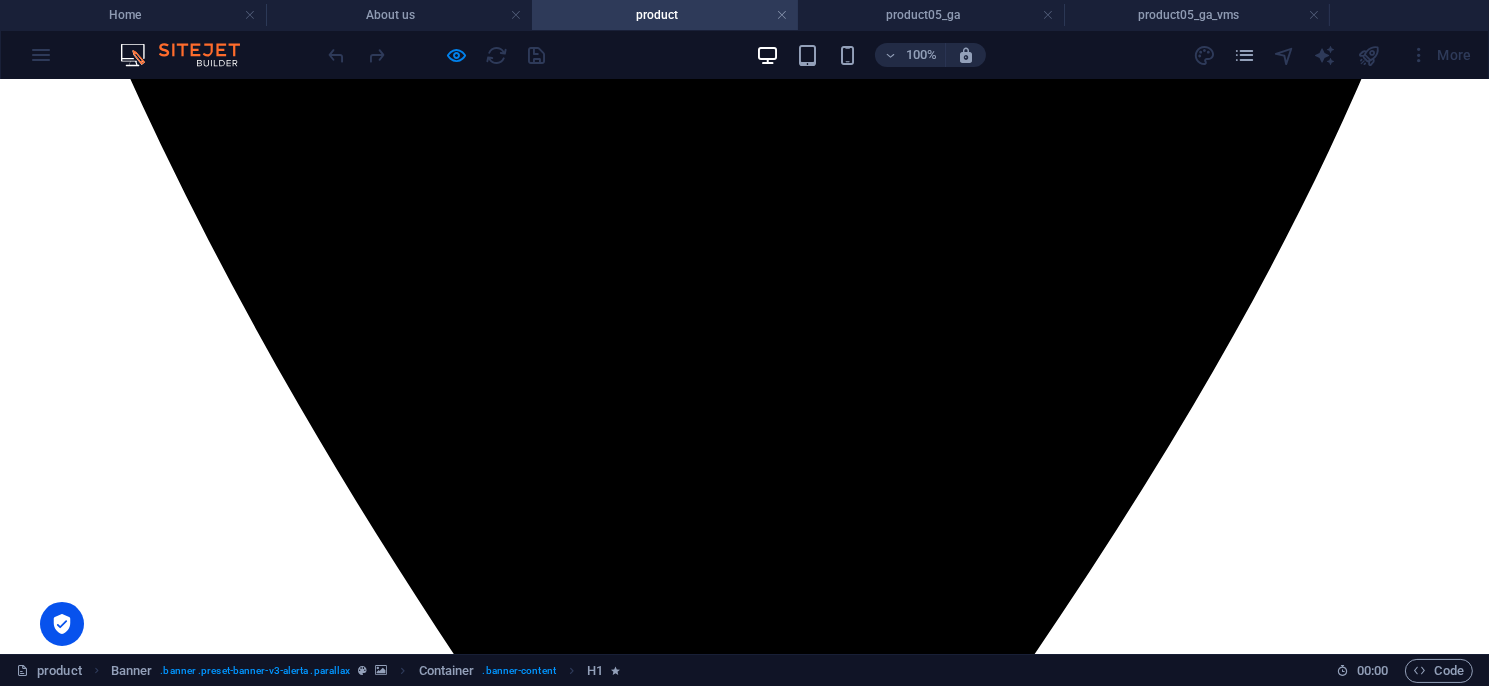 click on "8K3物流專用" at bounding box center (54, 7206) 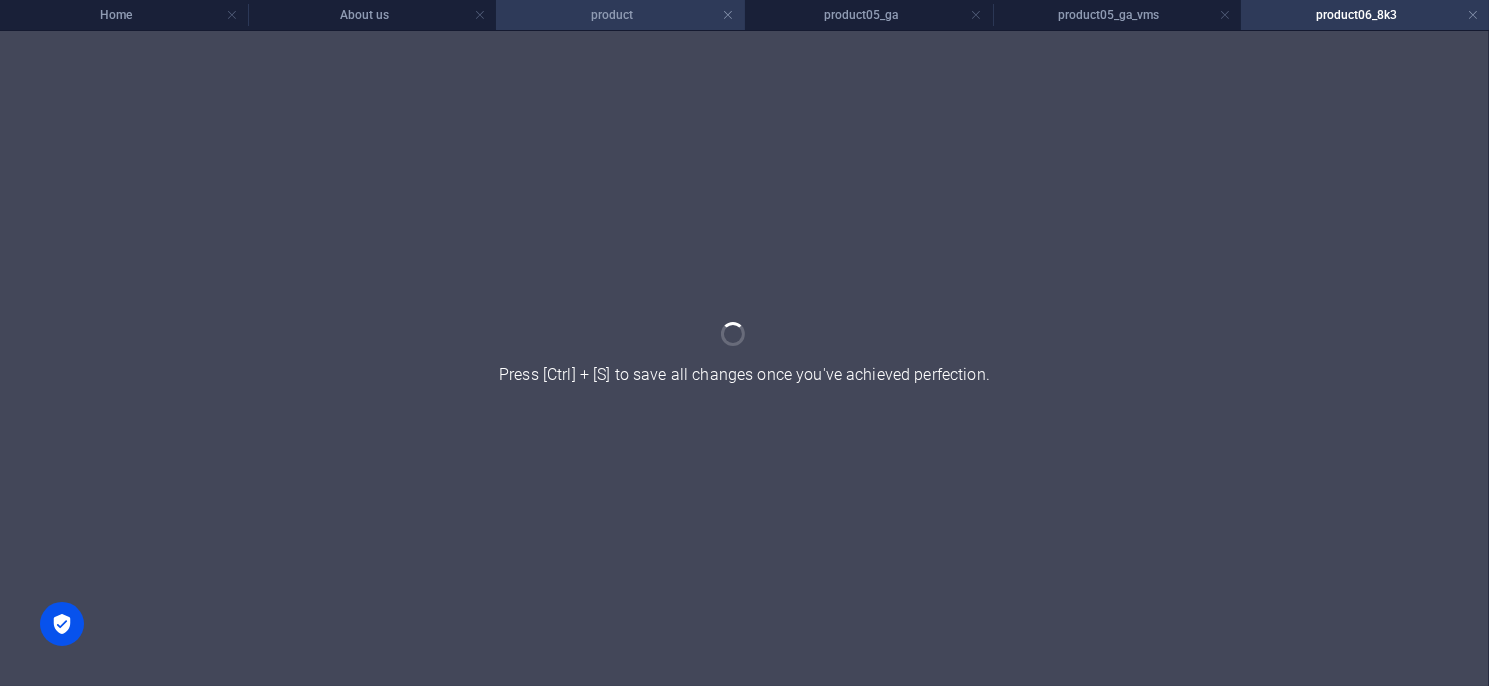 click on "product" at bounding box center (620, 15) 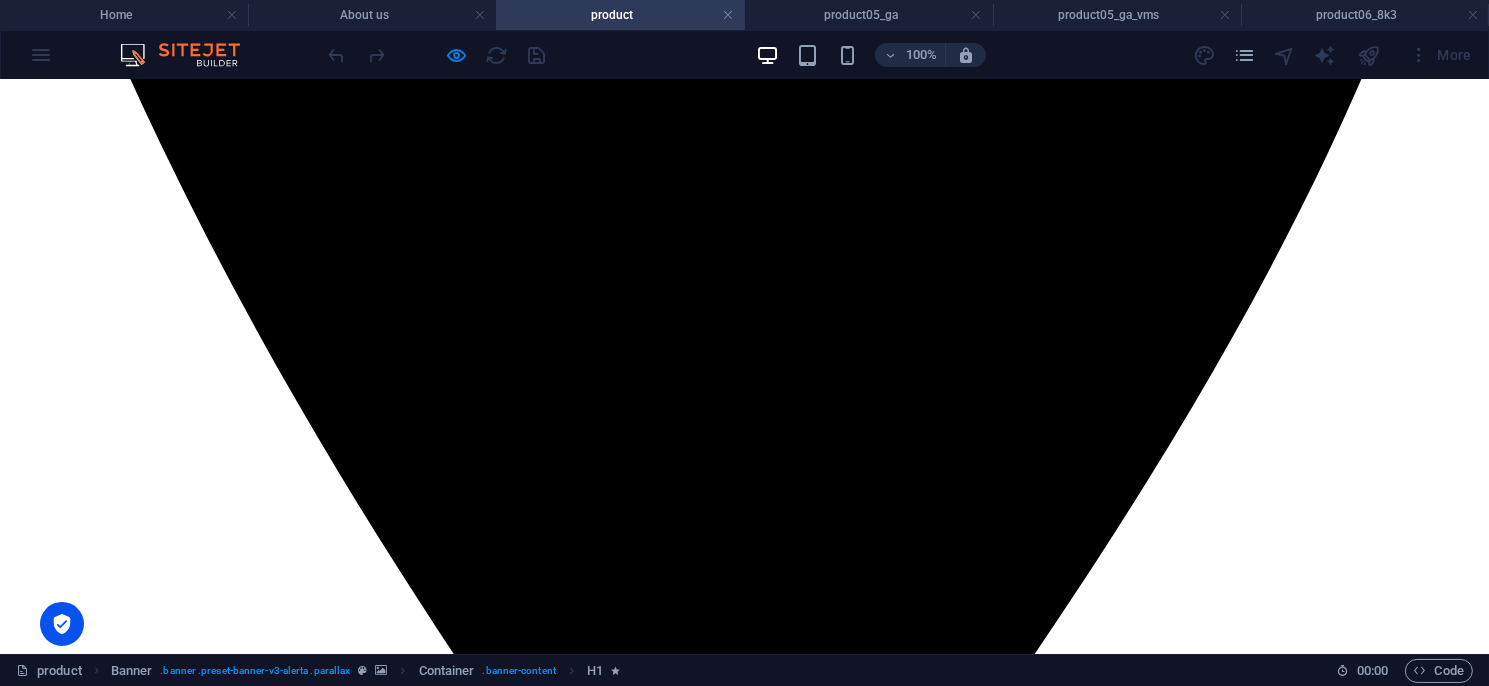 scroll, scrollTop: 0, scrollLeft: 0, axis: both 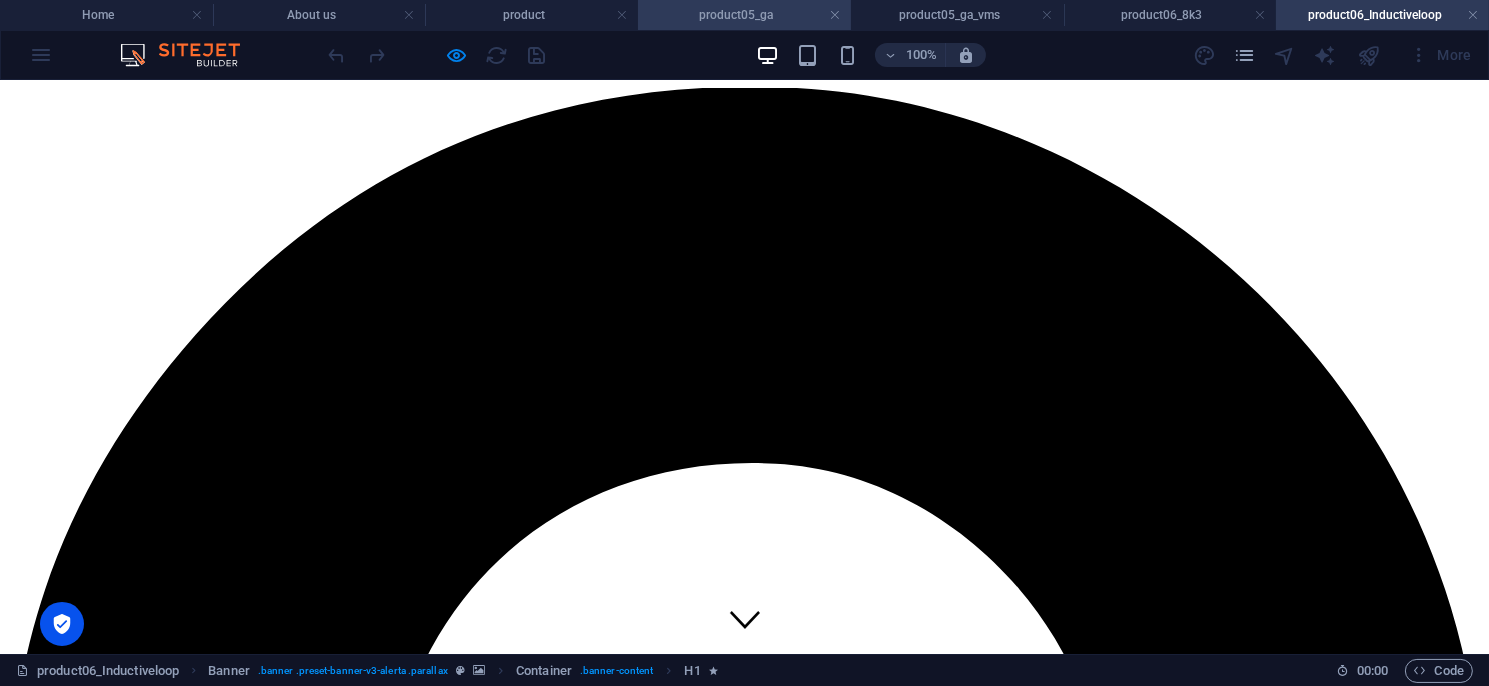 click on "product05_ga" at bounding box center [744, 15] 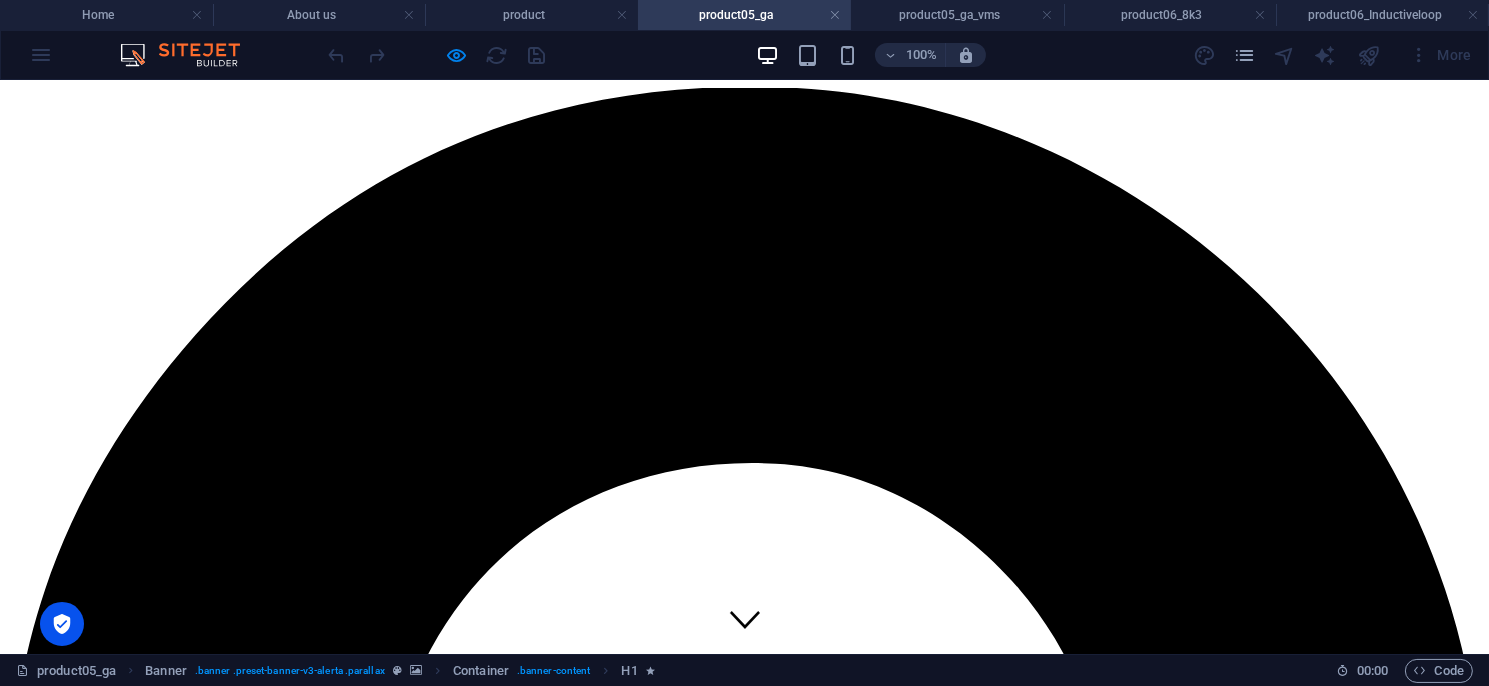 scroll, scrollTop: 0, scrollLeft: 0, axis: both 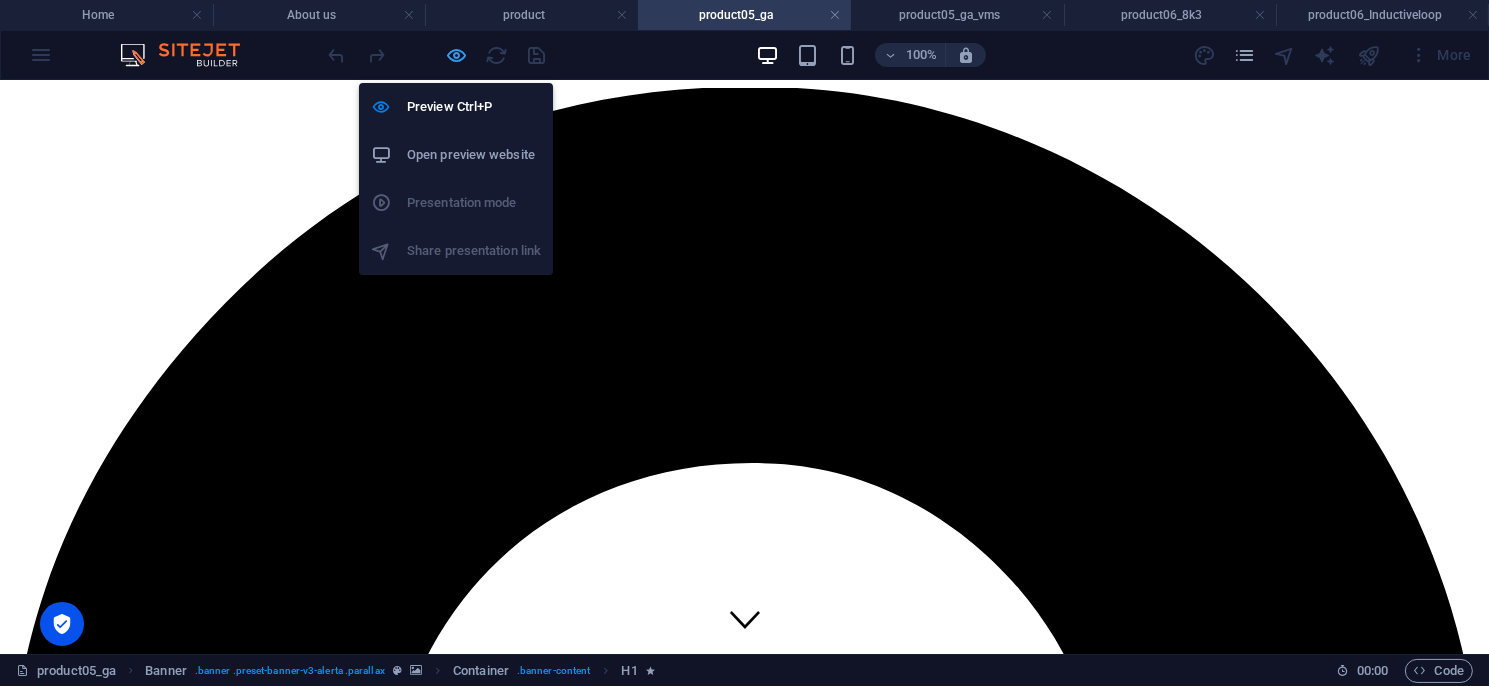 click at bounding box center [457, 55] 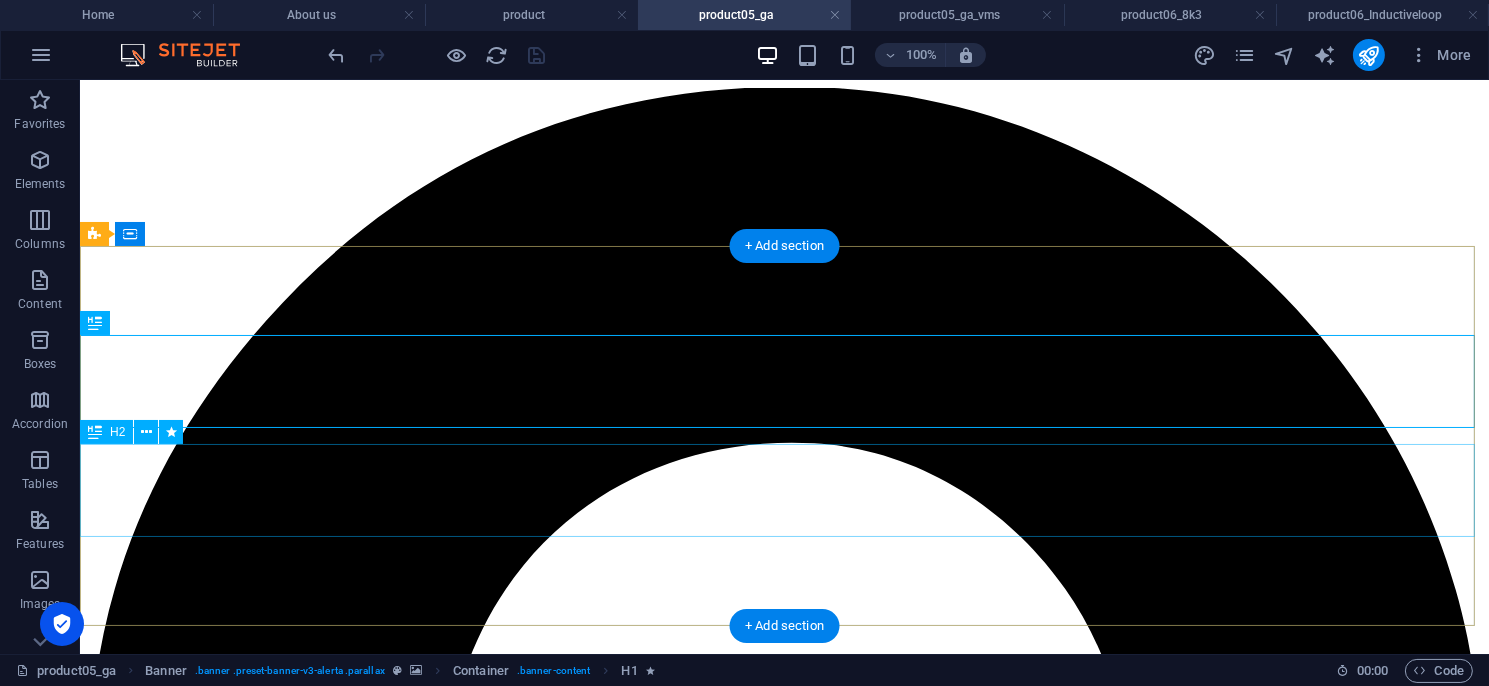 click on "安全型光幕／區域型光幕／安全控制模組／多功能控制模組／ 量測型光幕／其他特殊光幕／週邊配件／機械設備安全改善" at bounding box center (783, 5406) 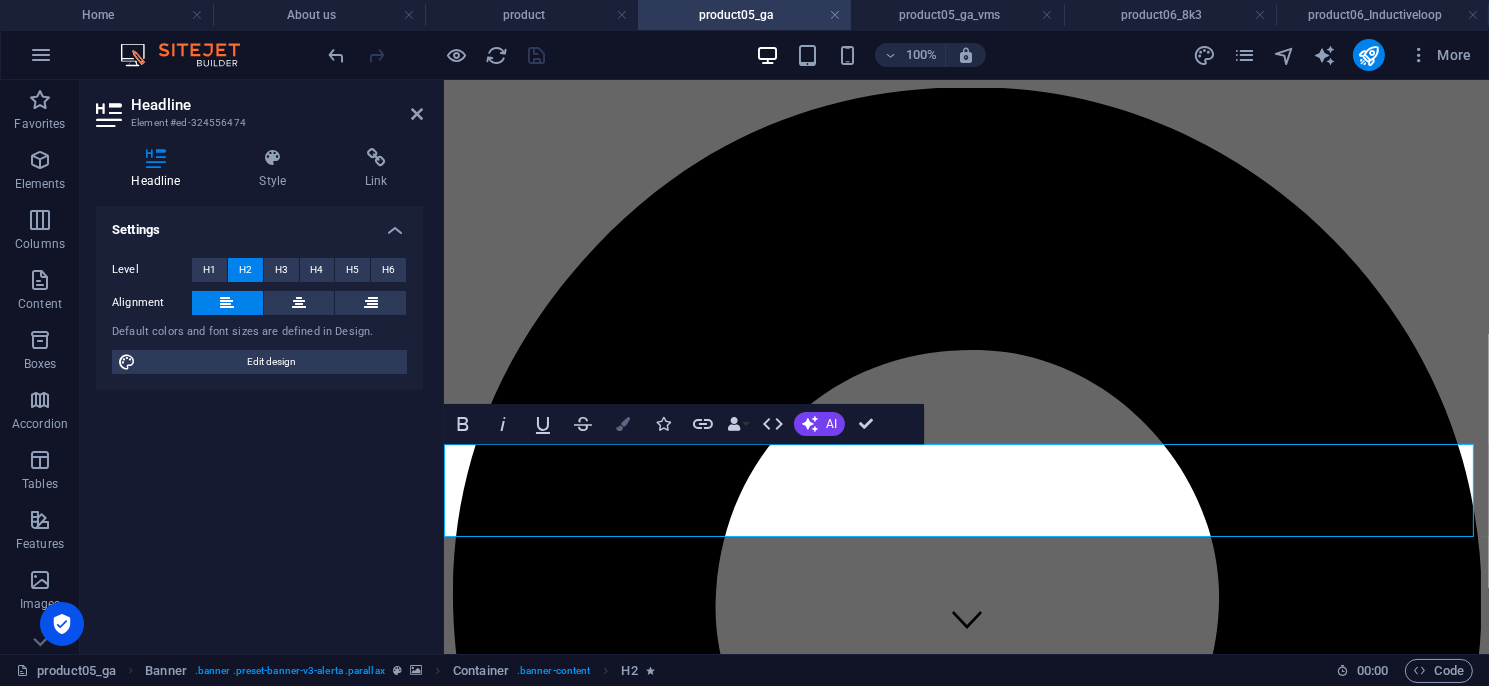 click on "Colors" at bounding box center [623, 424] 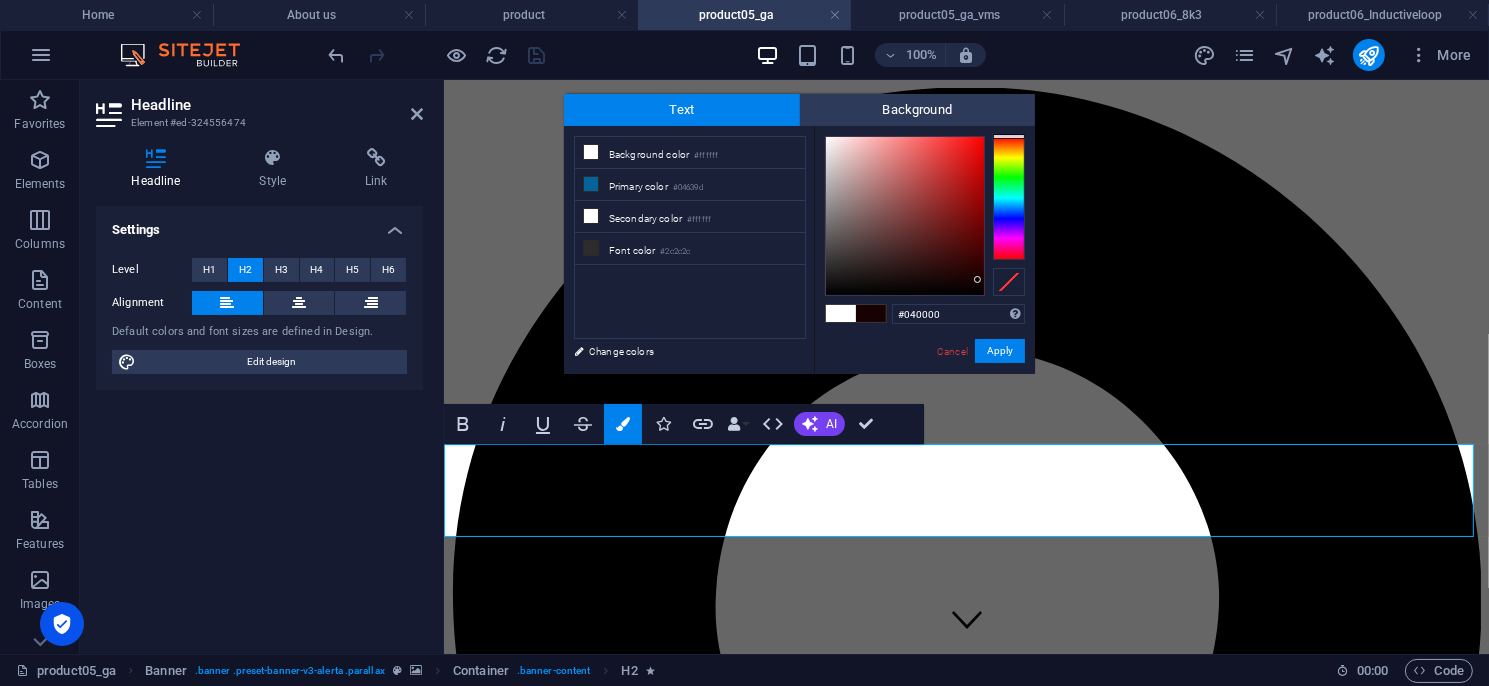type on "#000000" 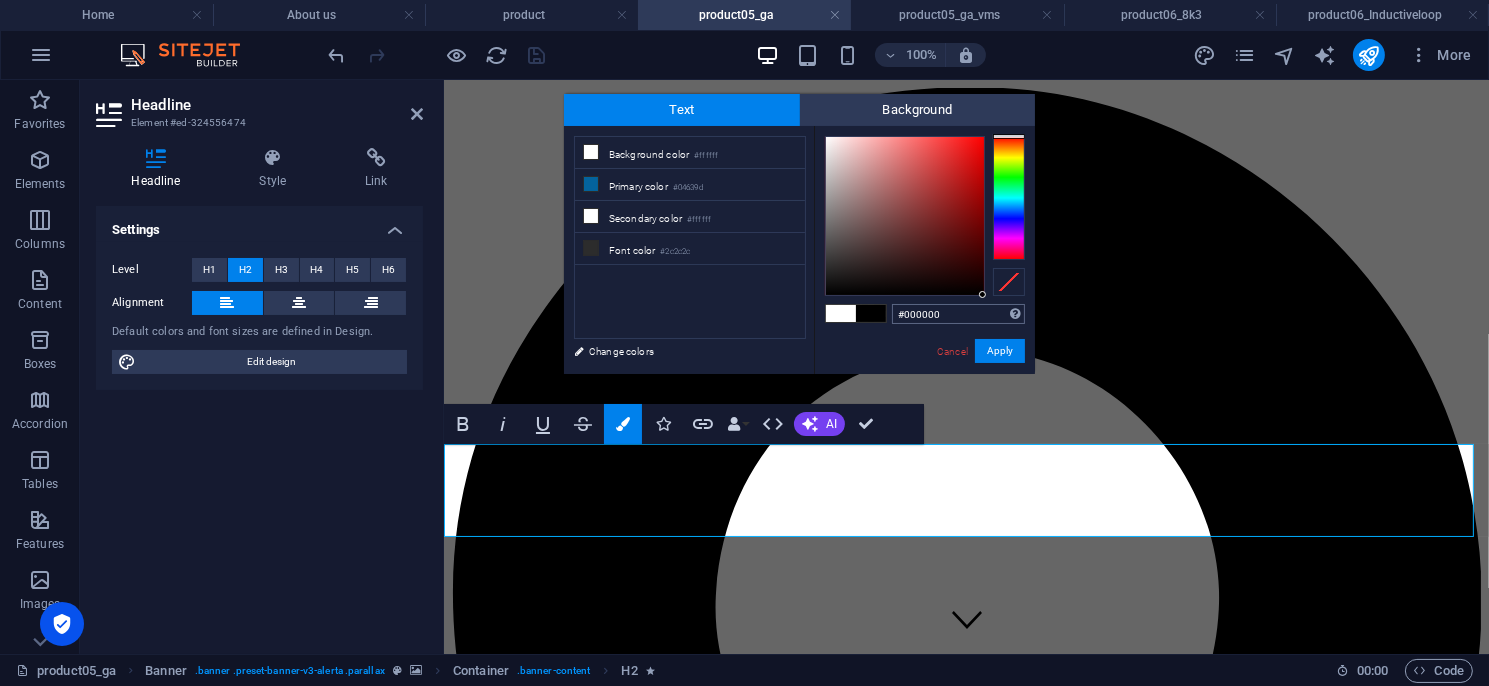 drag, startPoint x: 978, startPoint y: 280, endPoint x: 984, endPoint y: 309, distance: 29.614185 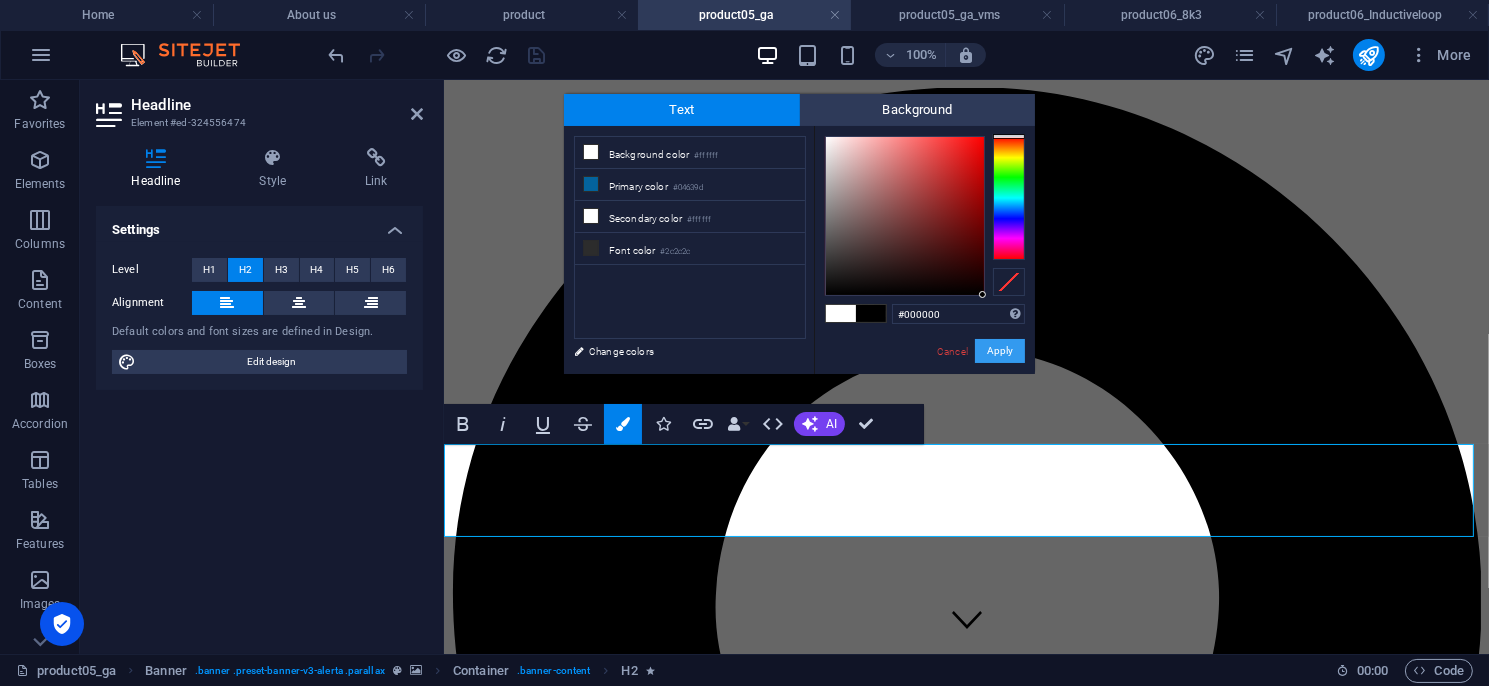 click on "Apply" at bounding box center [1000, 351] 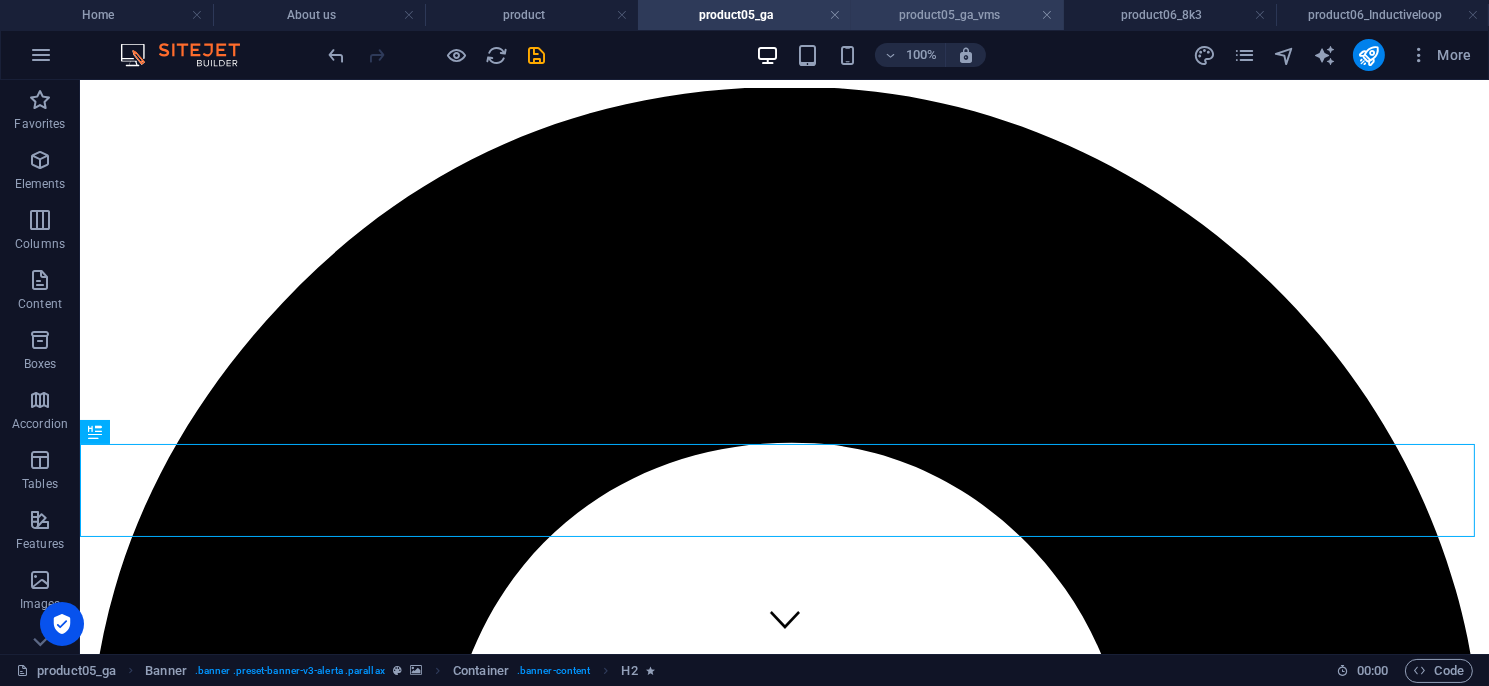 click on "product05_ga_vms" at bounding box center (957, 15) 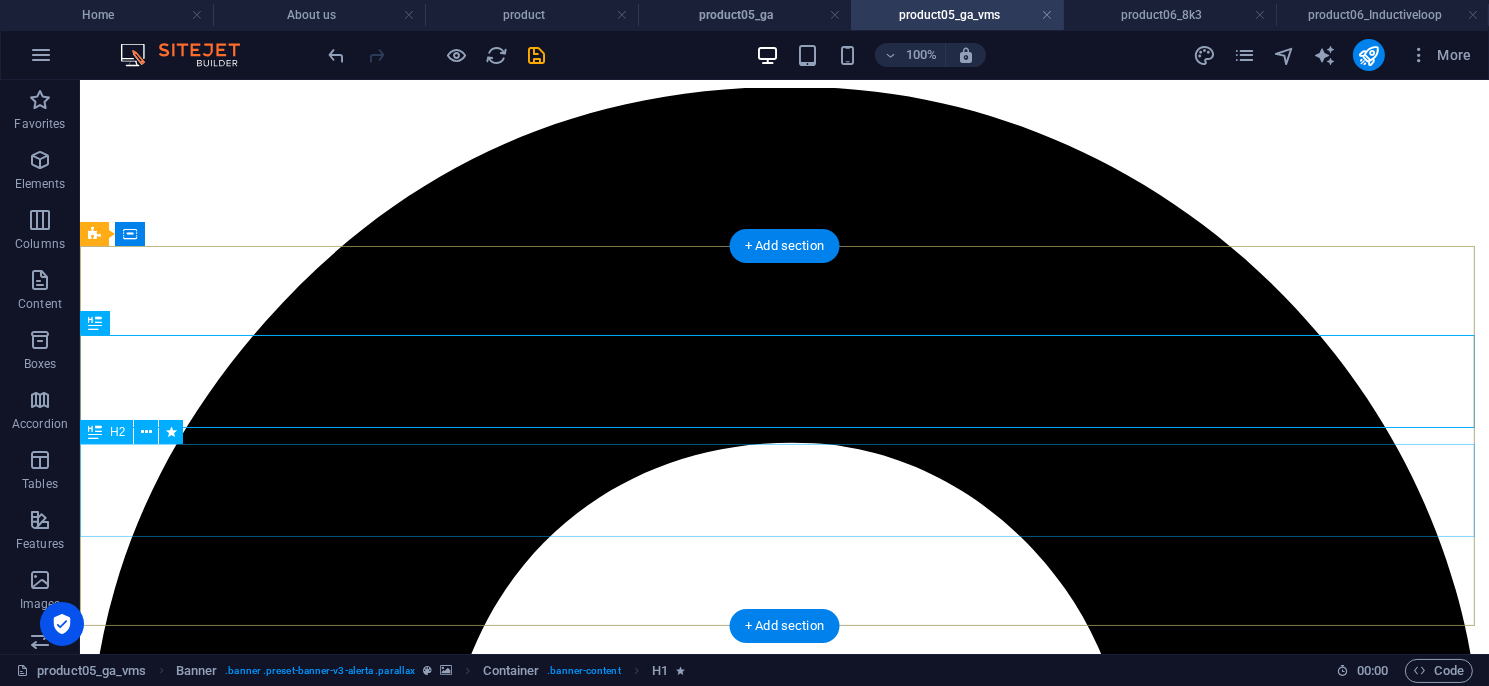click on "安全型光幕／區域型光幕／安全控制模組／多功能控制模組／ 量測型光幕／其他特殊光幕／週邊配件／機械設備安全改善" at bounding box center [783, 5406] 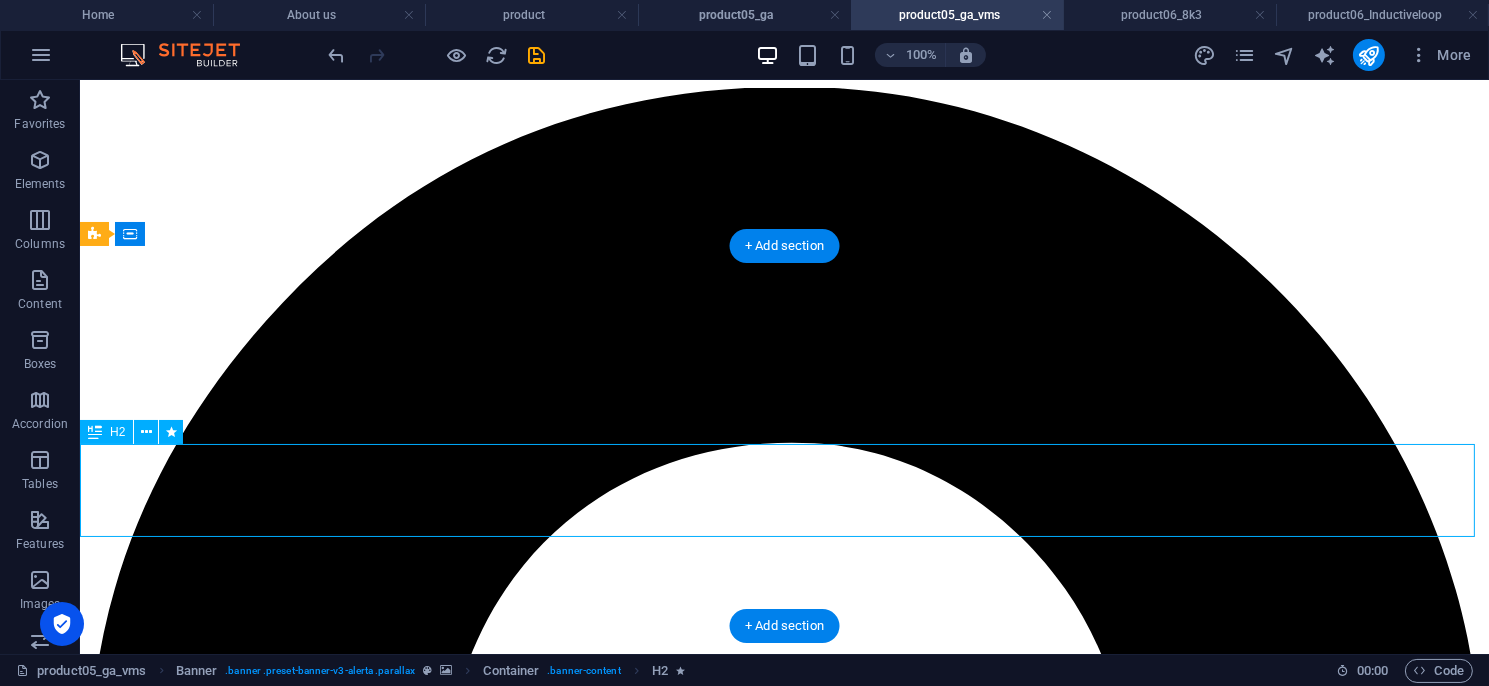 click on "安全型光幕／區域型光幕／安全控制模組／多功能控制模組／ 量測型光幕／其他特殊光幕／週邊配件／機械設備安全改善" at bounding box center [783, 5406] 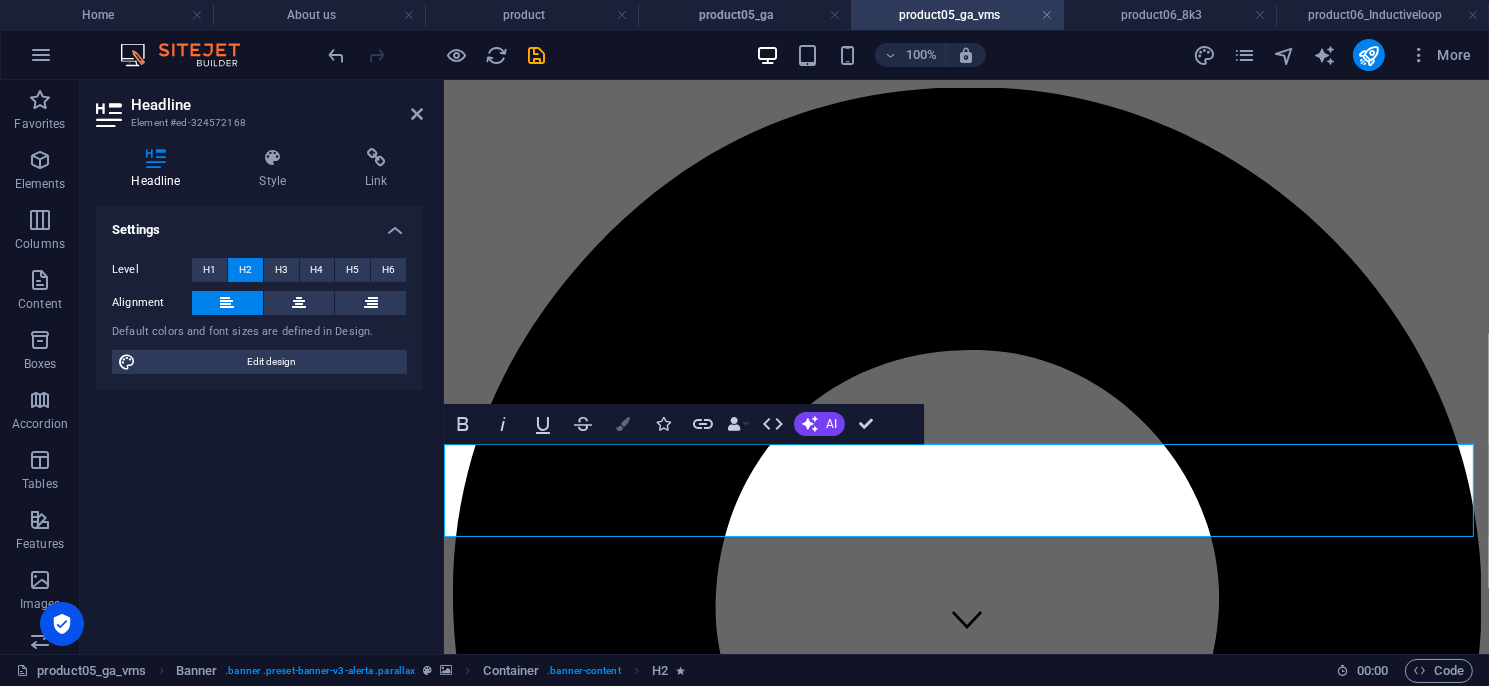 click at bounding box center [623, 424] 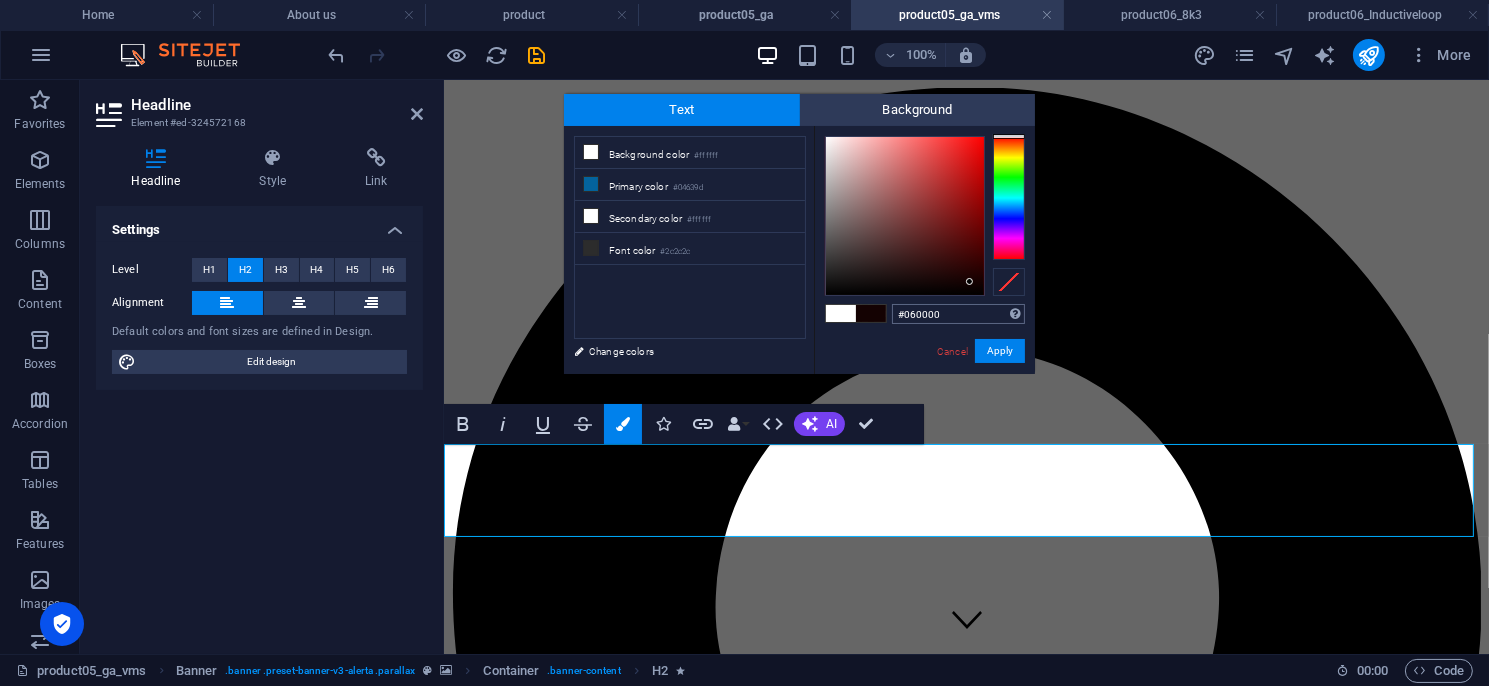 type on "#000000" 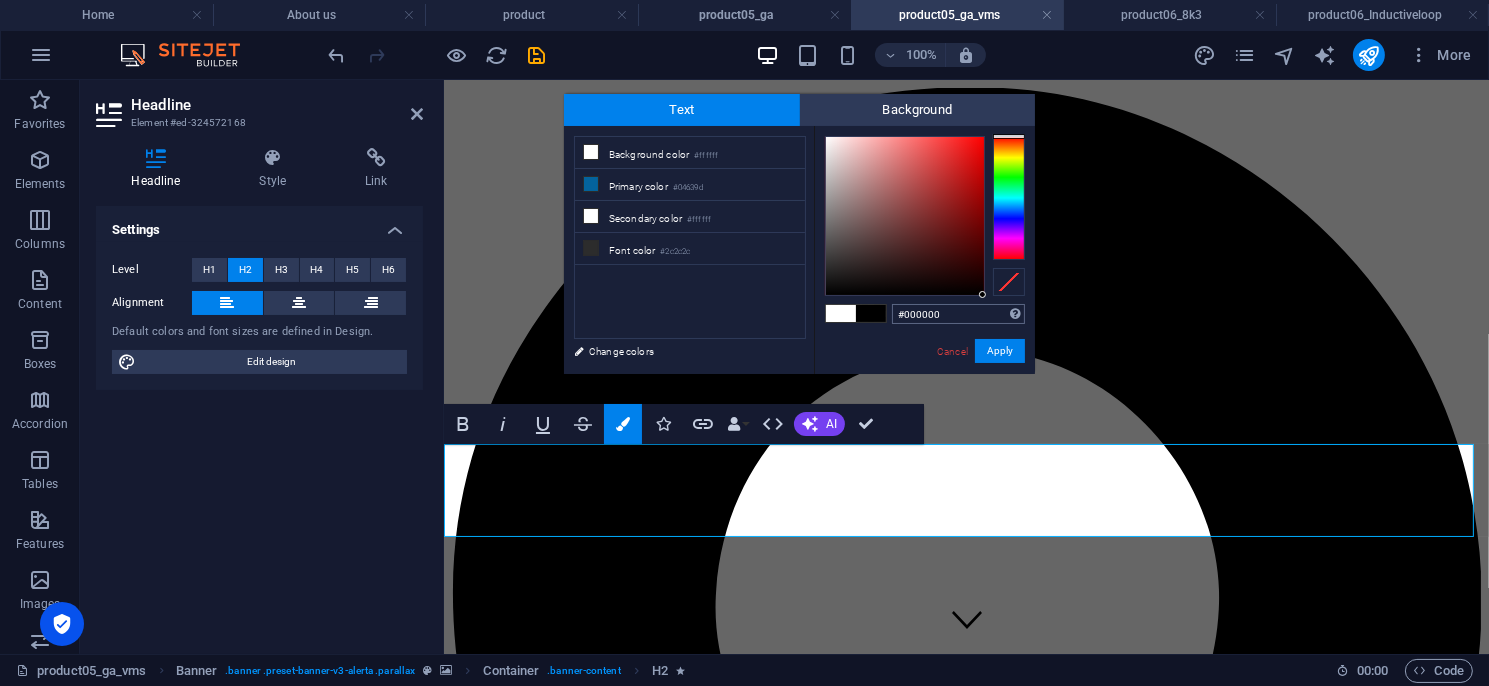 drag, startPoint x: 958, startPoint y: 275, endPoint x: 1000, endPoint y: 314, distance: 57.31492 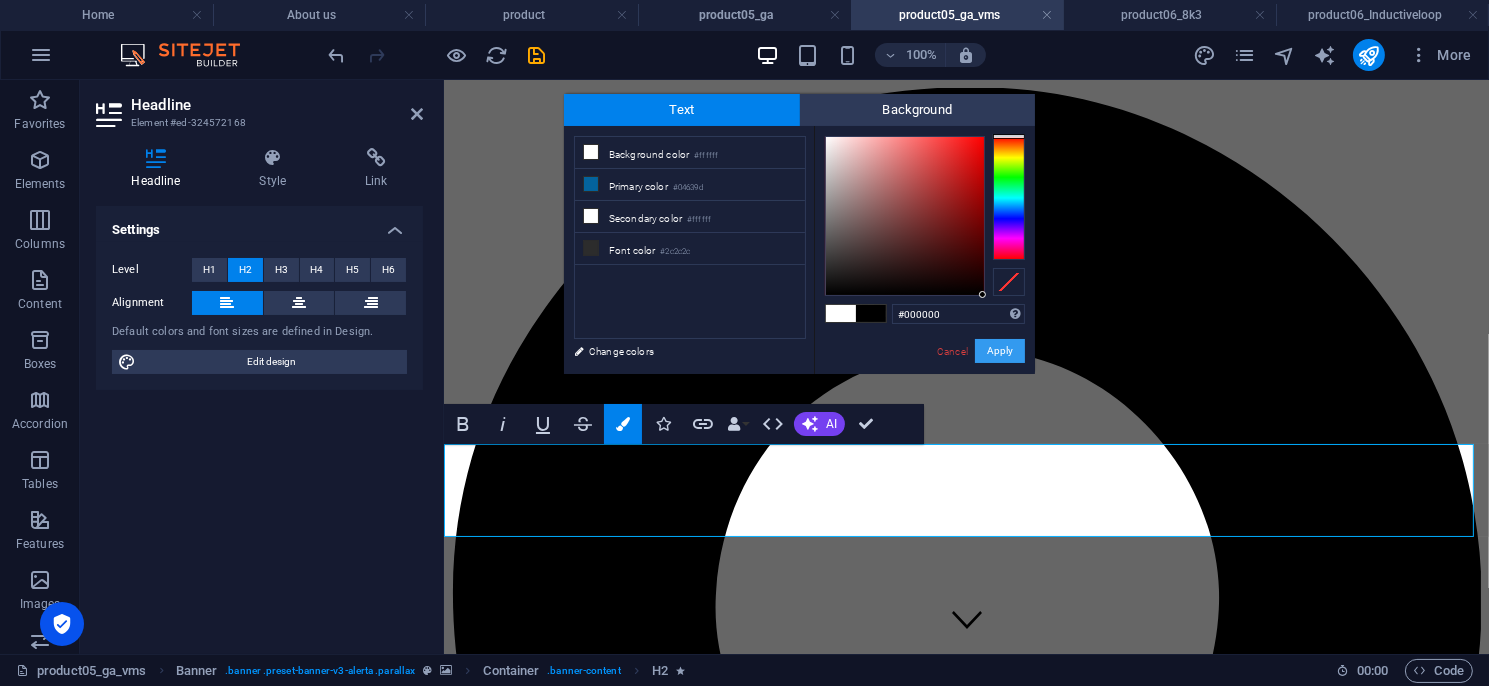 click on "Apply" at bounding box center [1000, 351] 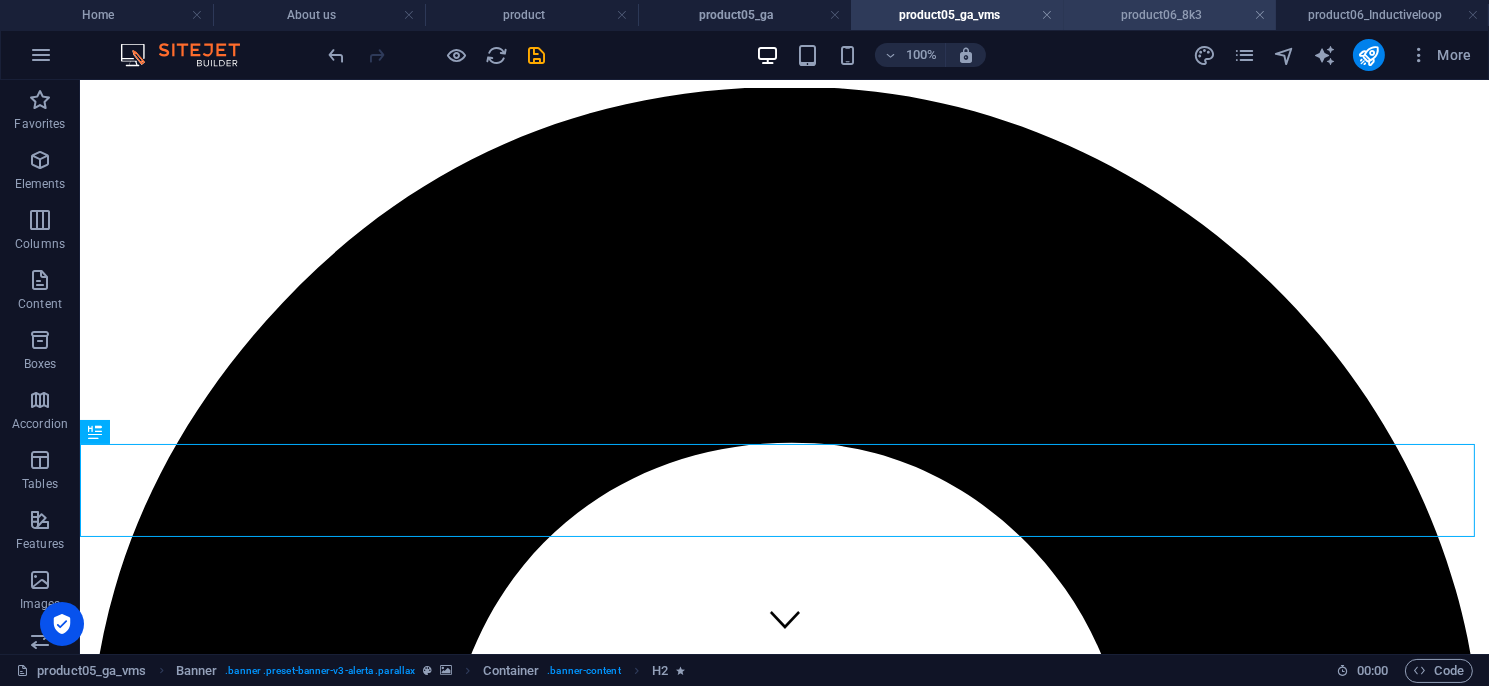 click on "product06_8k3" at bounding box center [1170, 15] 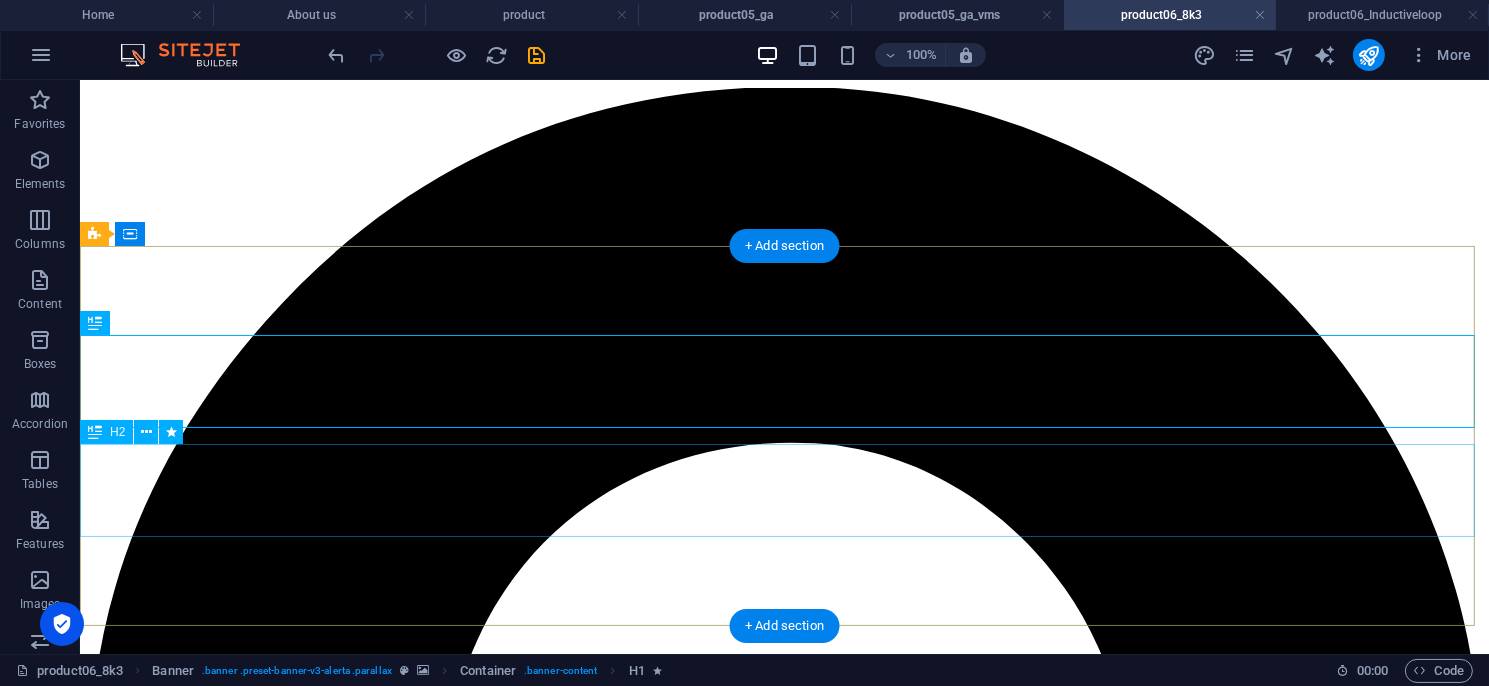 click on "安全型光幕／區域型光幕／安全控制模組／多功能控制模組／ 量測型光幕／其他特殊光幕／週邊配件／機械設備安全改善" at bounding box center [783, 5406] 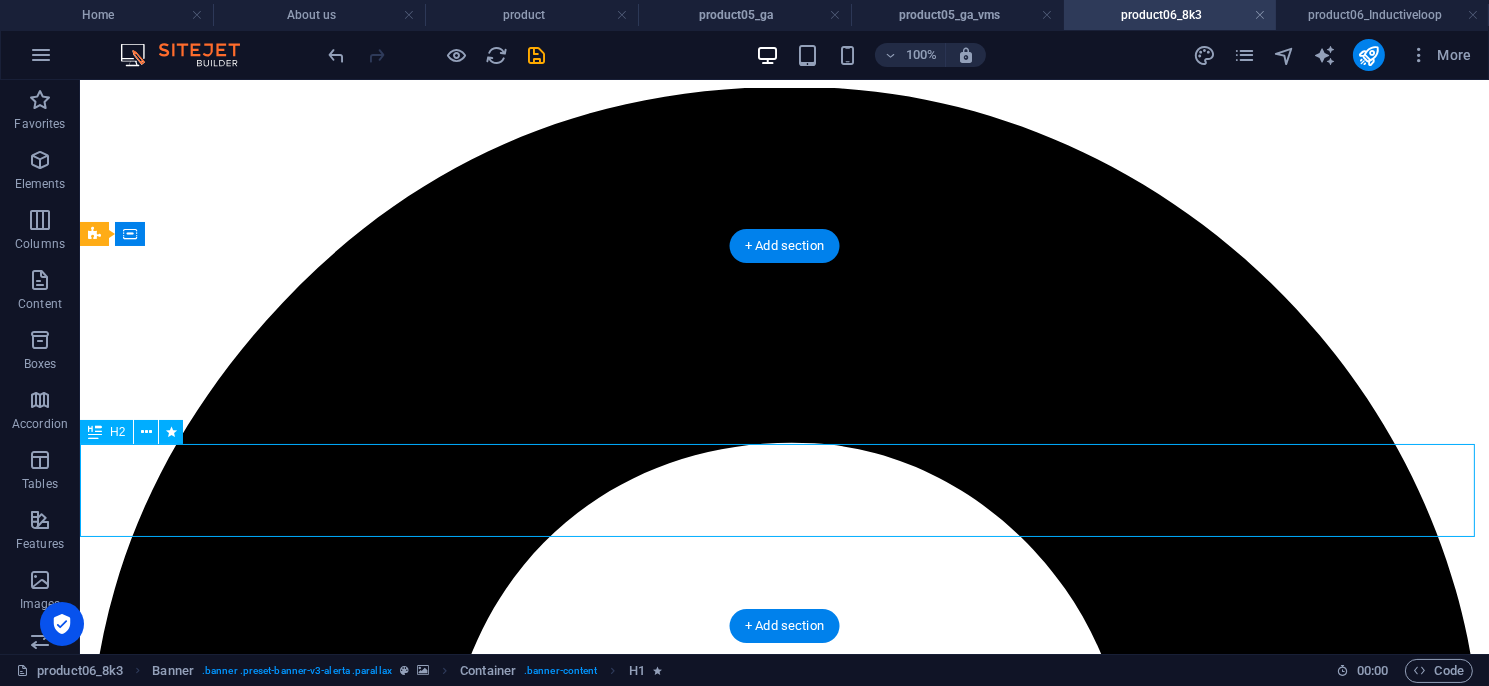click on "安全型光幕／區域型光幕／安全控制模組／多功能控制模組／ 量測型光幕／其他特殊光幕／週邊配件／機械設備安全改善" at bounding box center [783, 5406] 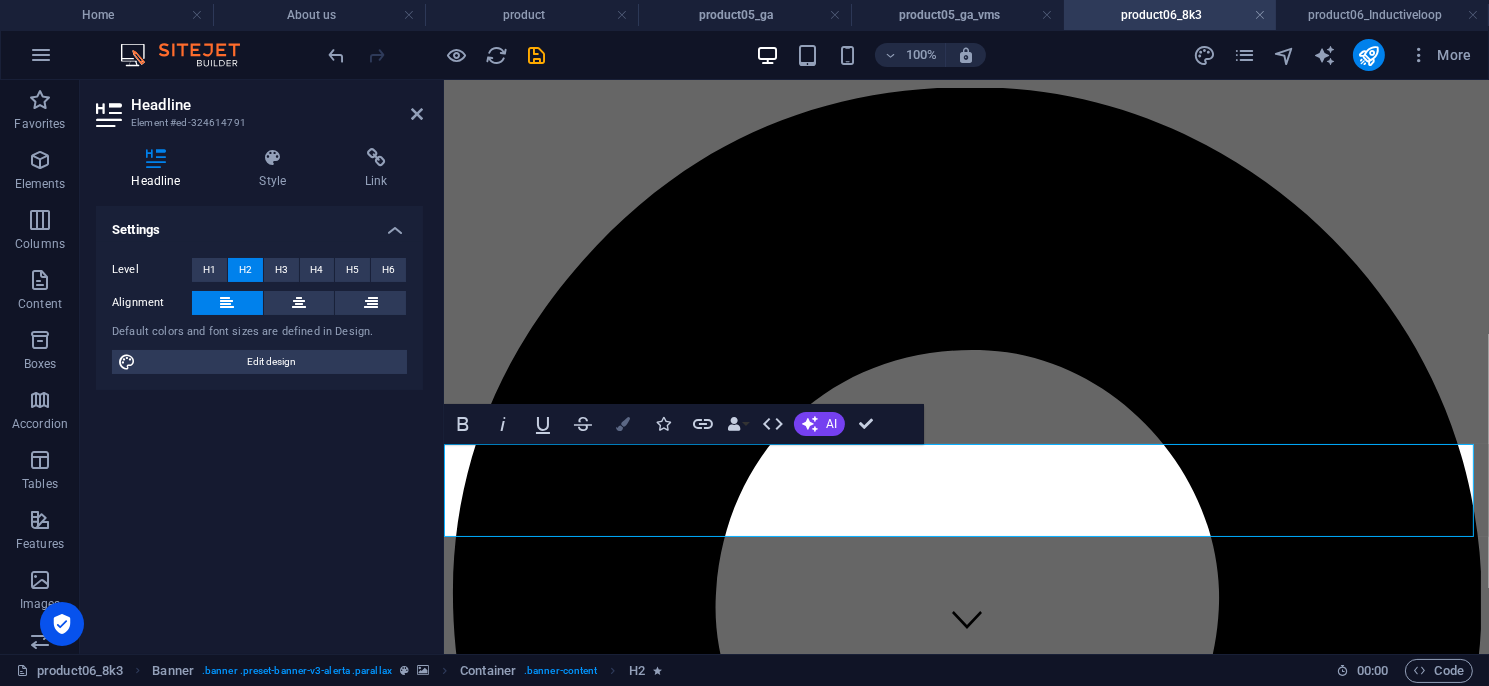 click at bounding box center [623, 424] 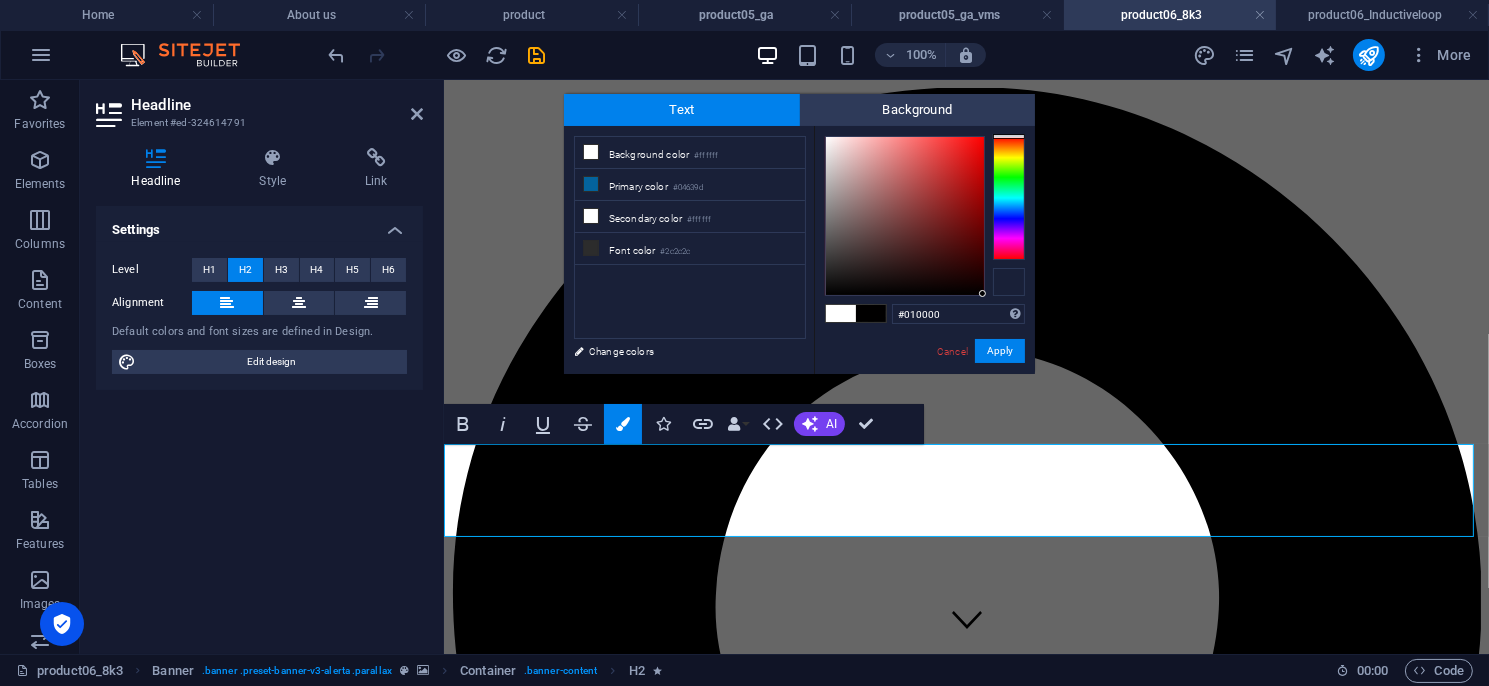 type on "#000000" 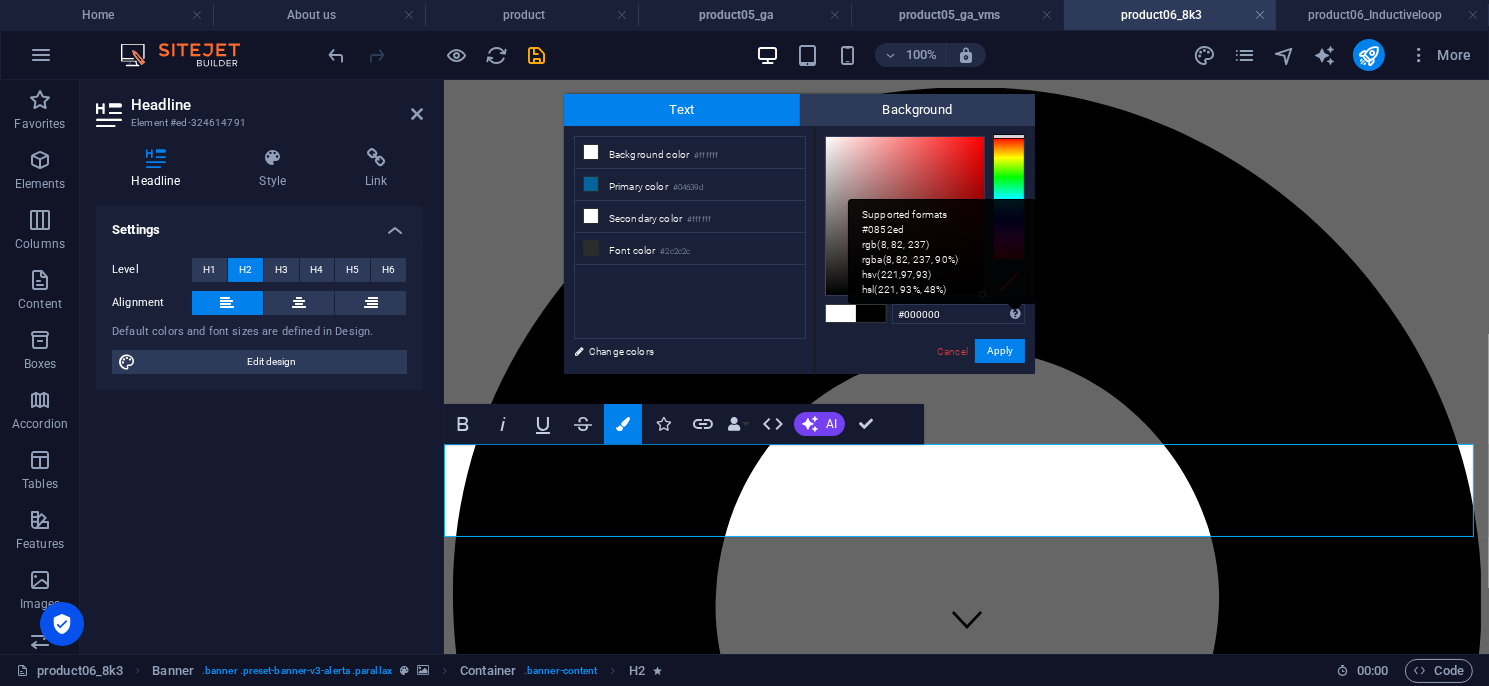 drag, startPoint x: 959, startPoint y: 284, endPoint x: 1017, endPoint y: 316, distance: 66.24198 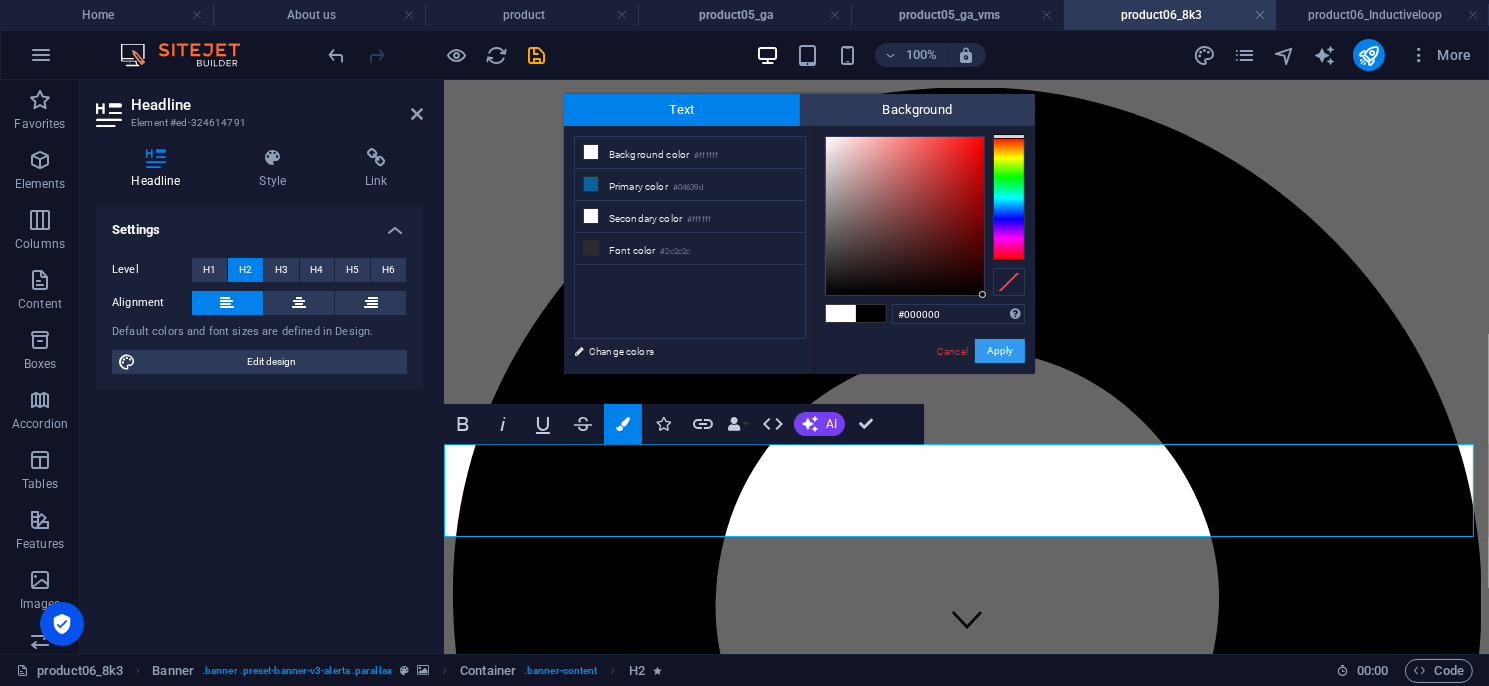 click on "Apply" at bounding box center (1000, 351) 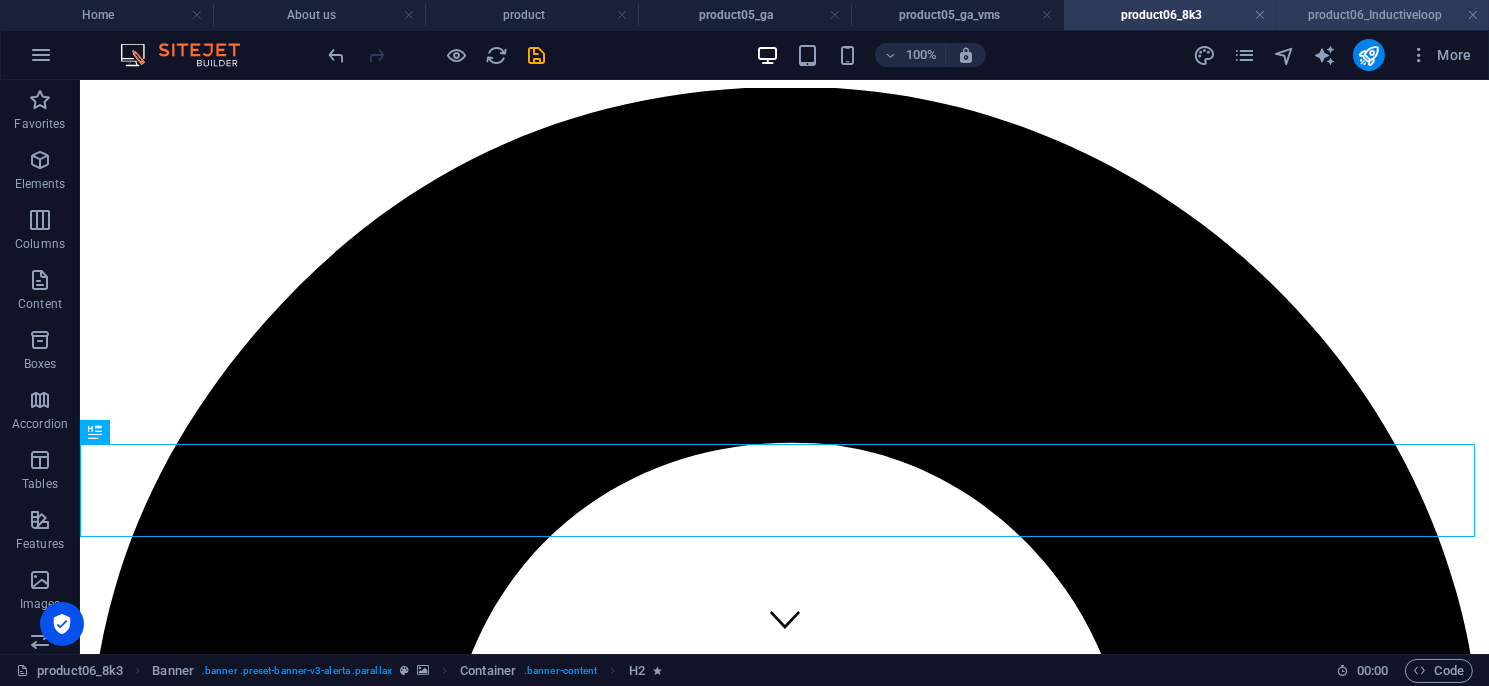 click on "product06_Inductiveloop" at bounding box center (1382, 15) 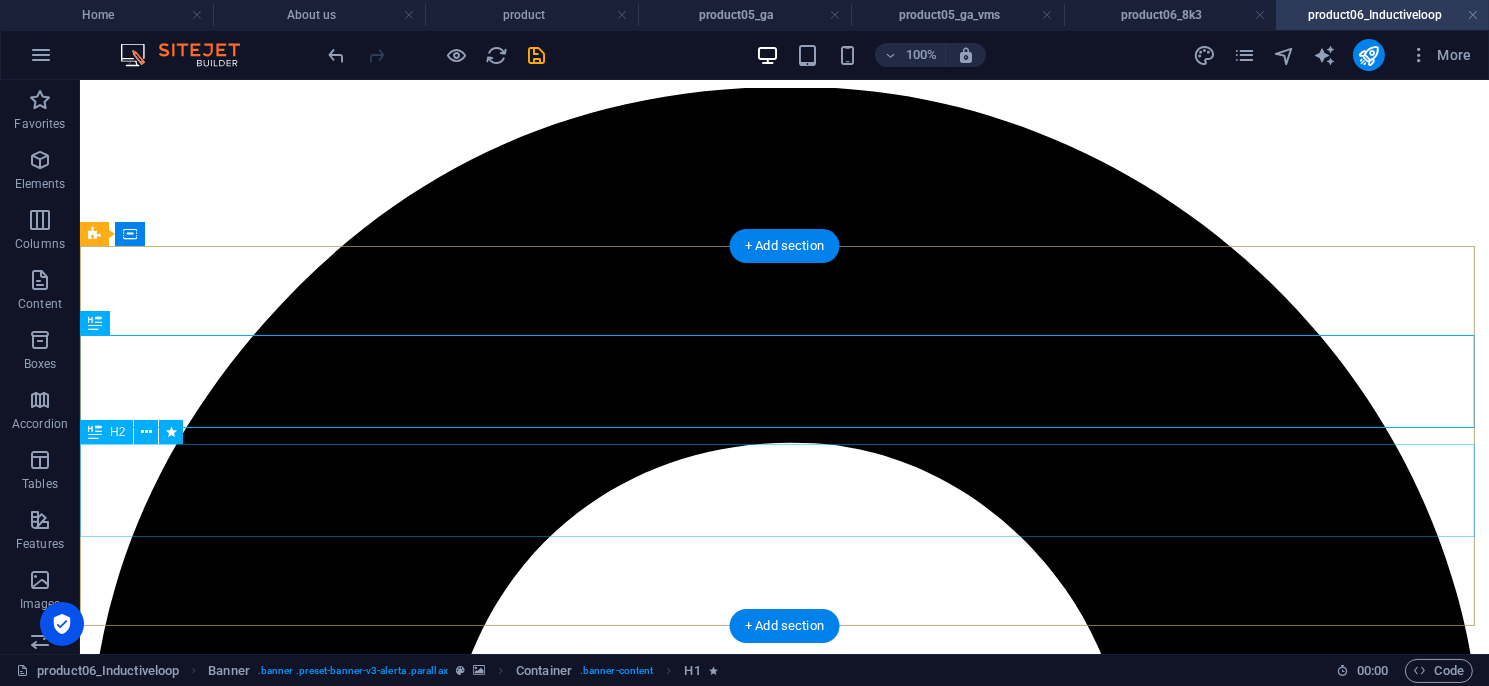 click on "安全型光幕／區域型光幕／安全控制模組／多功能控制模組／ 量測型光幕／其他特殊光幕／週邊配件／機械設備安全改善" at bounding box center [783, 5406] 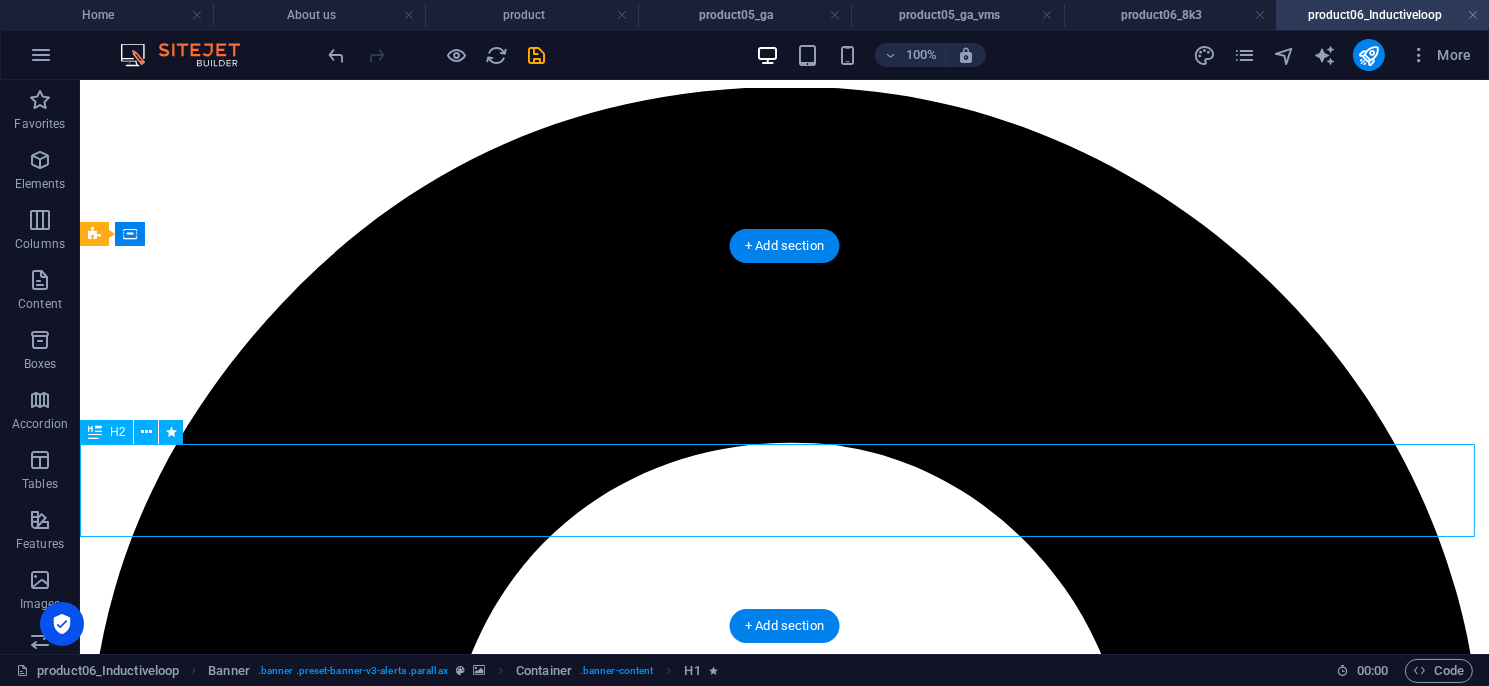 click on "安全型光幕／區域型光幕／安全控制模組／多功能控制模組／ 量測型光幕／其他特殊光幕／週邊配件／機械設備安全改善" at bounding box center [783, 5406] 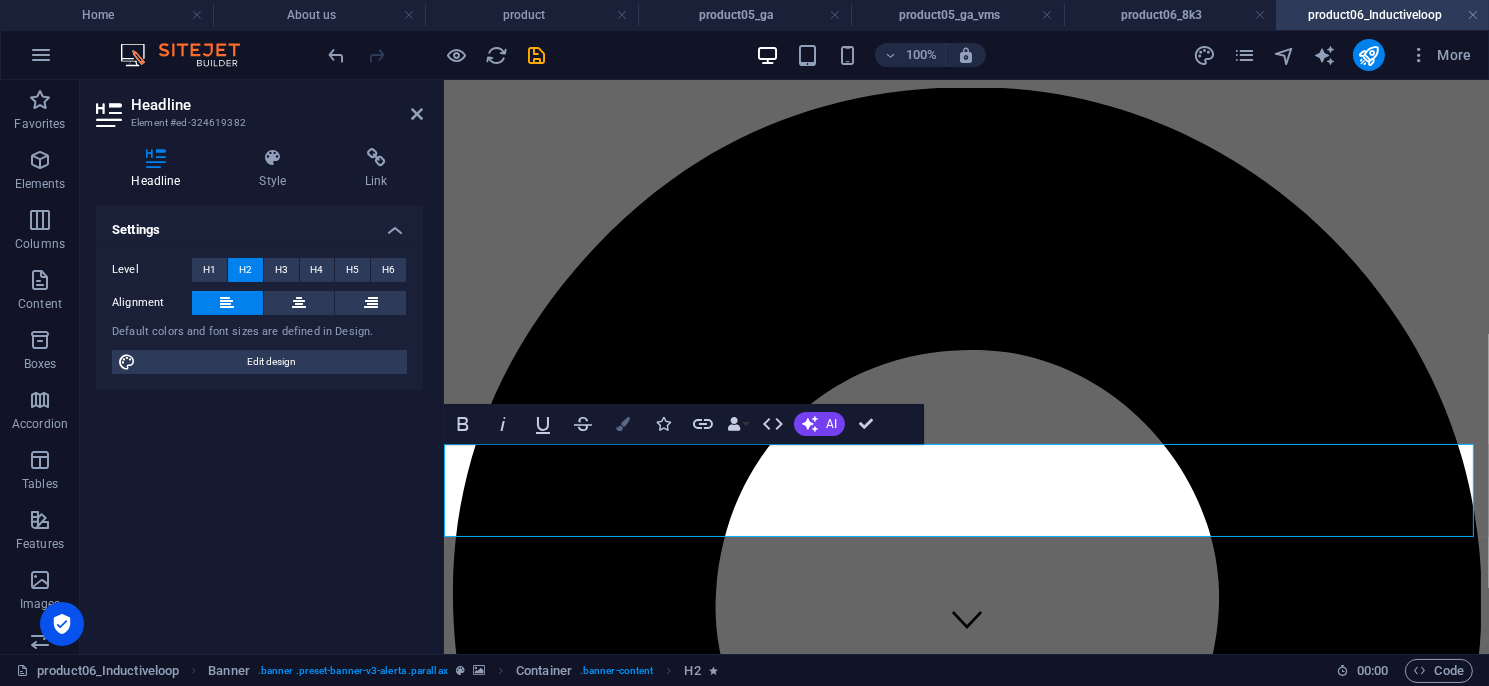 click on "Colors" at bounding box center [623, 424] 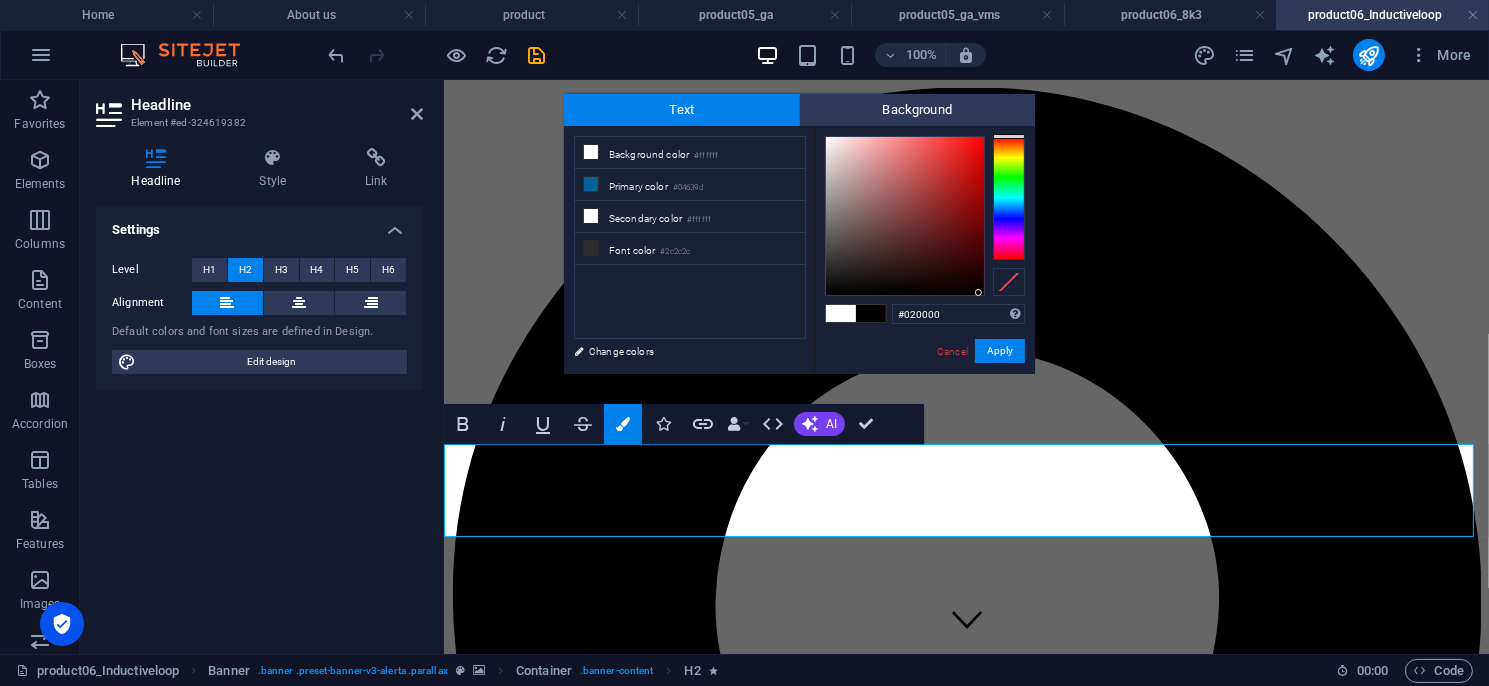 type on "#000000" 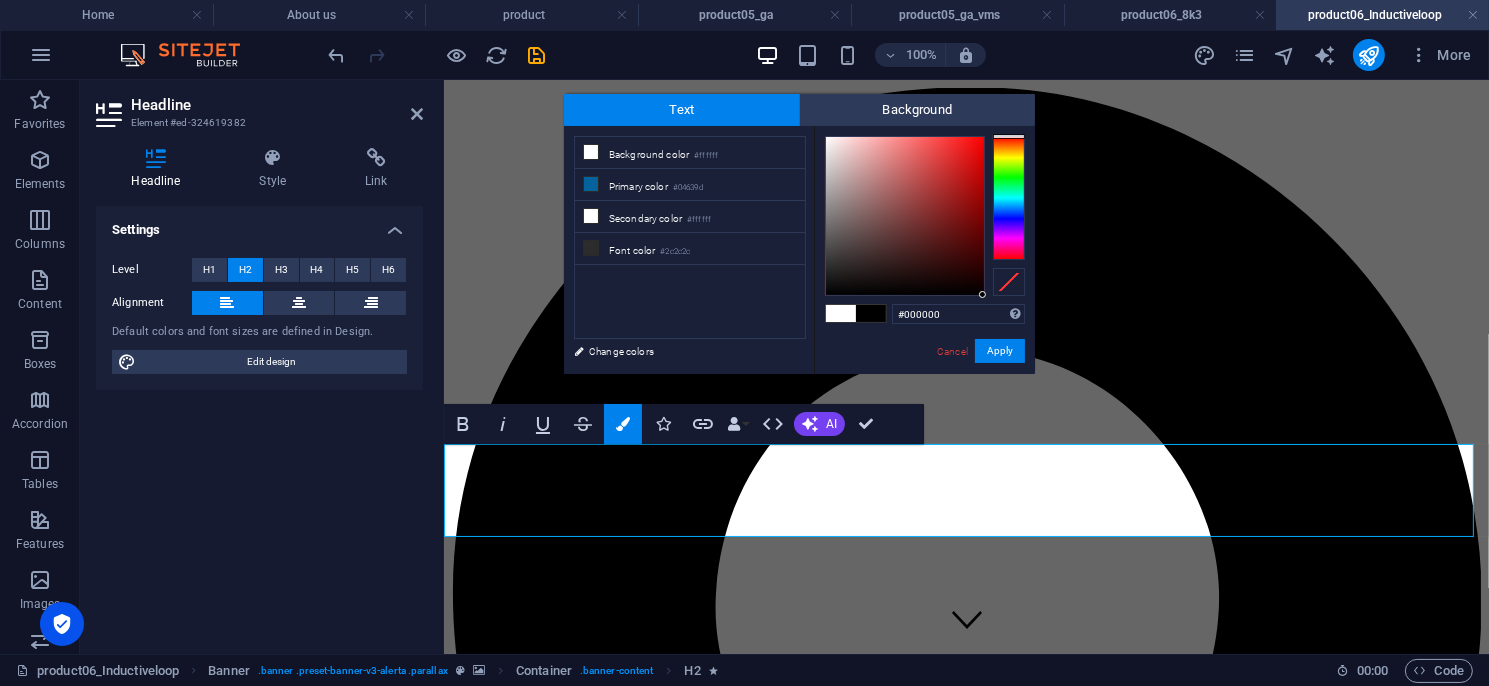drag, startPoint x: 958, startPoint y: 279, endPoint x: 1023, endPoint y: 327, distance: 80.80223 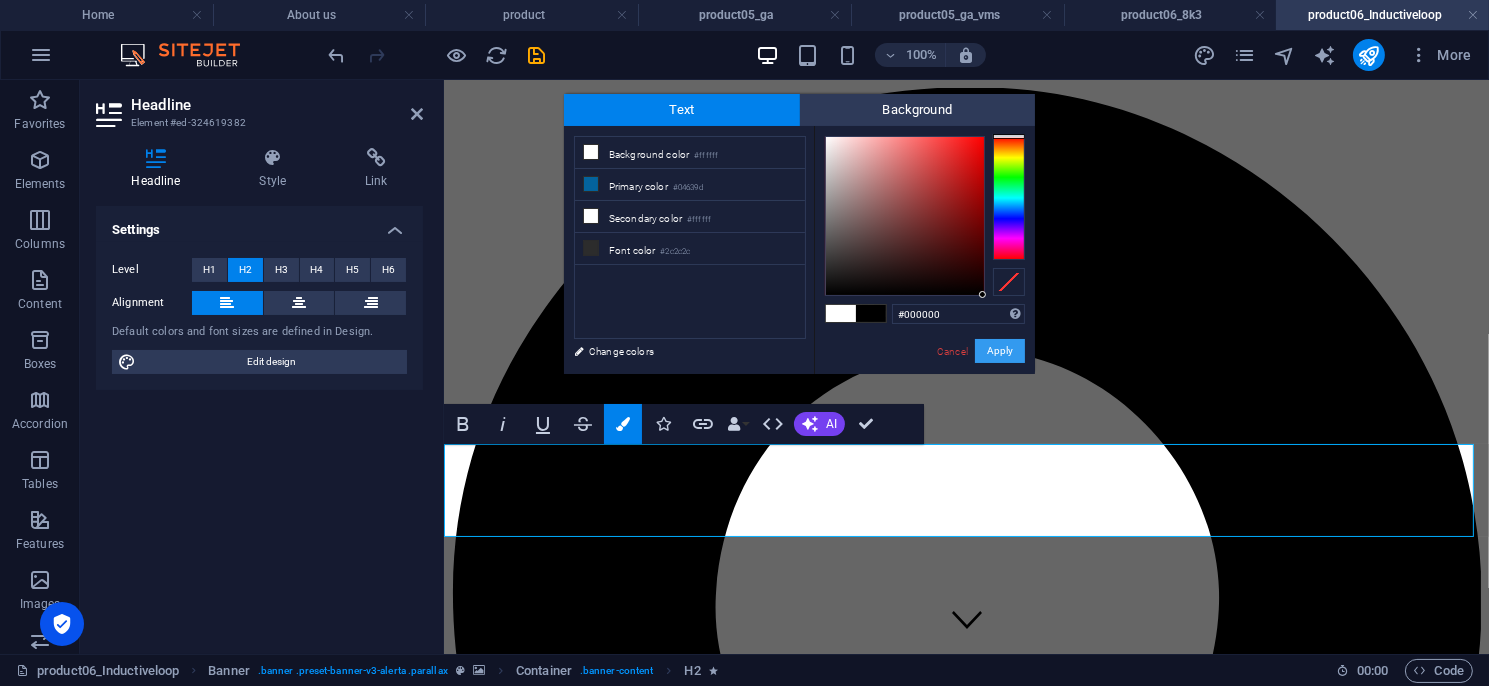 click on "Apply" at bounding box center (1000, 351) 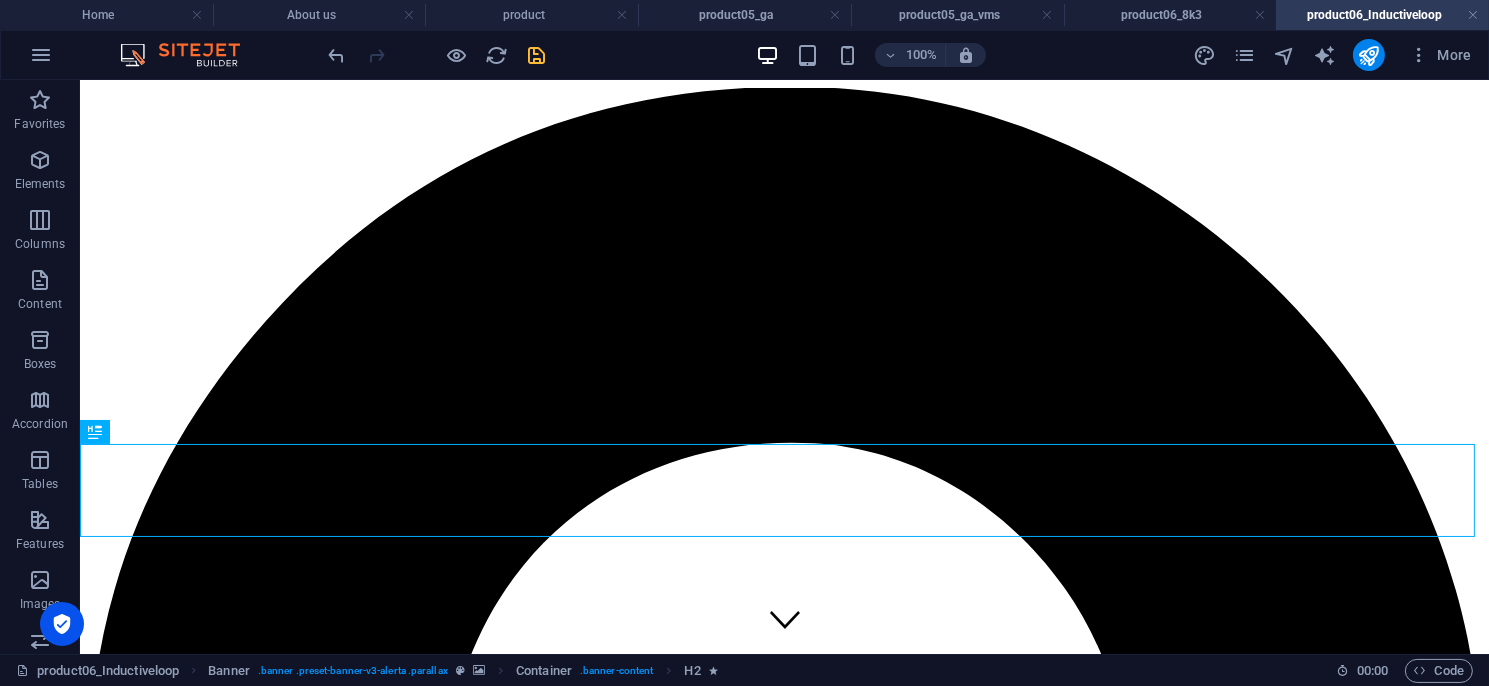 click at bounding box center [537, 55] 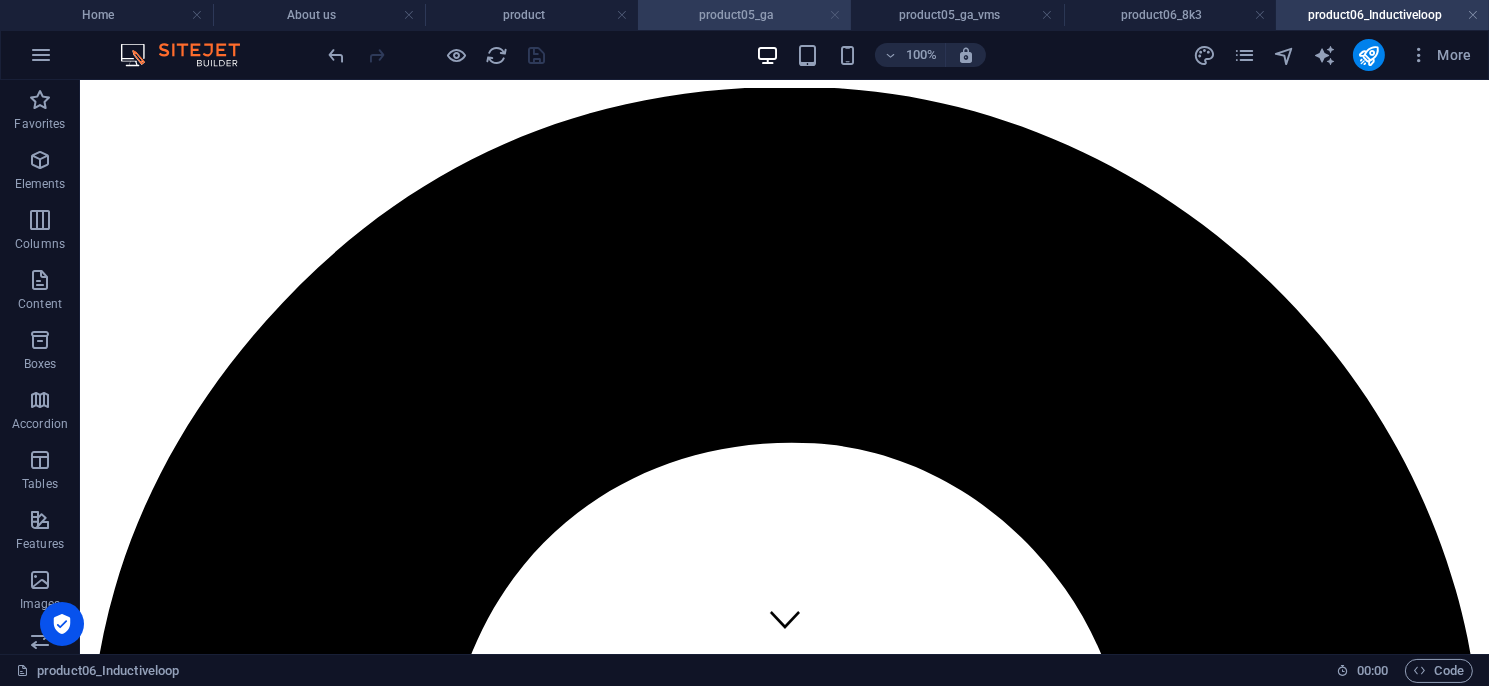 click at bounding box center [835, 15] 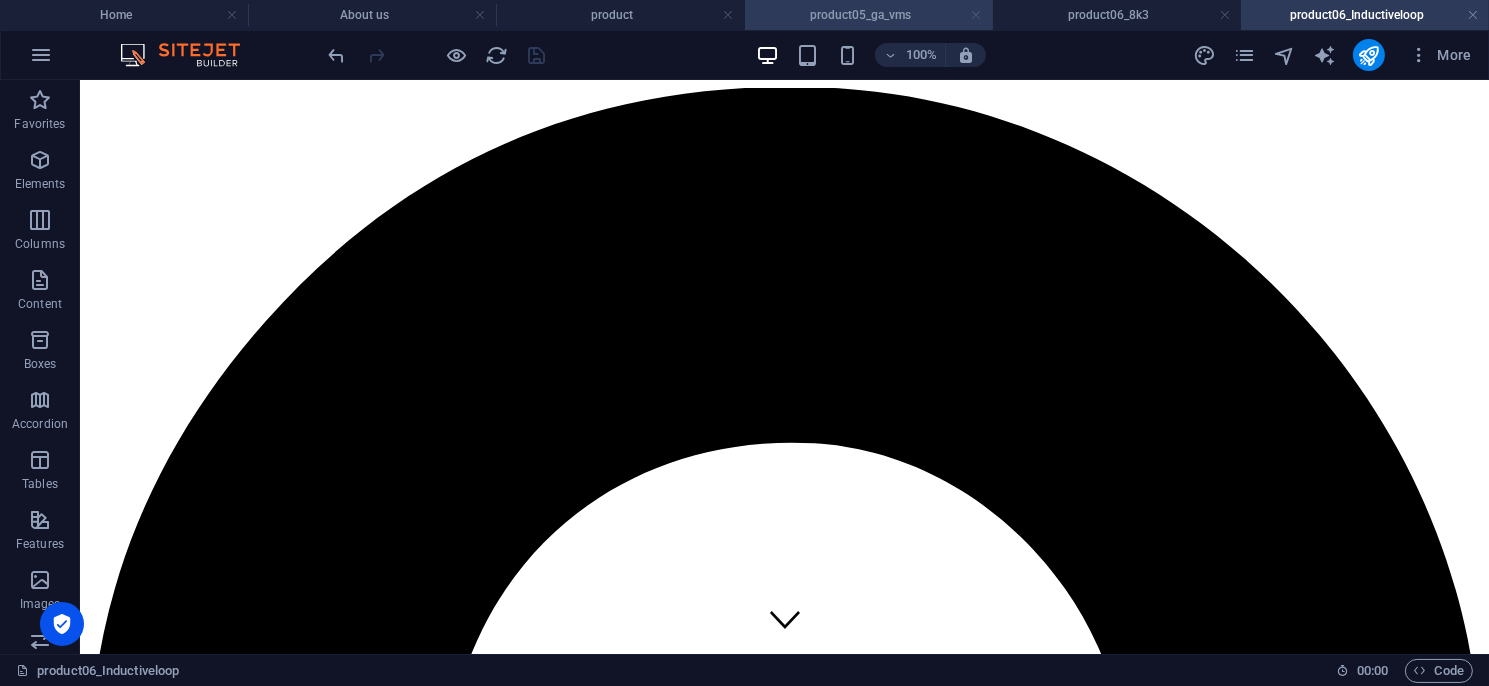 click at bounding box center [977, 15] 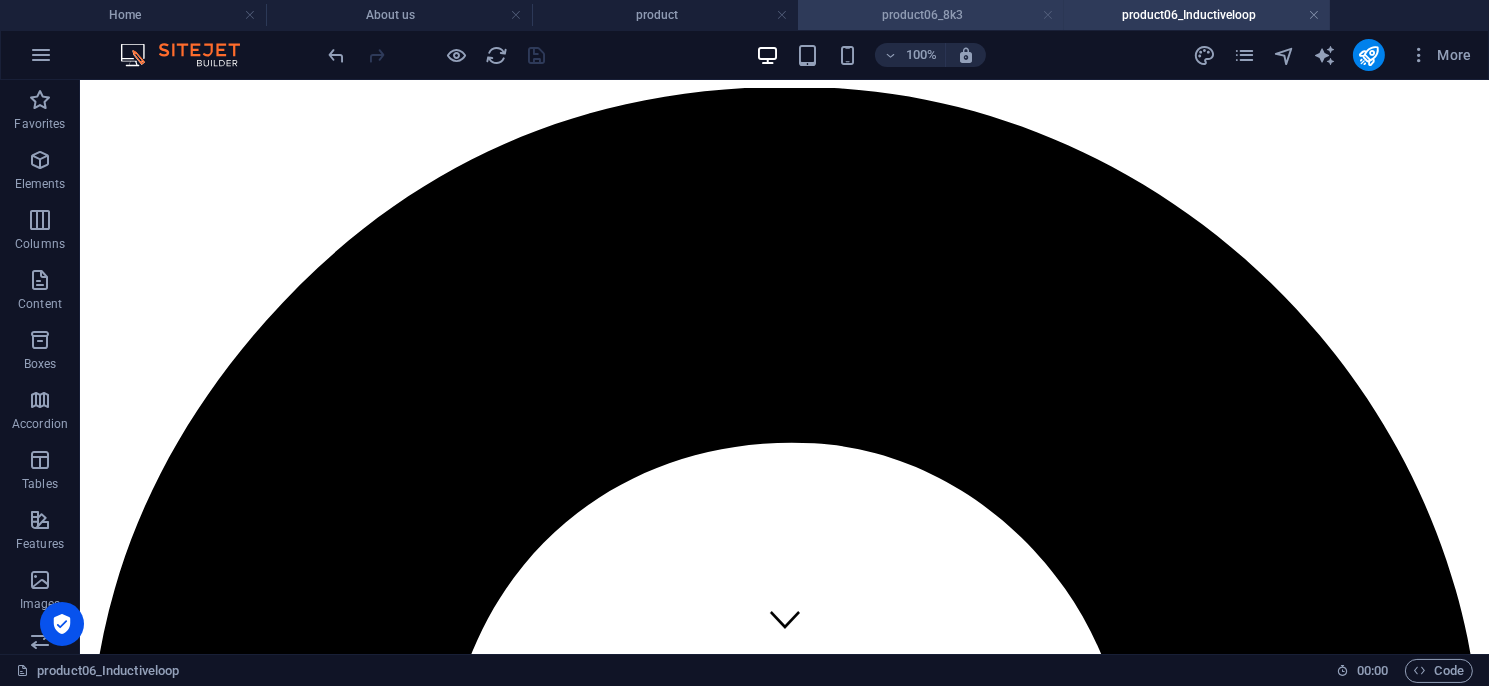 click at bounding box center [1048, 15] 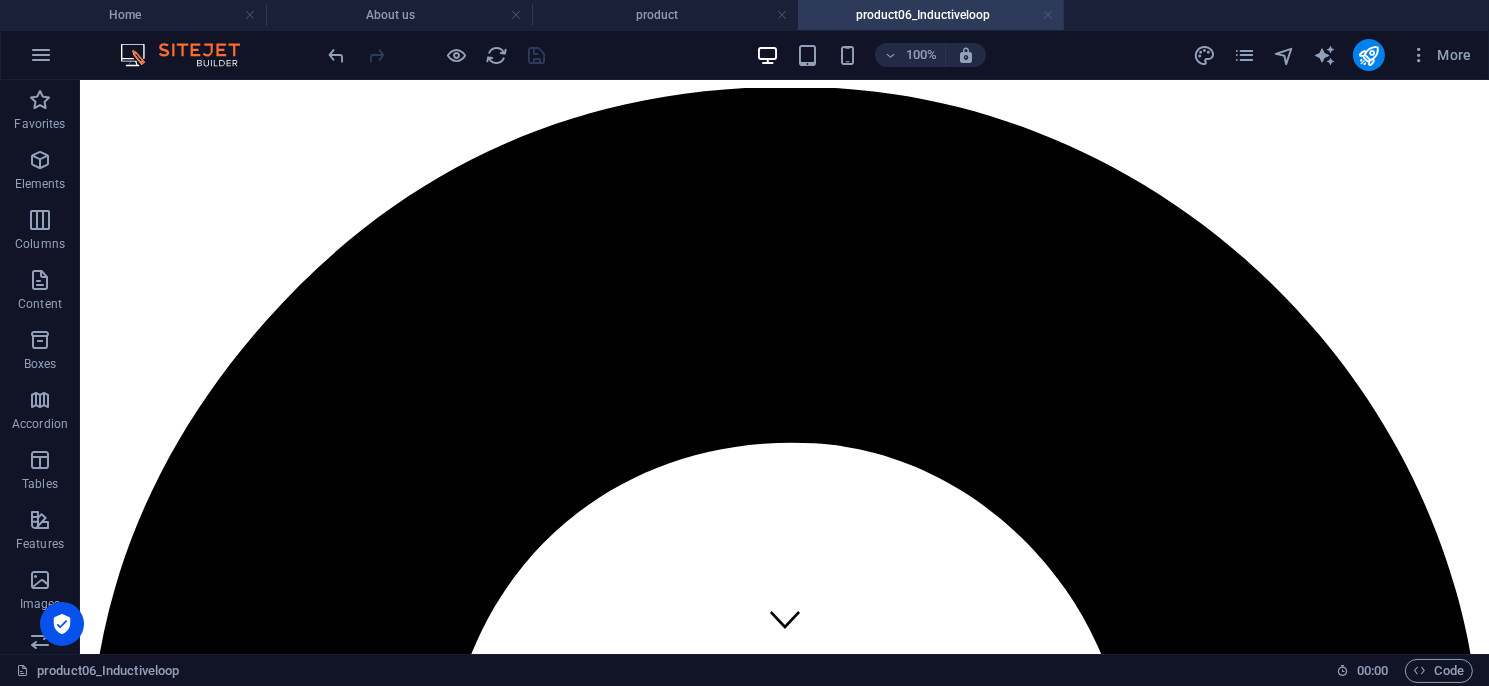 click at bounding box center (1048, 15) 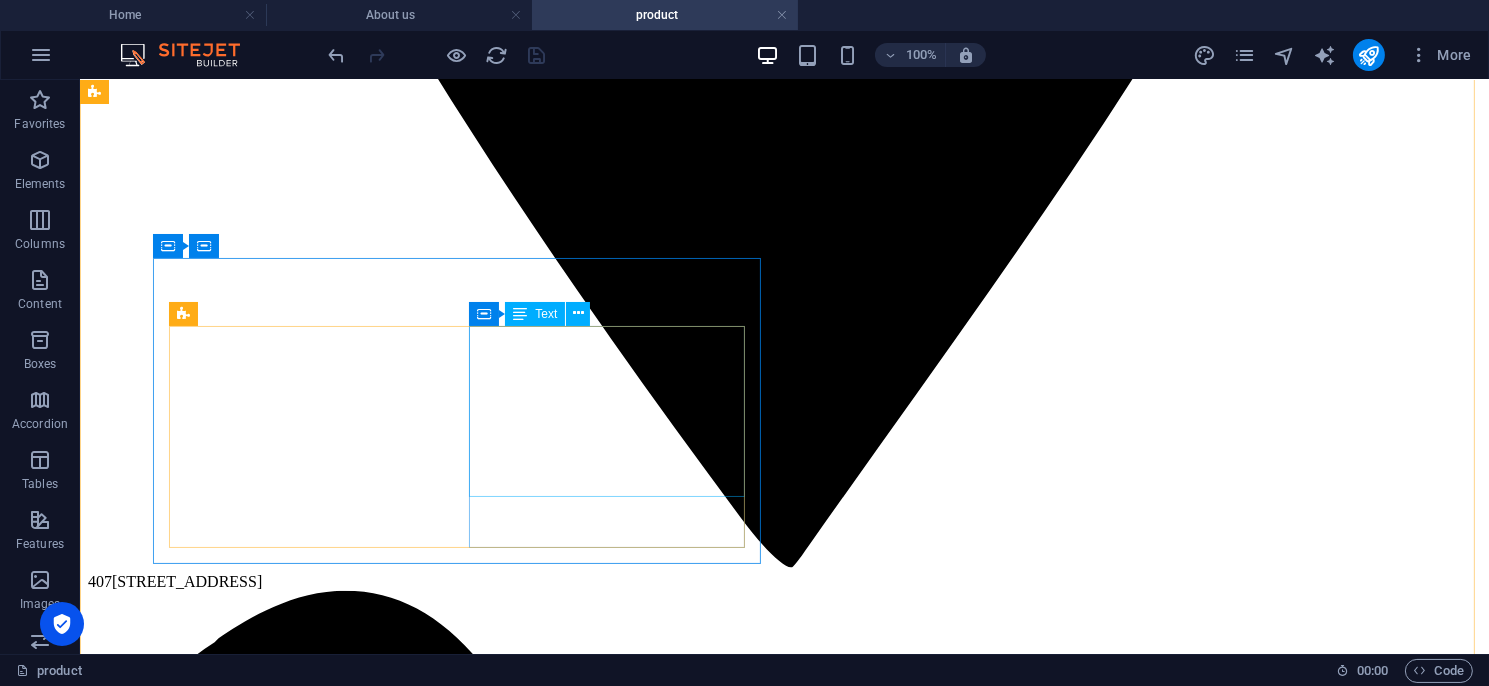 scroll, scrollTop: 1600, scrollLeft: 0, axis: vertical 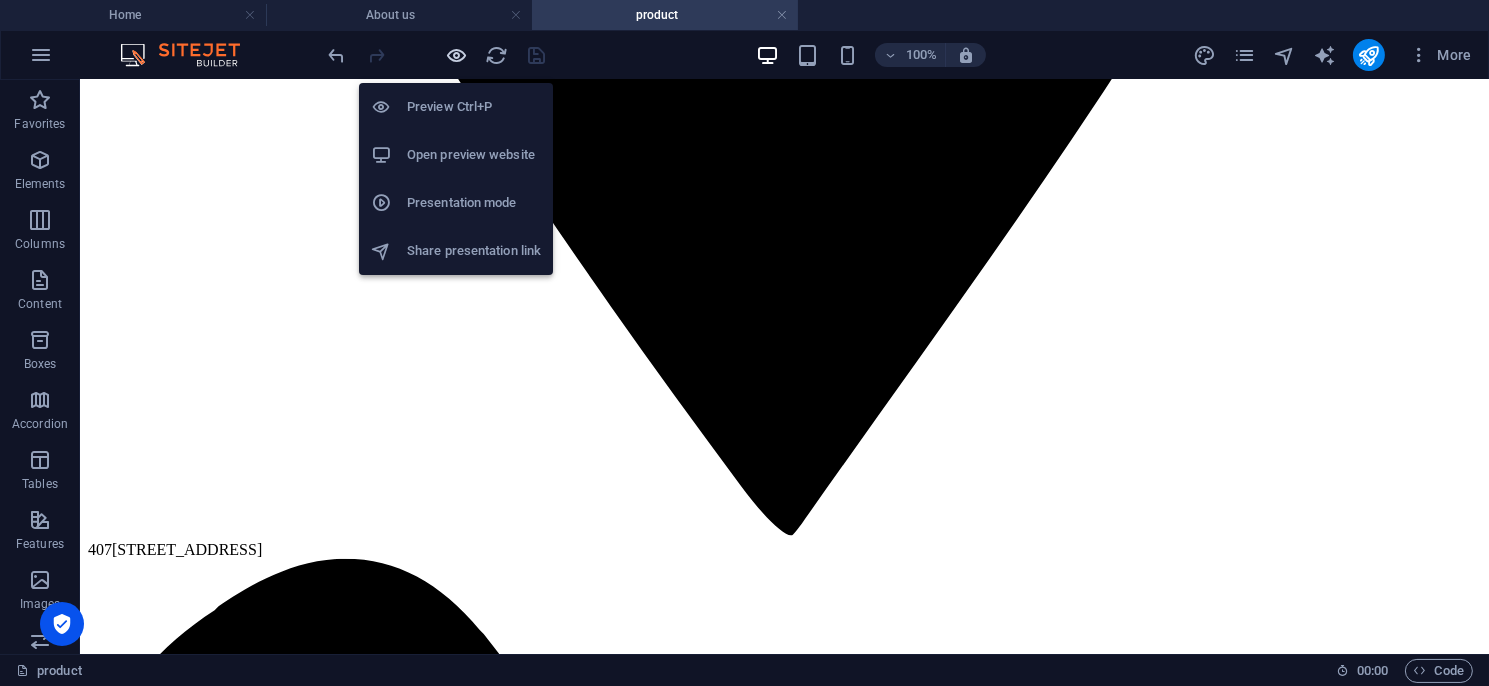 click at bounding box center [457, 55] 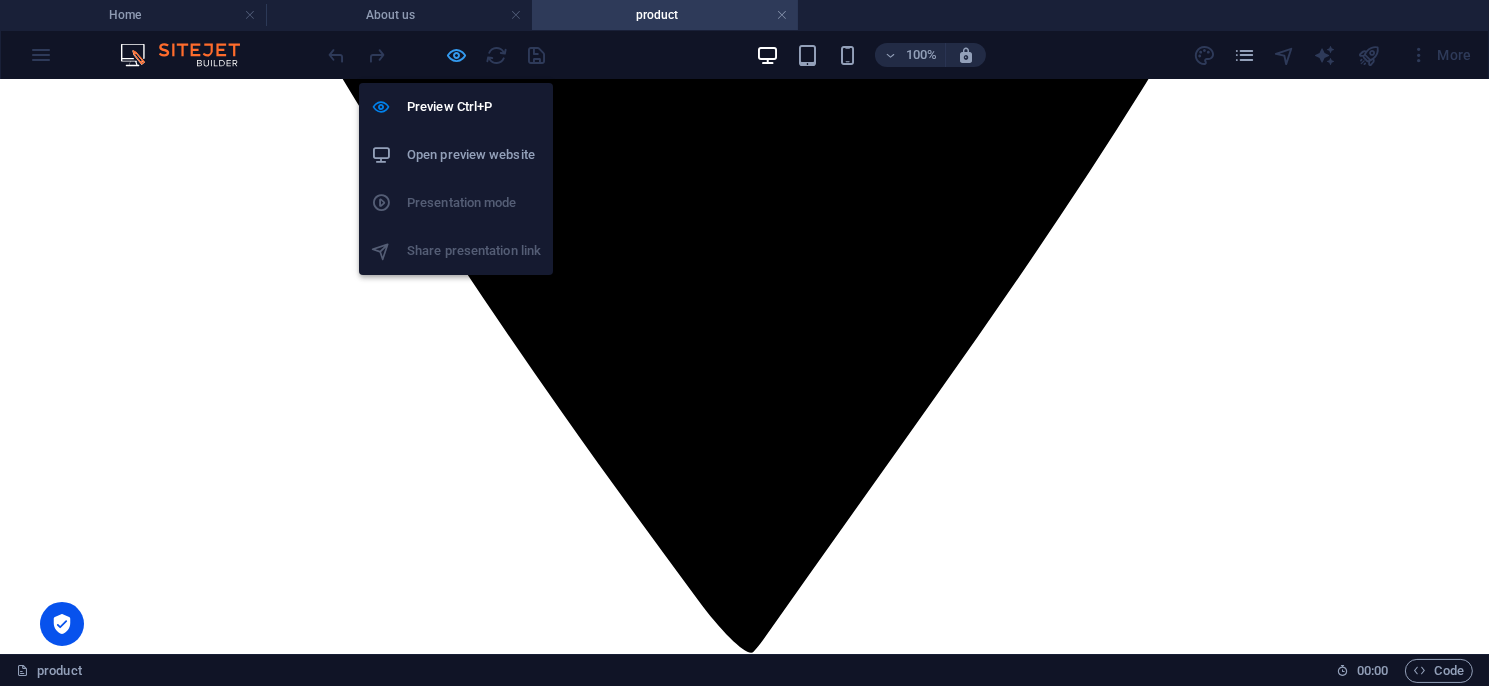 click at bounding box center (457, 55) 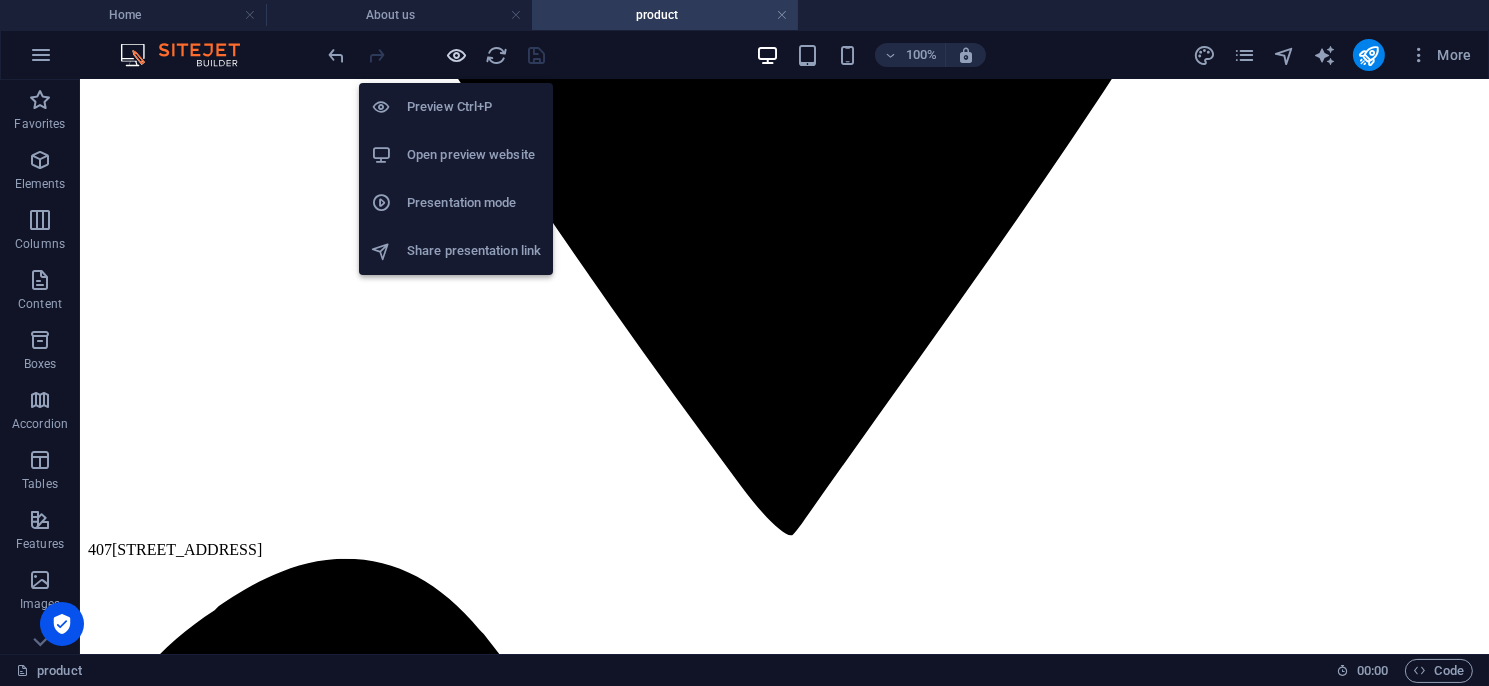 click at bounding box center (457, 55) 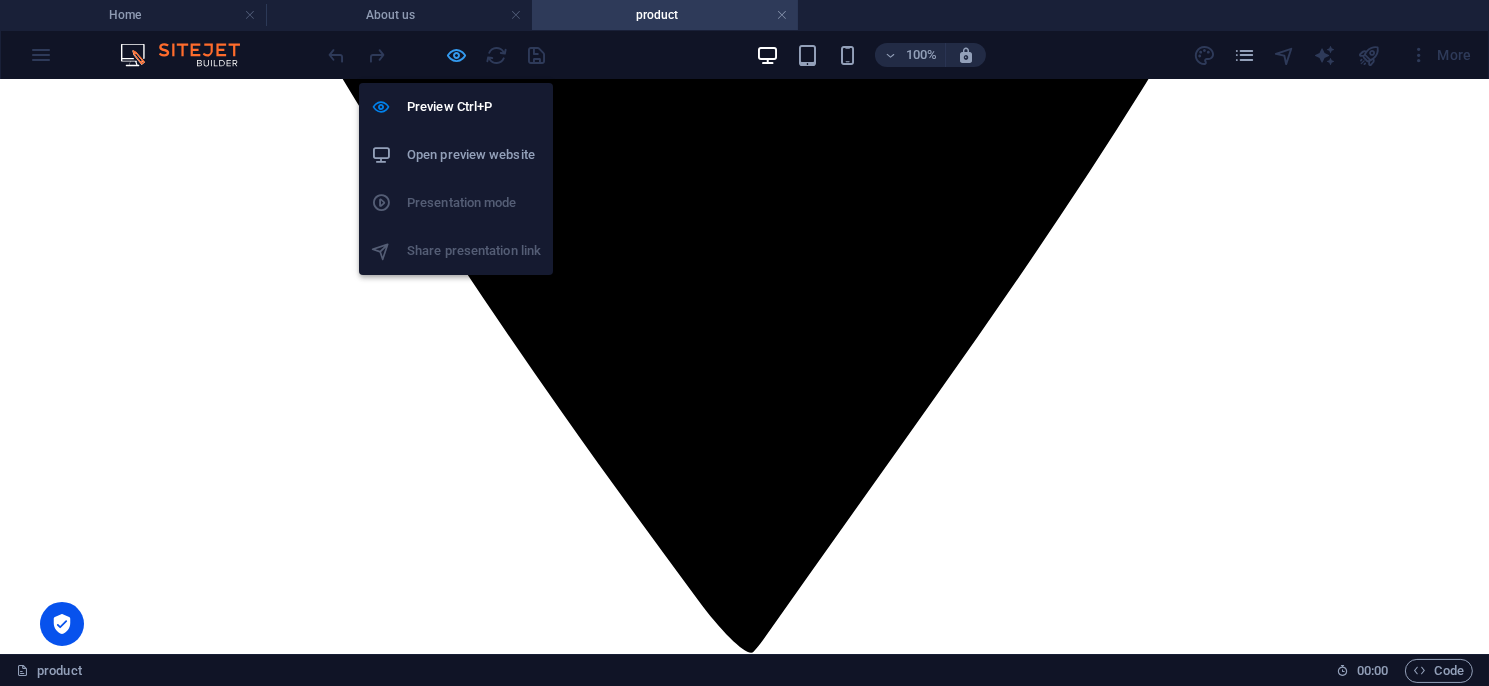click at bounding box center [457, 55] 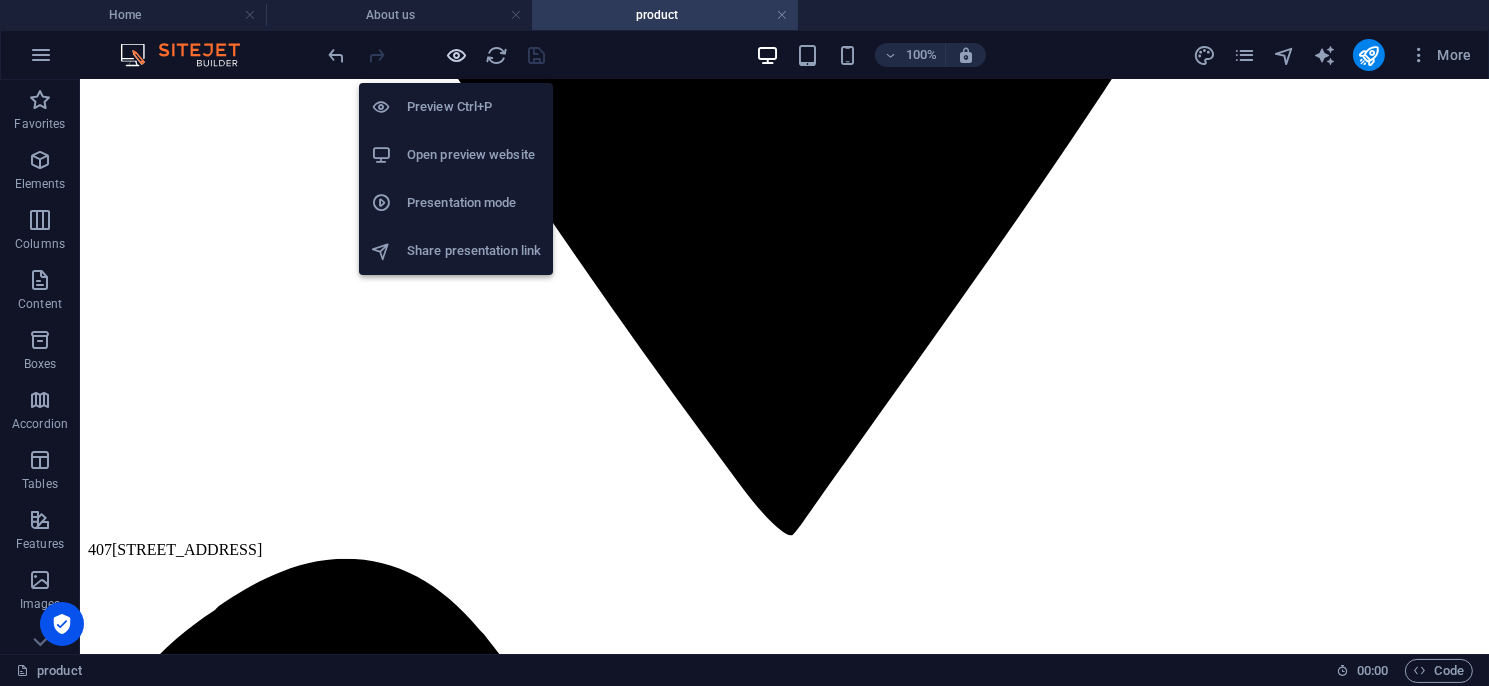 click at bounding box center [457, 55] 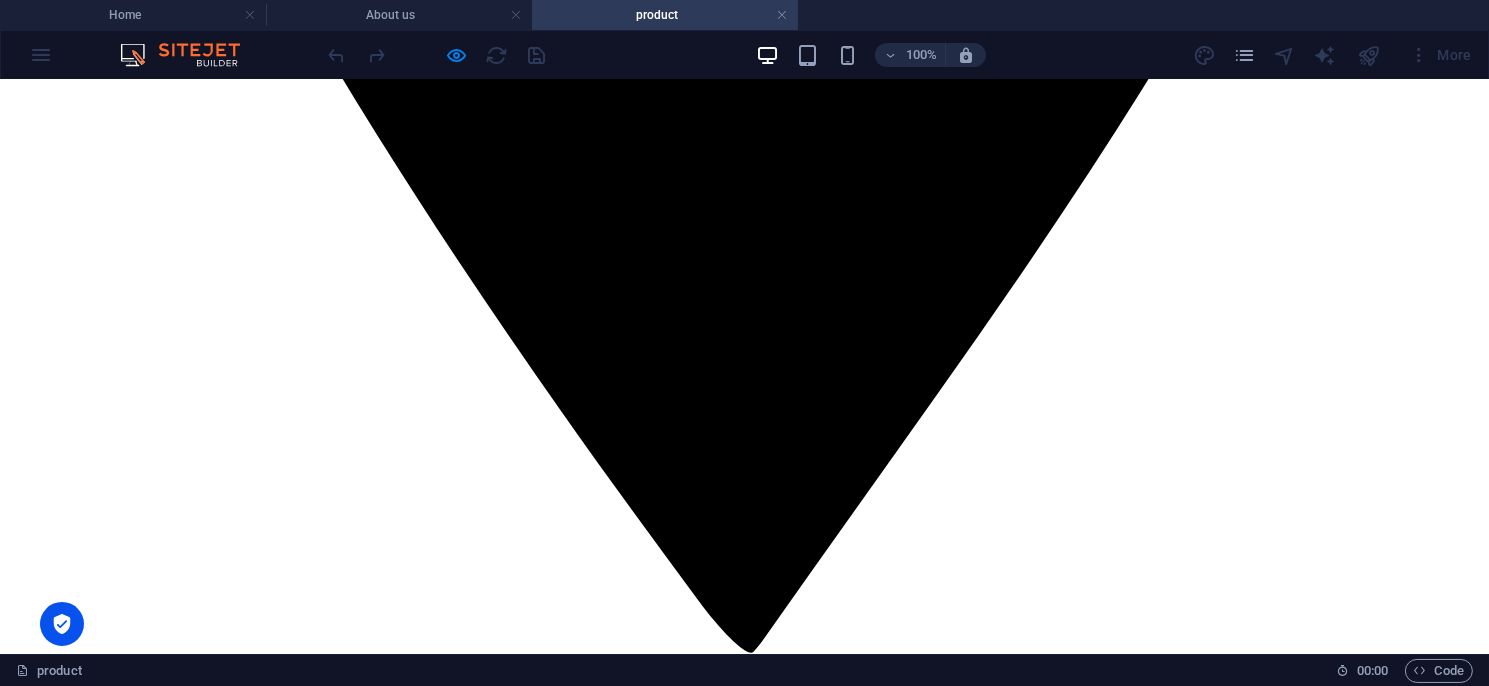 click on "EX擴散反射" at bounding box center [50, 7264] 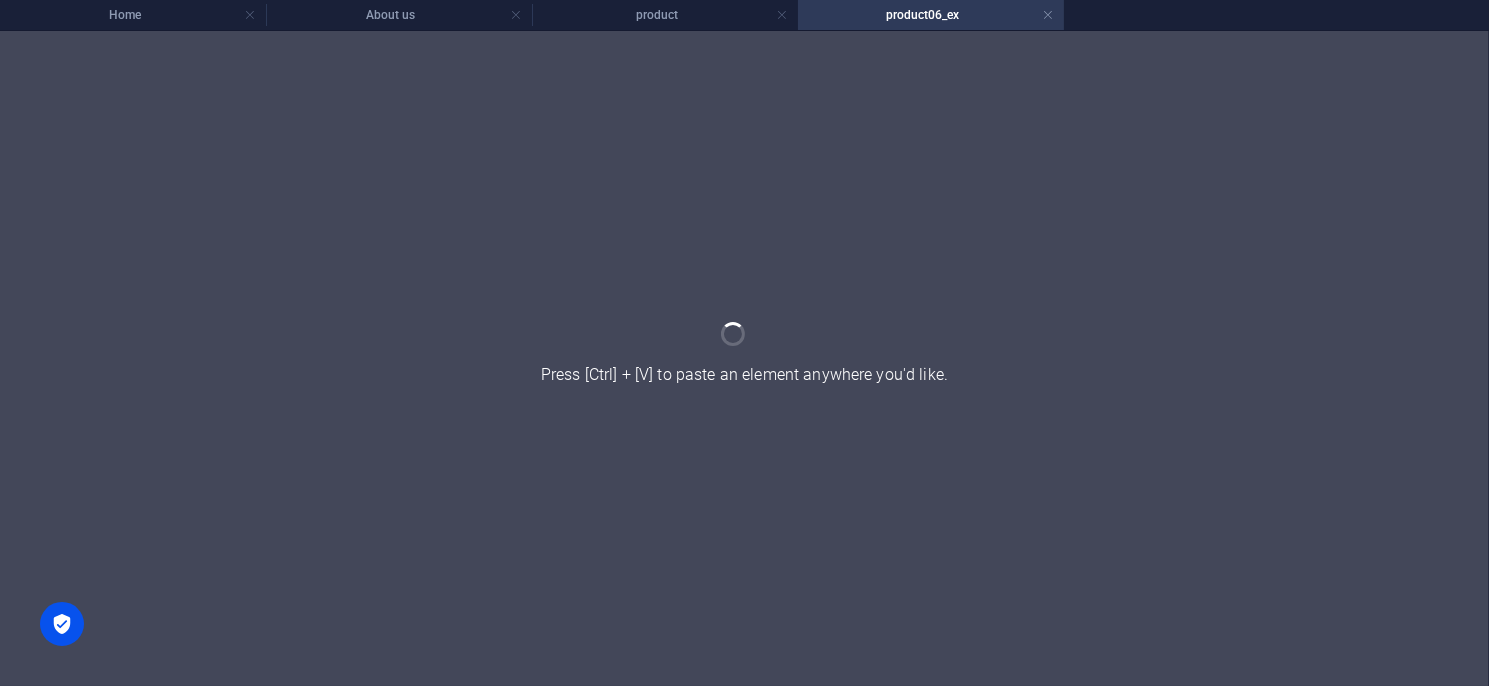 scroll, scrollTop: 0, scrollLeft: 0, axis: both 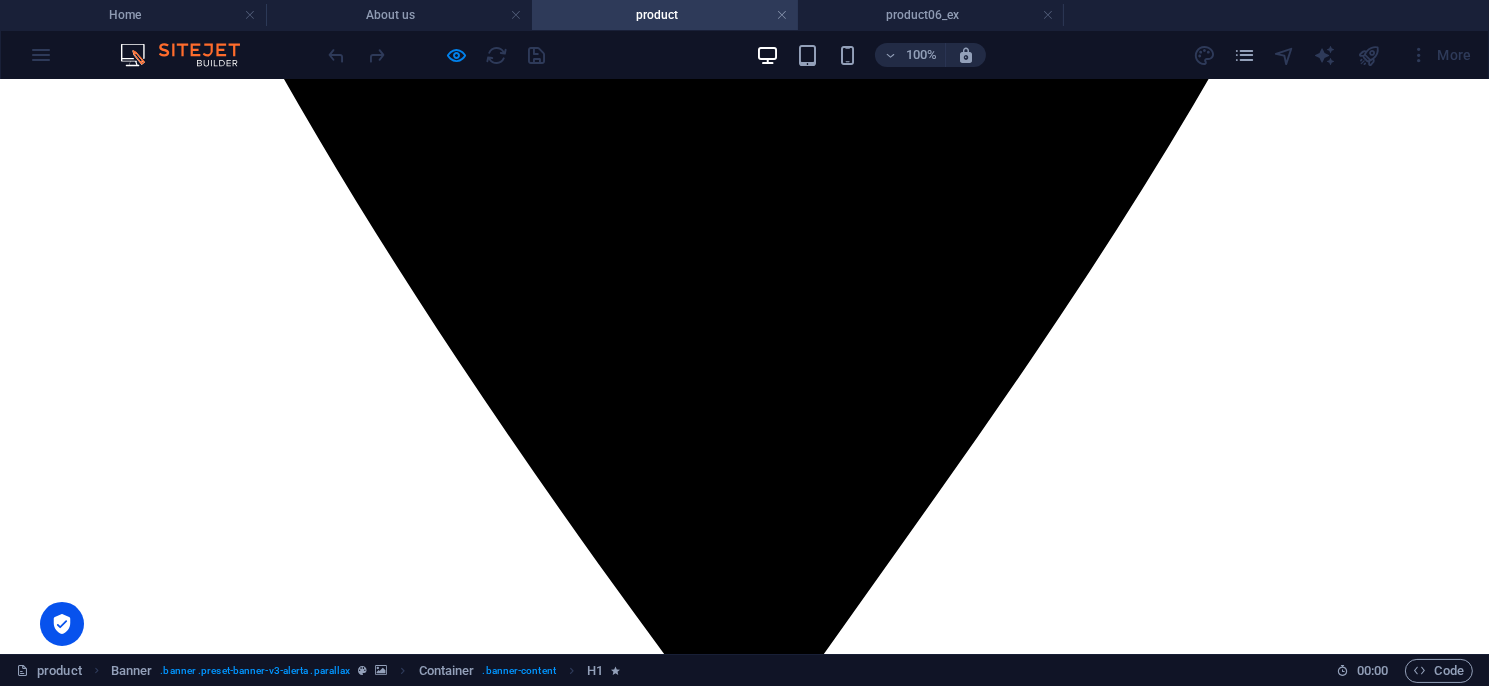 click on "通過檢知GSR-01擴散反射式" at bounding box center (106, 7401) 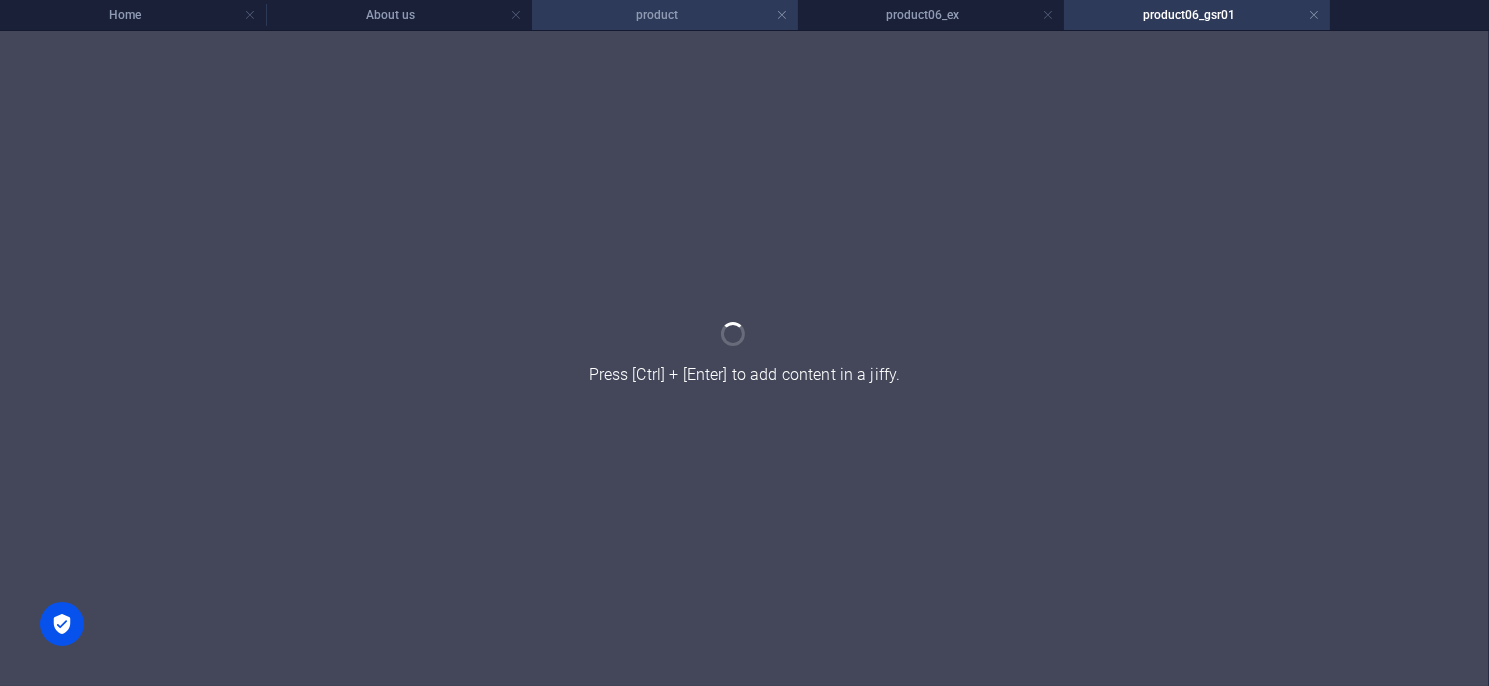 click on "product" at bounding box center (665, 15) 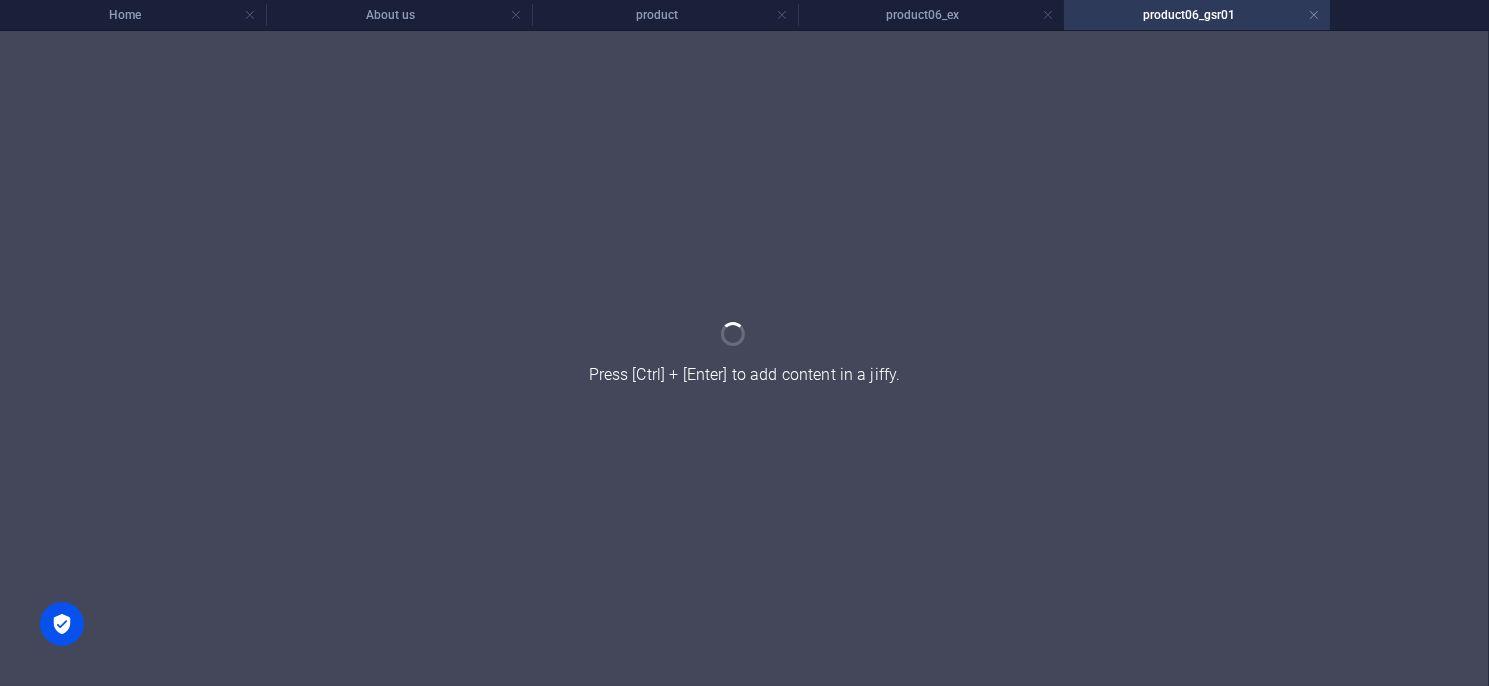 scroll, scrollTop: 1500, scrollLeft: 0, axis: vertical 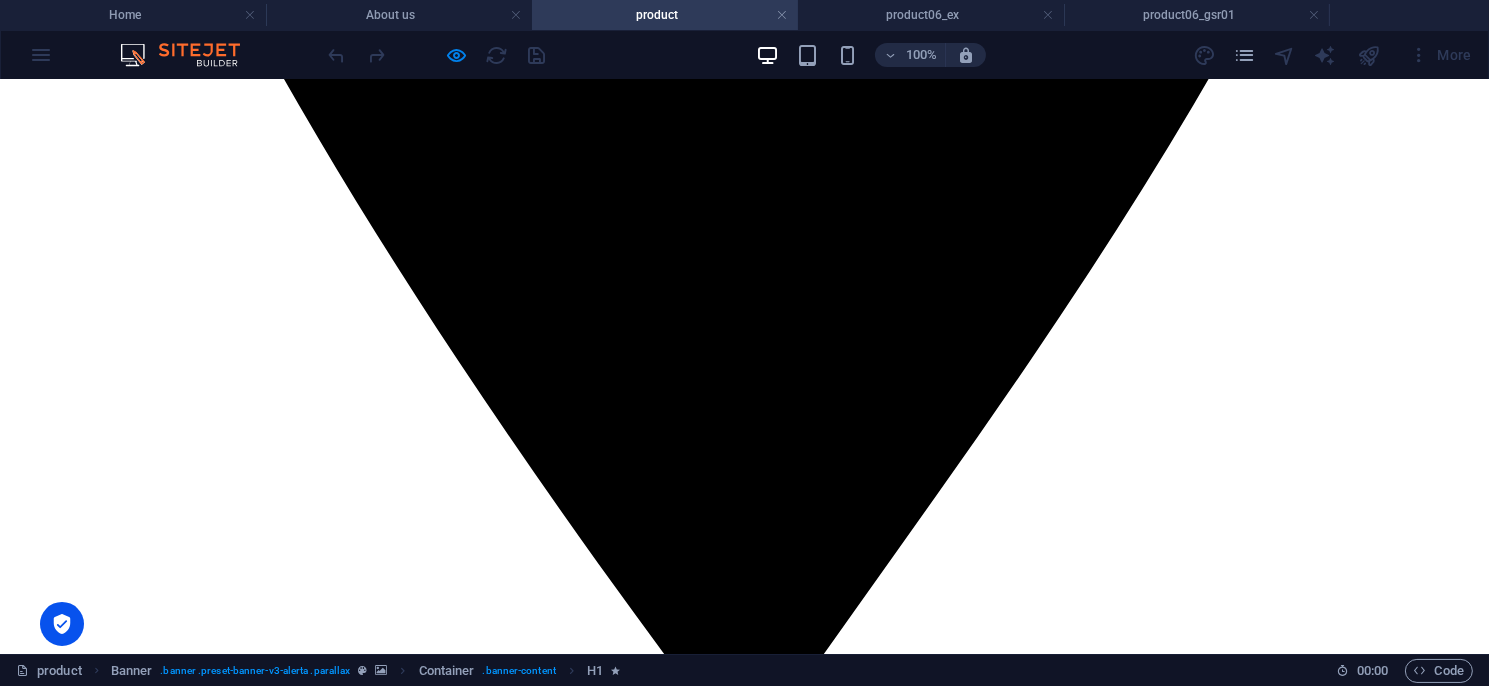 click on "通過檢知ND19-HS對照式" at bounding box center (96, 7438) 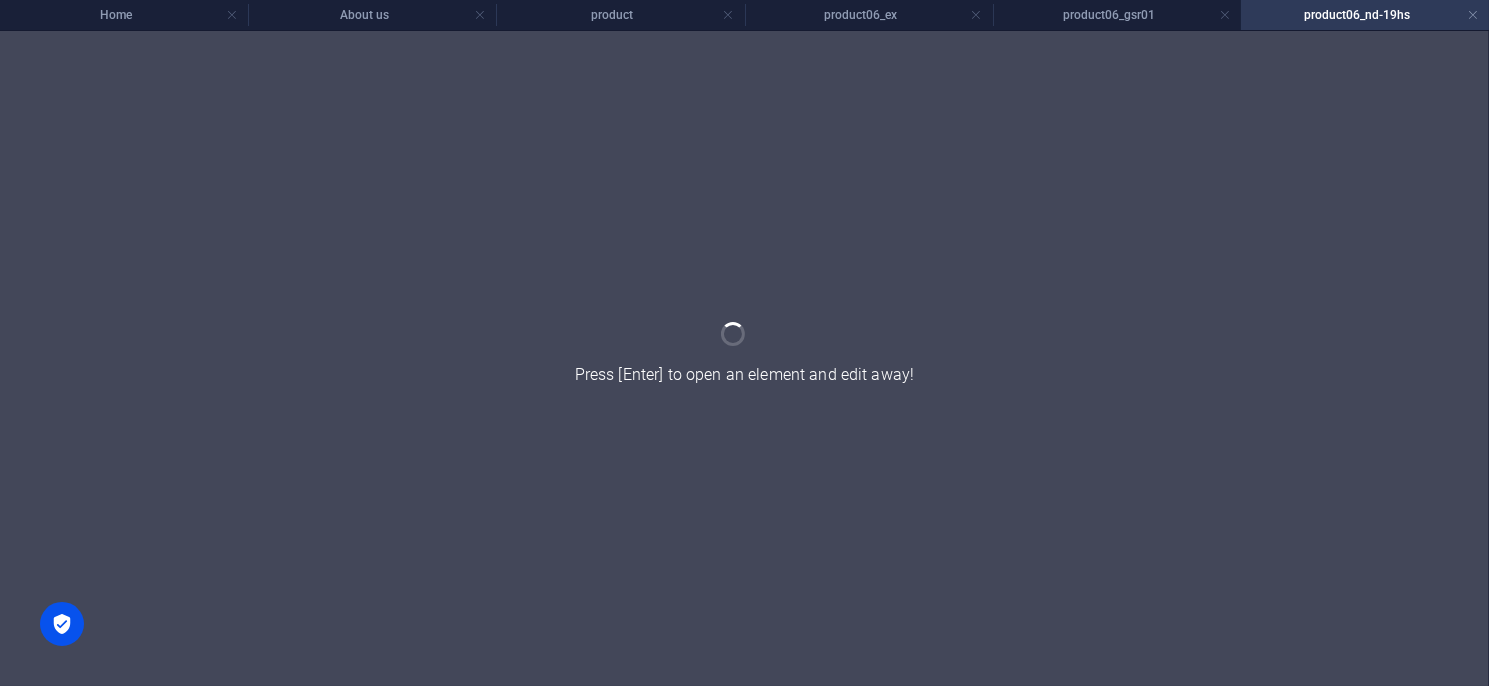 click on "product" at bounding box center [620, 15] 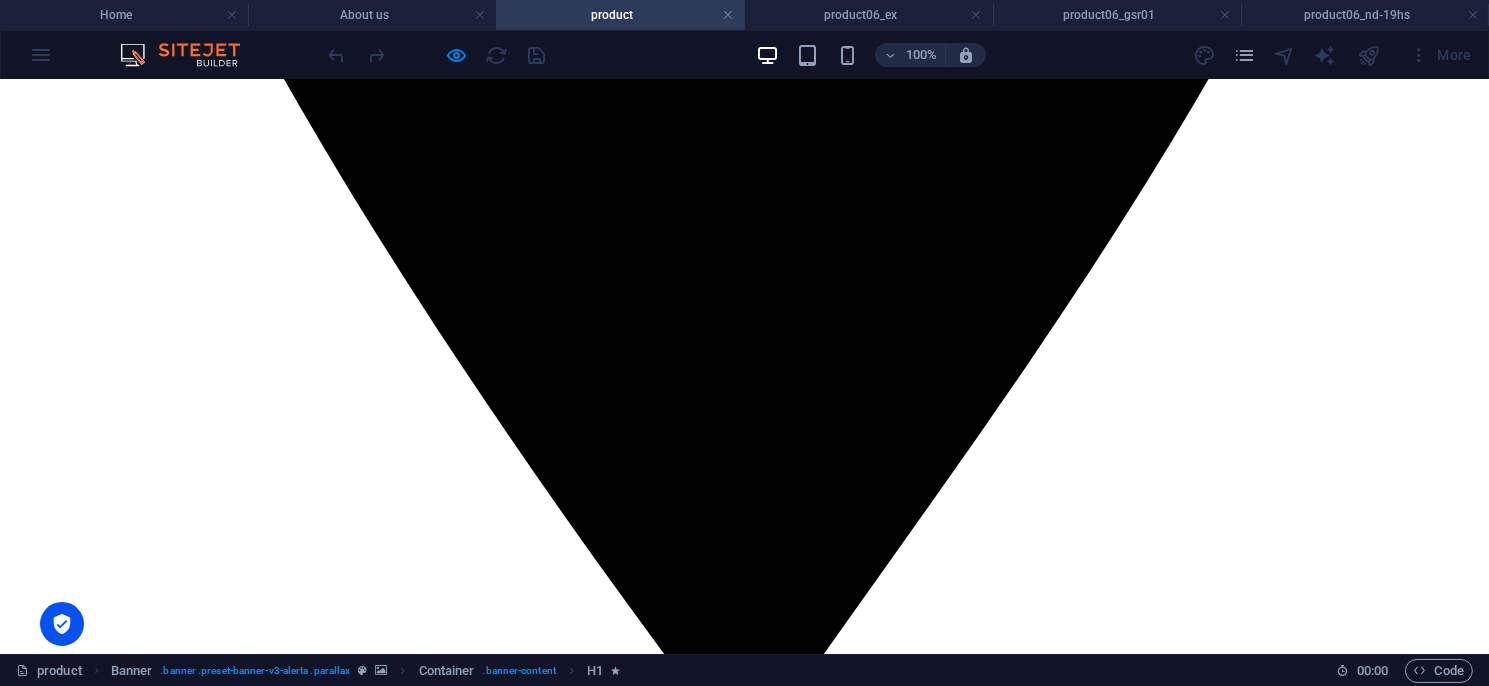 scroll, scrollTop: 0, scrollLeft: 0, axis: both 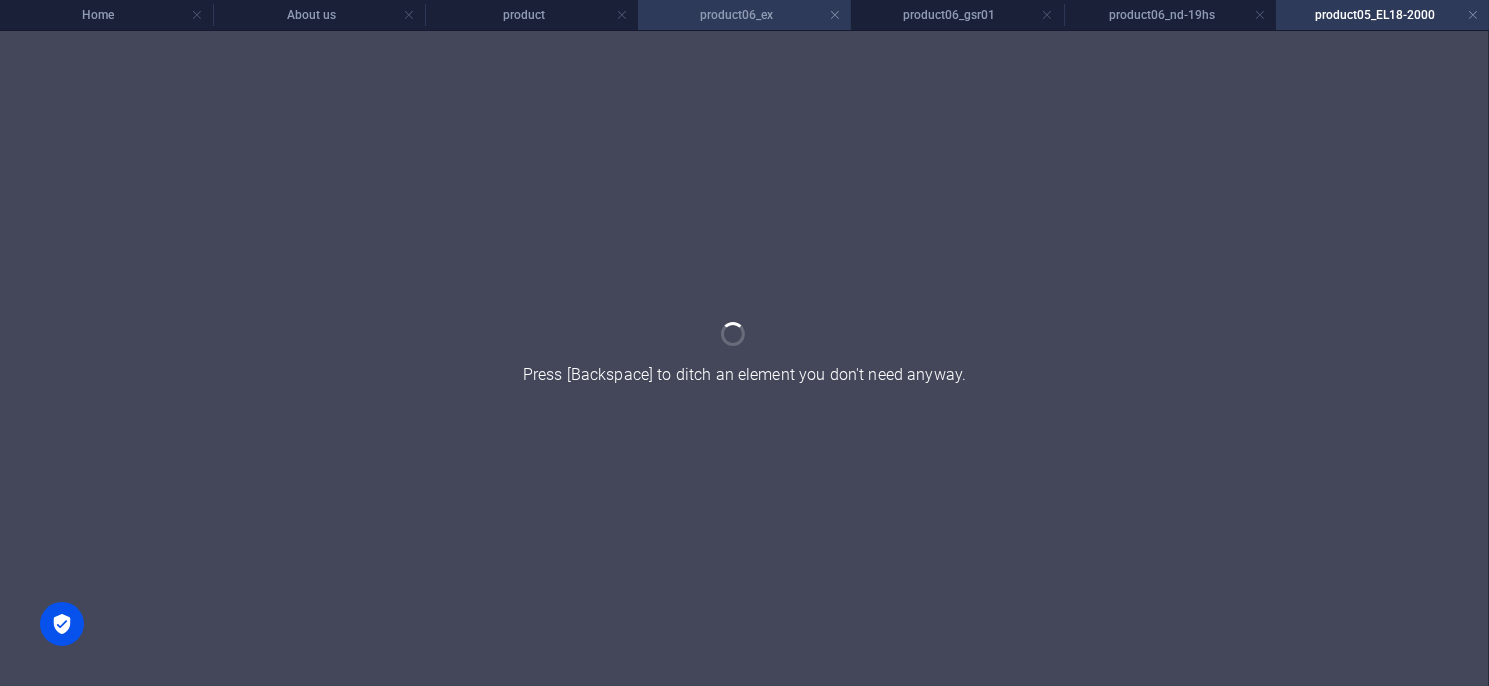 click on "product06_ex" at bounding box center [744, 15] 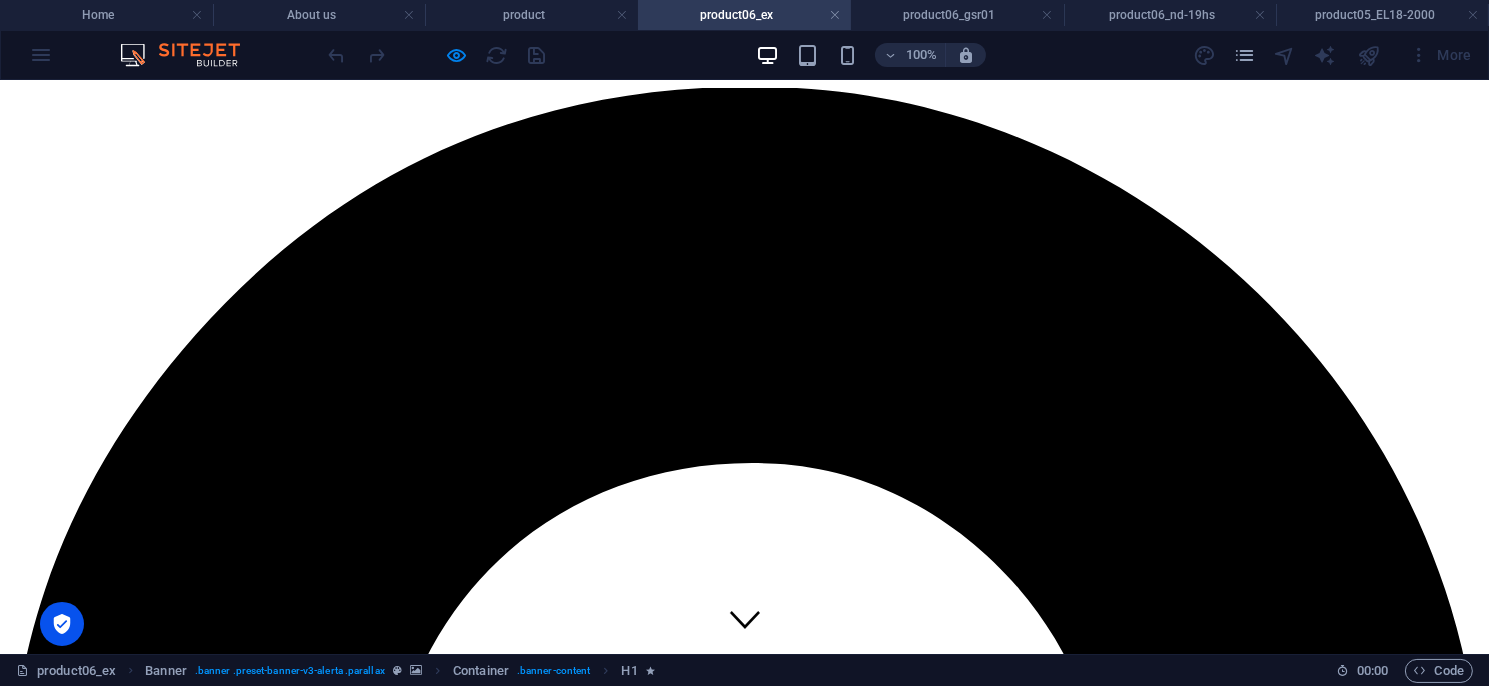 scroll, scrollTop: 0, scrollLeft: 0, axis: both 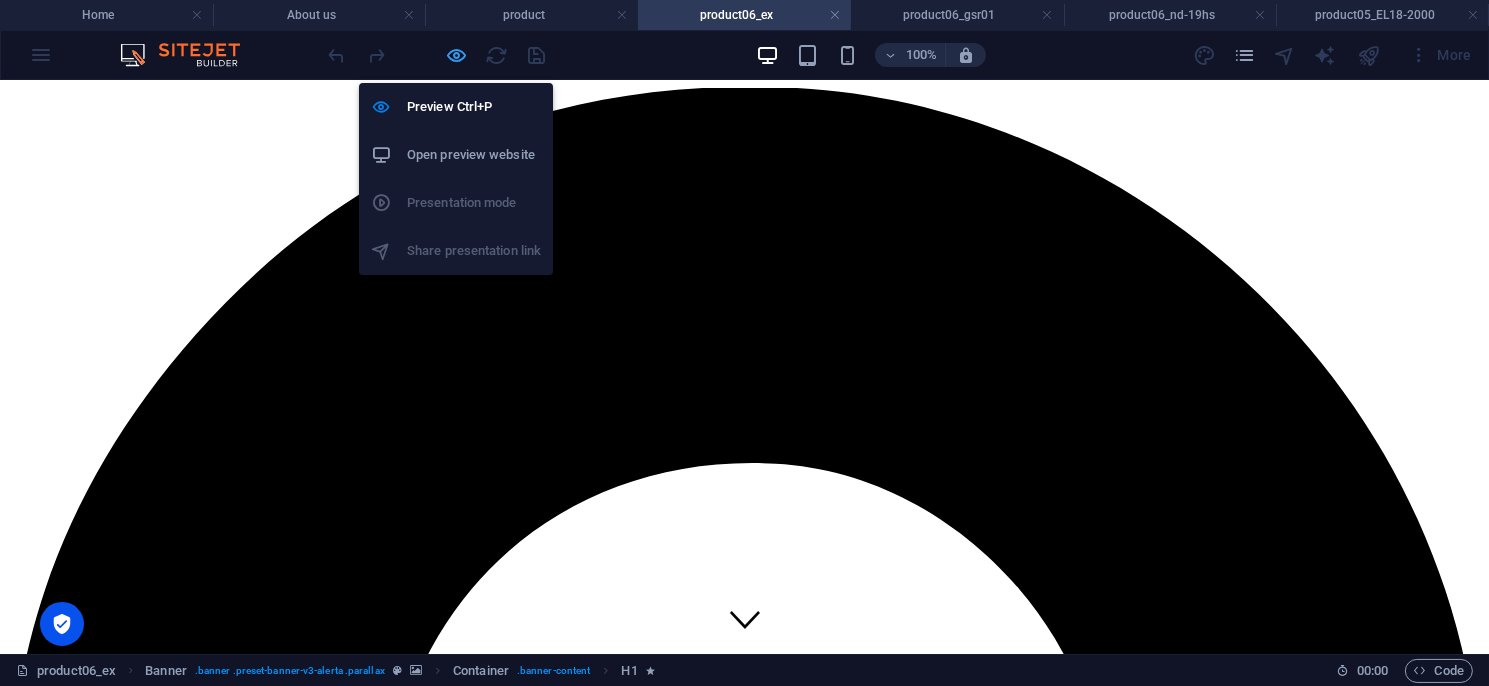 click at bounding box center [457, 55] 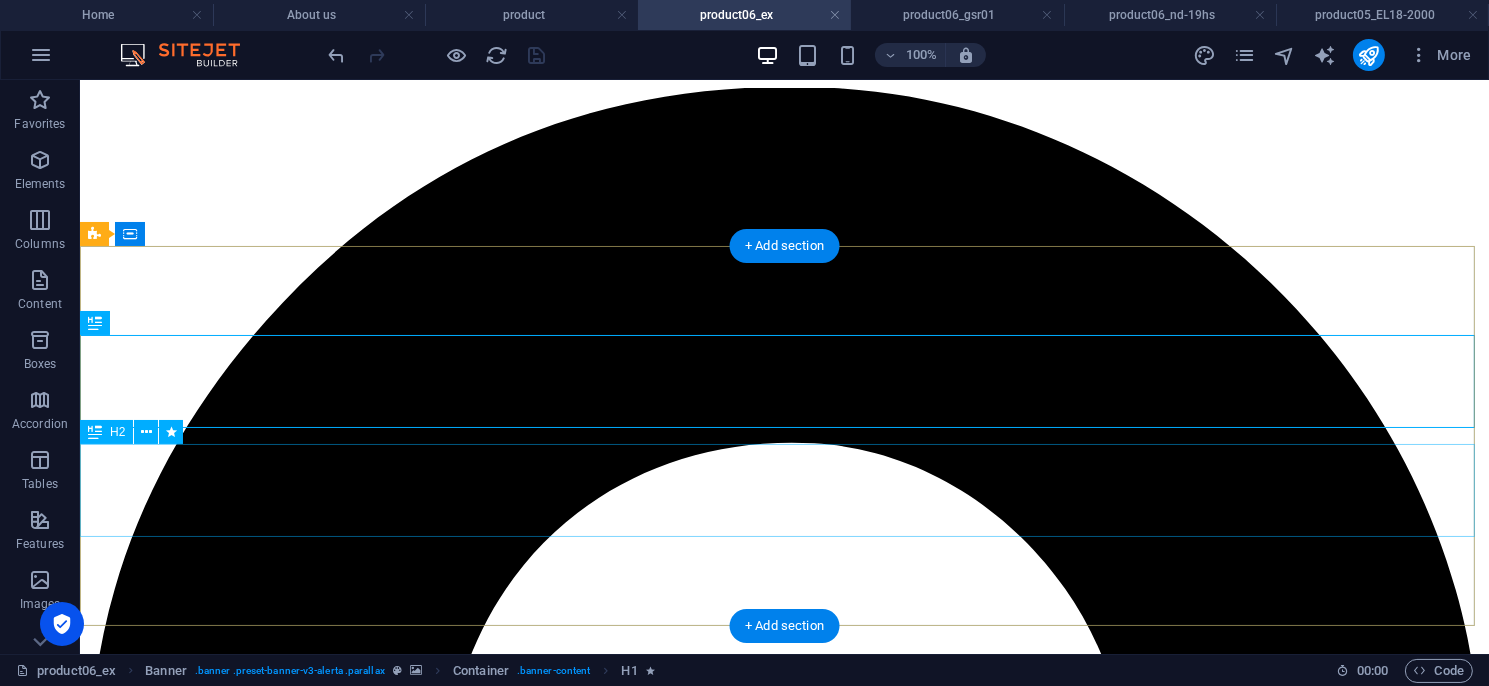 click on "安全型光幕／區域型光幕／安全控制模組／多功能控制模組／ 量測型光幕／其他特殊光幕／週邊配件／機械設備安全改善" at bounding box center (783, 5406) 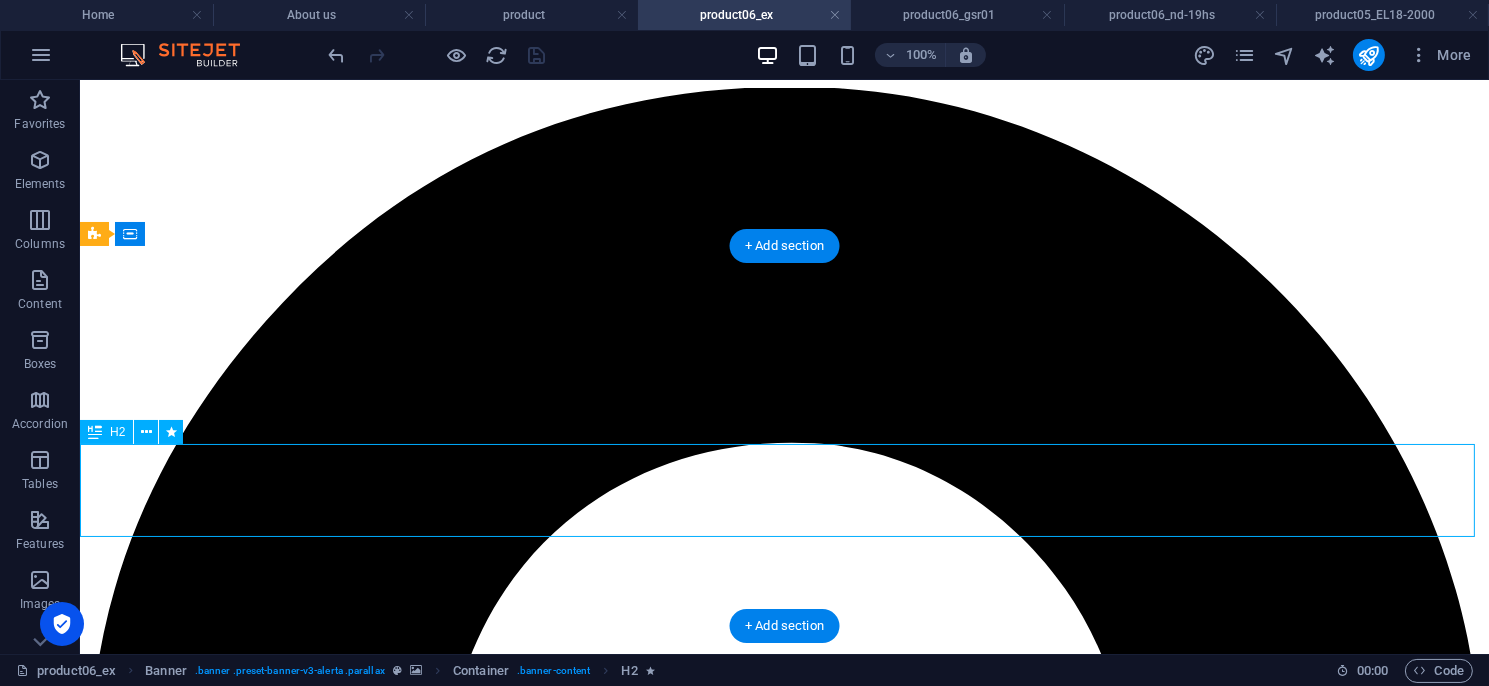 click on "安全型光幕／區域型光幕／安全控制模組／多功能控制模組／ 量測型光幕／其他特殊光幕／週邊配件／機械設備安全改善" at bounding box center (783, 5406) 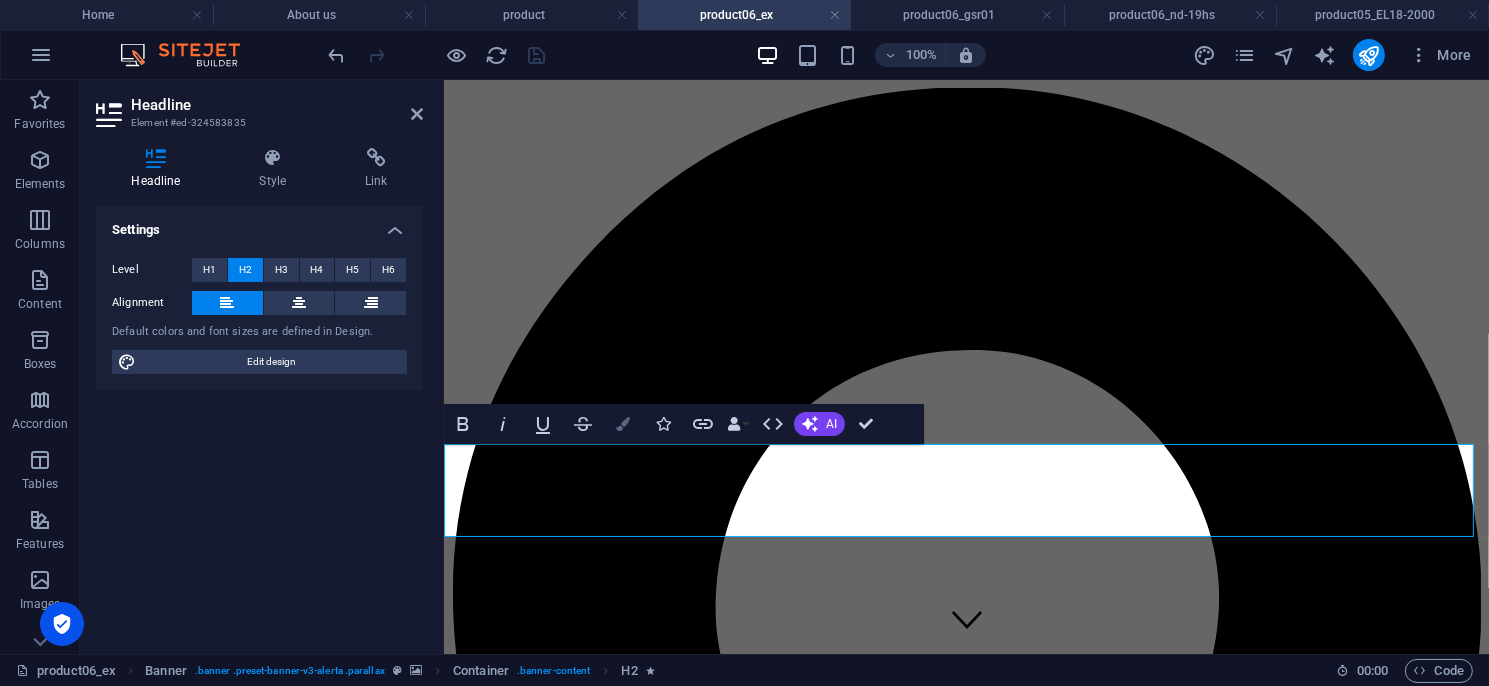 click at bounding box center (623, 424) 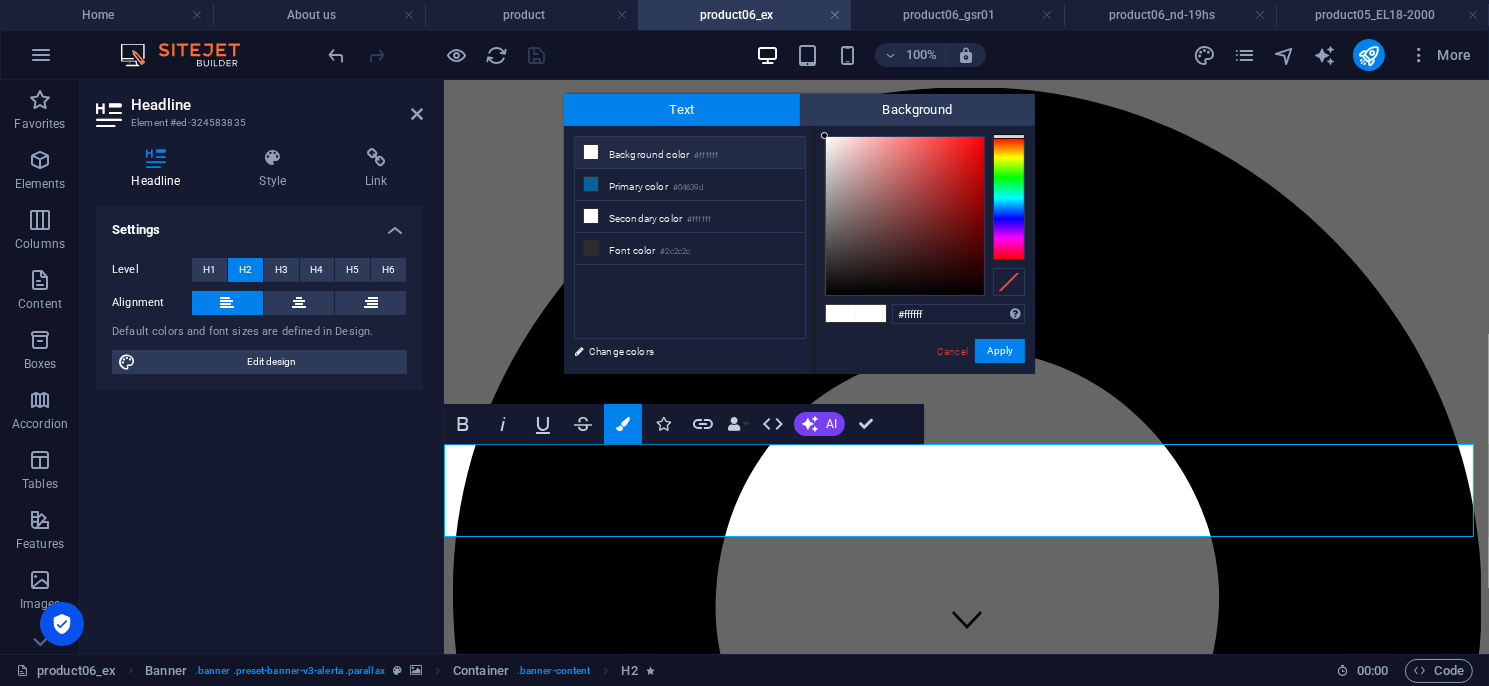 click on "Background color
#ffffff" at bounding box center [690, 153] 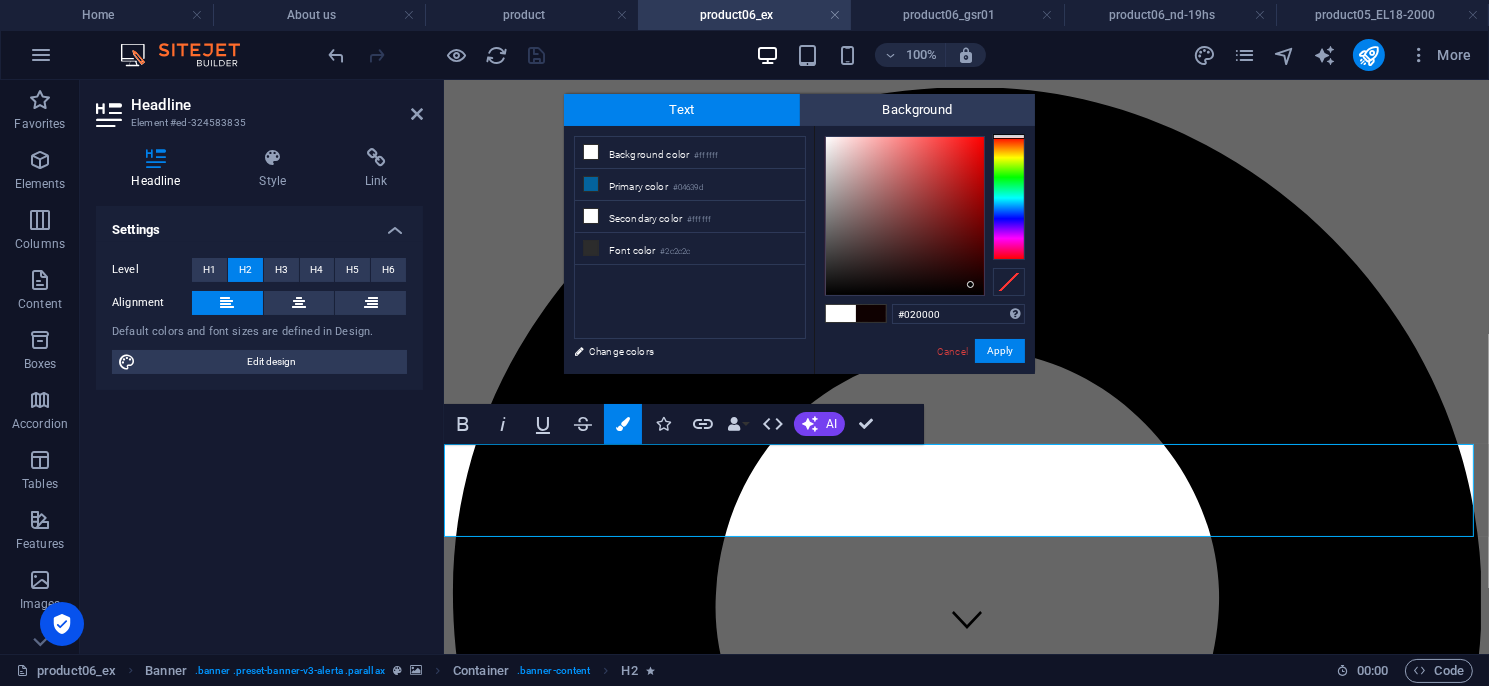 type on "#000000" 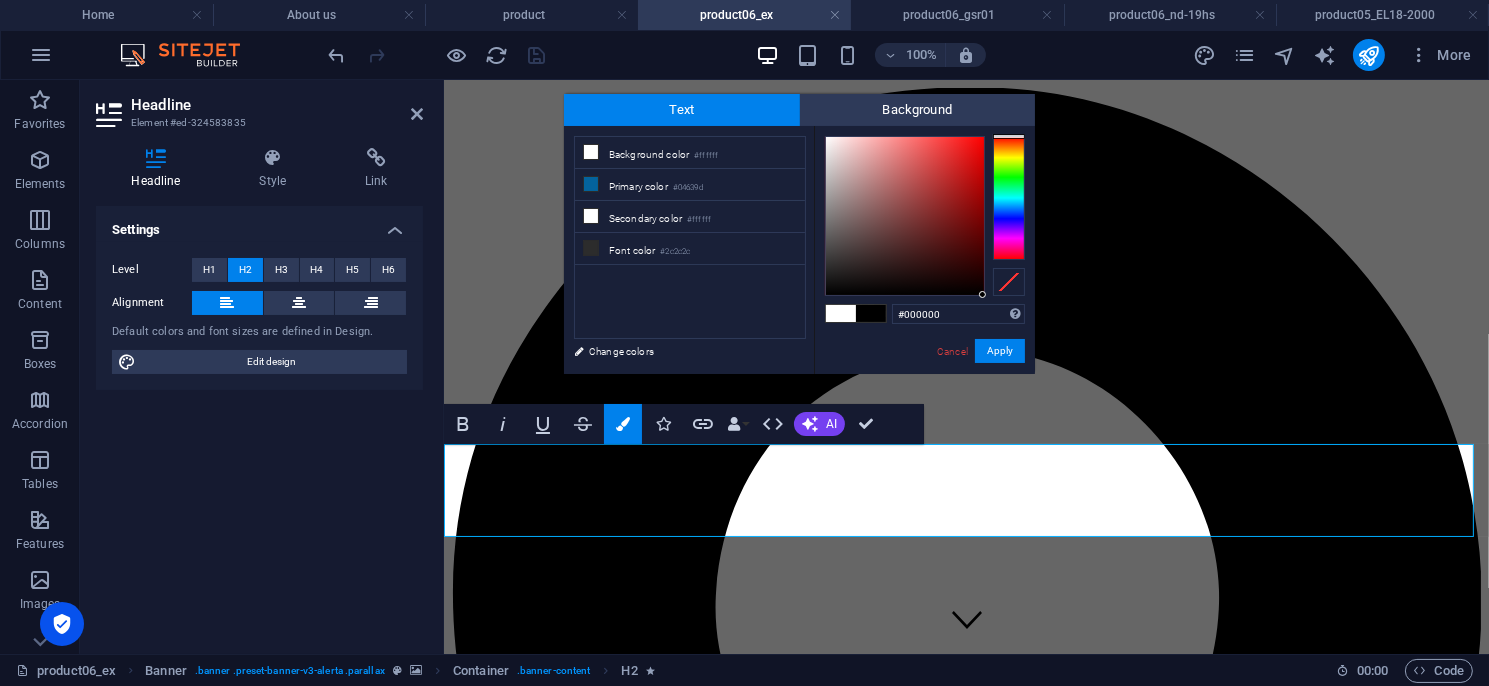 drag, startPoint x: 971, startPoint y: 285, endPoint x: 1006, endPoint y: 327, distance: 54.67175 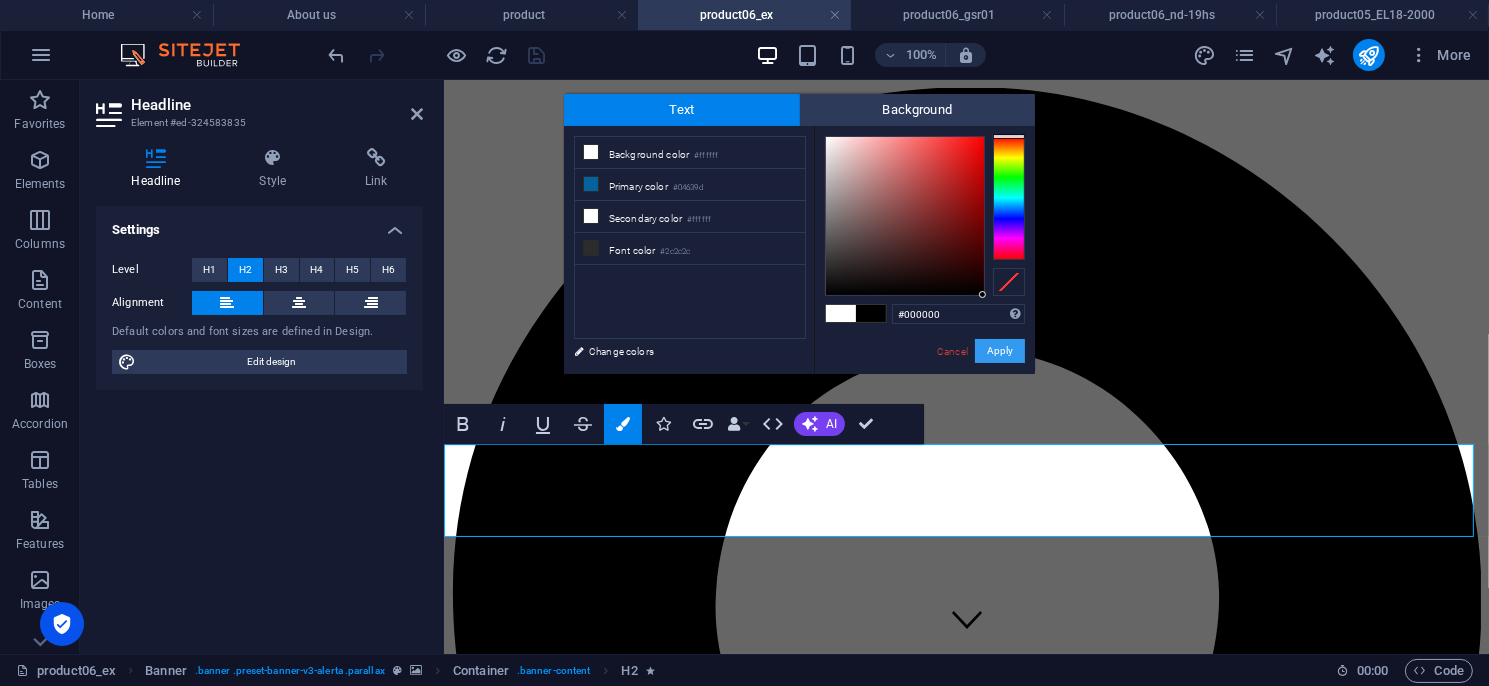 click on "Apply" at bounding box center [1000, 351] 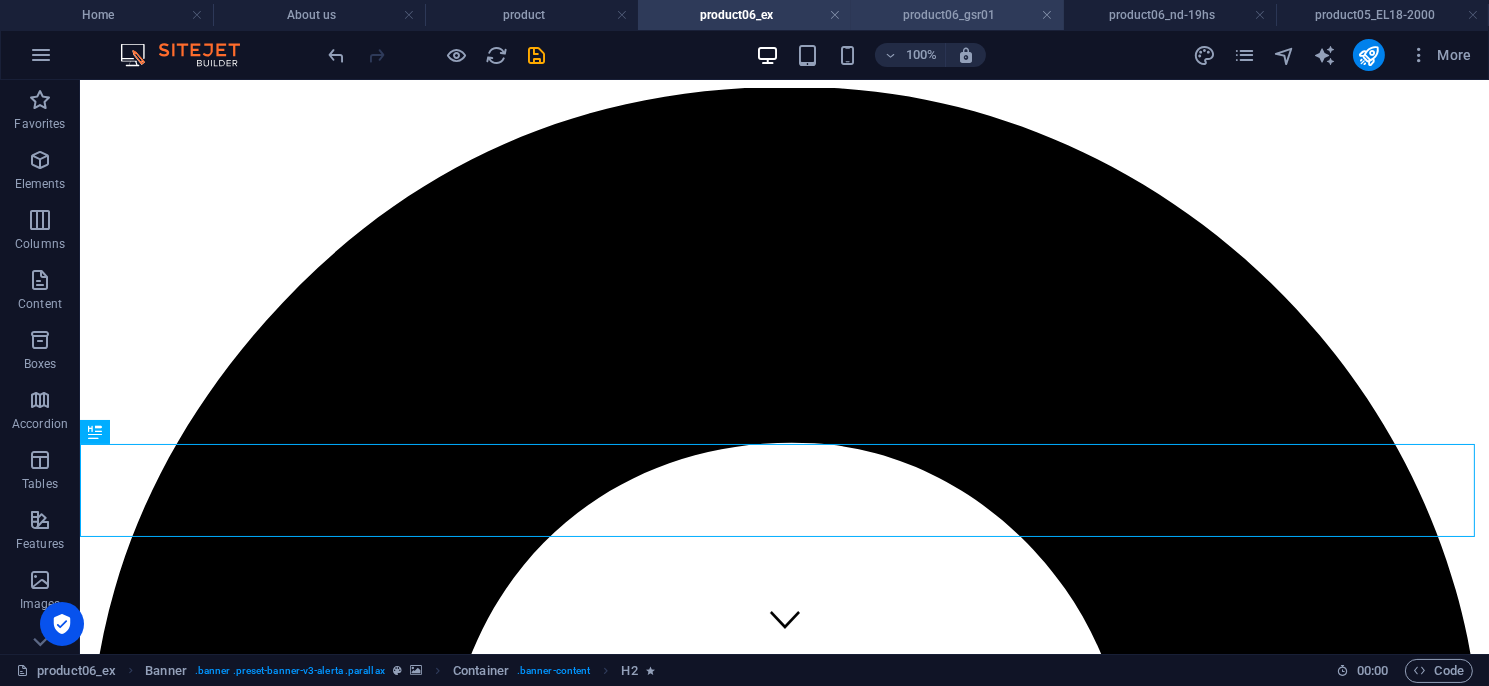 click on "product06_gsr01" at bounding box center [957, 15] 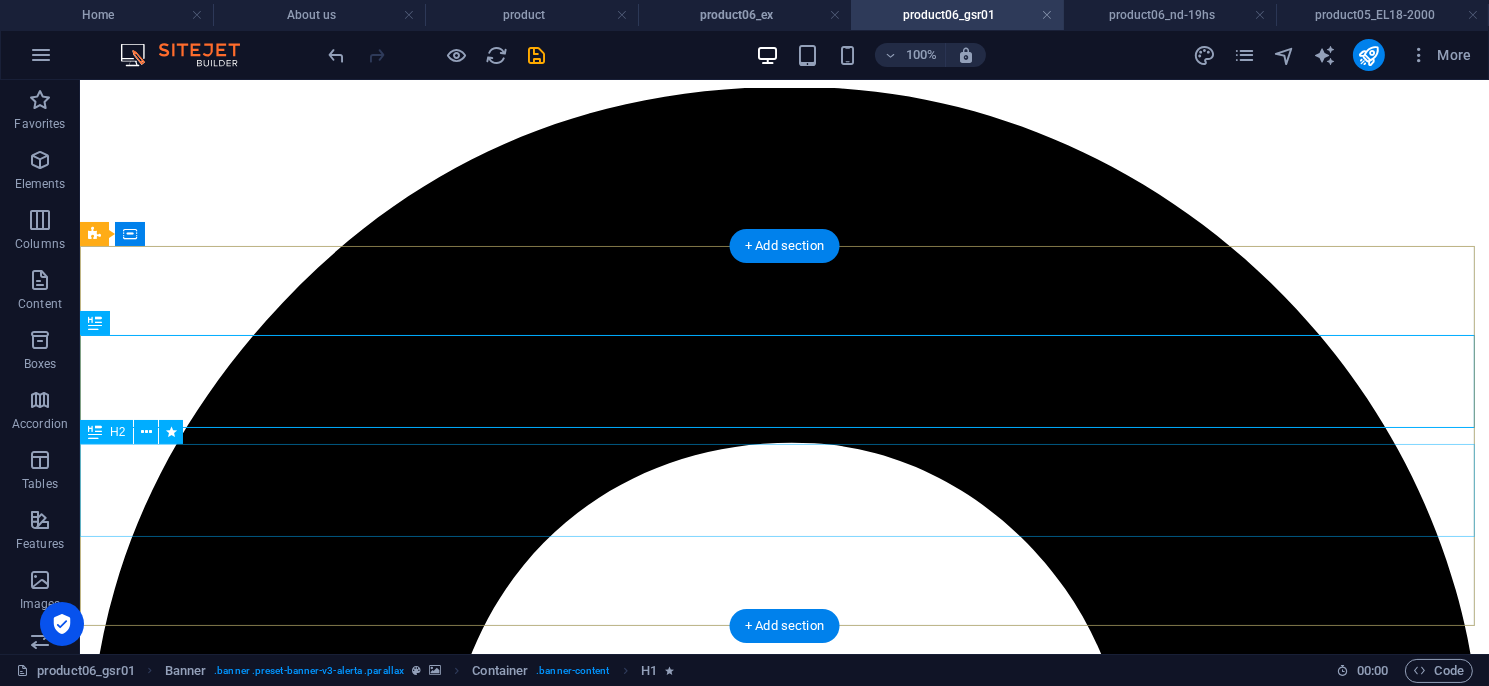 click on "安全型光幕／區域型光幕／安全控制模組／多功能控制模組／ 量測型光幕／其他特殊光幕／週邊配件／機械設備安全改善" at bounding box center (783, 5406) 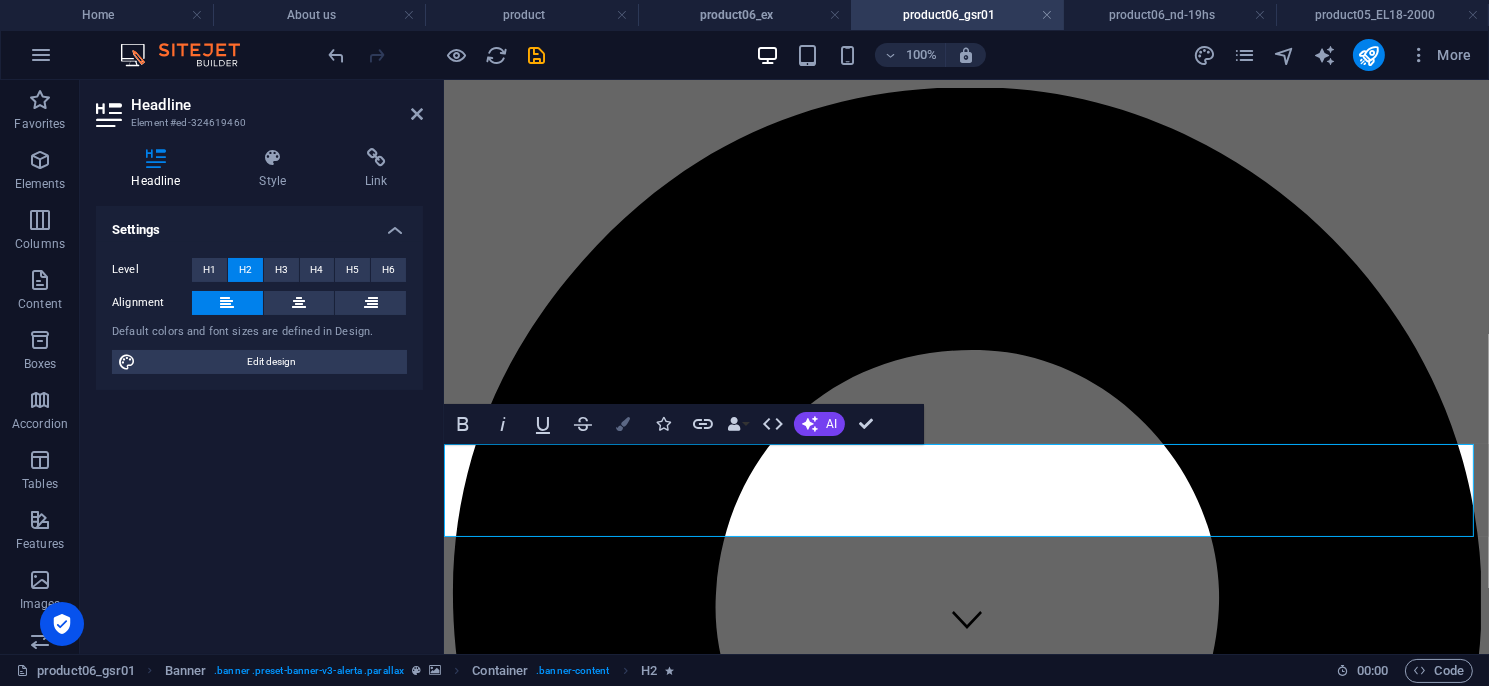 click on "Colors" at bounding box center [623, 424] 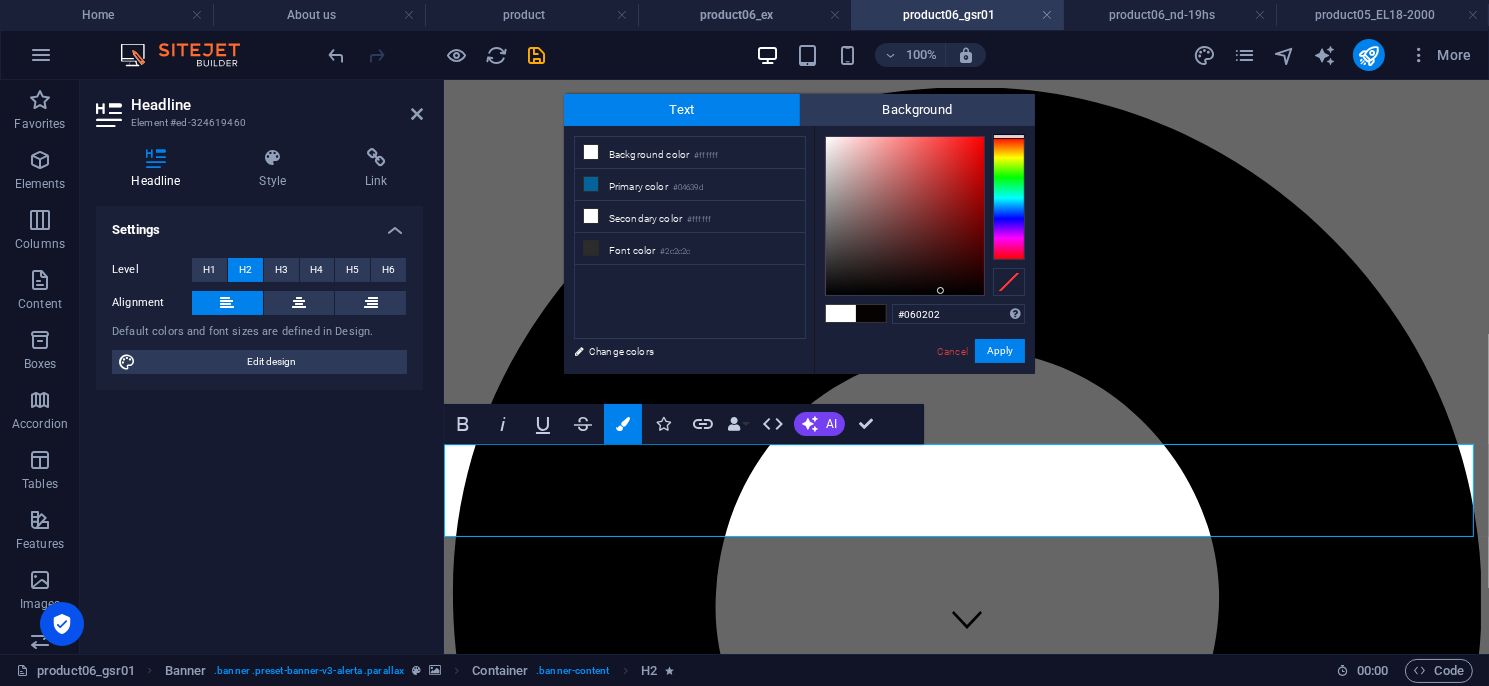 type on "#000000" 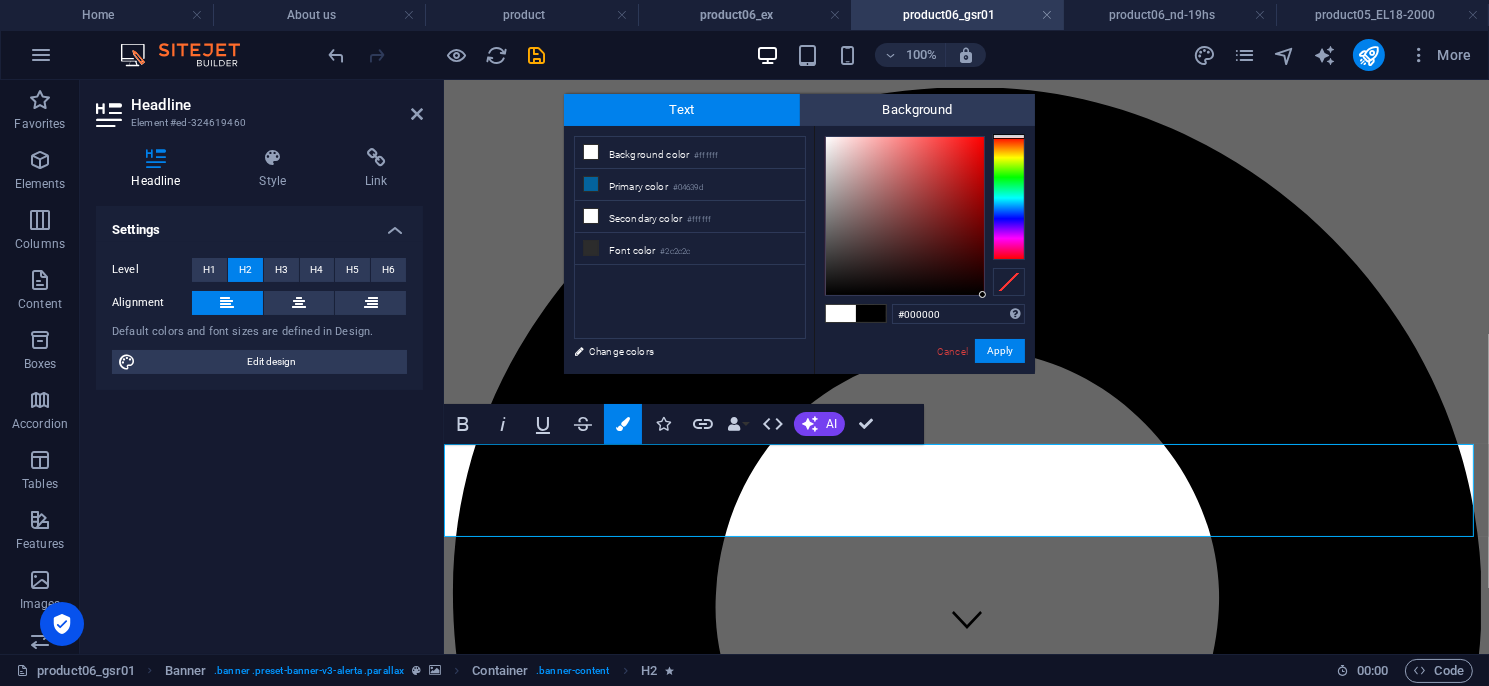 drag, startPoint x: 928, startPoint y: 285, endPoint x: 1017, endPoint y: 337, distance: 103.077644 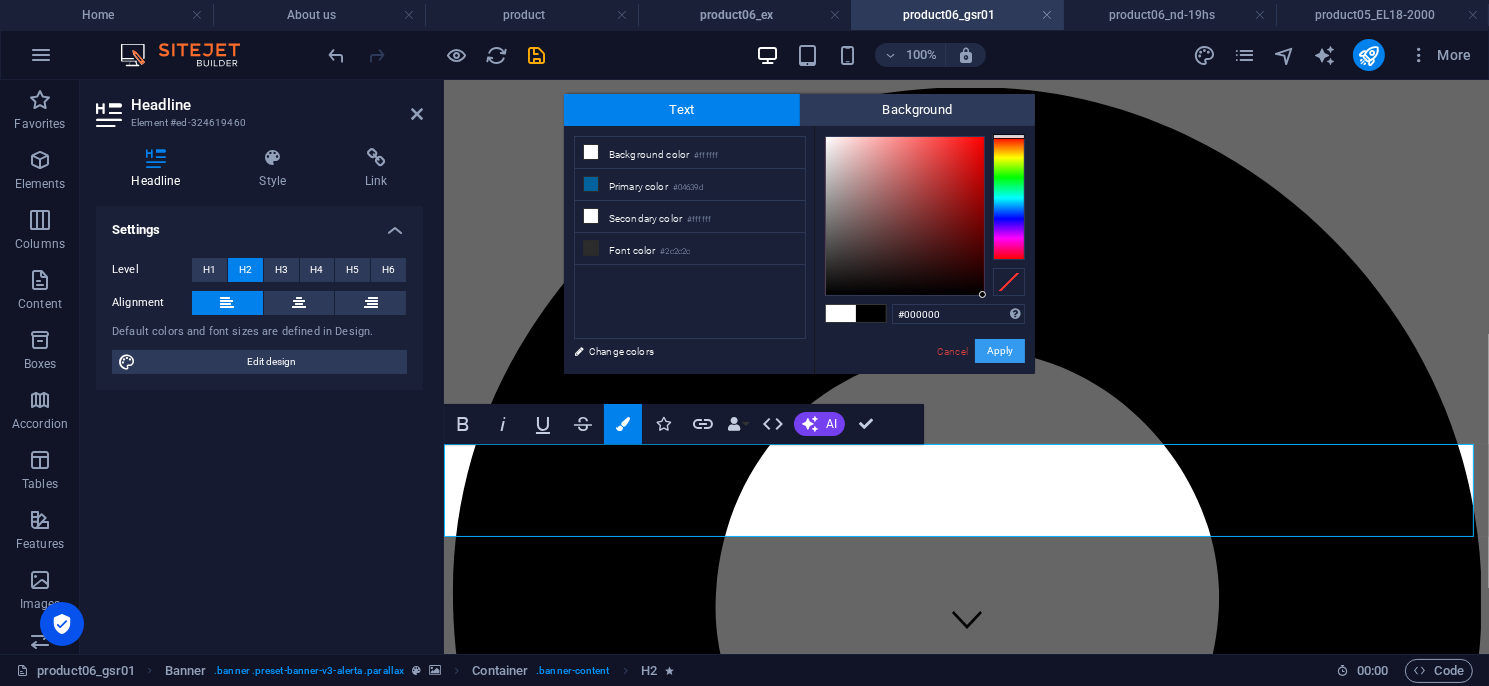 click on "Apply" at bounding box center [1000, 351] 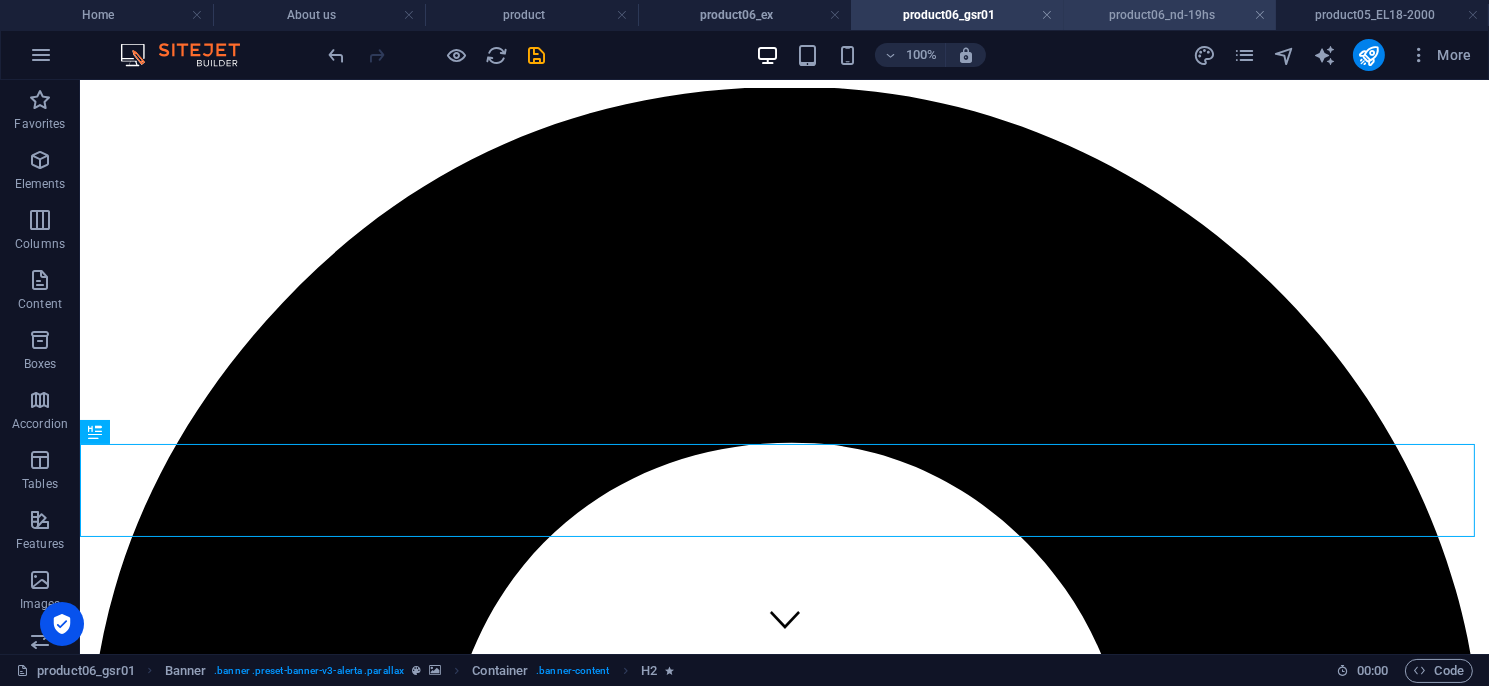 drag, startPoint x: 1119, startPoint y: 19, endPoint x: 561, endPoint y: 299, distance: 624.3108 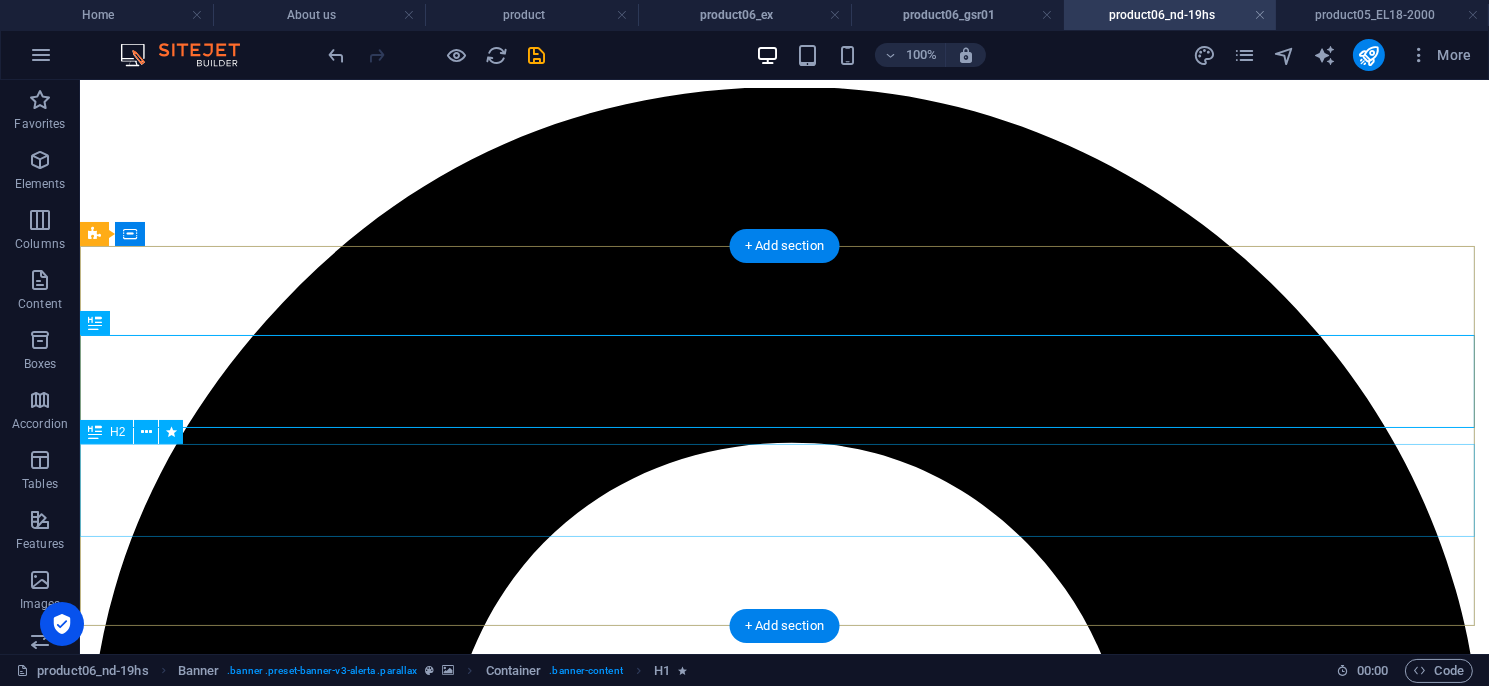 click on "安全型光幕／區域型光幕／安全控制模組／多功能控制模組／ 量測型光幕／其他特殊光幕／週邊配件／機械設備安全改善" at bounding box center (783, 5406) 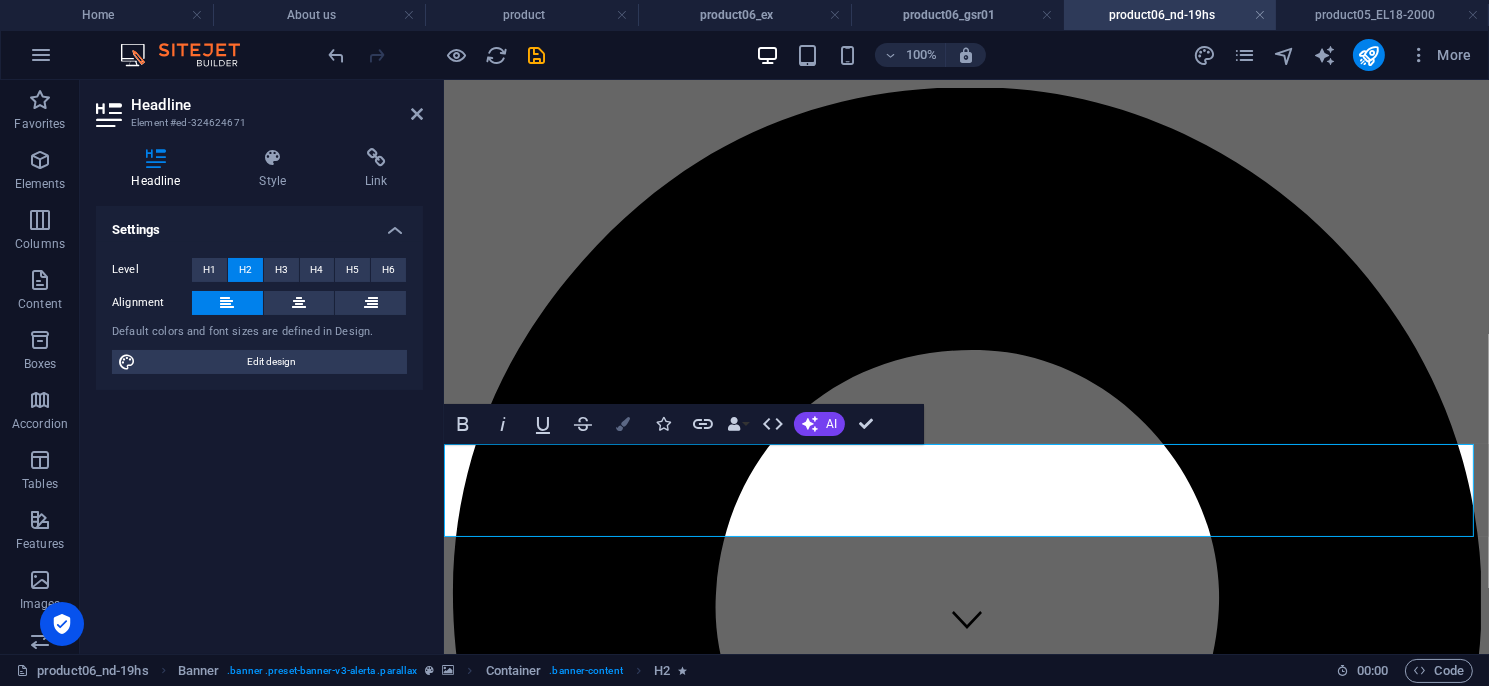 drag, startPoint x: 618, startPoint y: 427, endPoint x: 218, endPoint y: 295, distance: 421.2173 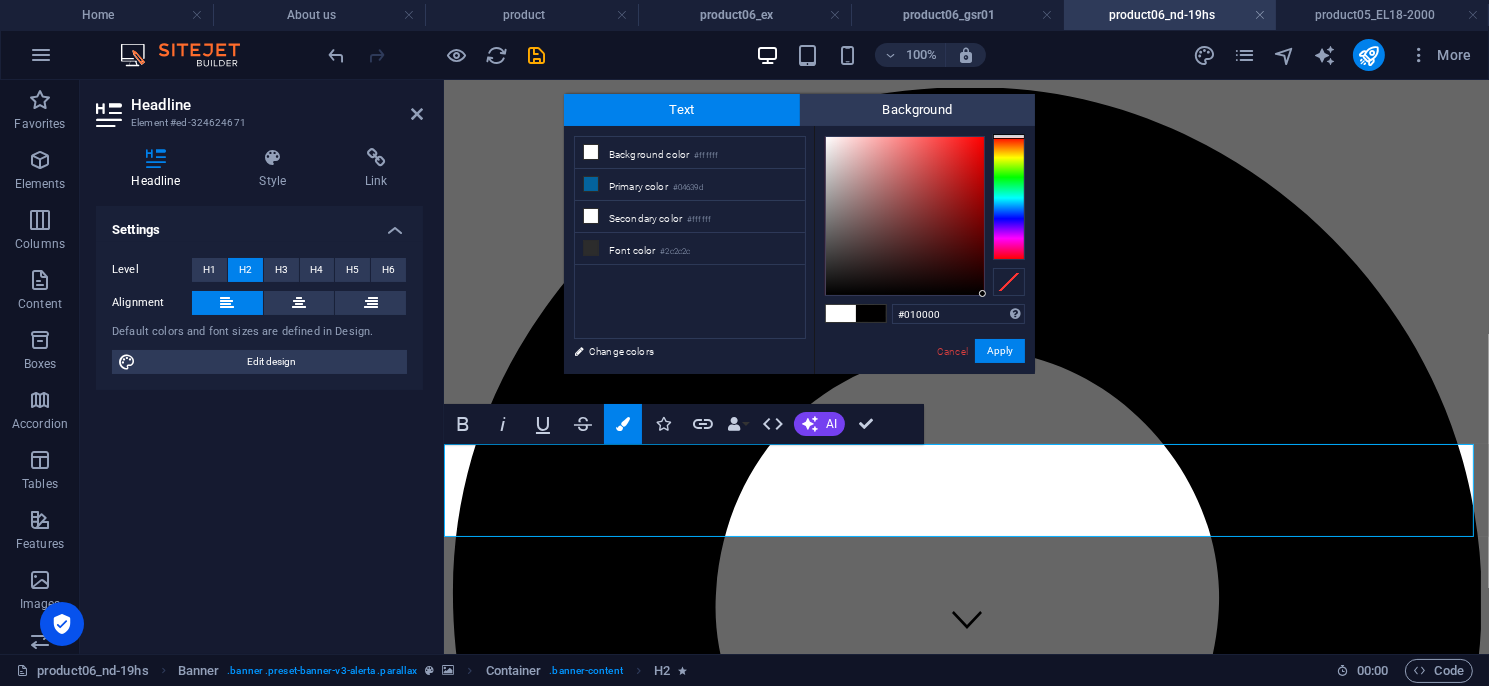 type on "#000000" 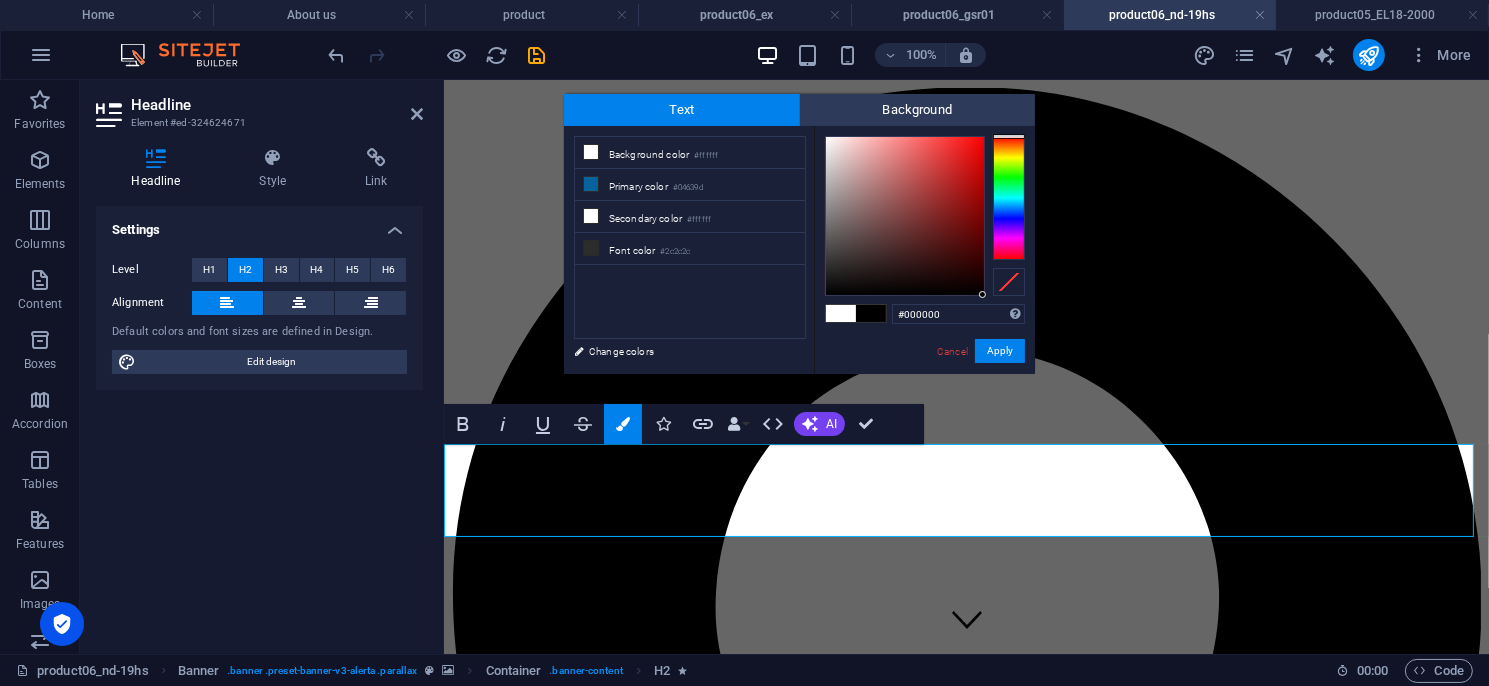 drag, startPoint x: 963, startPoint y: 294, endPoint x: 1007, endPoint y: 334, distance: 59.464275 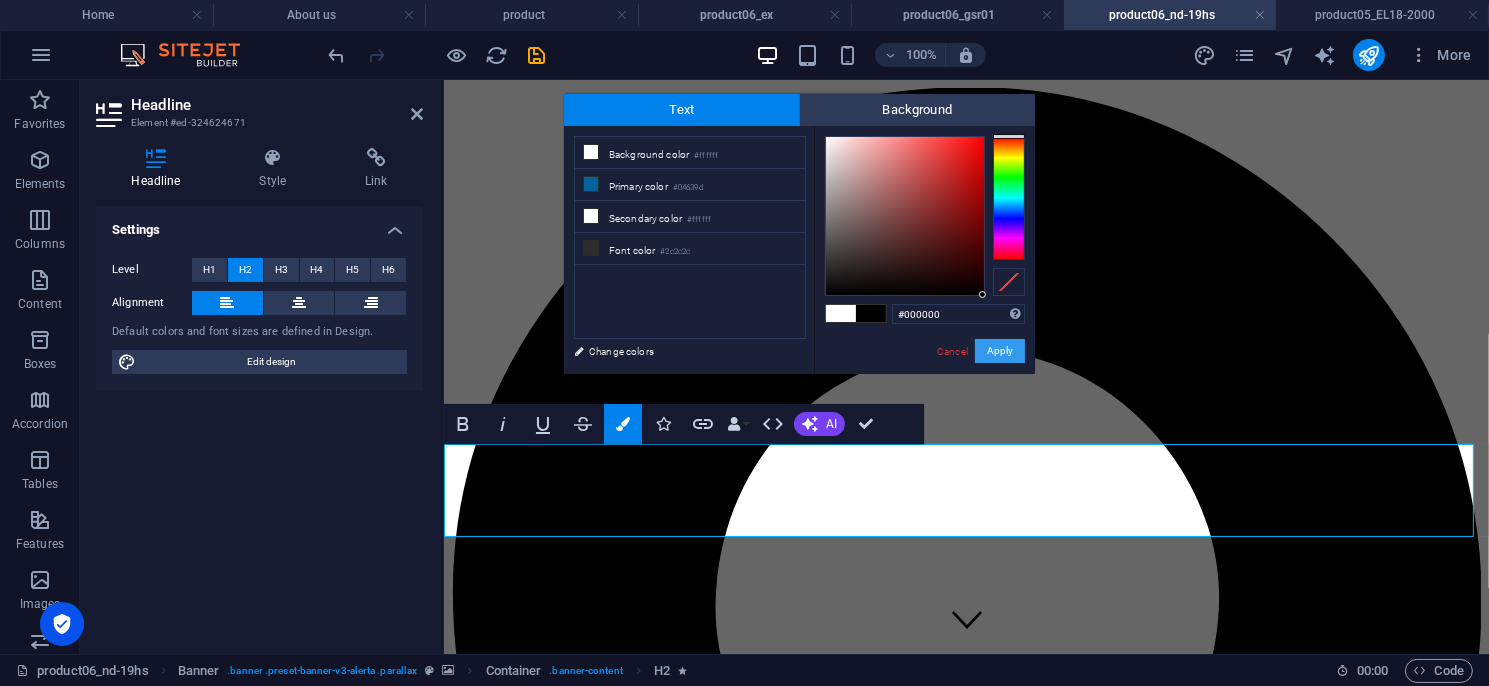 click on "Apply" at bounding box center [1000, 351] 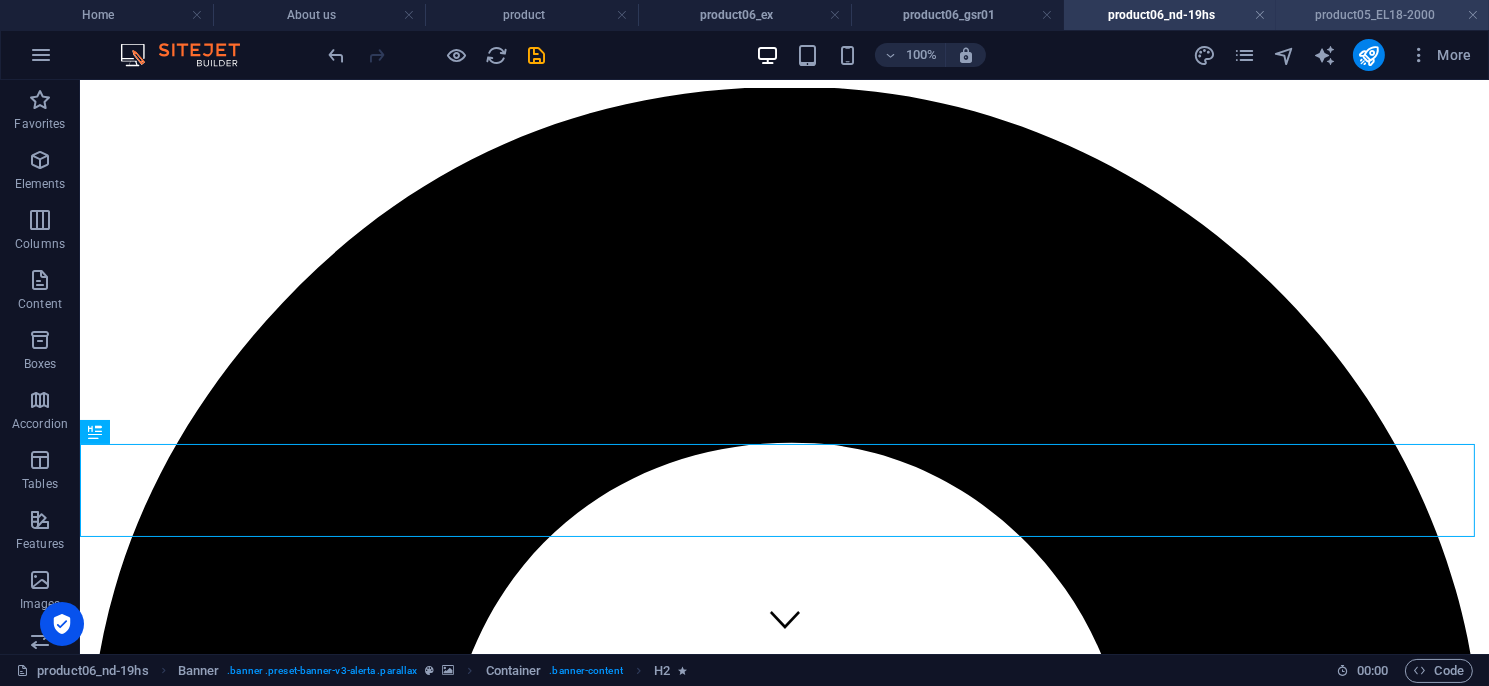 click on "product05_EL18-2000" at bounding box center (1382, 15) 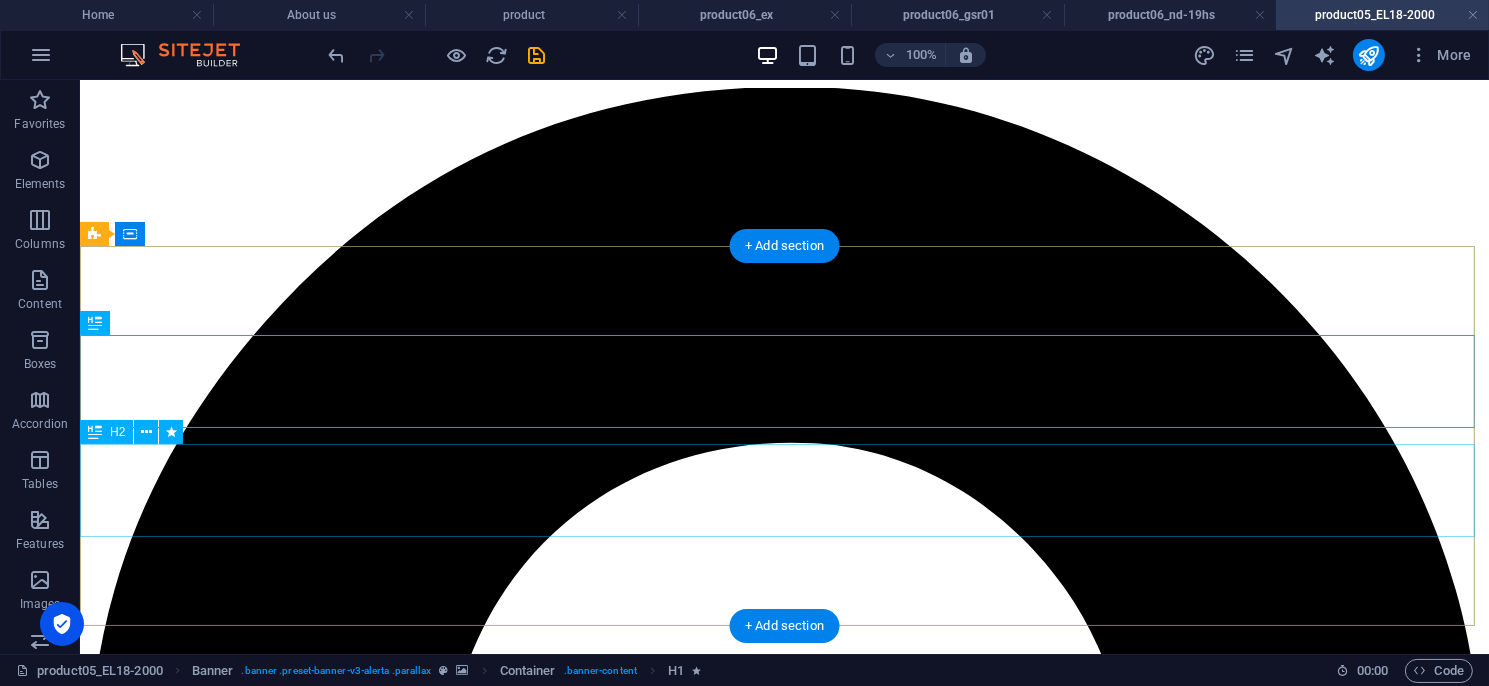 click on "安全型光幕/區域型光幕/安全控制模組/多功能控制模組／ 測量型光幕/其他特殊光幕／週邊配件/機械設備安全改造" at bounding box center (783, 5409) 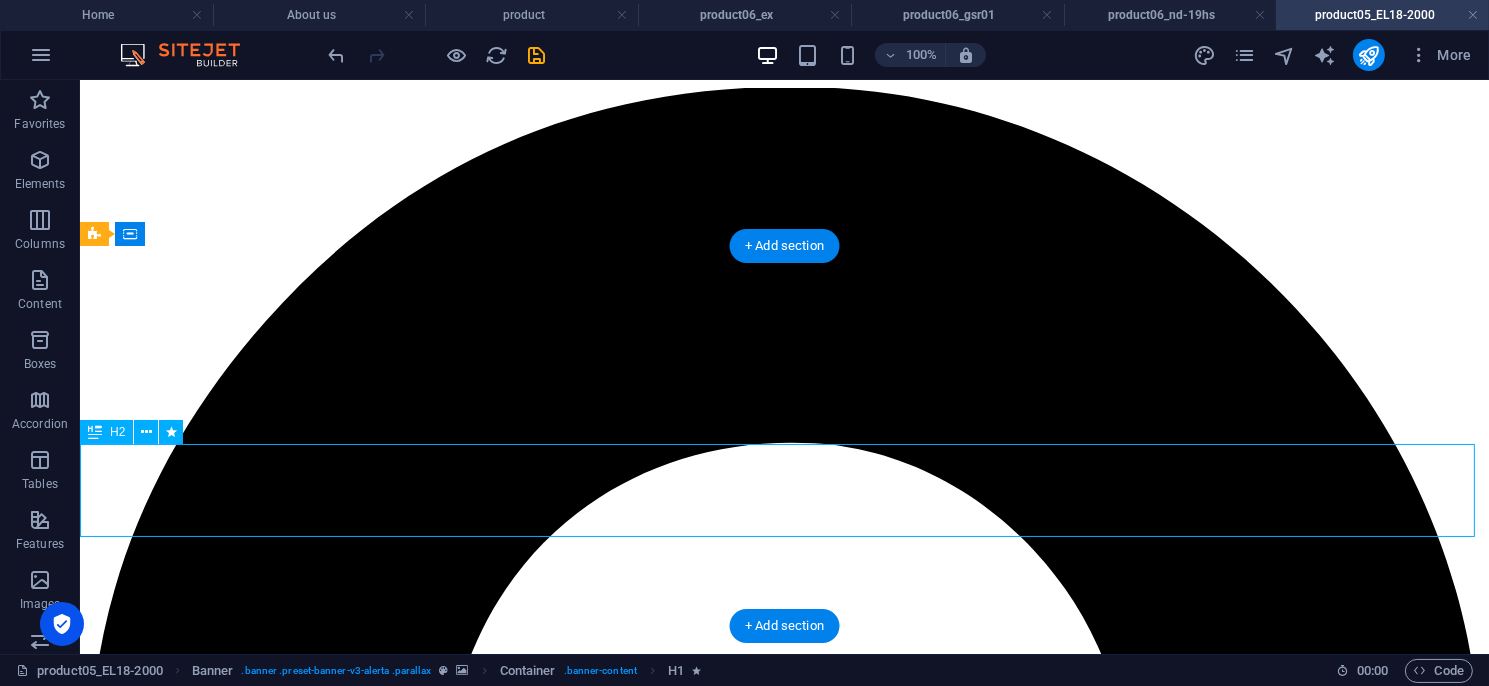 click on "安全型光幕/區域型光幕/安全控制模組/多功能控制模組／ 測量型光幕/其他特殊光幕／週邊配件/機械設備安全改造" at bounding box center (783, 5409) 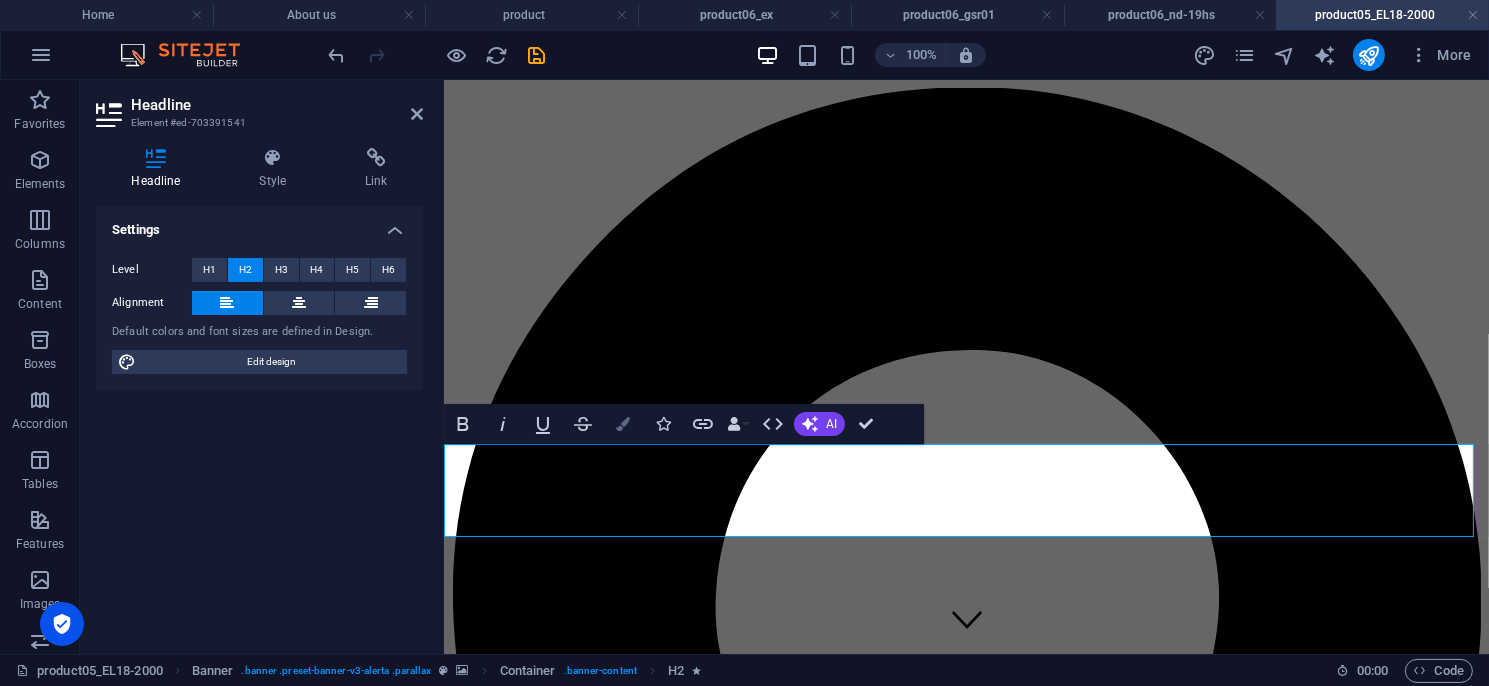 click at bounding box center (623, 424) 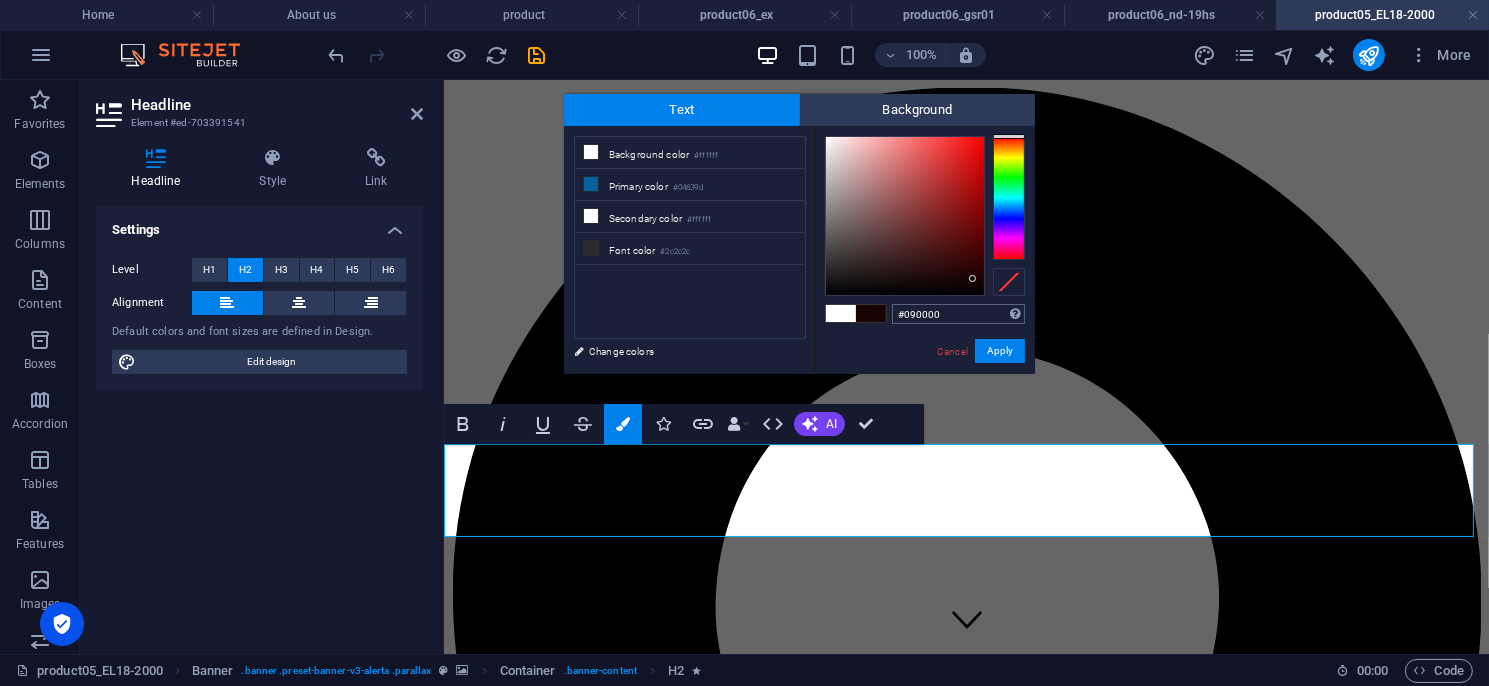 type on "#000000" 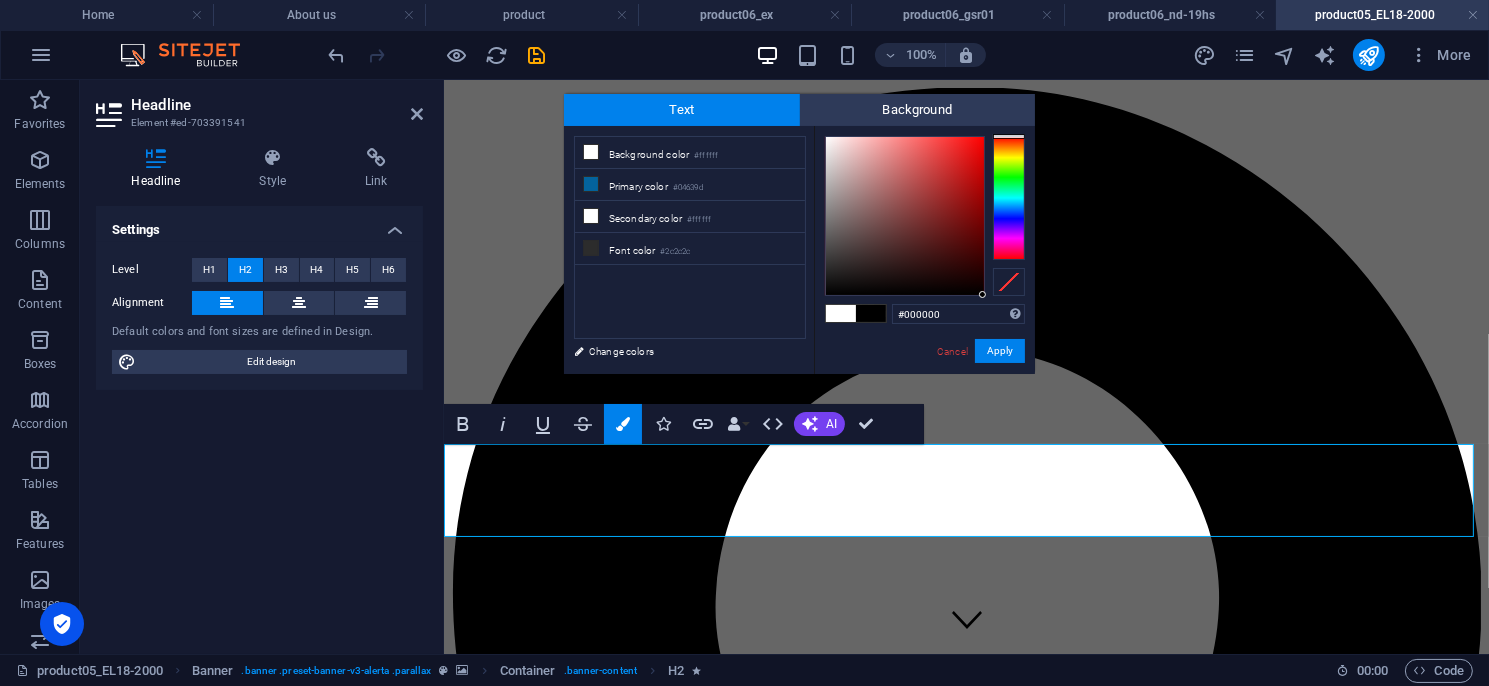 drag, startPoint x: 973, startPoint y: 279, endPoint x: 1002, endPoint y: 330, distance: 58.66856 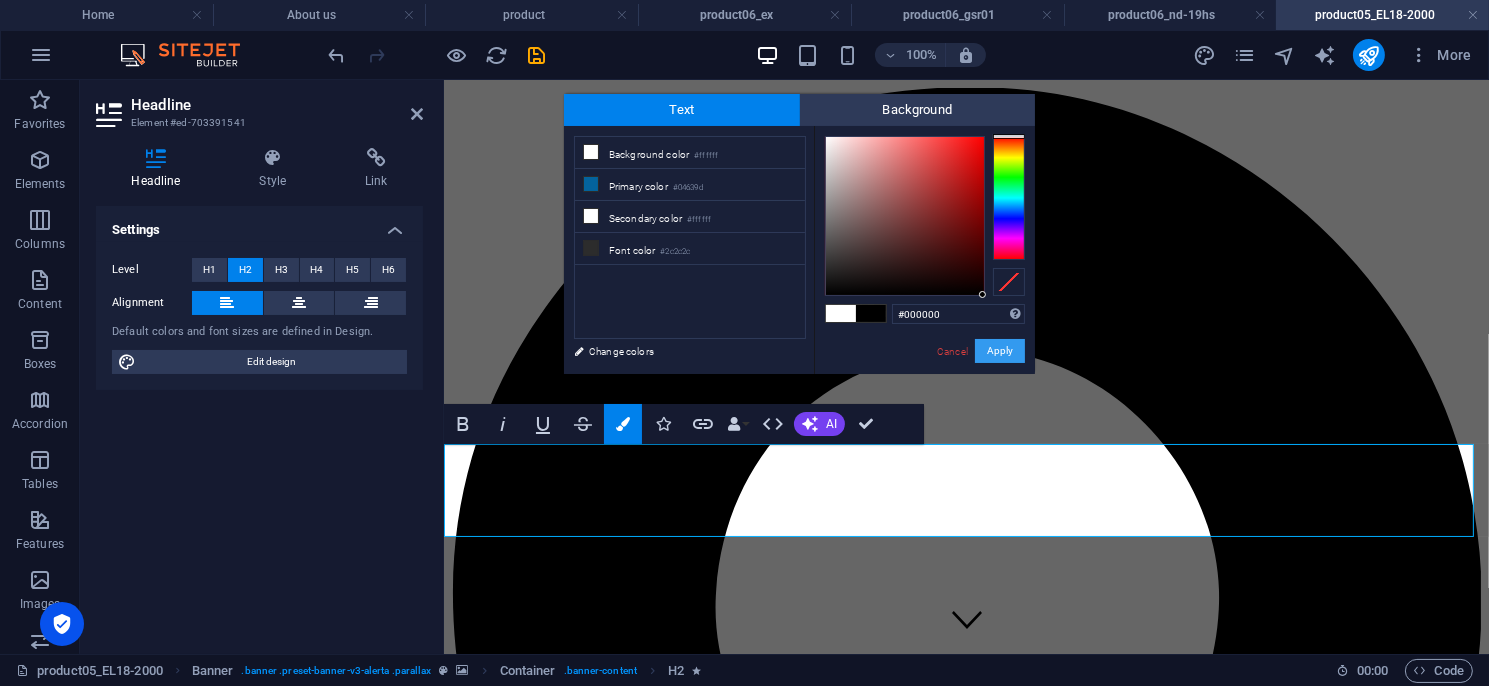 click on "Apply" at bounding box center (1000, 351) 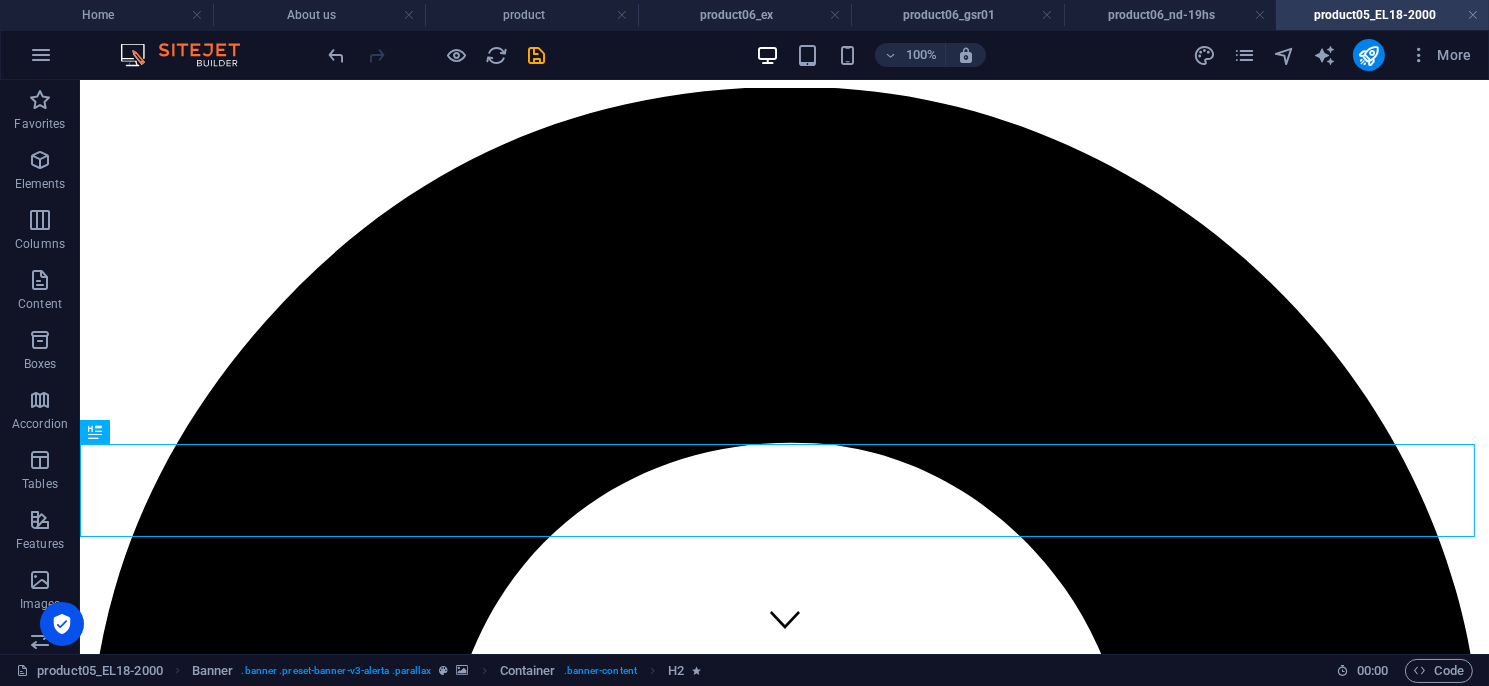 click at bounding box center (437, 55) 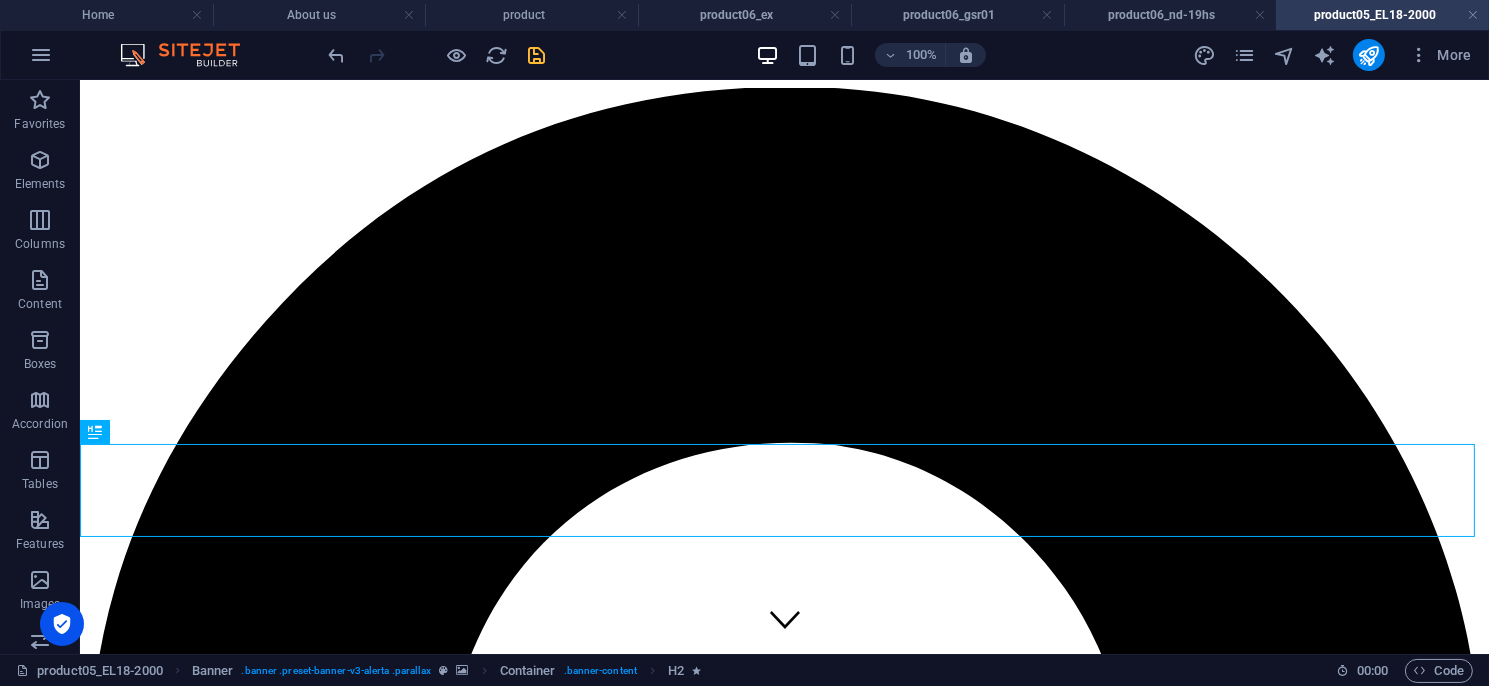 click at bounding box center [537, 55] 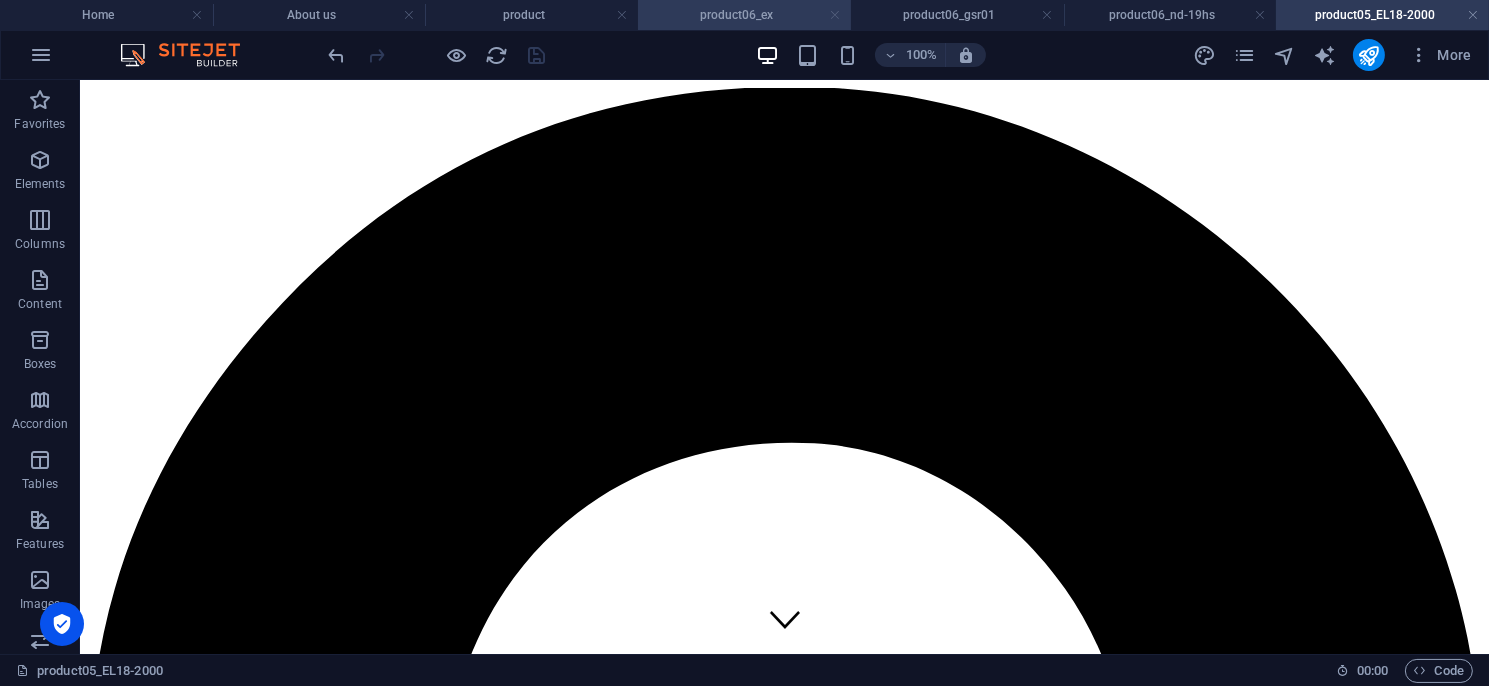 click at bounding box center [835, 15] 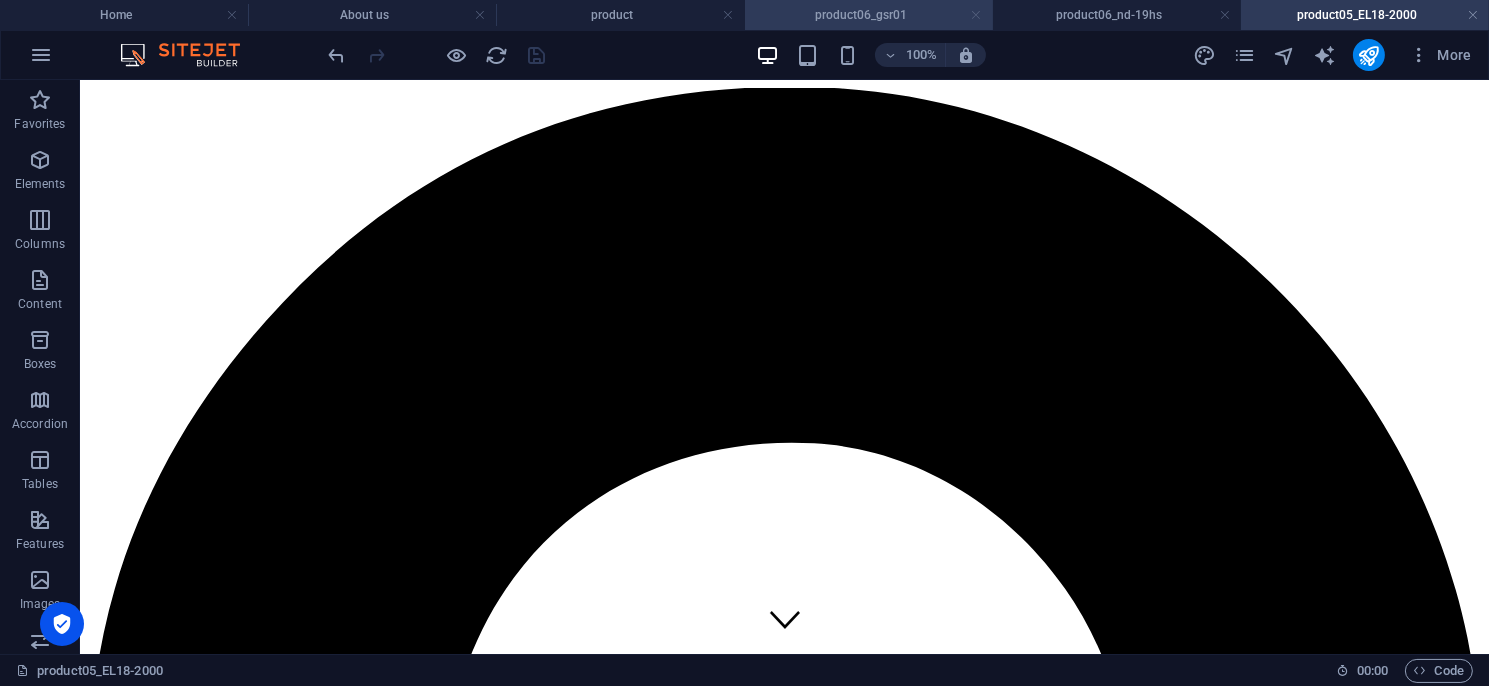 click at bounding box center (977, 15) 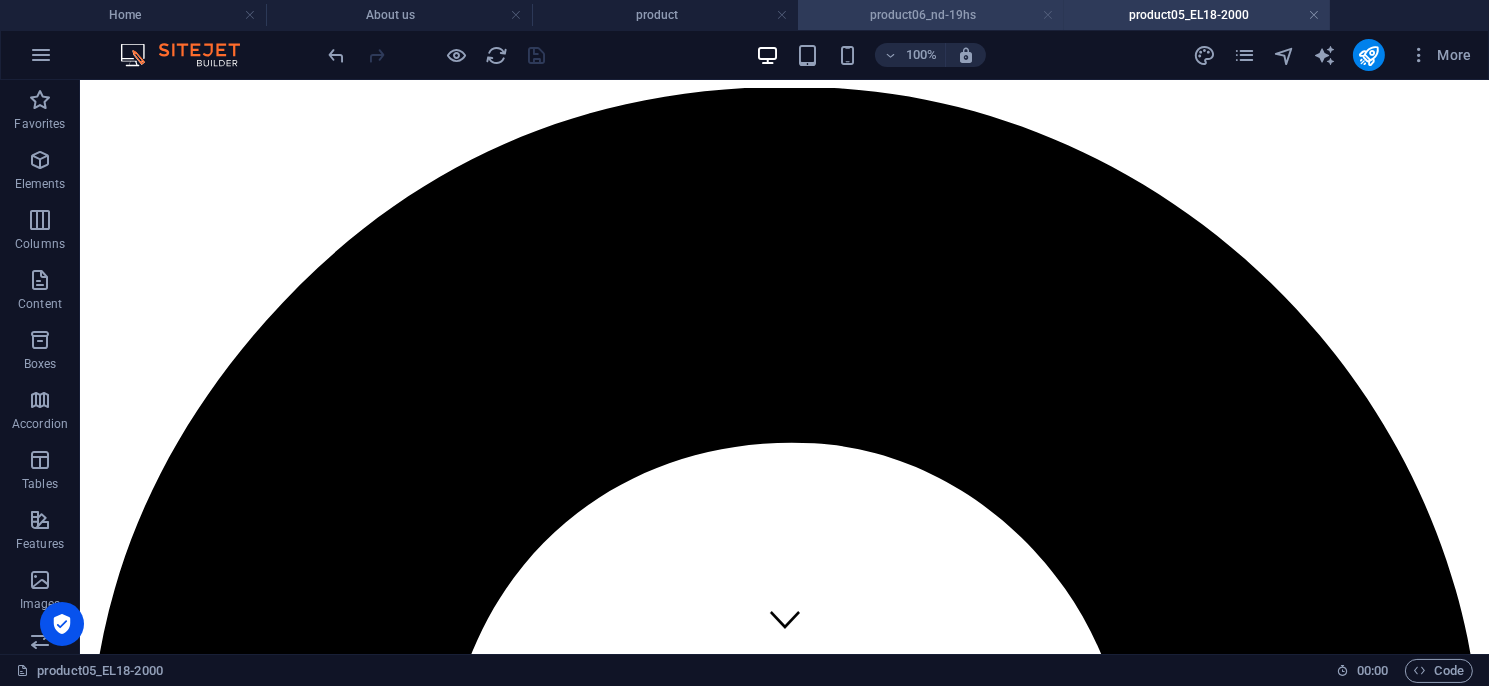 click at bounding box center (1048, 15) 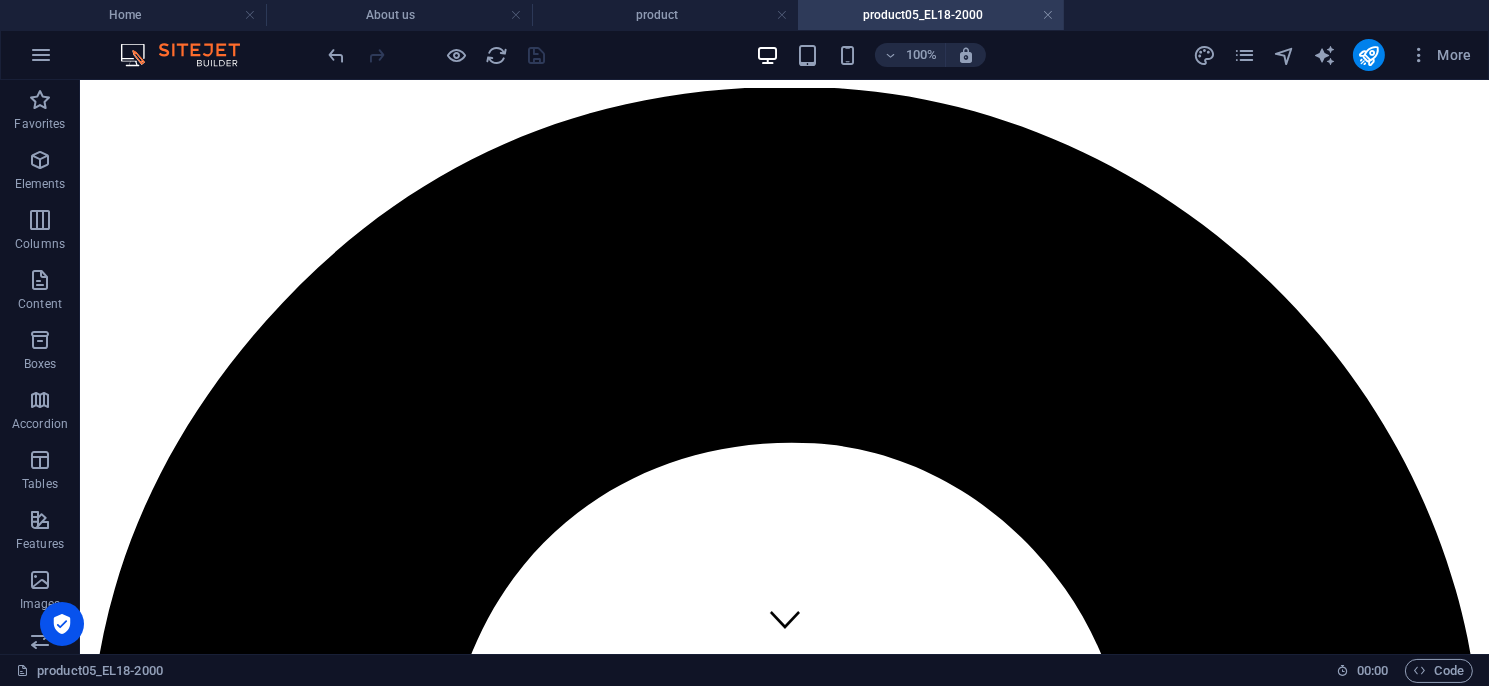 click on "product05_EL18-2000" at bounding box center (931, 15) 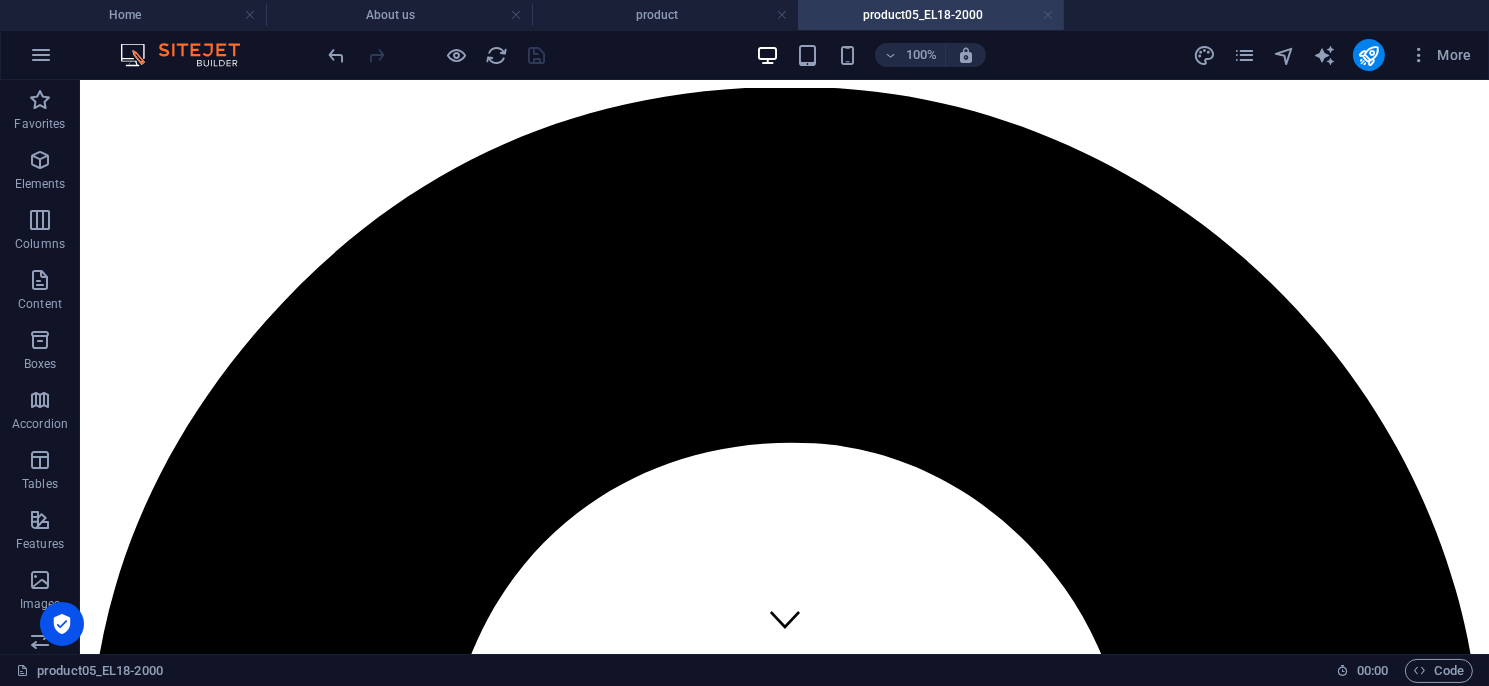 click at bounding box center [1048, 15] 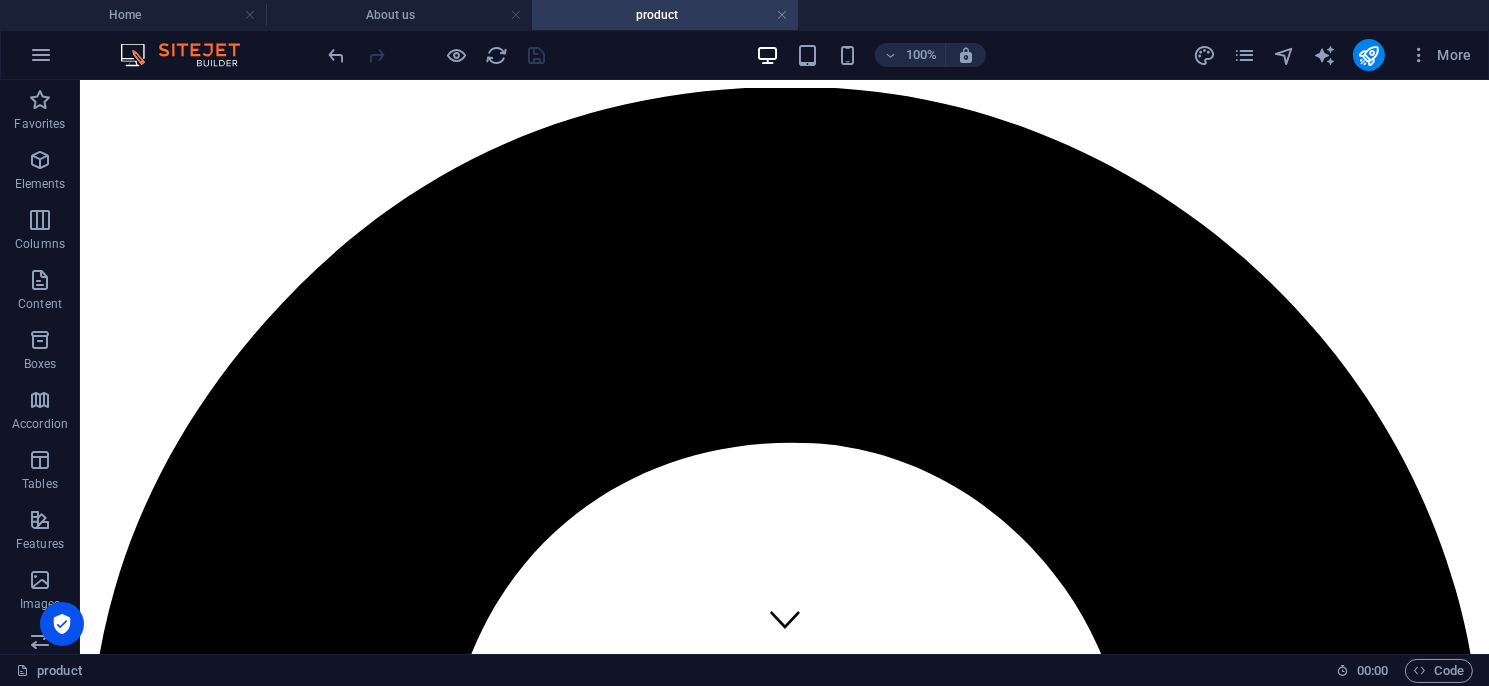 scroll, scrollTop: 1500, scrollLeft: 0, axis: vertical 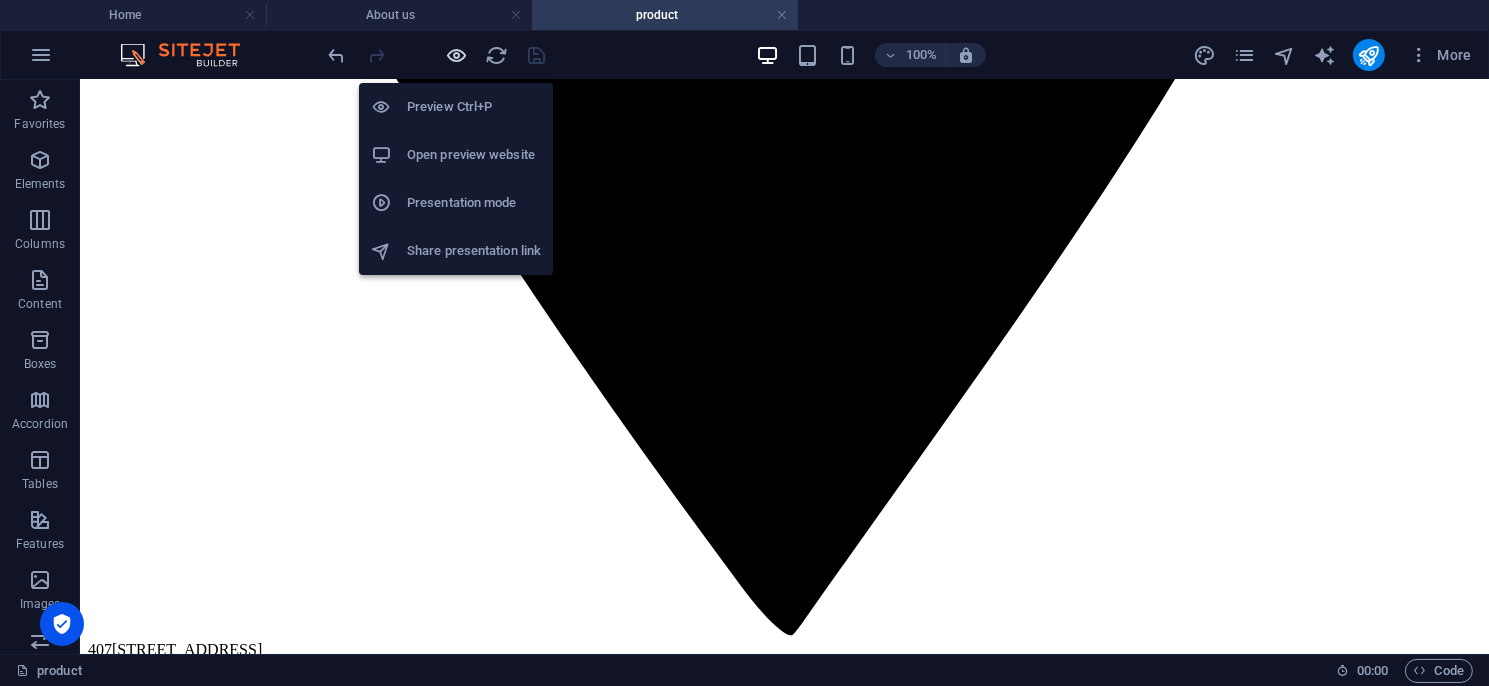 click at bounding box center [457, 55] 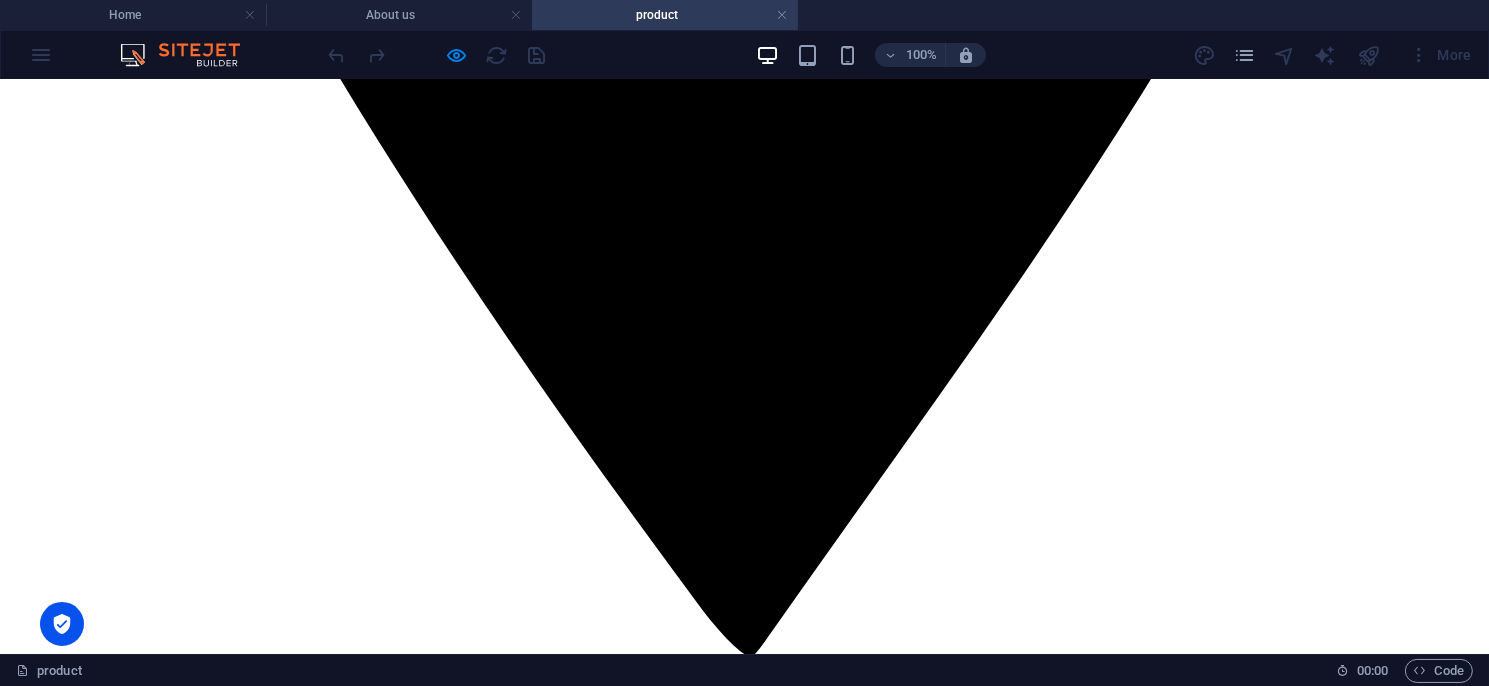 scroll, scrollTop: 1600, scrollLeft: 0, axis: vertical 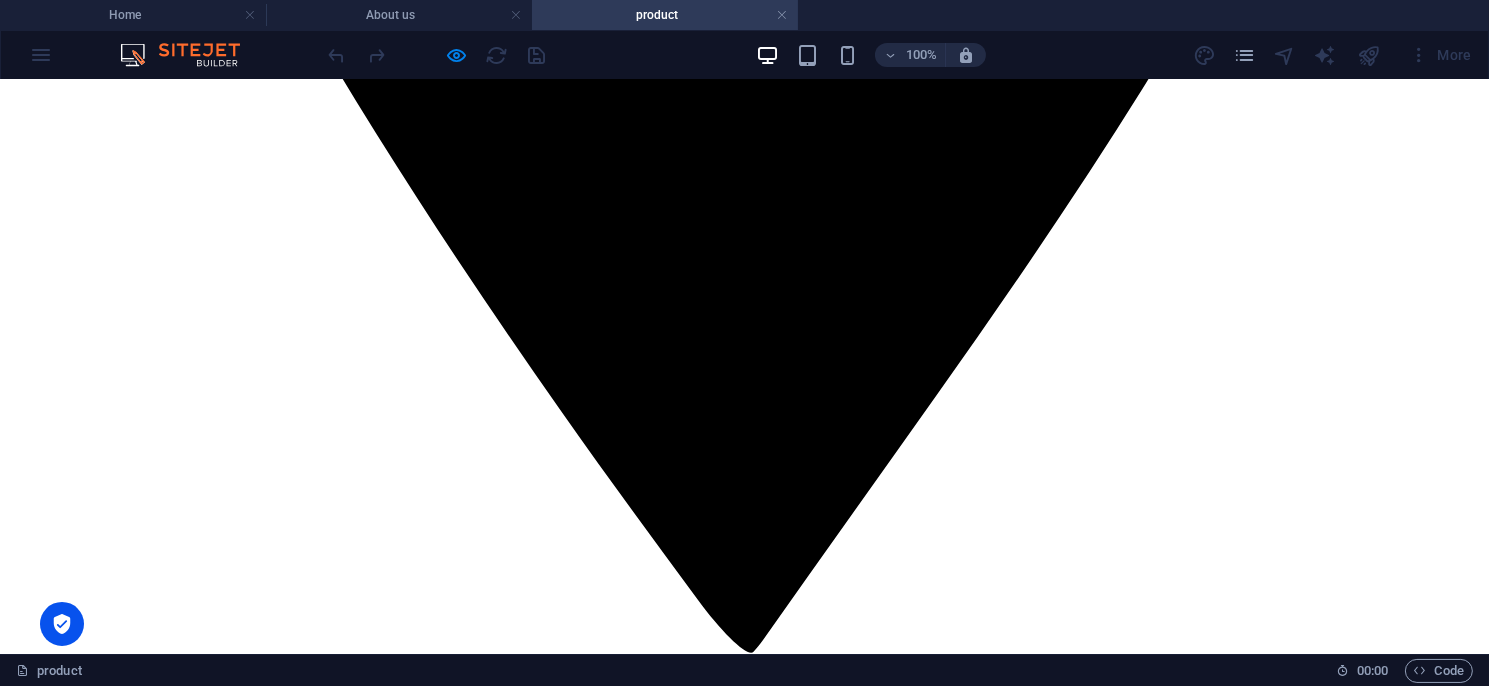 click on "鏡面防護" at bounding box center [40, 7722] 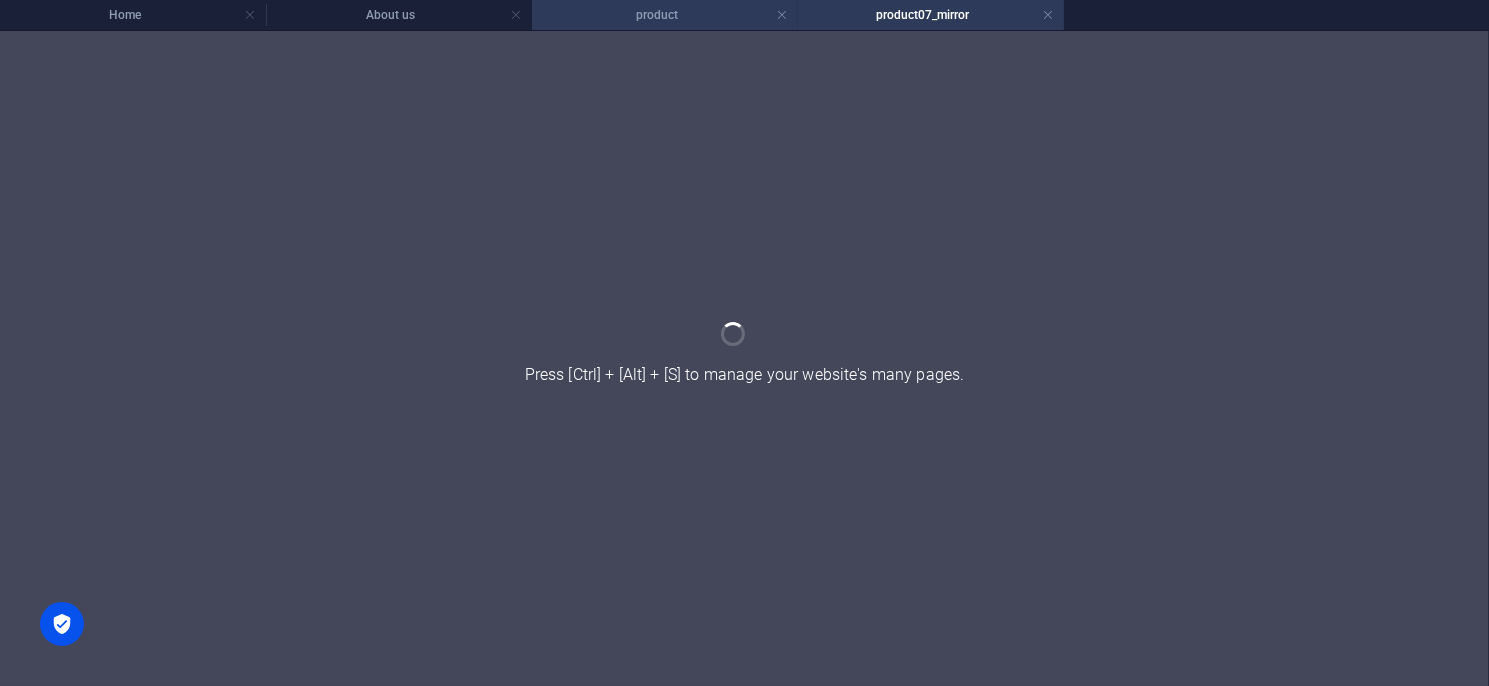 click on "product" at bounding box center (665, 15) 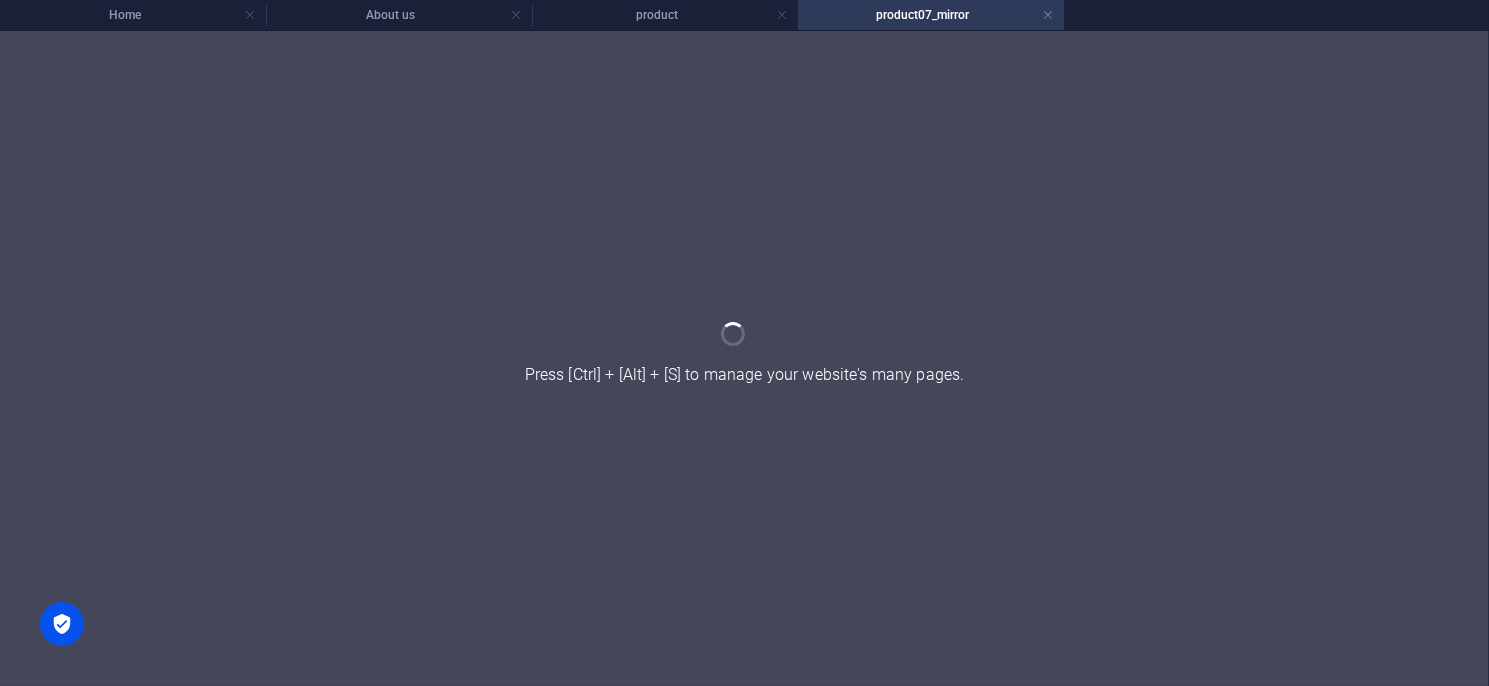scroll, scrollTop: 1600, scrollLeft: 0, axis: vertical 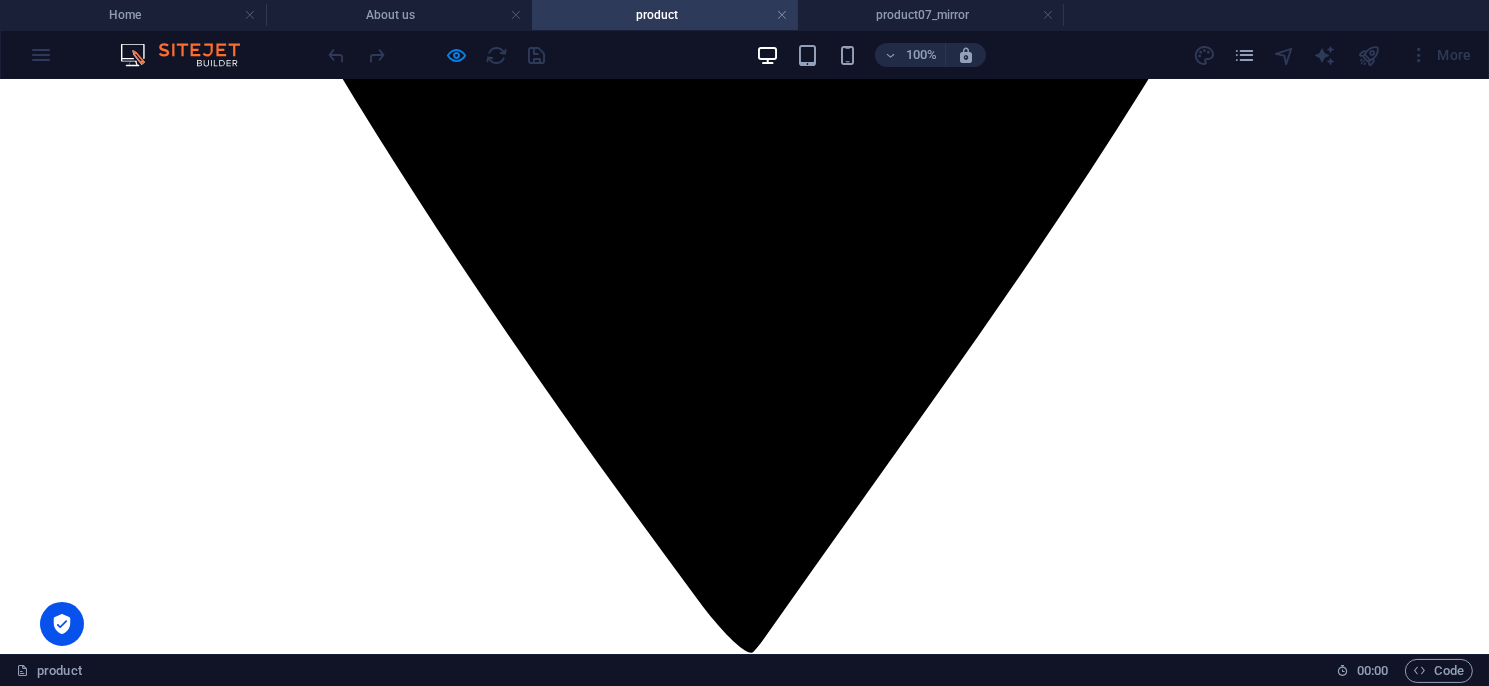 click on "立地支架" at bounding box center [40, 7759] 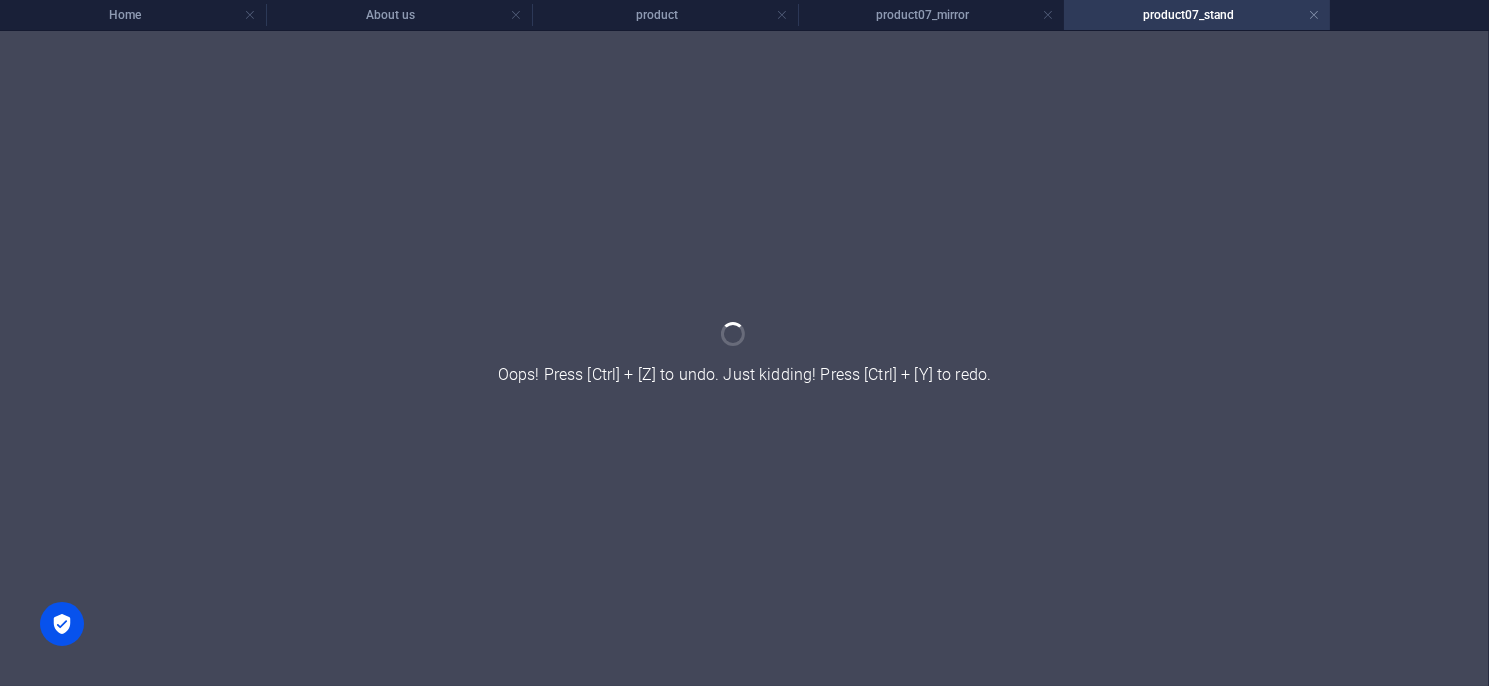 scroll, scrollTop: 0, scrollLeft: 0, axis: both 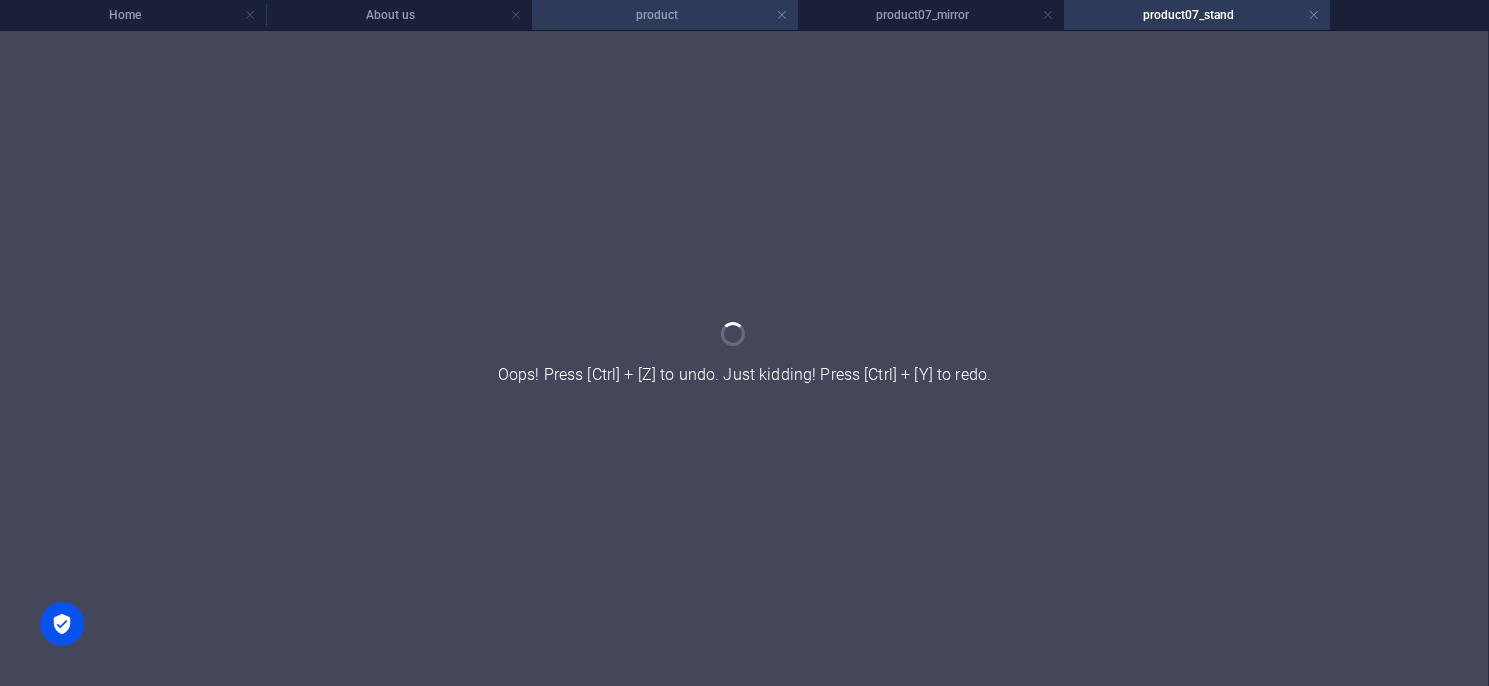click on "product" at bounding box center [665, 15] 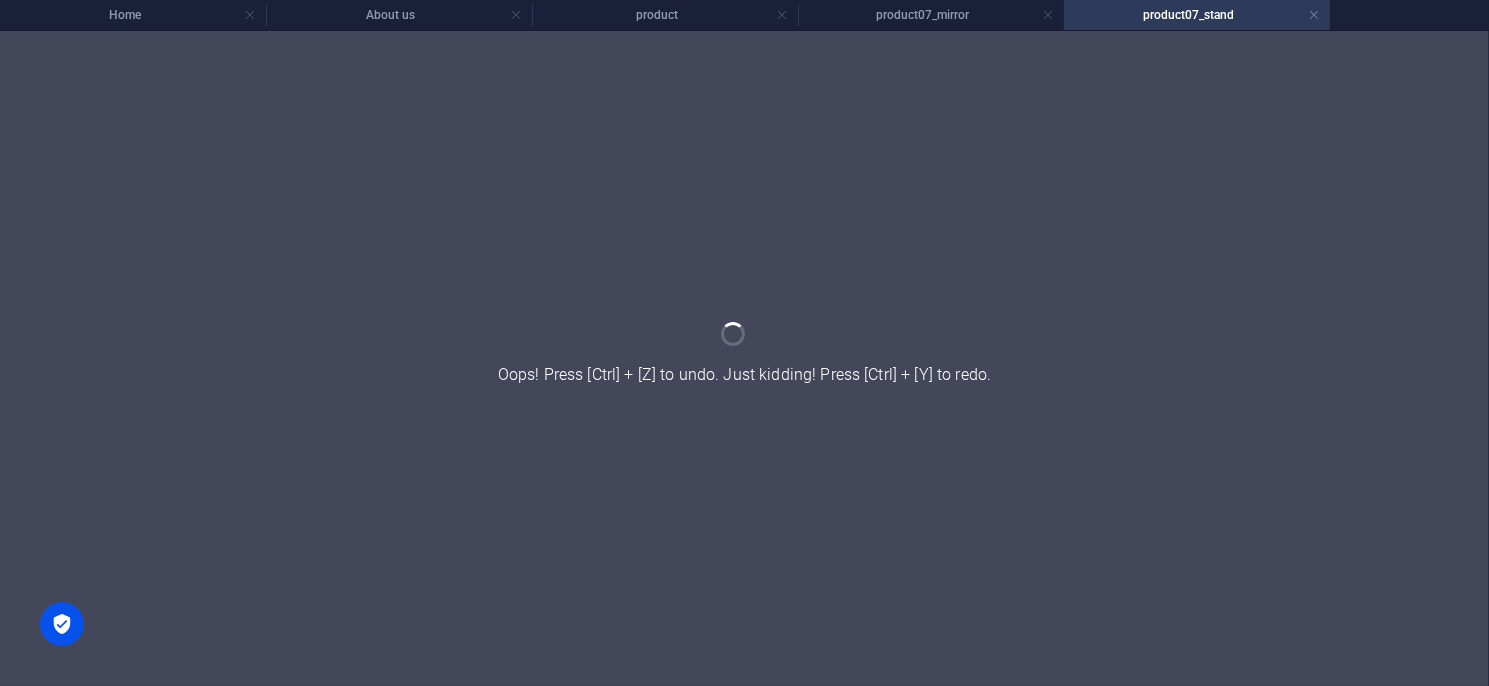 scroll, scrollTop: 1600, scrollLeft: 0, axis: vertical 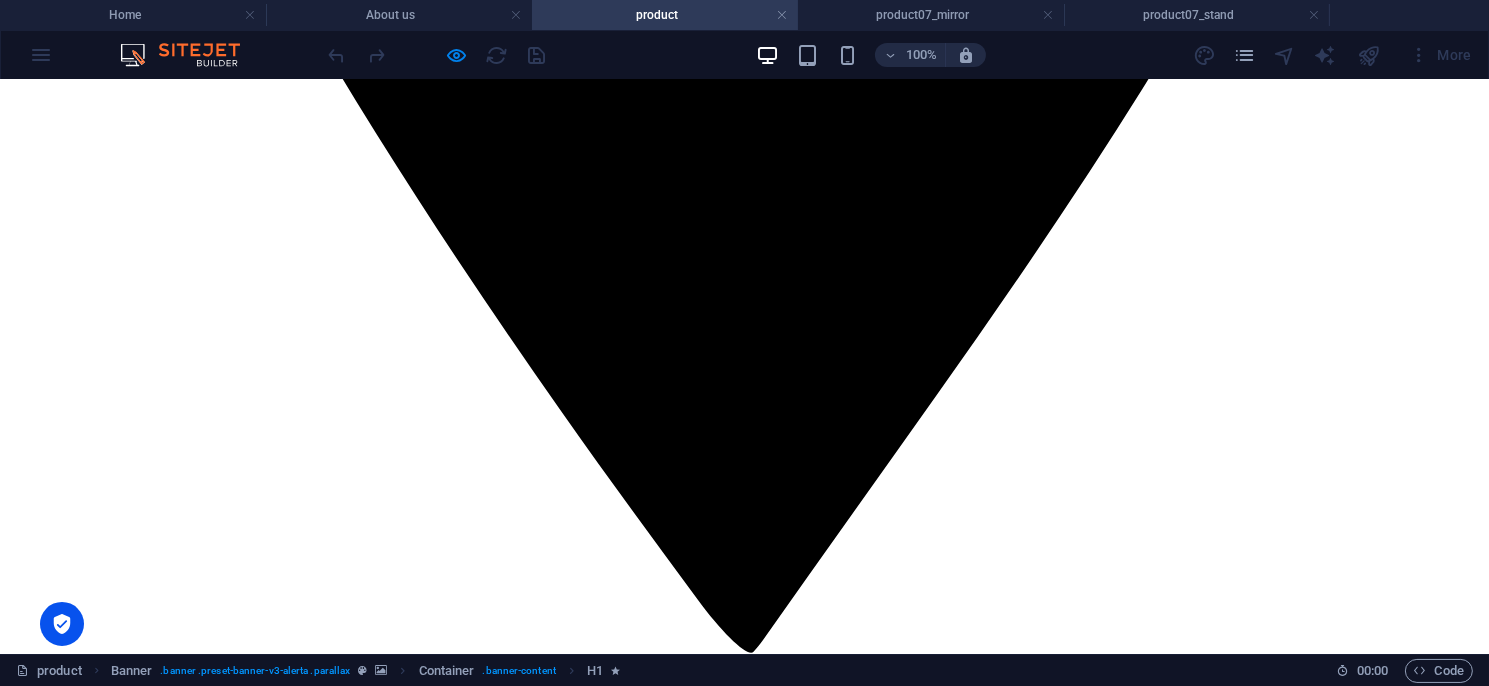 click on "光幕防護罩" at bounding box center (48, 7796) 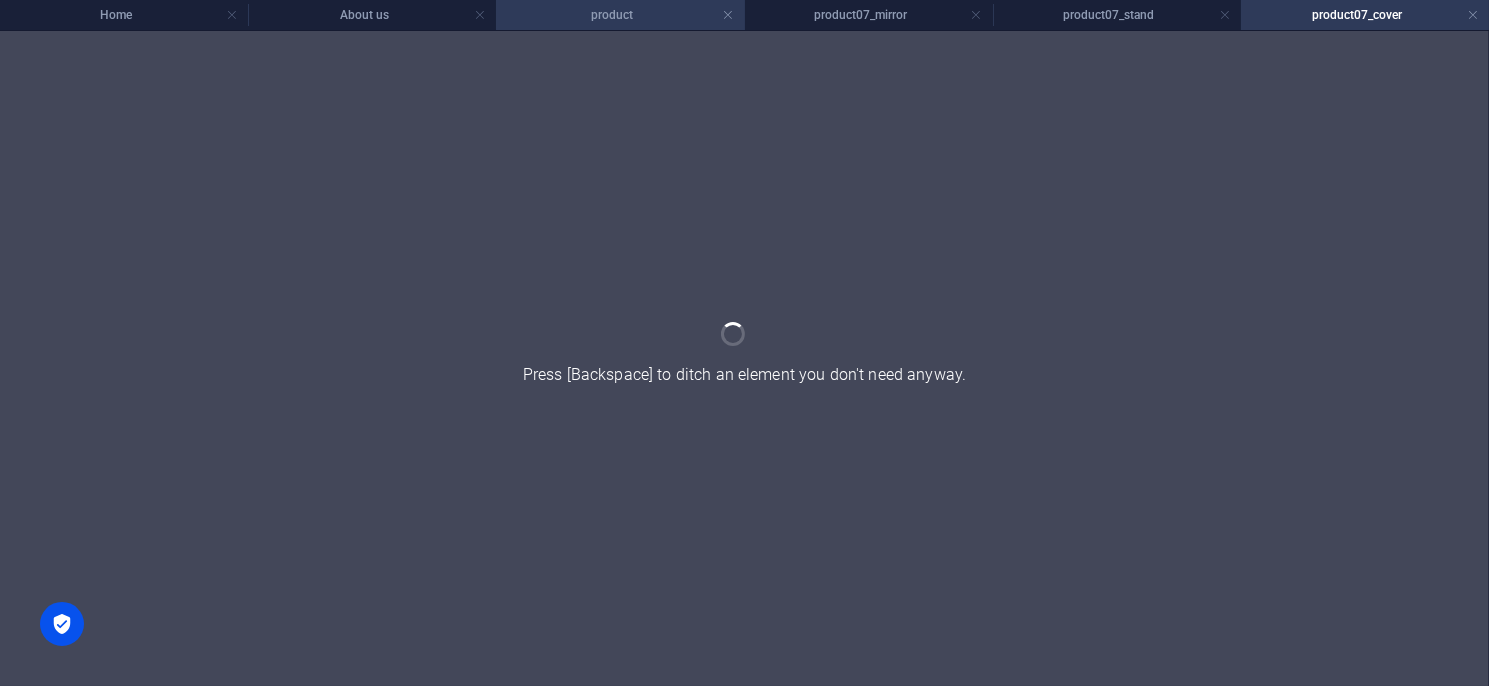 click on "product" at bounding box center [620, 15] 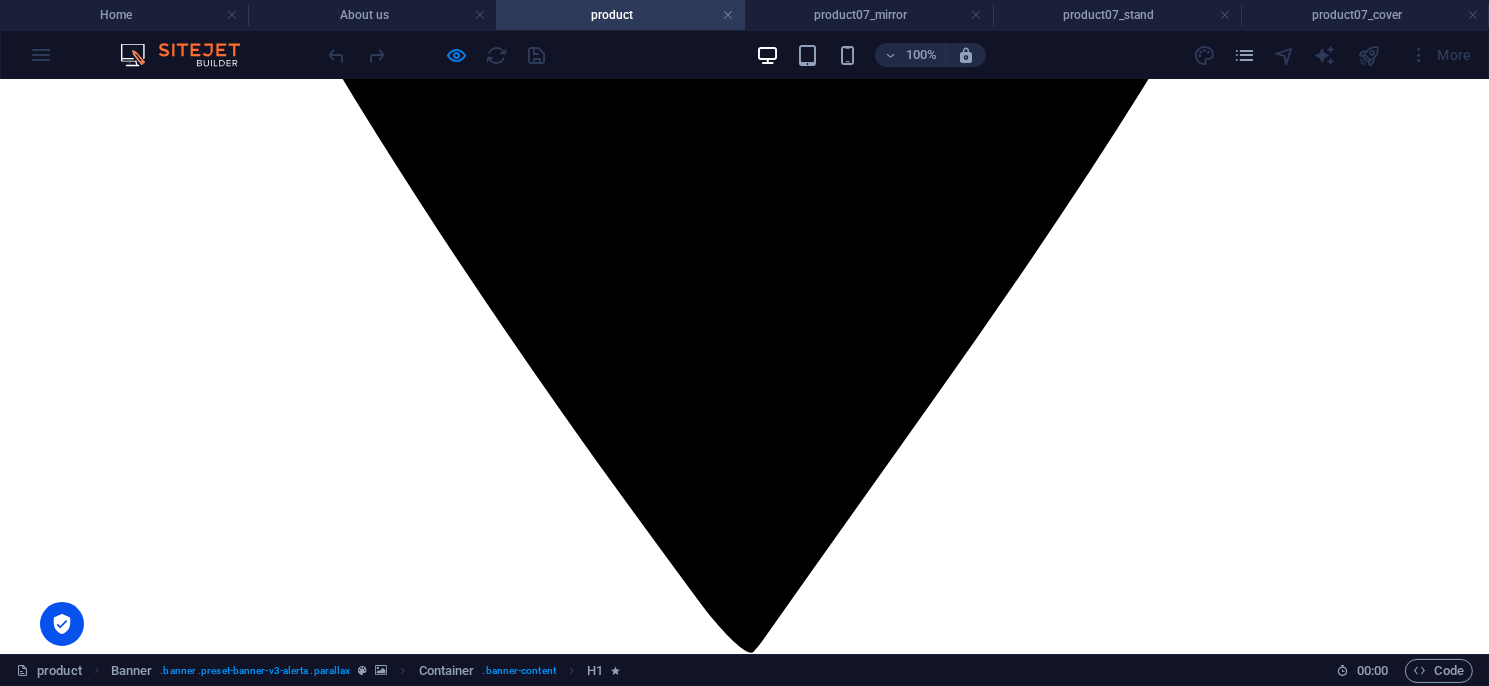 scroll, scrollTop: 0, scrollLeft: 0, axis: both 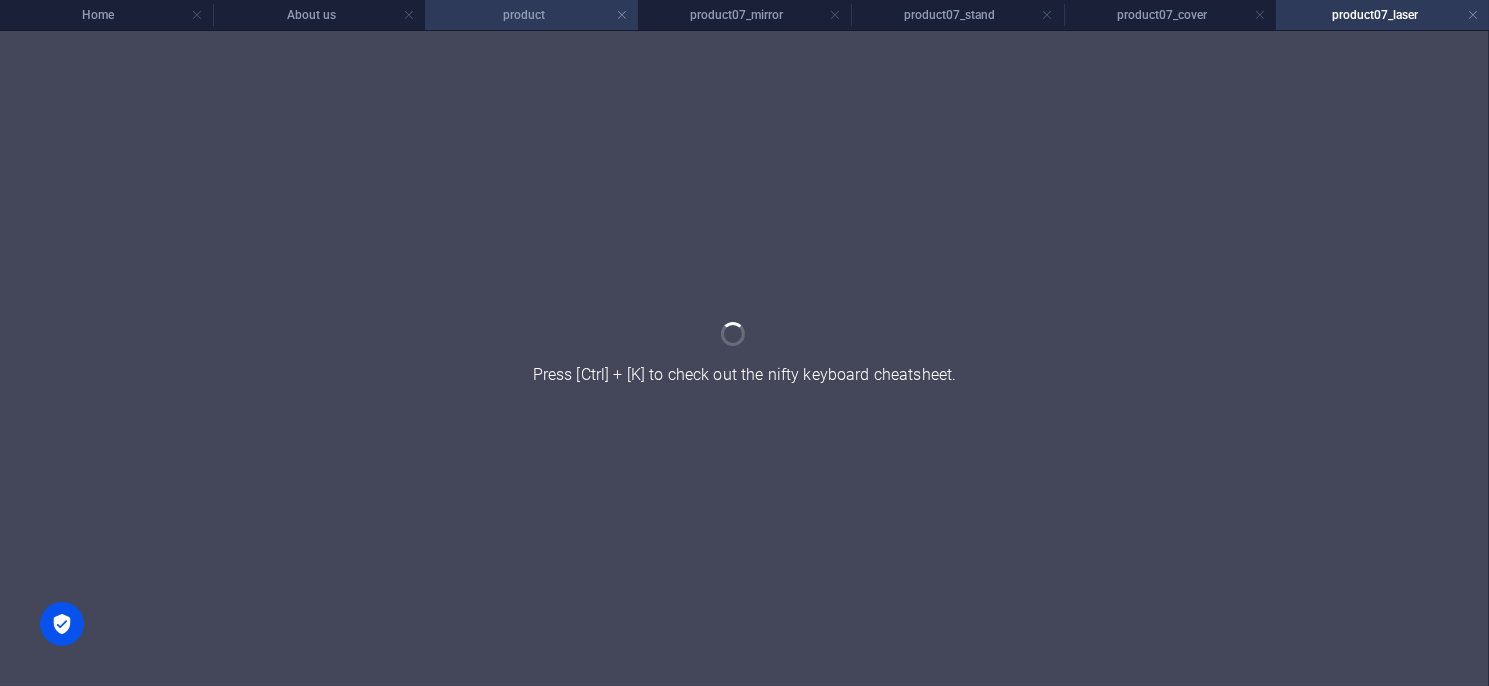 click on "product" at bounding box center [531, 15] 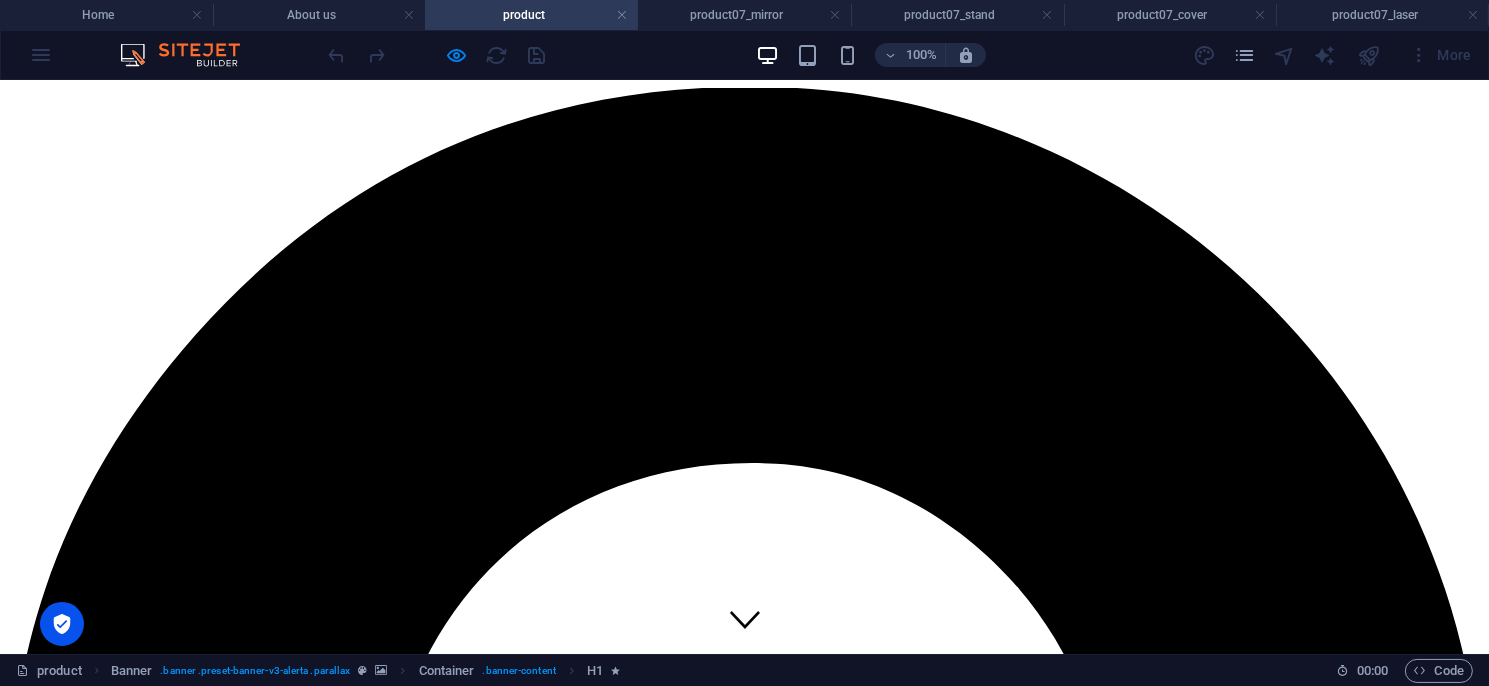 scroll, scrollTop: 1600, scrollLeft: 0, axis: vertical 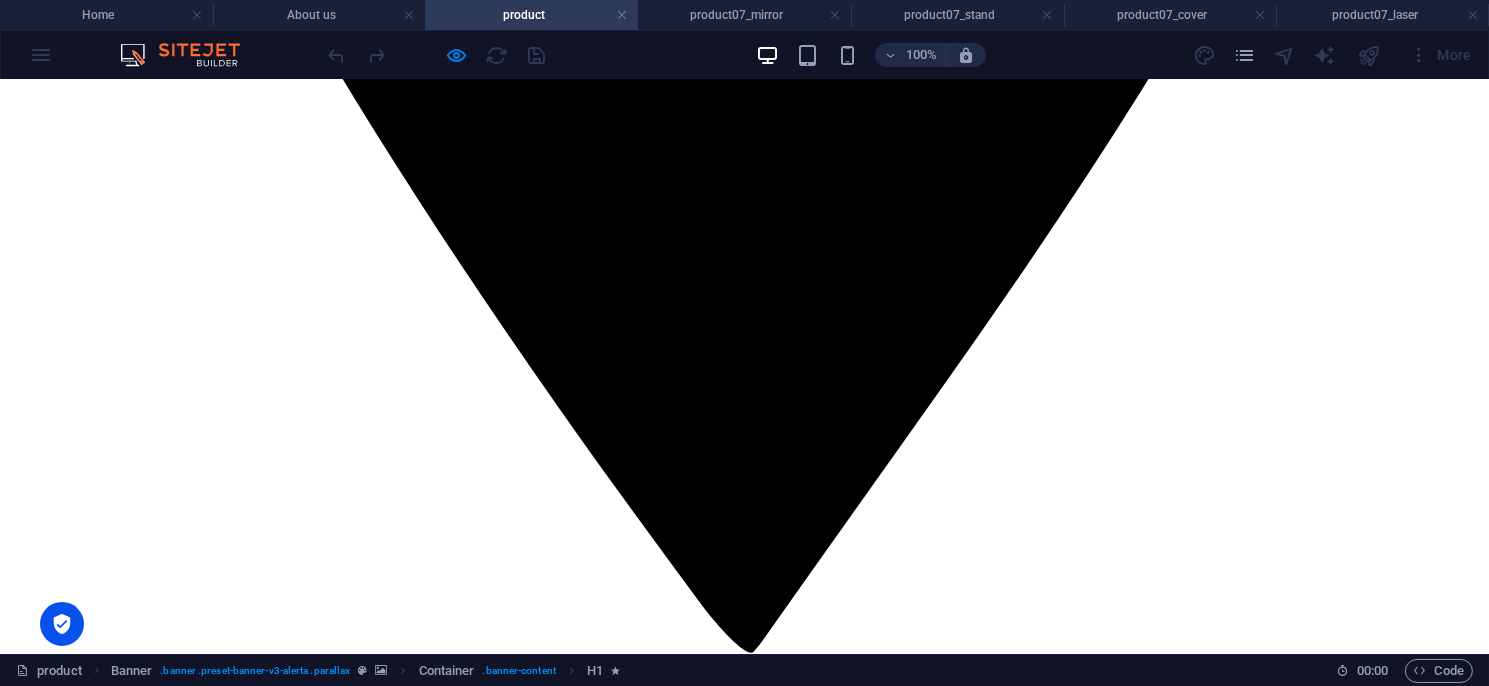 click on "安全擋塊" at bounding box center [40, 7870] 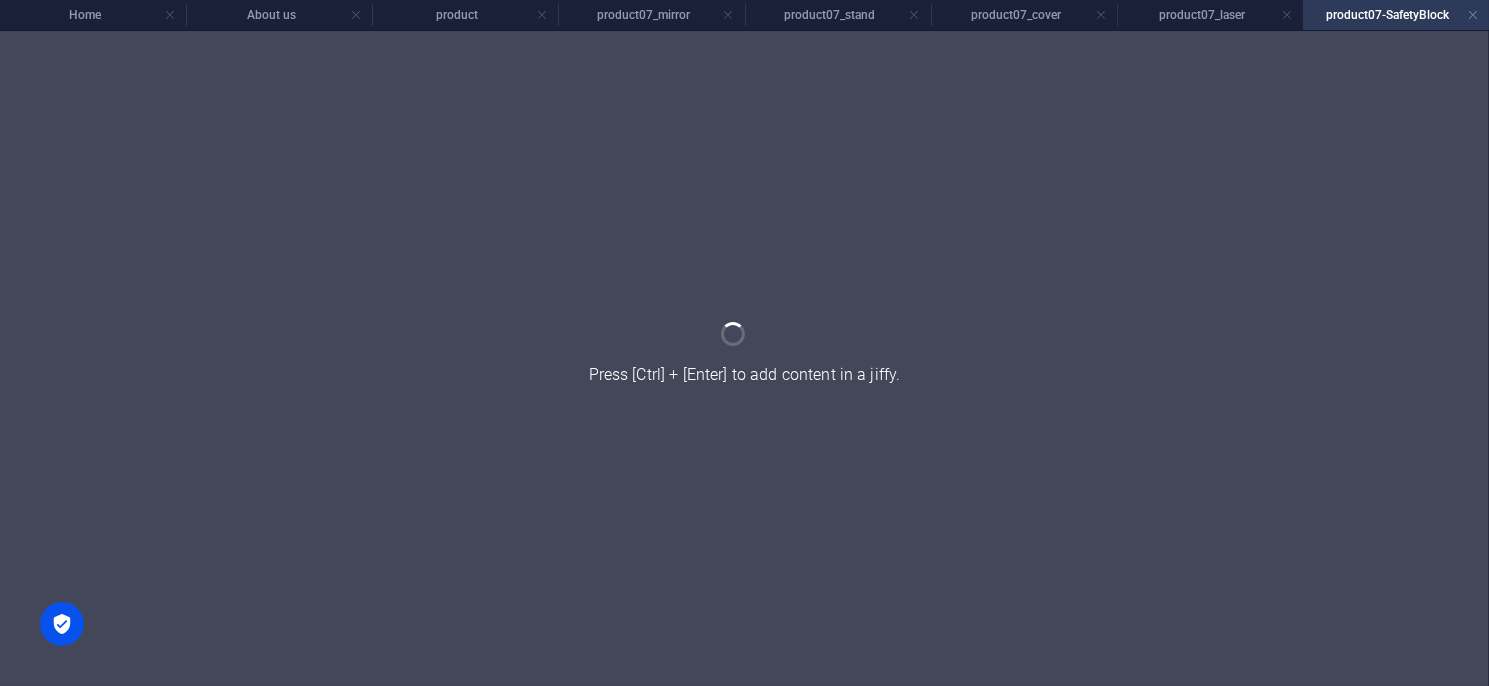 scroll, scrollTop: 0, scrollLeft: 0, axis: both 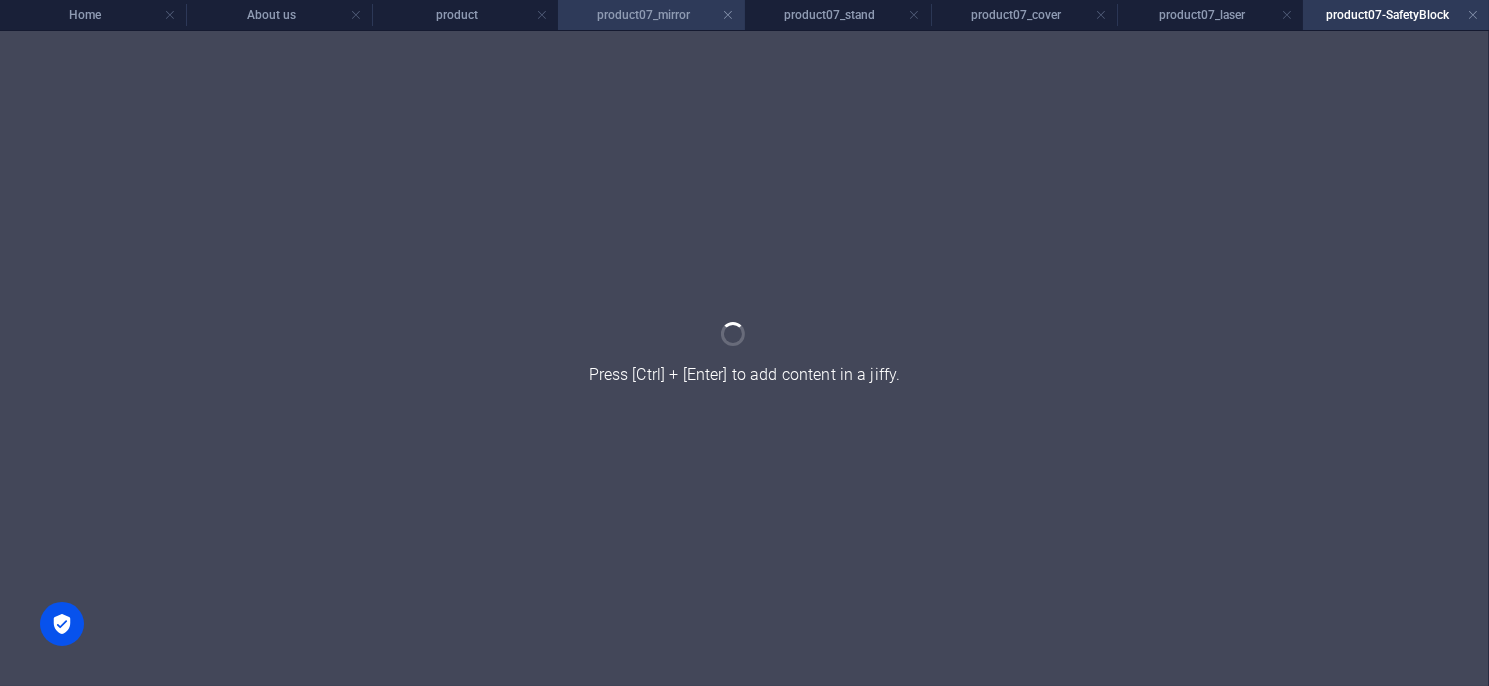 click on "product07_mirror" at bounding box center [651, 15] 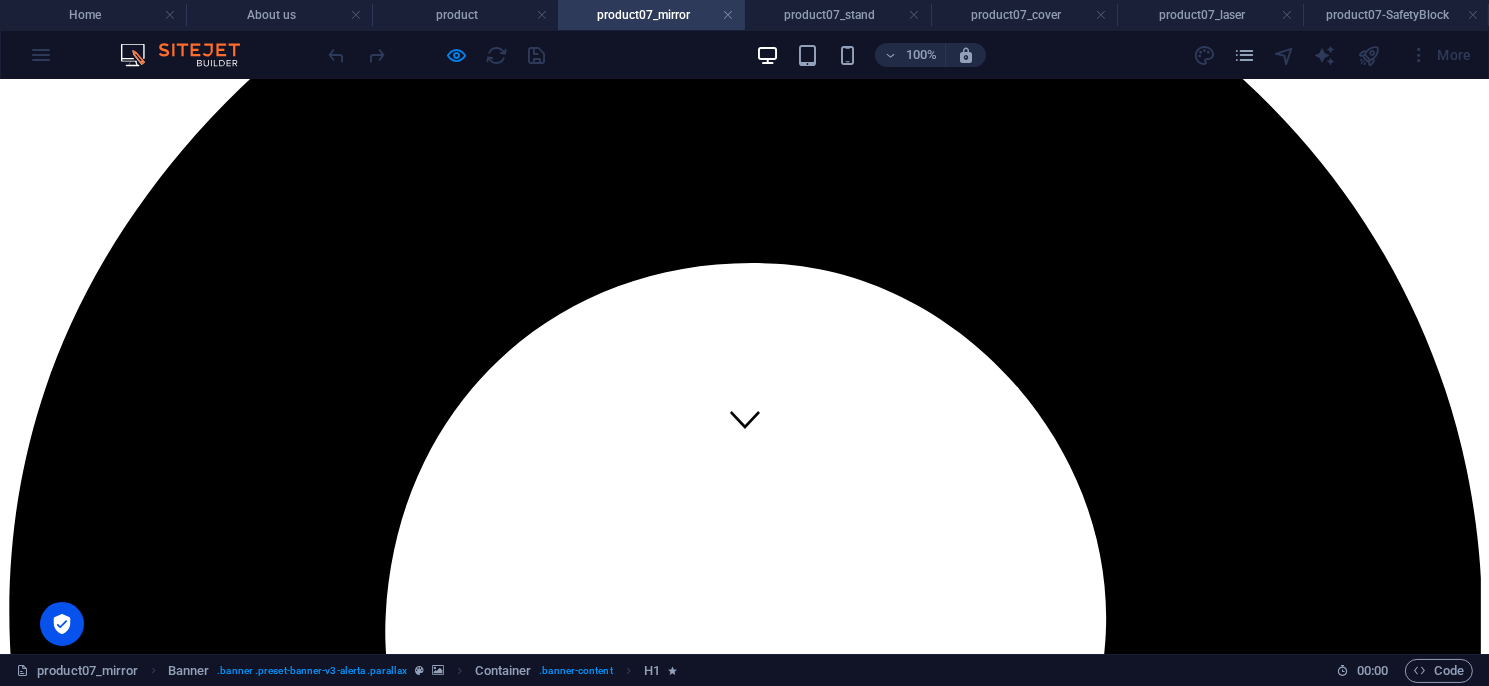 scroll, scrollTop: 0, scrollLeft: 0, axis: both 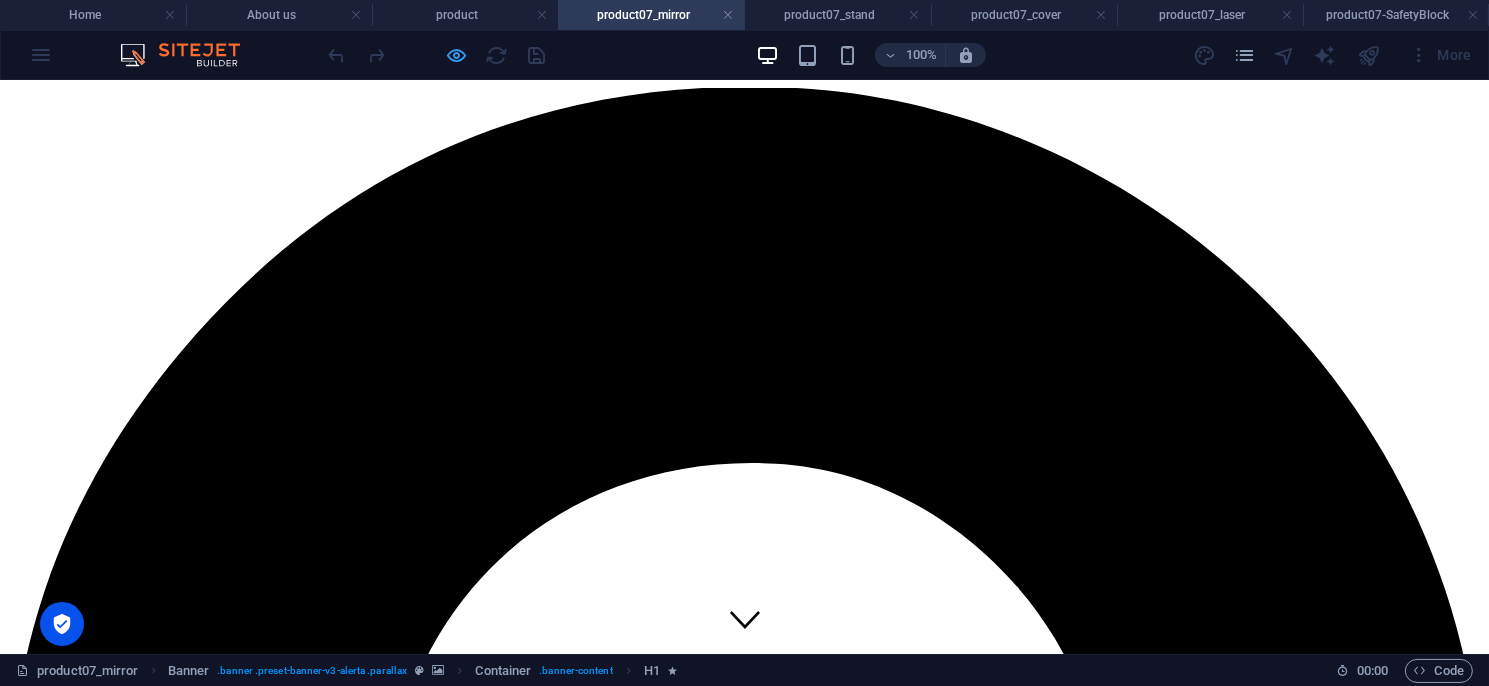 click at bounding box center (457, 55) 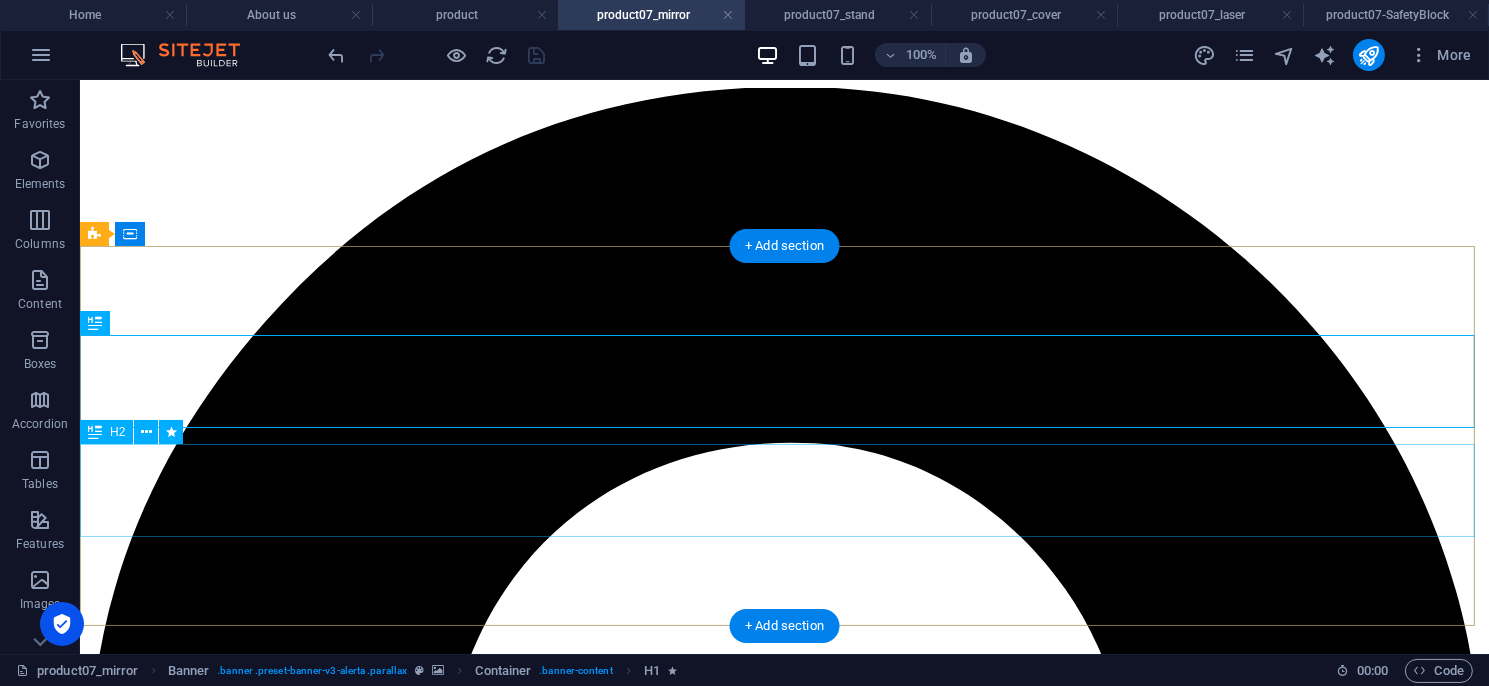 click on "安全型光幕／區域型光幕／安全控制模組／多功能控制模組／ 量測型光幕／其他特殊光幕／週邊配件／機械設備安全改善" at bounding box center [783, 5406] 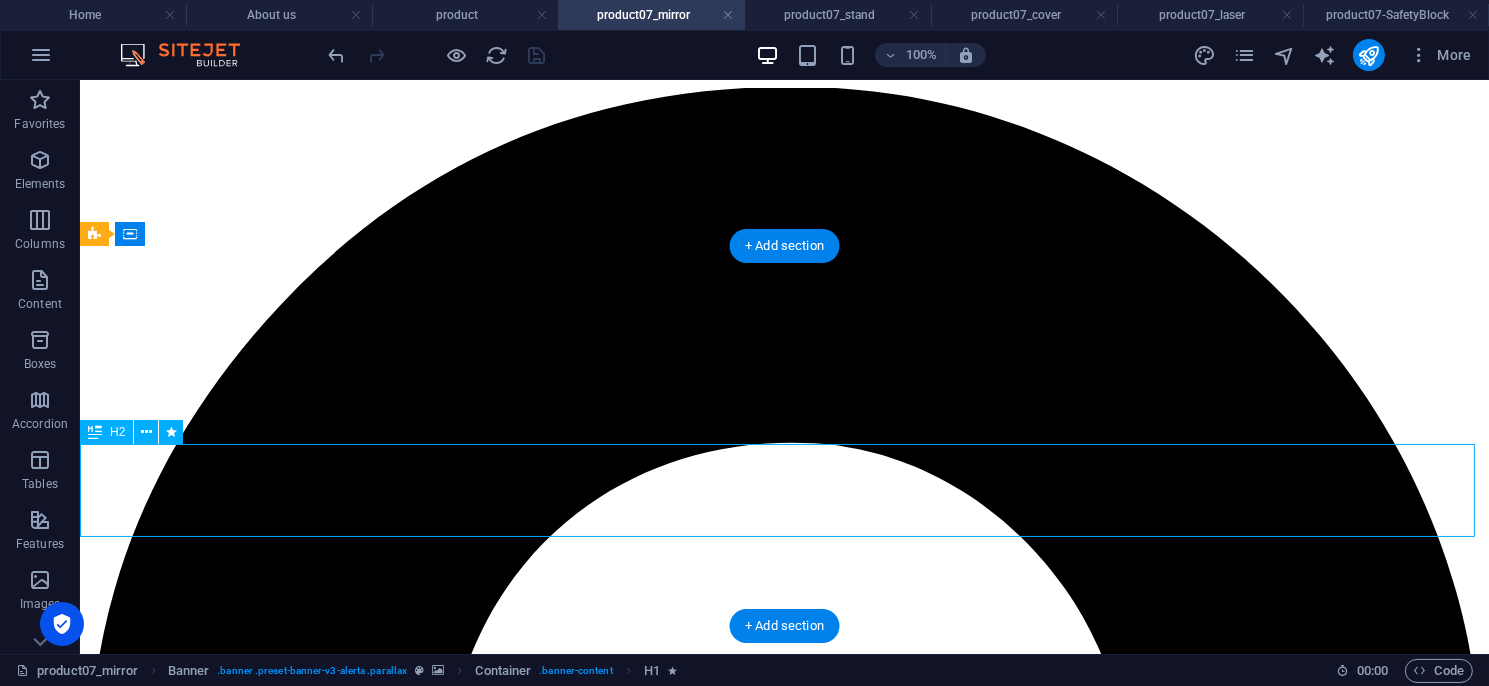 click on "安全型光幕／區域型光幕／安全控制模組／多功能控制模組／ 量測型光幕／其他特殊光幕／週邊配件／機械設備安全改善" at bounding box center (783, 5406) 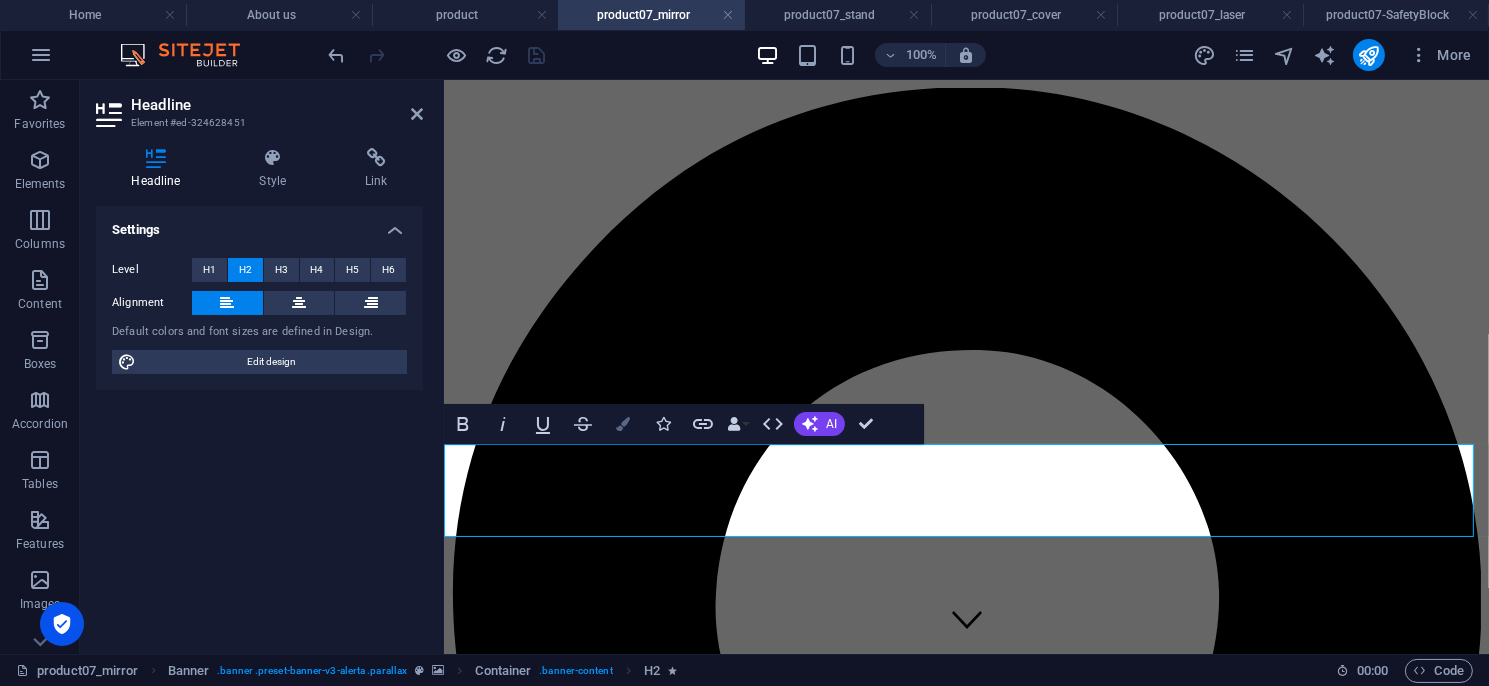 click at bounding box center (623, 424) 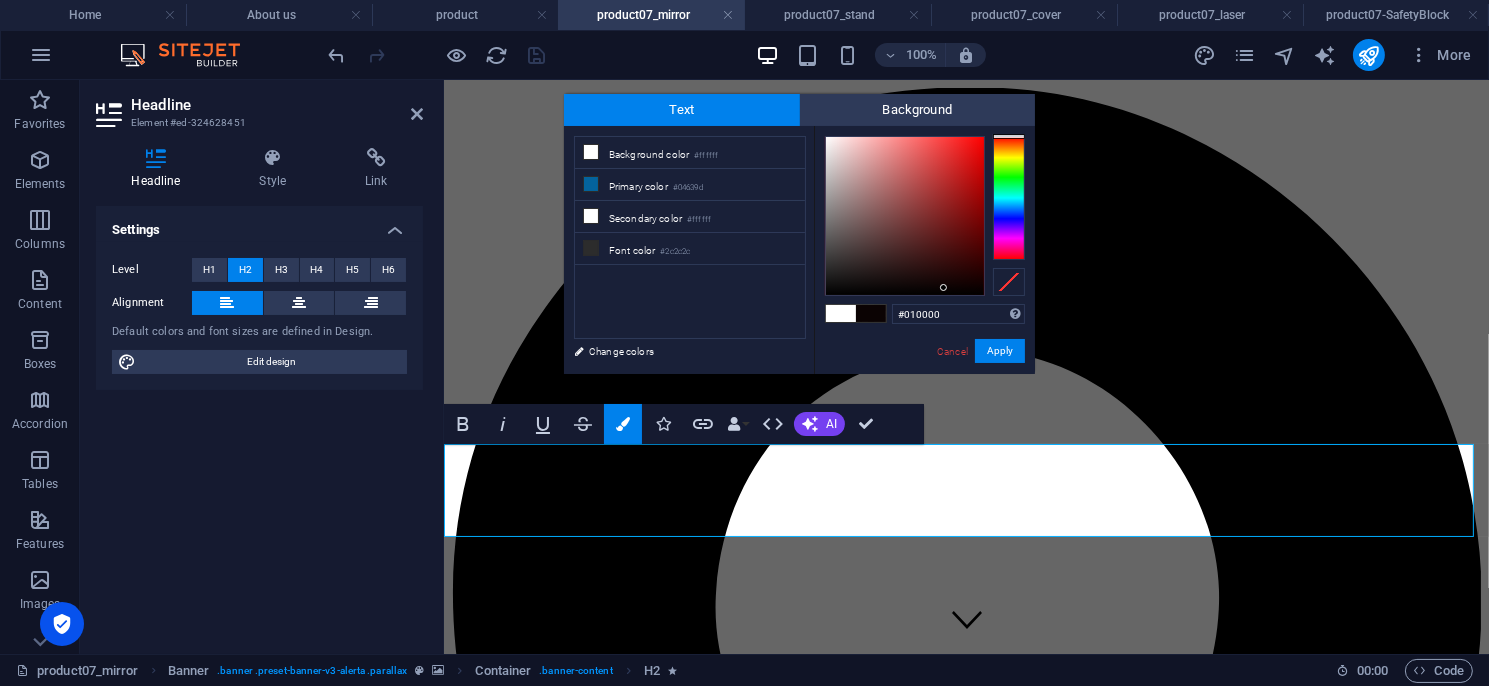 type on "#000000" 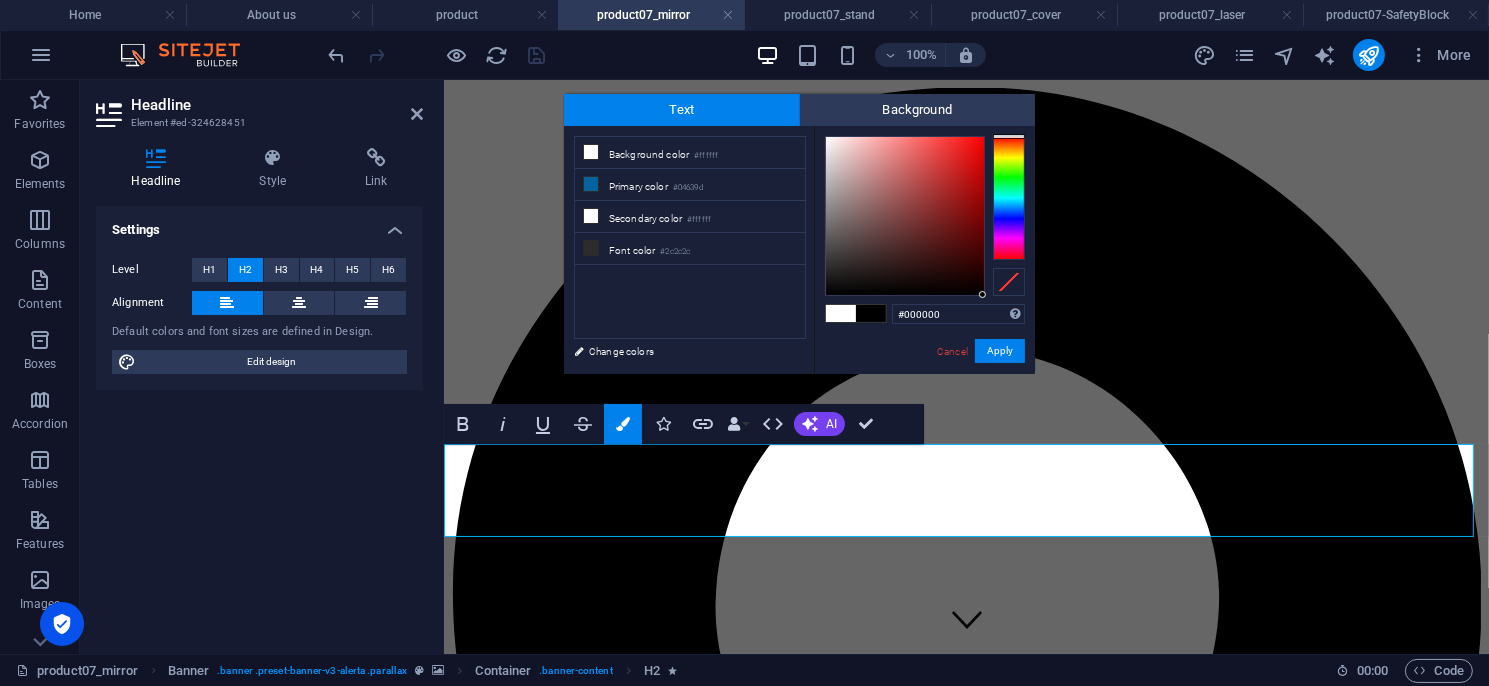 drag, startPoint x: 943, startPoint y: 288, endPoint x: 1027, endPoint y: 309, distance: 86.58522 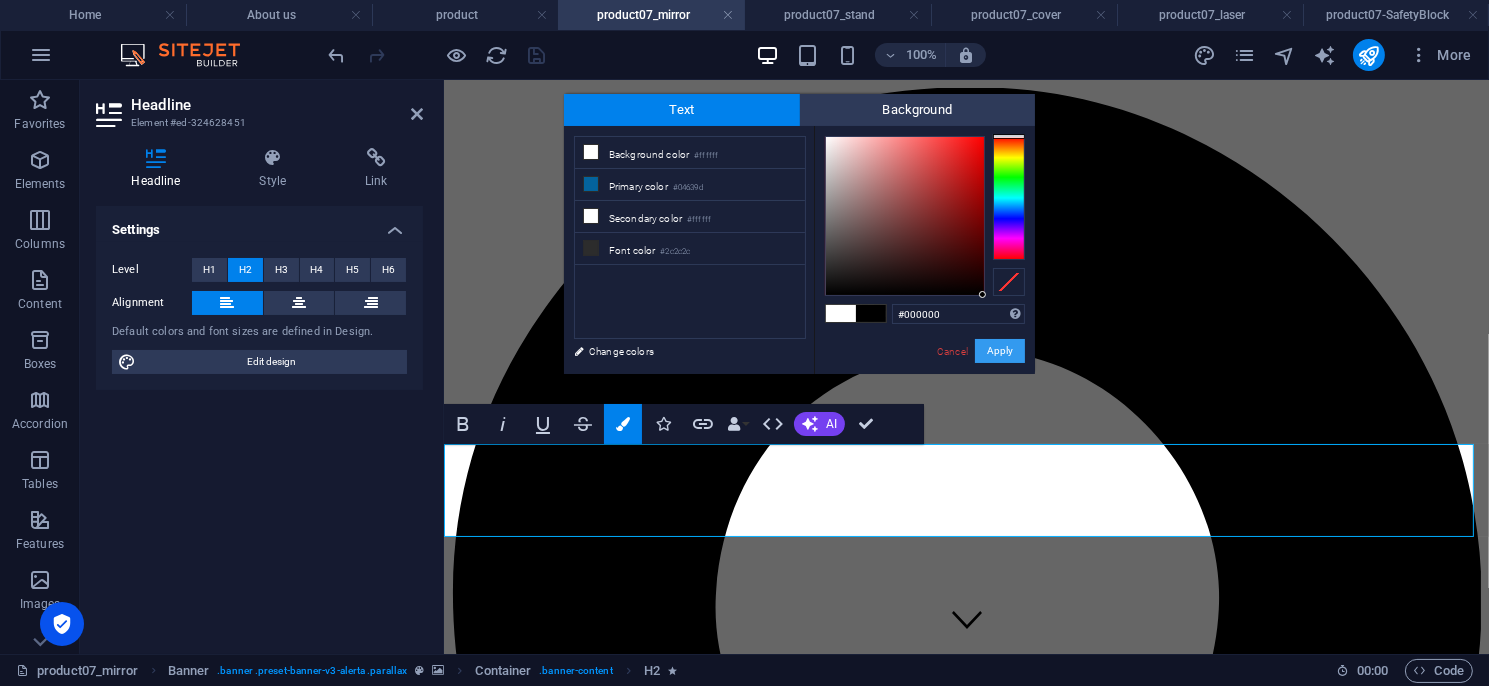 click on "Apply" at bounding box center [1000, 351] 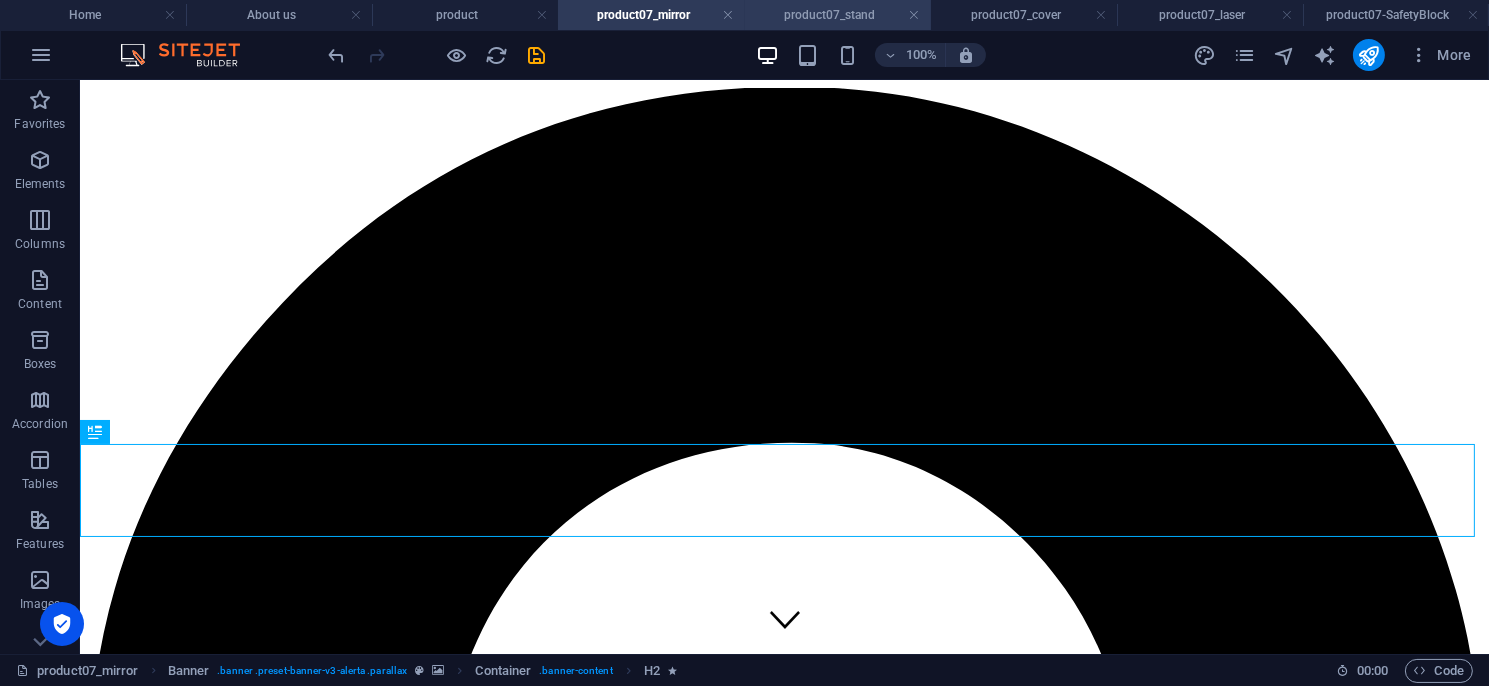 click on "product07_stand" at bounding box center [838, 15] 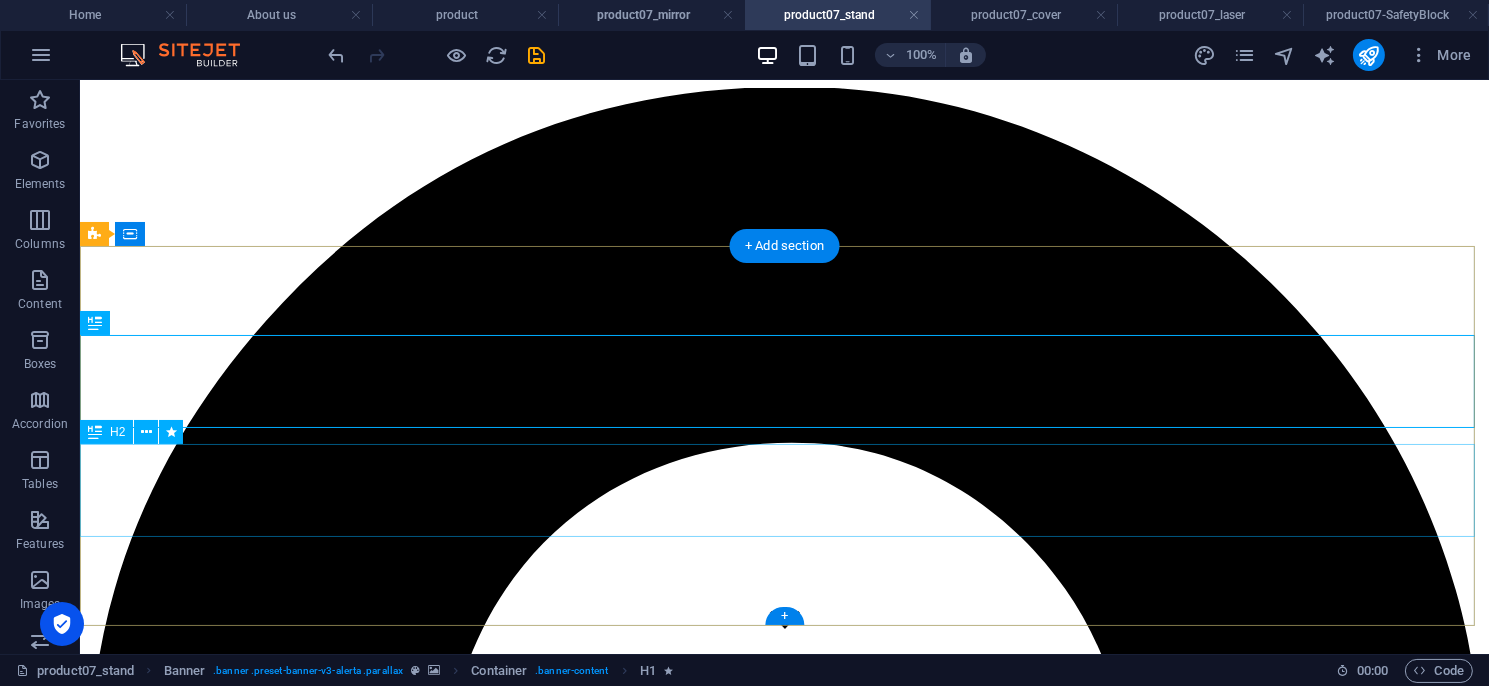 click on "安全型光幕／區域型光幕／安全控制模組／多功能控制模組／ 量測型光幕／其他特殊光幕／週邊配件／機械設備安全改善" at bounding box center [783, 5406] 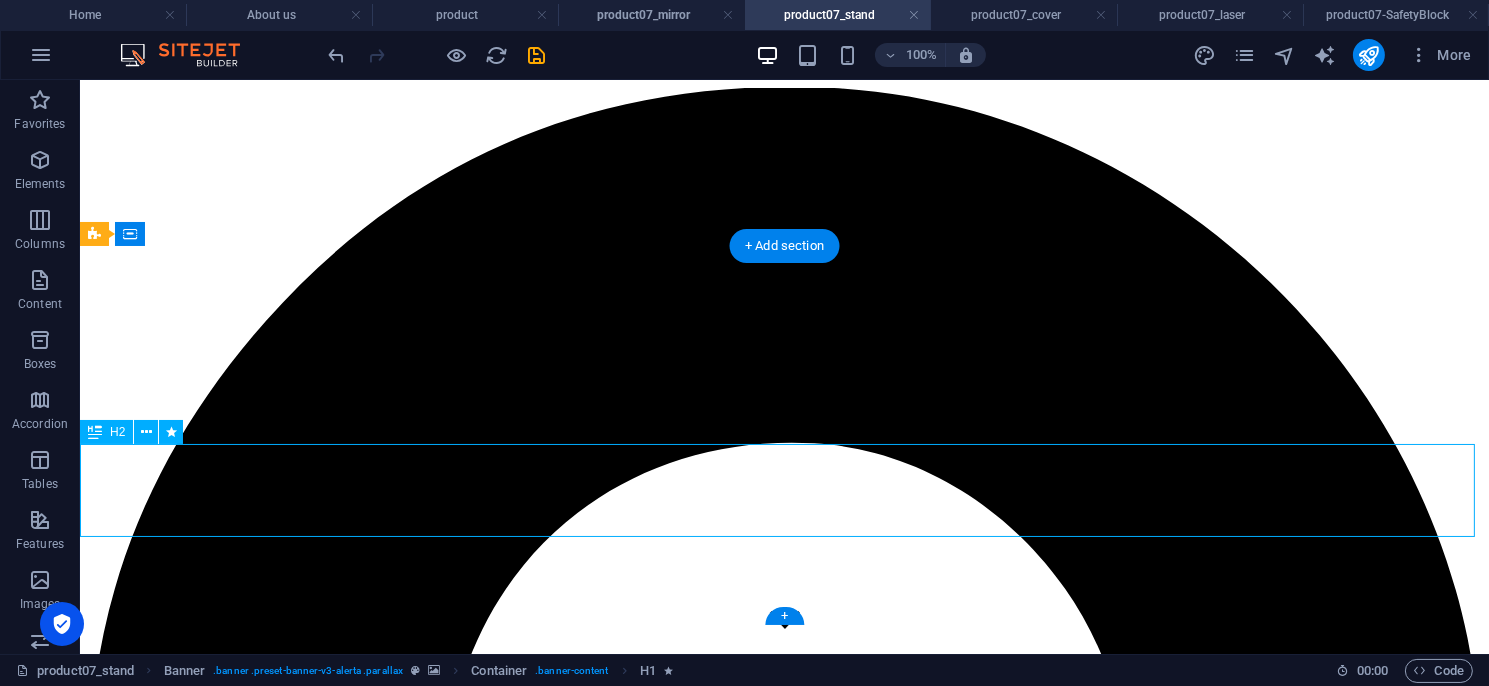 click on "安全型光幕／區域型光幕／安全控制模組／多功能控制模組／ 量測型光幕／其他特殊光幕／週邊配件／機械設備安全改善" at bounding box center (783, 5406) 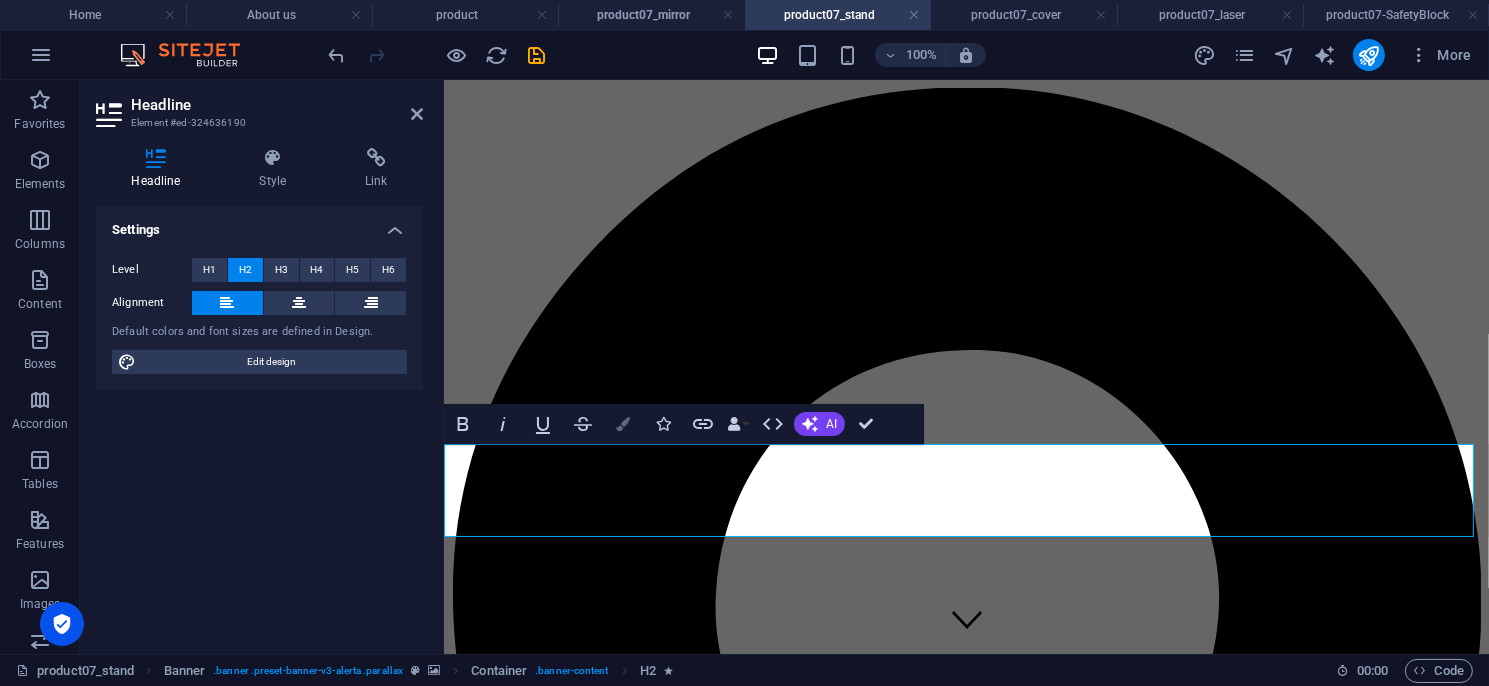 click on "Colors" at bounding box center [623, 424] 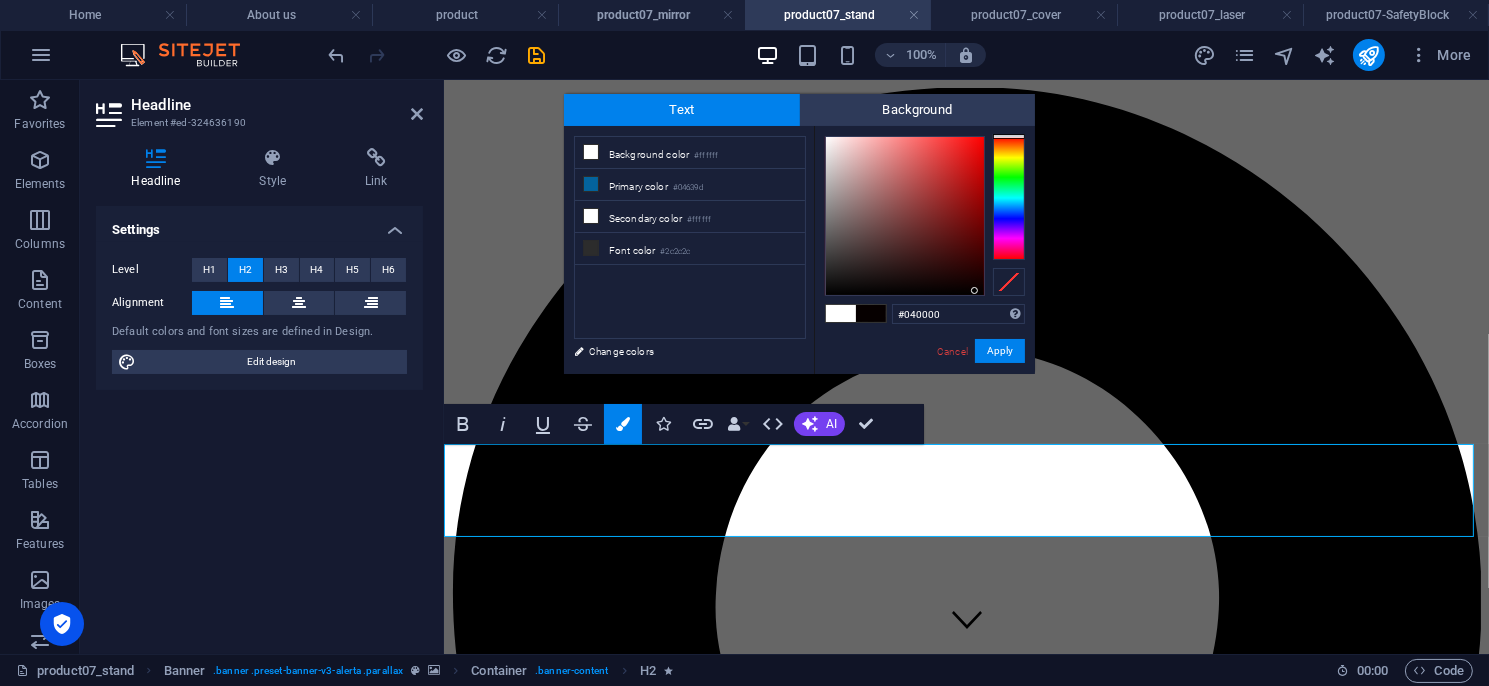 type on "#000000" 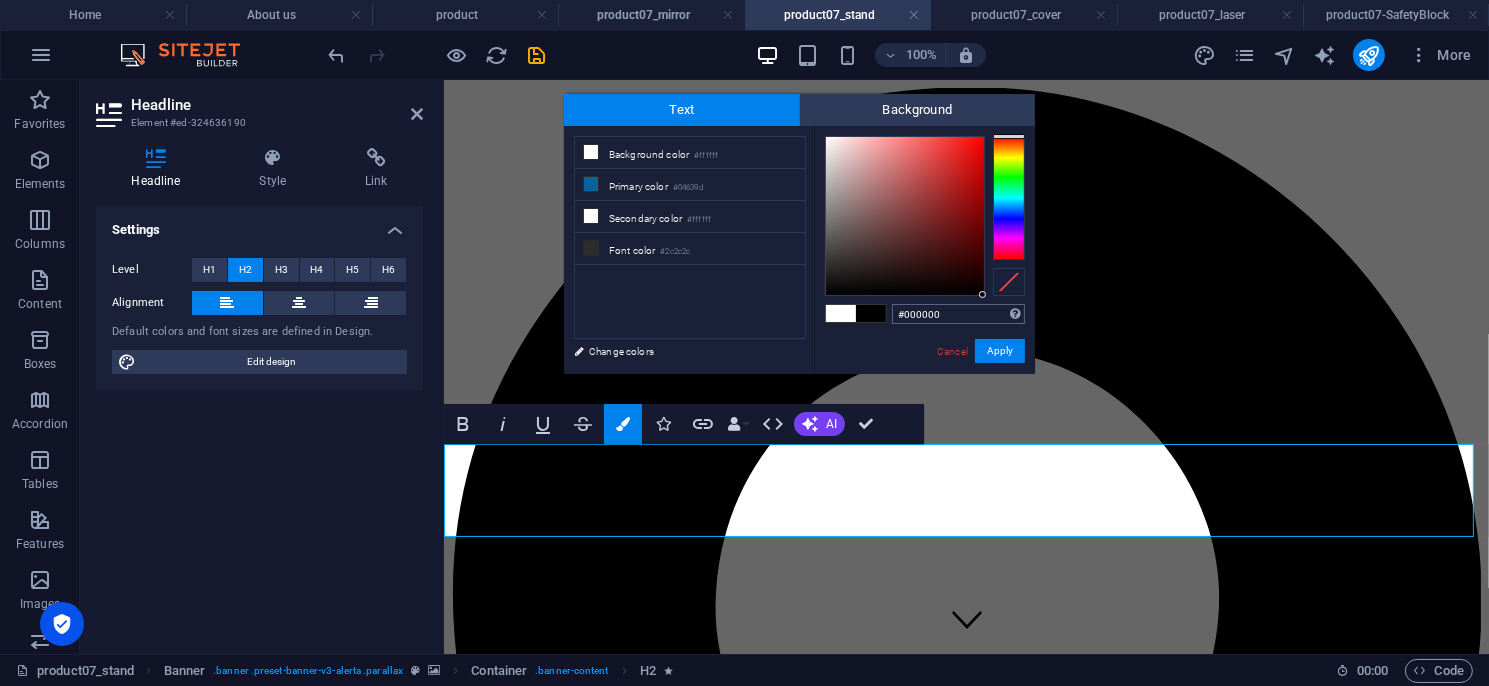 drag, startPoint x: 934, startPoint y: 288, endPoint x: 1001, endPoint y: 312, distance: 71.168816 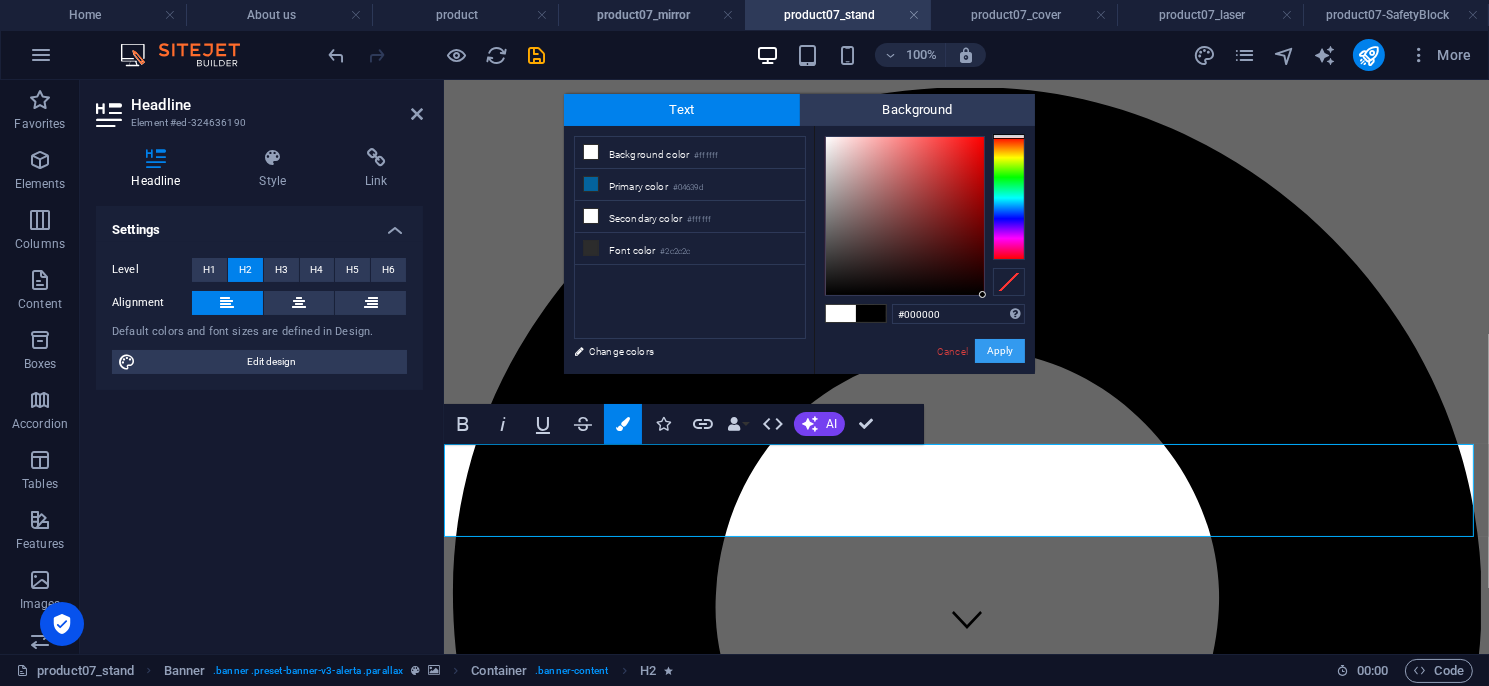 click on "Apply" at bounding box center (1000, 351) 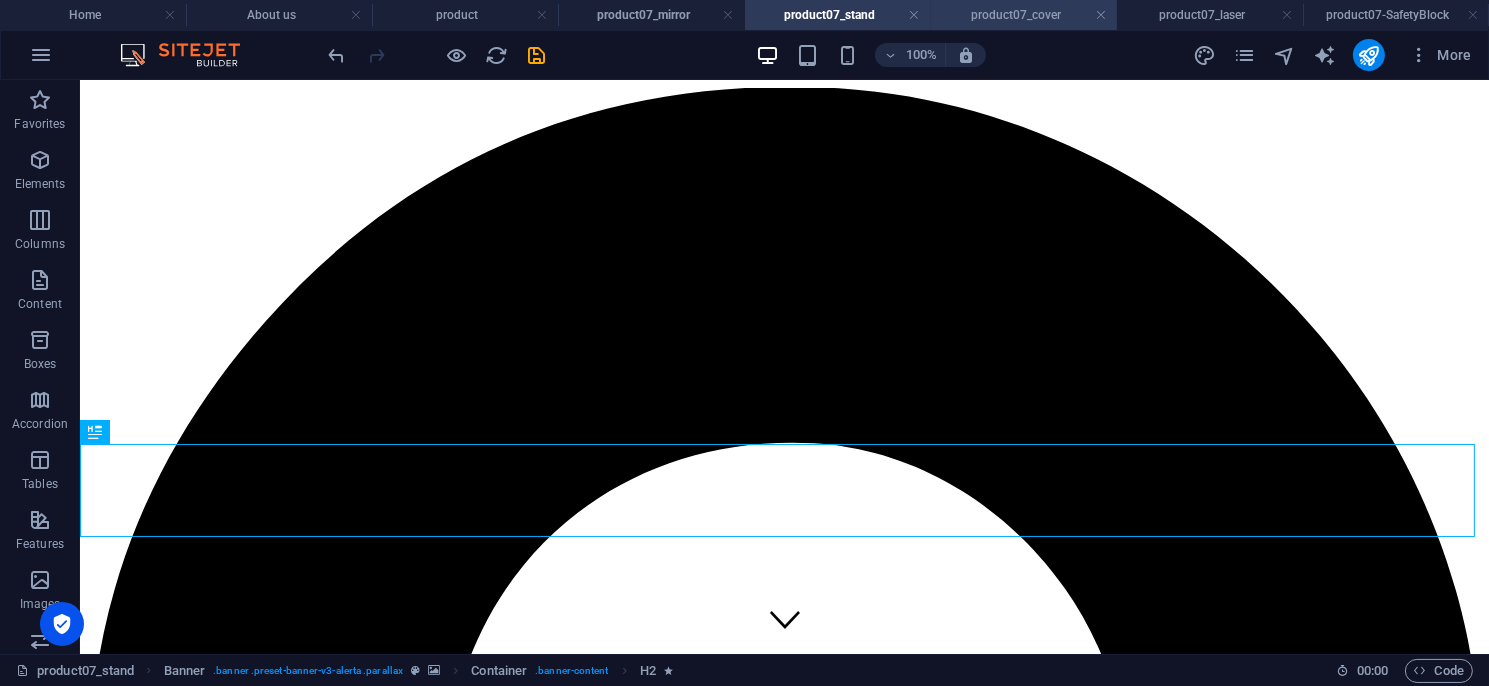 click on "product07_cover" at bounding box center [1024, 15] 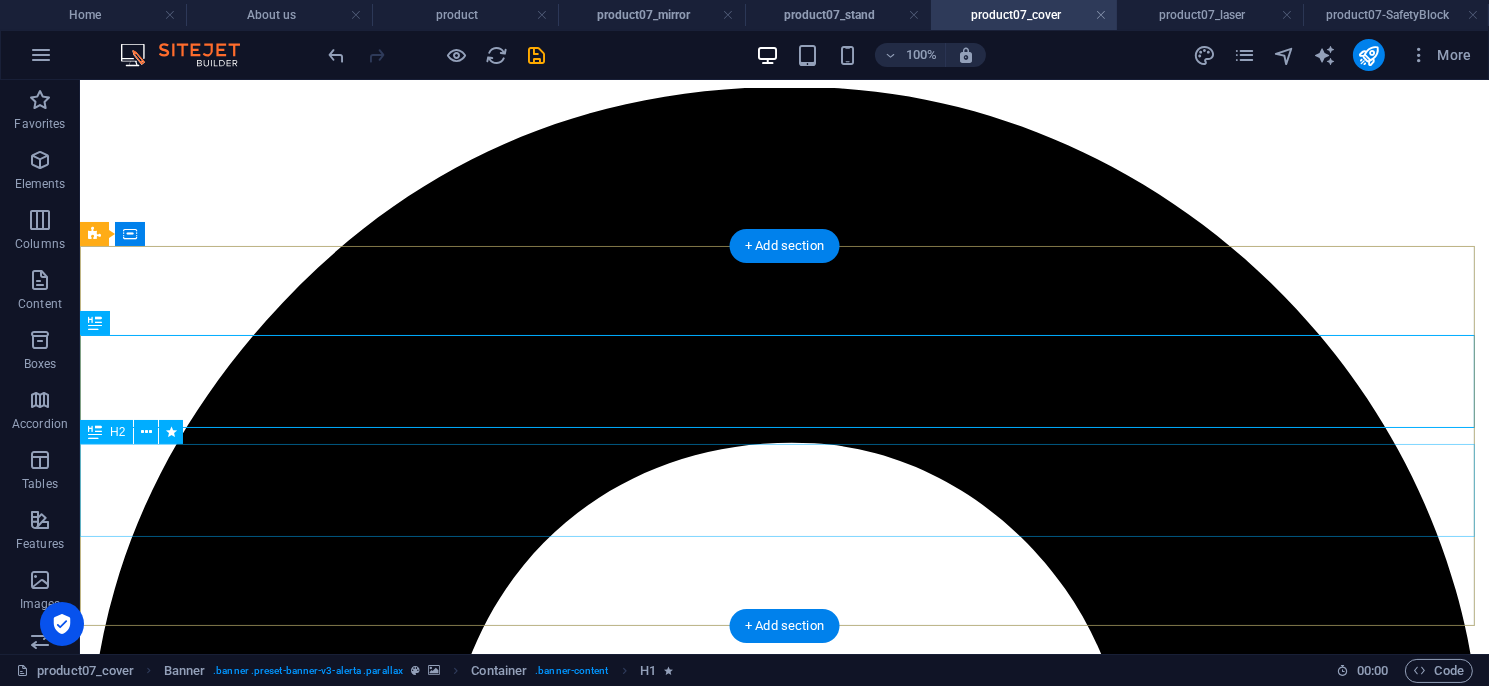 click on "安全型光幕／區域型光幕／安全控制模組／多功能控制模組／ 量測型光幕／其他特殊光幕／週邊配件／機械設備安全改善" at bounding box center [783, 5406] 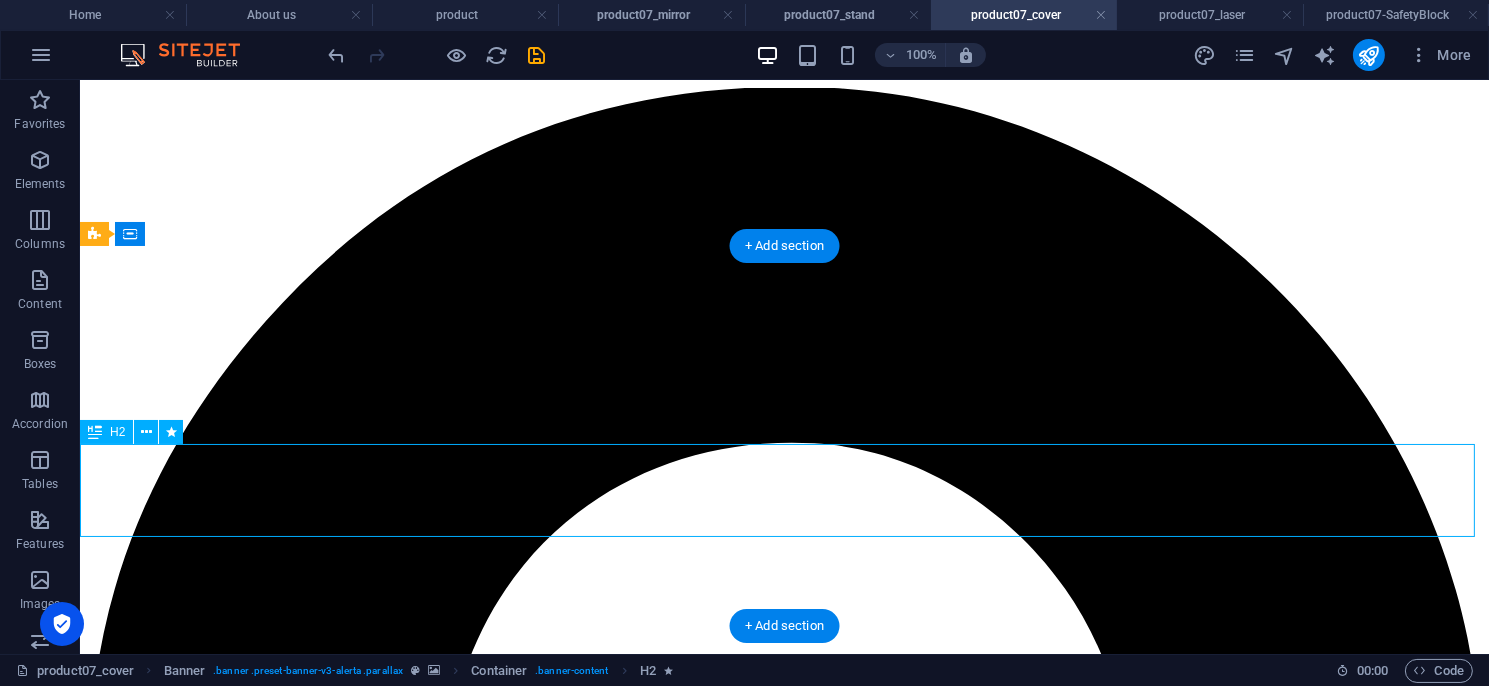 click on "安全型光幕／區域型光幕／安全控制模組／多功能控制模組／ 量測型光幕／其他特殊光幕／週邊配件／機械設備安全改善" at bounding box center [783, 5406] 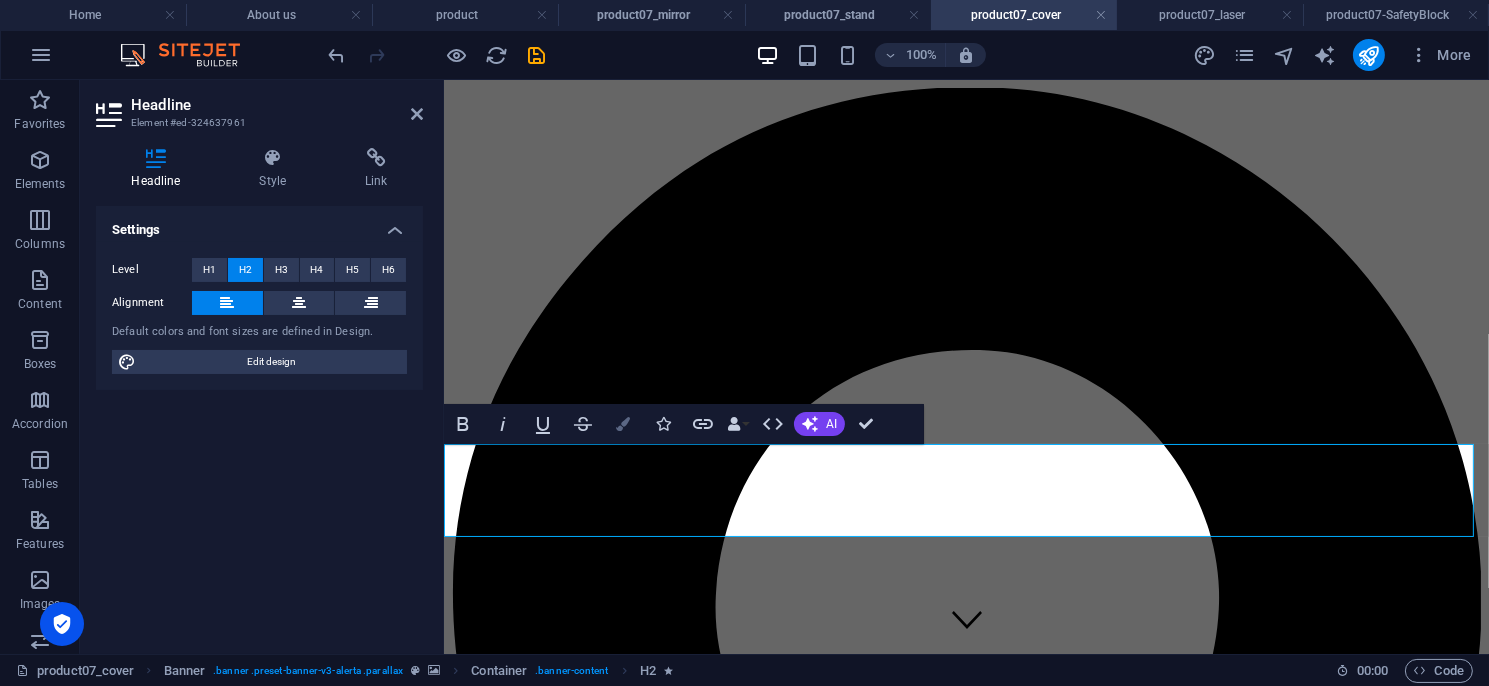 click on "Colors" at bounding box center (623, 424) 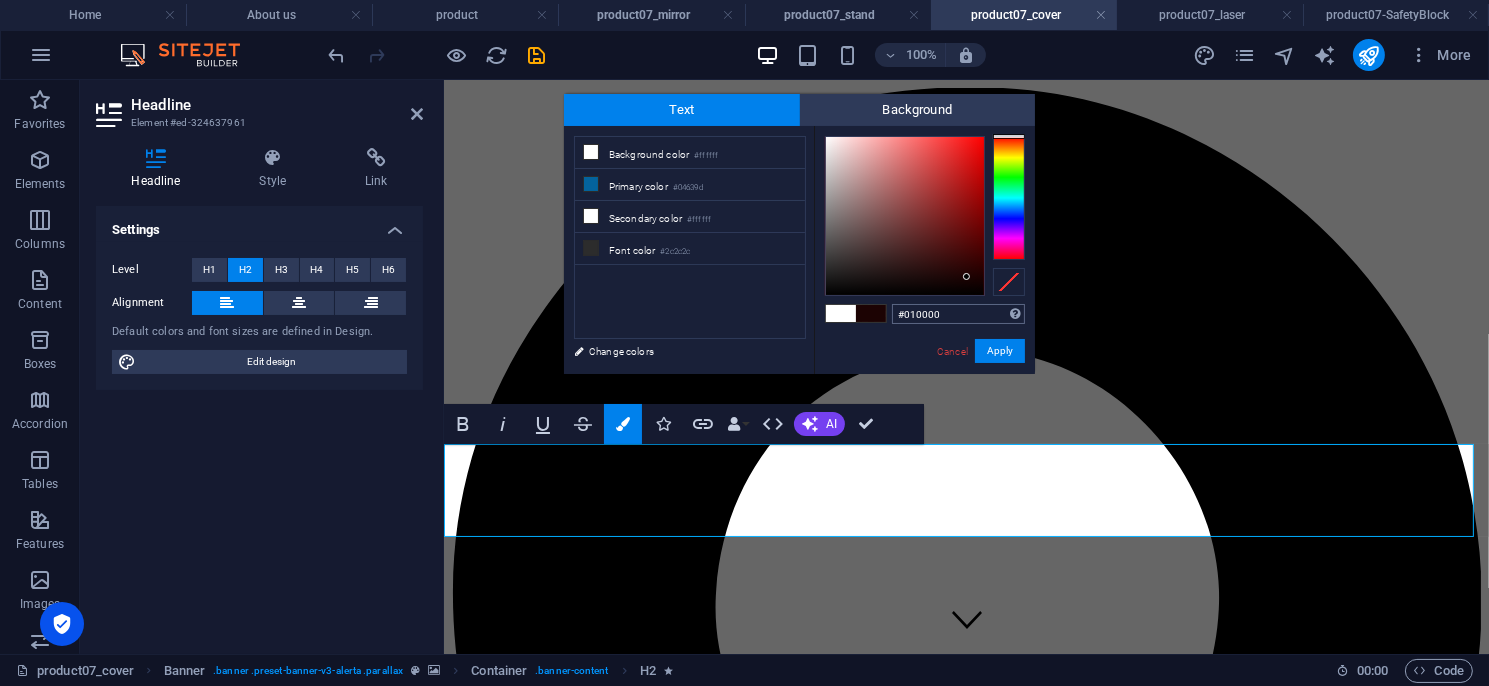 type on "#000000" 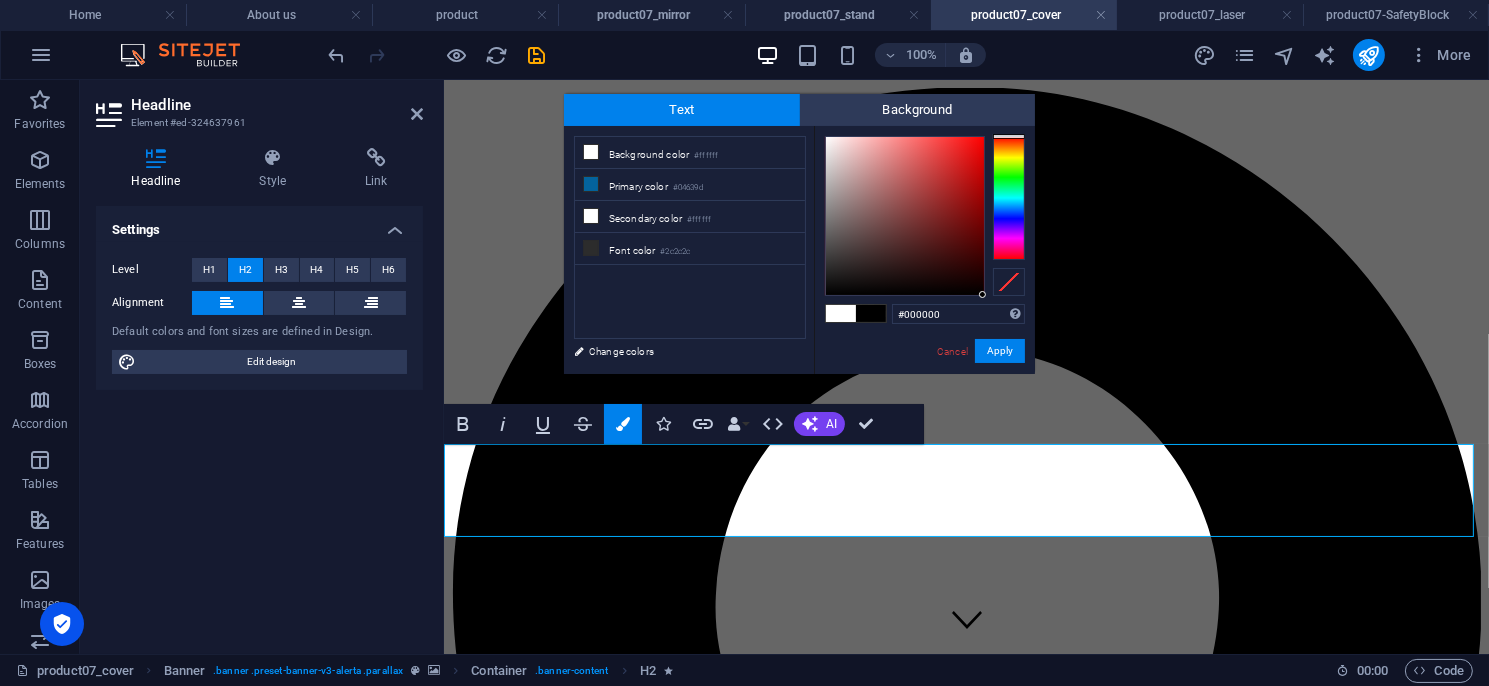drag, startPoint x: 967, startPoint y: 277, endPoint x: 999, endPoint y: 329, distance: 61.05735 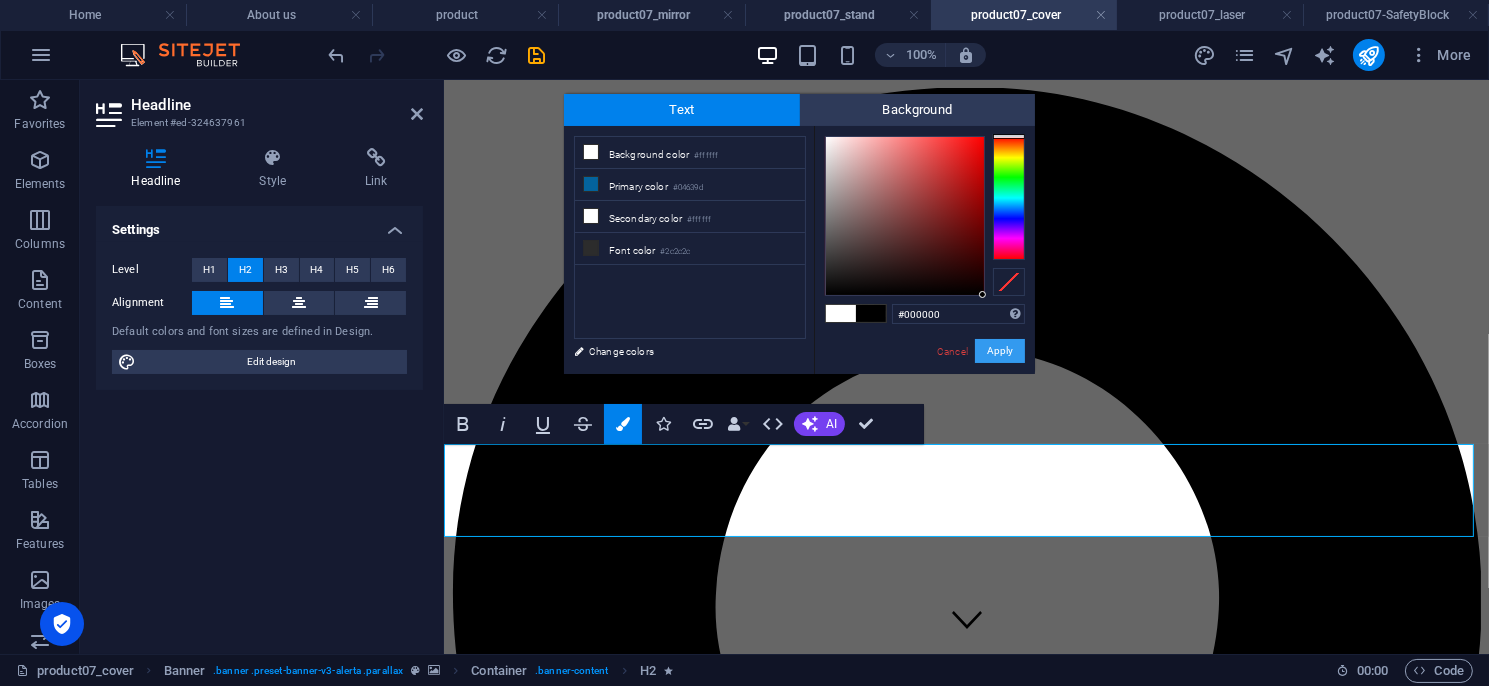 click on "Apply" at bounding box center [1000, 351] 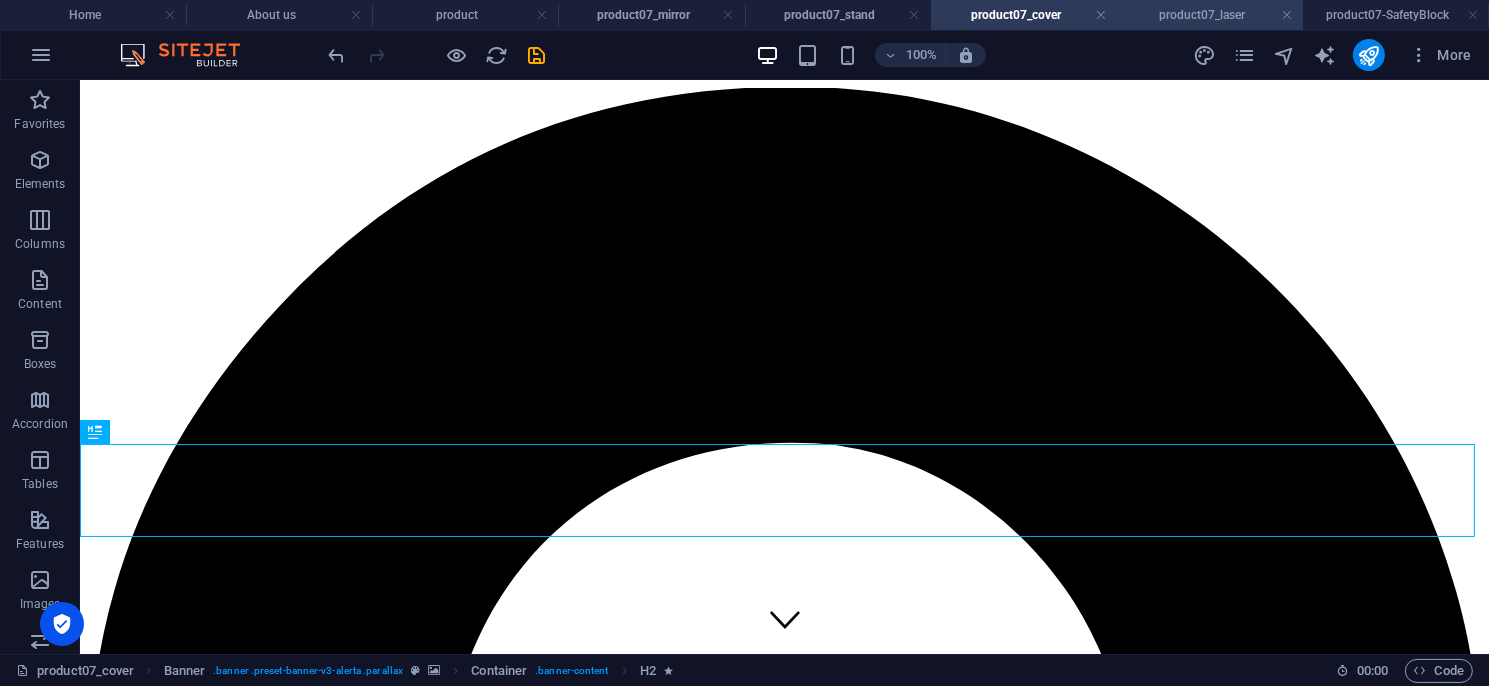 click on "product07_laser" at bounding box center (1210, 15) 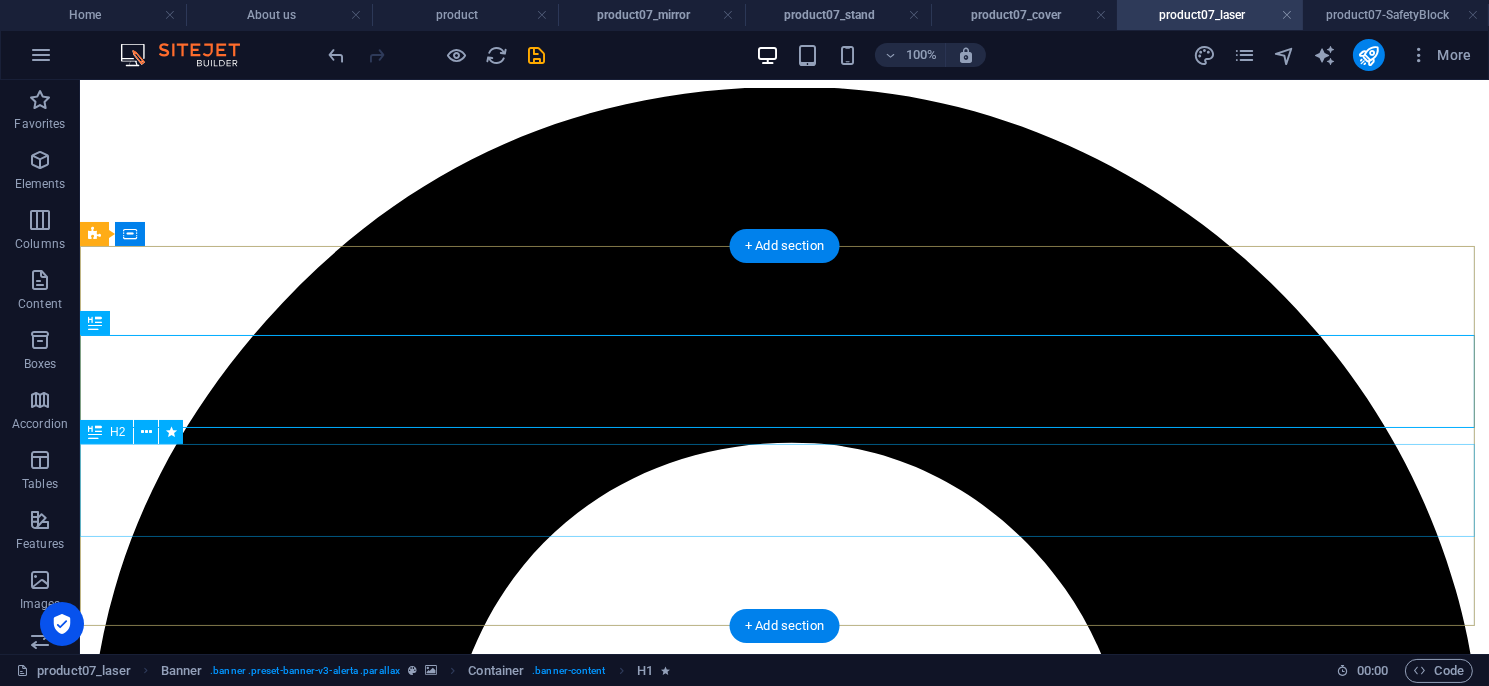 click on "安全型光幕／區域型光幕／安全控制模組／多功能控制模組／ 量測型光幕／其他特殊光幕／週邊配件／機械設備安全改善" at bounding box center (783, 5406) 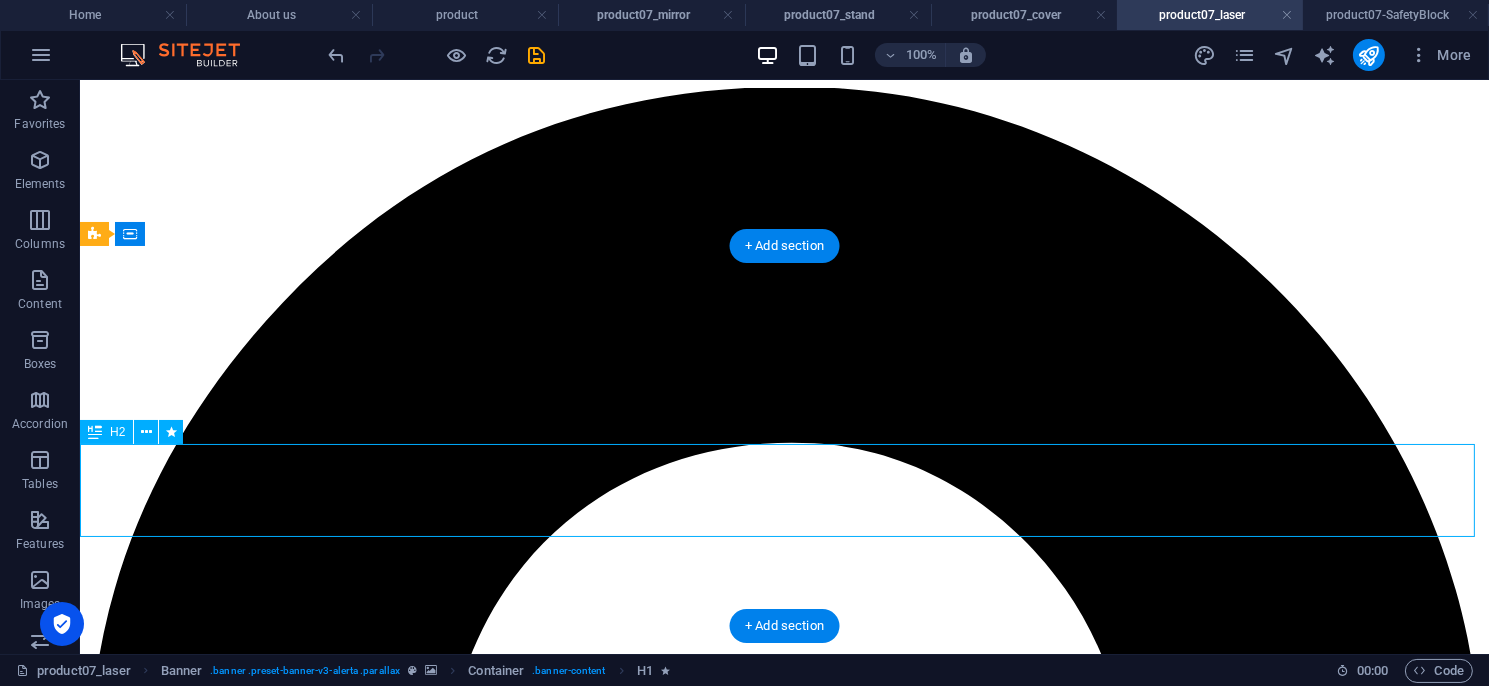 click on "安全型光幕／區域型光幕／安全控制模組／多功能控制模組／ 量測型光幕／其他特殊光幕／週邊配件／機械設備安全改善" at bounding box center [783, 5406] 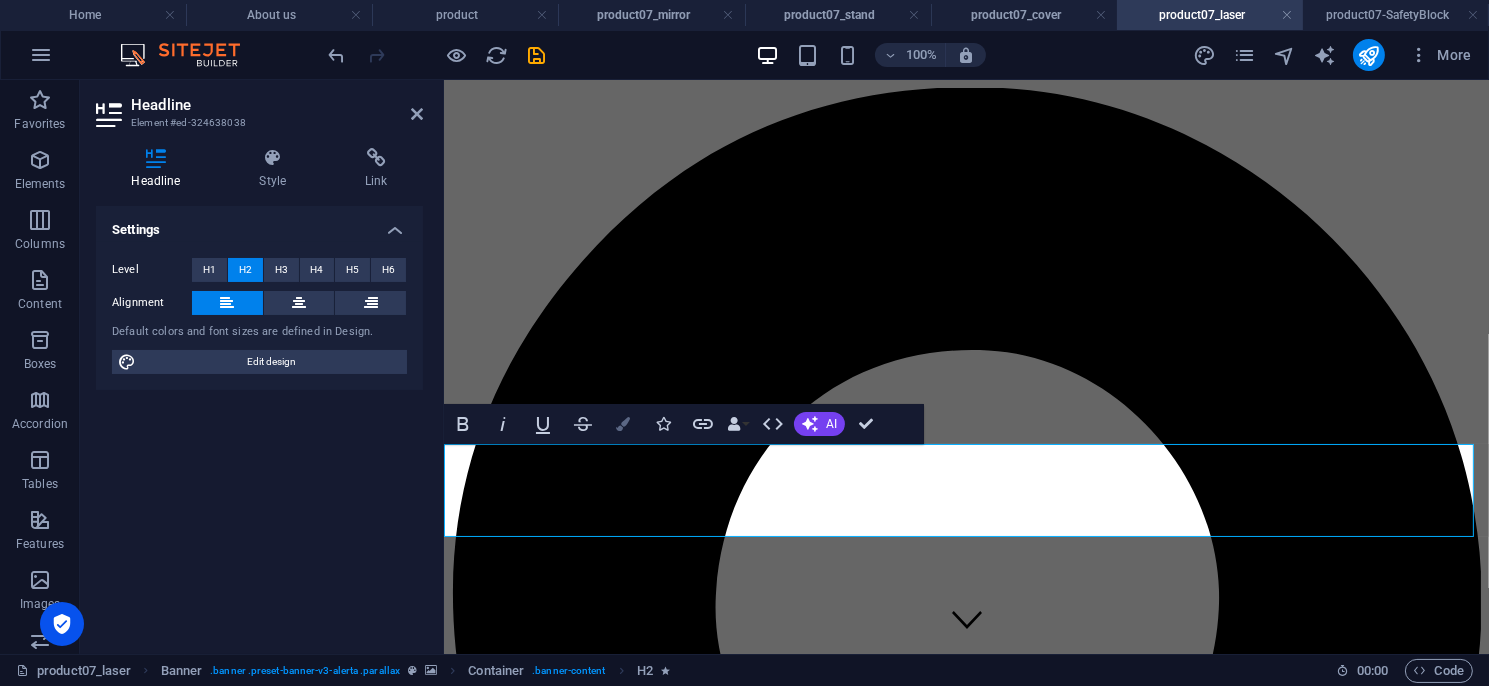 click at bounding box center (623, 424) 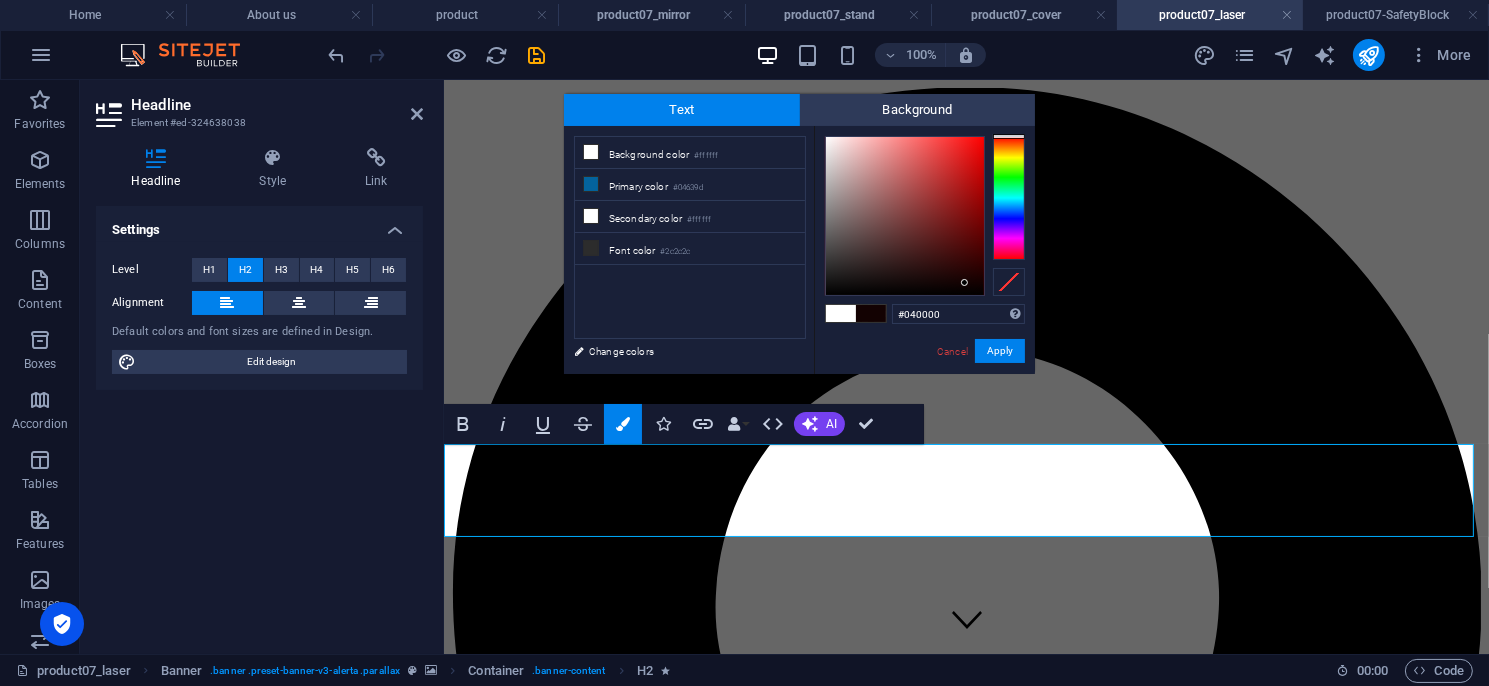 type on "#000000" 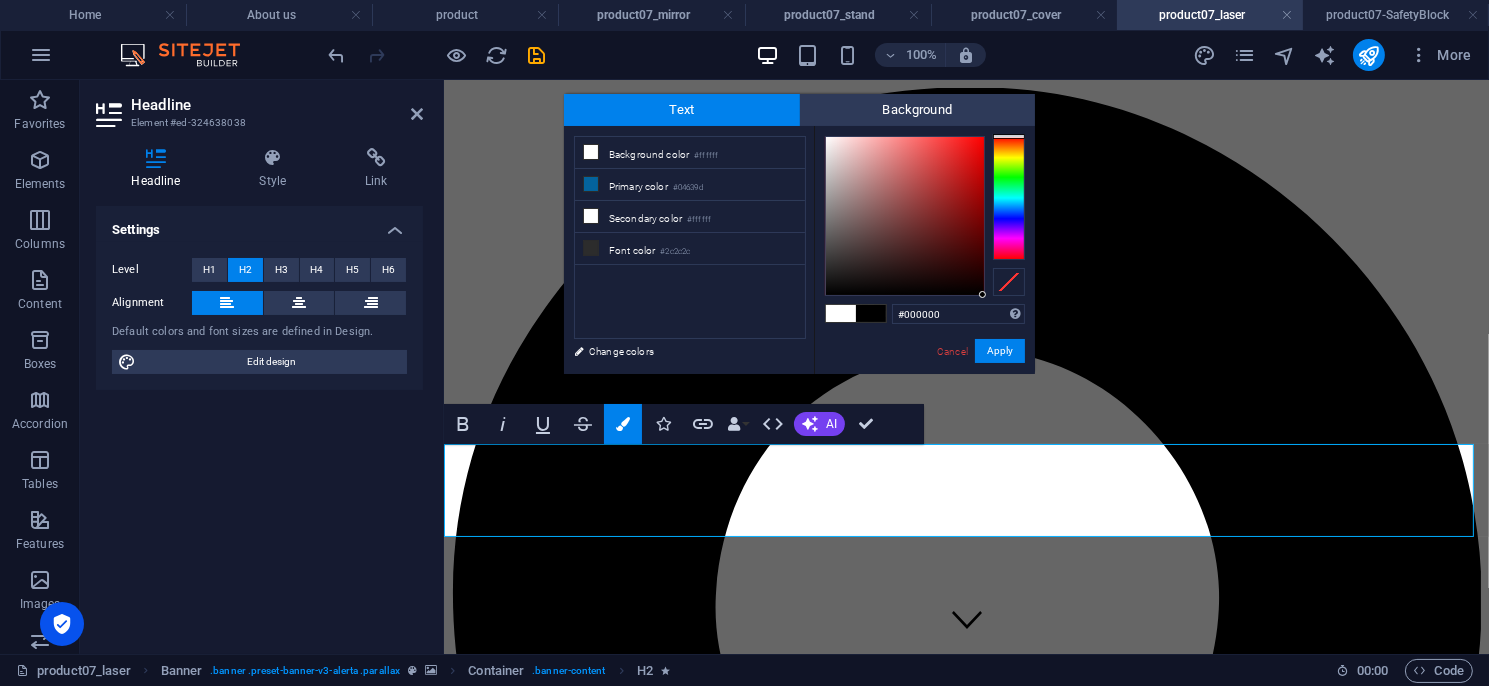 drag, startPoint x: 965, startPoint y: 283, endPoint x: 1022, endPoint y: 366, distance: 100.68764 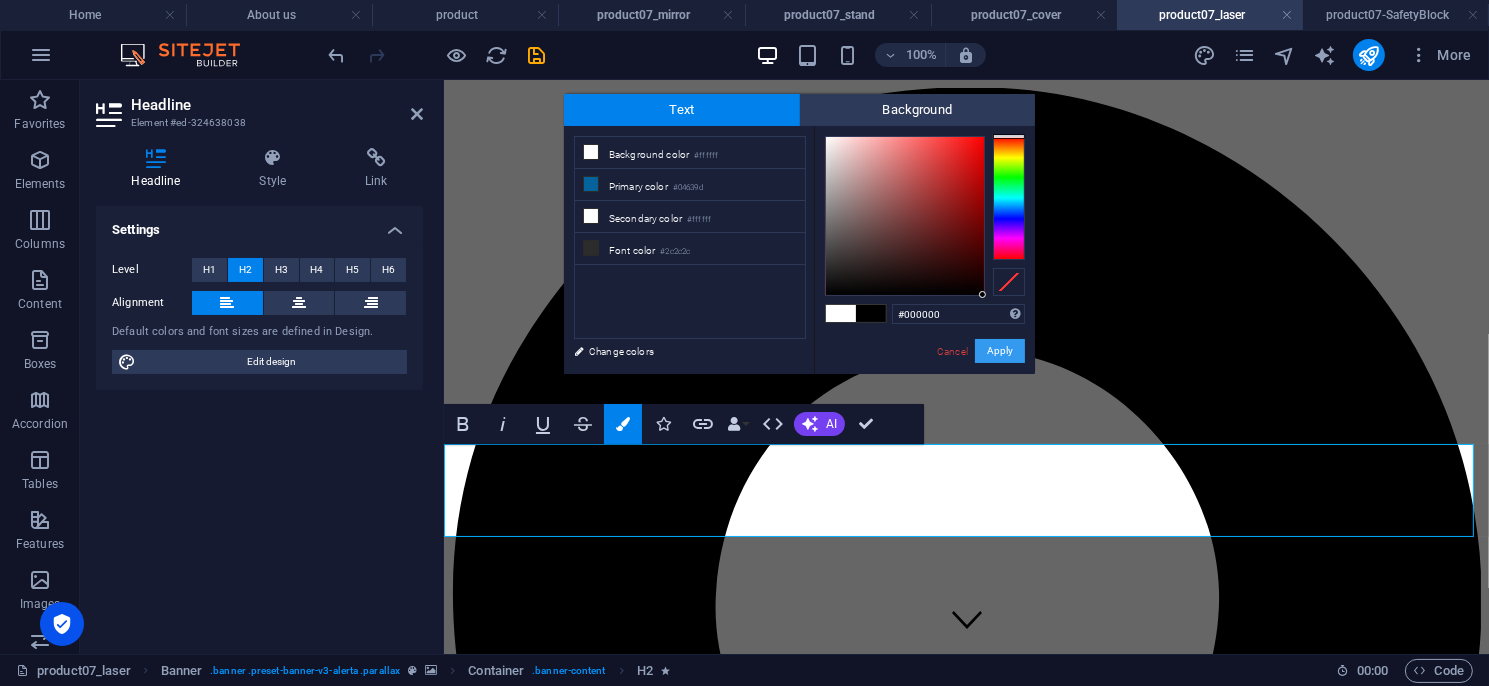 click on "Apply" at bounding box center [1000, 351] 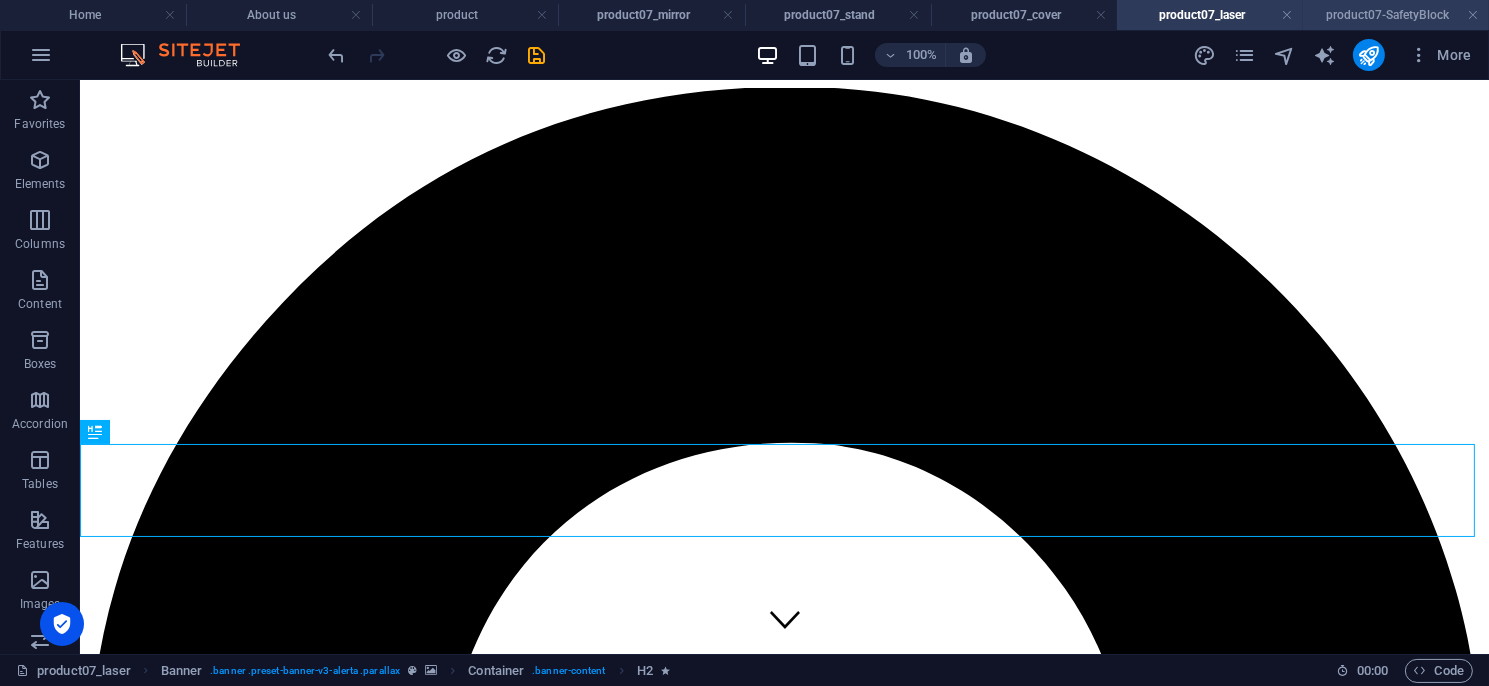 click on "product07-SafetyBlock" at bounding box center (1396, 15) 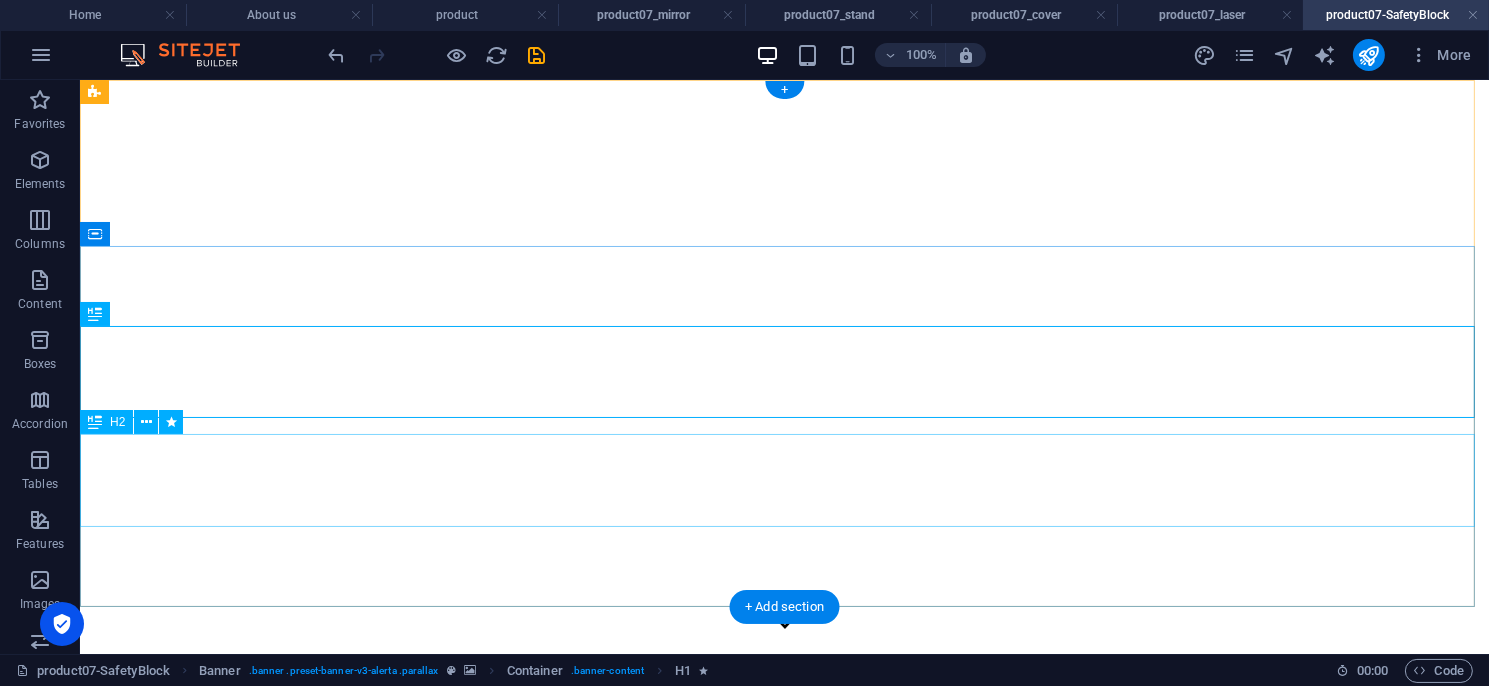 click on "安全型光幕／區域型光幕／安全控制模組／多功能控制模組／ 量測型光幕／其他特殊光幕／週邊配件／機械設備安全改善" at bounding box center (783, 5428) 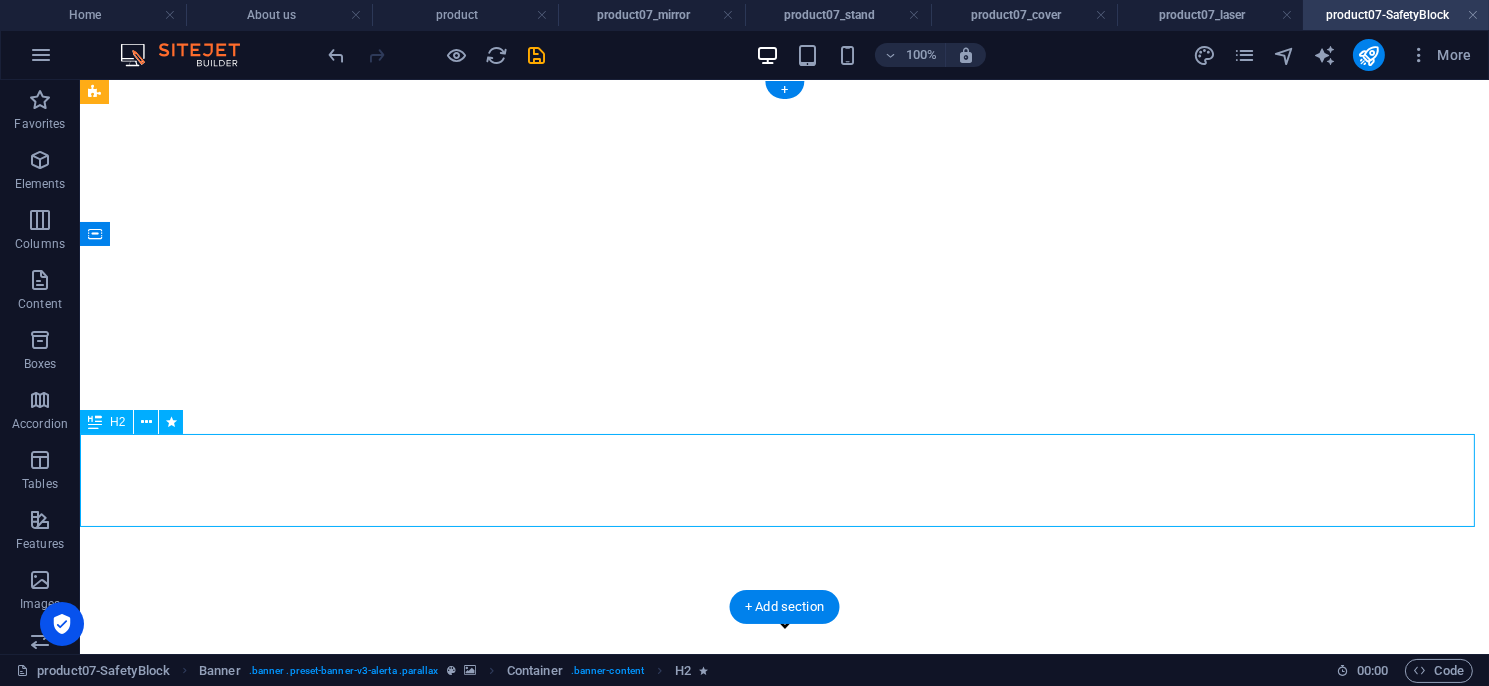click on "安全型光幕／區域型光幕／安全控制模組／多功能控制模組／ 量測型光幕／其他特殊光幕／週邊配件／機械設備安全改善" at bounding box center [783, 5428] 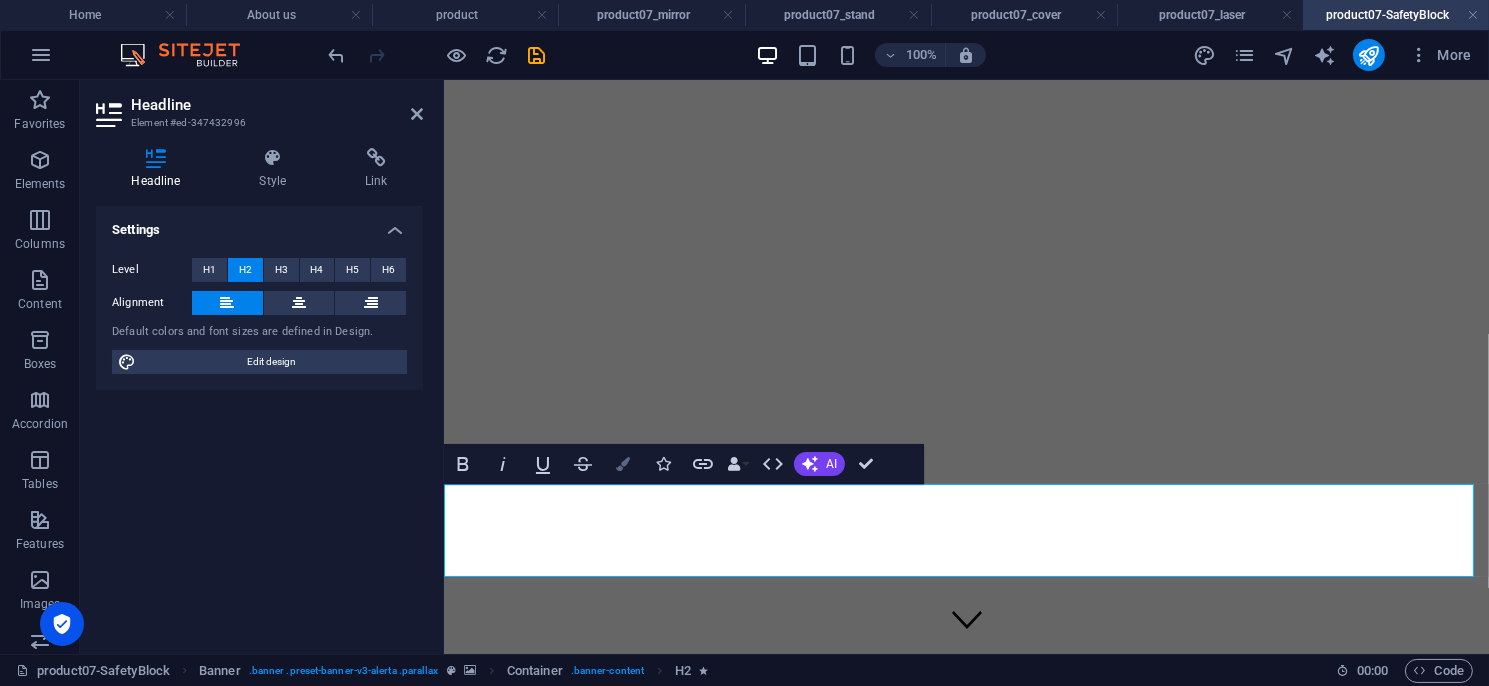 click at bounding box center (623, 464) 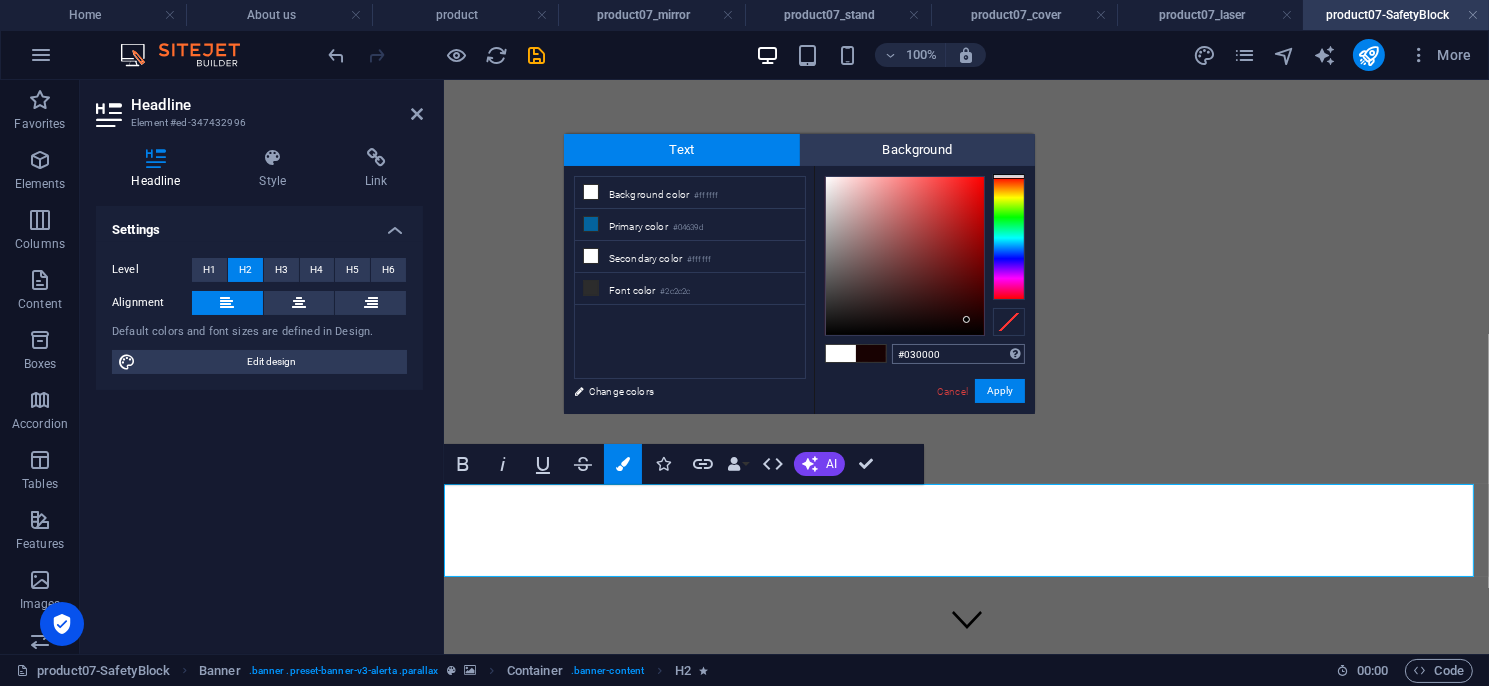 type on "#000000" 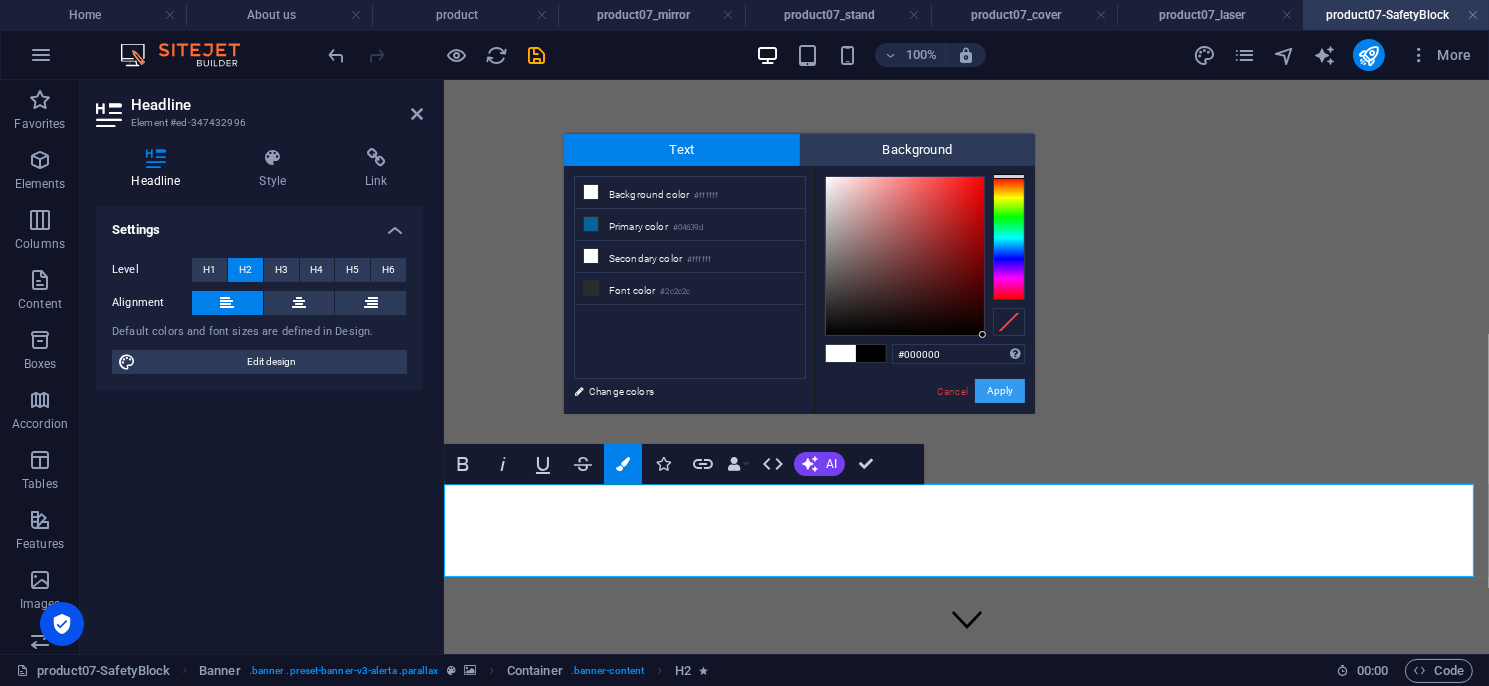 drag, startPoint x: 964, startPoint y: 319, endPoint x: 1019, endPoint y: 385, distance: 85.91275 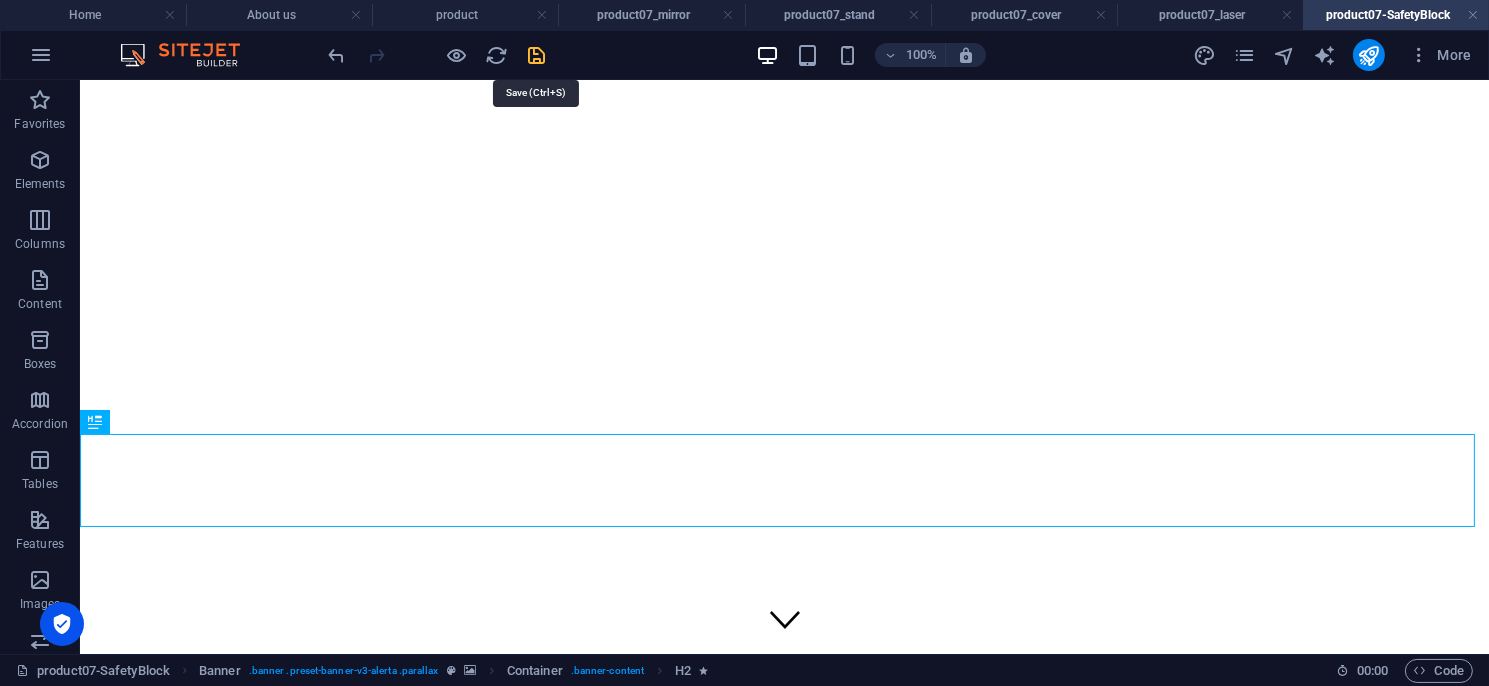 click at bounding box center (537, 55) 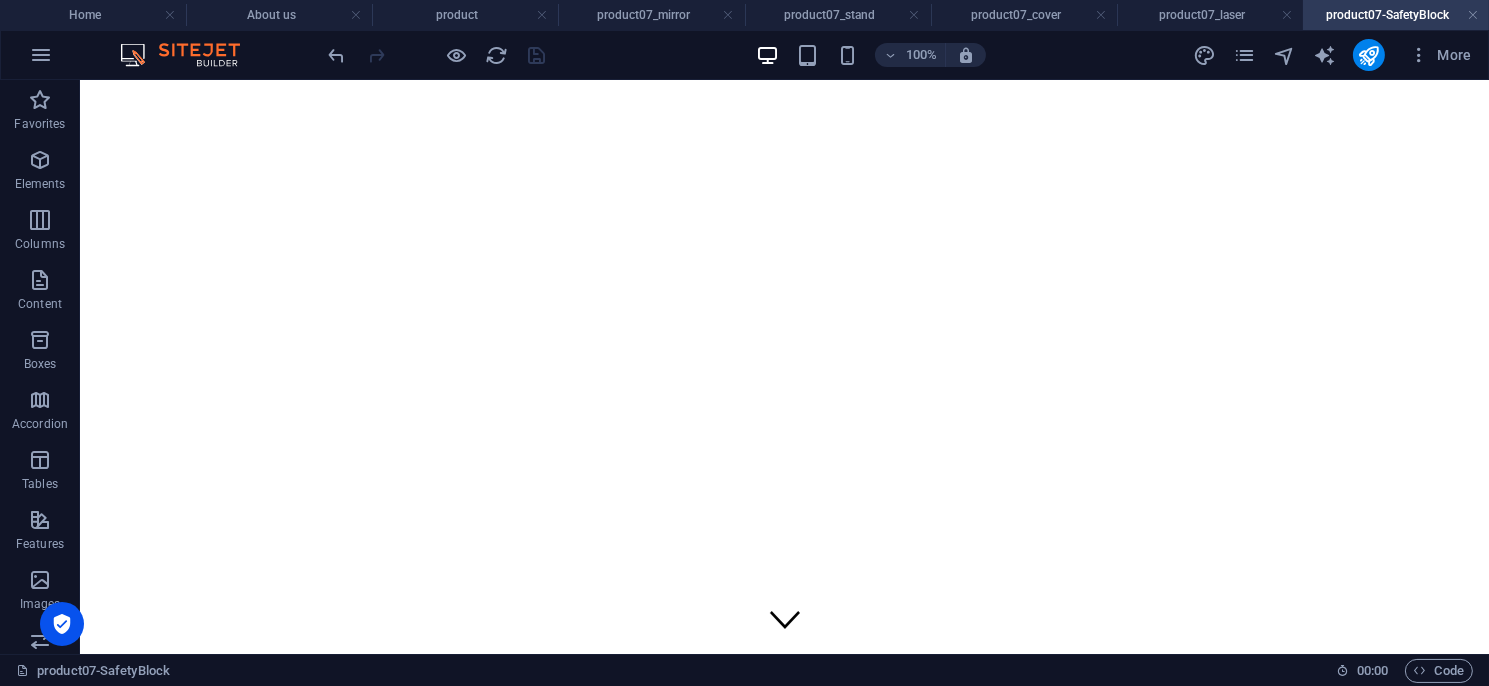 click on "product07_mirror" at bounding box center [651, 15] 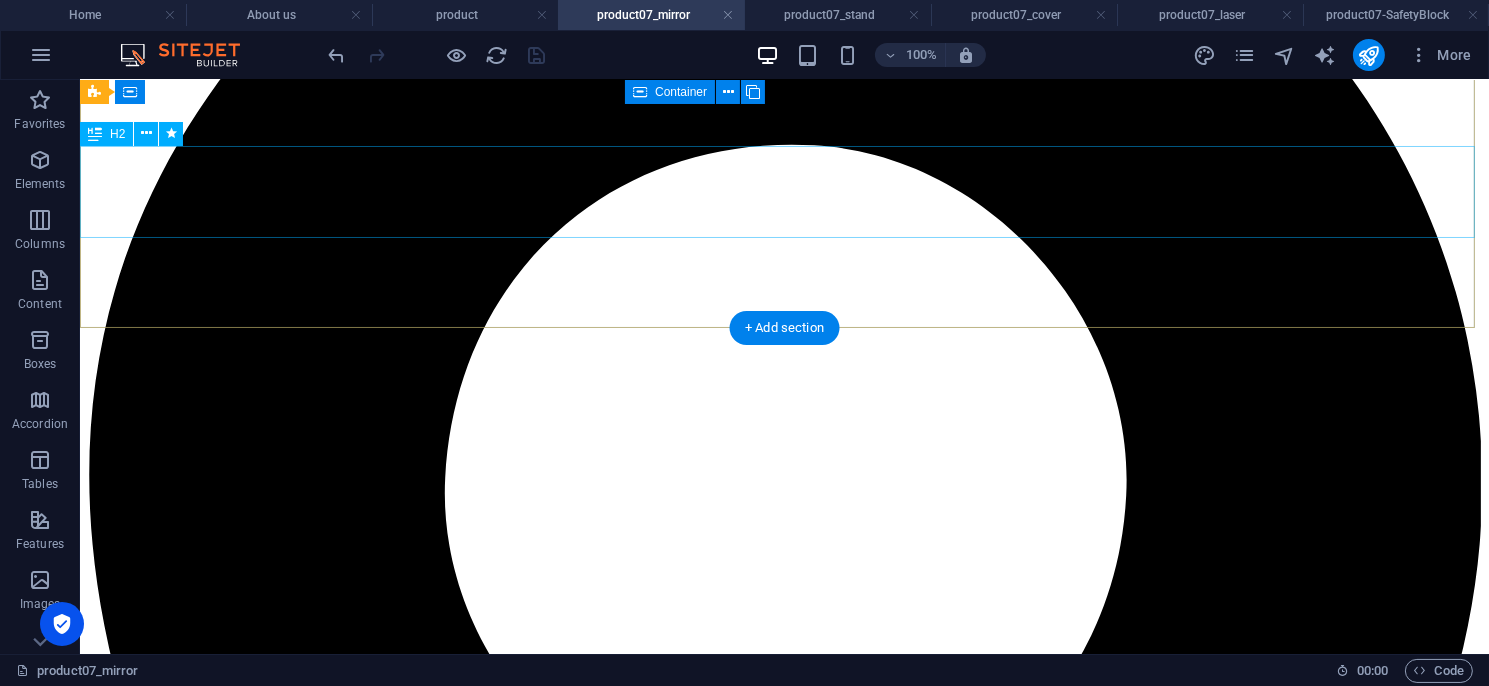 scroll, scrollTop: 0, scrollLeft: 0, axis: both 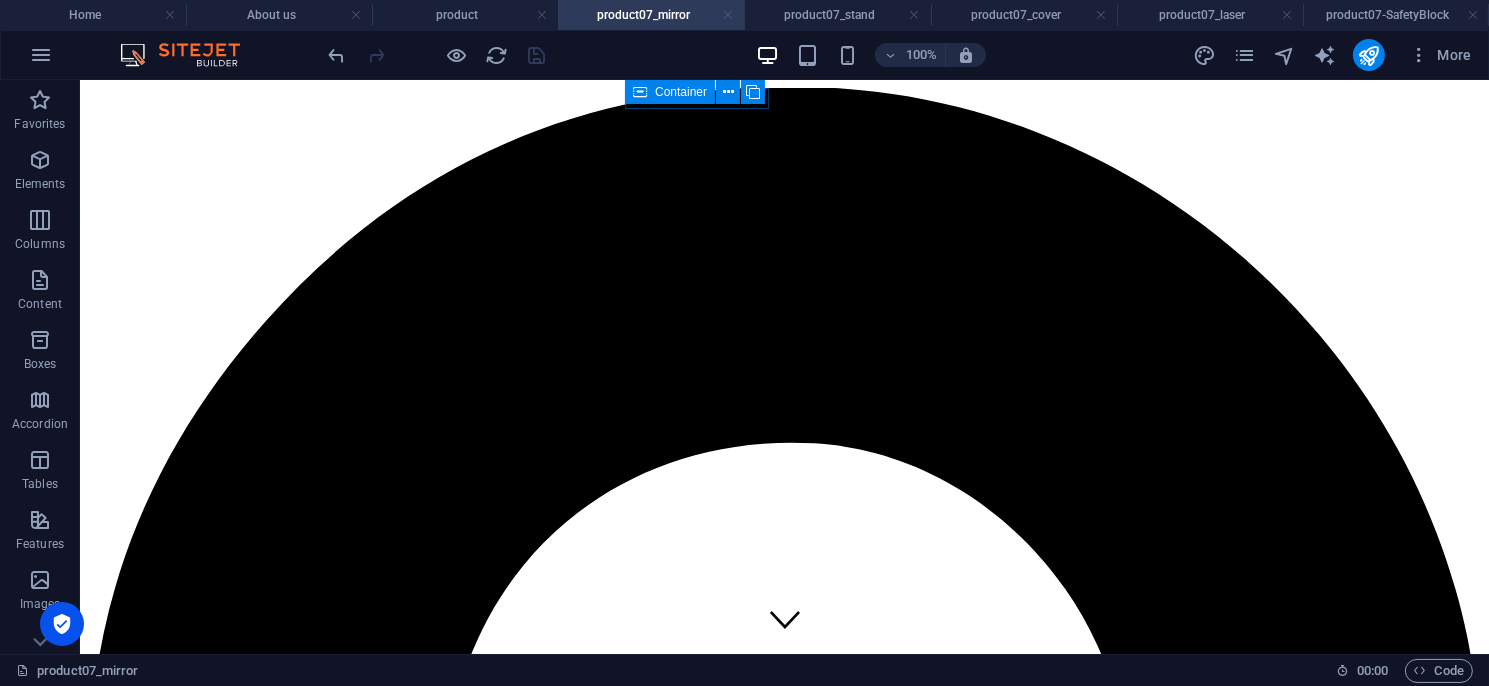 click at bounding box center [728, 15] 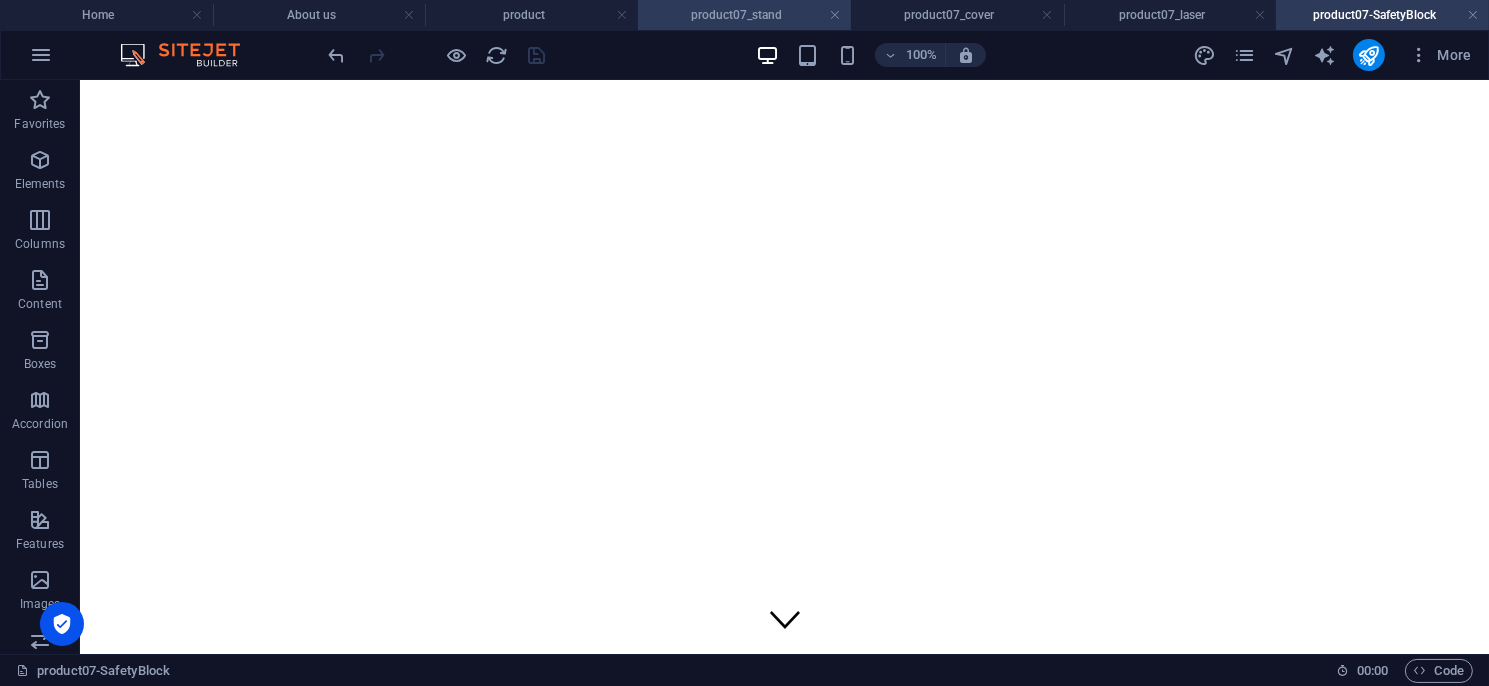 click on "product07_stand" at bounding box center (744, 15) 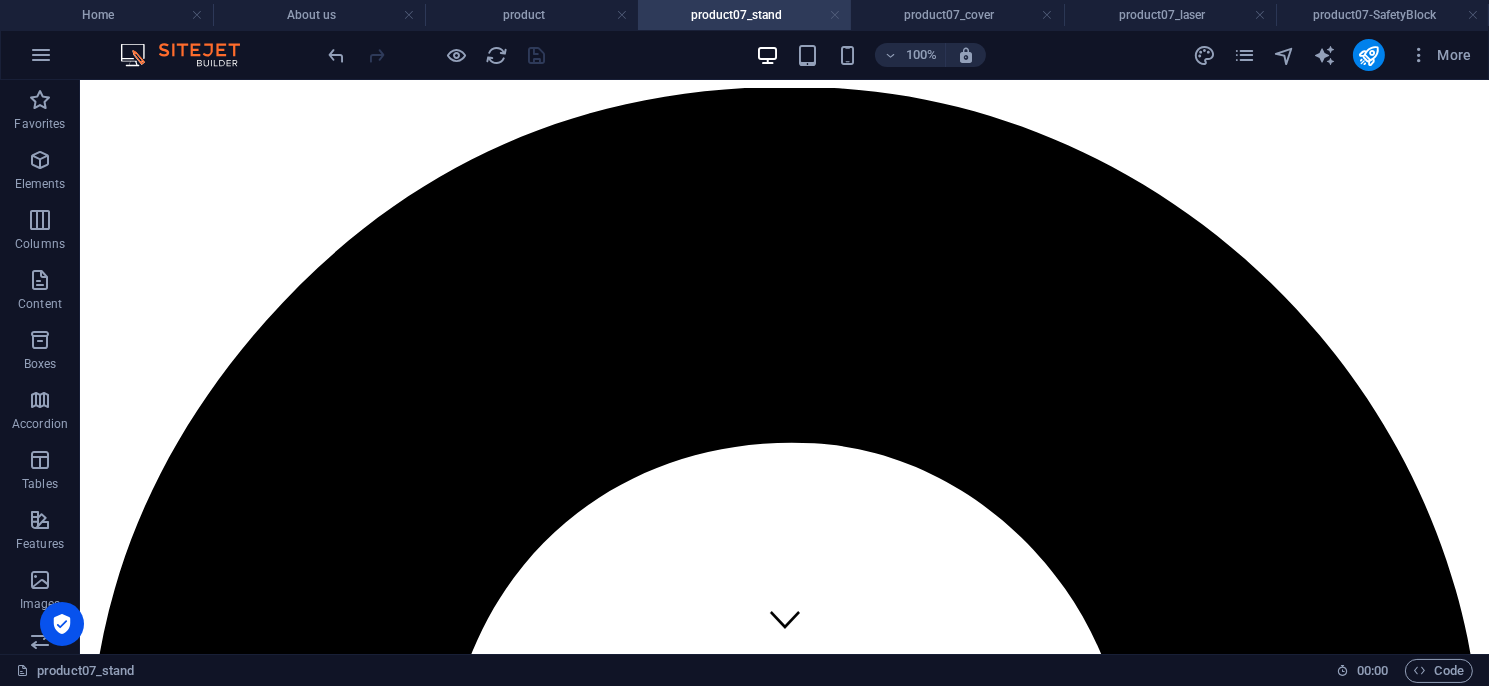 click at bounding box center [835, 15] 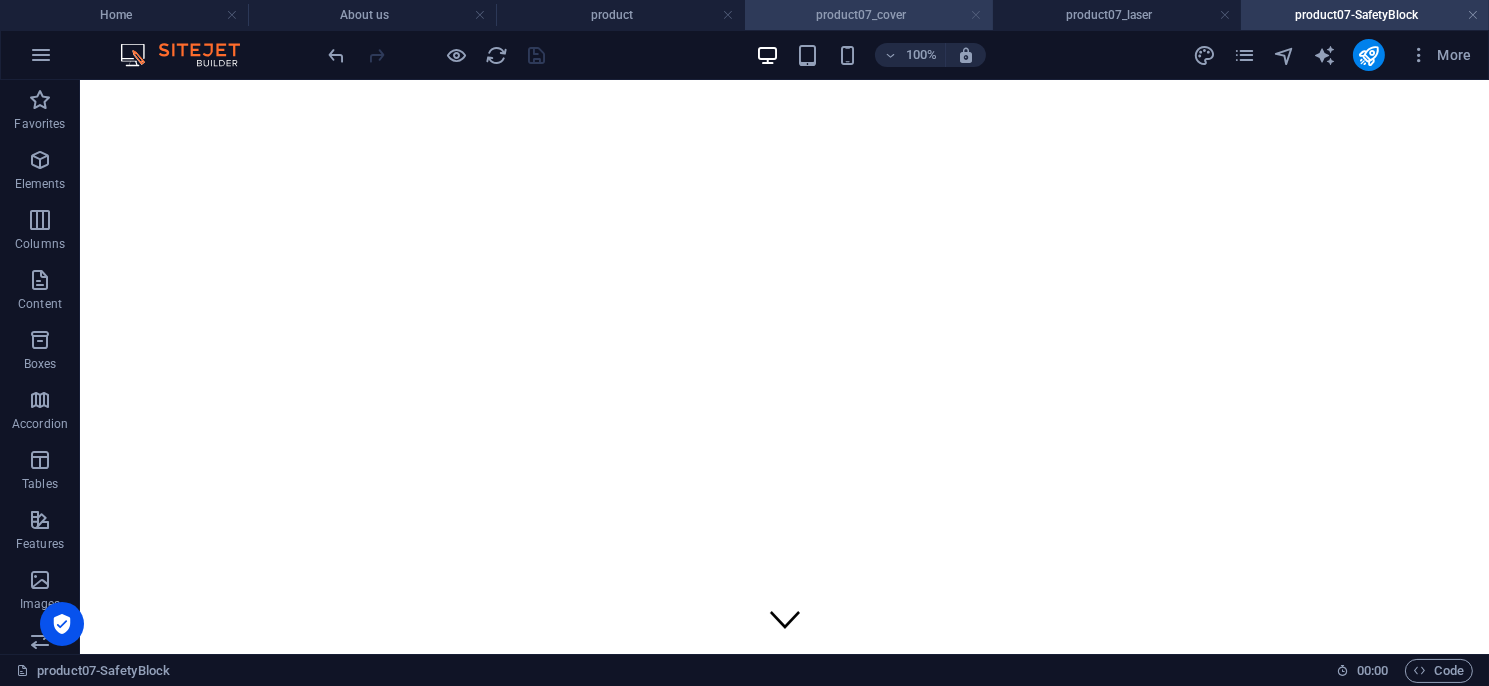 click at bounding box center [977, 15] 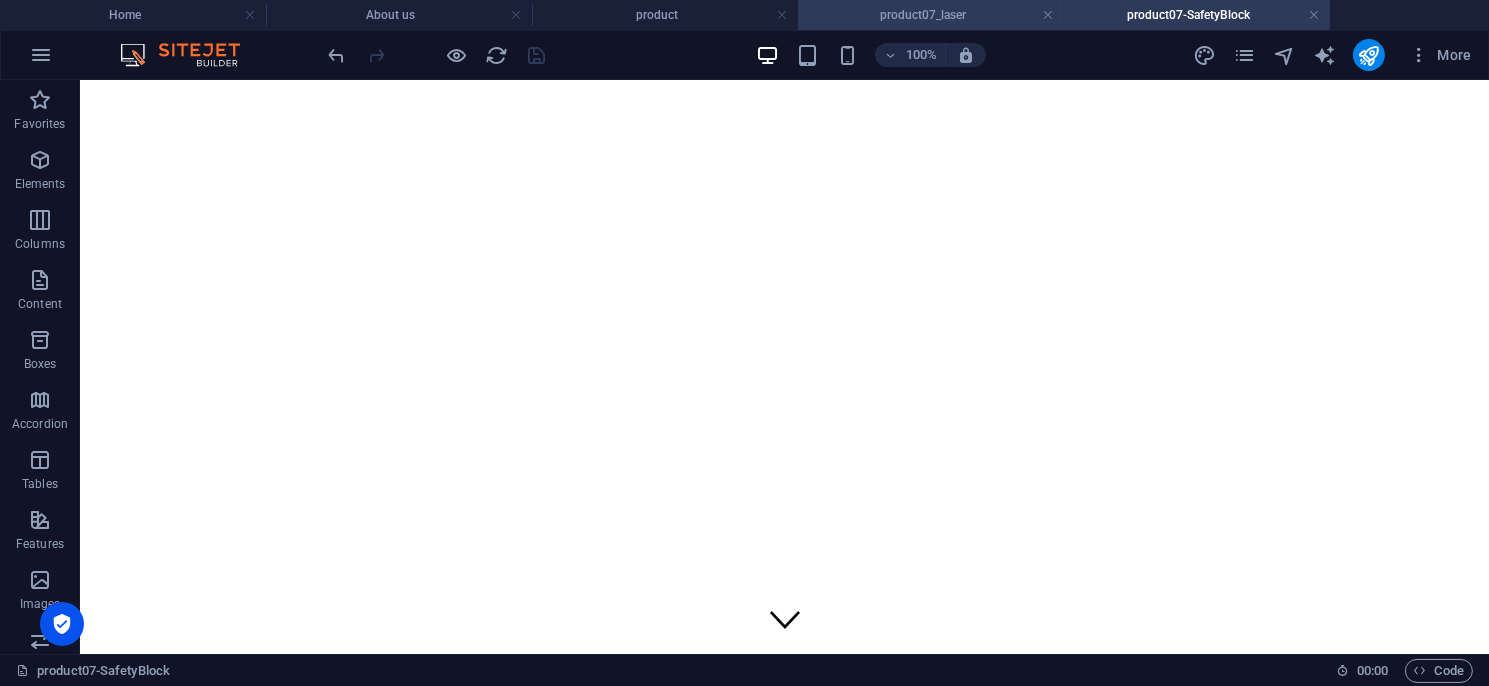 click on "product07_laser" at bounding box center [931, 15] 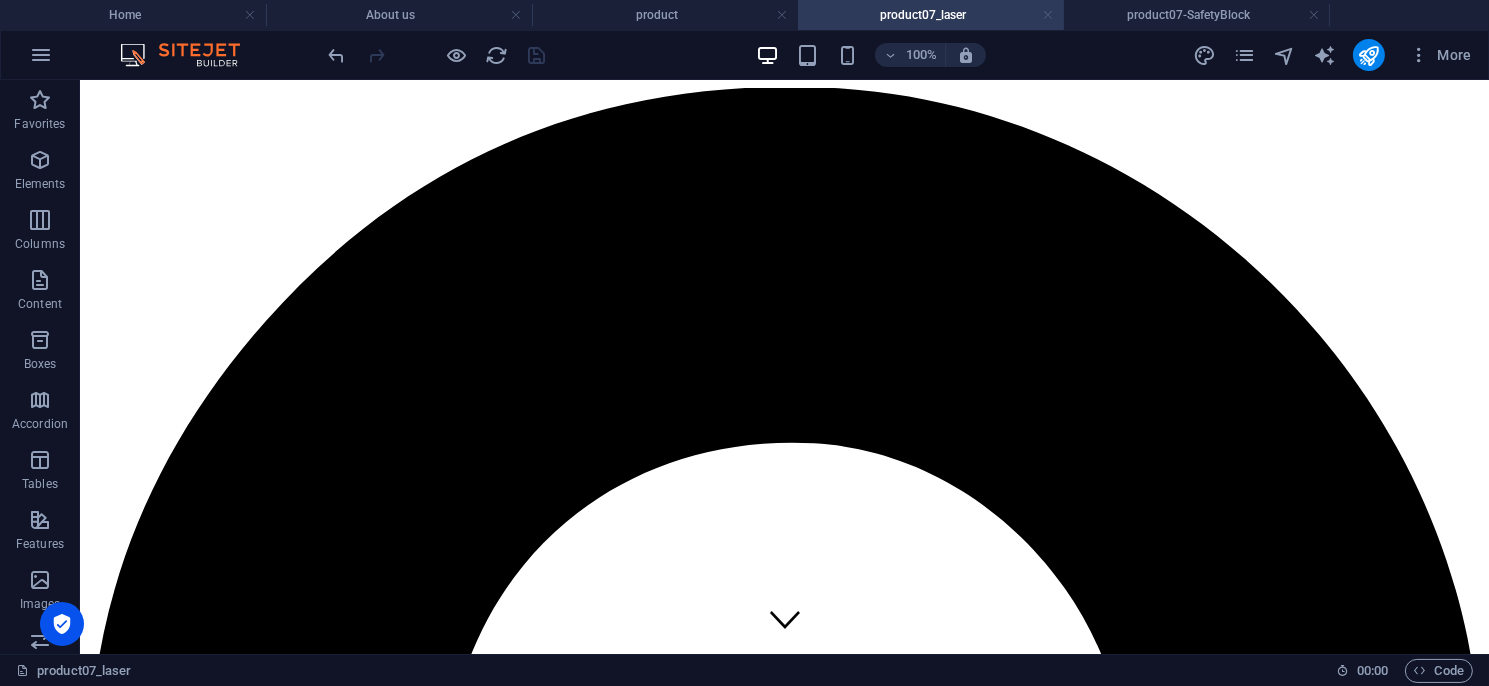 click at bounding box center (1048, 15) 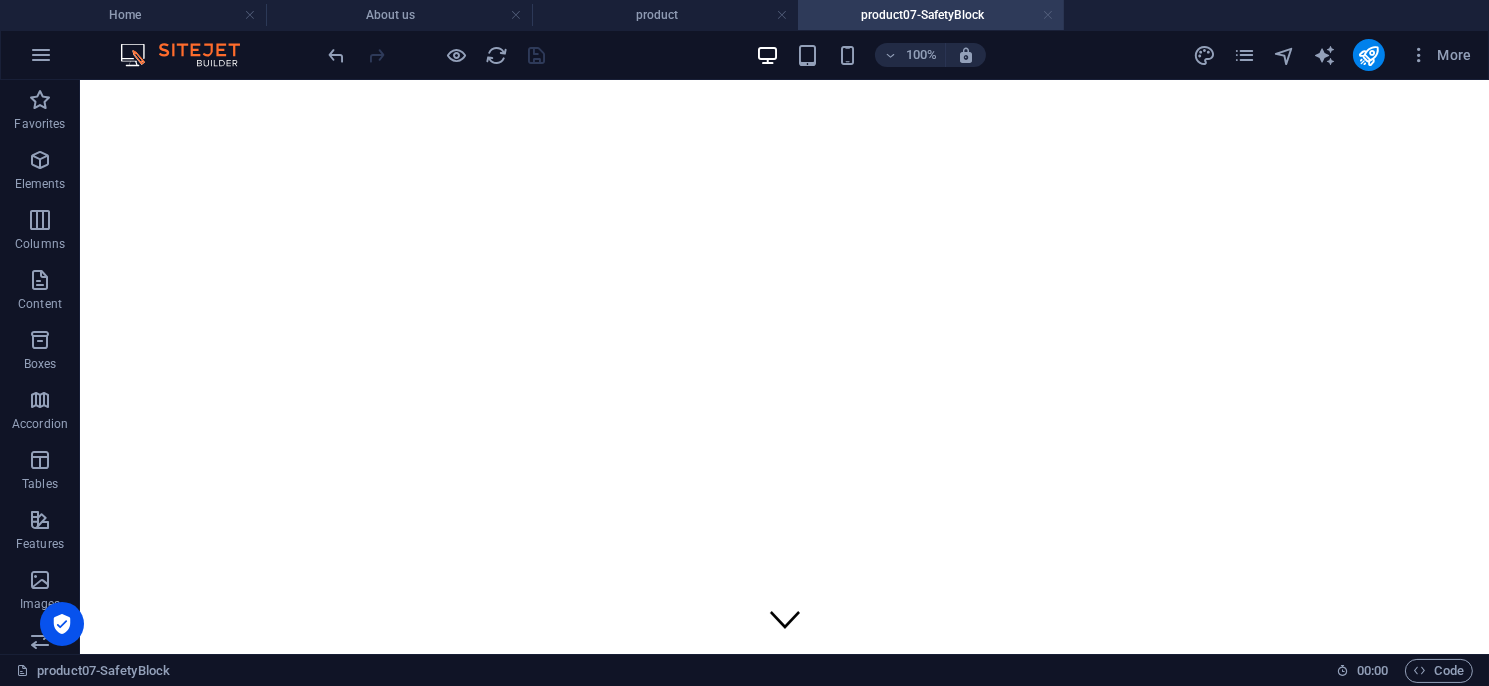click at bounding box center [1048, 15] 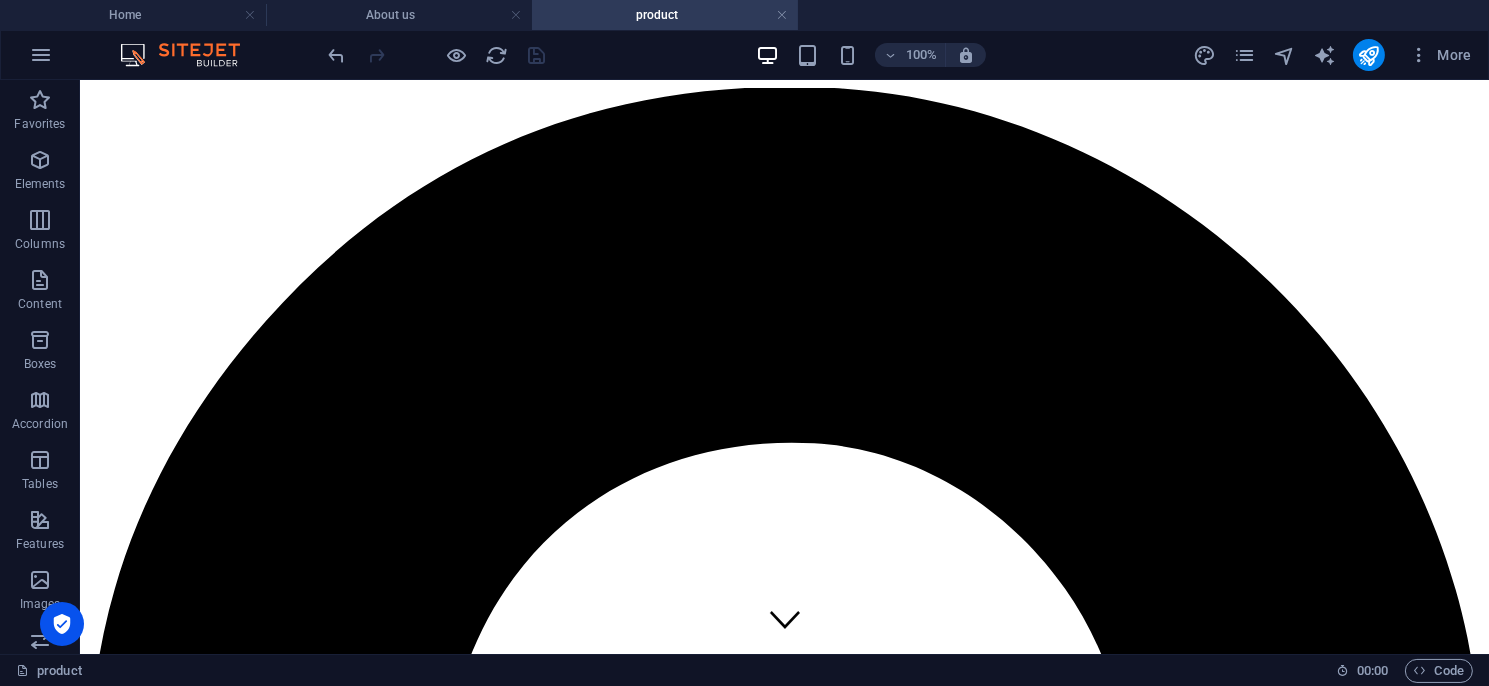 scroll, scrollTop: 1600, scrollLeft: 0, axis: vertical 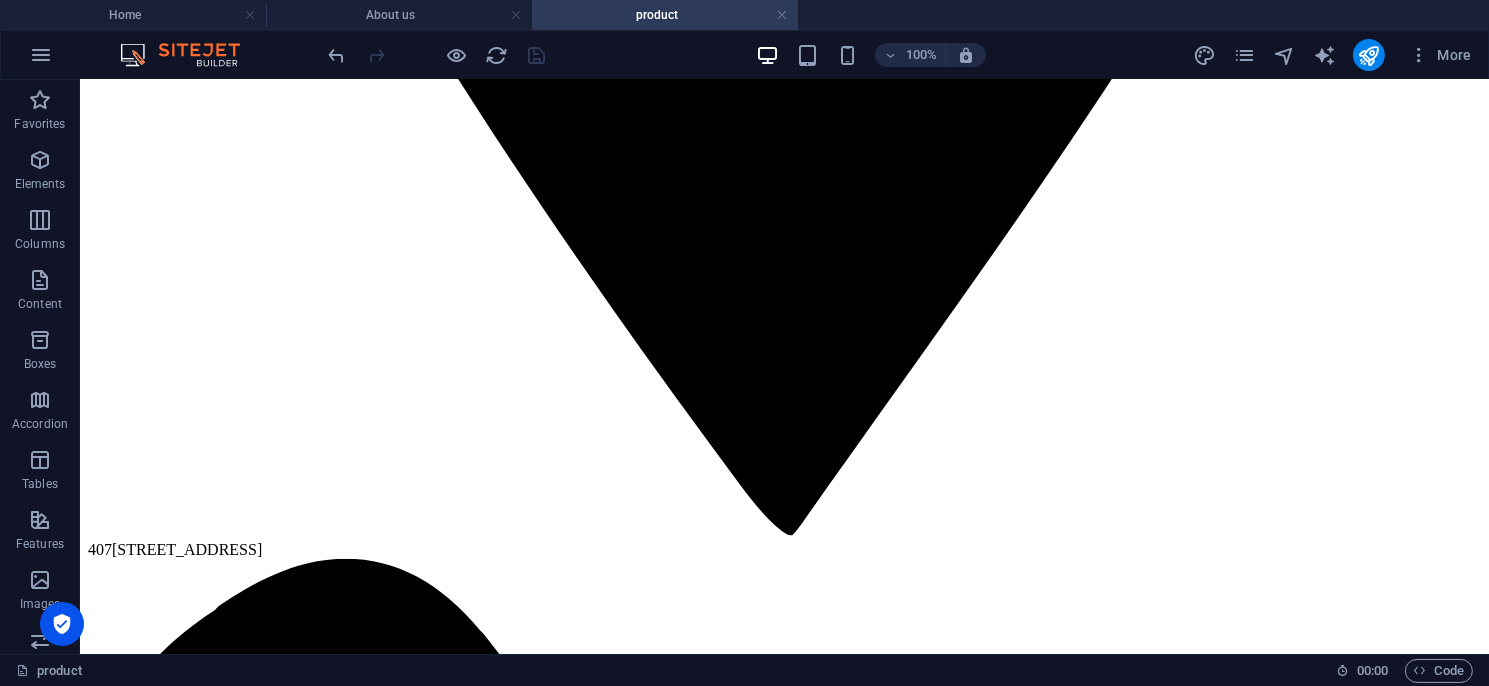 click on "product" at bounding box center [665, 15] 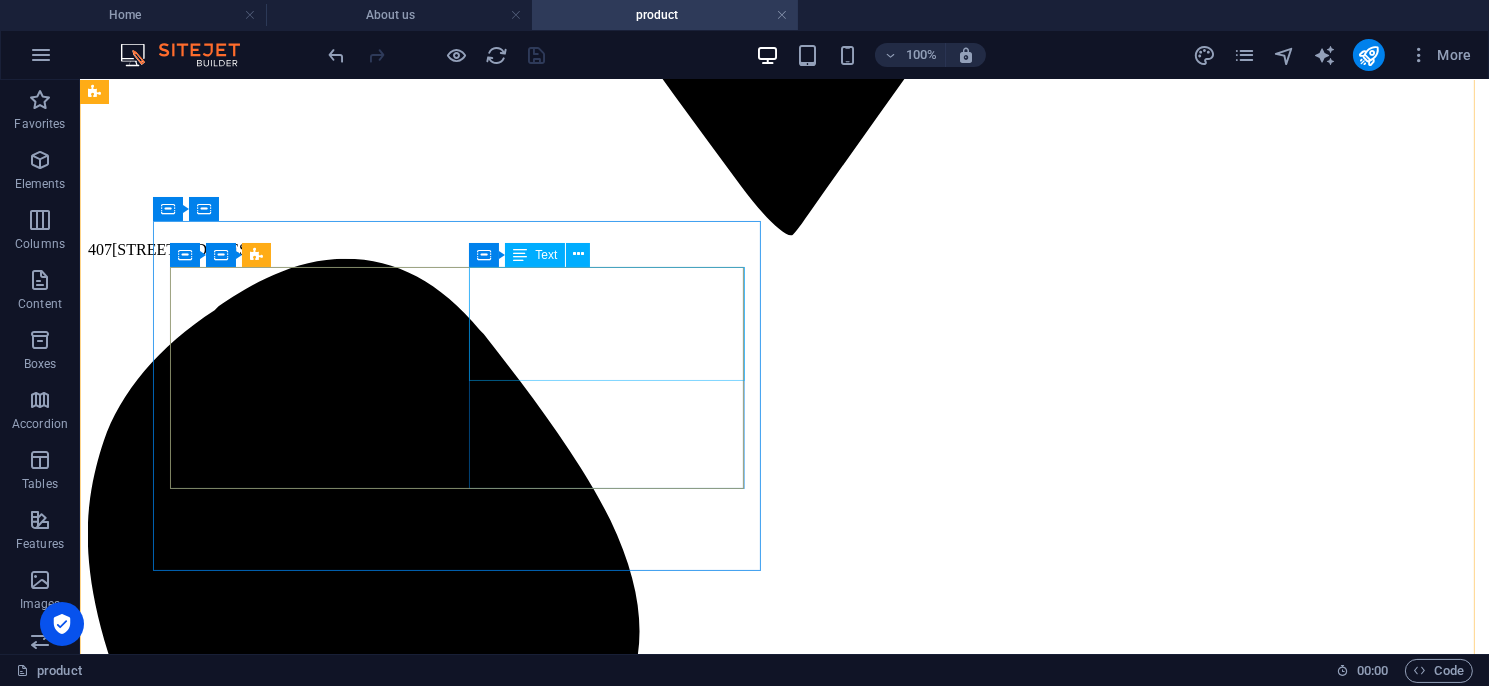 scroll, scrollTop: 1800, scrollLeft: 0, axis: vertical 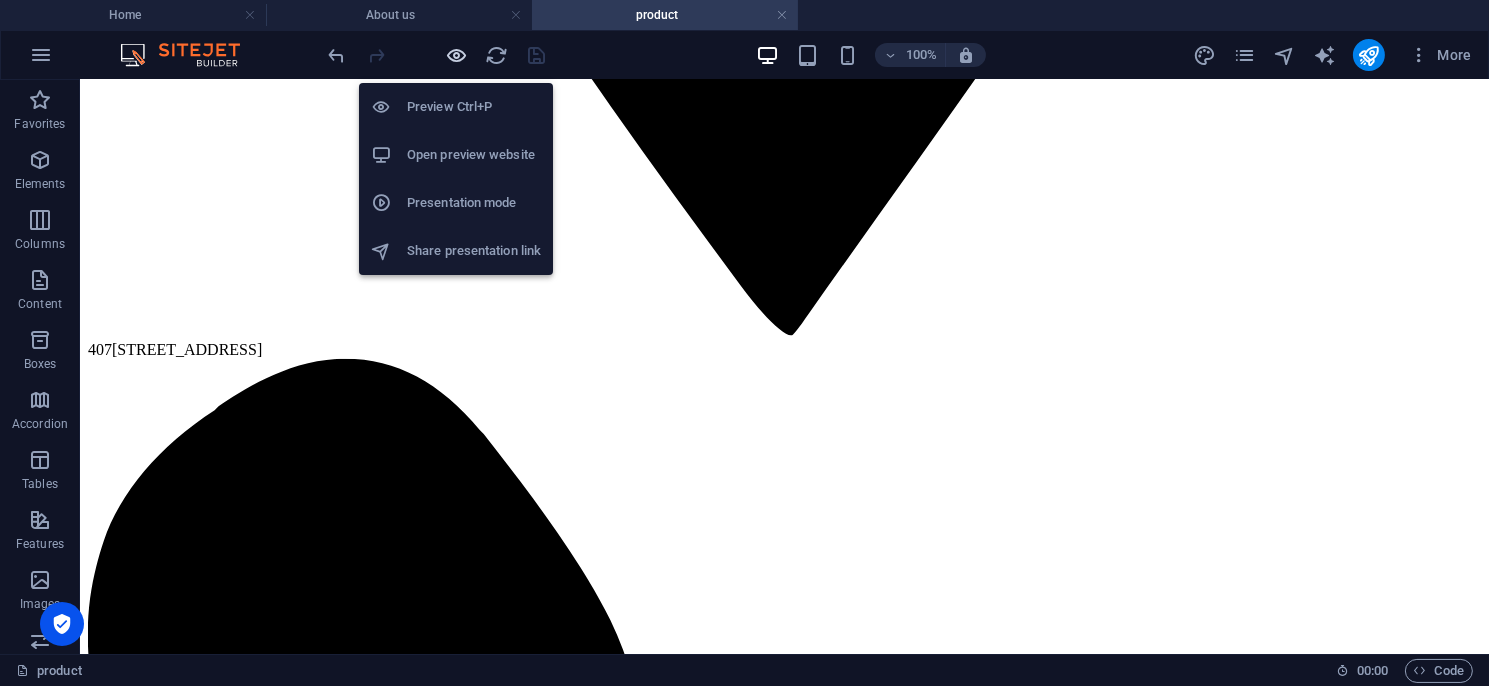 click at bounding box center (457, 55) 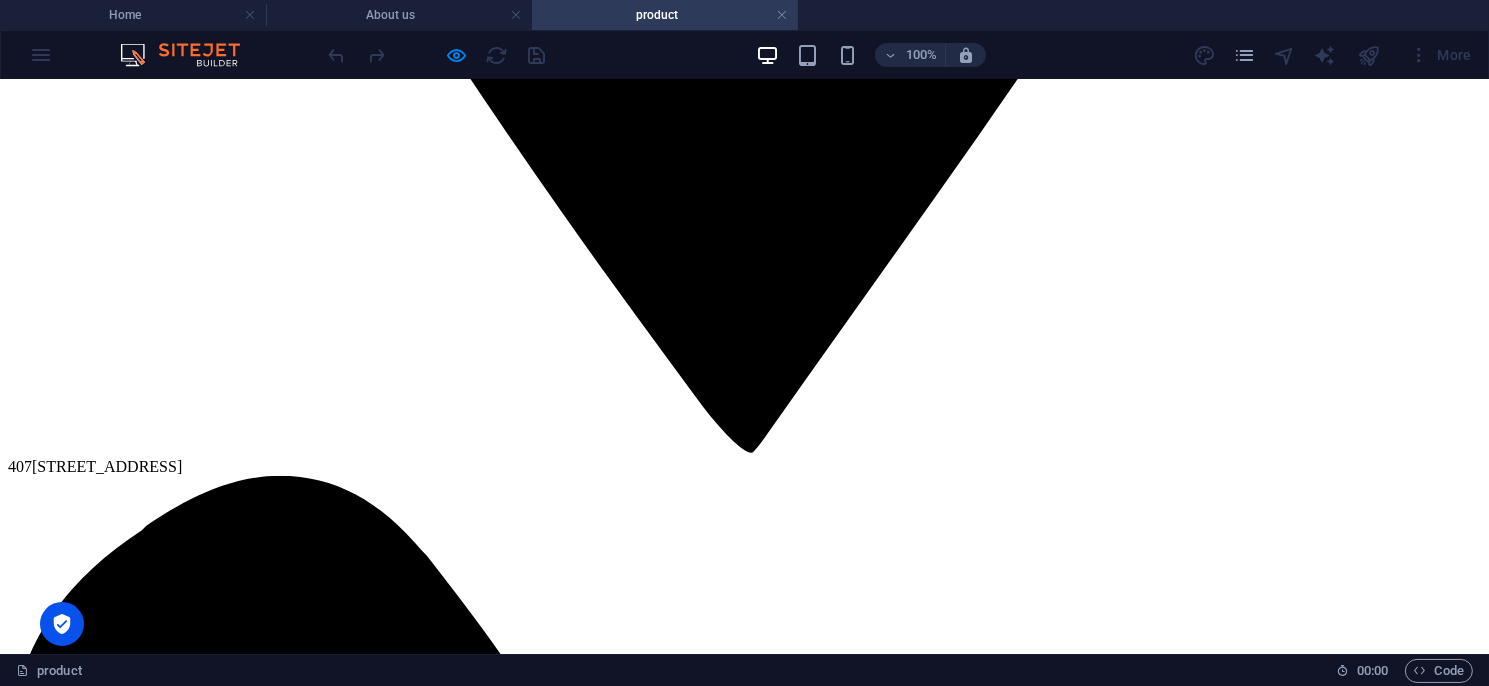 click on "沖床安全防護" at bounding box center [648, 9303] 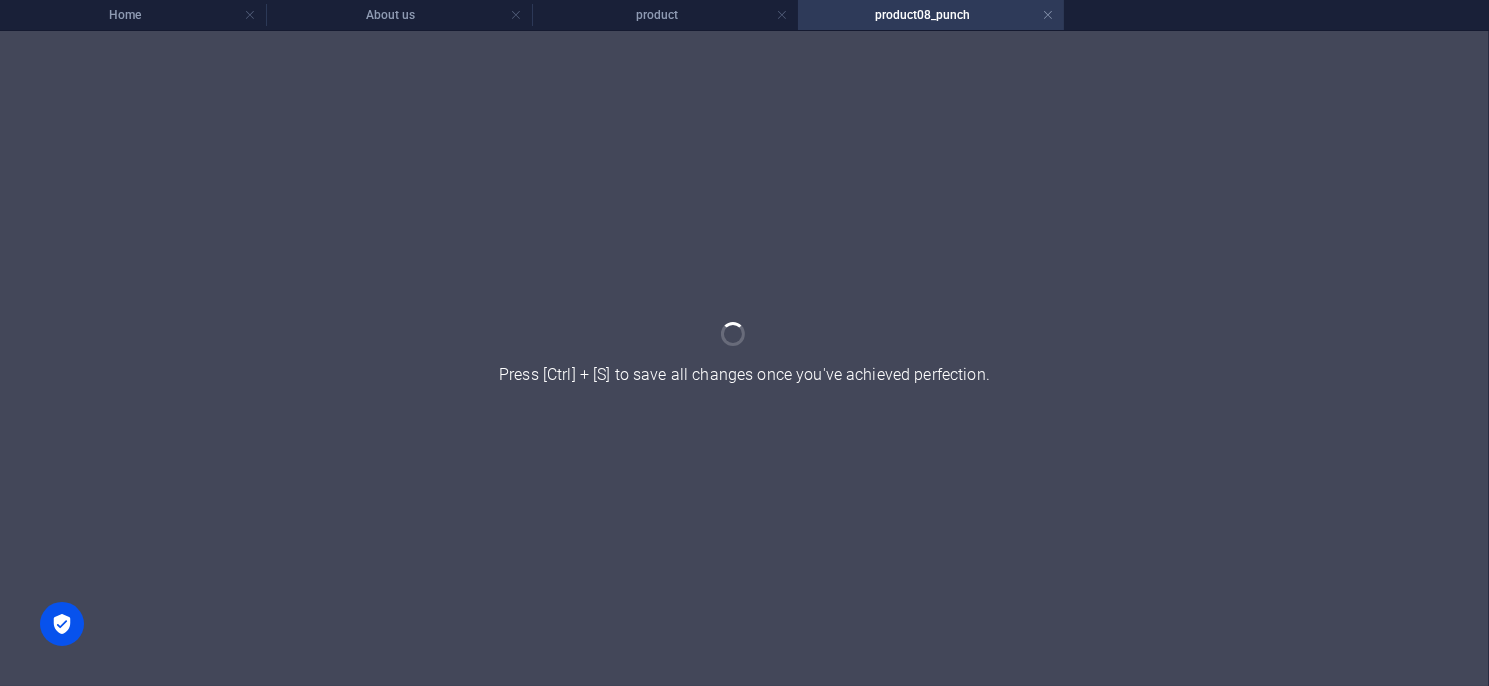 scroll, scrollTop: 0, scrollLeft: 0, axis: both 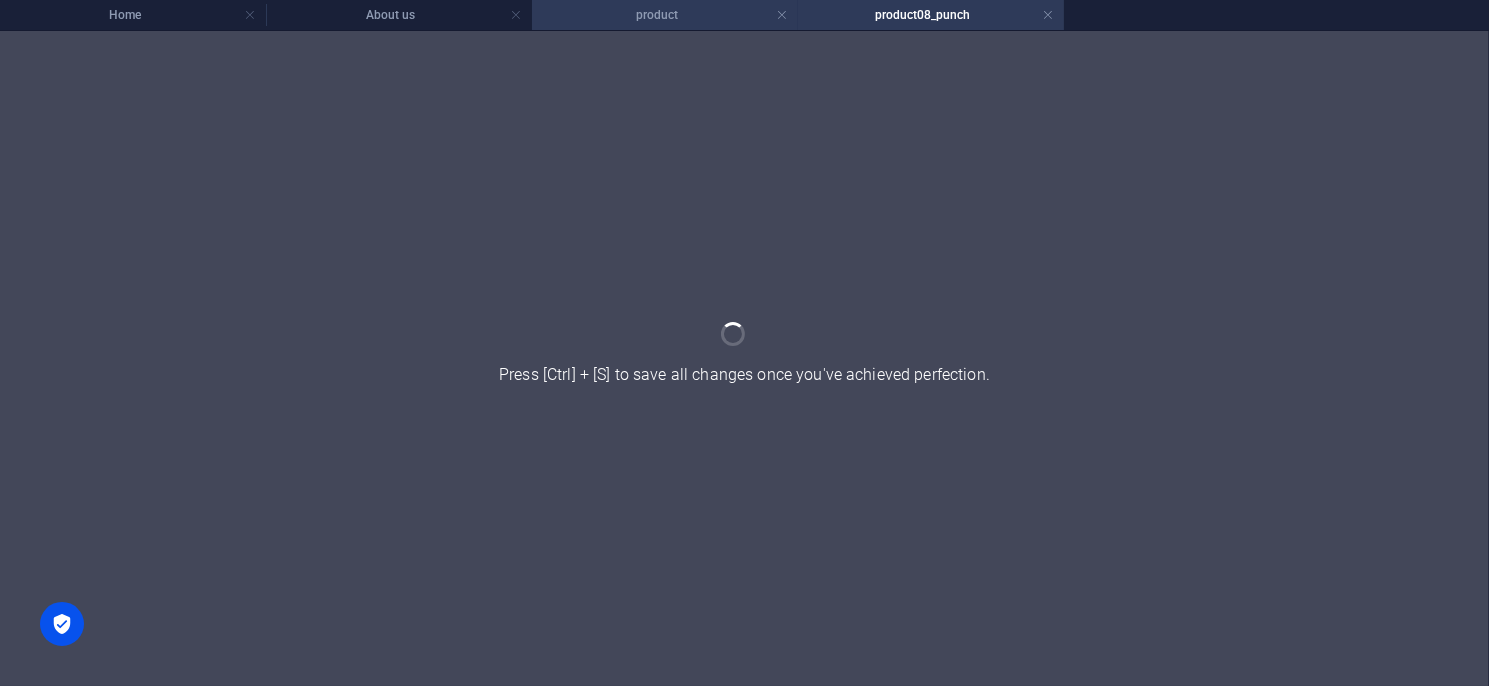 click on "product" at bounding box center [665, 15] 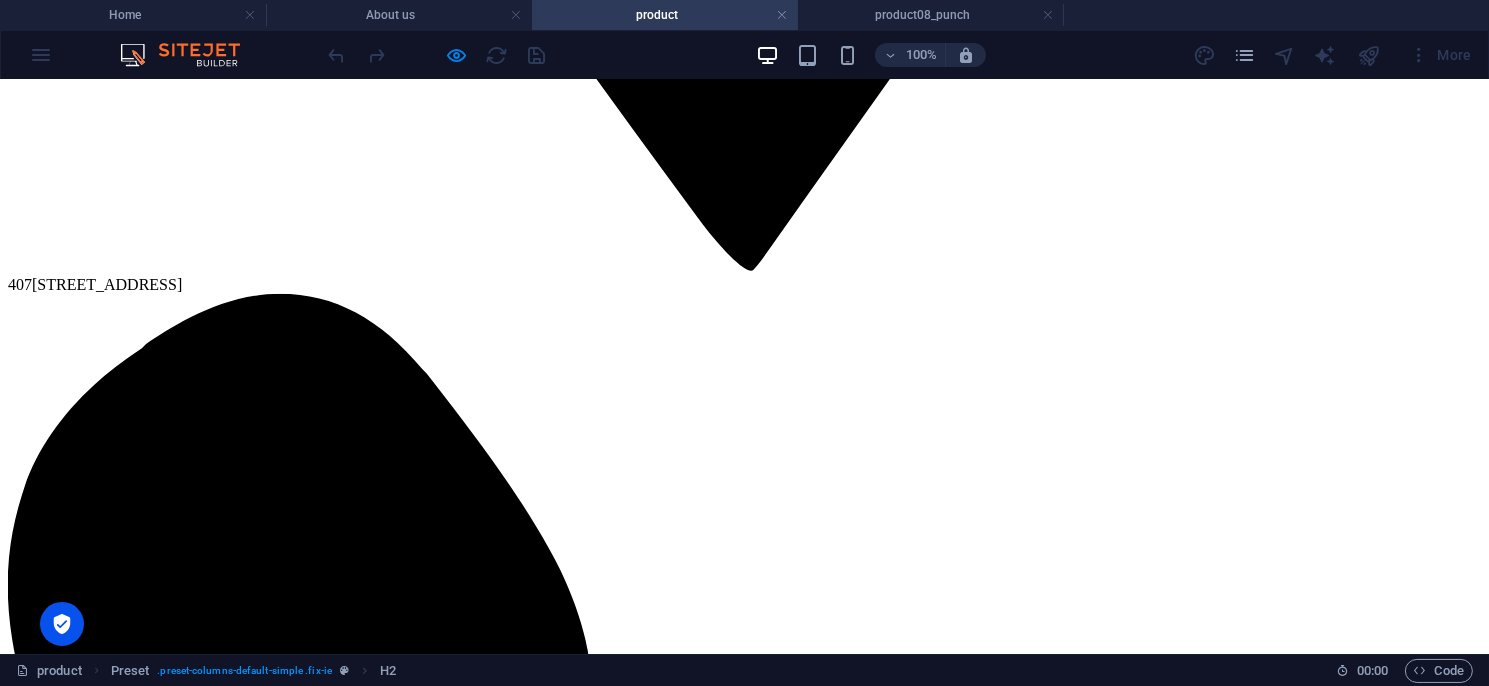 scroll, scrollTop: 1900, scrollLeft: 0, axis: vertical 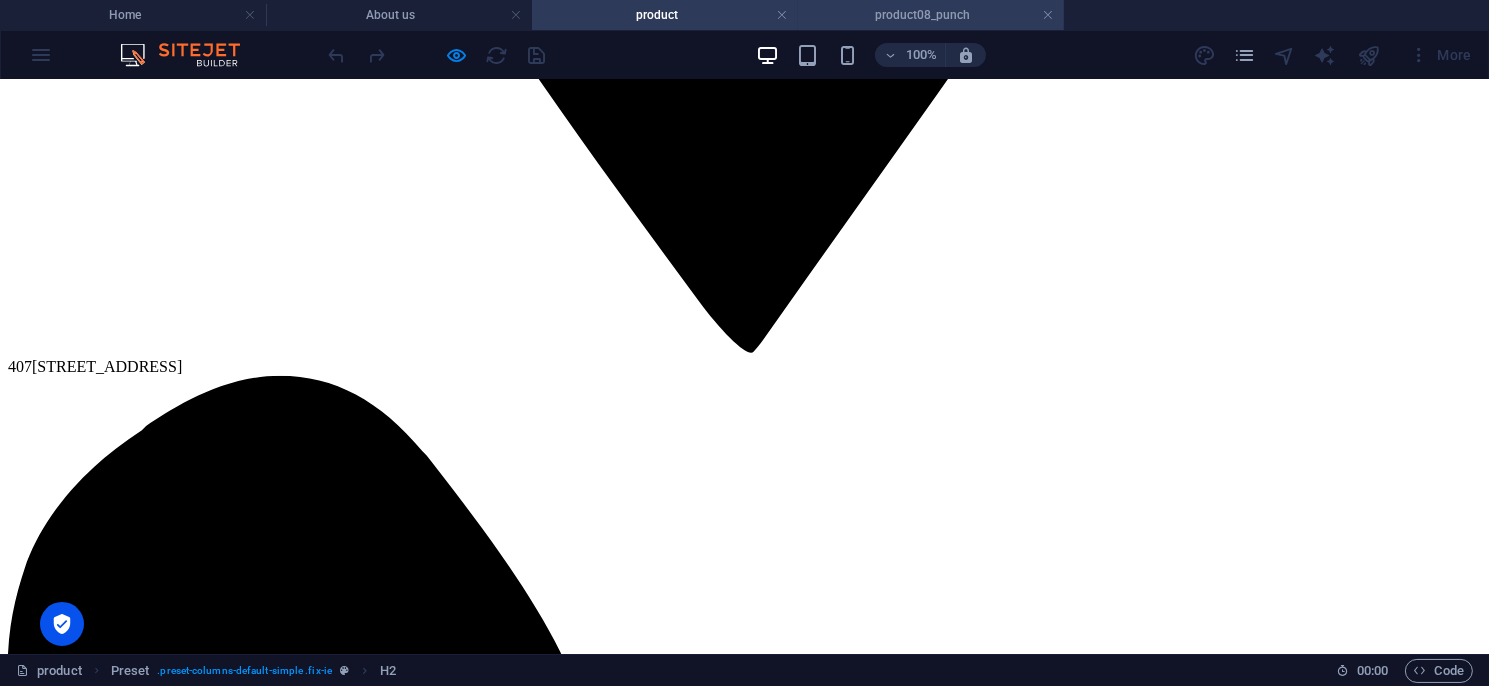 click on "product08_punch" at bounding box center (931, 15) 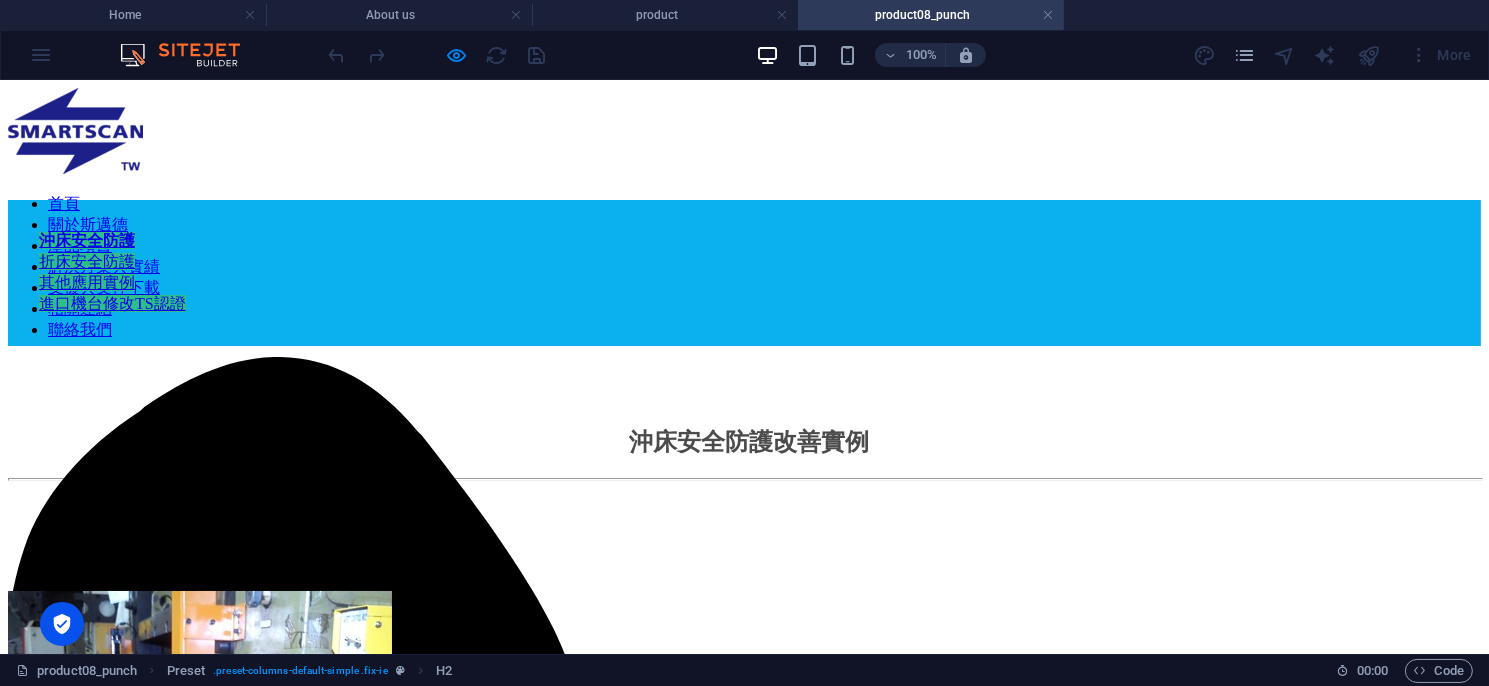 scroll, scrollTop: 0, scrollLeft: 0, axis: both 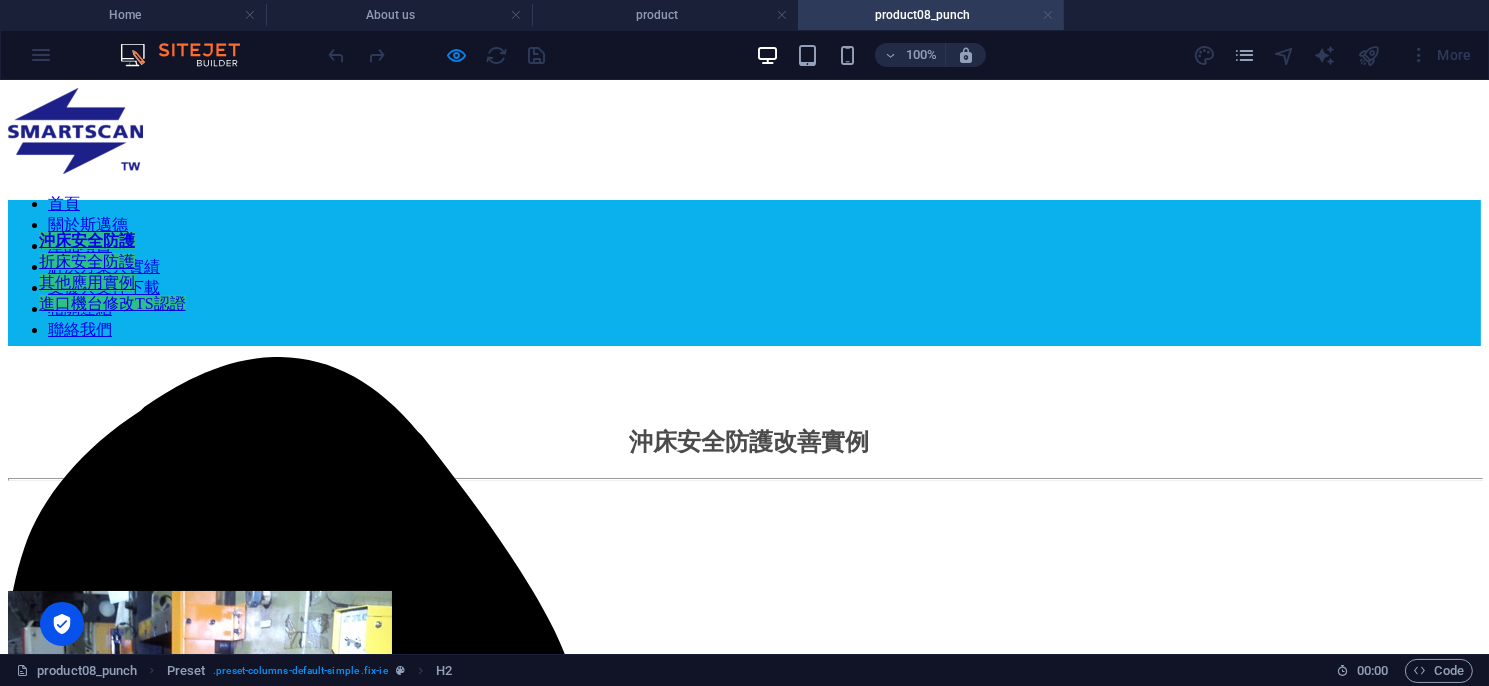 click at bounding box center (1048, 15) 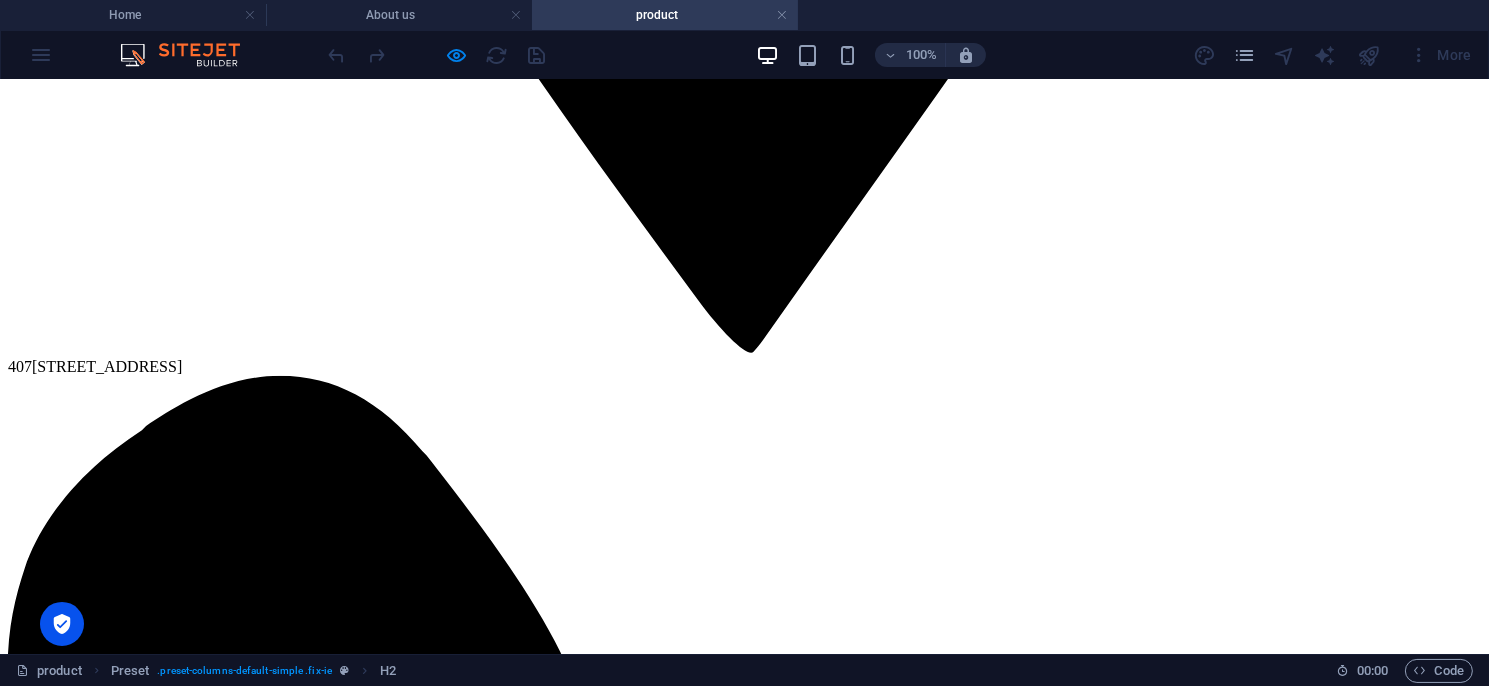 click on "8K3" at bounding box center (648, 18544) 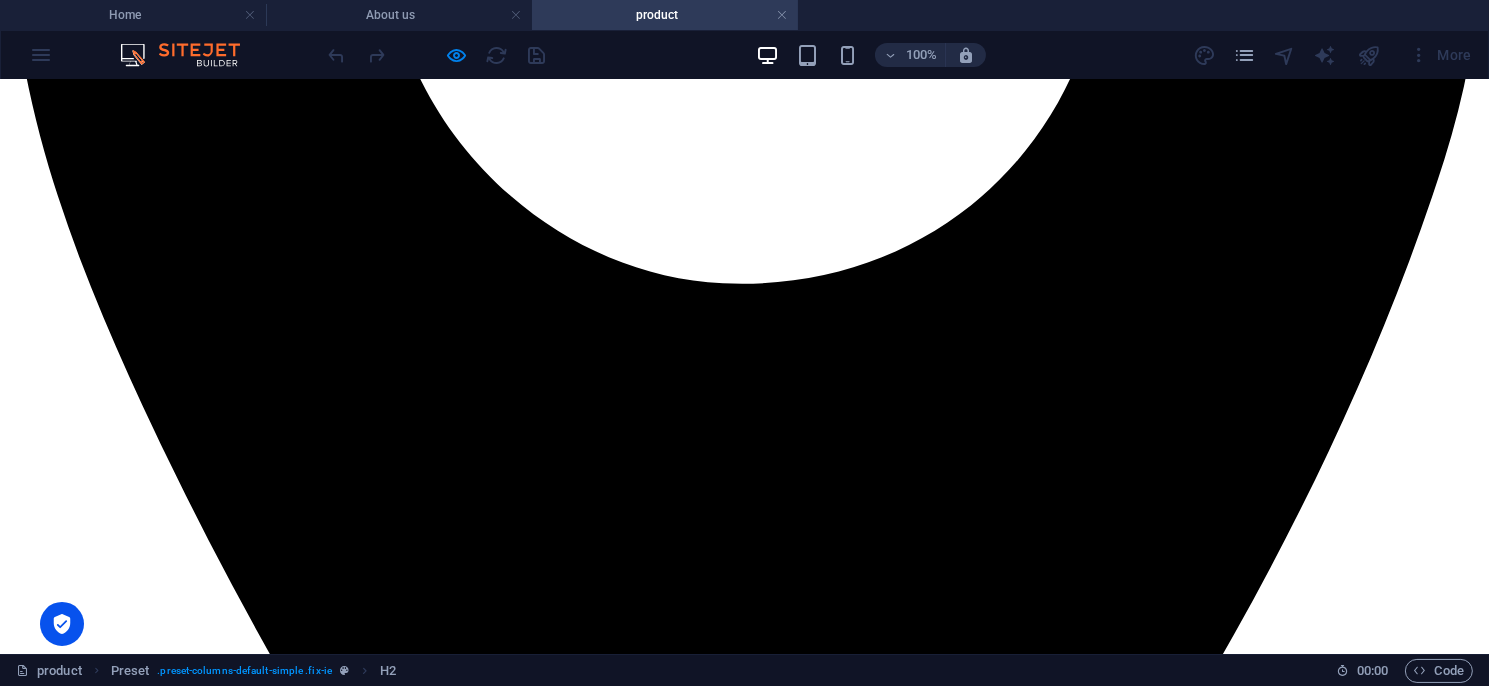 scroll, scrollTop: 500, scrollLeft: 0, axis: vertical 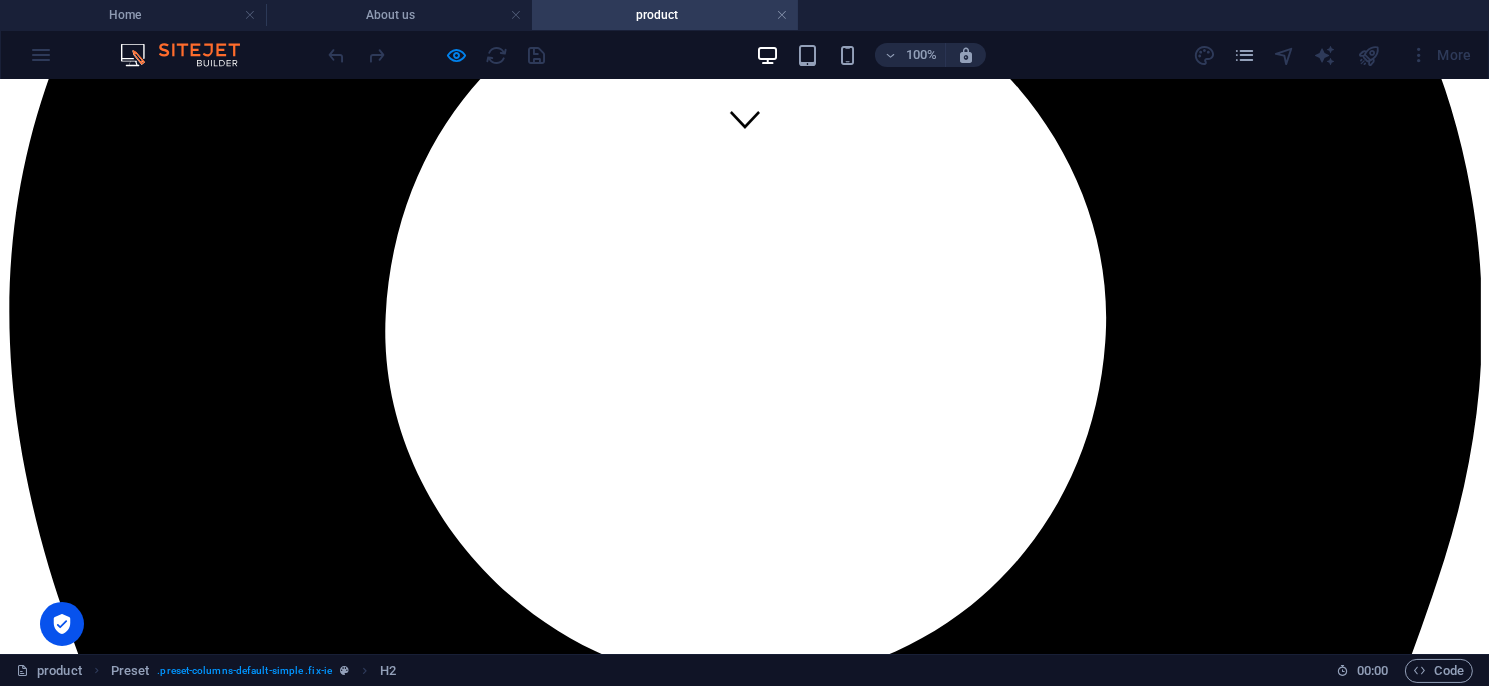 click at bounding box center [437, 55] 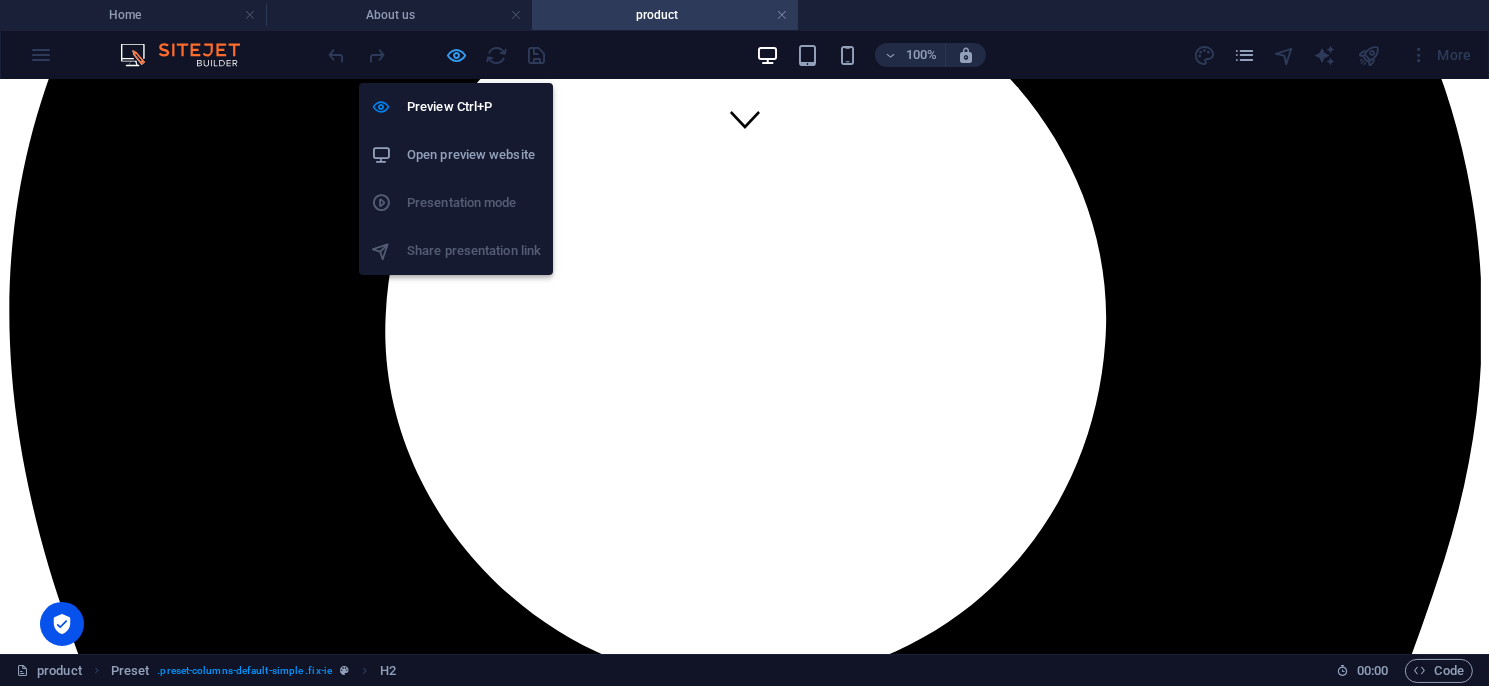 click at bounding box center (457, 55) 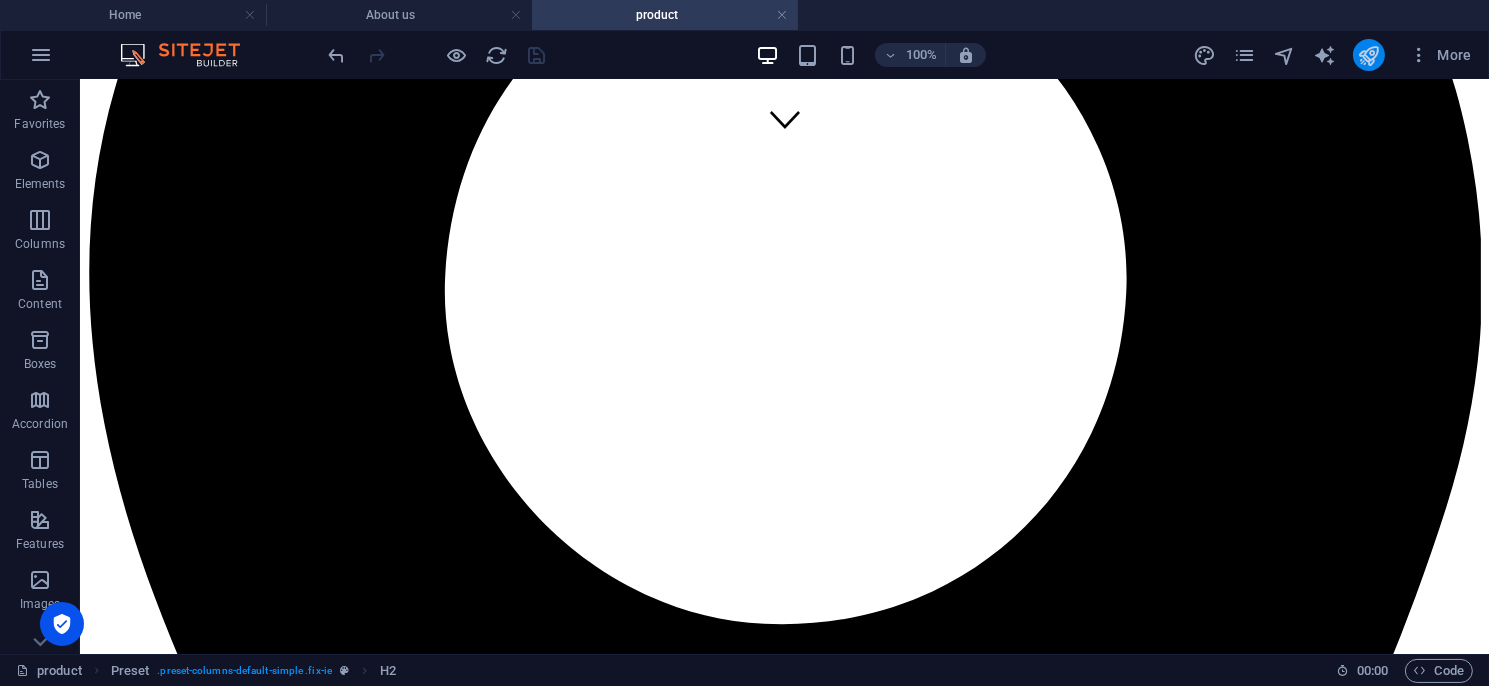 click at bounding box center (1369, 55) 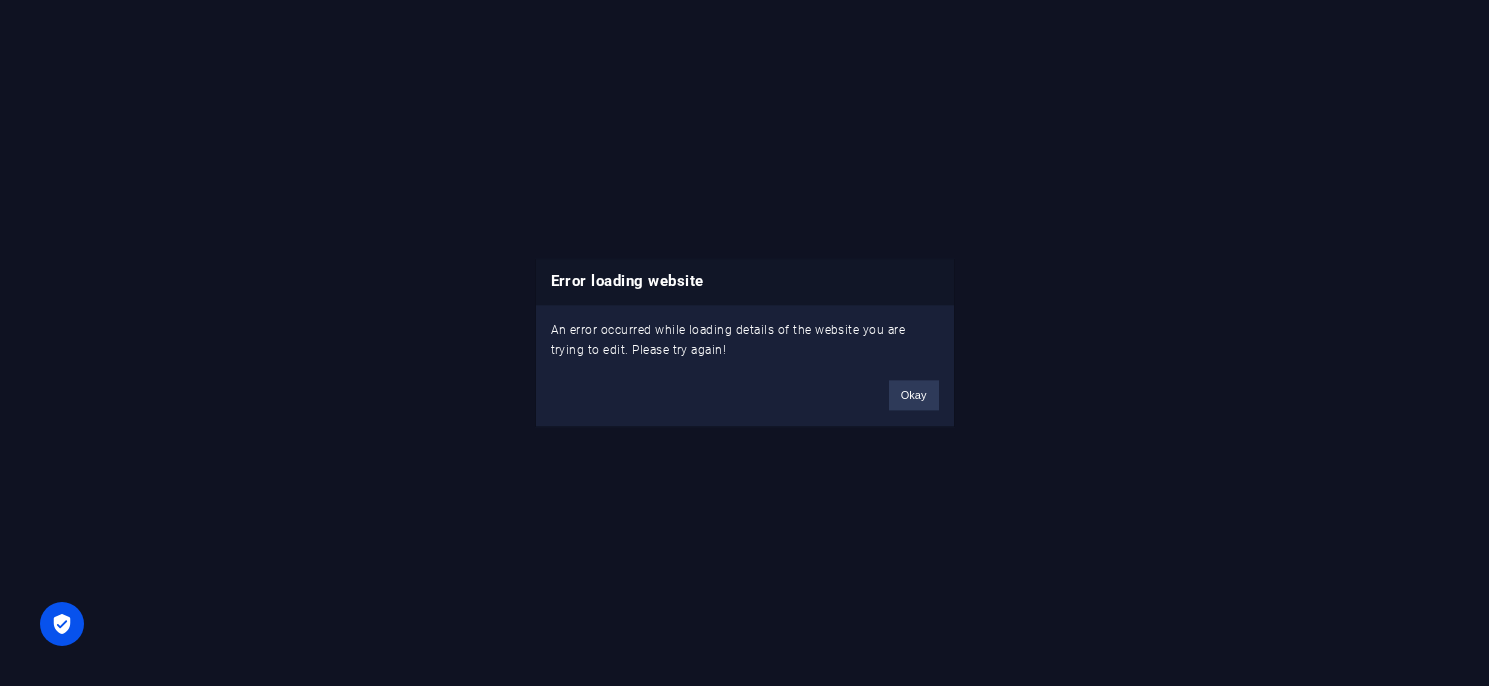 scroll, scrollTop: 0, scrollLeft: 0, axis: both 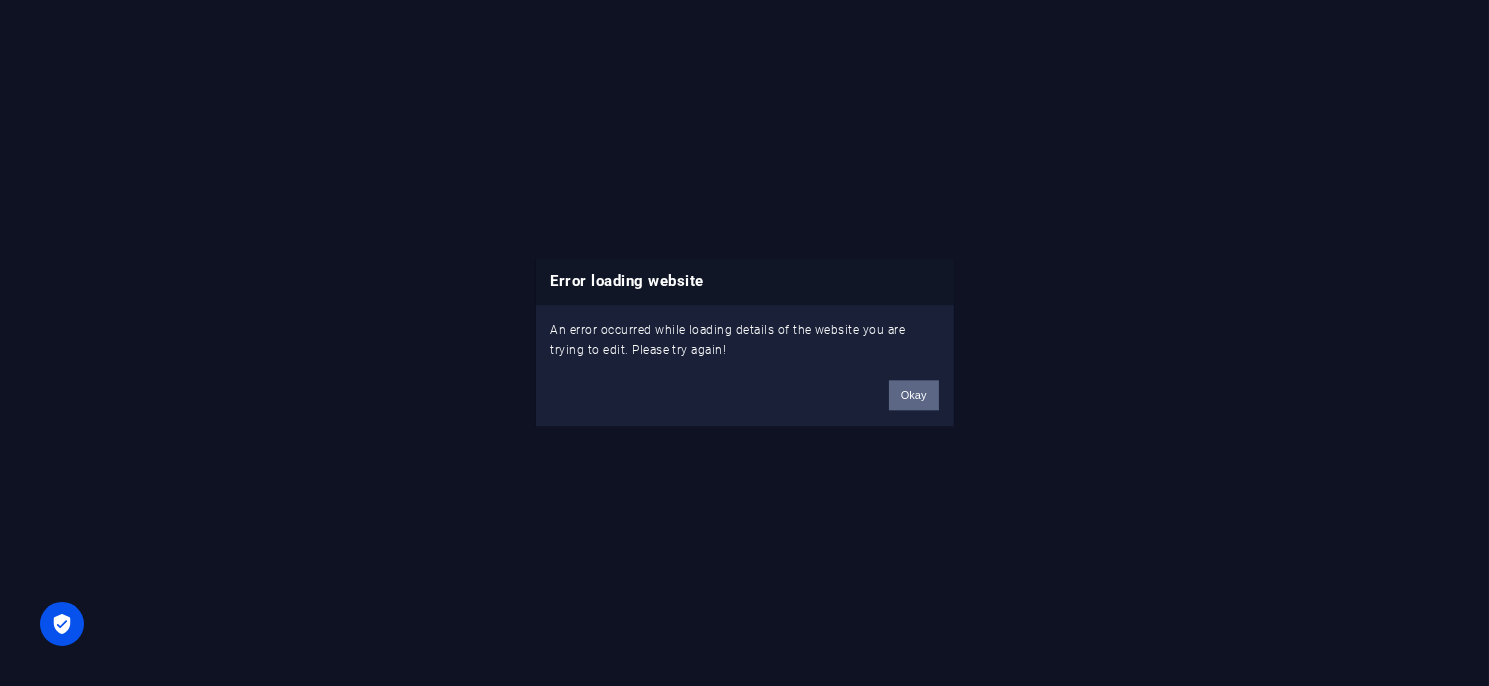click on "Okay" at bounding box center (914, 396) 